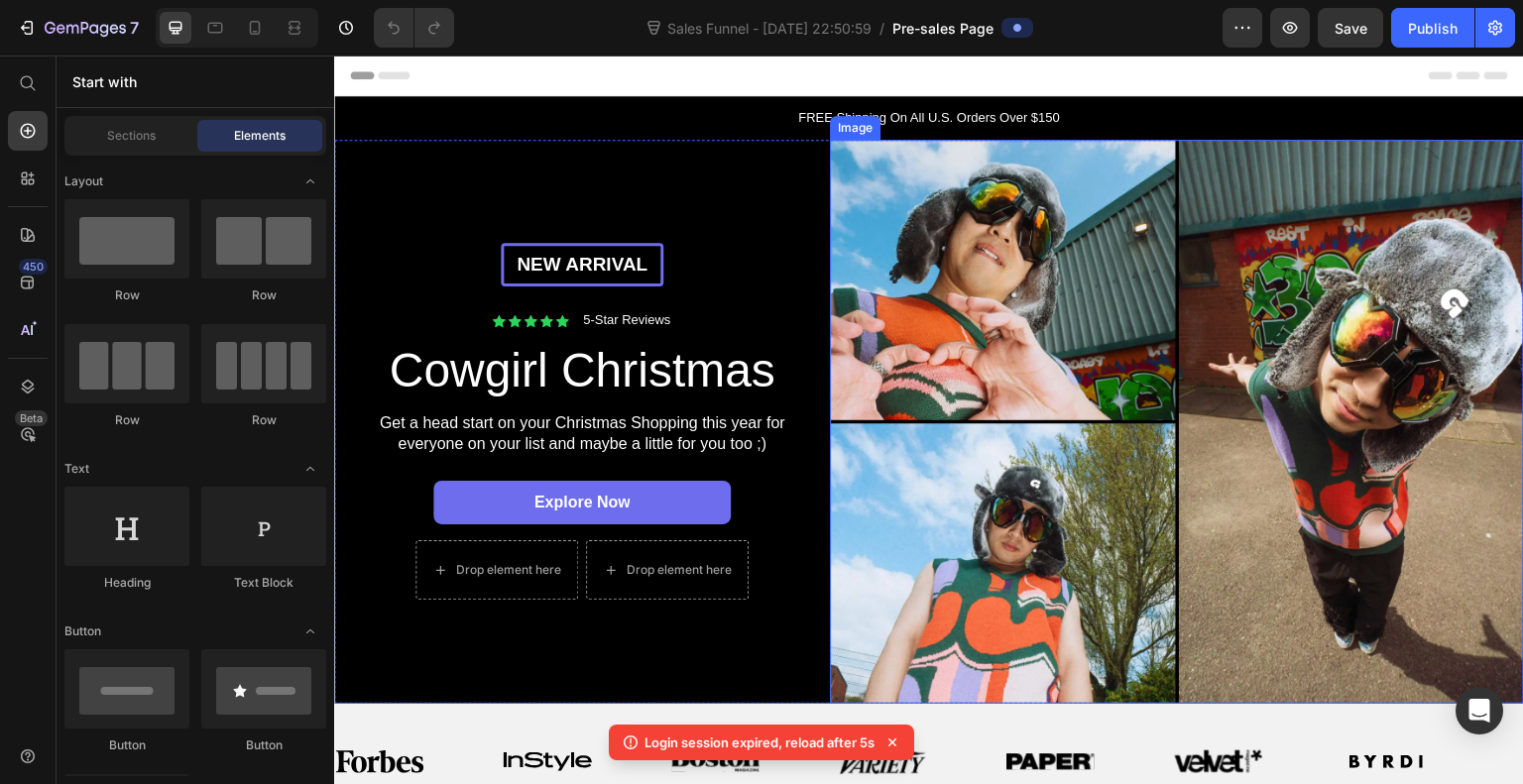 scroll, scrollTop: 0, scrollLeft: 0, axis: both 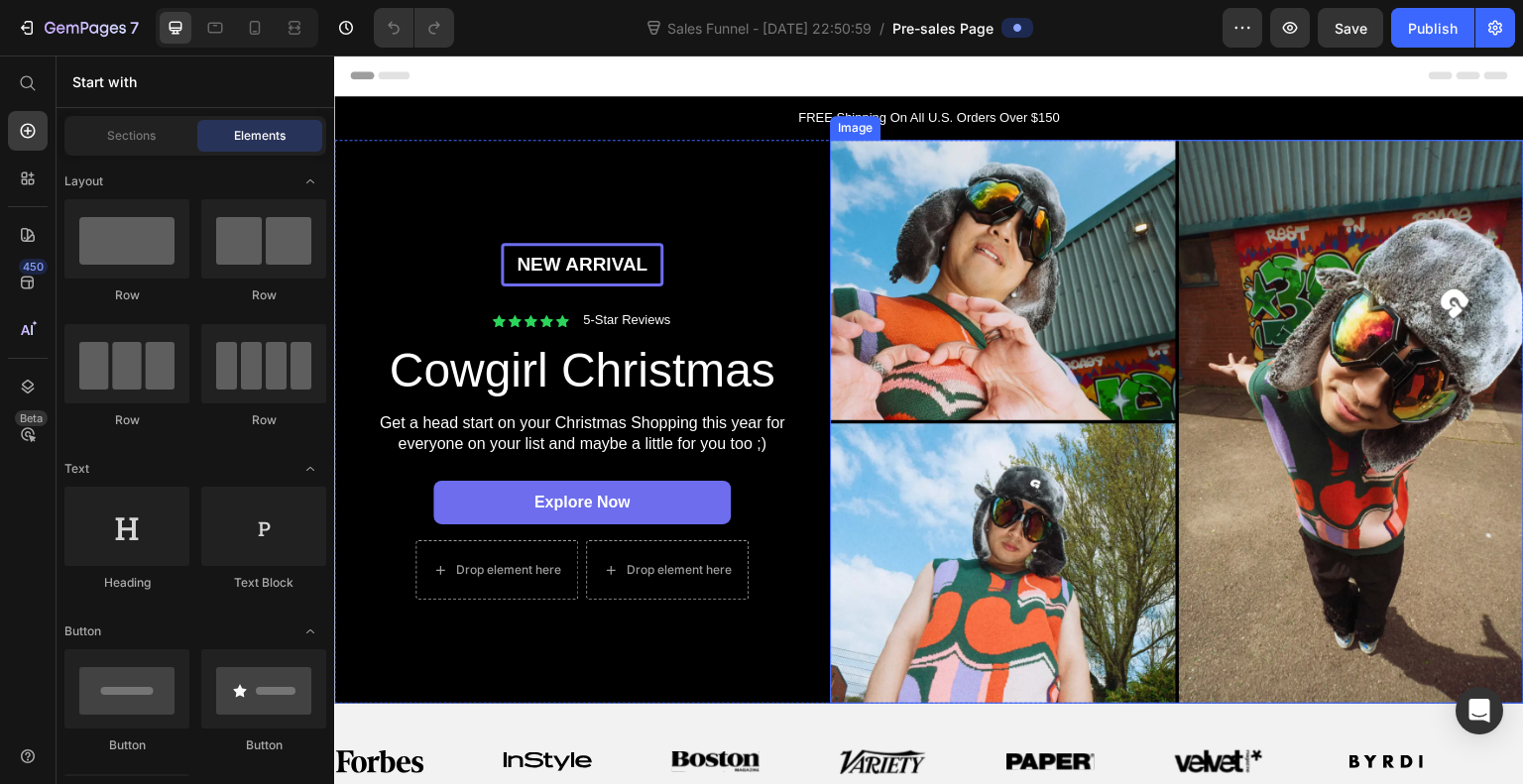 click at bounding box center (1177, 421) 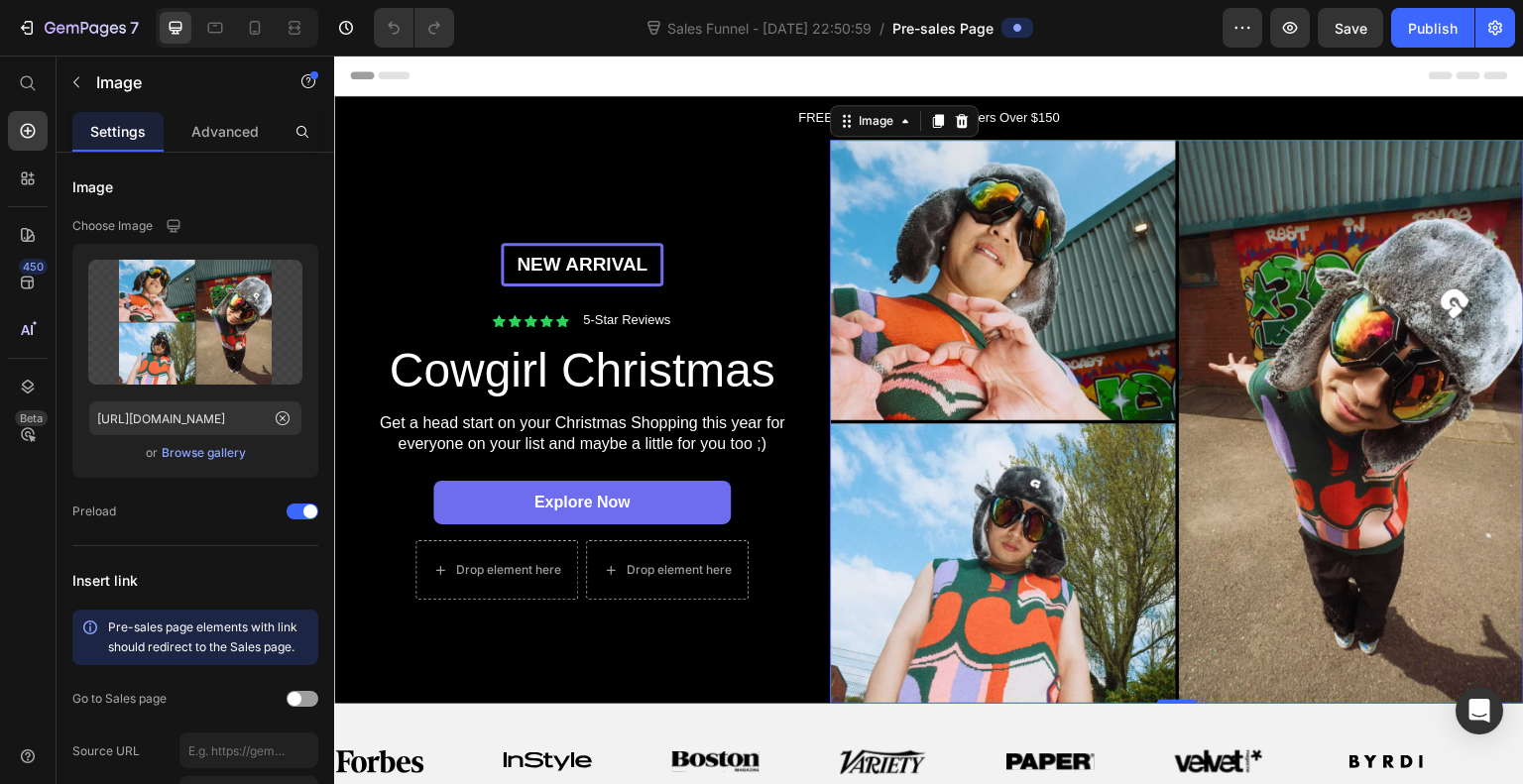 click 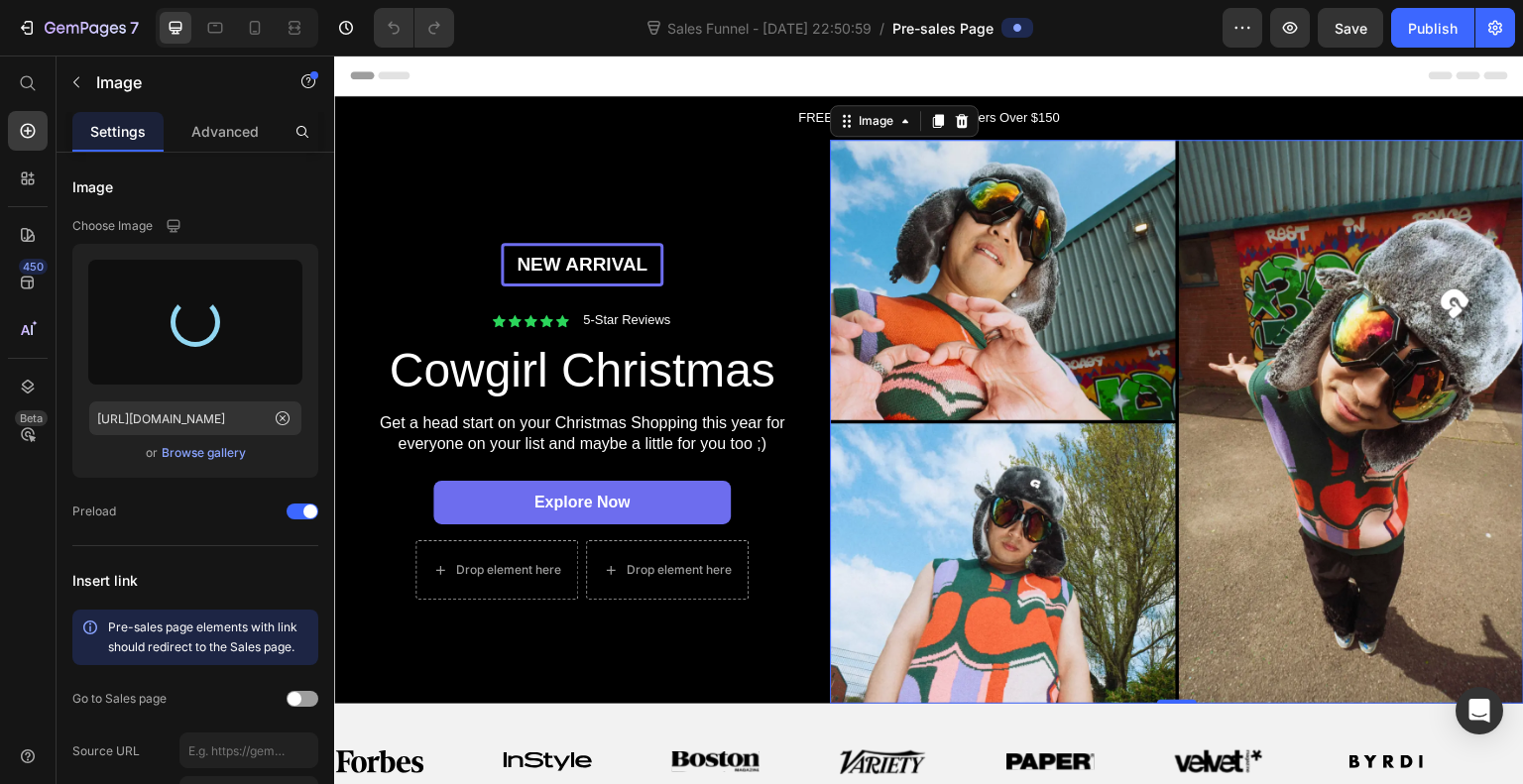 type on "https://cdn.shopify.com/s/files/1/0820/2525/1131/files/gempages_574625324487148319-d52bc33c-b6dc-4c93-a7ef-f46570674f77.png" 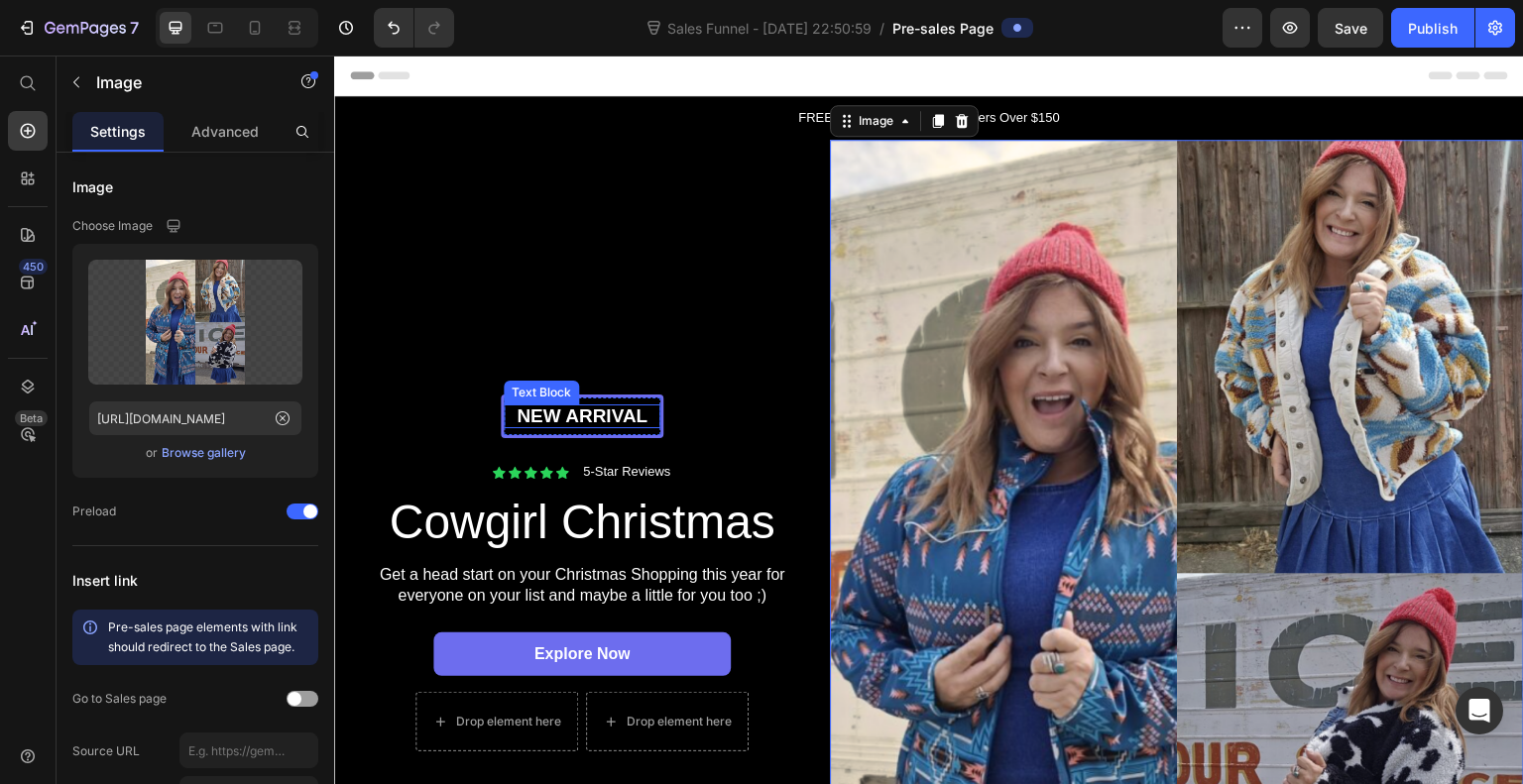 click on "New arrival" at bounding box center [582, 416] 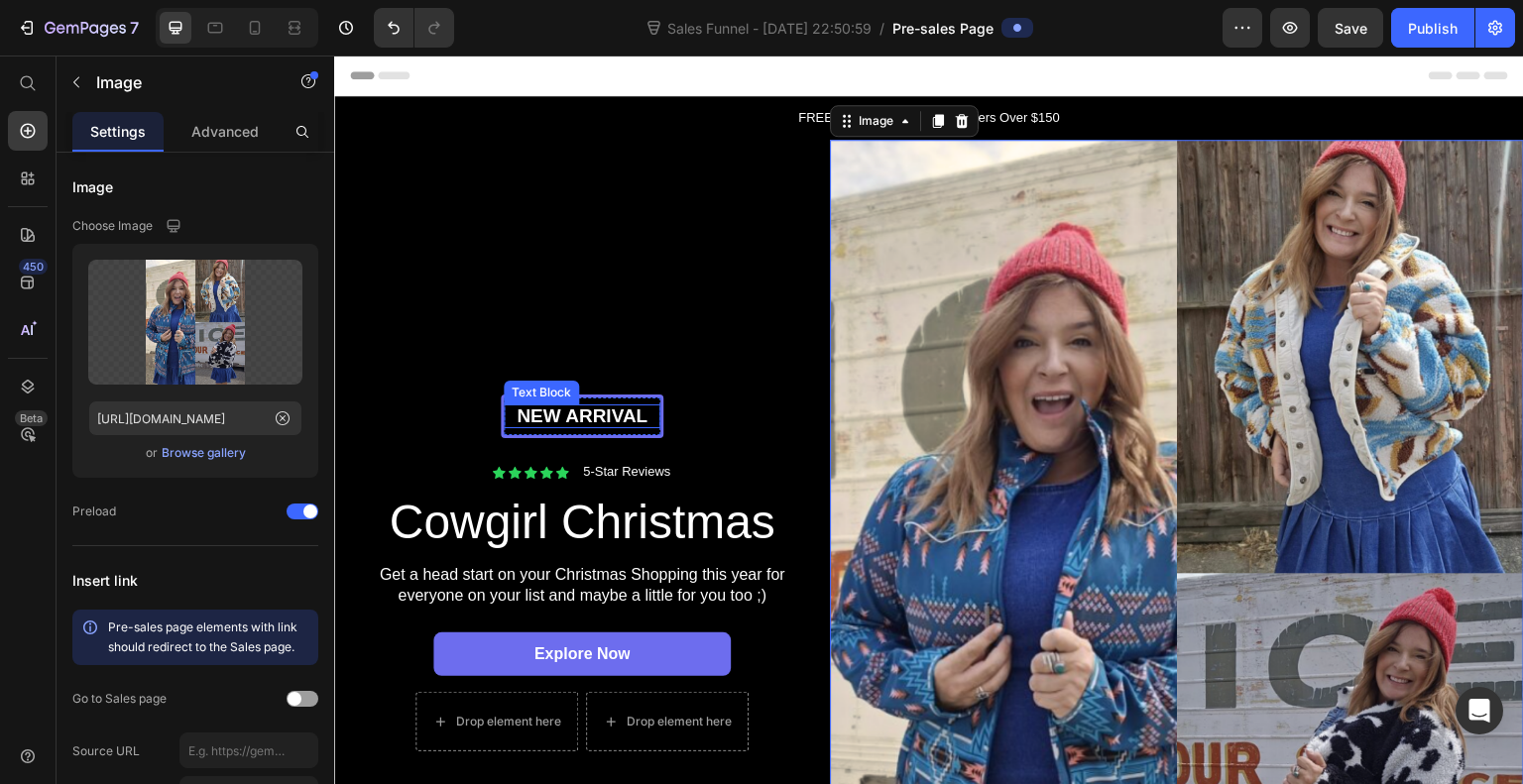 click on "New arrival" at bounding box center (582, 416) 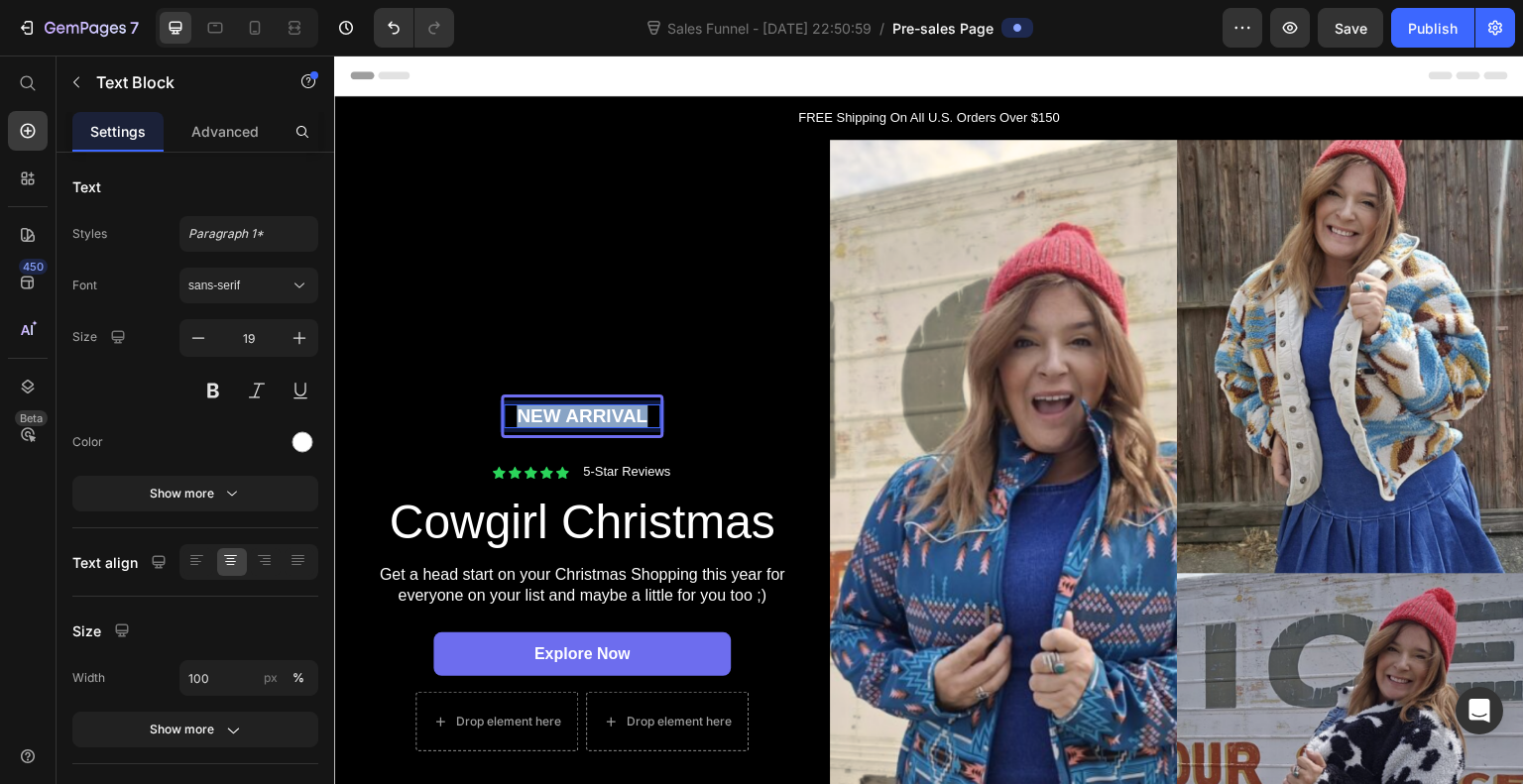 click on "New arrival" at bounding box center [582, 416] 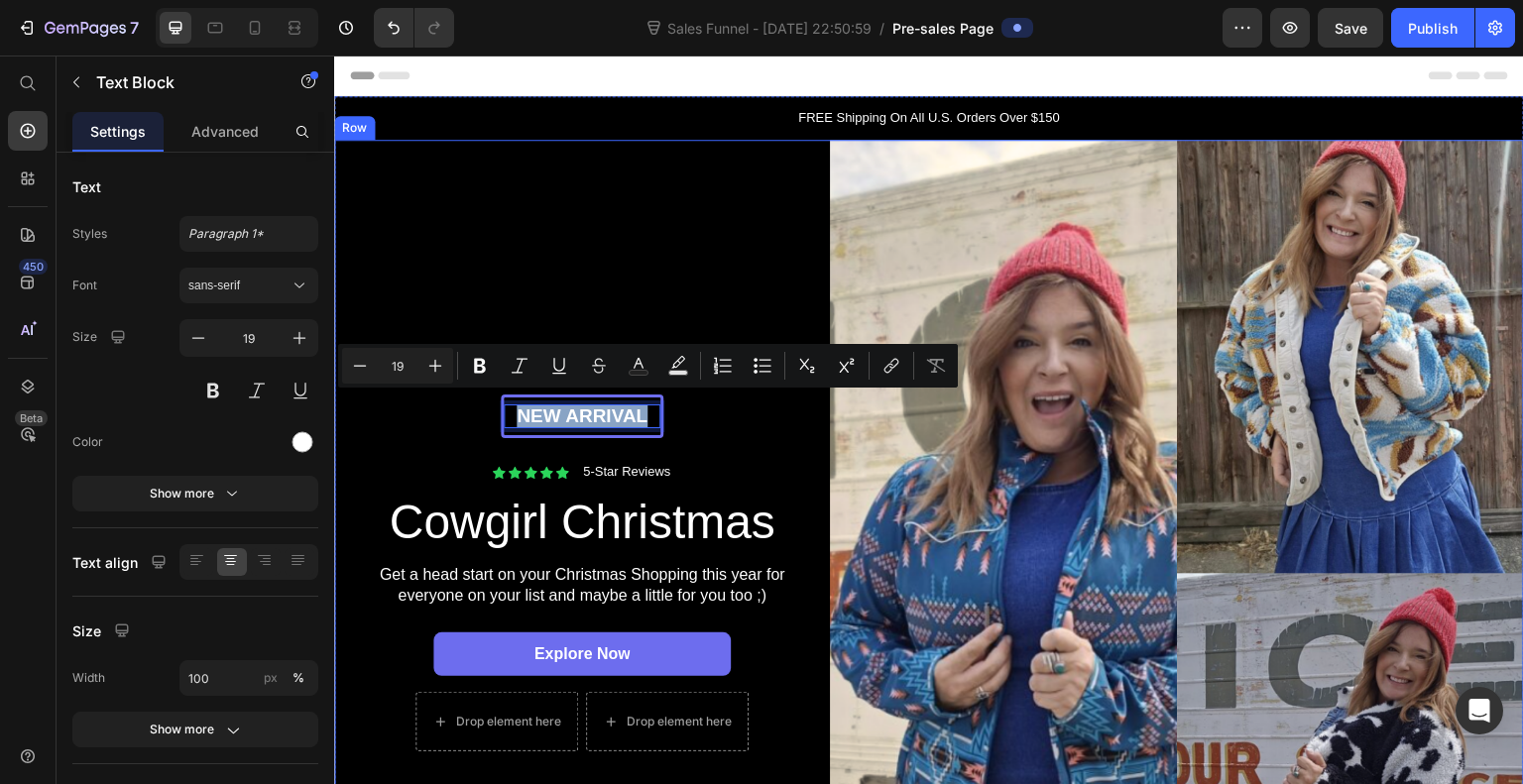 click on "New arrival Text Block   0 Row
Icon
Icon
Icon
Icon
Icon Icon List  5-Star Reviews Text Block Row Cowgirl Christmas Heading Get a head start on your Christmas Shopping this year for everyone on your list and maybe a little for you too ;) Text Block explore now Button
Drop element here
Drop element here Row Row" at bounding box center [582, 573] 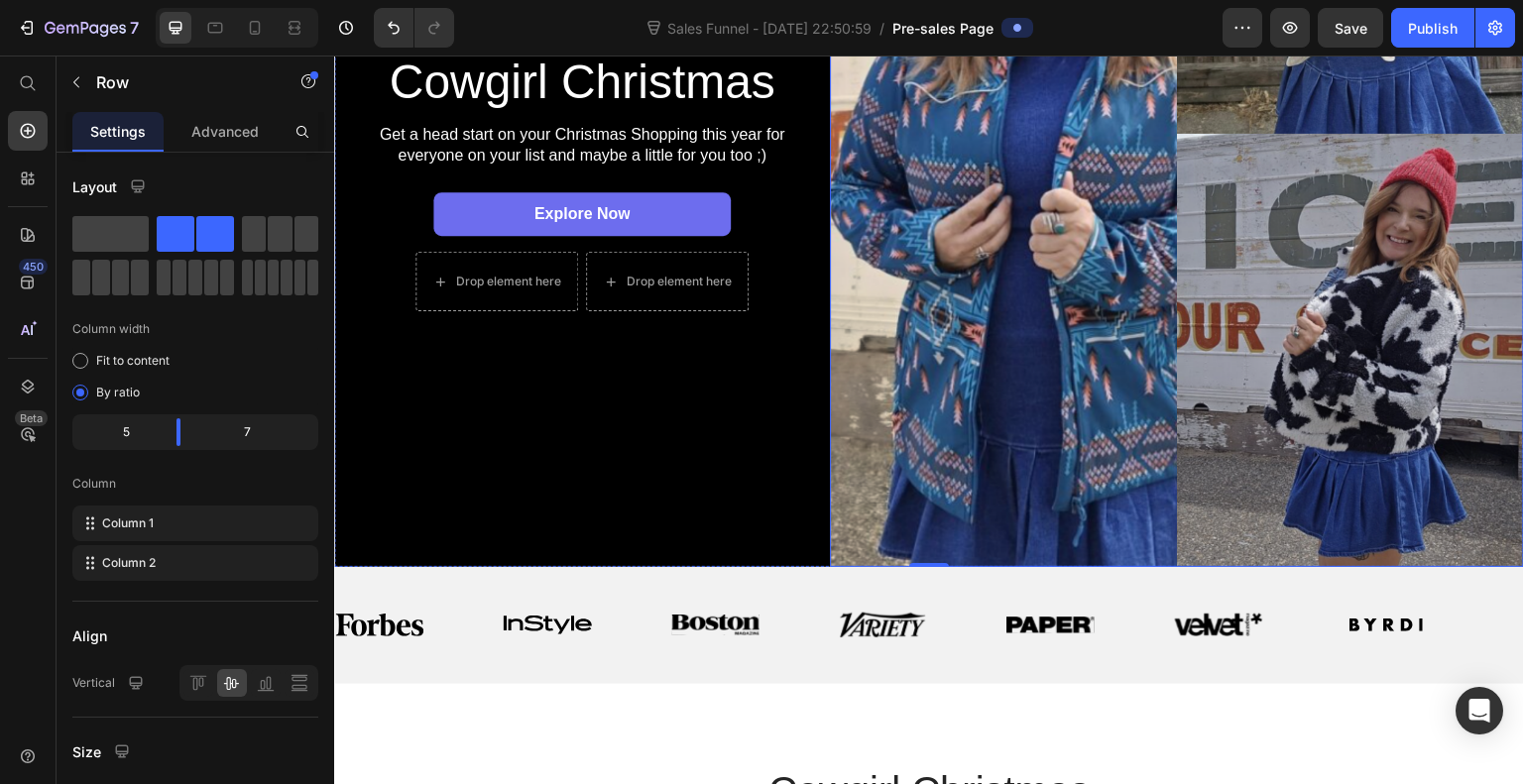 scroll, scrollTop: 447, scrollLeft: 0, axis: vertical 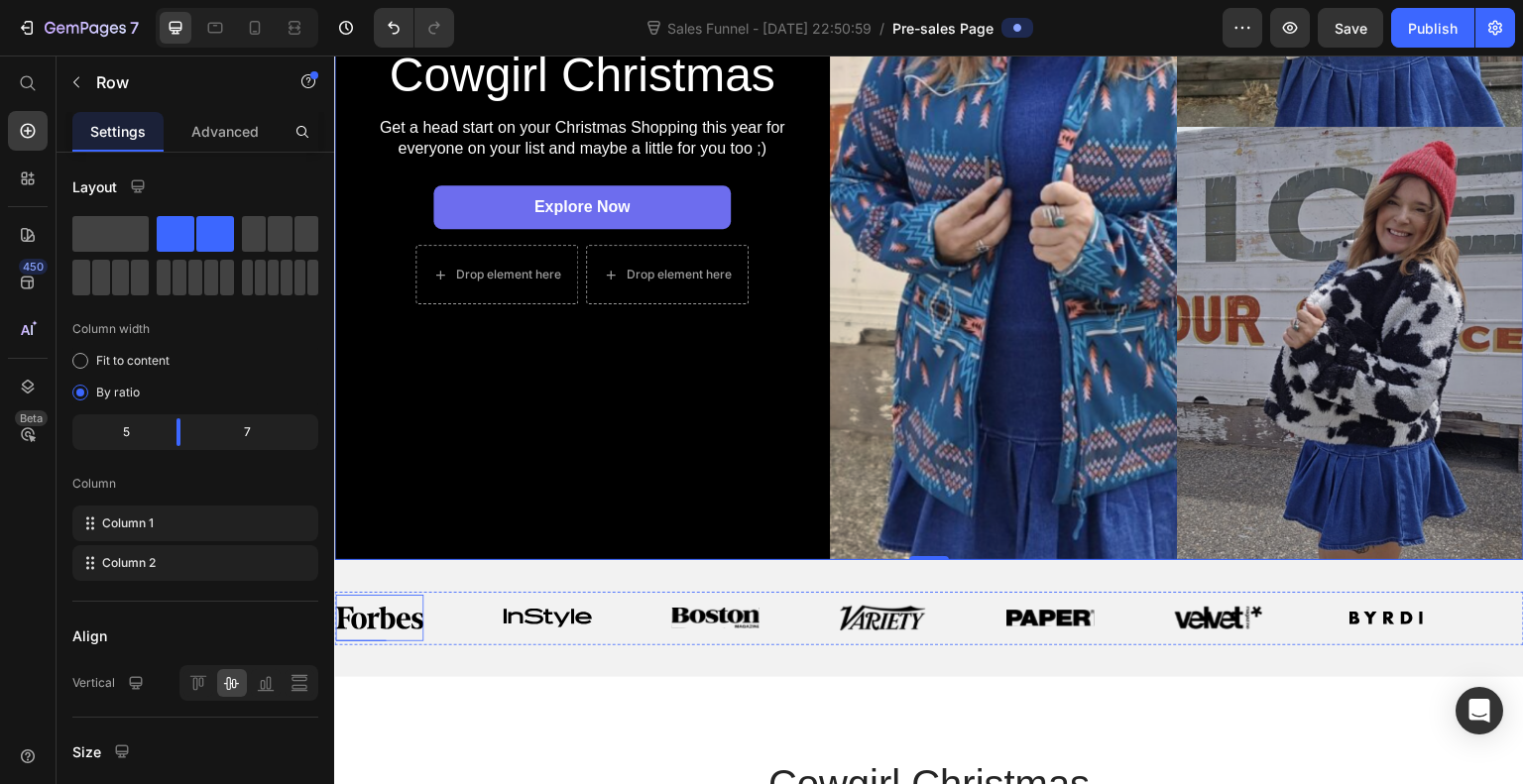 click at bounding box center (379, 617) 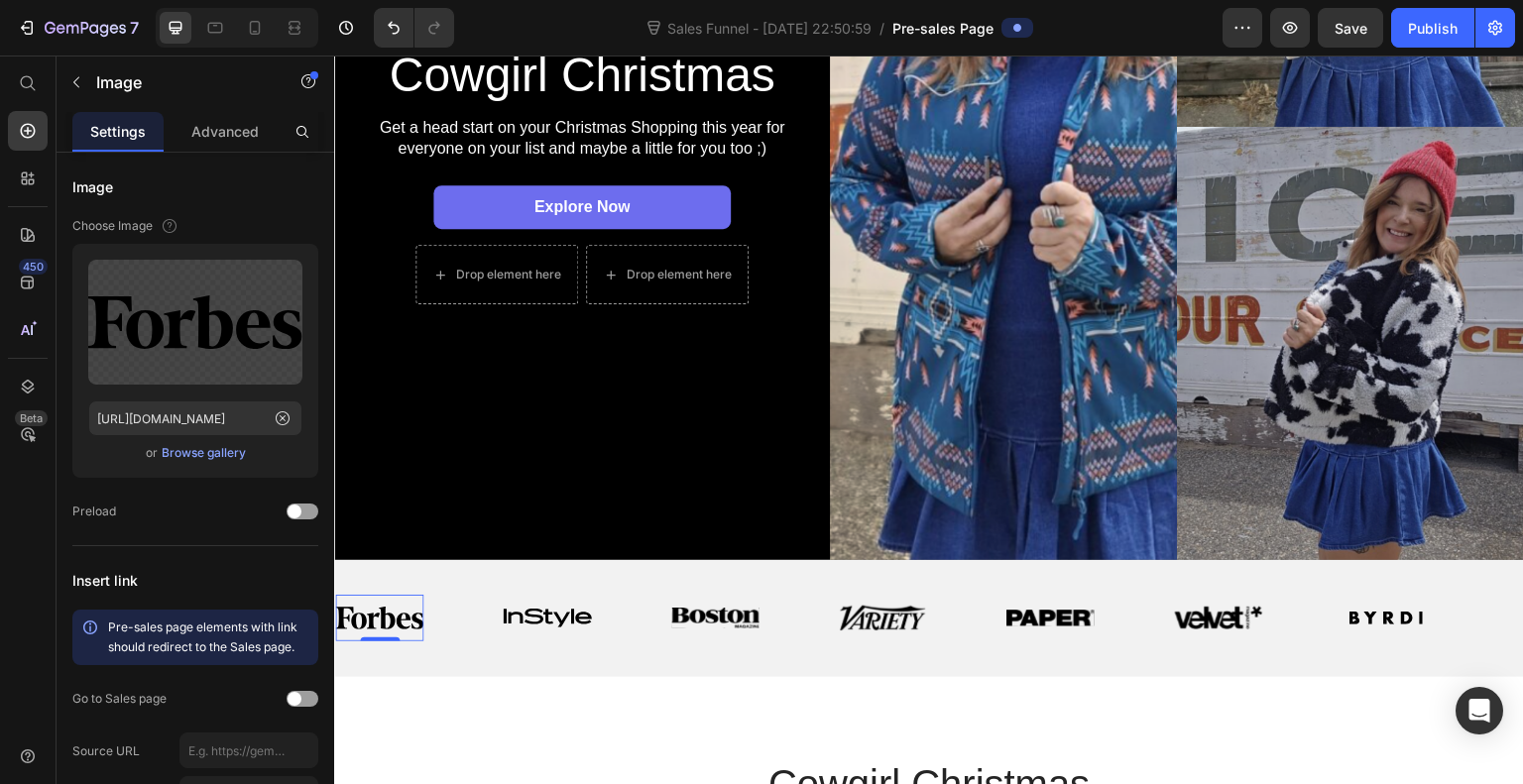 click 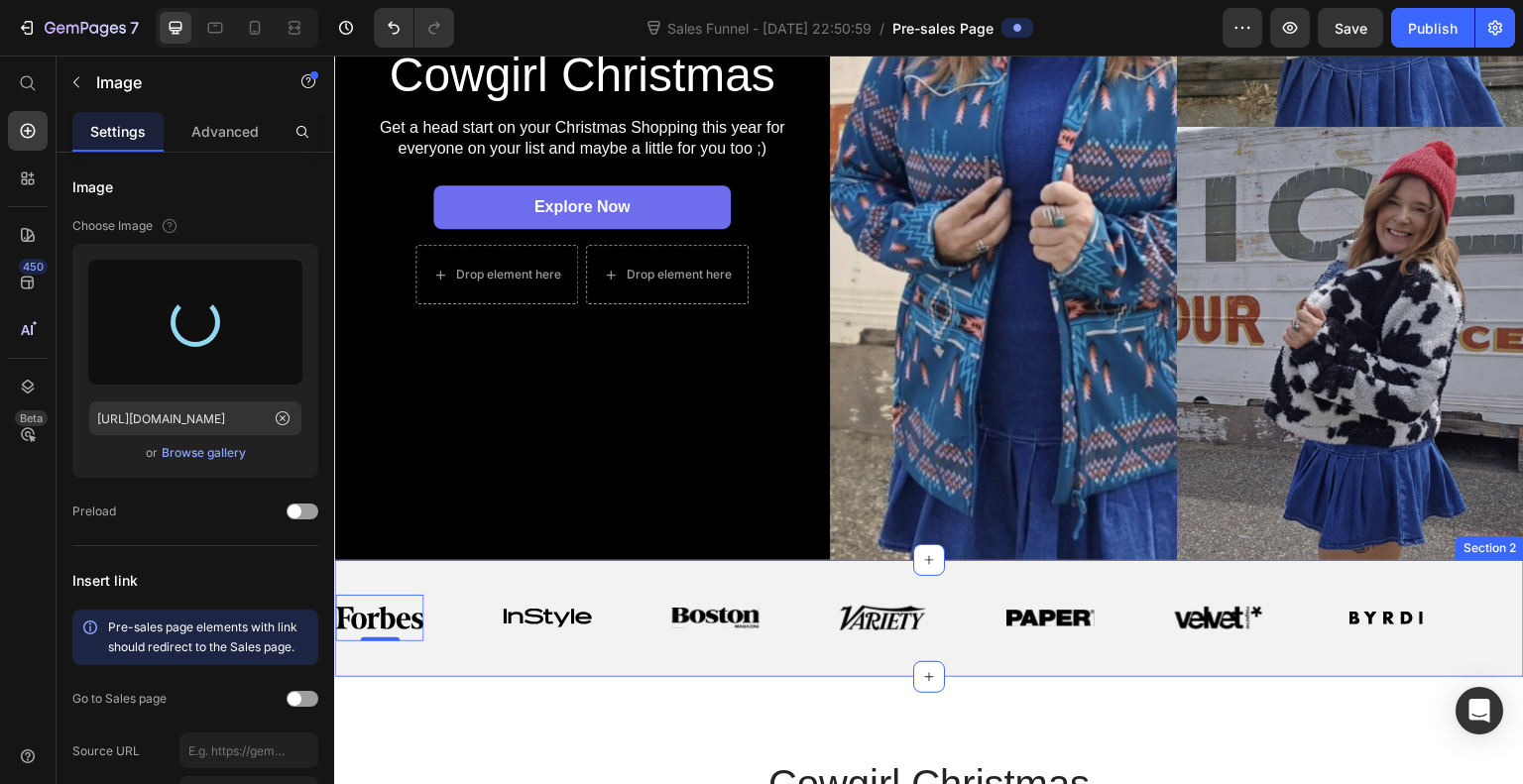 type on "https://cdn.shopify.com/s/files/1/0820/2525/1131/files/gempages_574625324487148319-57a21a9f-b83c-446c-83b1-74324b734e3e.webp" 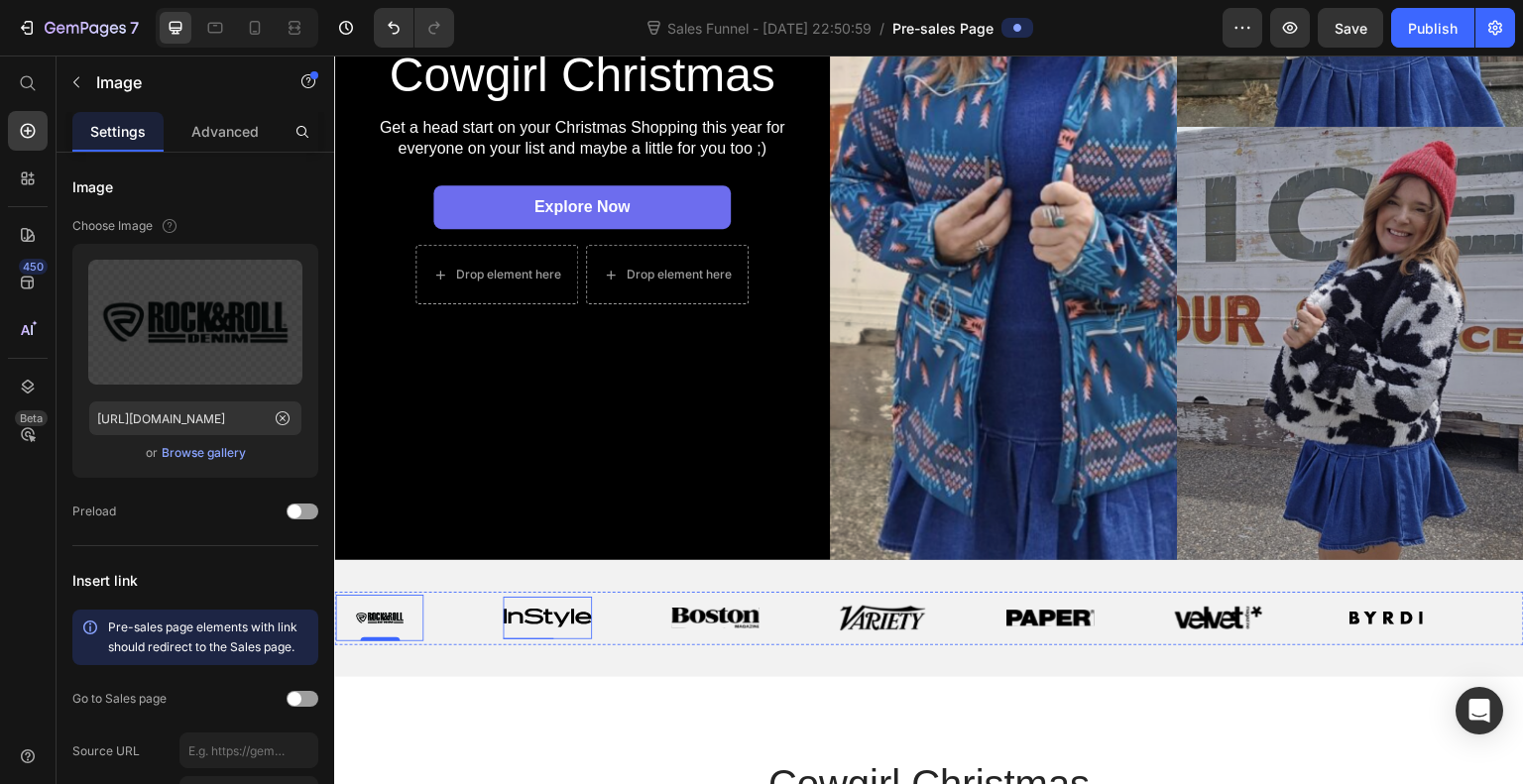 click at bounding box center [546, 618] 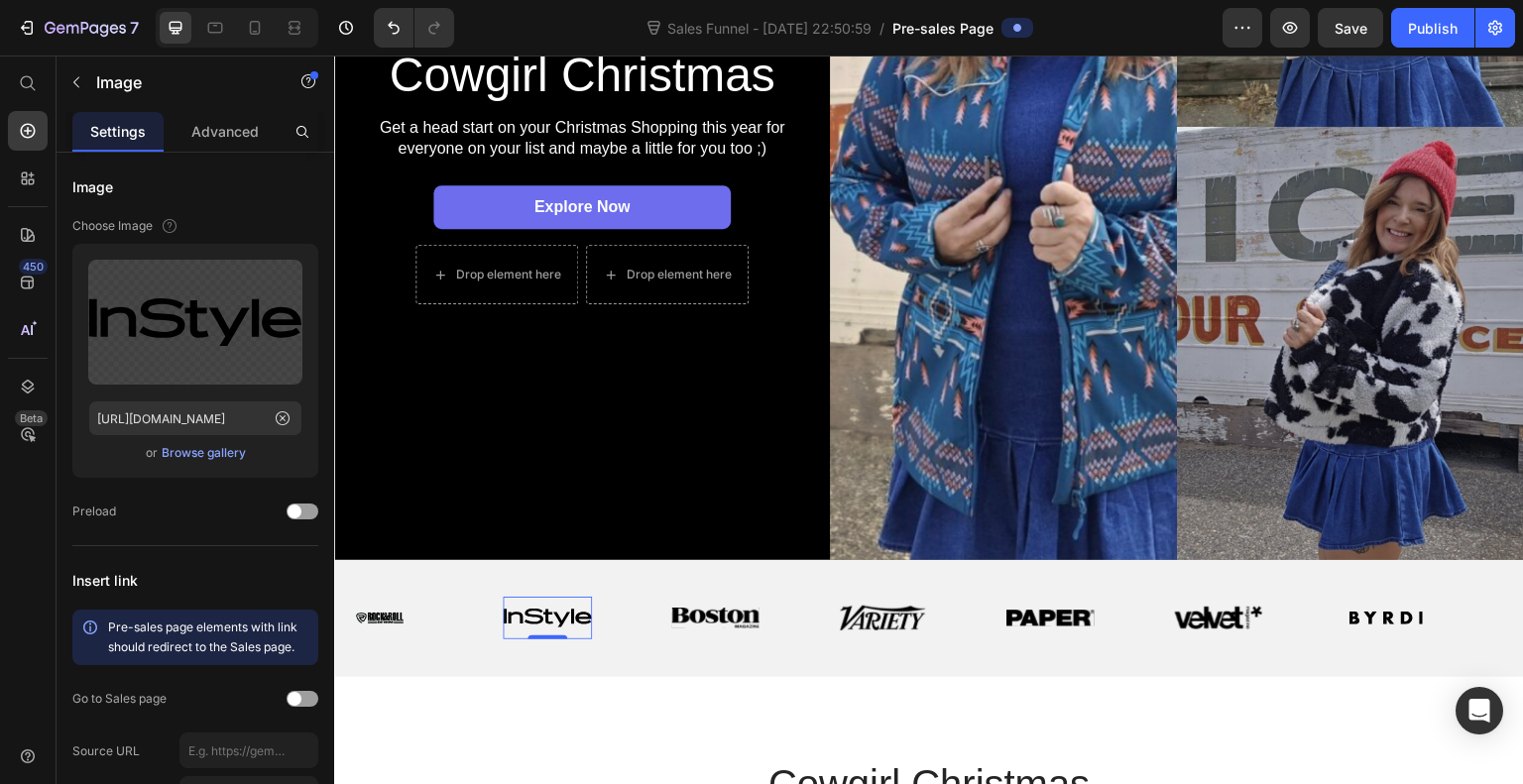 click 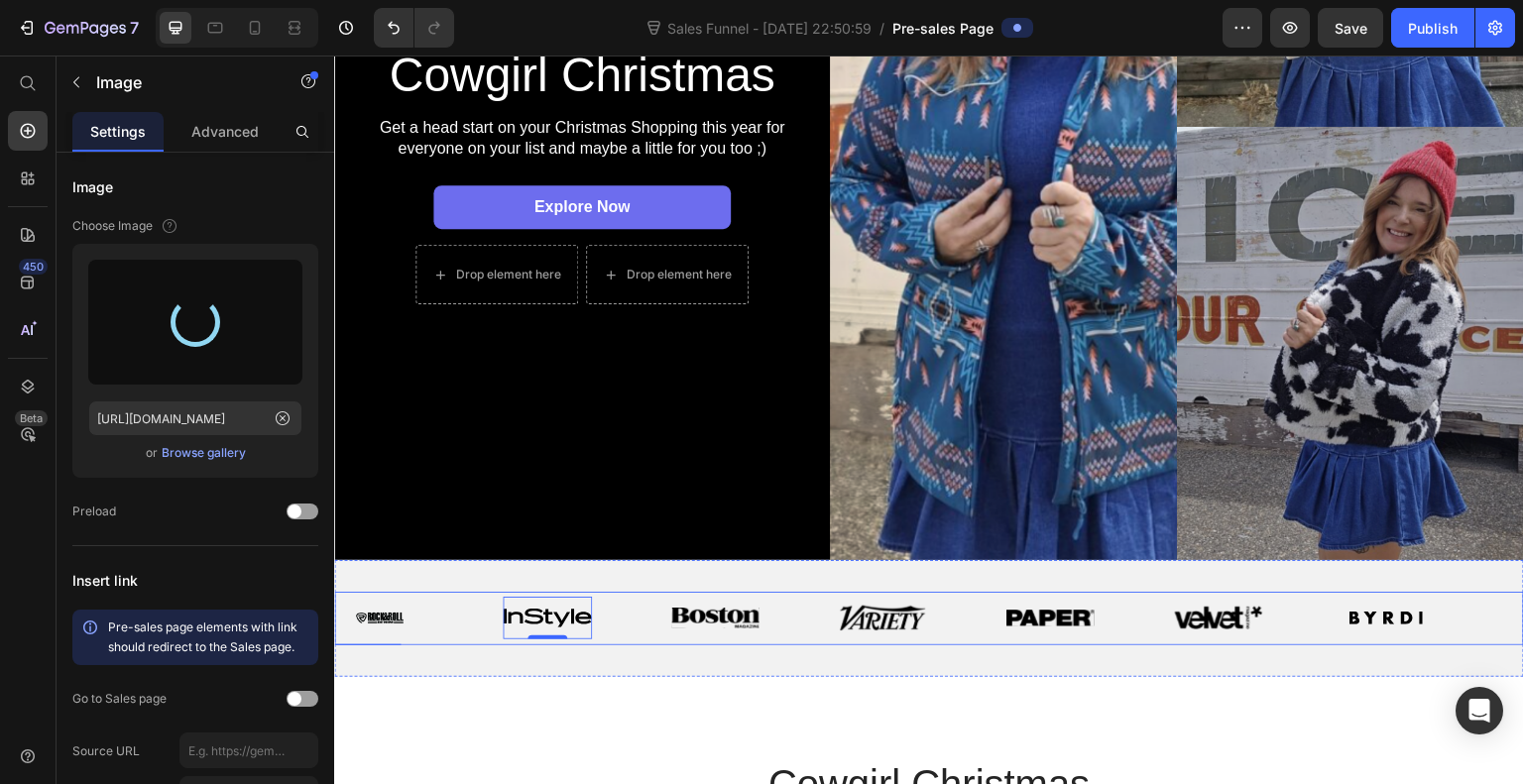 type on "https://cdn.shopify.com/s/files/1/0820/2525/1131/files/gempages_574625324487148319-1f2b3c6a-565d-4a27-945b-0eb5b6d92908.png" 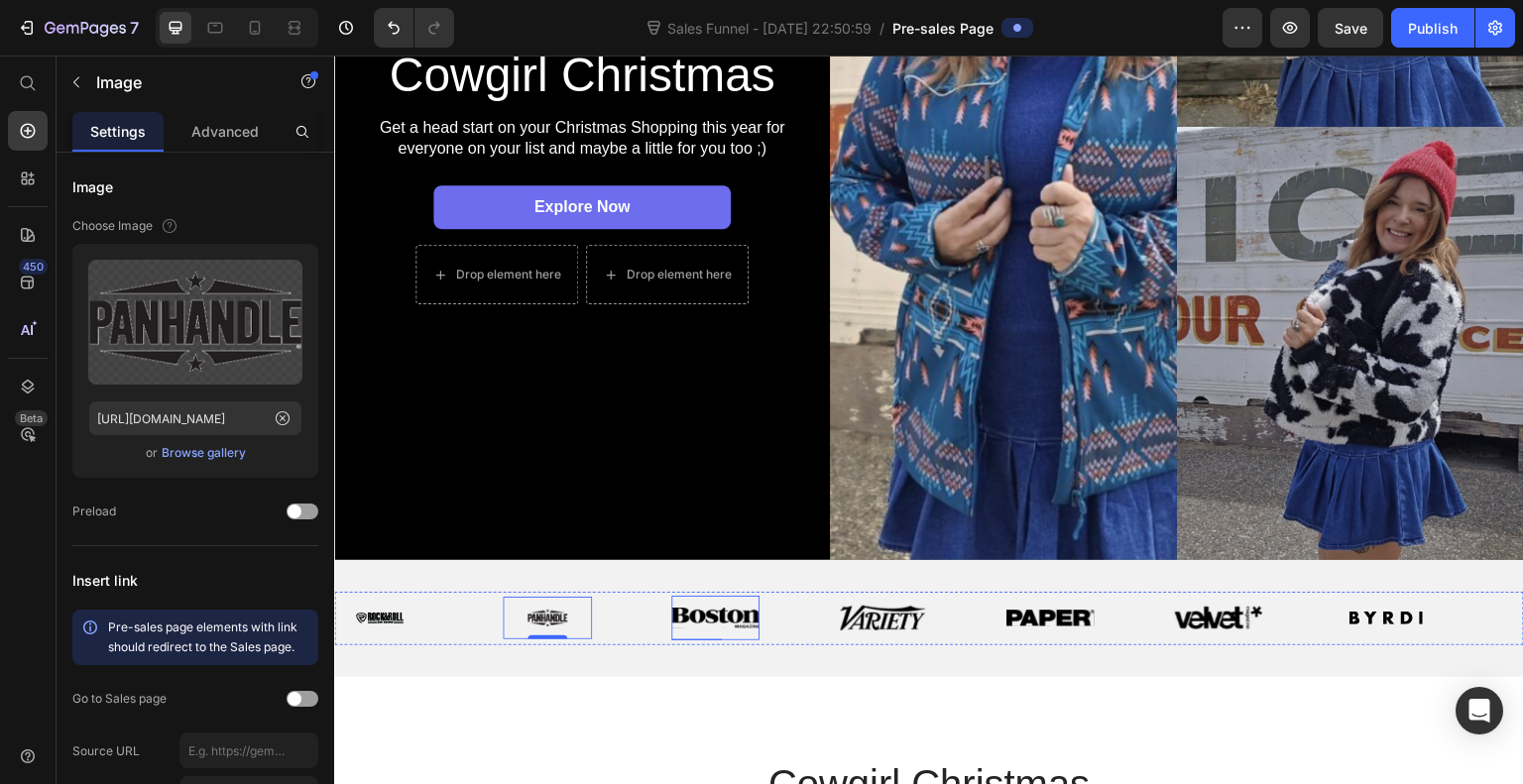 click at bounding box center [715, 617] 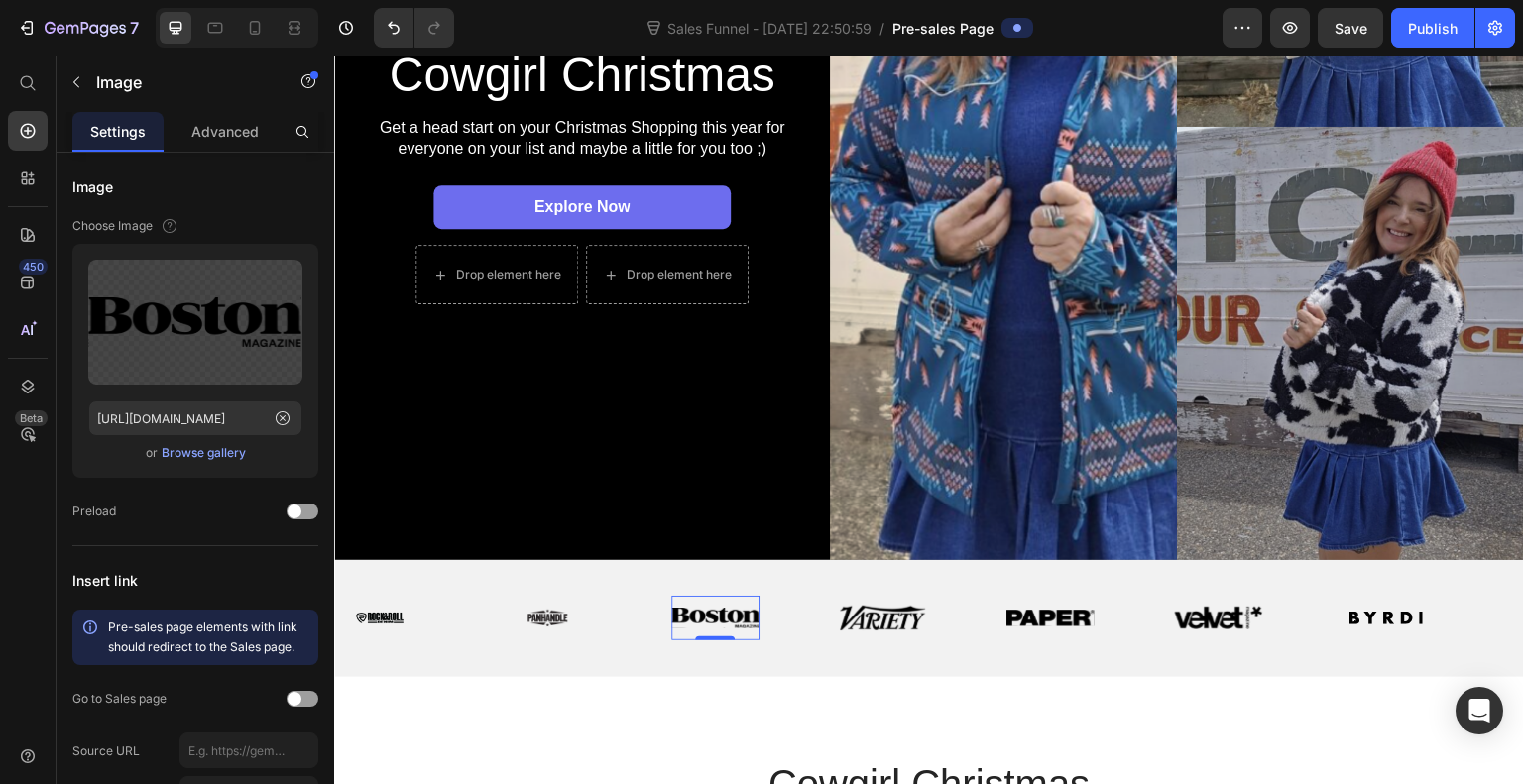 click 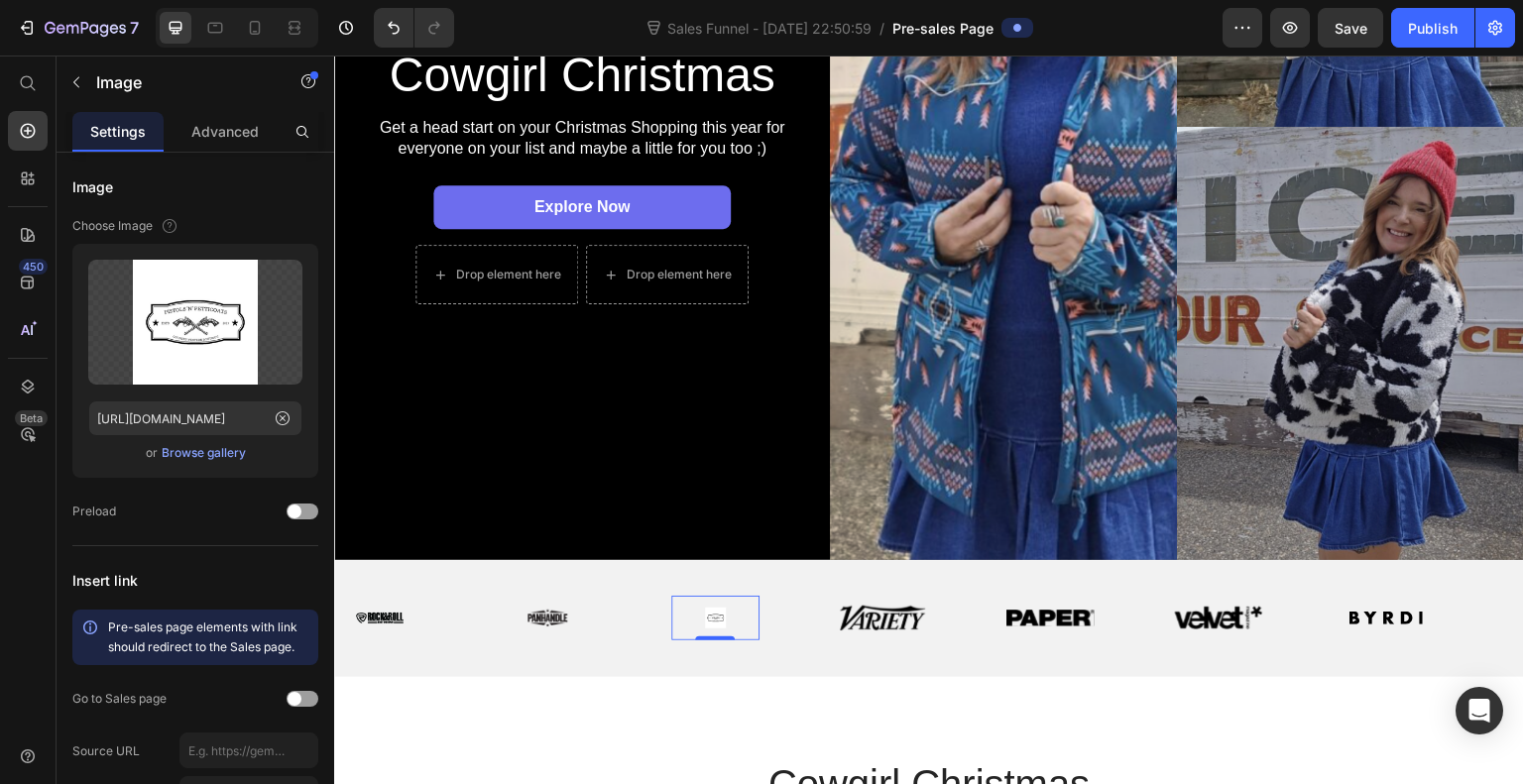 click 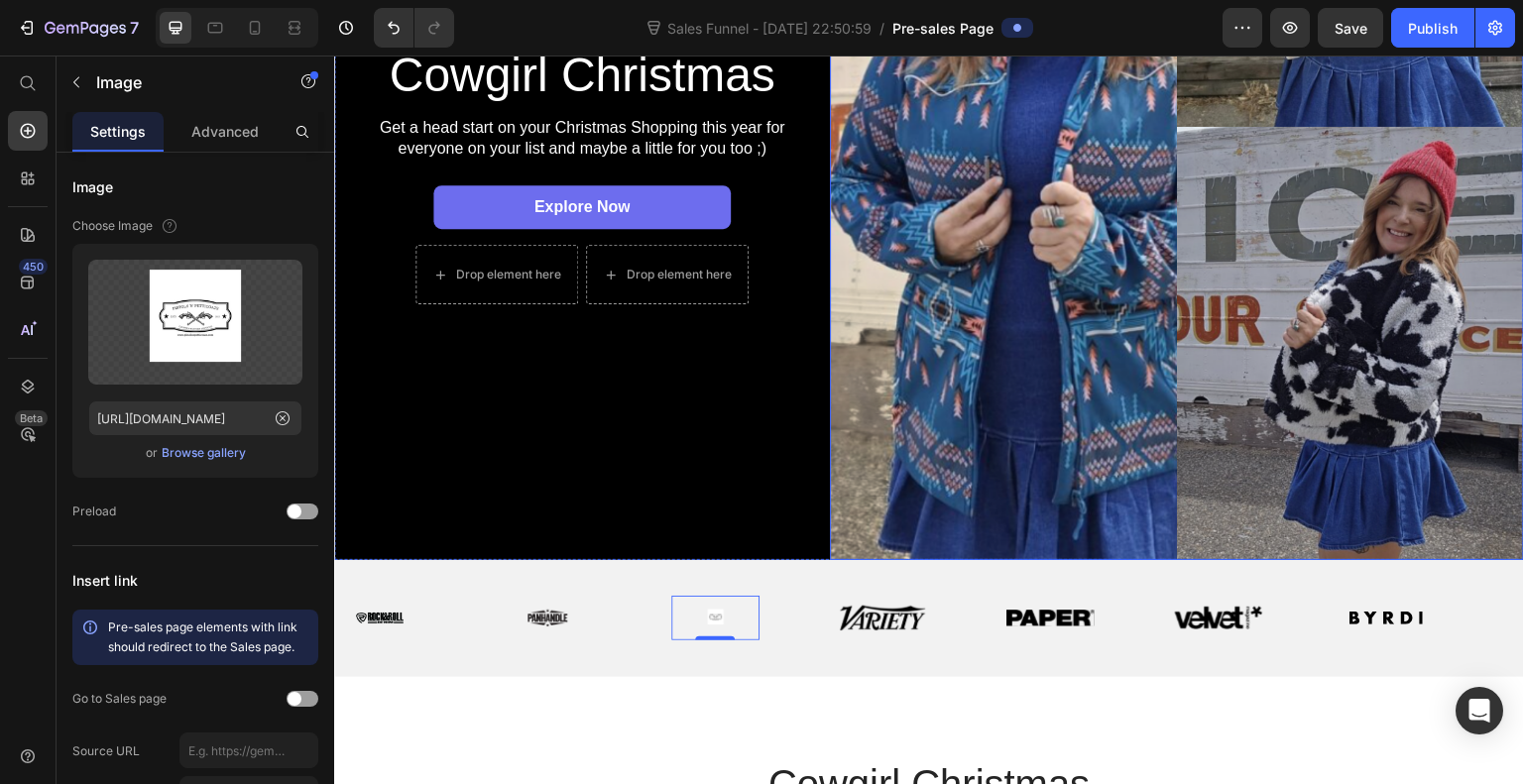 click at bounding box center (195, 322) 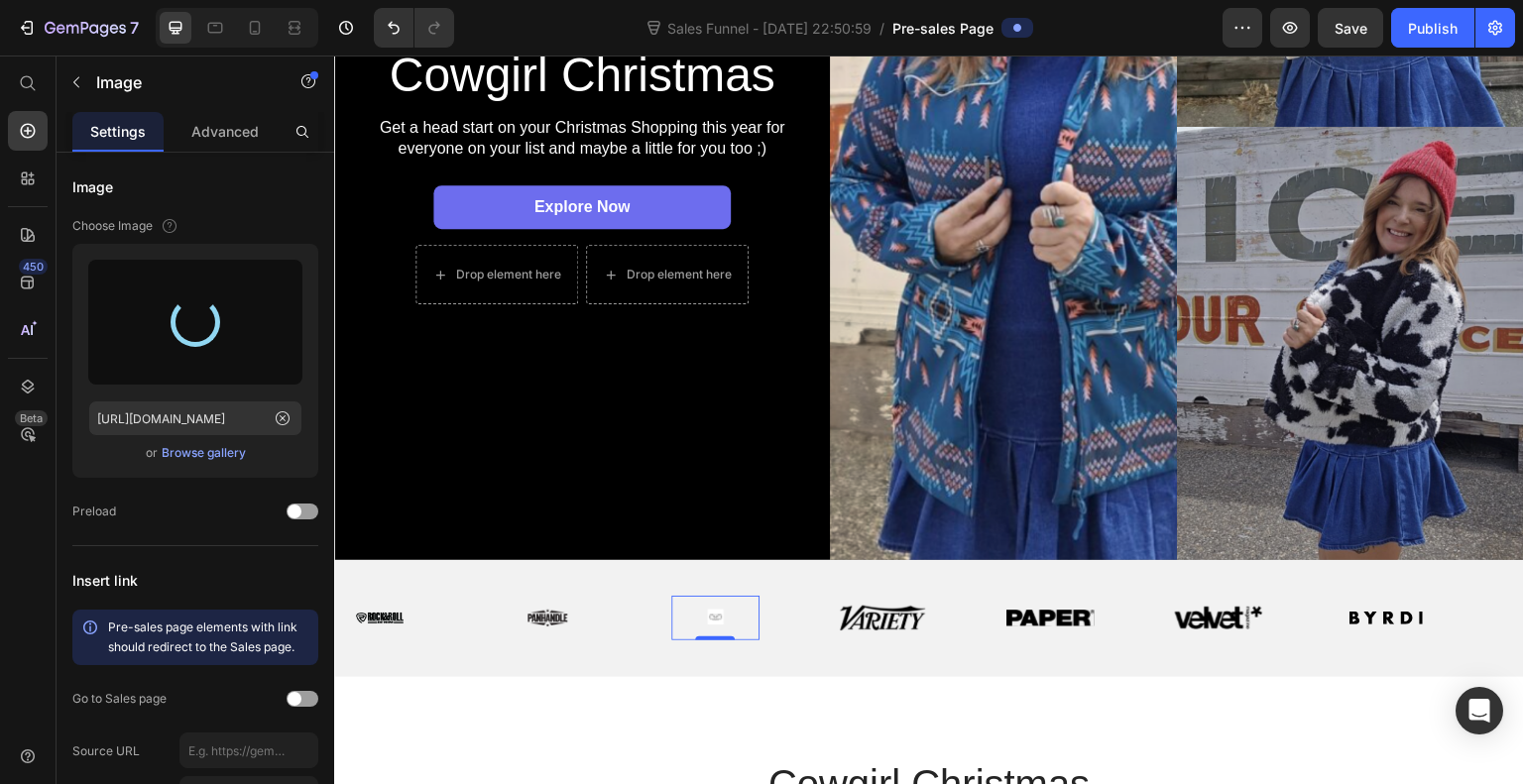type on "https://cdn.shopify.com/s/files/1/0820/2525/1131/files/gempages_574625324487148319-134c87a3-e66a-4c9b-bf27-78dafd642d32.png" 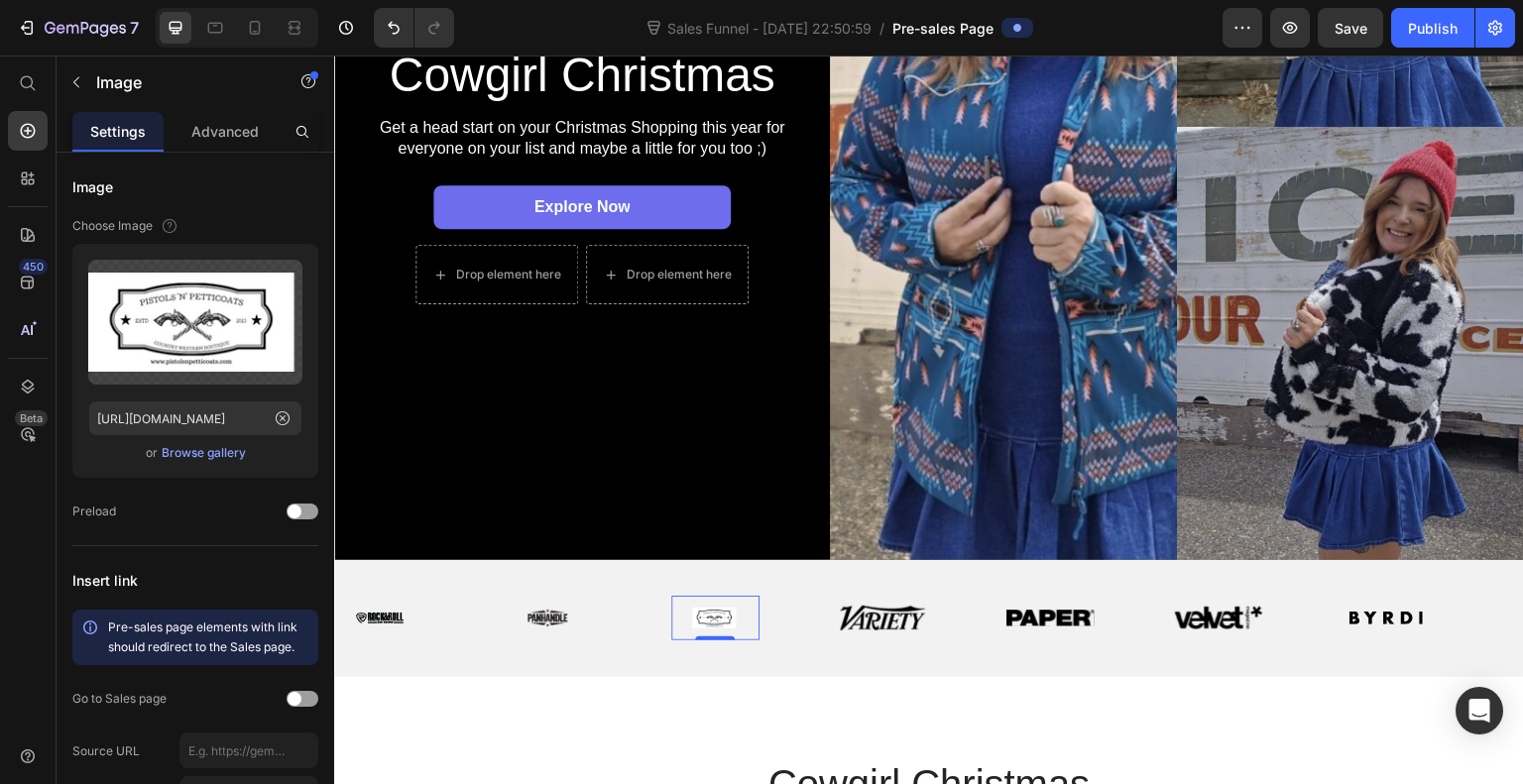 click at bounding box center (882, 617) 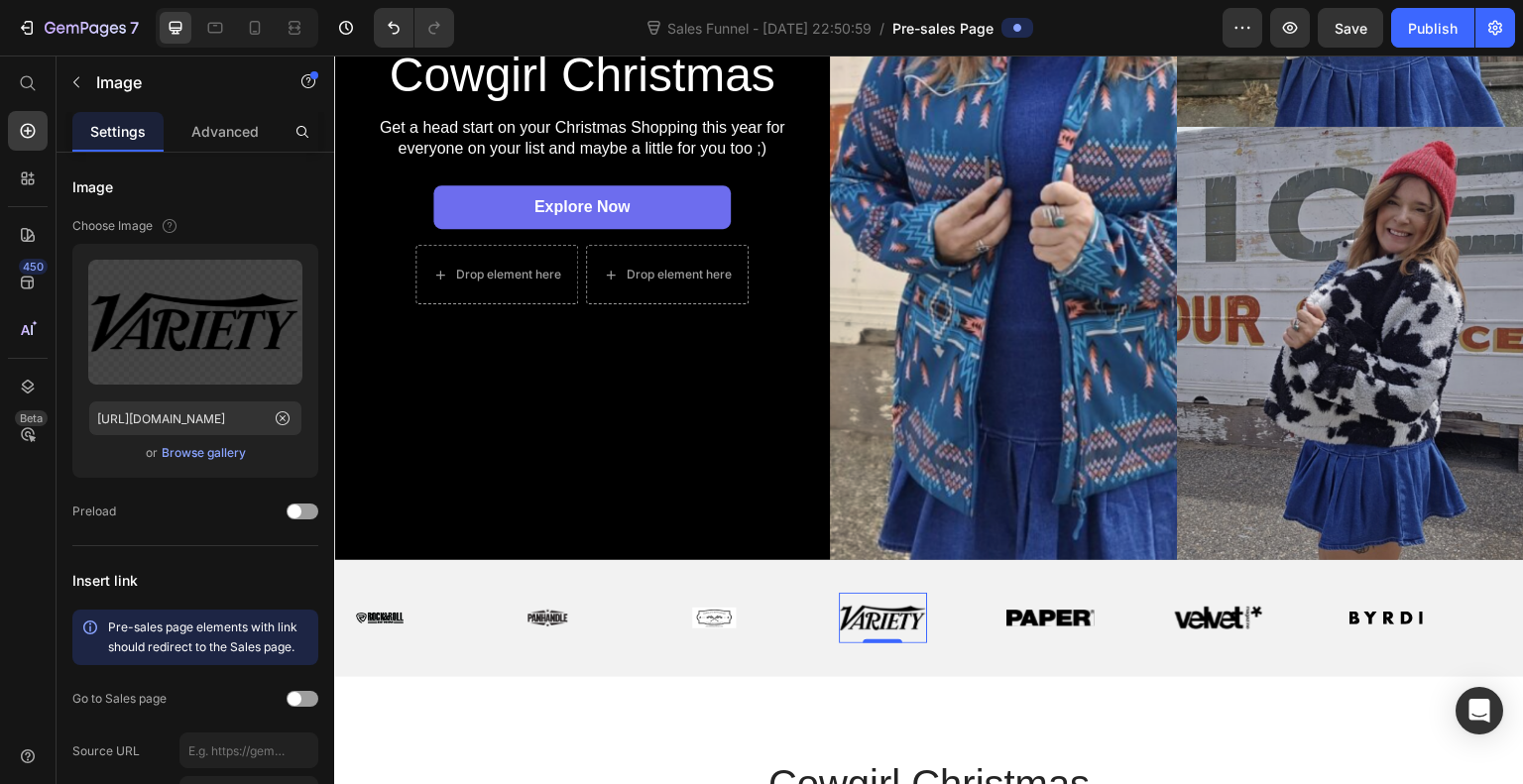 click 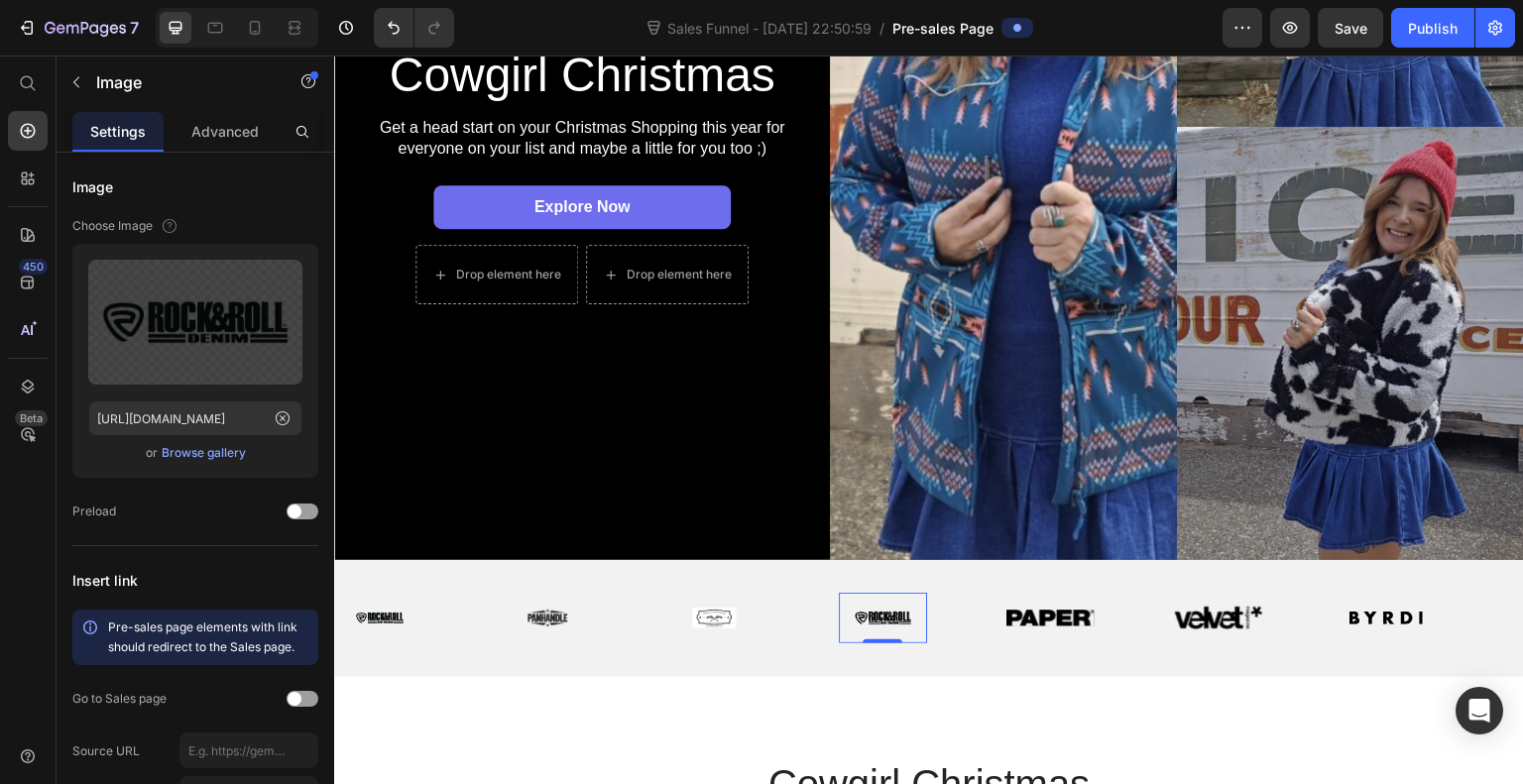 click at bounding box center (1050, 617) 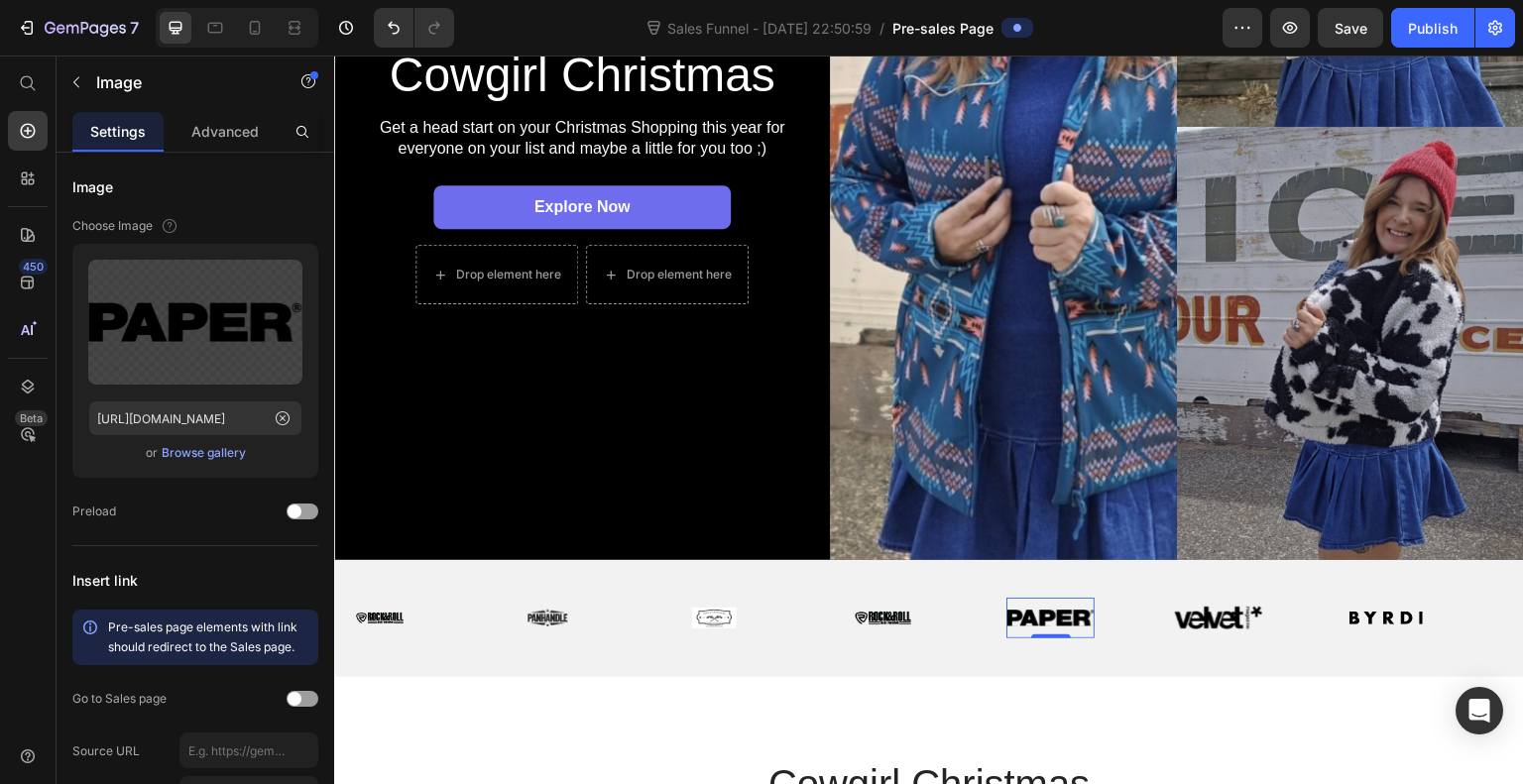 click 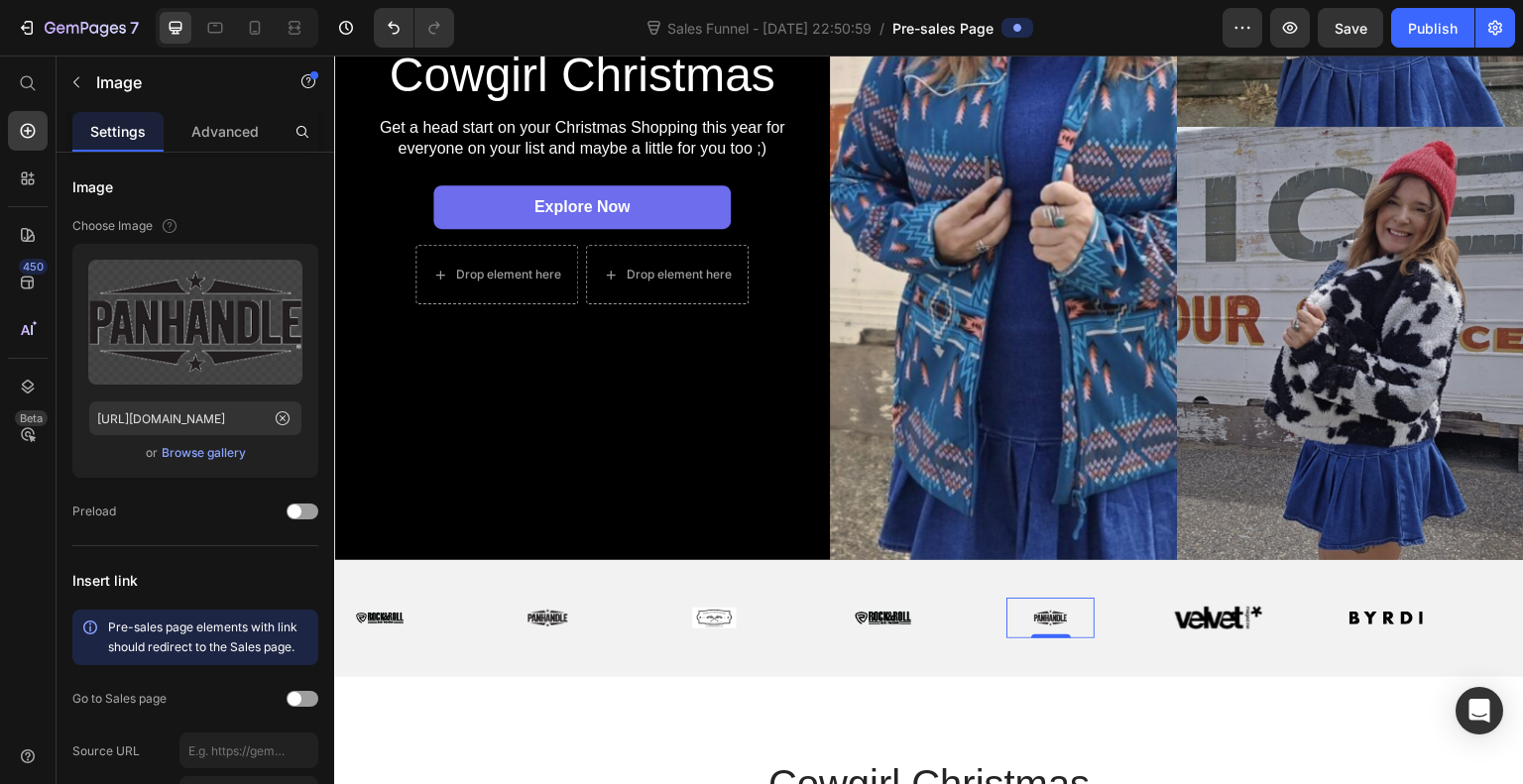 click at bounding box center [1218, 617] 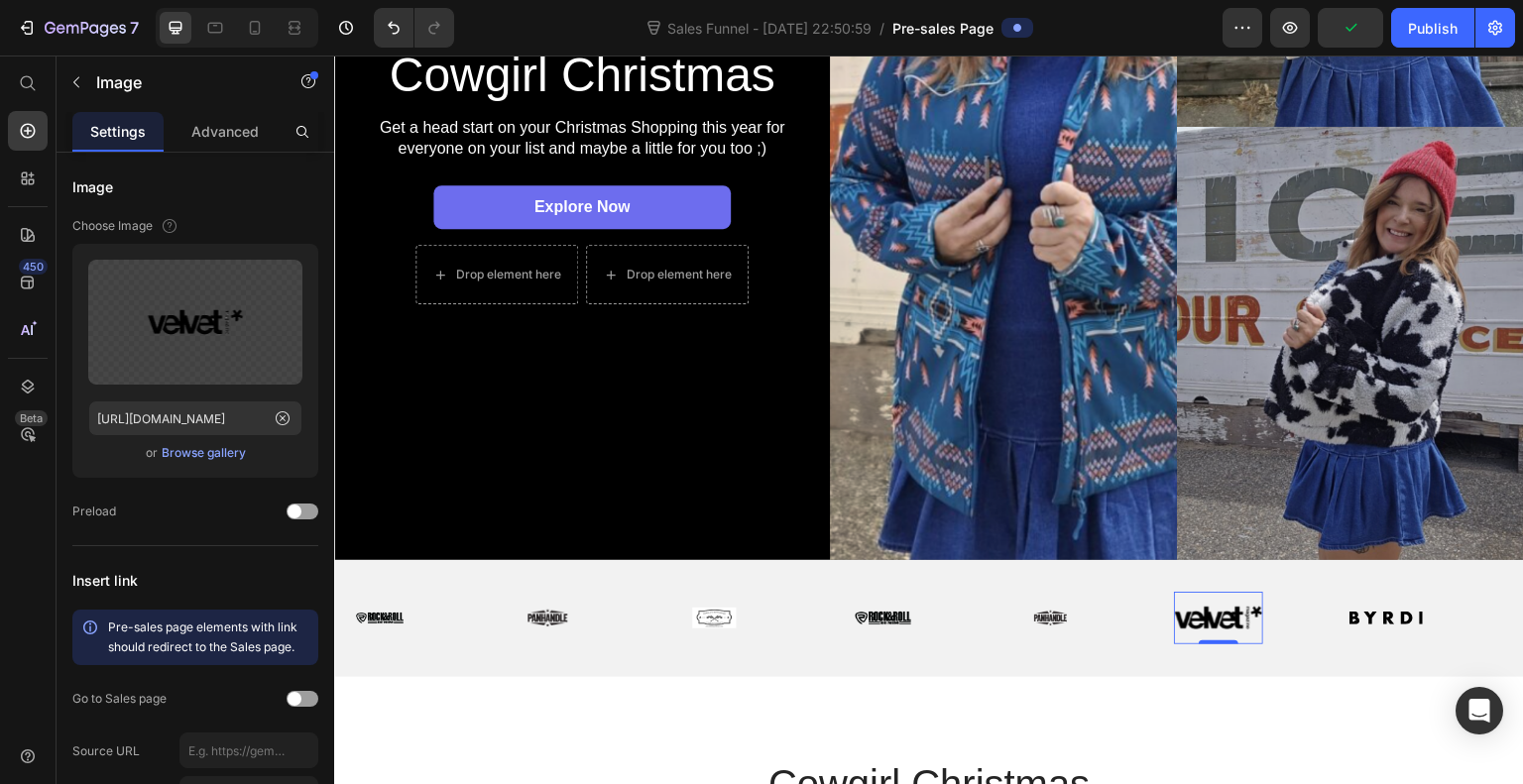 click 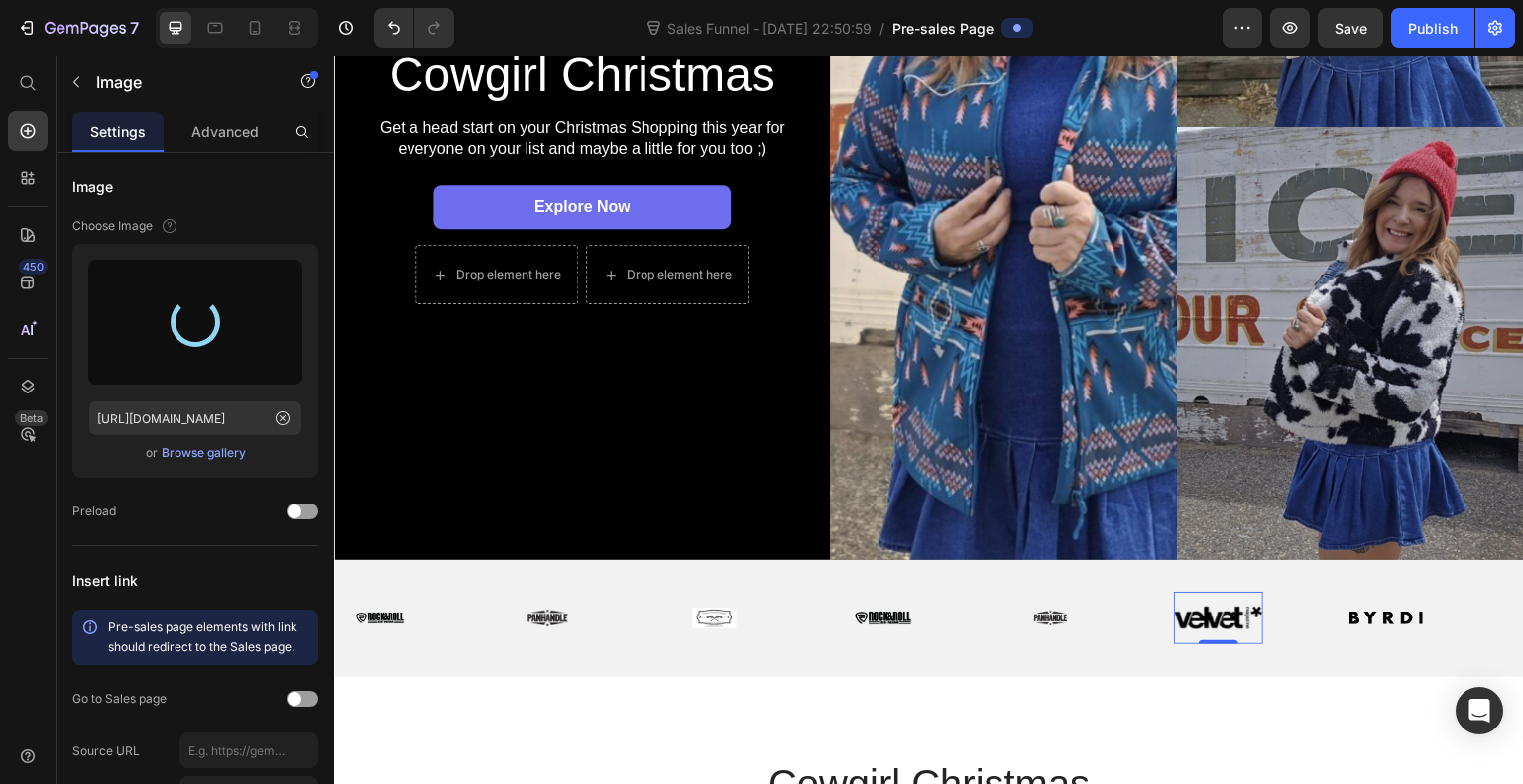 type on "https://cdn.shopify.com/s/files/1/0820/2525/1131/files/gempages_574625324487148319-134c87a3-e66a-4c9b-bf27-78dafd642d32.png" 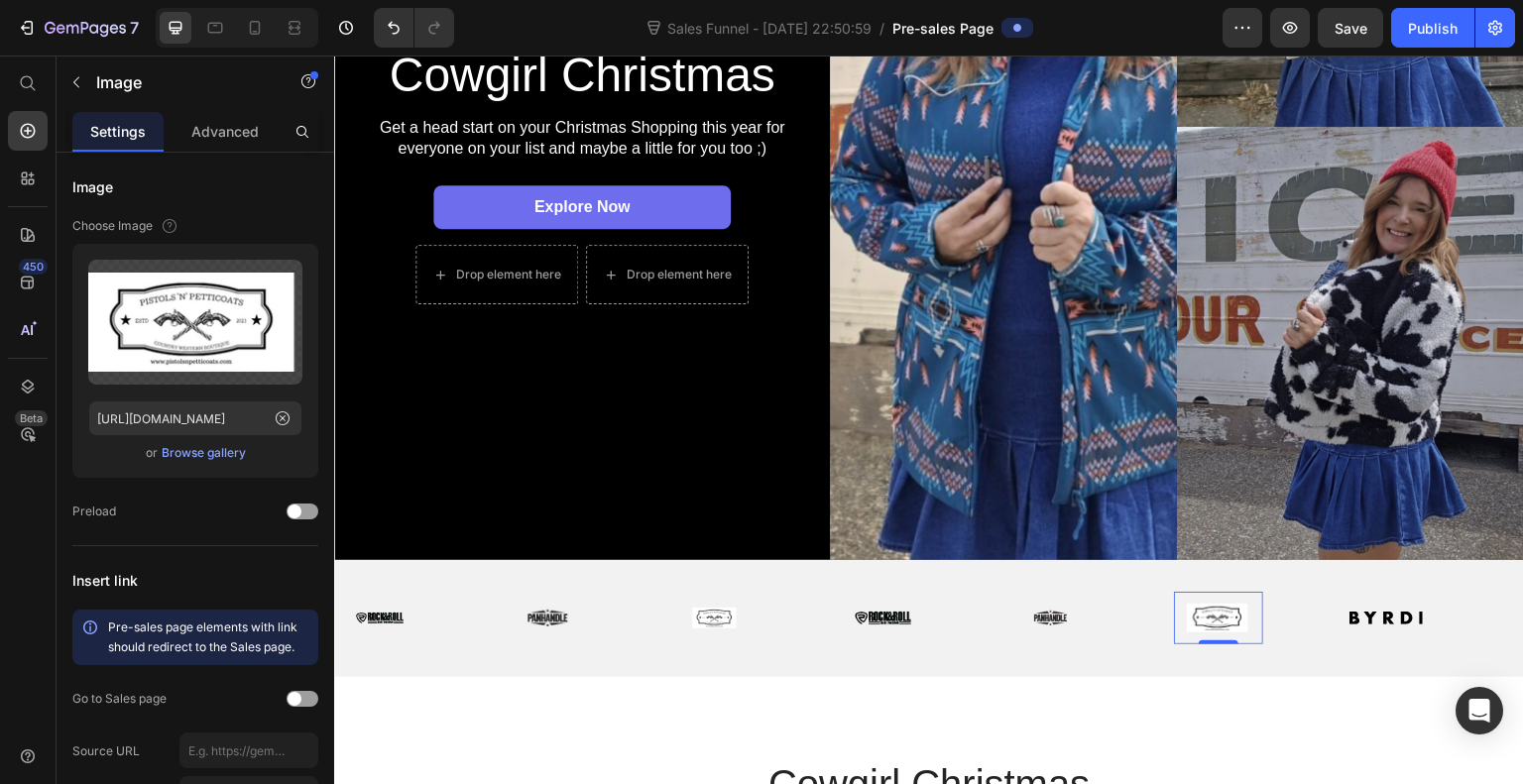 click at bounding box center (1386, 617) 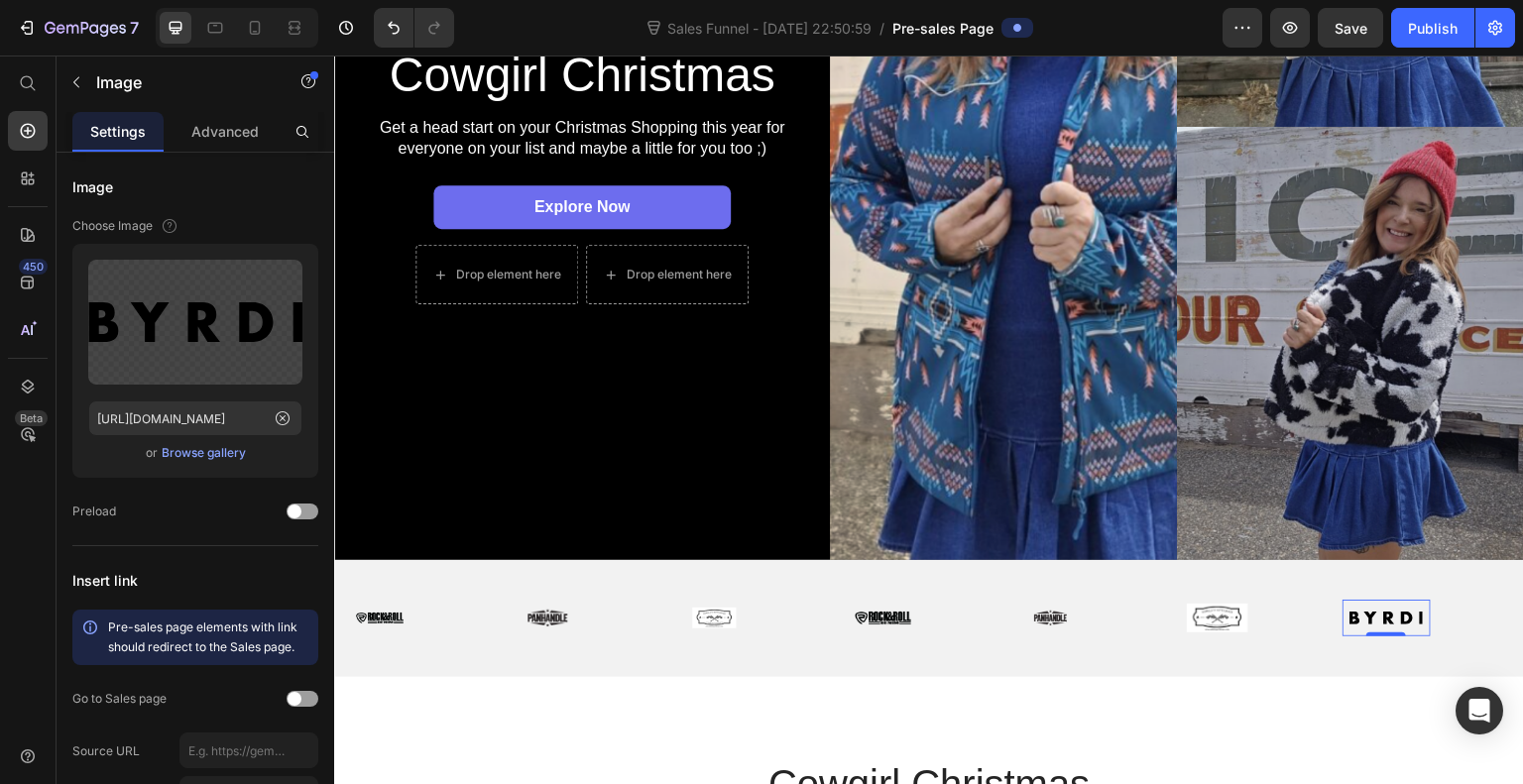 click 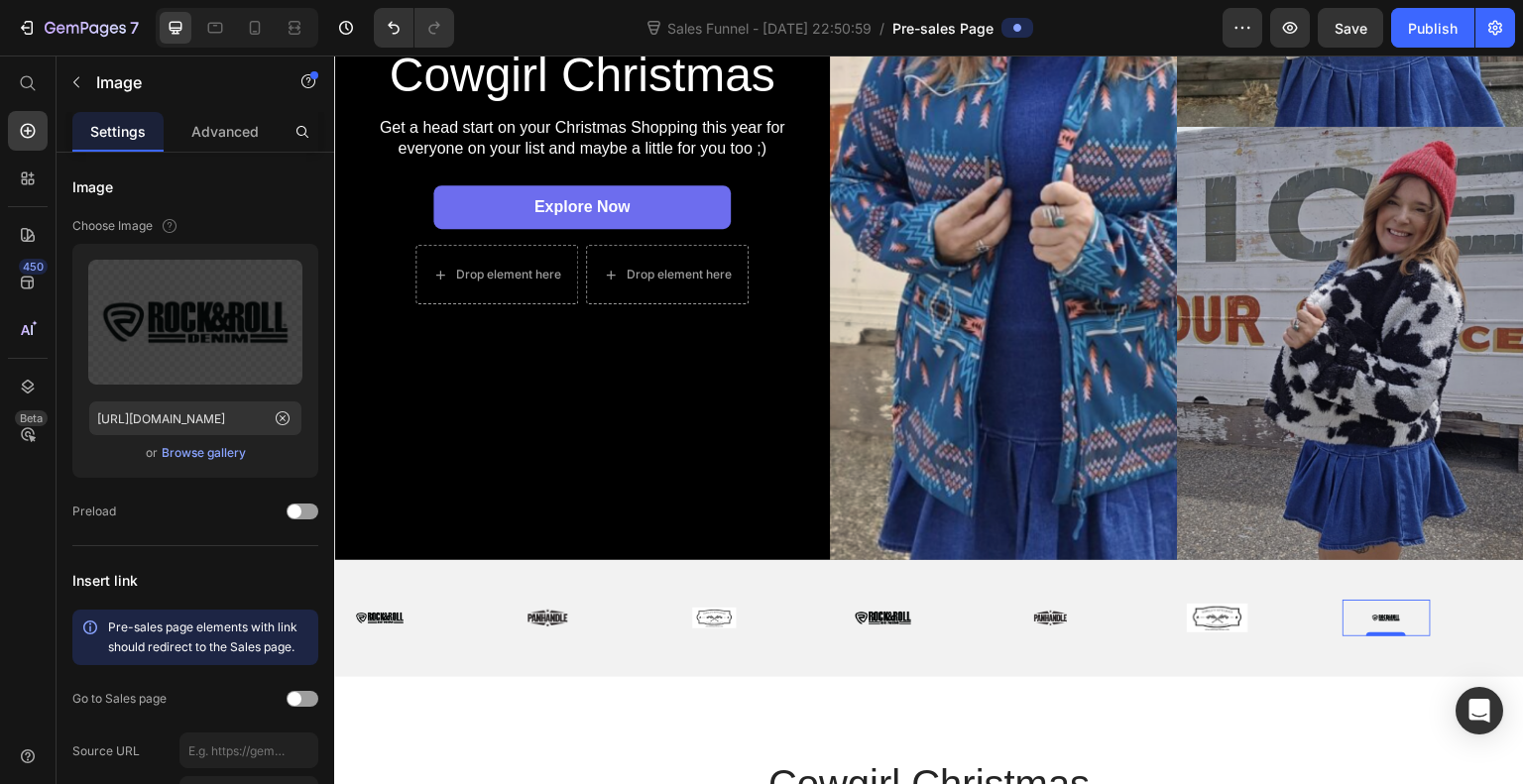 click at bounding box center [715, 617] 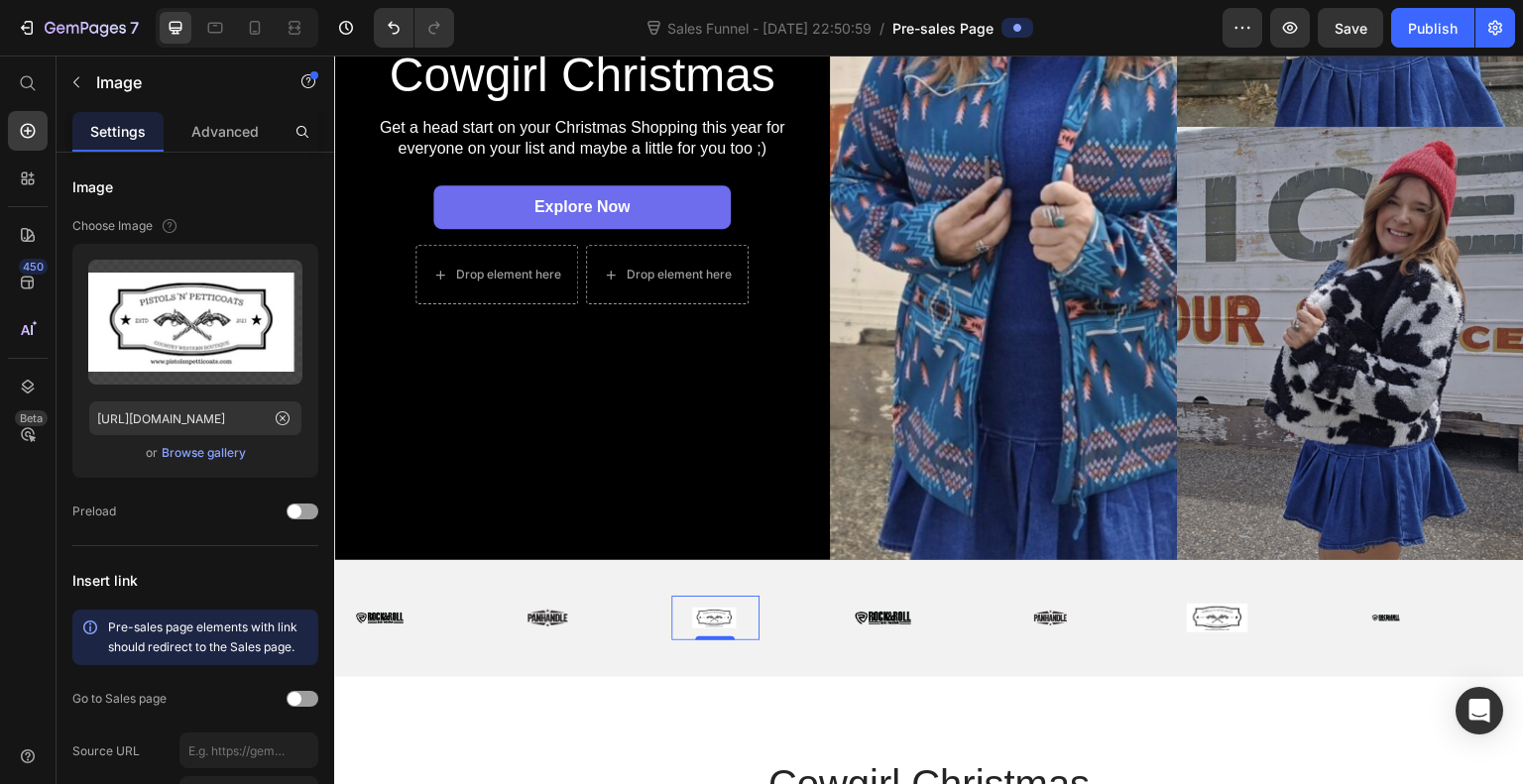 click on "Cowgirl Christmas Heading Product Images WideBundles WideBundles Available both online & offline Text Block Men's Camouflage Cargo Pants with Side Pockets Product Title $141.00 Product Price
(P) Cart Button Row Row Product Images WideBundles WideBundles Available both online & offline Text Block Someone's Smoking Hot Wife Columbia pom-pom beanie Product Title $80.00 Product Price
(P) Cart Button Row Row Product List Section 3" at bounding box center (929, 1027) 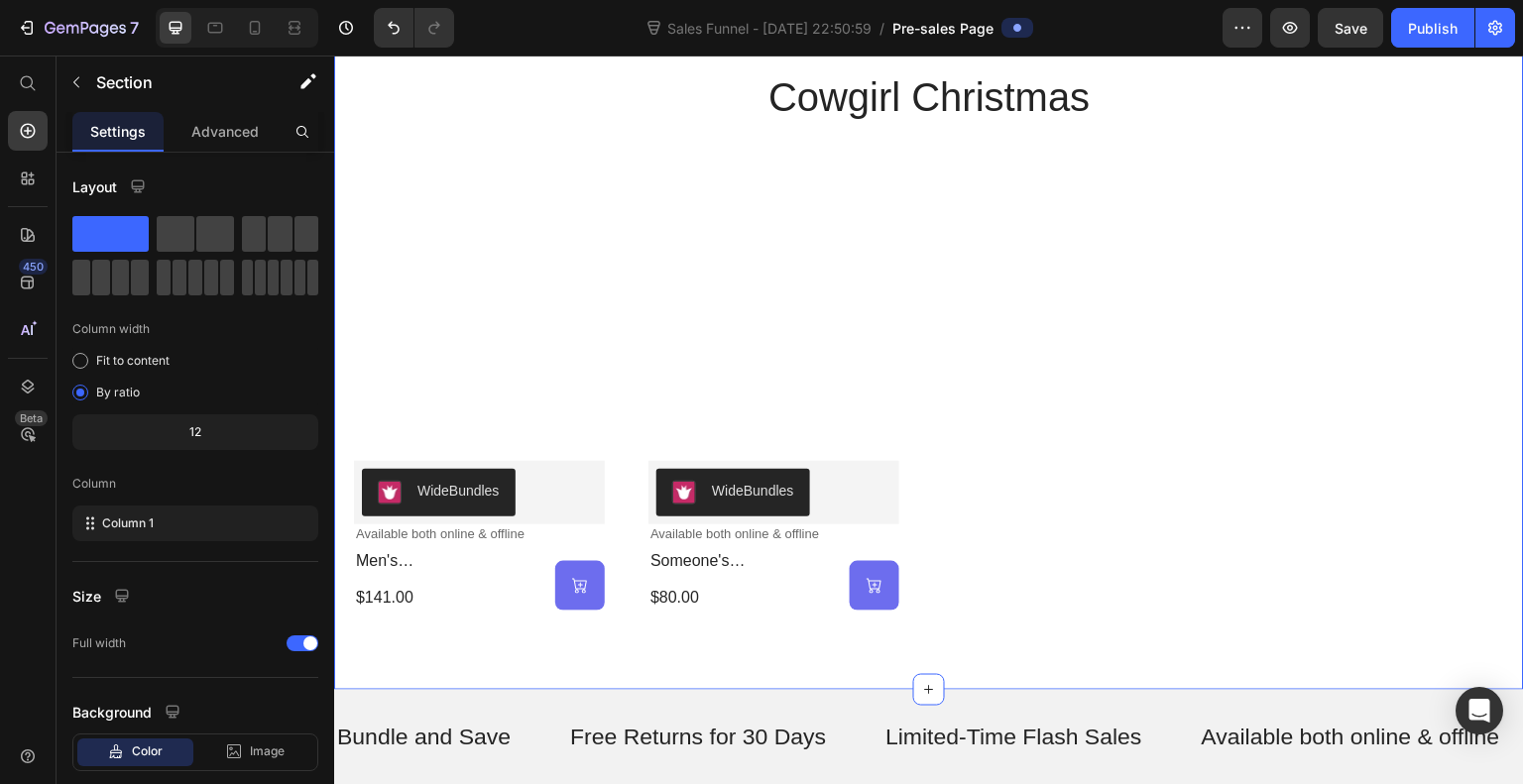 scroll, scrollTop: 1137, scrollLeft: 0, axis: vertical 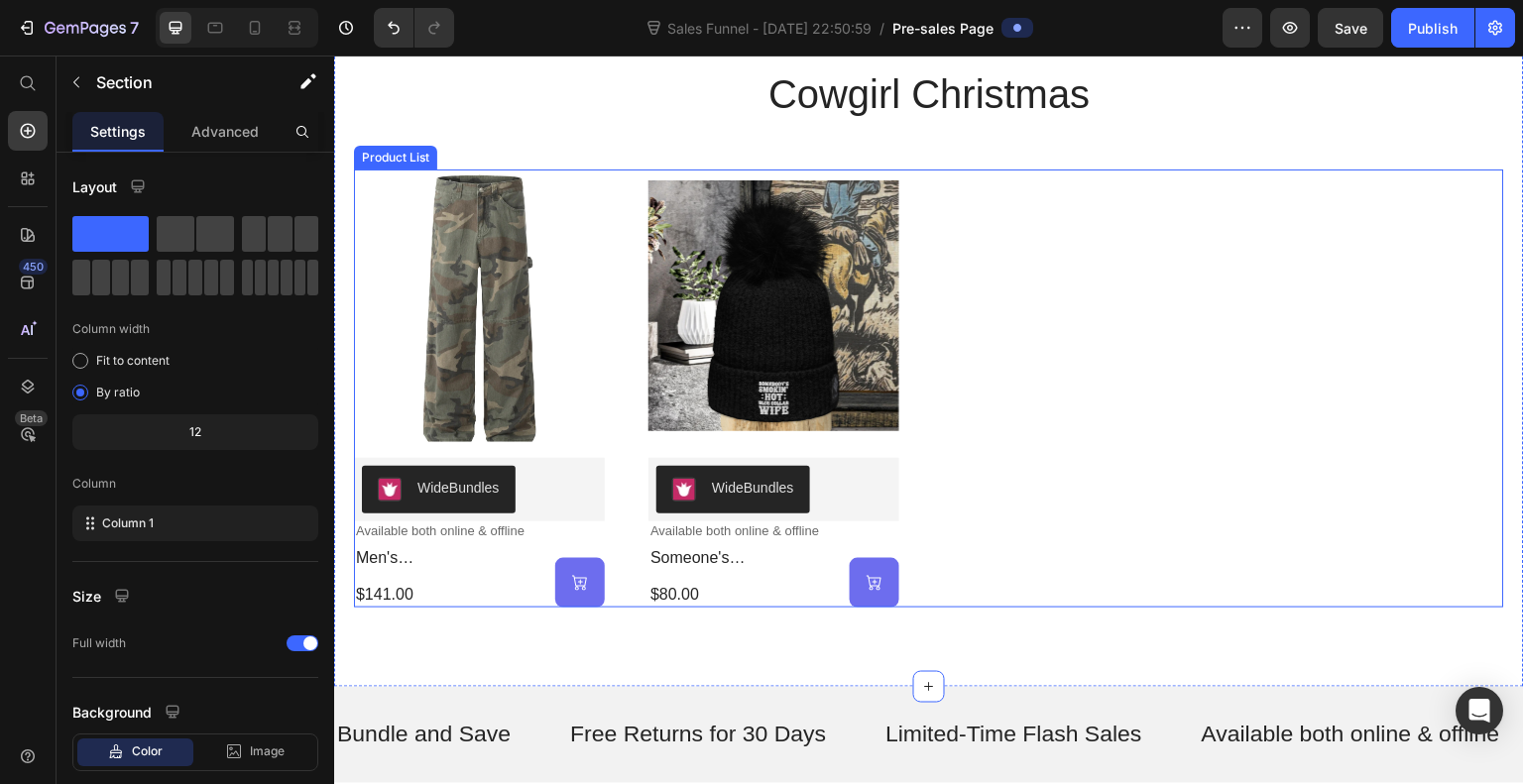 click on "Product Images WideBundles WideBundles Available both online & offline Text Block Men's Camouflage Cargo Pants with Side Pockets Product Title $141.00 Product Price
(P) Cart Button Row Row Product Images WideBundles WideBundles Available both online & offline Text Block Someone's Smoking Hot Wife Columbia pom-pom beanie Product Title $80.00 Product Price
(P) Cart Button Row Row" at bounding box center (929, 389) 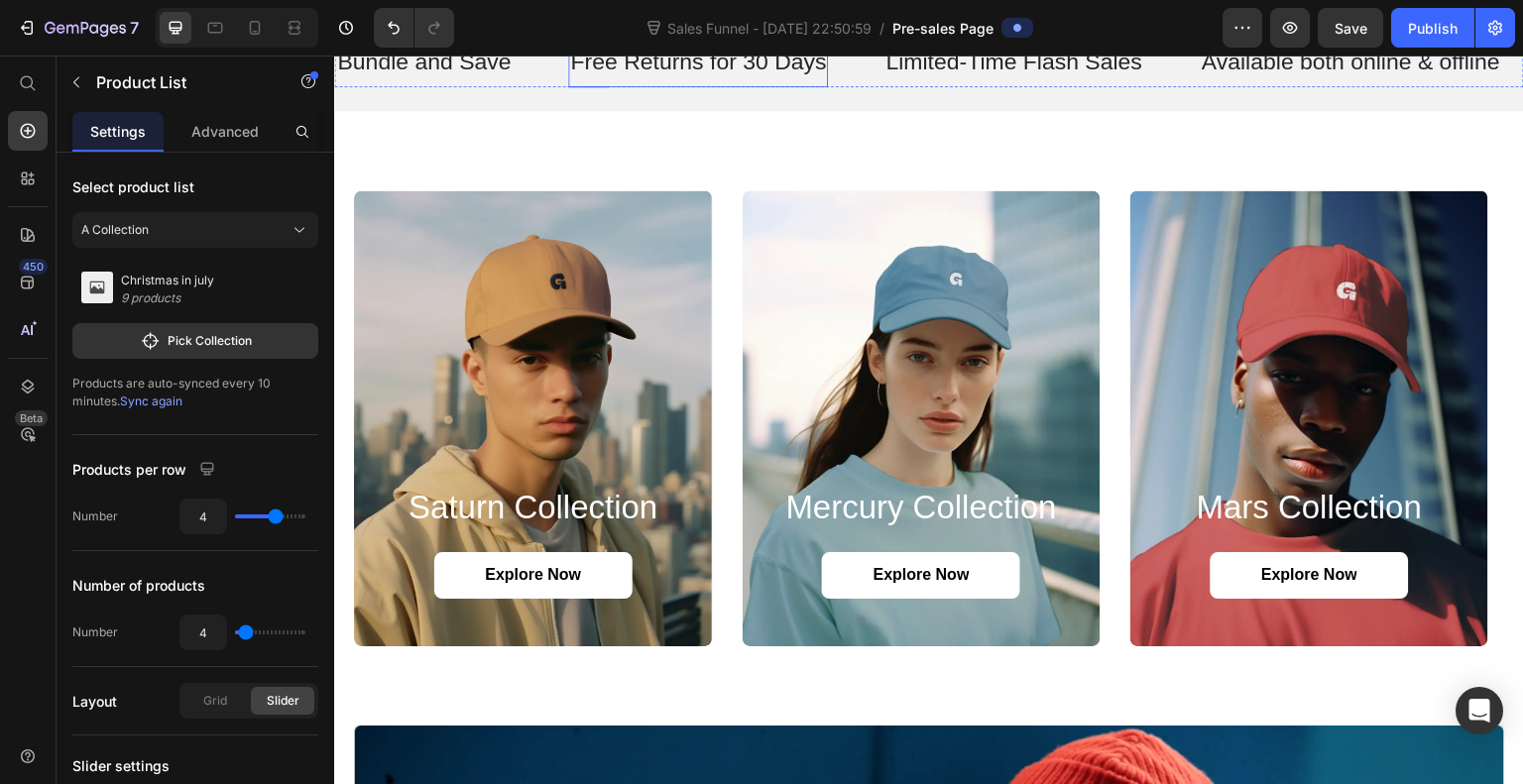 scroll, scrollTop: 1814, scrollLeft: 0, axis: vertical 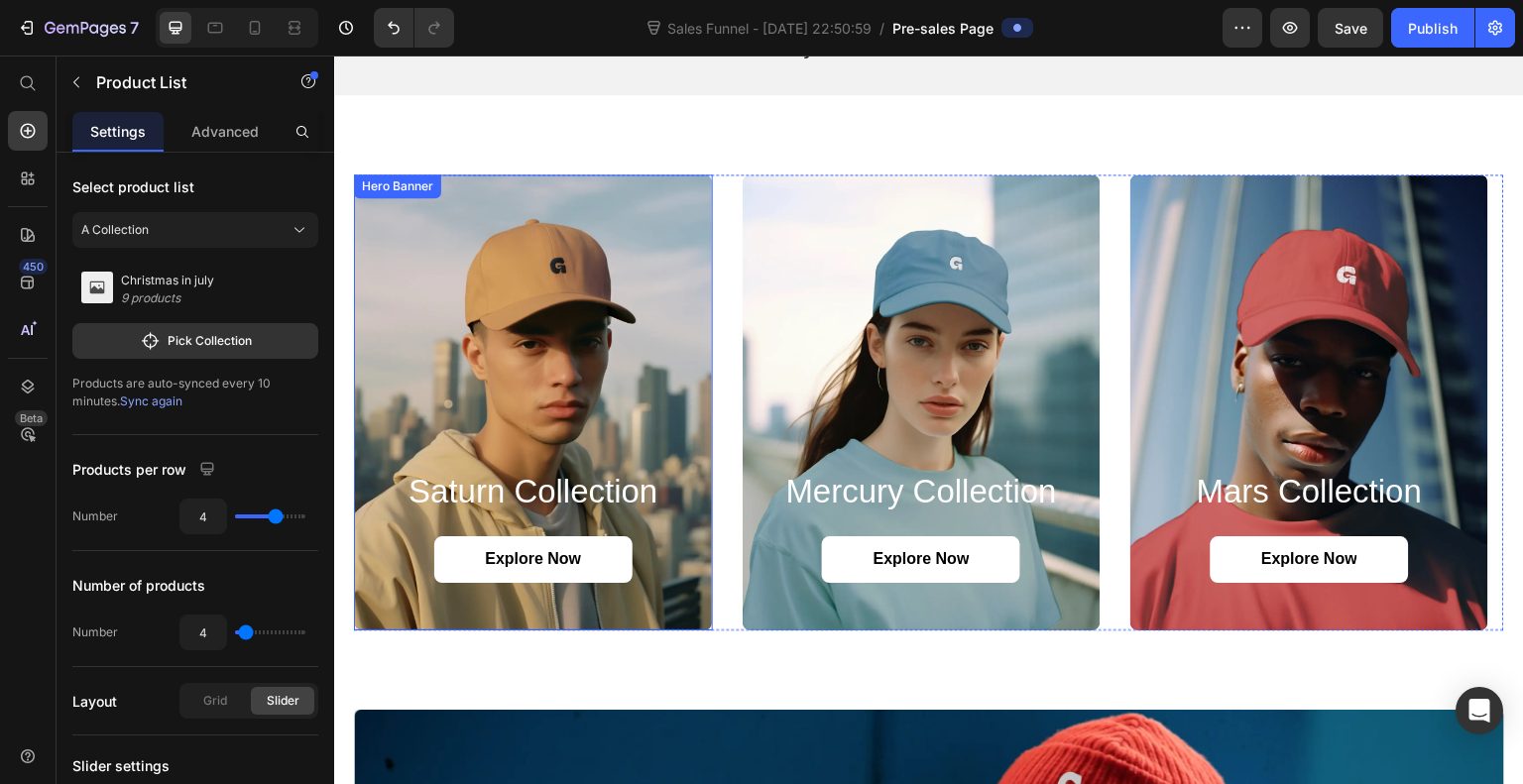 click at bounding box center (533, 402) 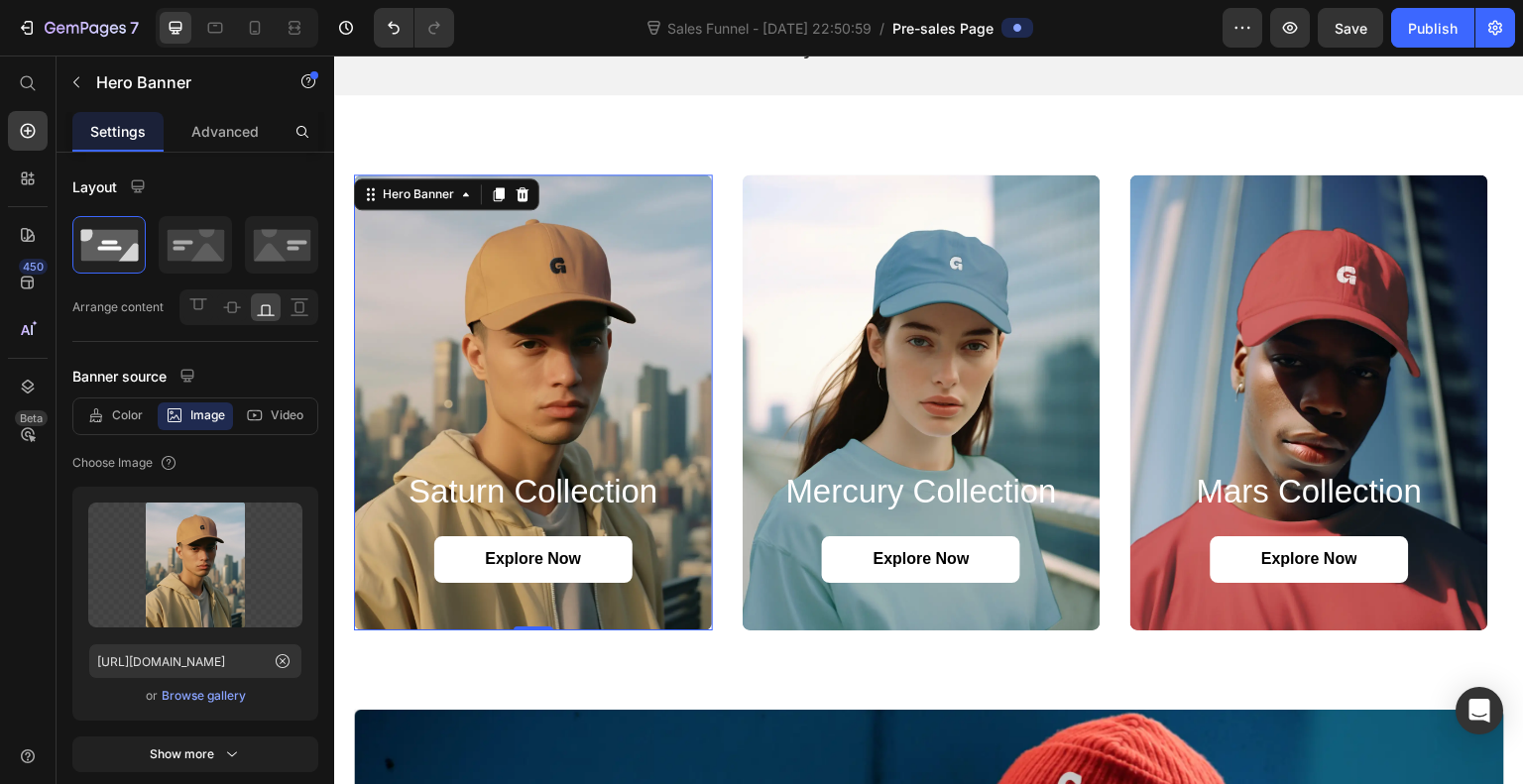 click 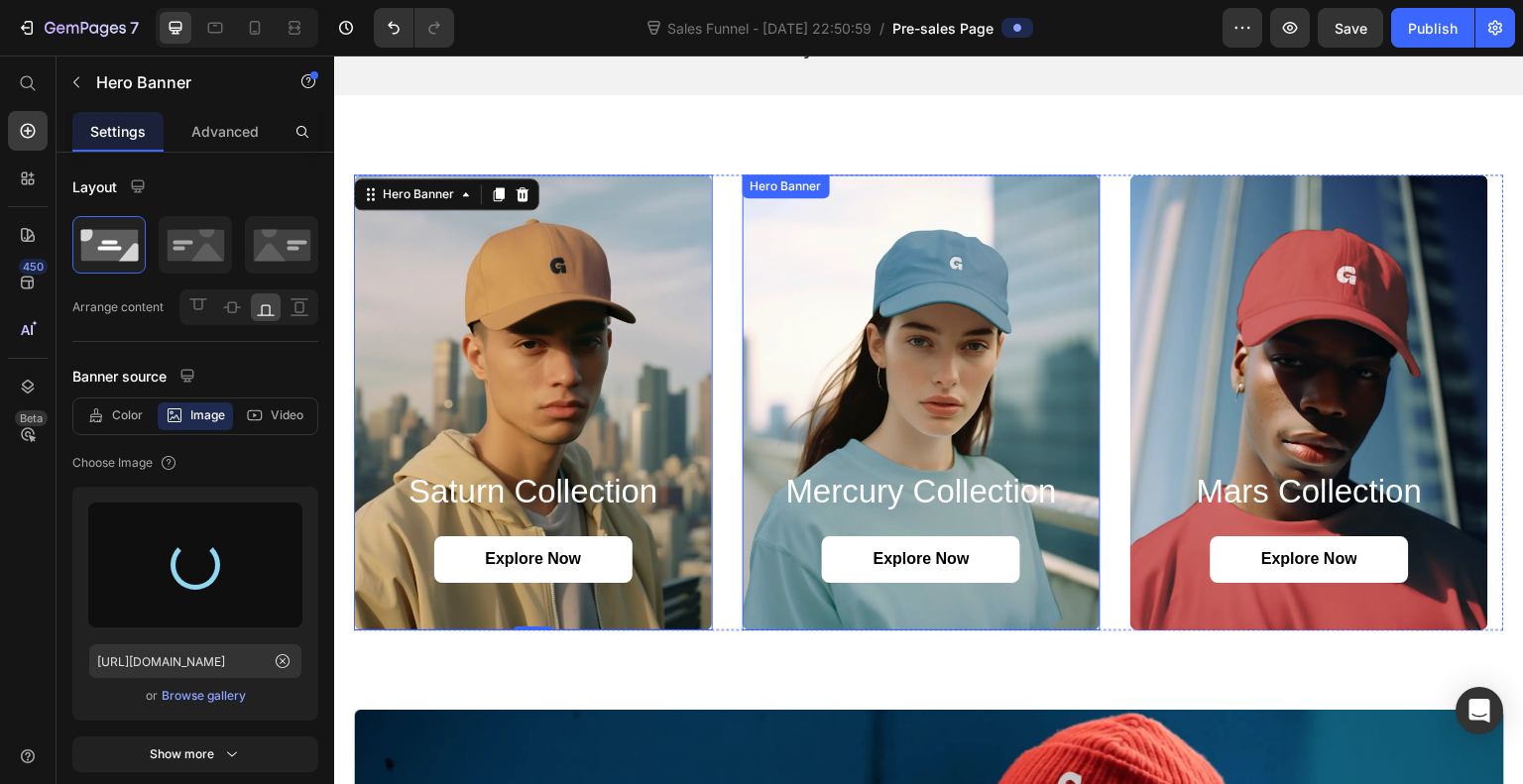 type on "https://cdn.shopify.com/s/files/1/0820/2525/1131/files/gempages_574625324487148319-ec28a6e8-e345-411b-acc6-b0d228af0b3f.png" 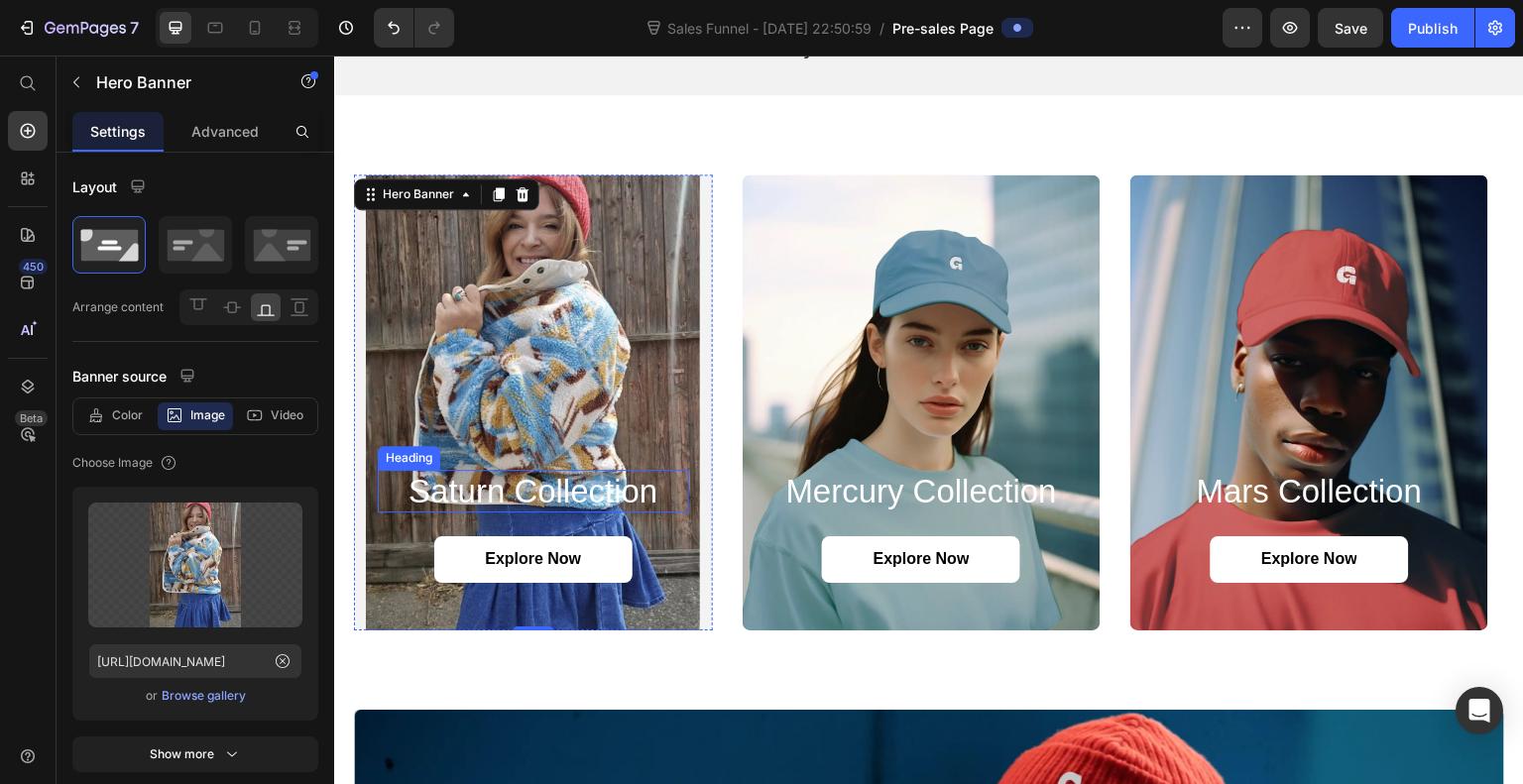 click on "Saturn Collection" at bounding box center (533, 492) 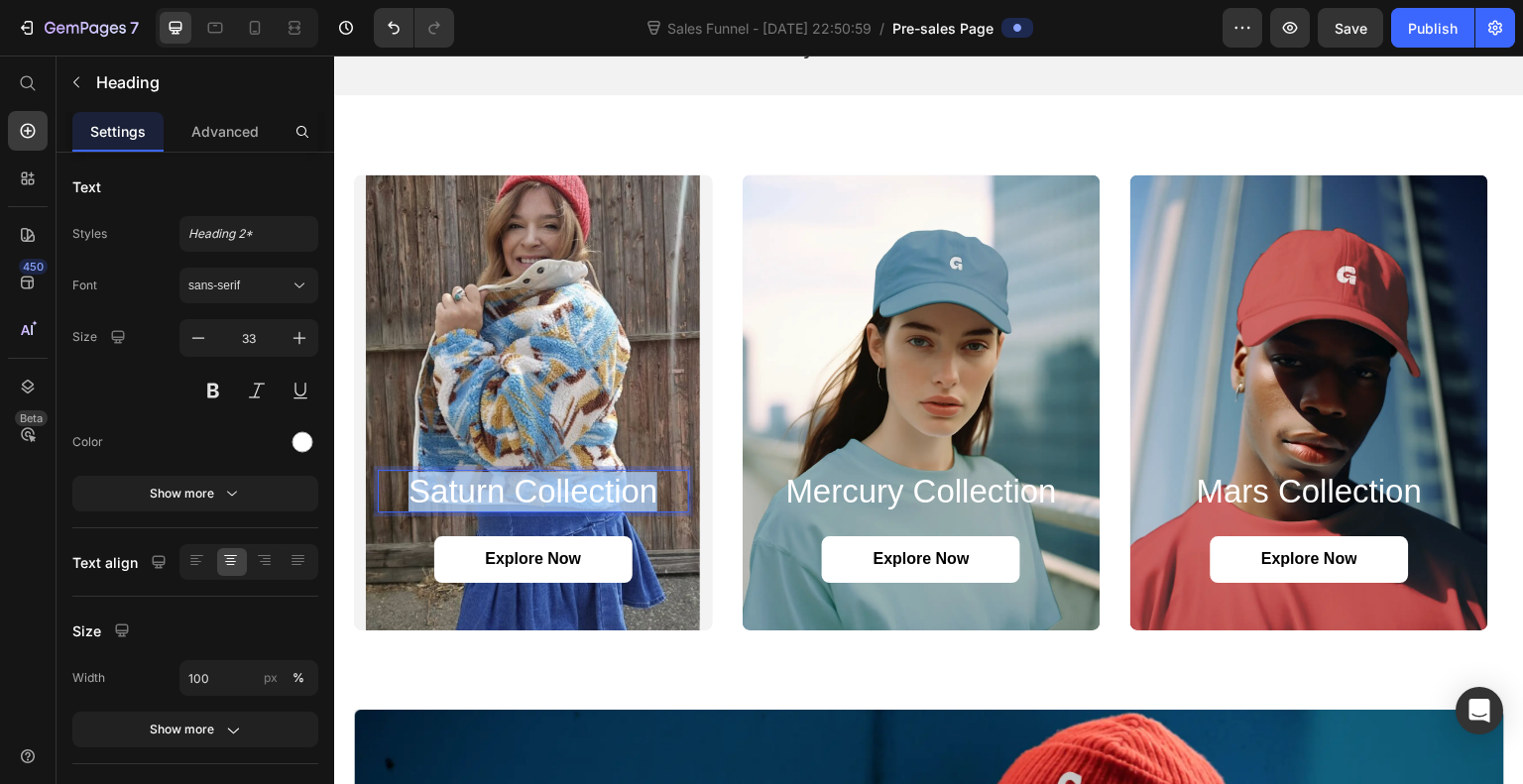 click on "Saturn Collection" at bounding box center [533, 492] 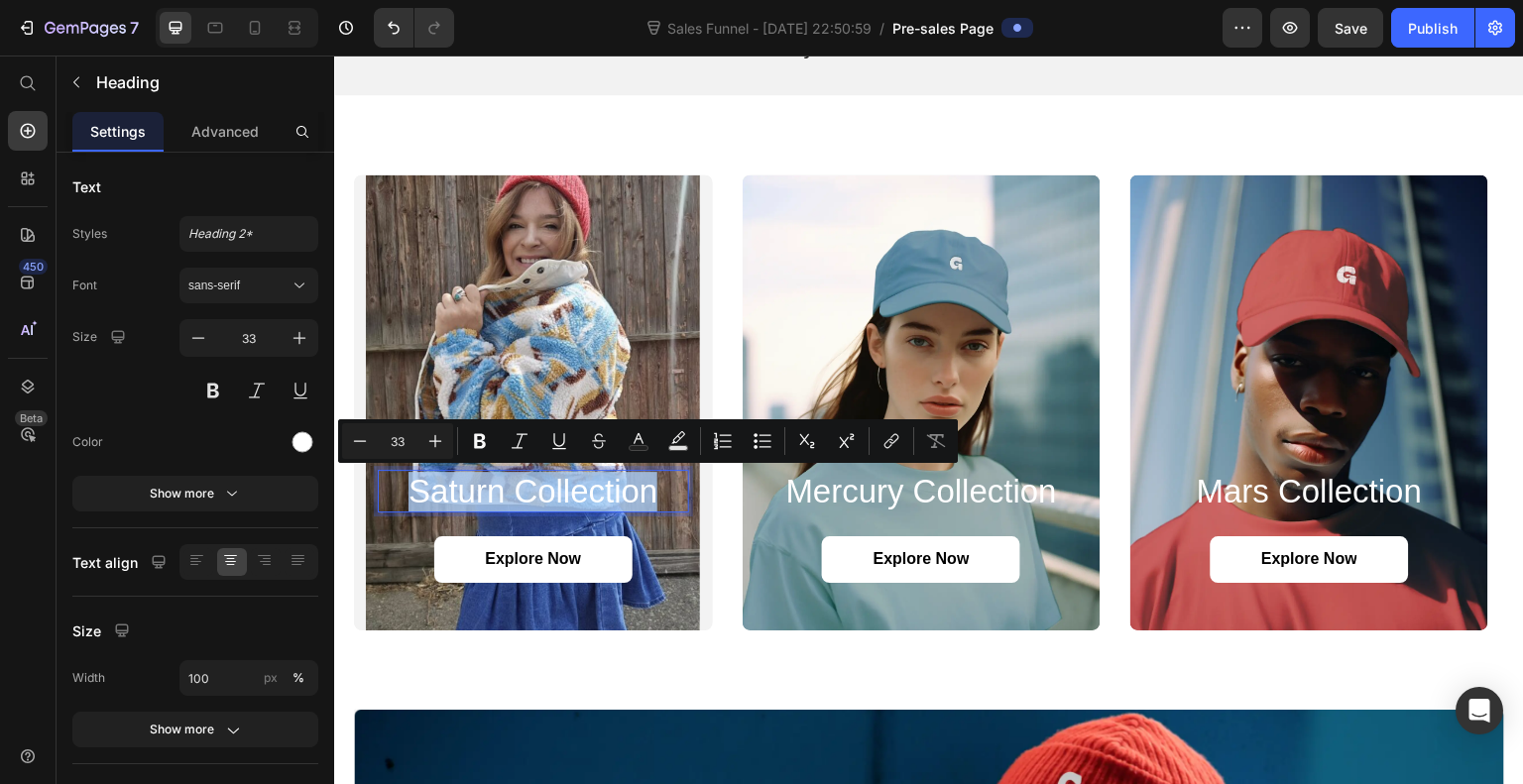 click on "Saturn Collection" at bounding box center [533, 492] 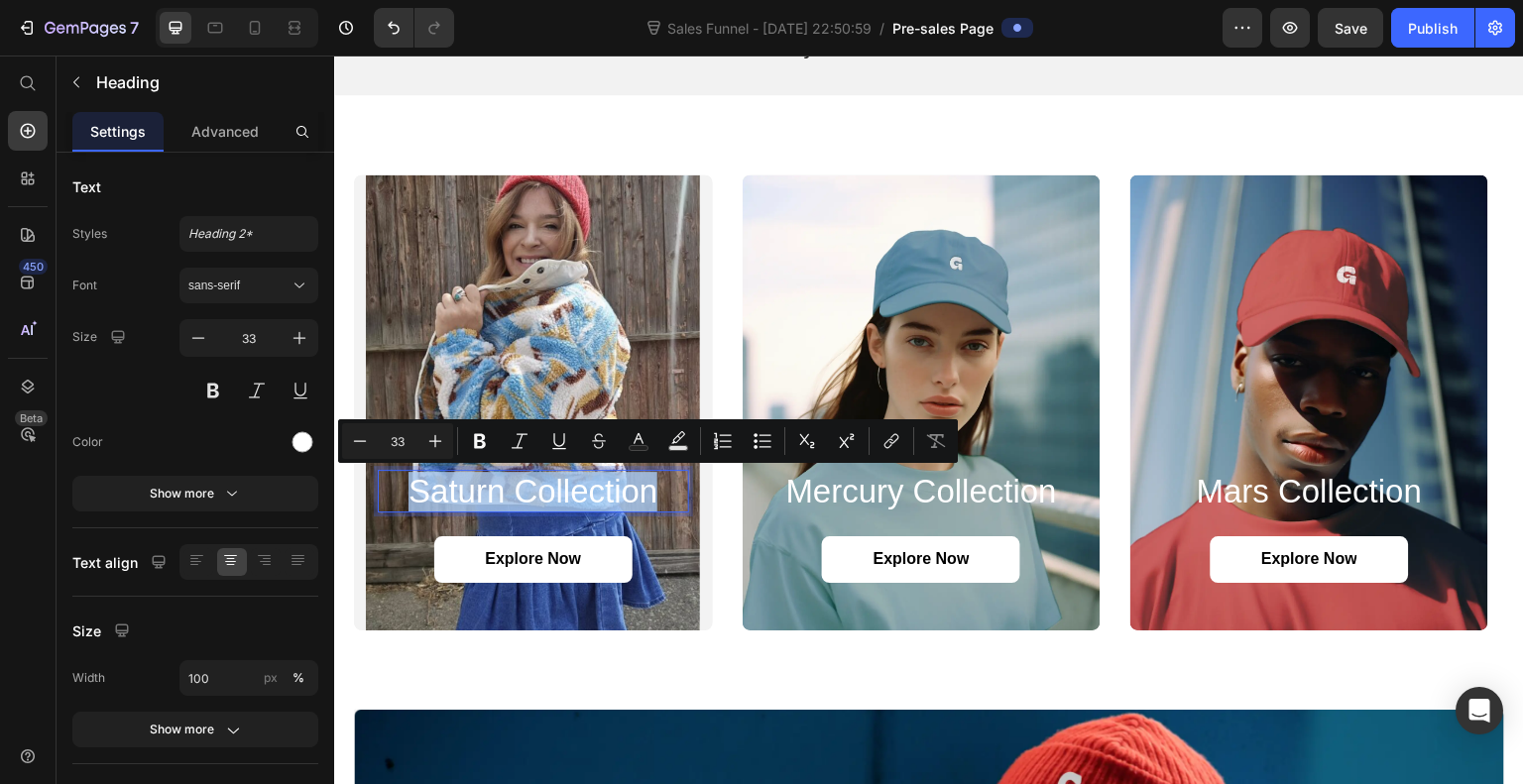 click on "Saturn Collection" at bounding box center (533, 492) 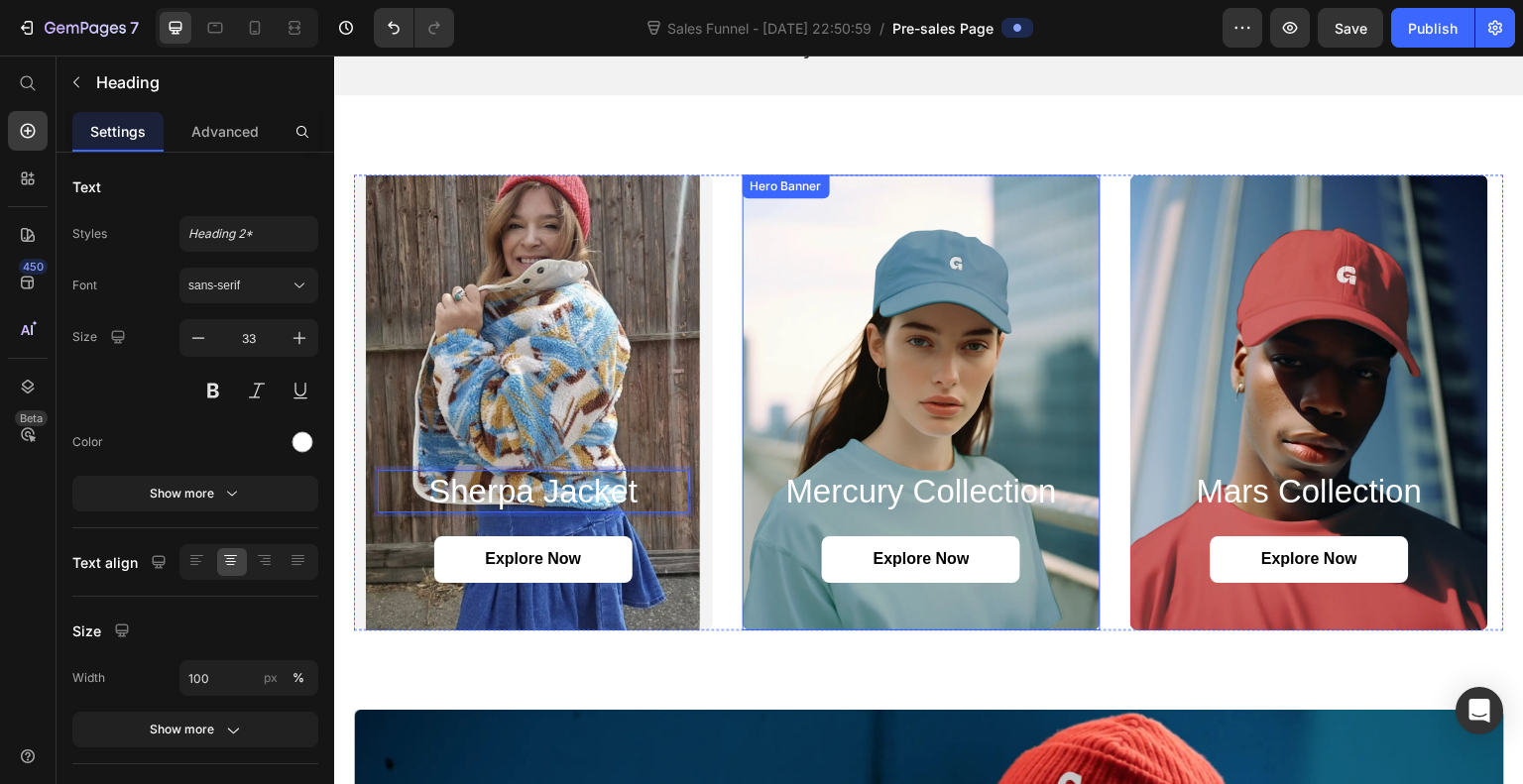 click at bounding box center [922, 402] 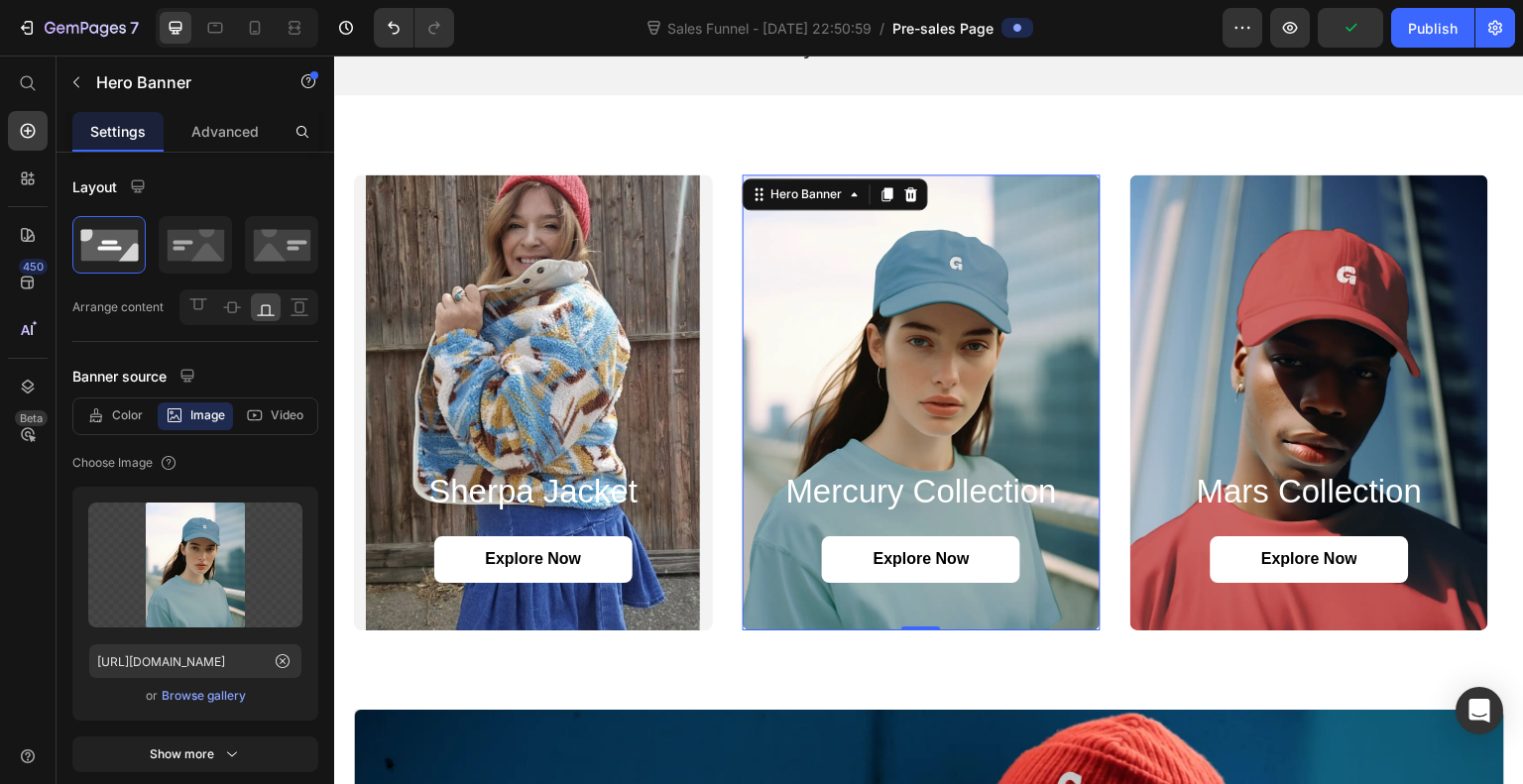 click 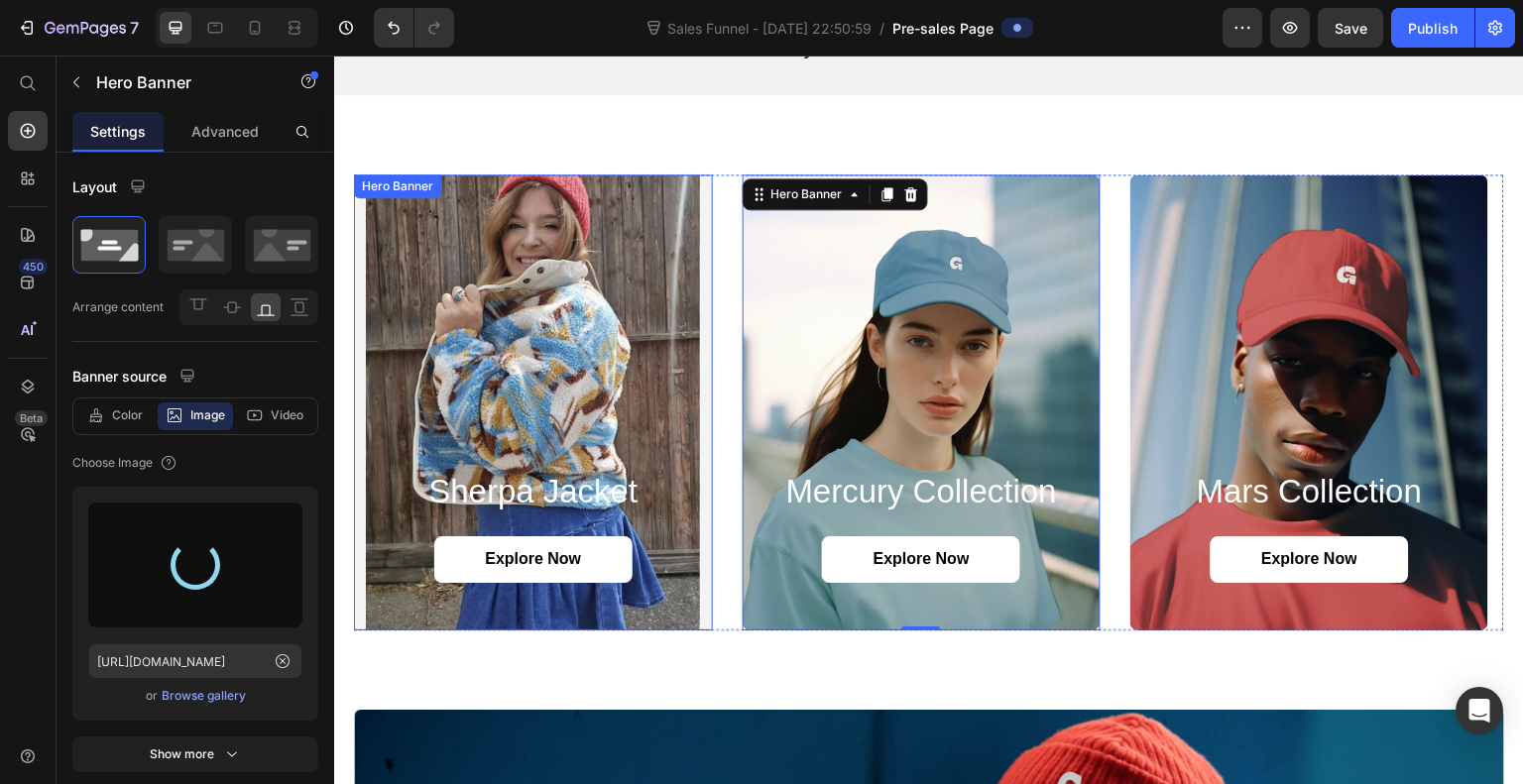 type on "https://cdn.shopify.com/s/files/1/0820/2525/1131/files/gempages_574625324487148319-903ef15b-6a91-40c7-9495-9f54601a754f.png" 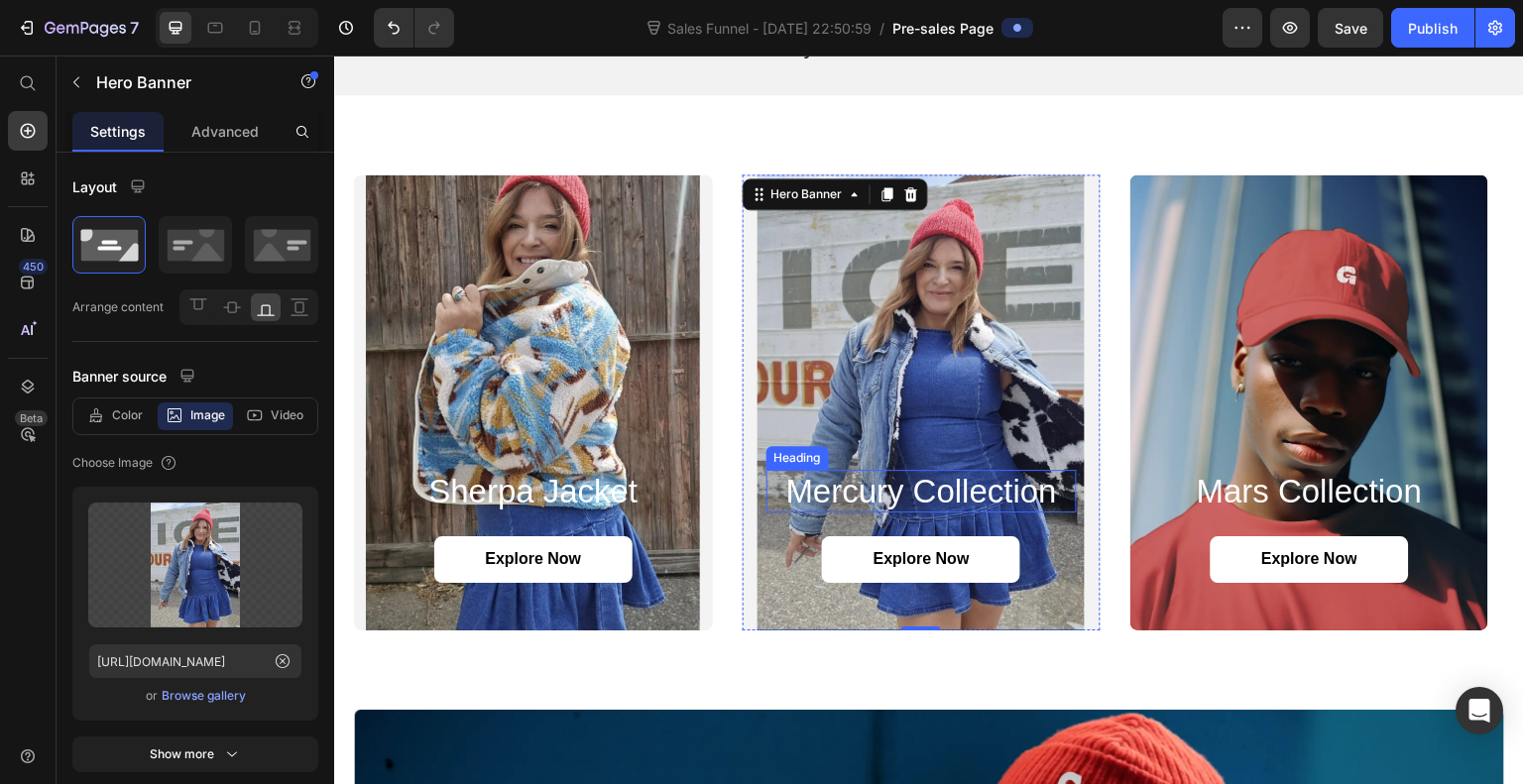 click on "Mercury Collection" at bounding box center (922, 492) 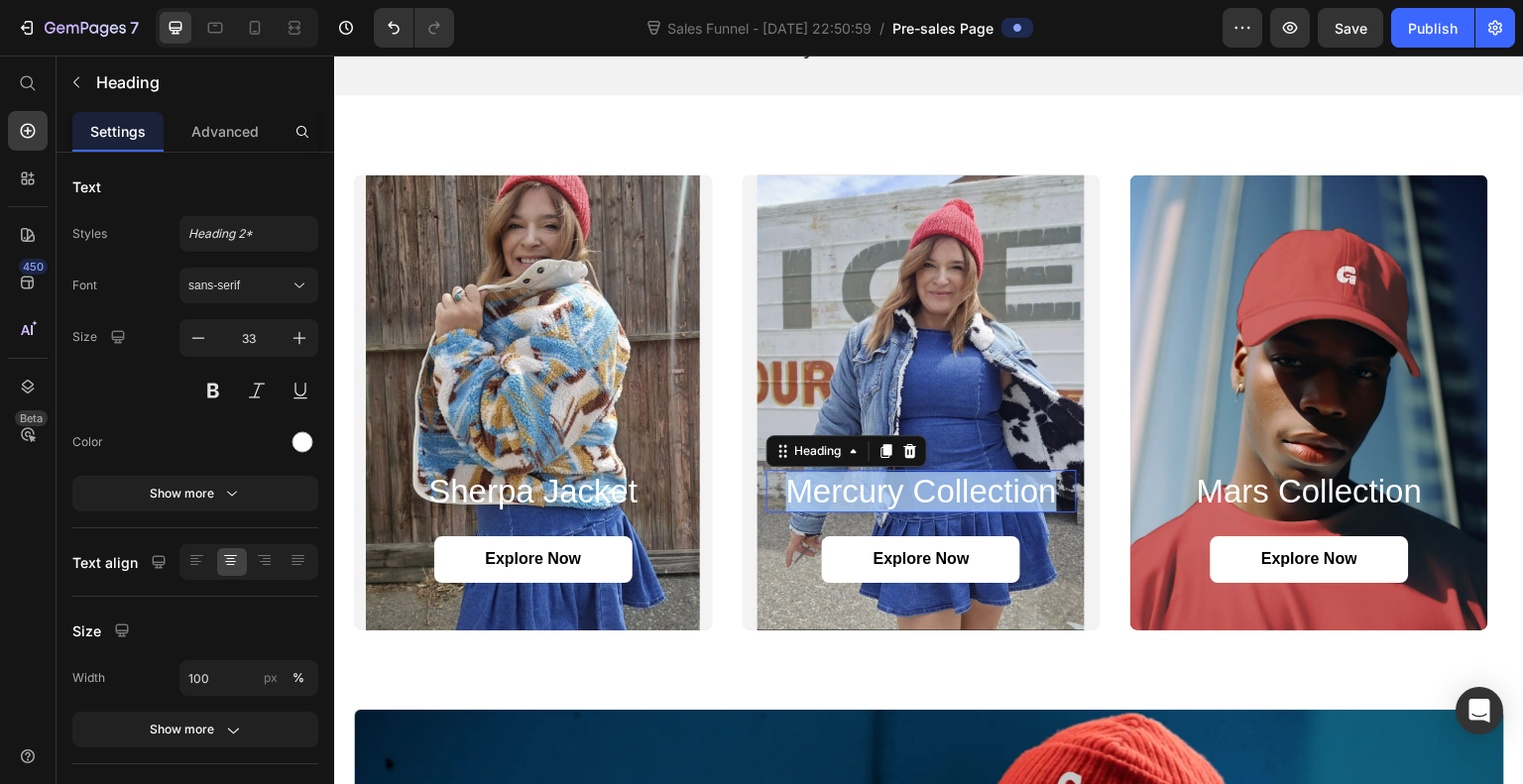 click on "Mercury Collection" at bounding box center (922, 492) 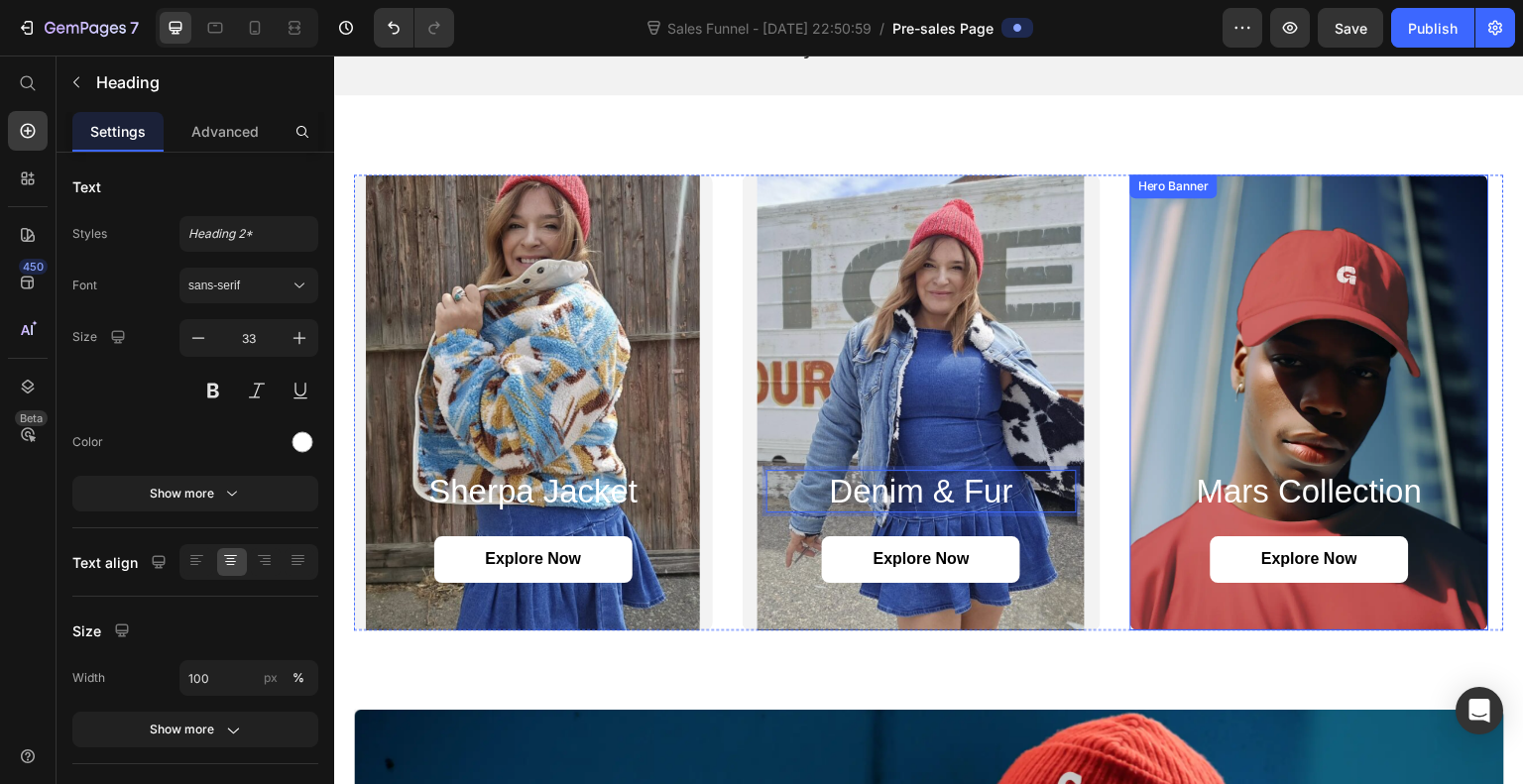 click at bounding box center (1310, 402) 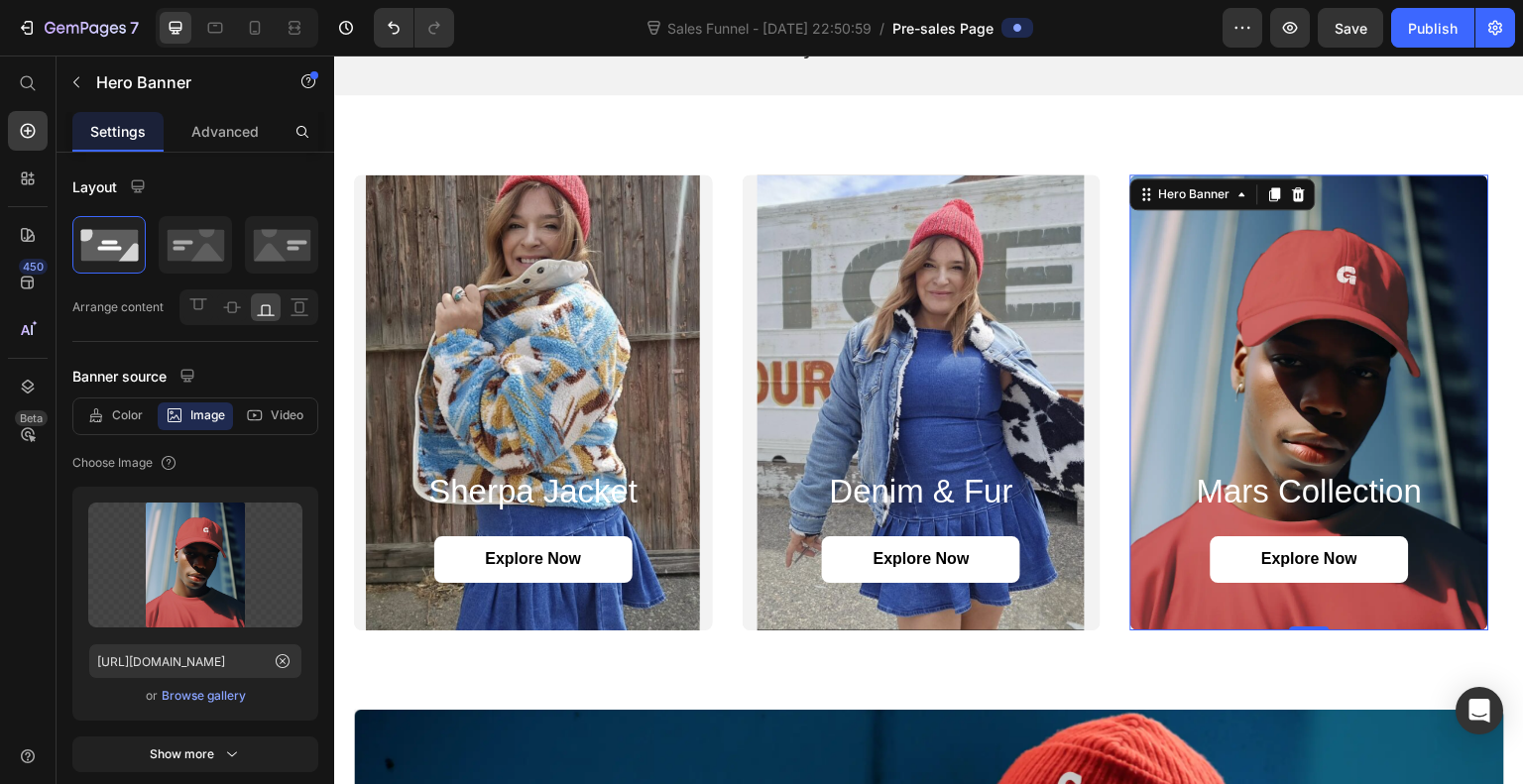 click 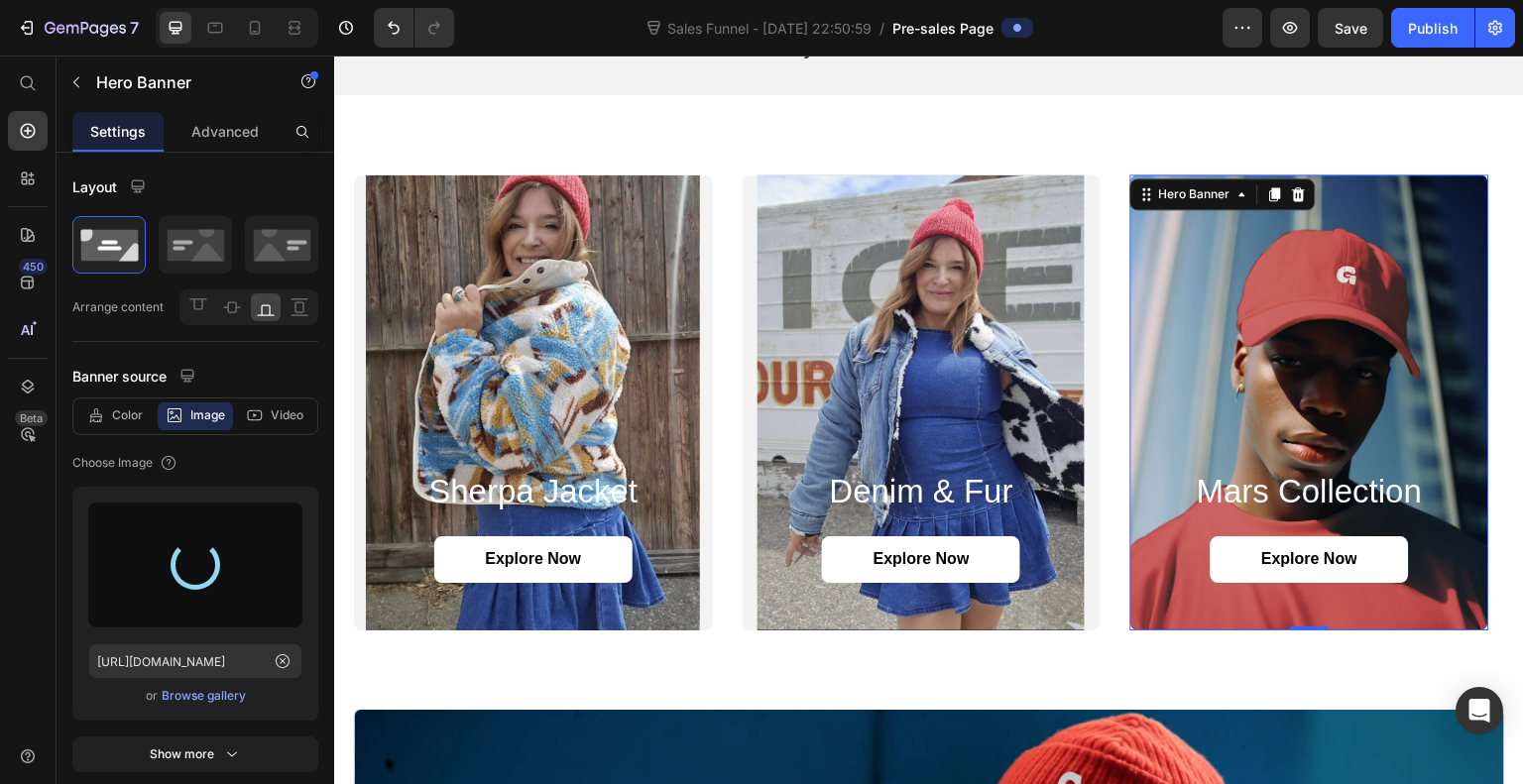 type on "https://cdn.shopify.com/s/files/1/0820/2525/1131/files/gempages_574625324487148319-6e545015-f5a4-472b-b52a-59db165c58eb.png" 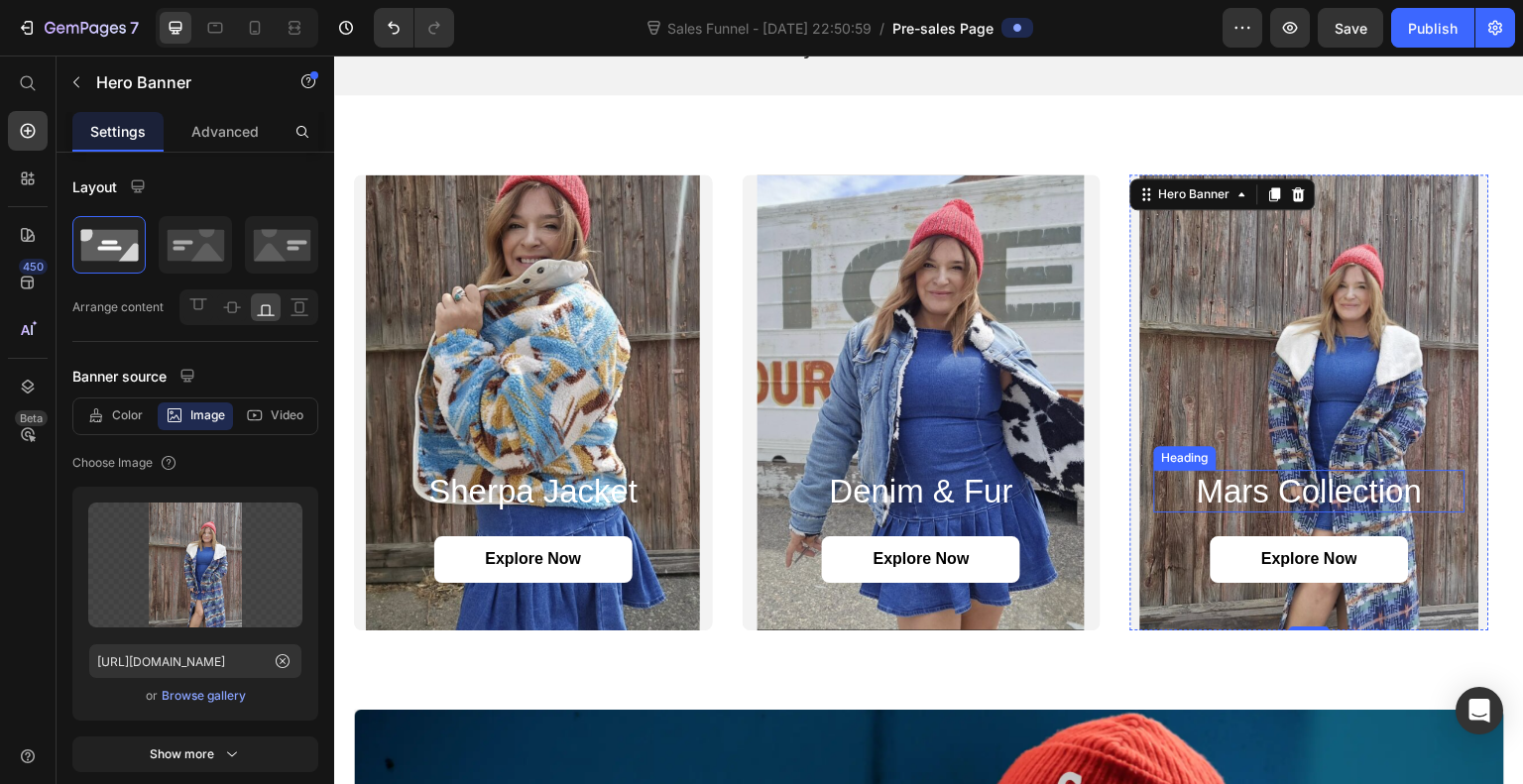 click on "Mars Collection" at bounding box center [1310, 492] 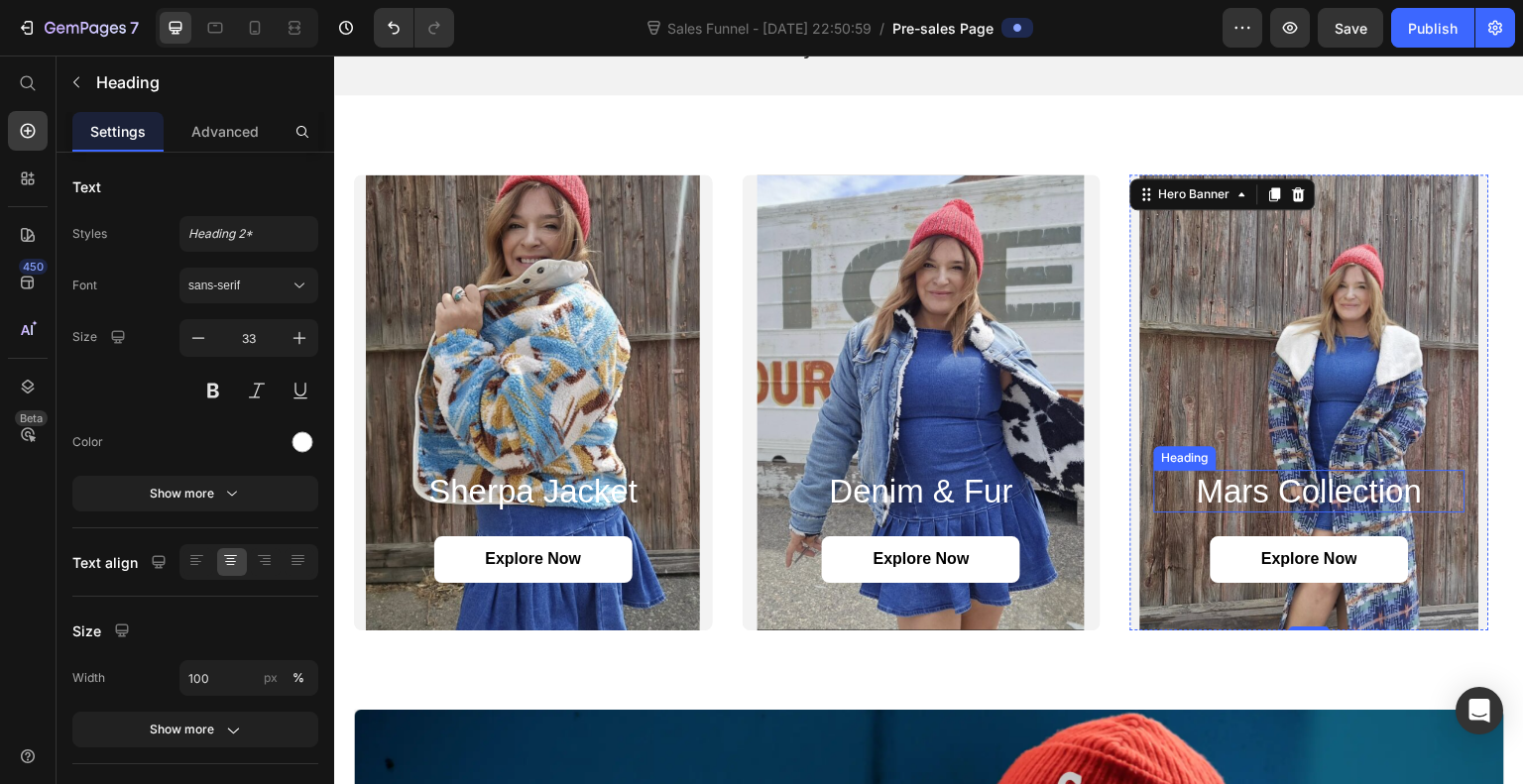 click on "Mars Collection" at bounding box center [1310, 492] 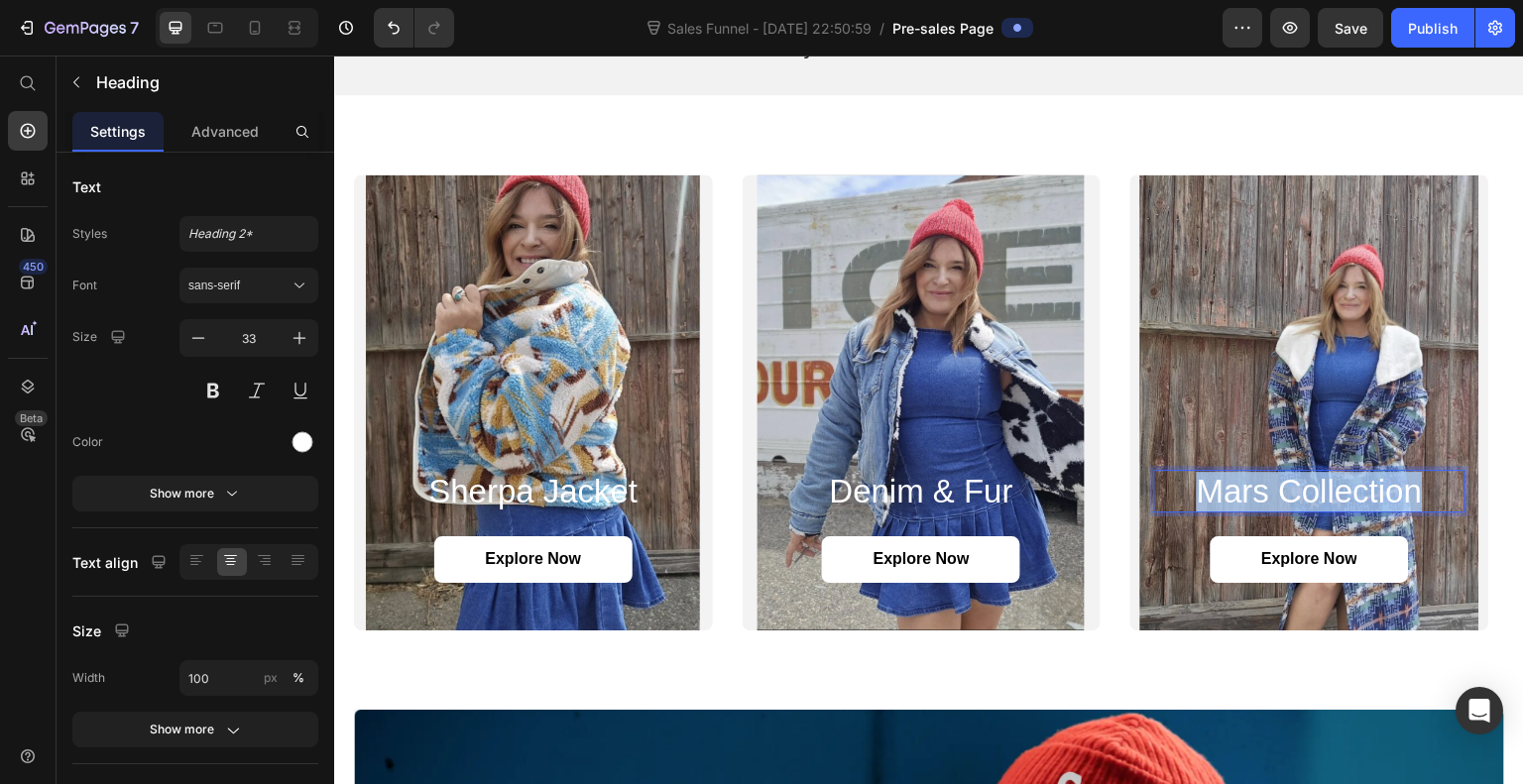 click on "Mars Collection" at bounding box center (1310, 492) 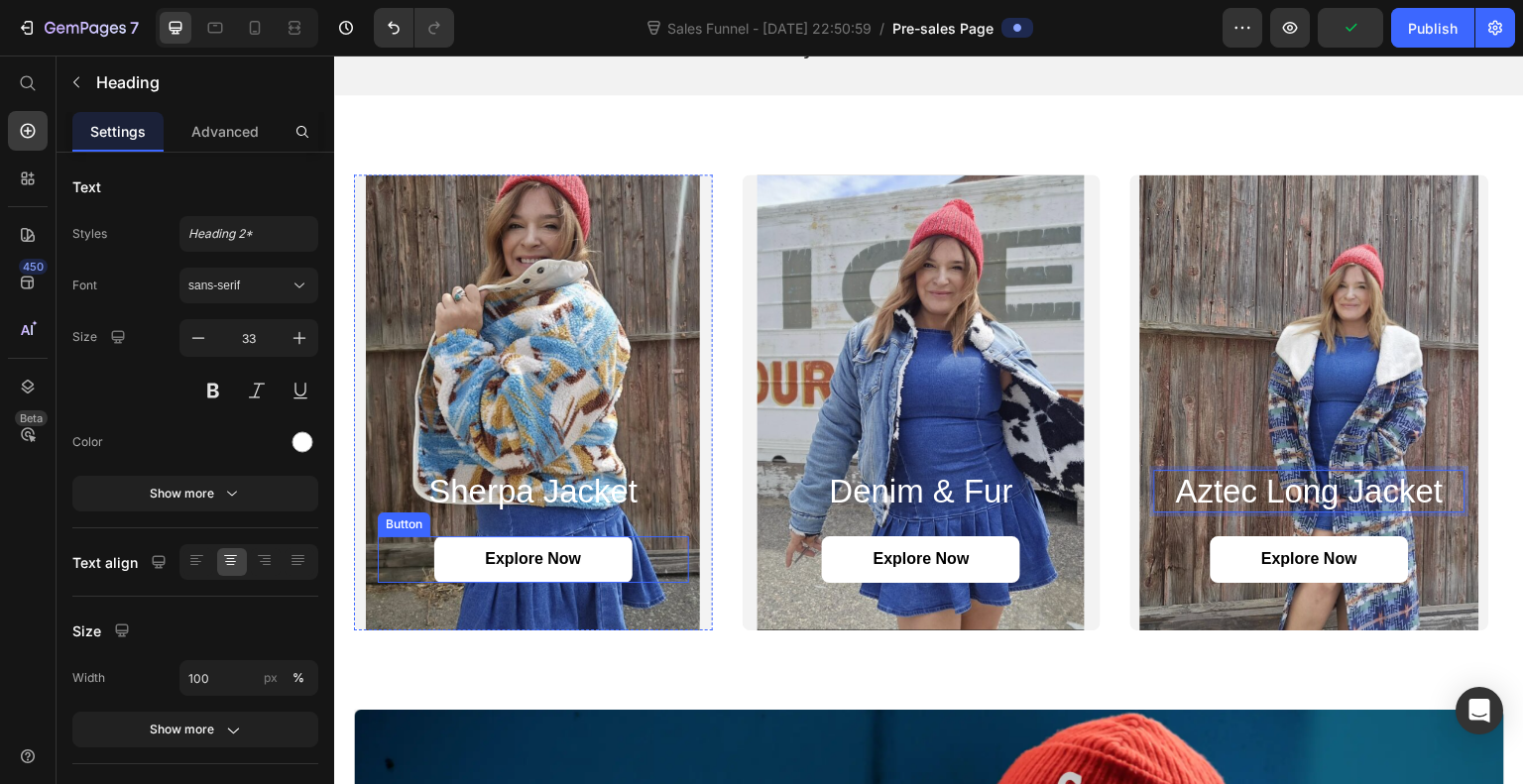 click on "explore now" at bounding box center [532, 559] 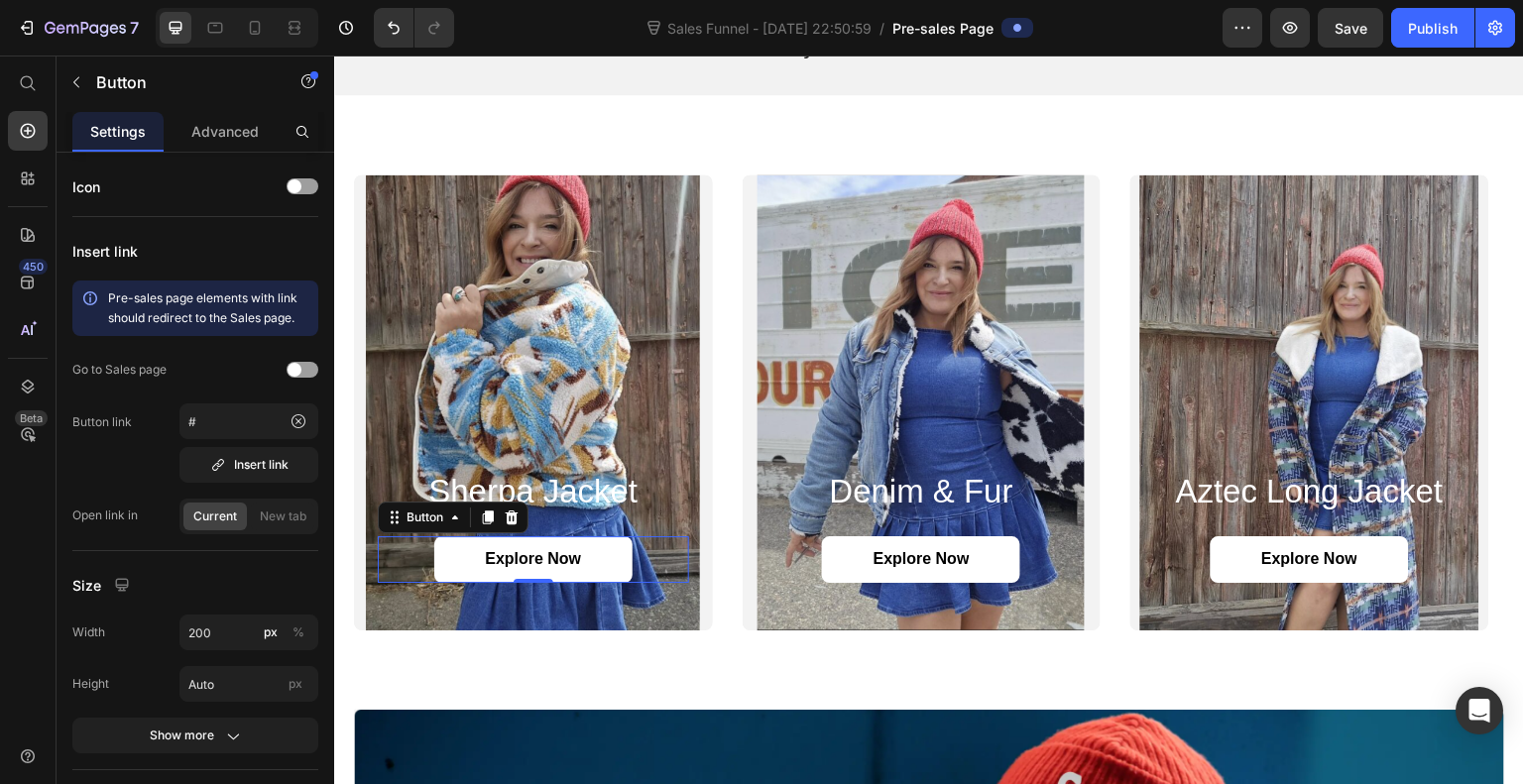 click on "Insert link" at bounding box center (249, 465) 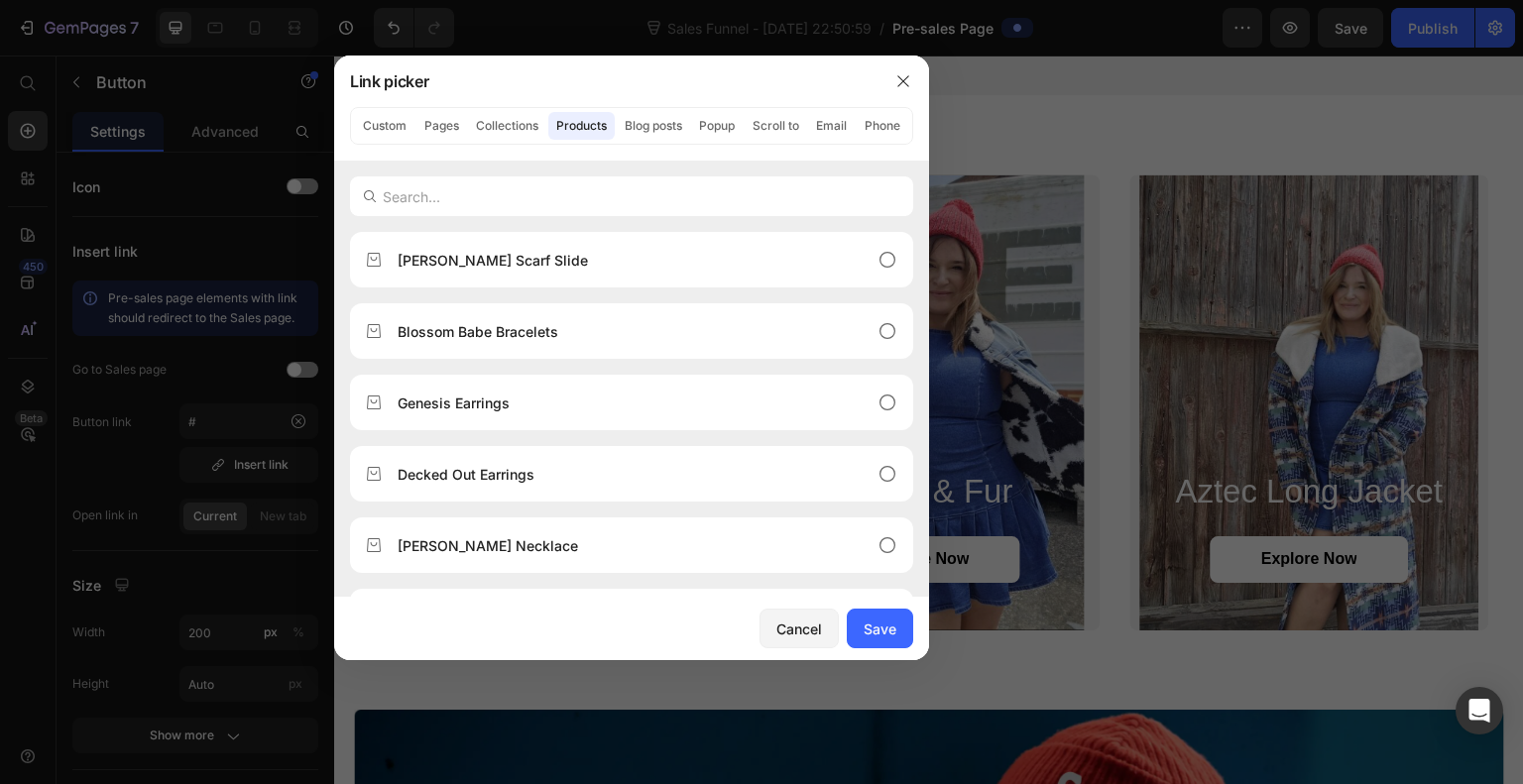 click at bounding box center (632, 196) 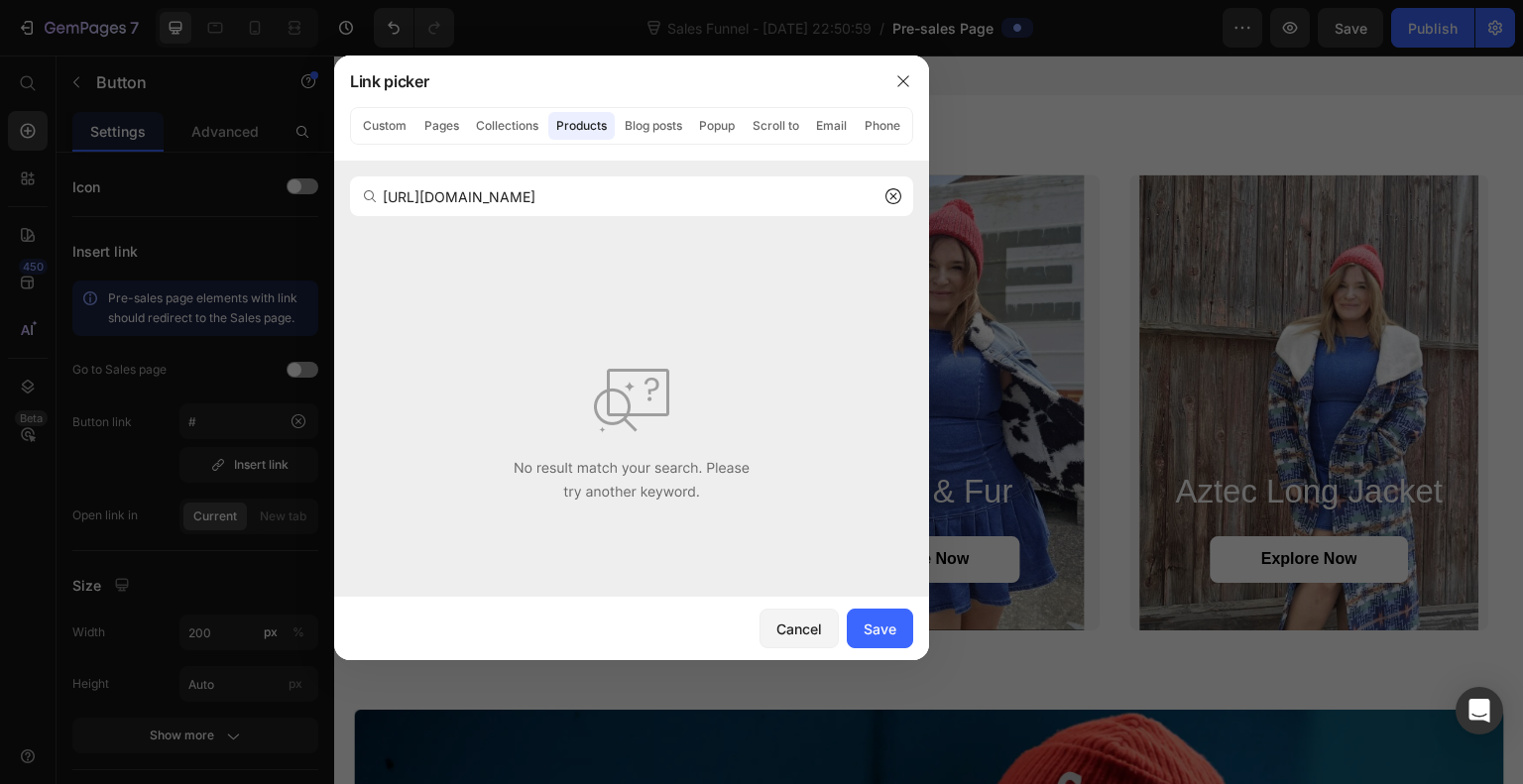 type on "https://pistolsnpetticoats.com/products/sherpa-jacket" 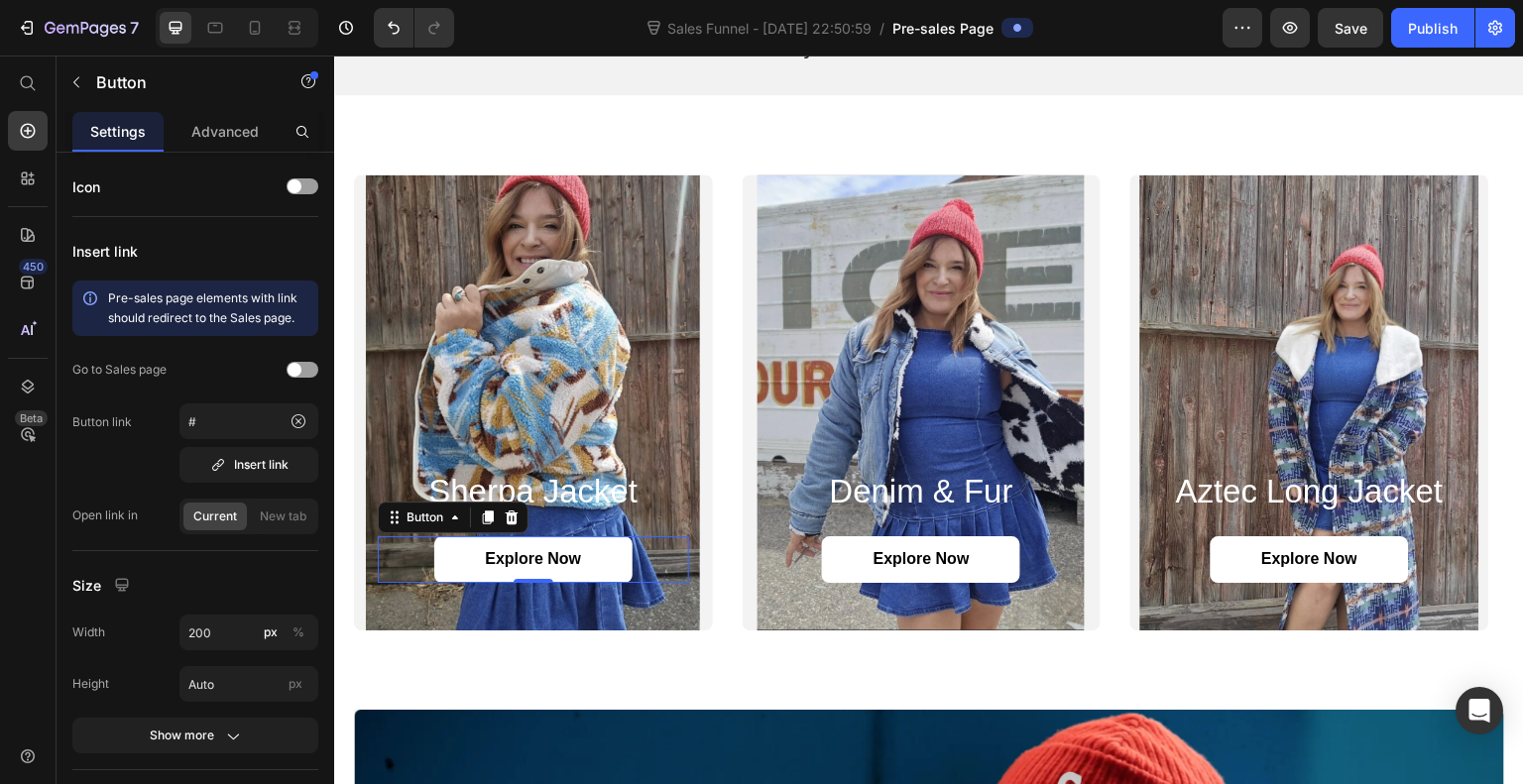 click on "Insert link" at bounding box center [249, 465] 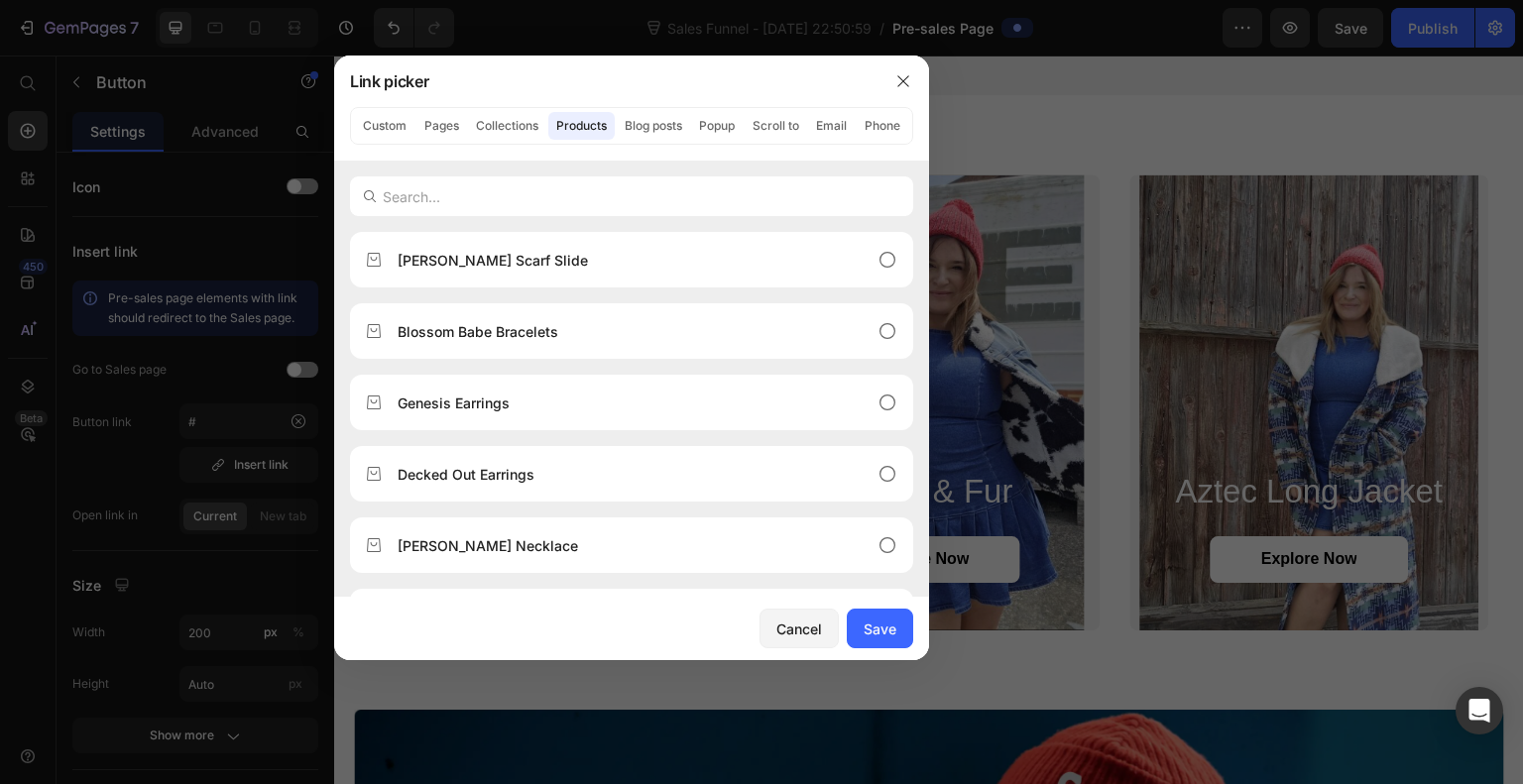 type on "https://pistolsnpetticoats.com/products/sherpa-jacket" 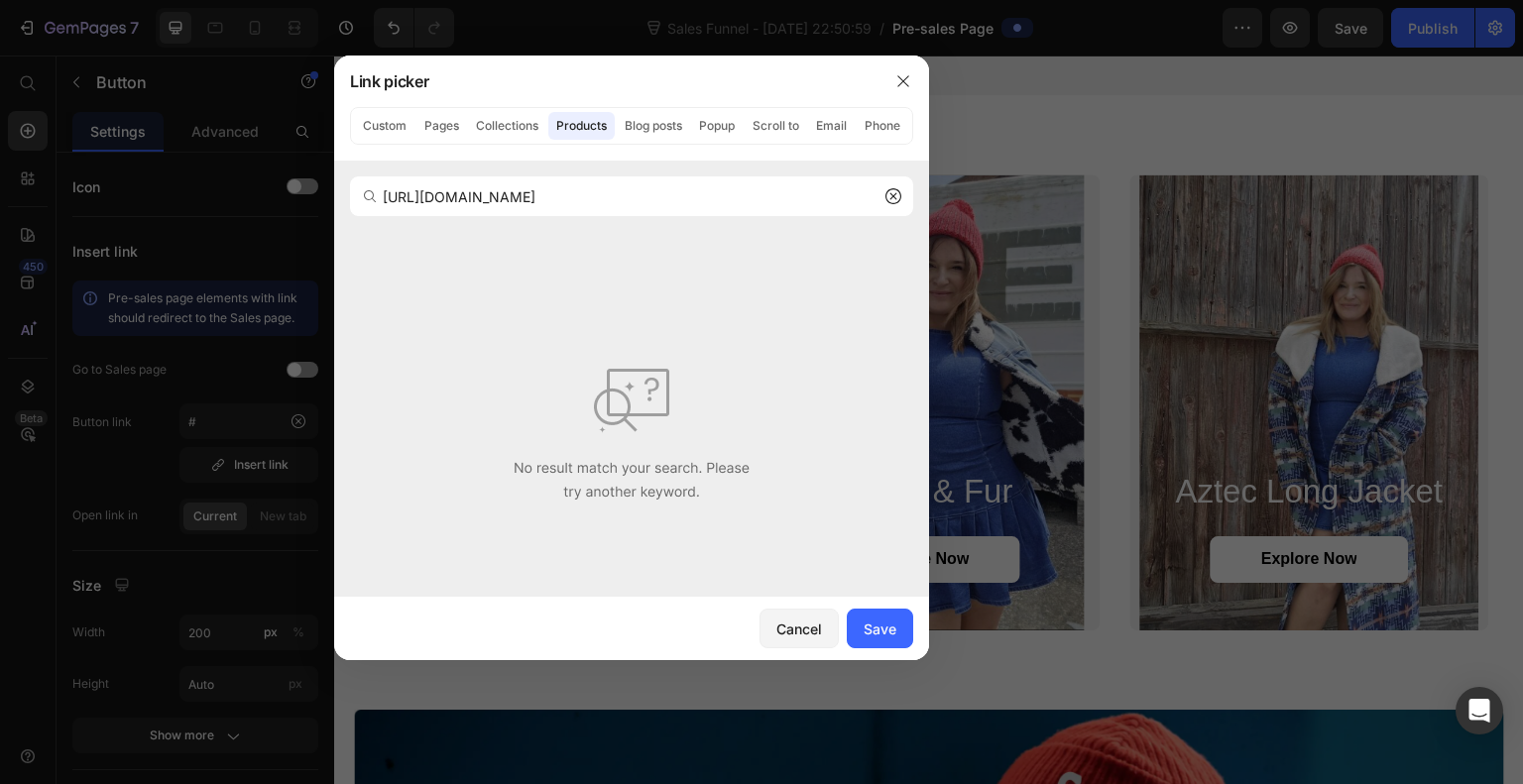 click on "Custom" 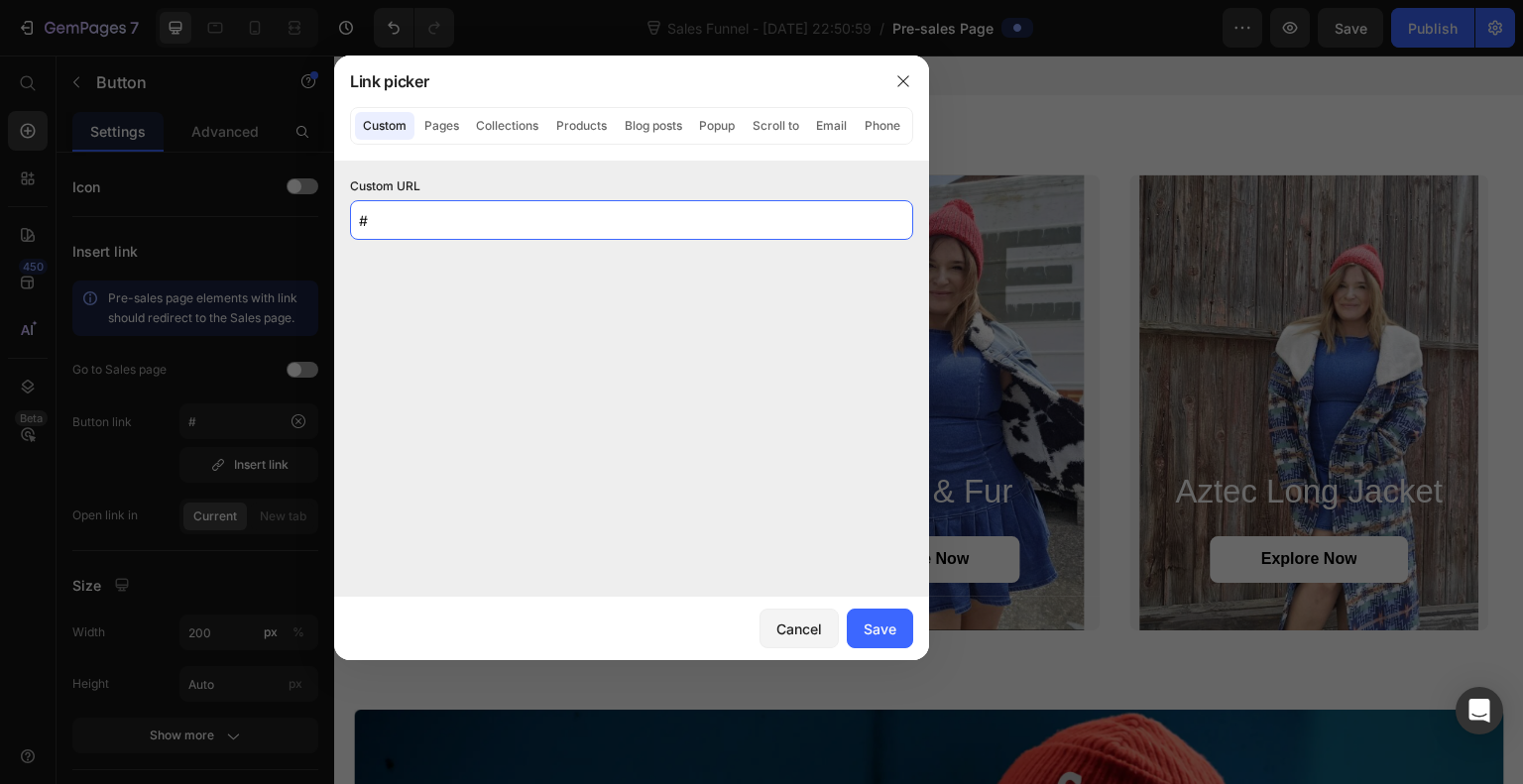 click on "#" 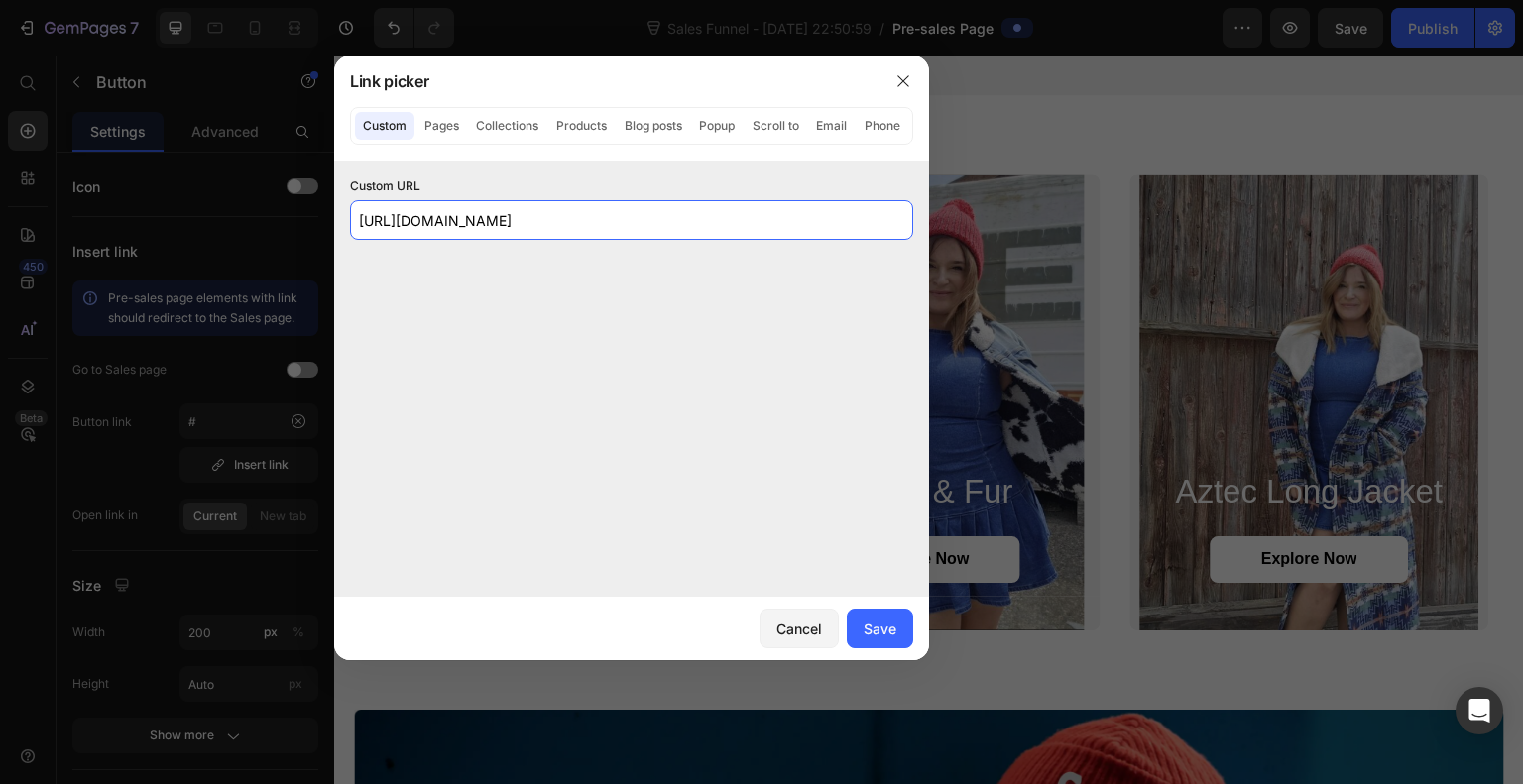type on "https://pistolsnpetticoats.com/products/sherpa-jacket" 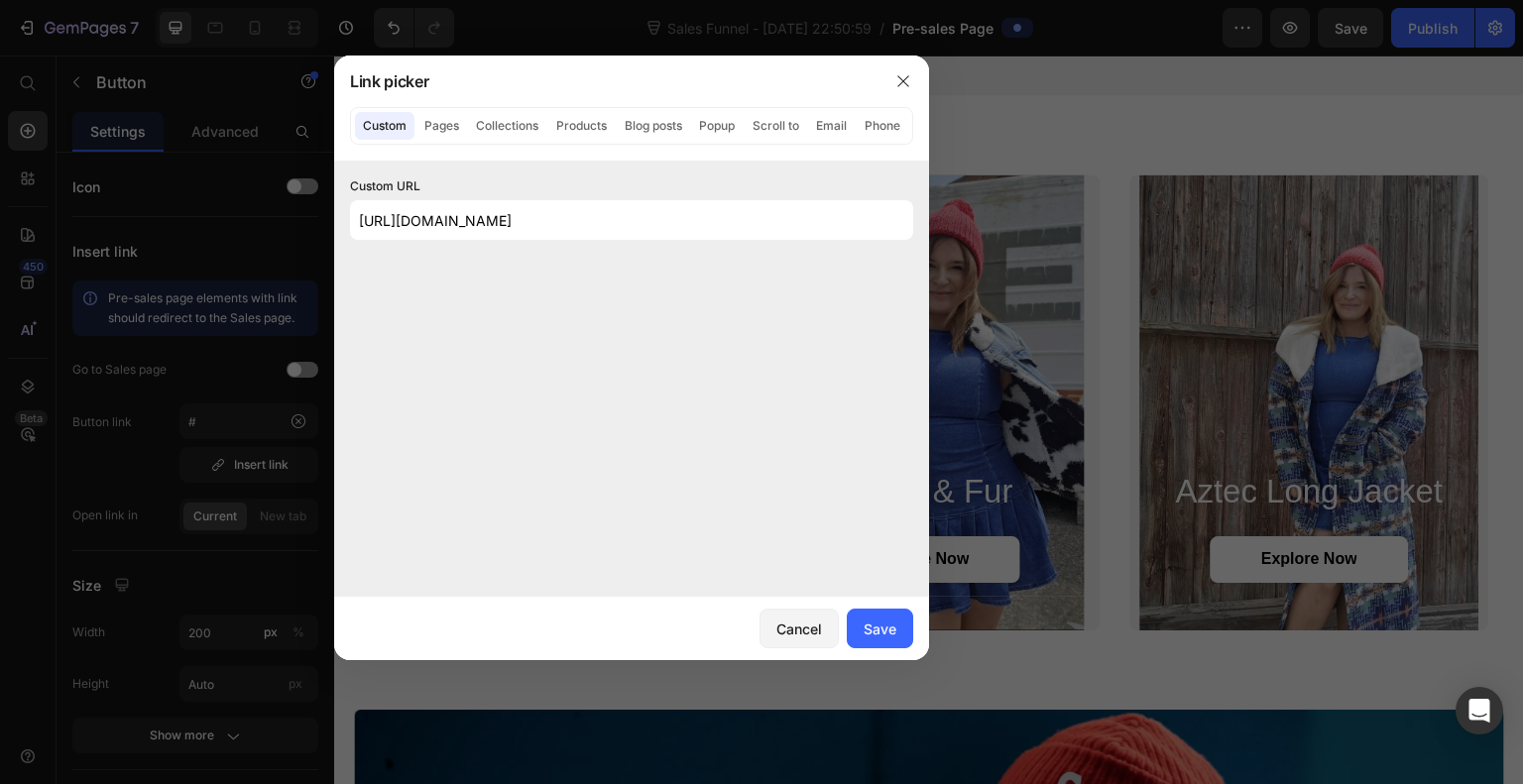 click on "Save" at bounding box center [879, 628] 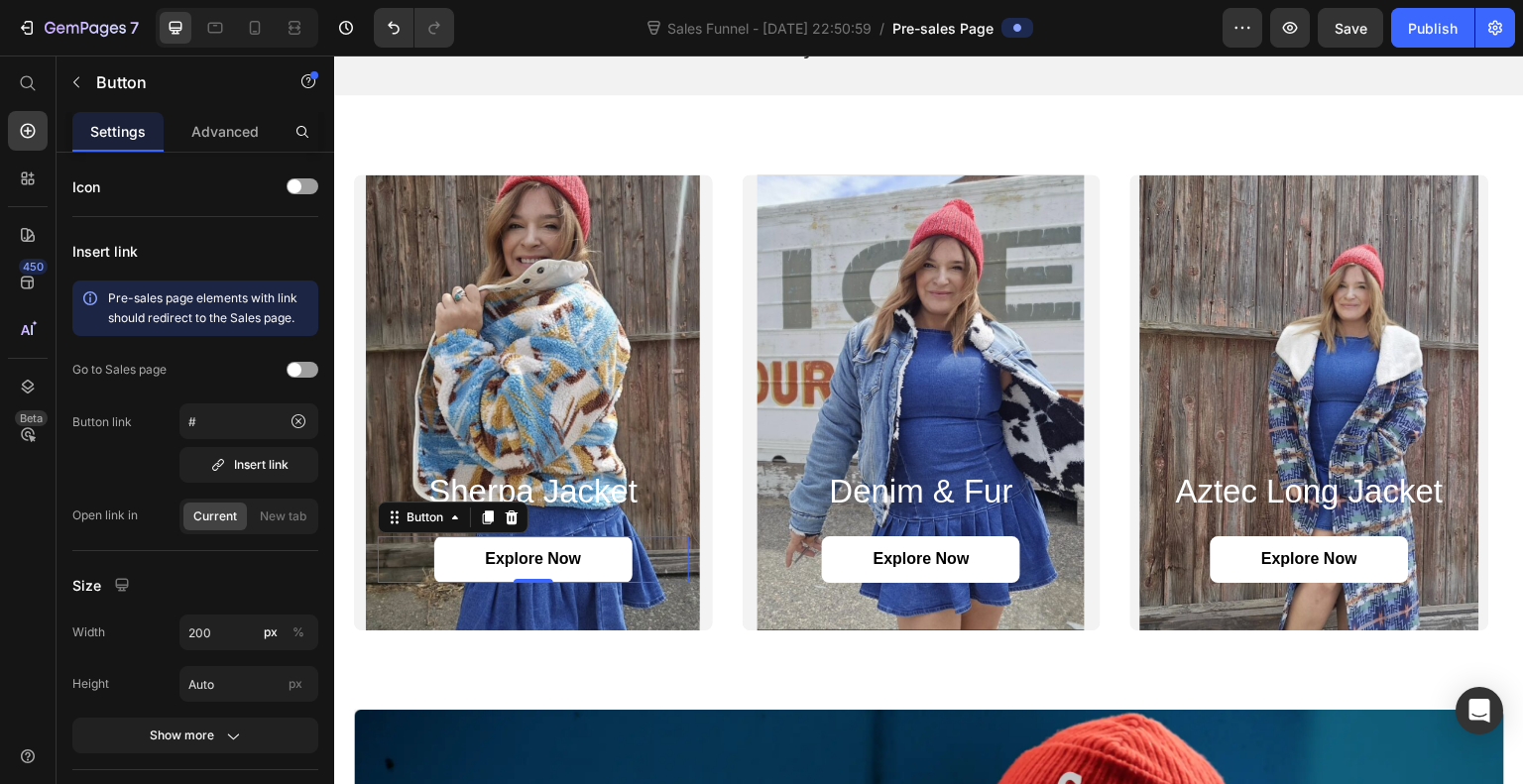 type on "https://pistolsnpetticoats.com/products/sherpa-jacket" 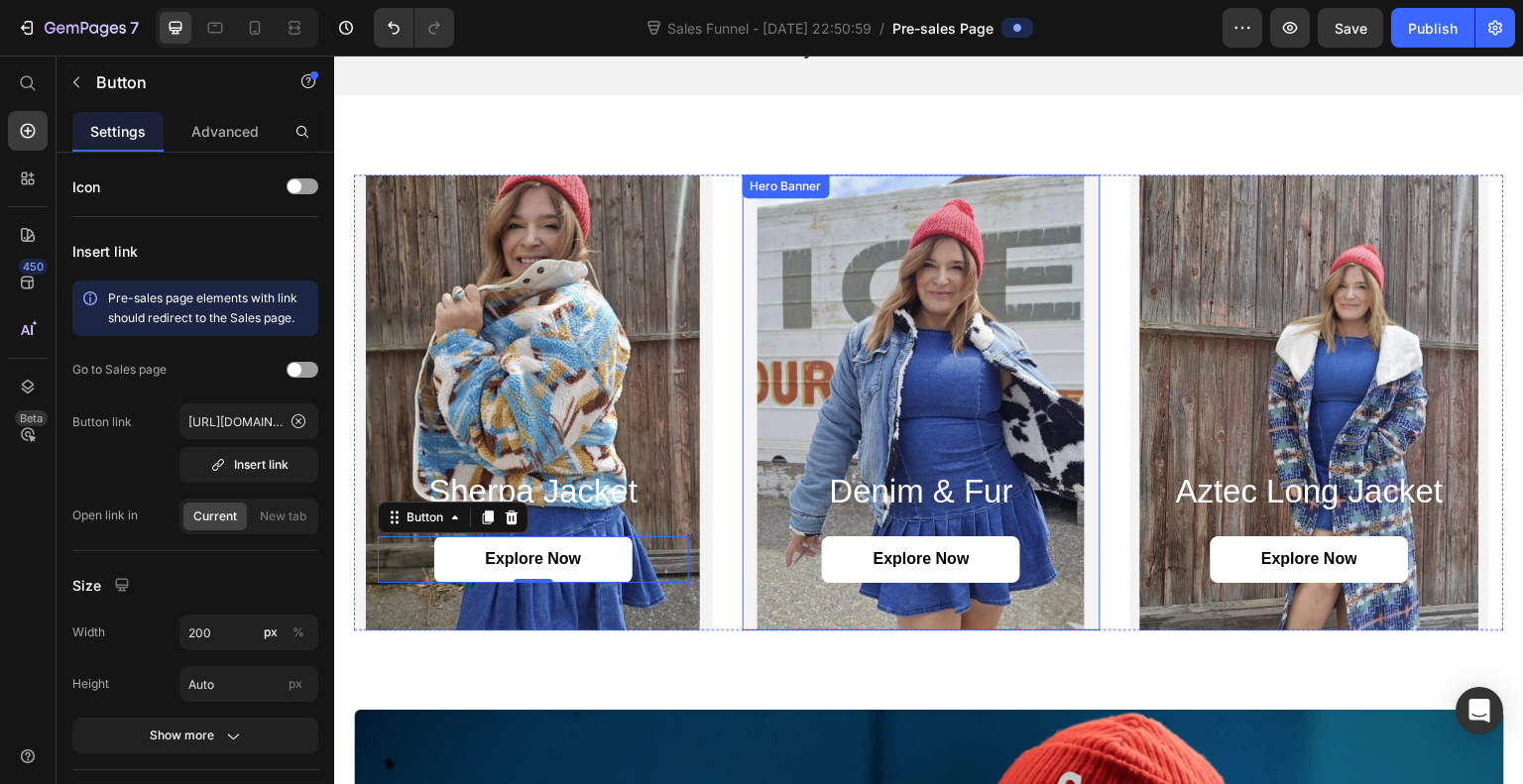 click at bounding box center [922, 402] 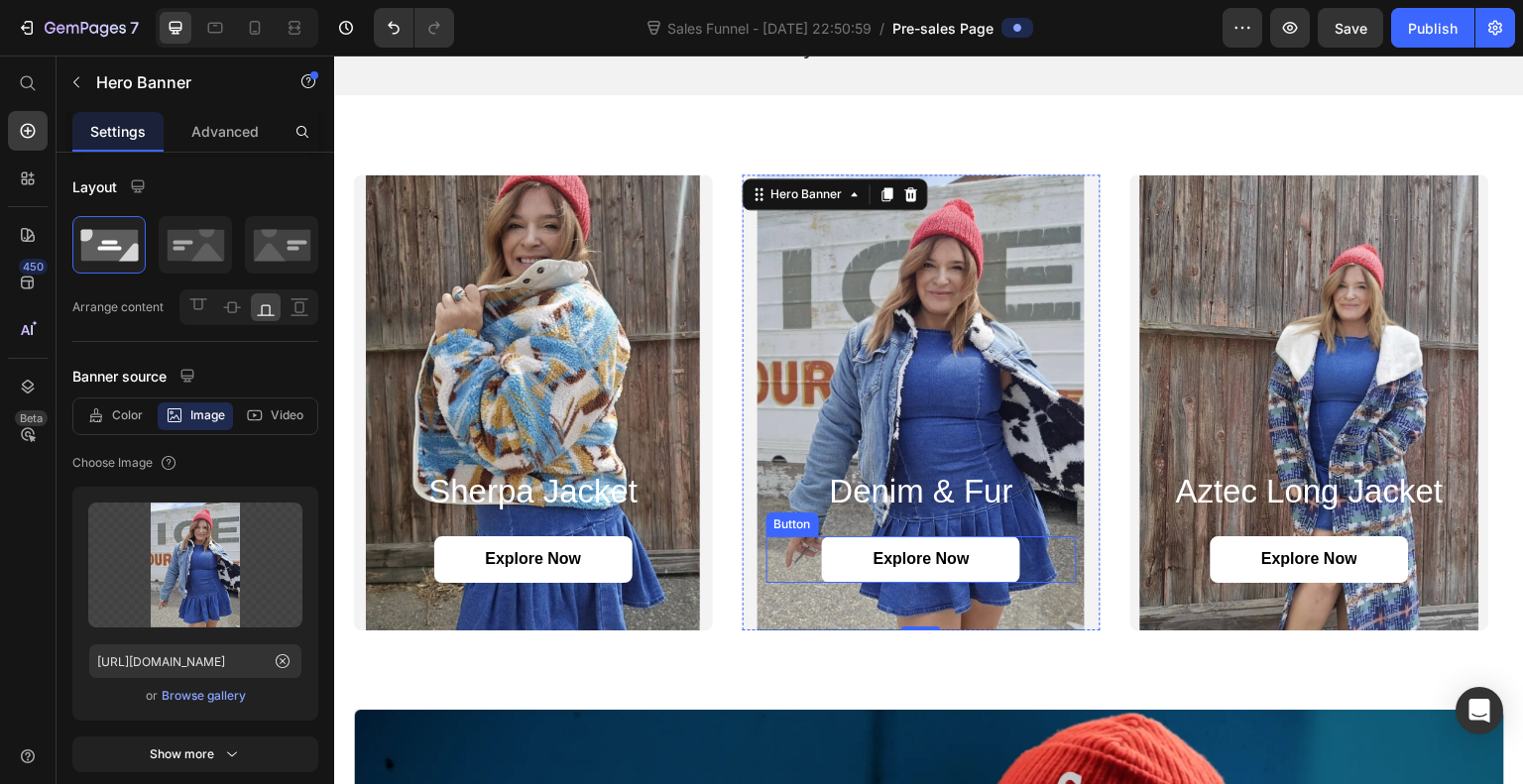 click on "explore now" at bounding box center (921, 559) 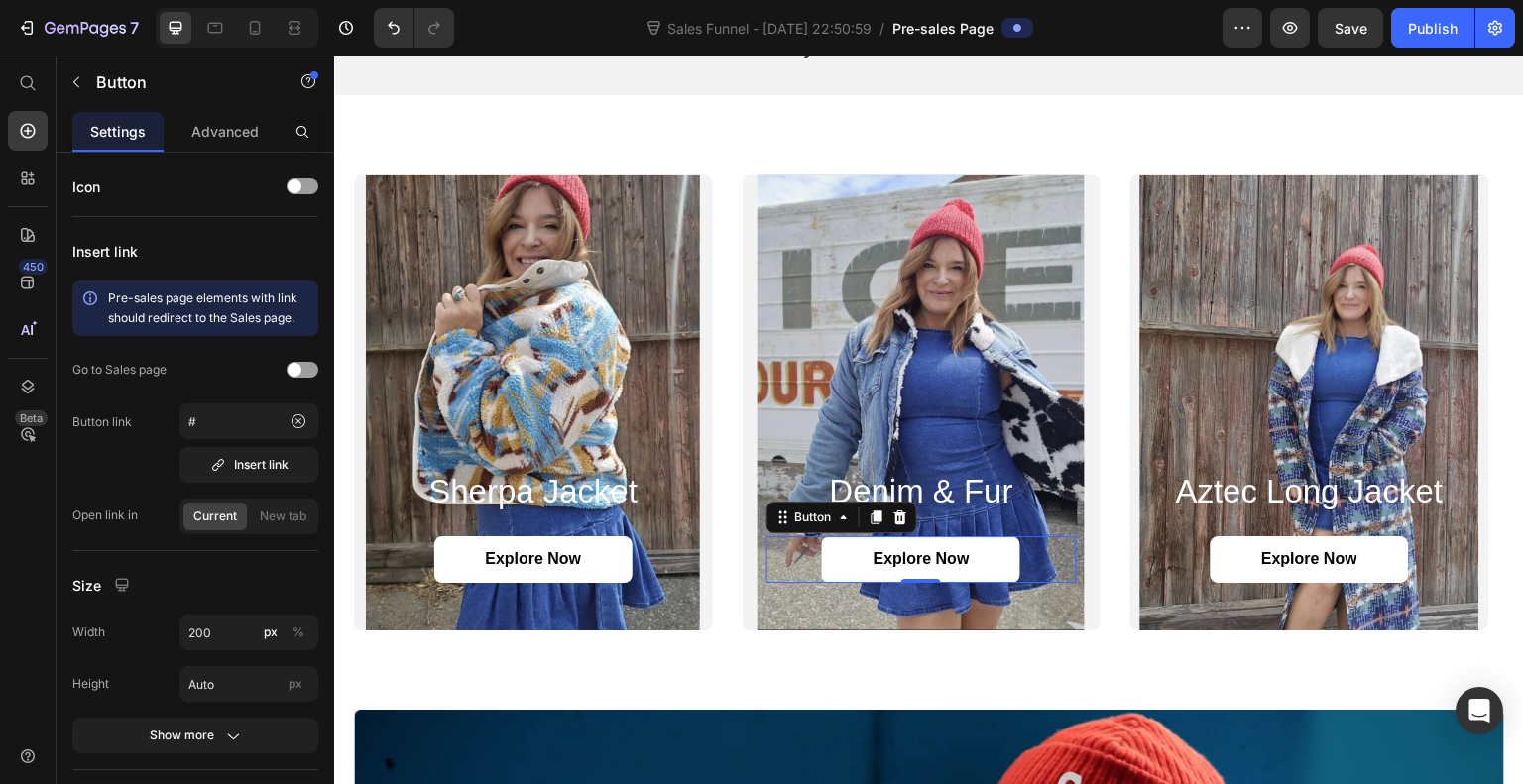click on "Insert link" at bounding box center [249, 465] 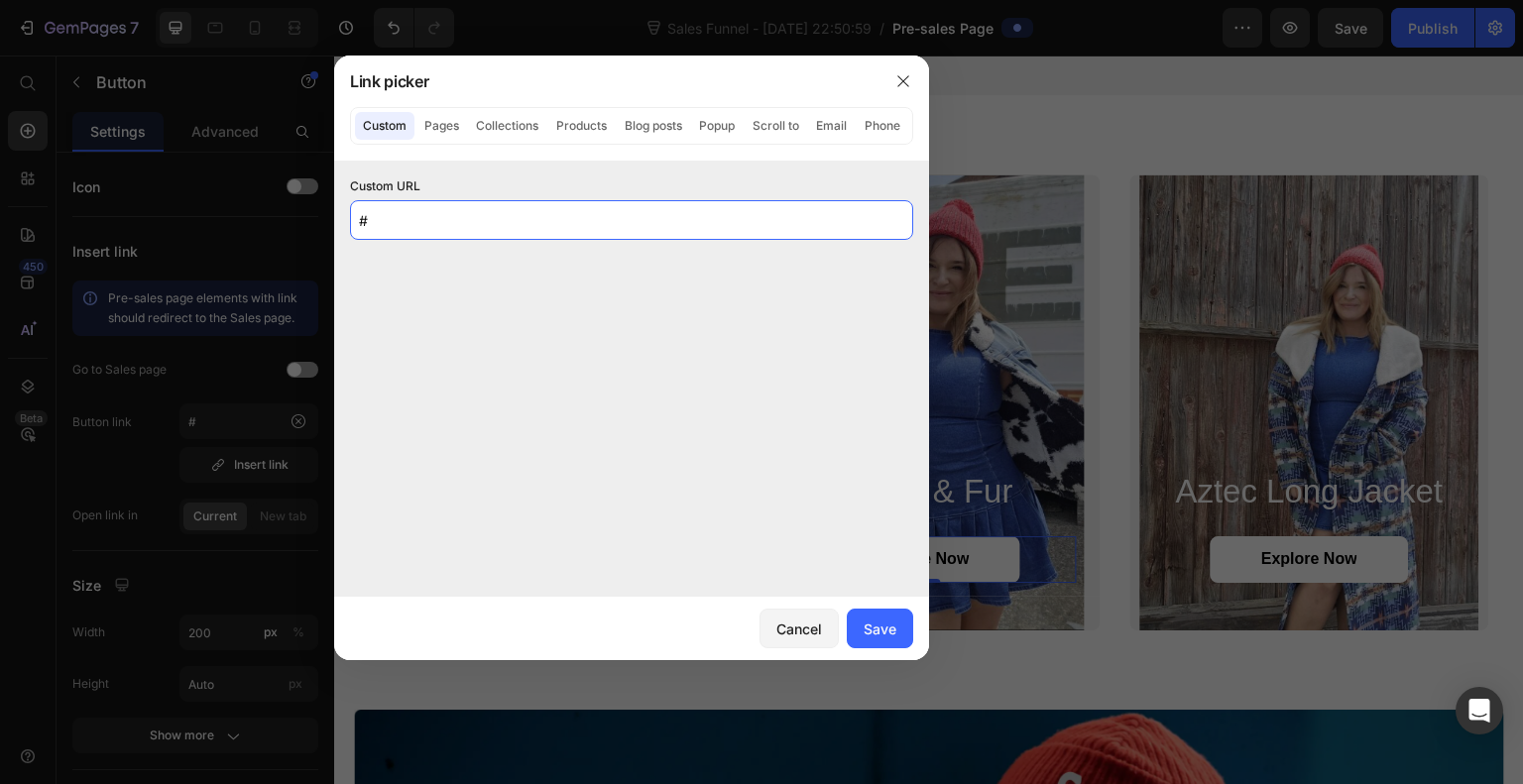 click on "#" 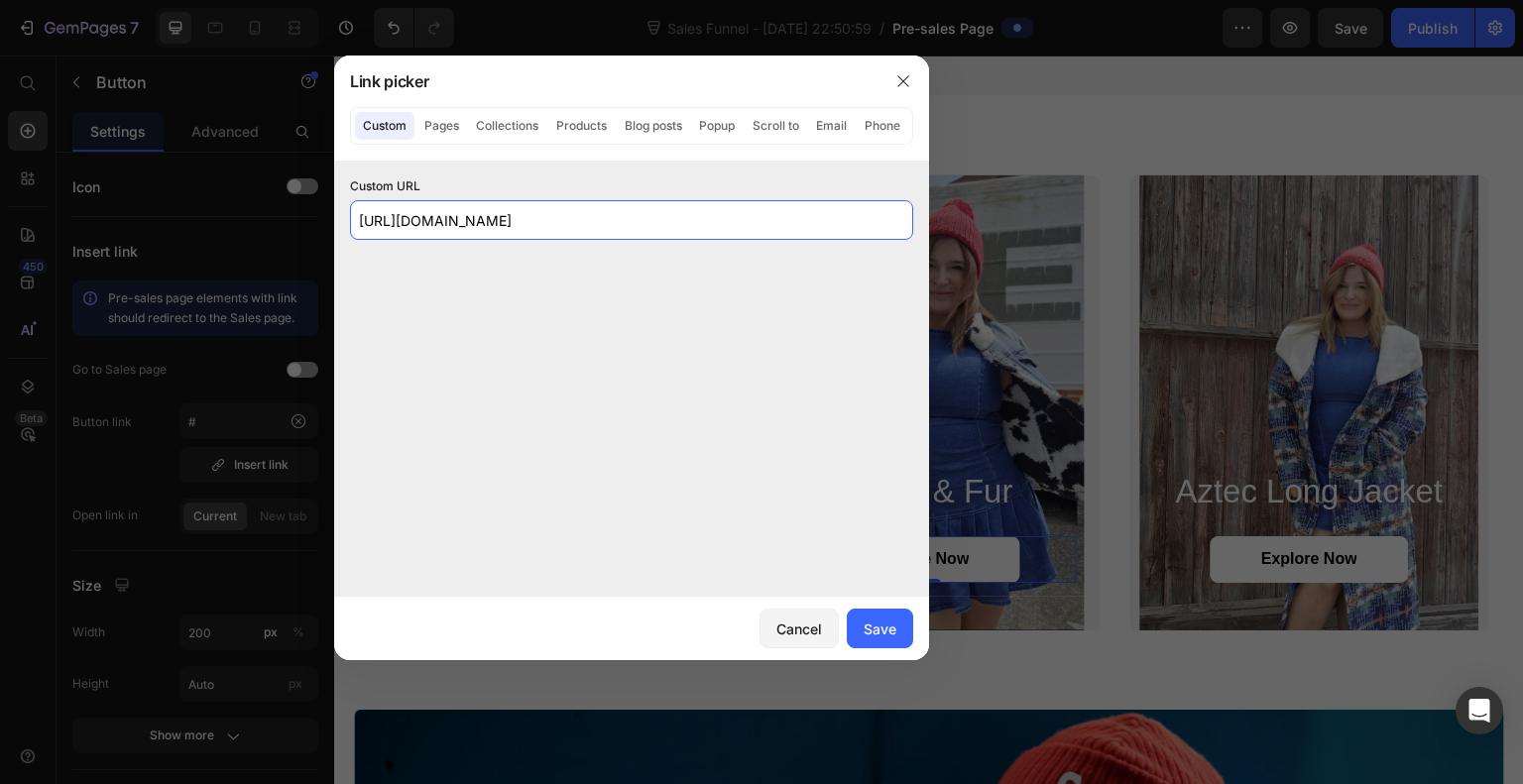 type on "https://pistolsnpetticoats.com/products/denim-reversible-shurpa-jacket" 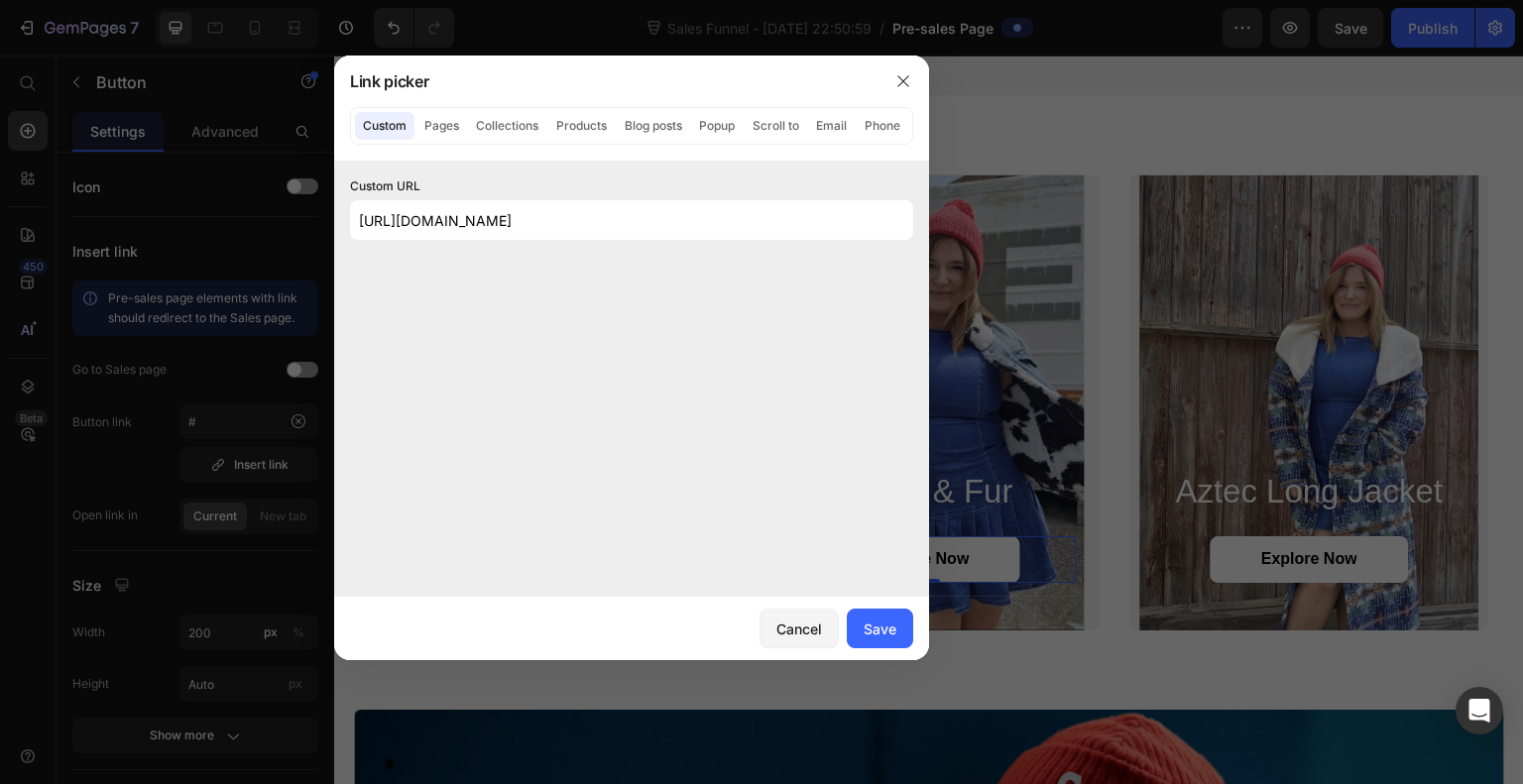 click on "Save" at bounding box center (879, 628) 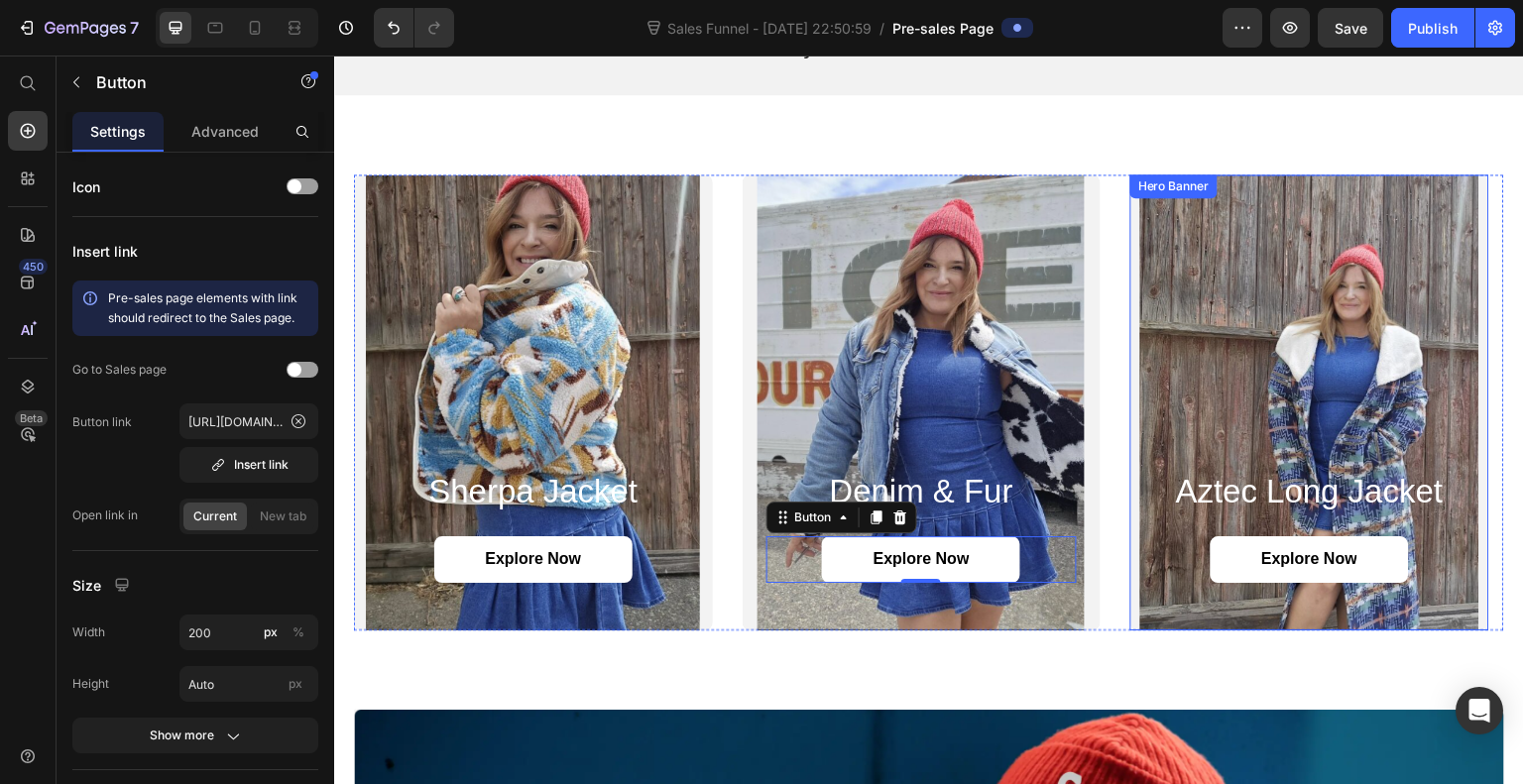 click at bounding box center (1310, 402) 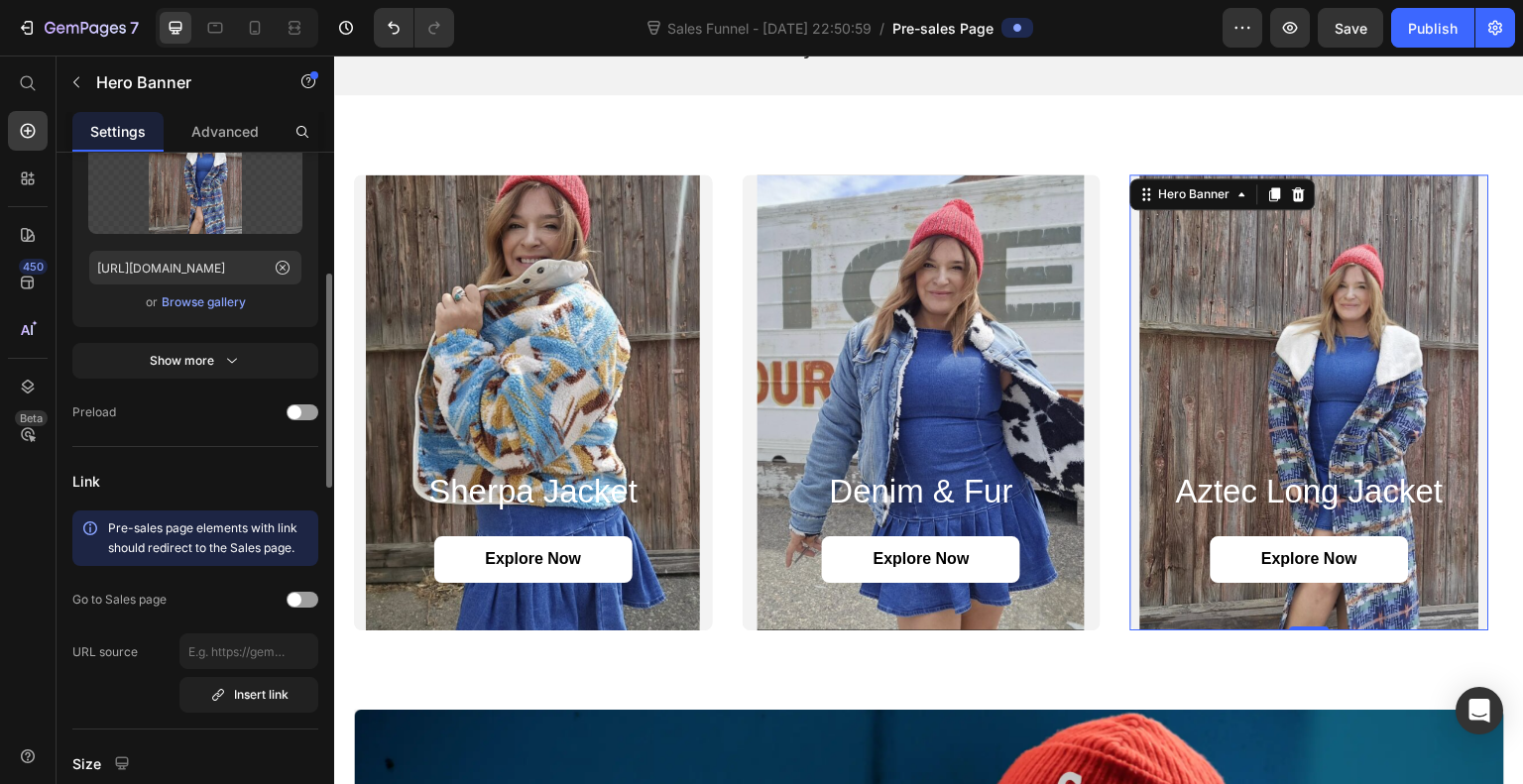 scroll, scrollTop: 394, scrollLeft: 0, axis: vertical 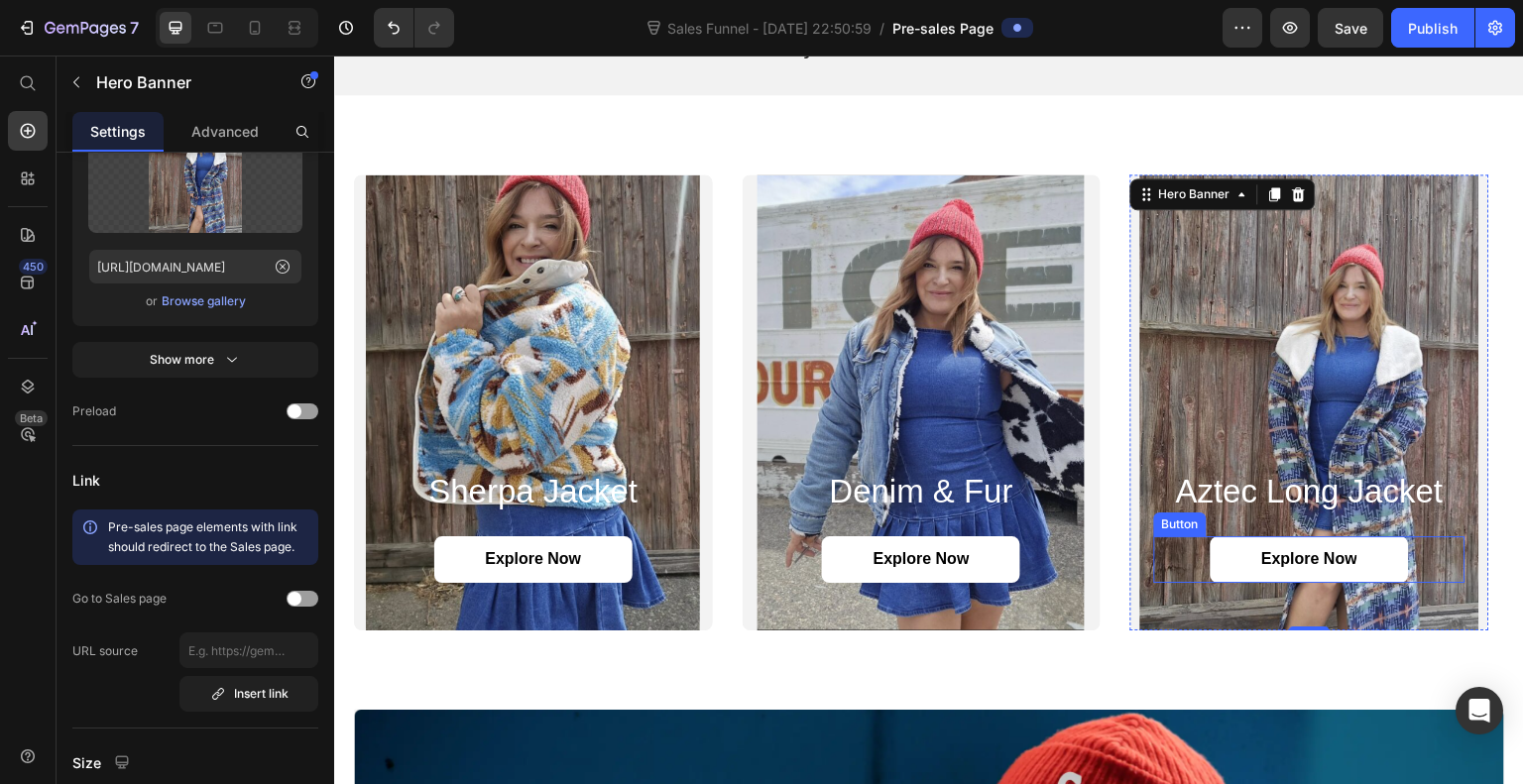 click on "explore now" at bounding box center [1310, 559] 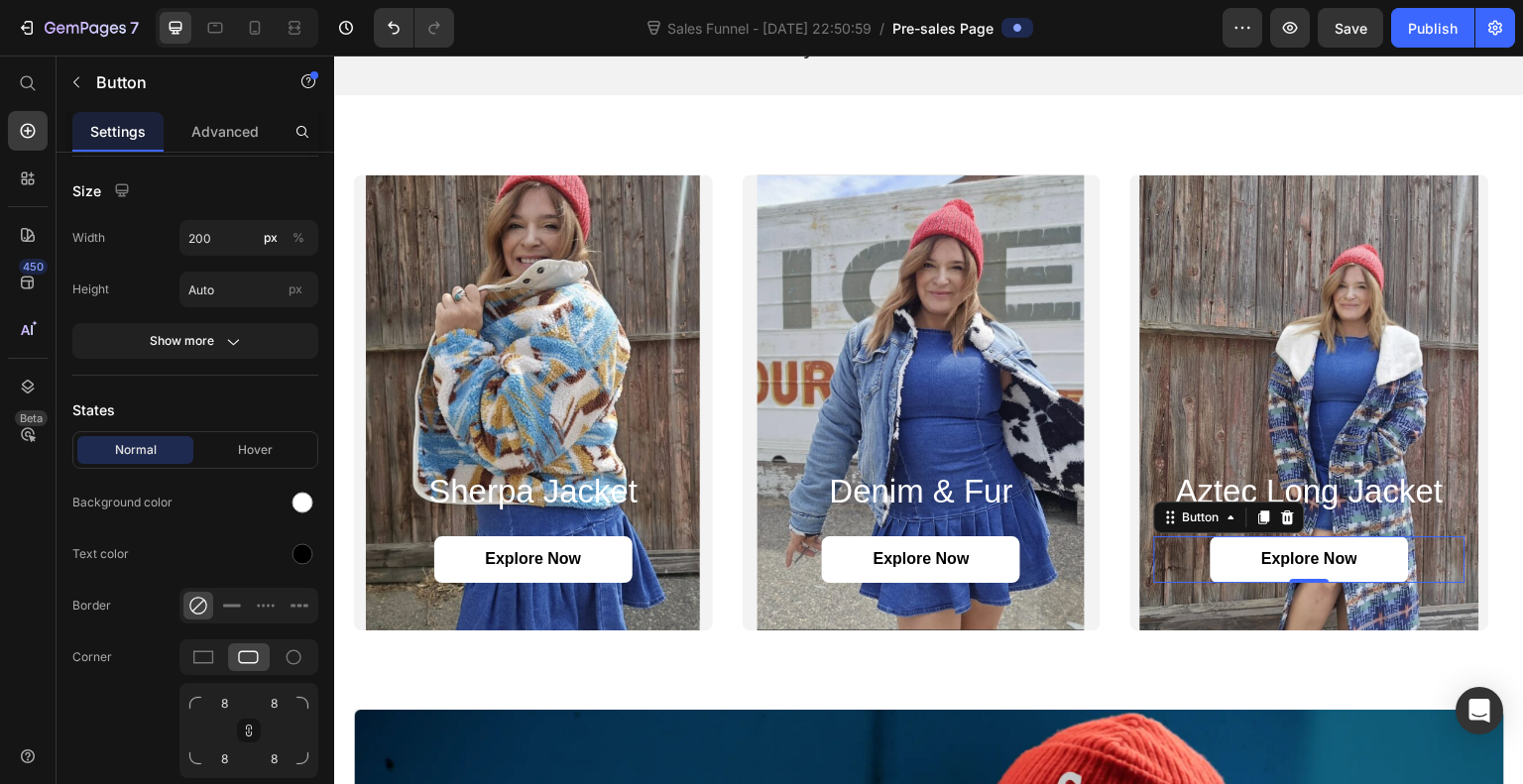 scroll, scrollTop: 0, scrollLeft: 0, axis: both 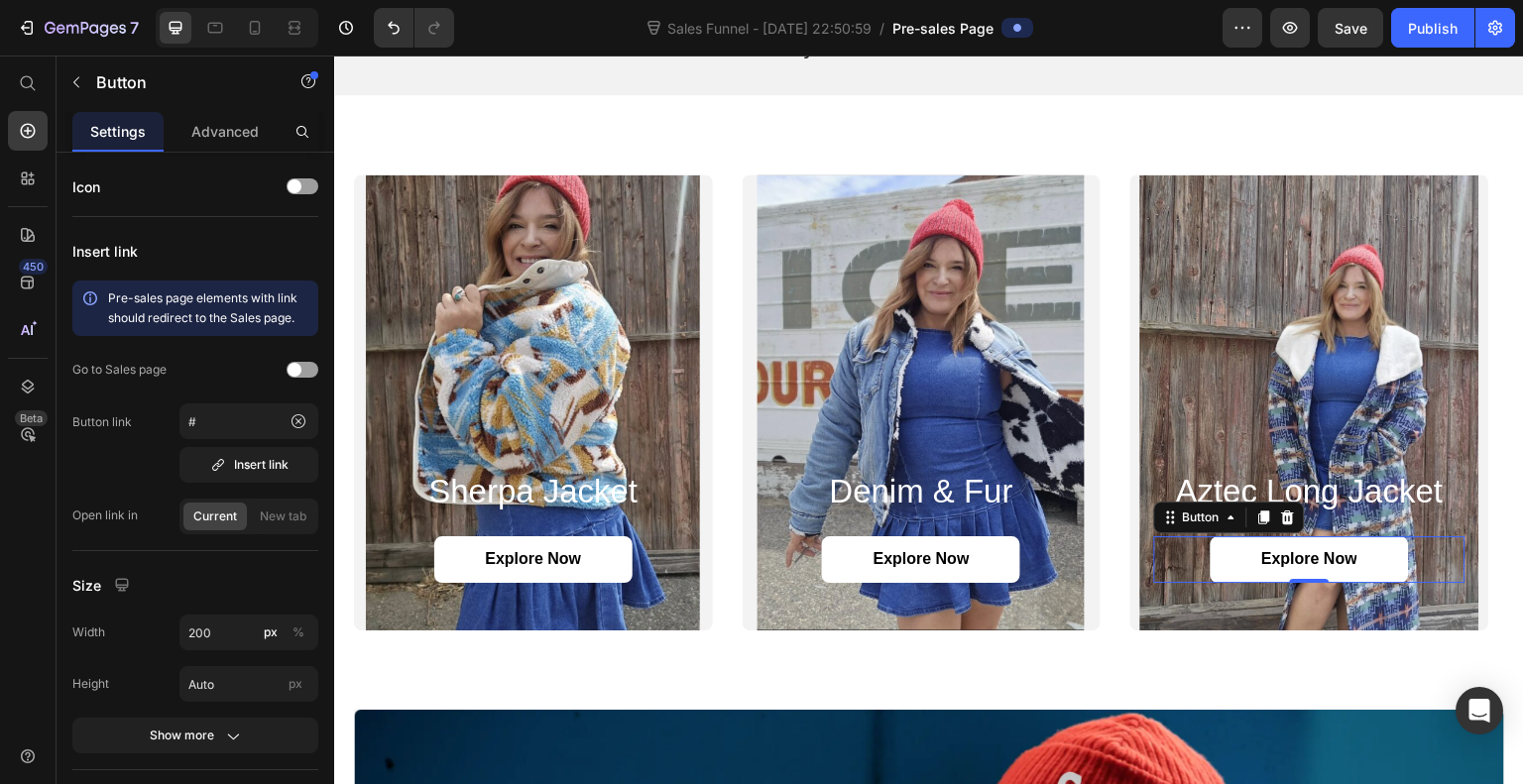 click on "Insert link" at bounding box center [249, 465] 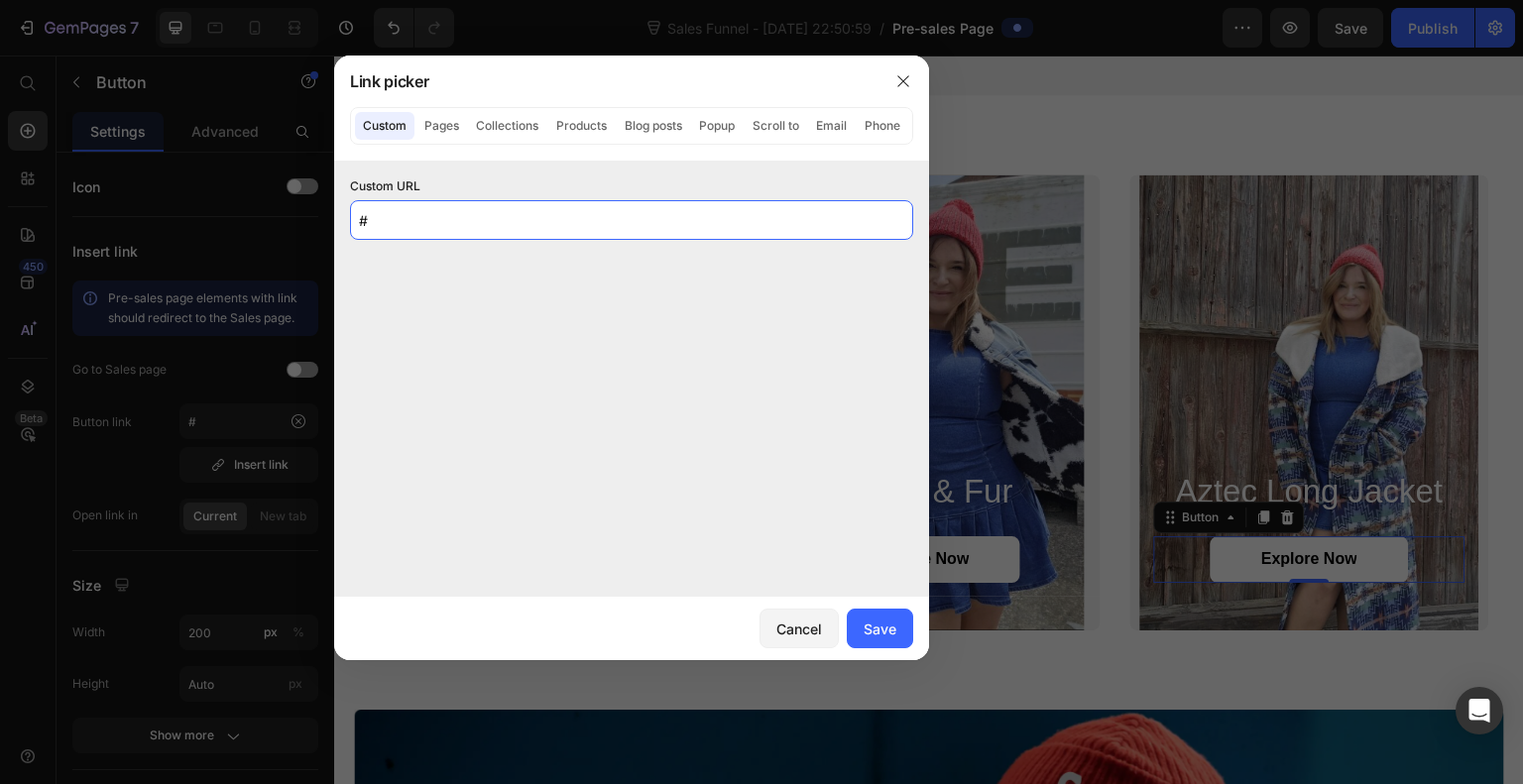 click on "#" 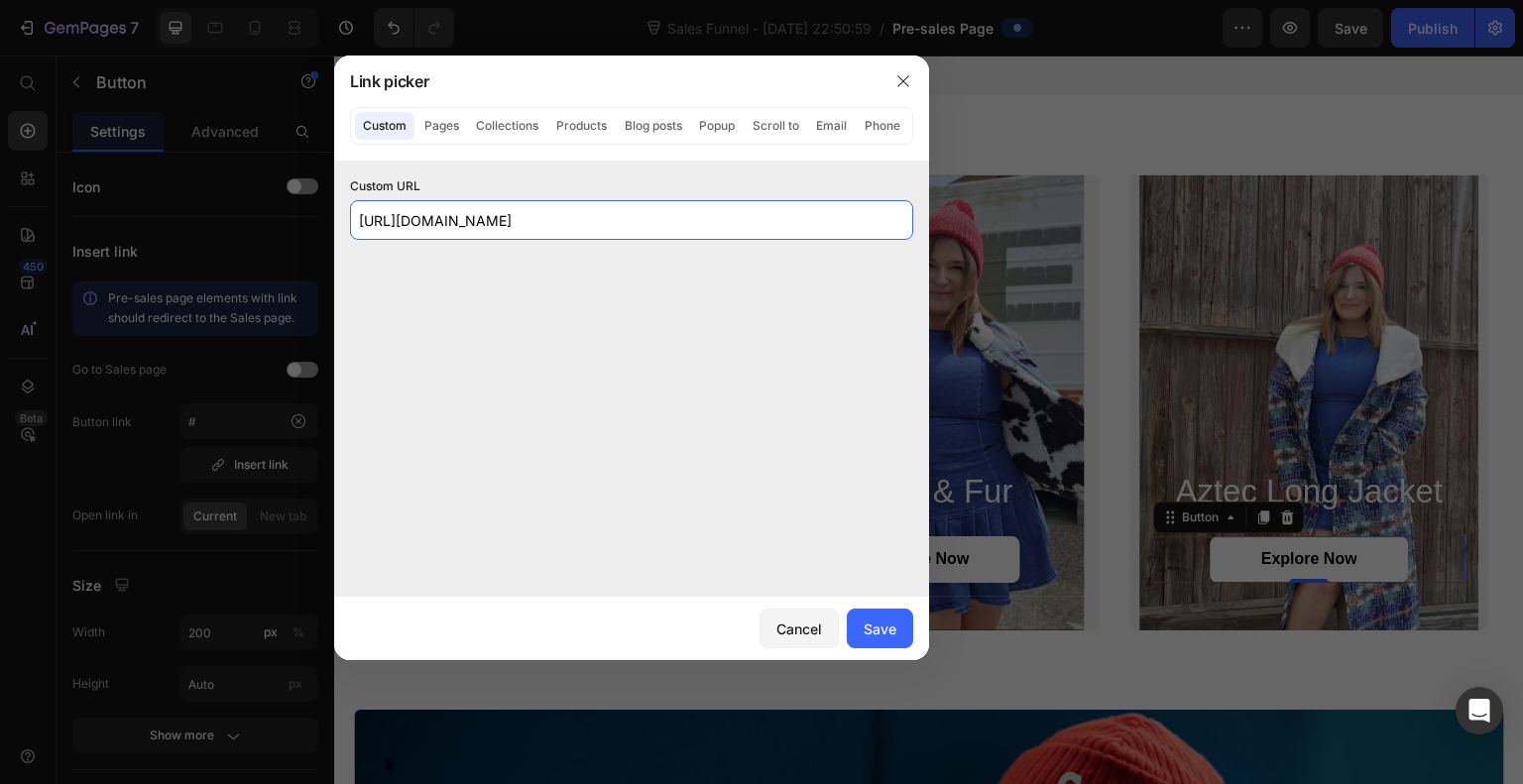 type on "https://pistolsnpetticoats.com/products/beautiful-panhandle-jacket" 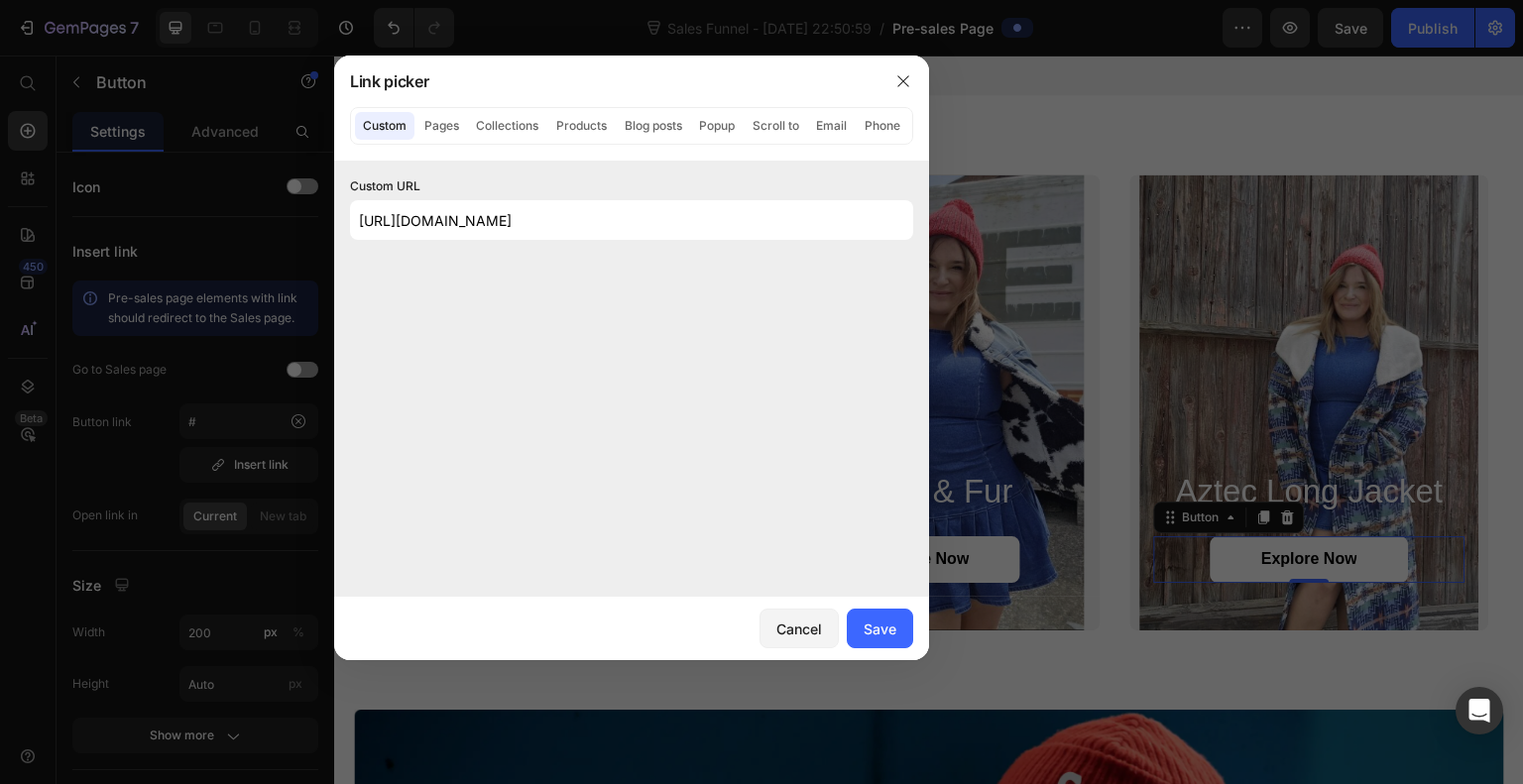 click on "Save" at bounding box center [879, 628] 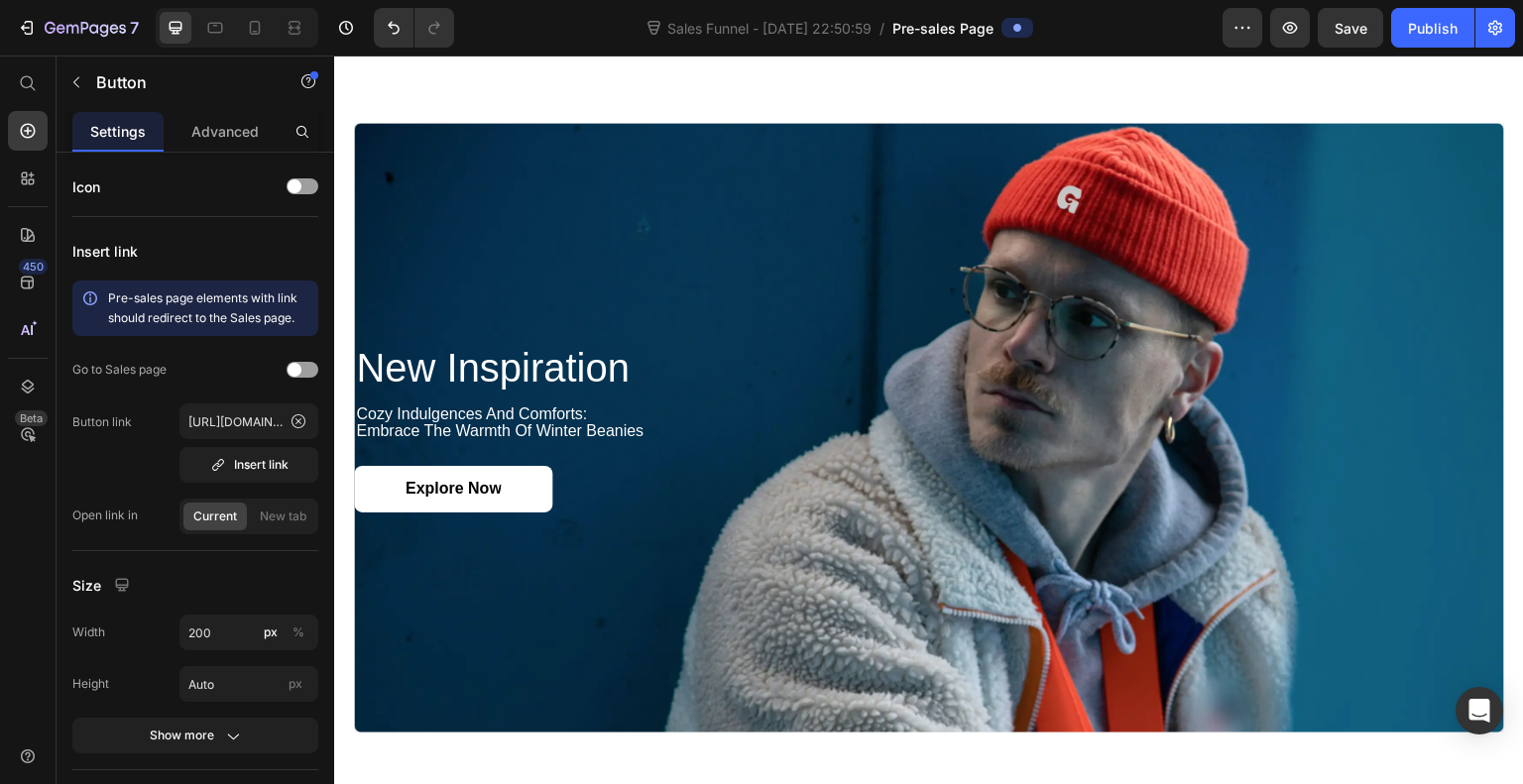 scroll, scrollTop: 2403, scrollLeft: 0, axis: vertical 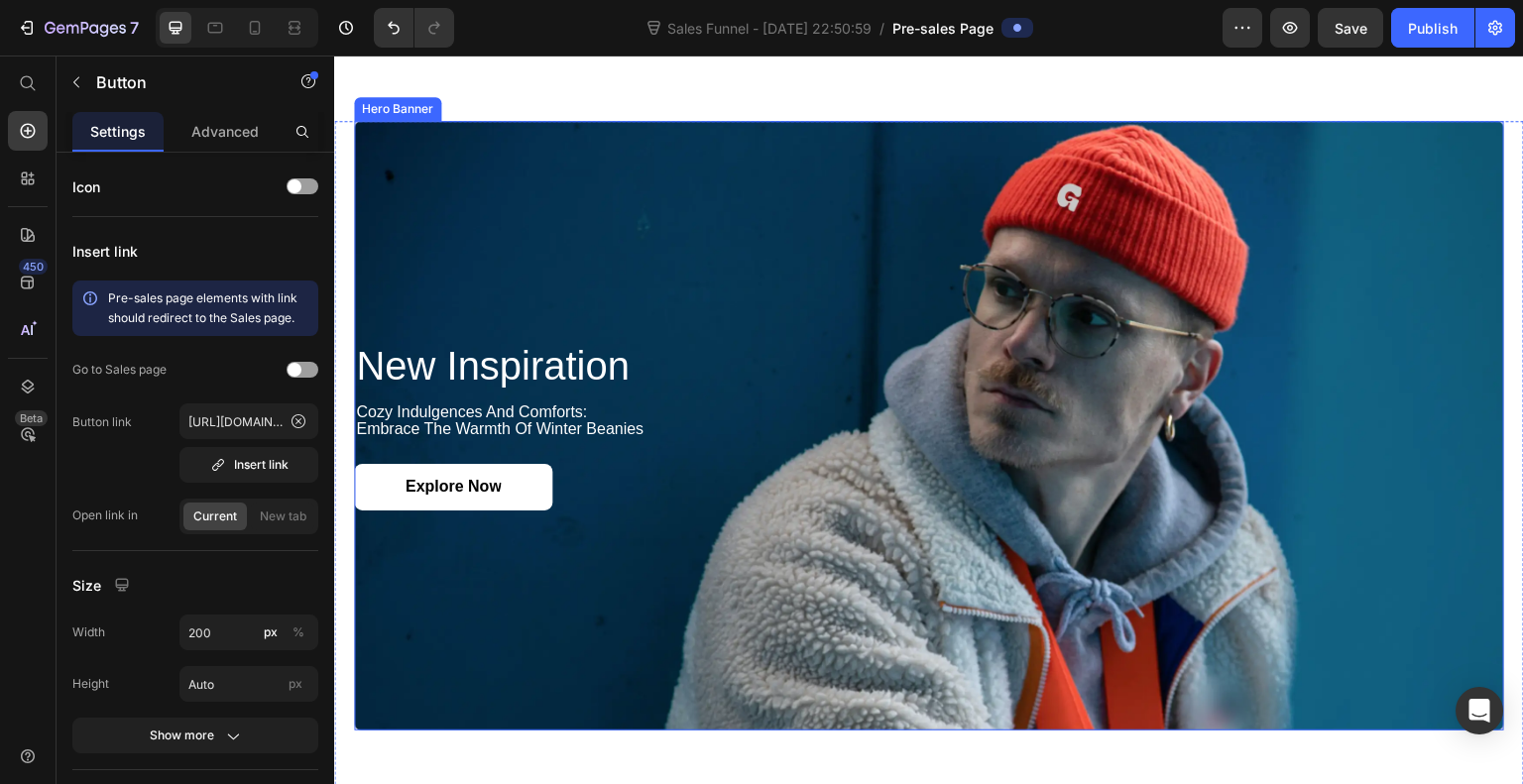 click on "New Inspiration Heading Cozy Indulgences and Comforts: Embrace the Warmth of Winter Beanies Text Block explore now Button" at bounding box center [929, 426] 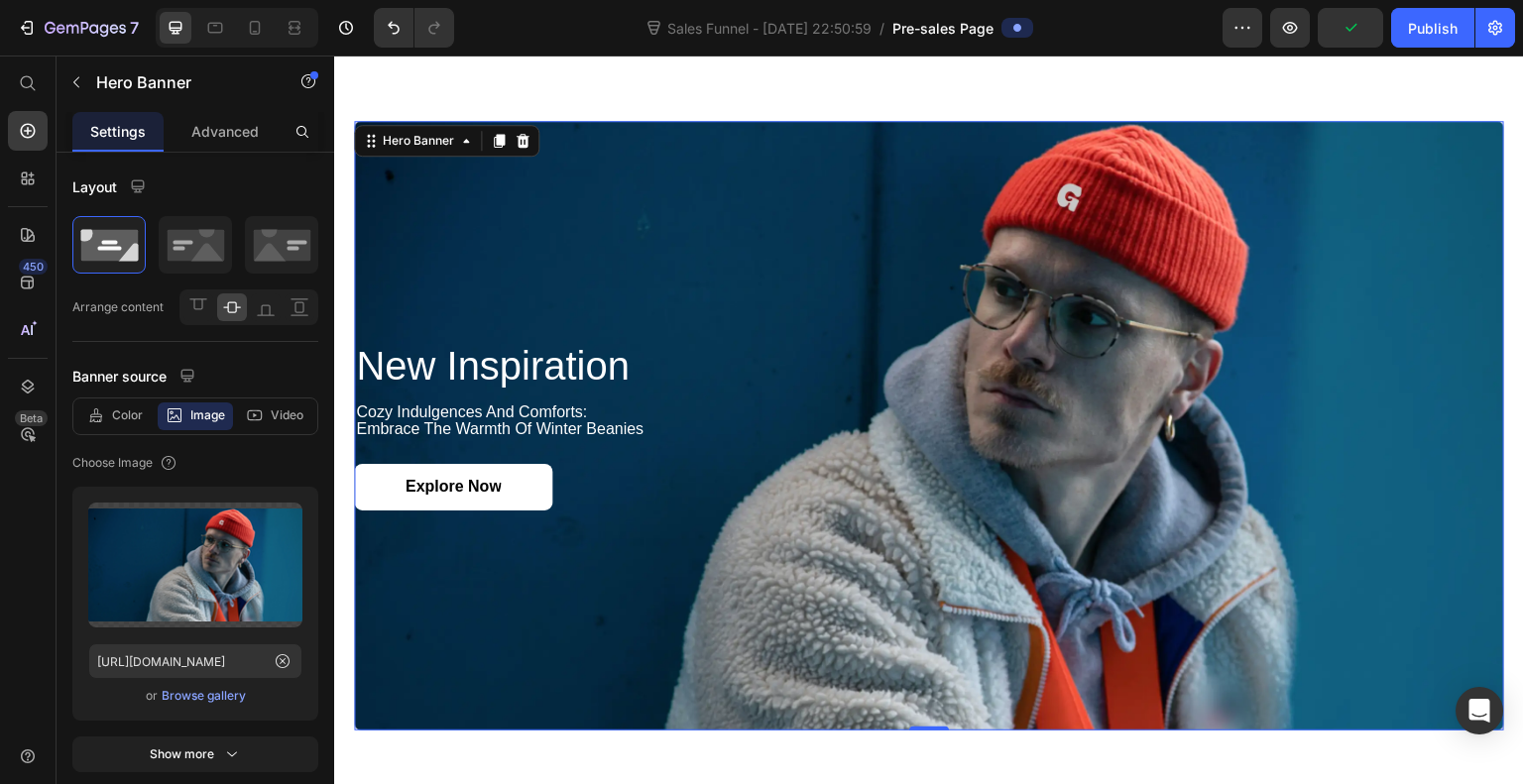 click 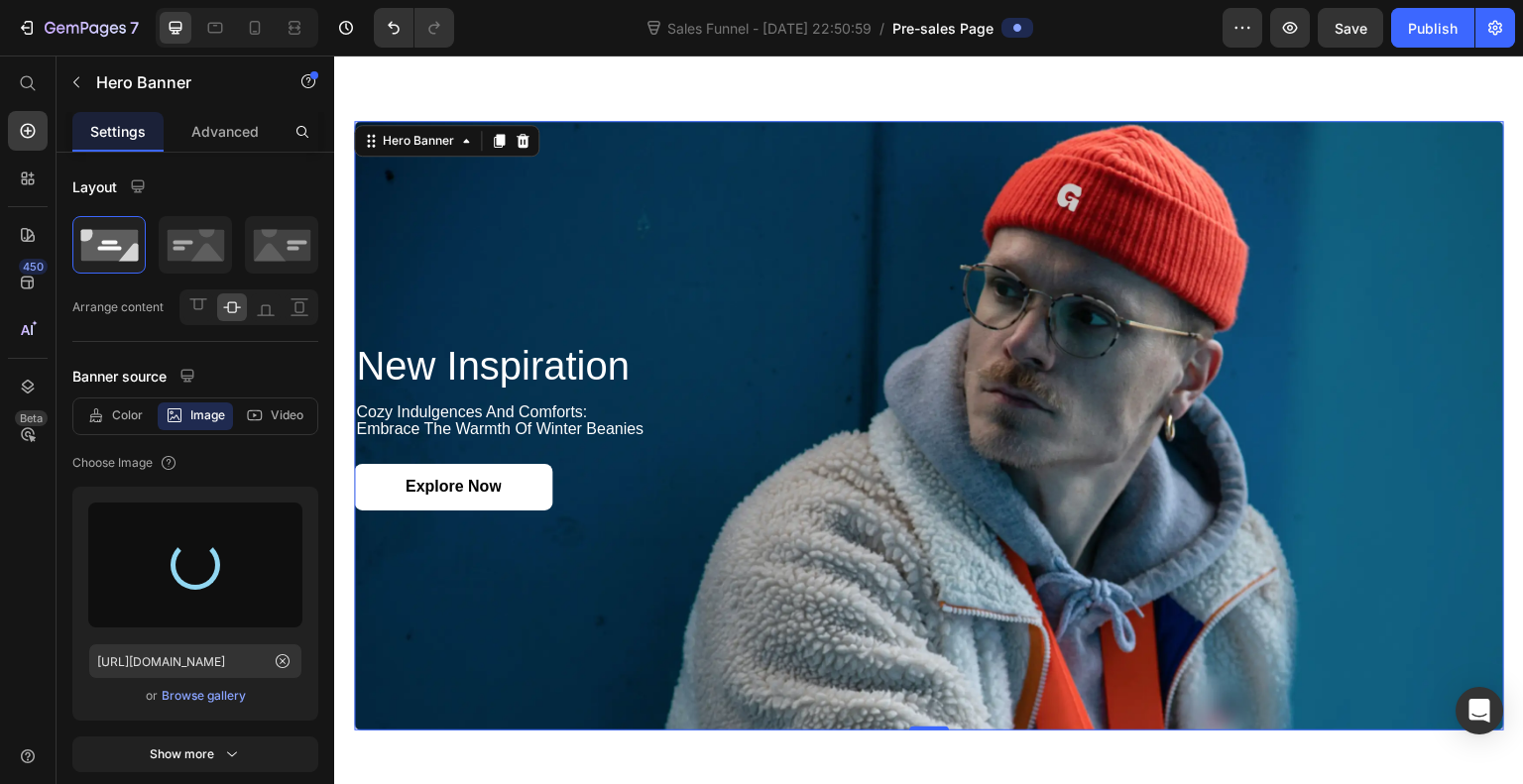 type on "[URL][DOMAIN_NAME]" 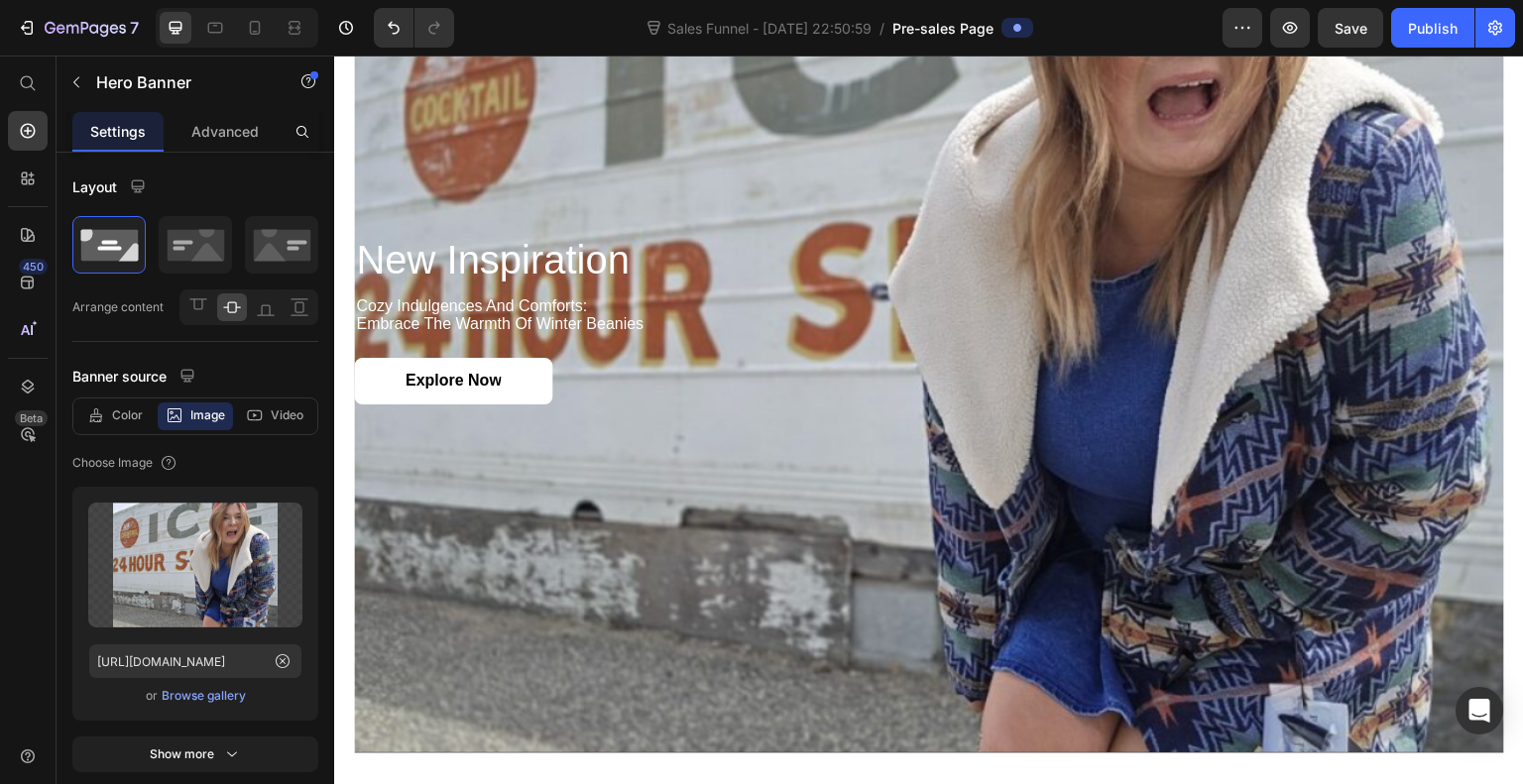 scroll, scrollTop: 2638, scrollLeft: 0, axis: vertical 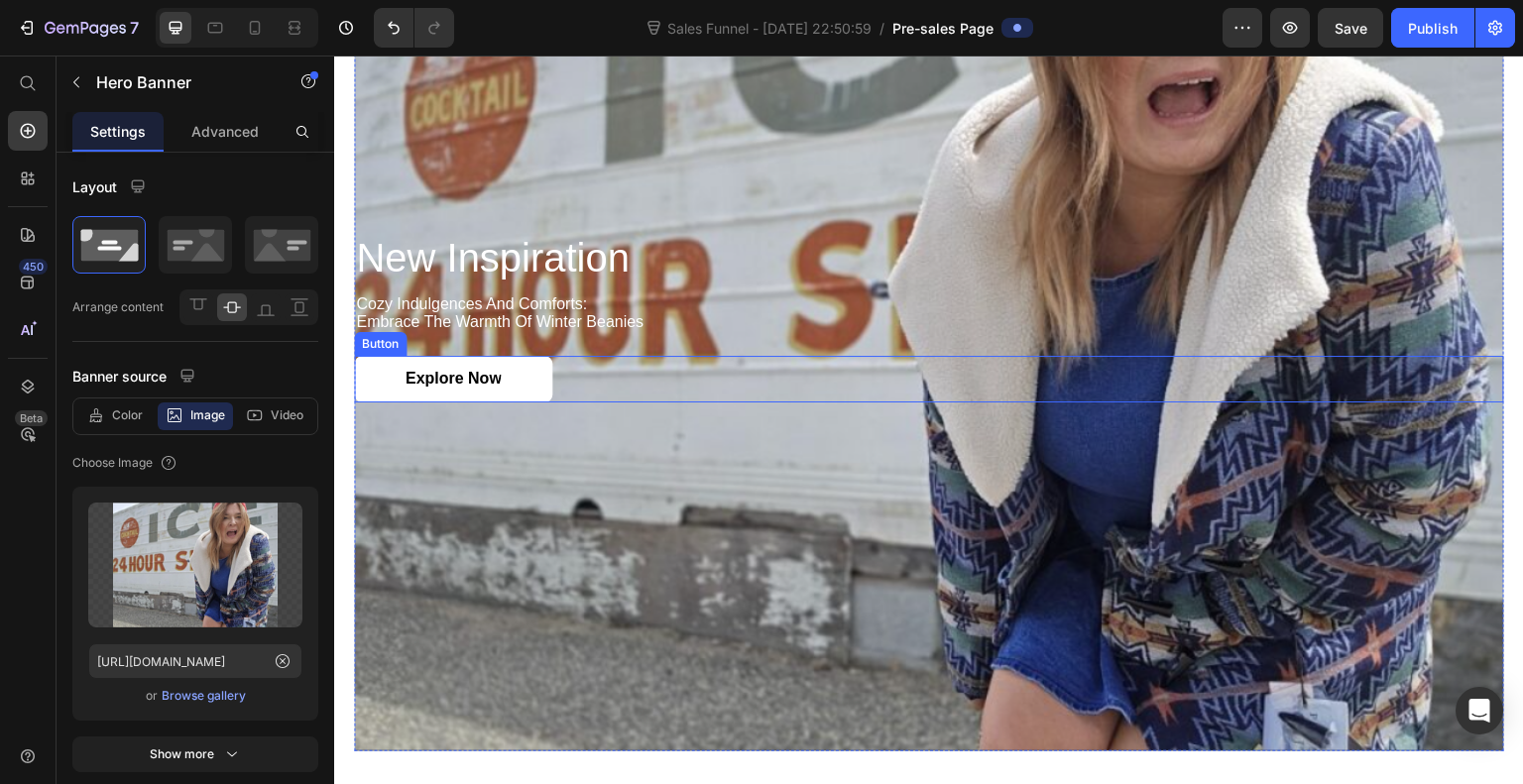 click on "explore now" at bounding box center (453, 379) 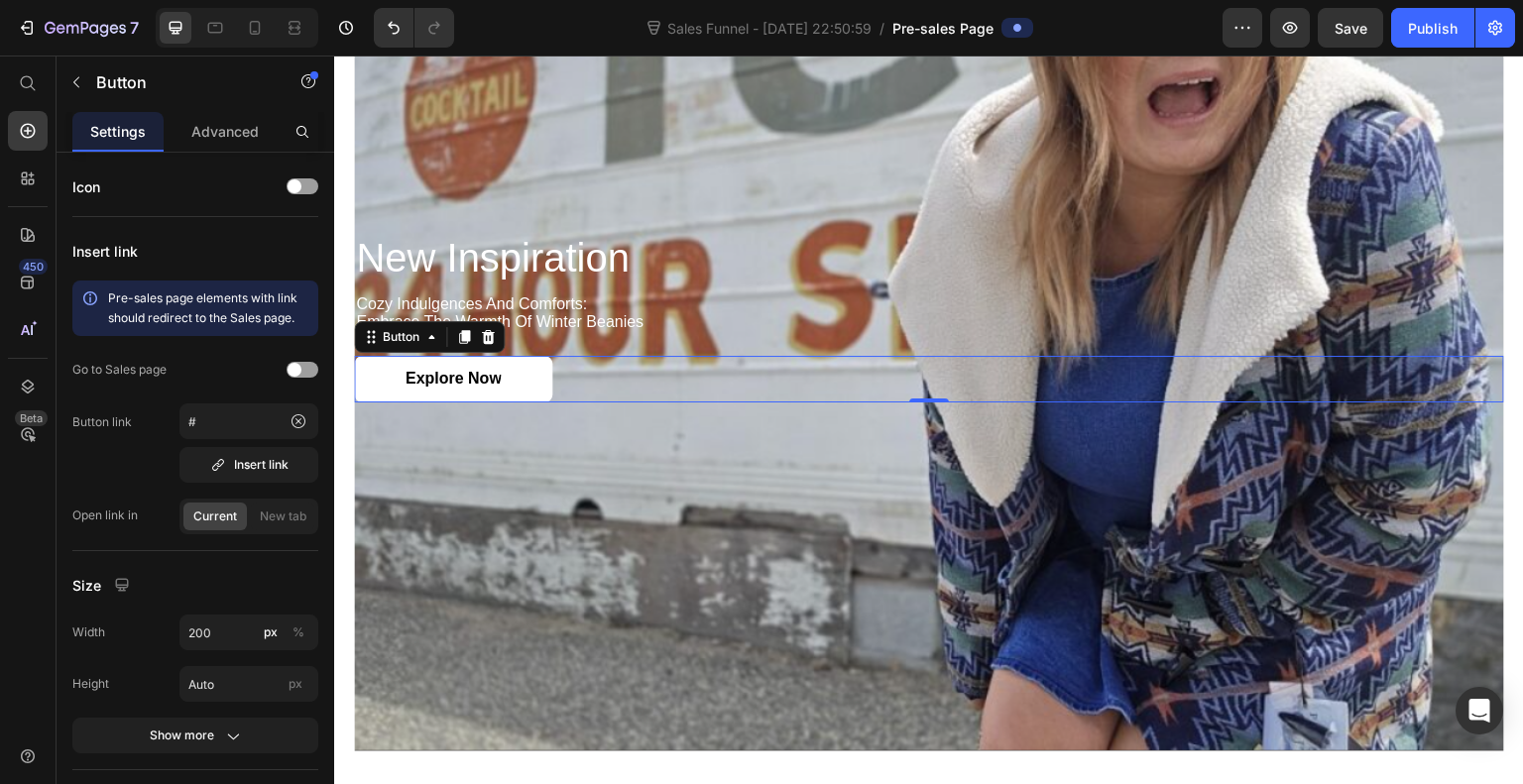 click on "Insert link" at bounding box center [249, 465] 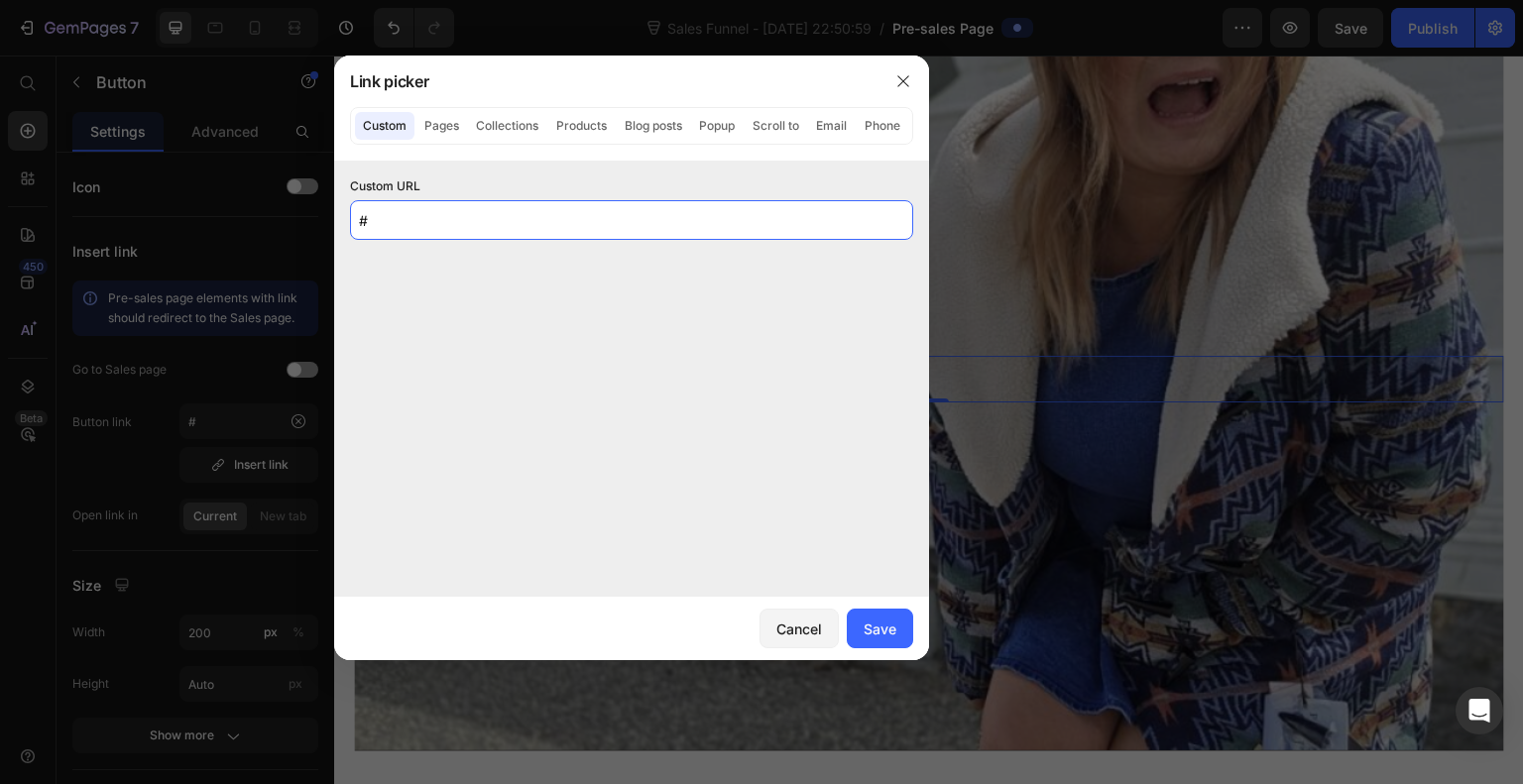 click on "#" 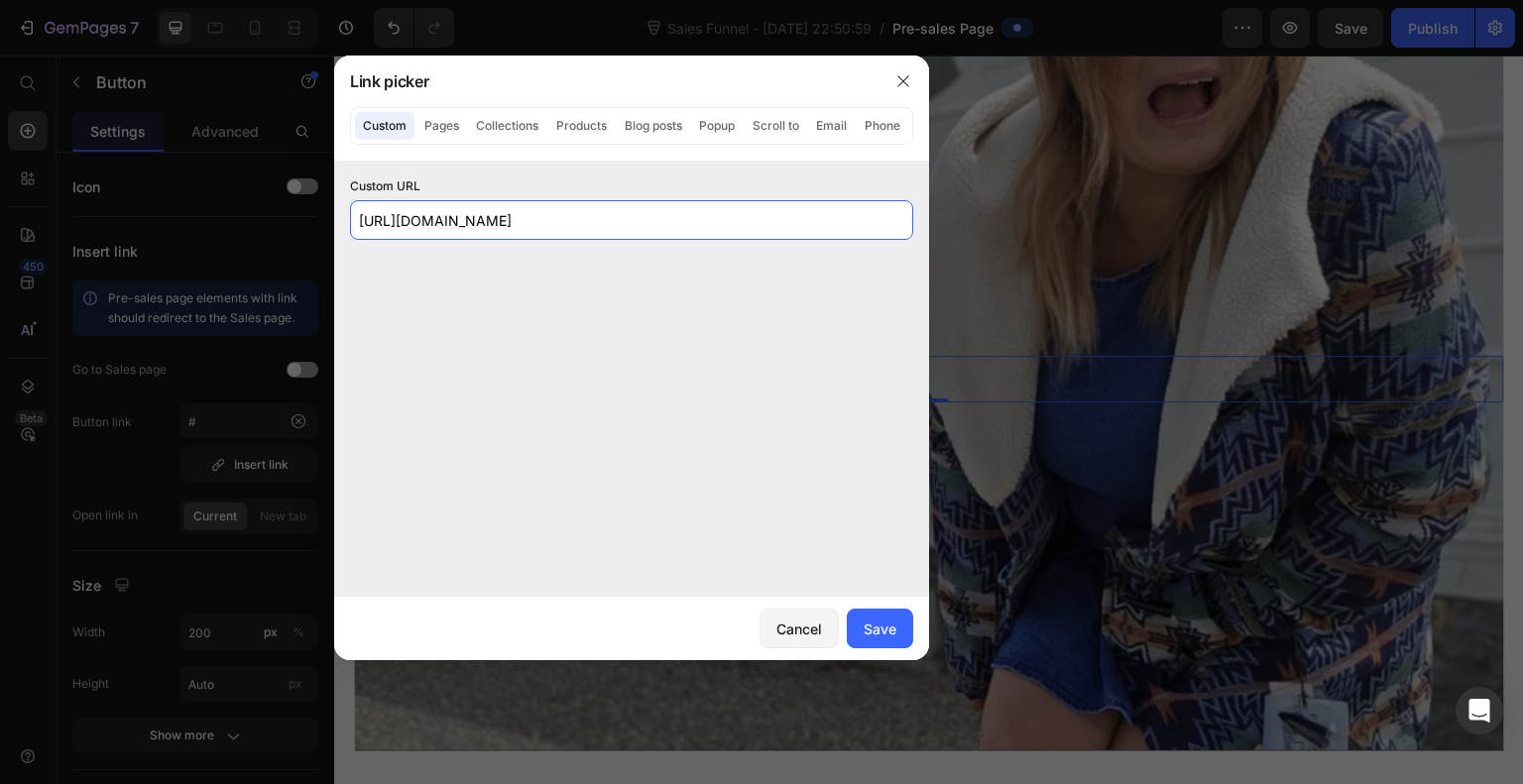 type on "[URL][DOMAIN_NAME]" 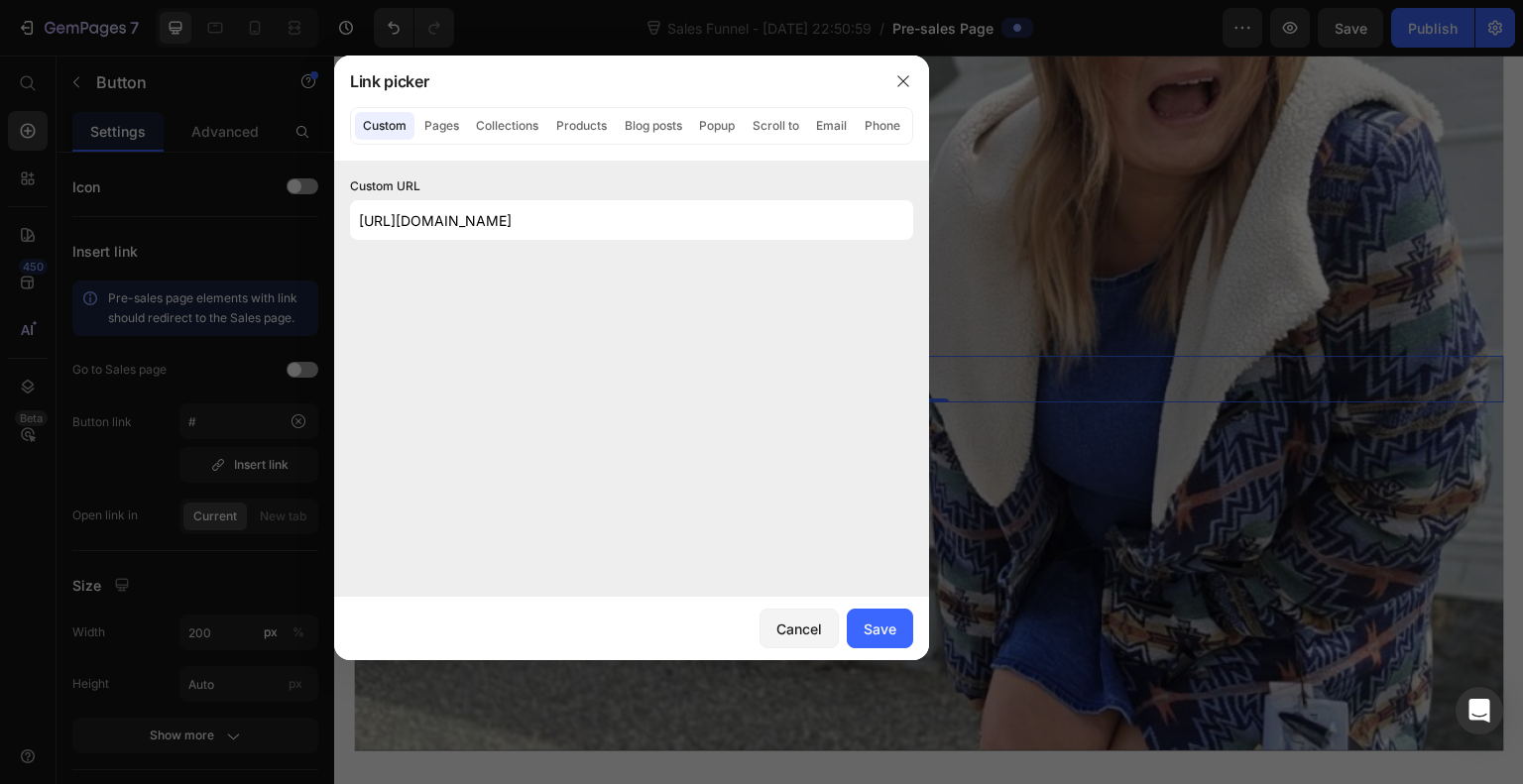 click on "Save" at bounding box center [879, 628] 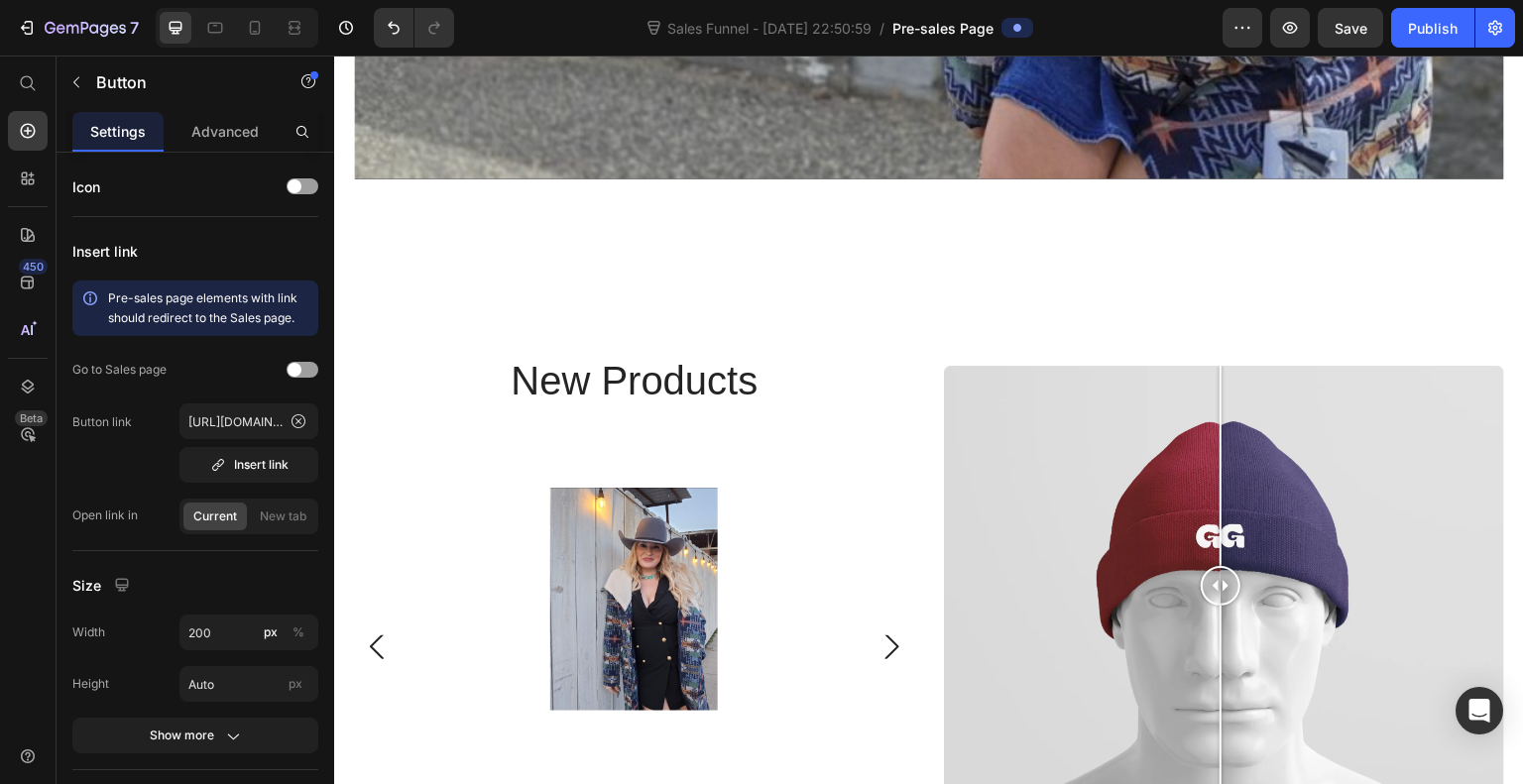 scroll, scrollTop: 3354, scrollLeft: 0, axis: vertical 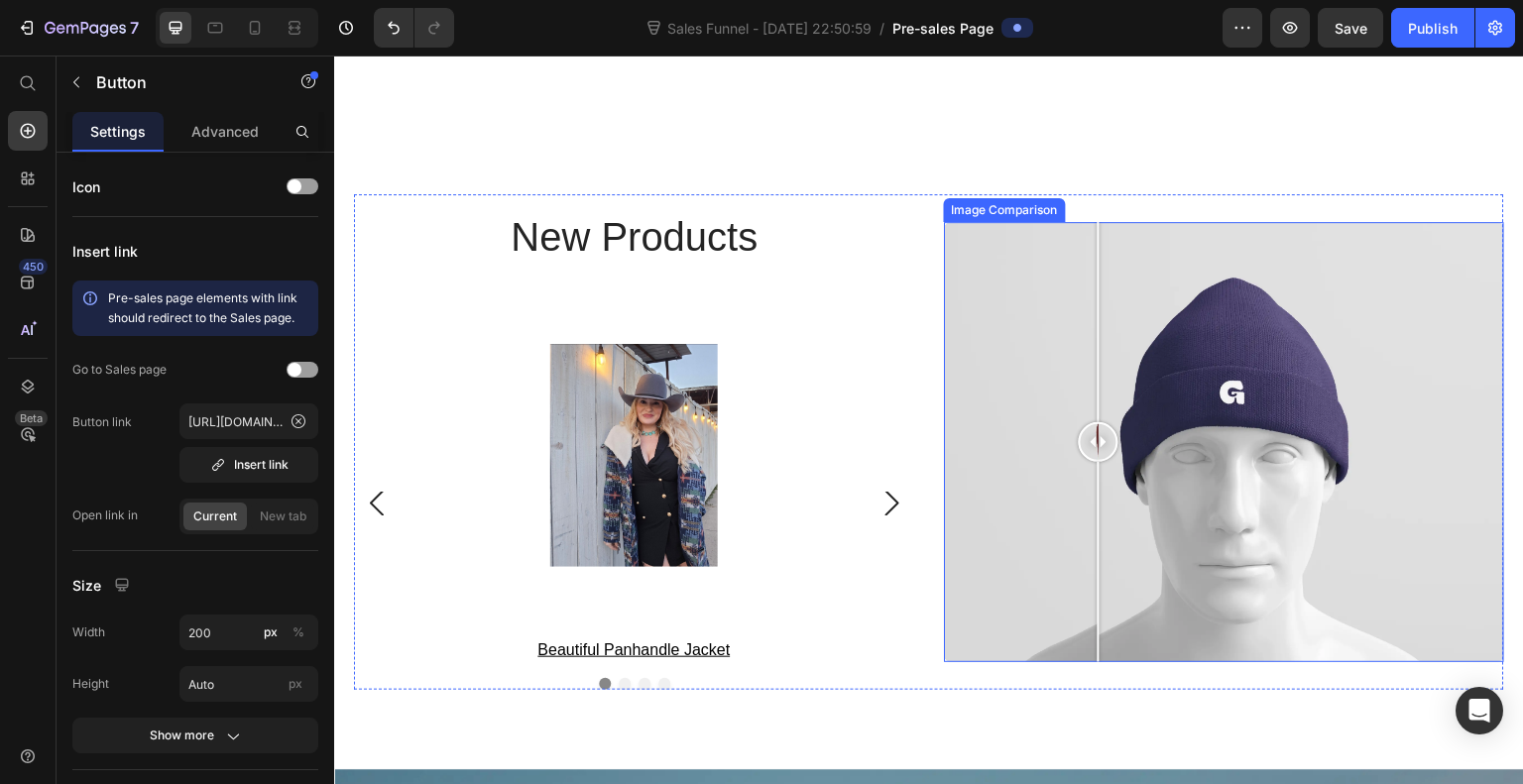 click at bounding box center (1224, 441) 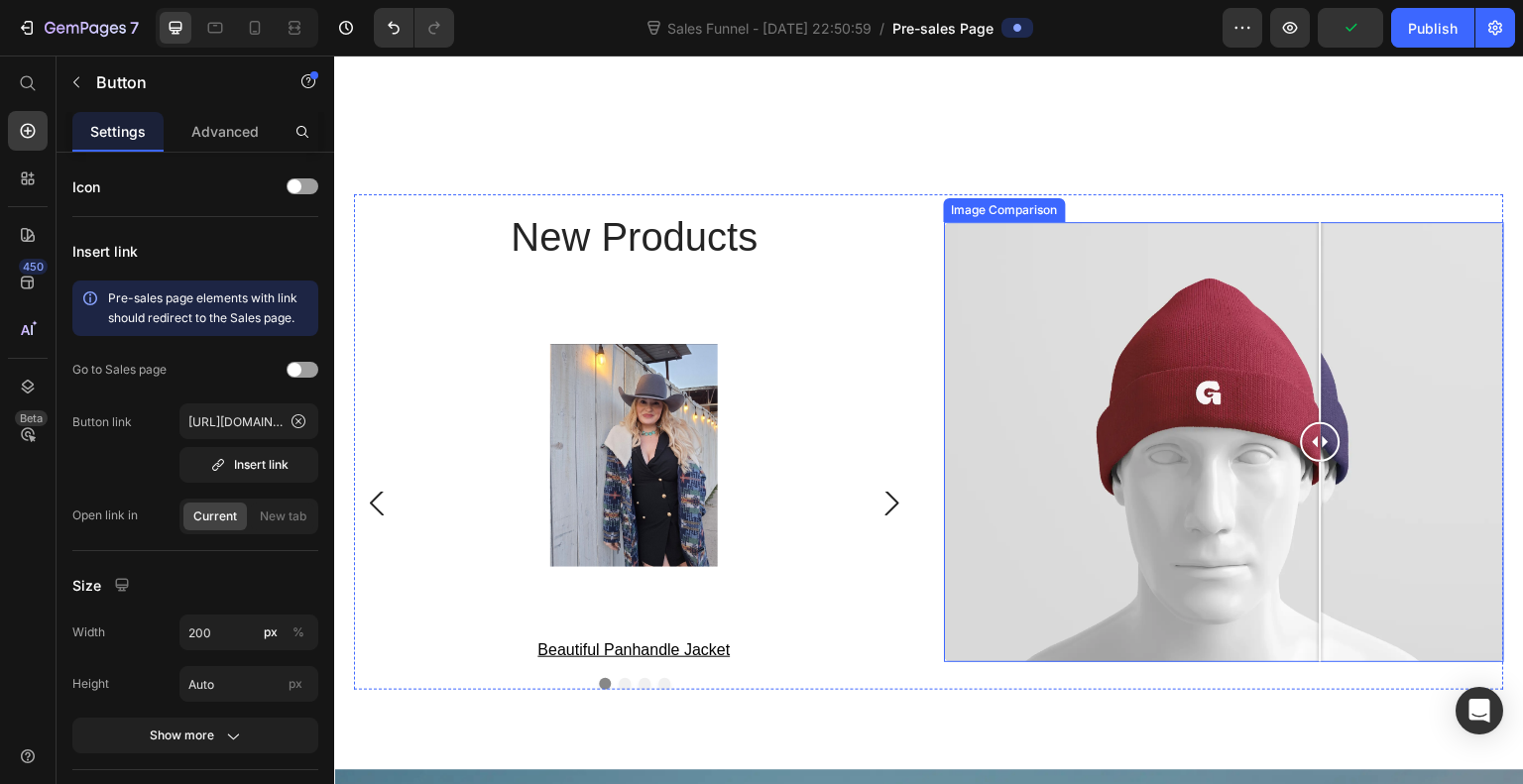 click at bounding box center [1224, 441] 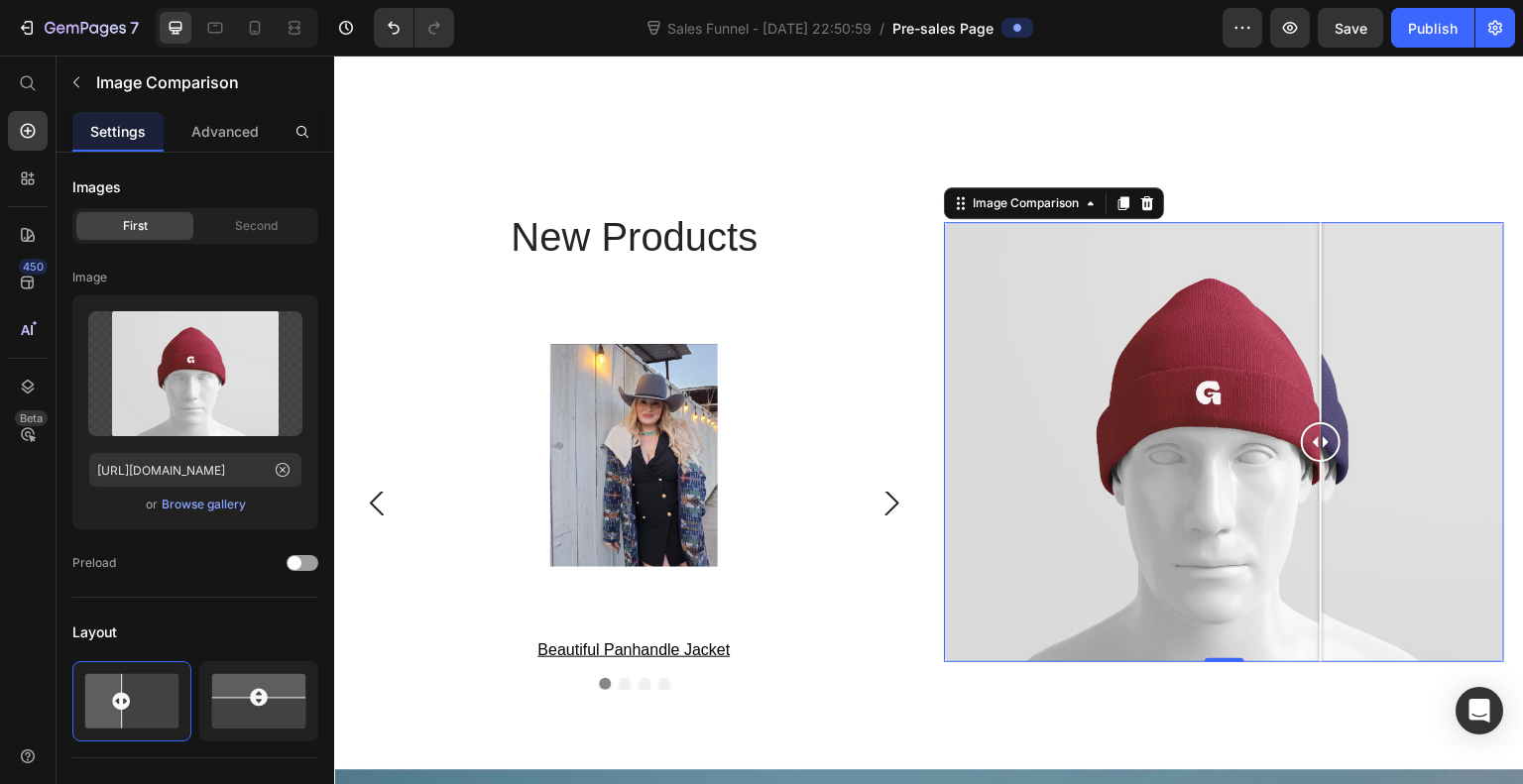 click 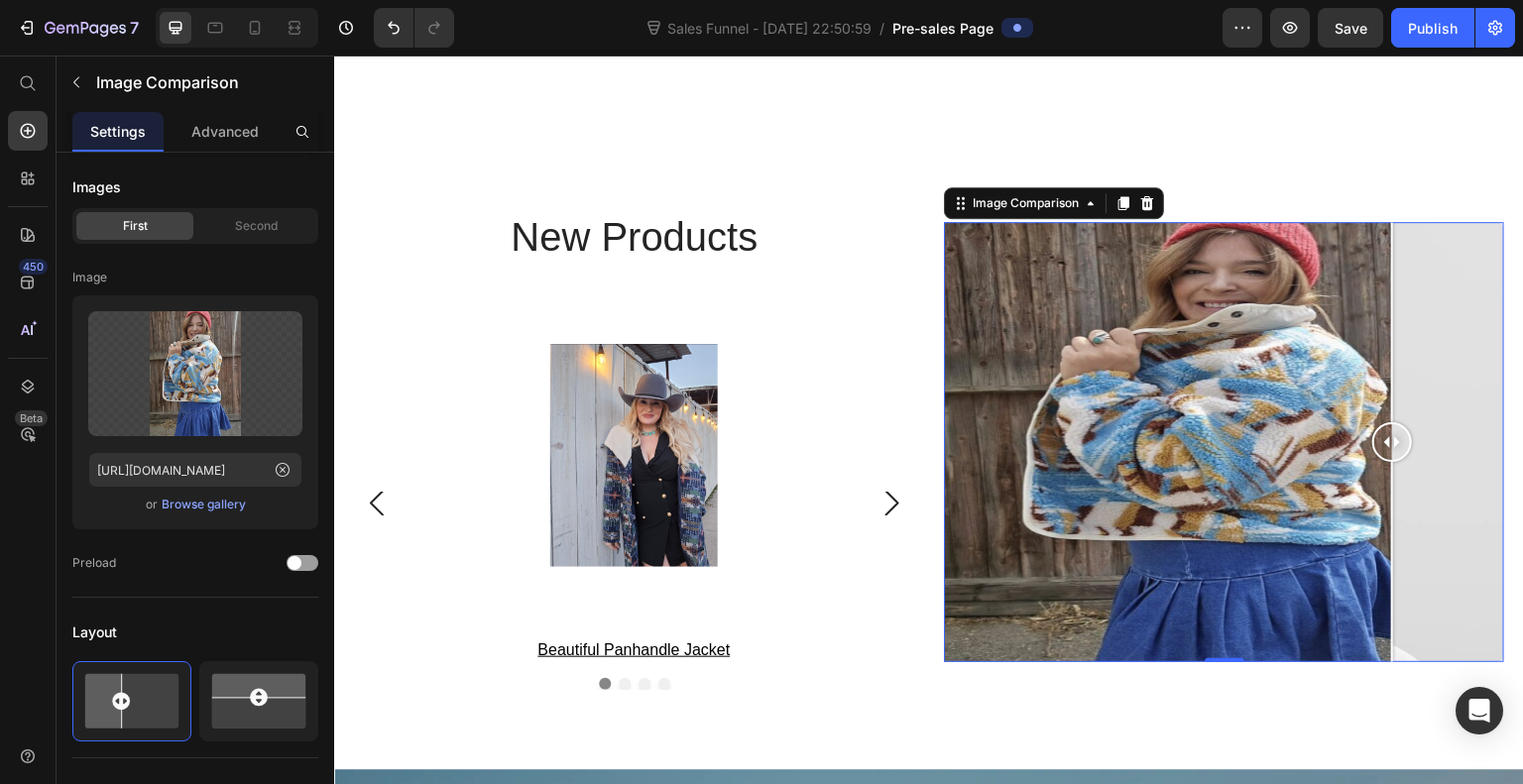 click at bounding box center [1224, 441] 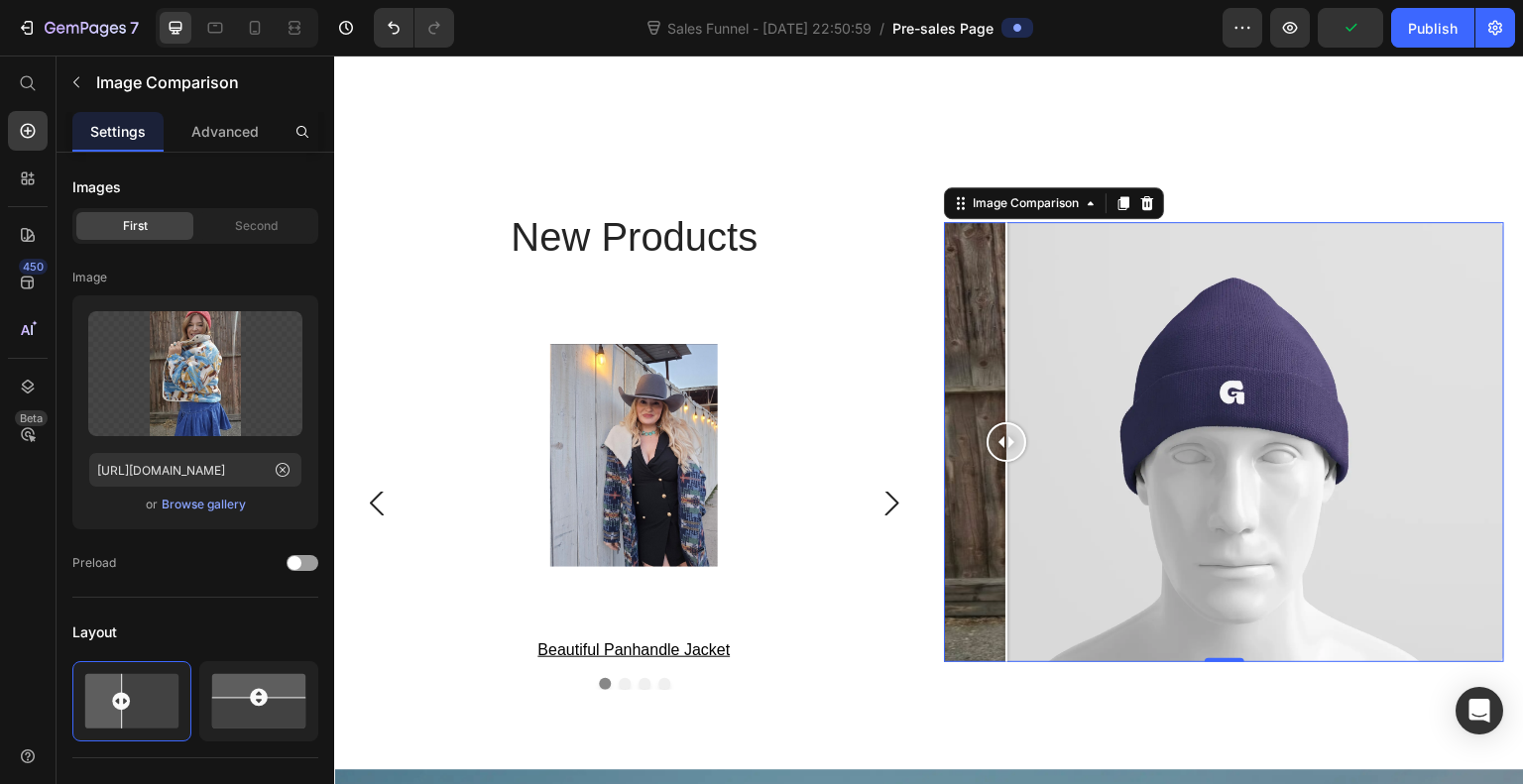 click at bounding box center (1224, 441) 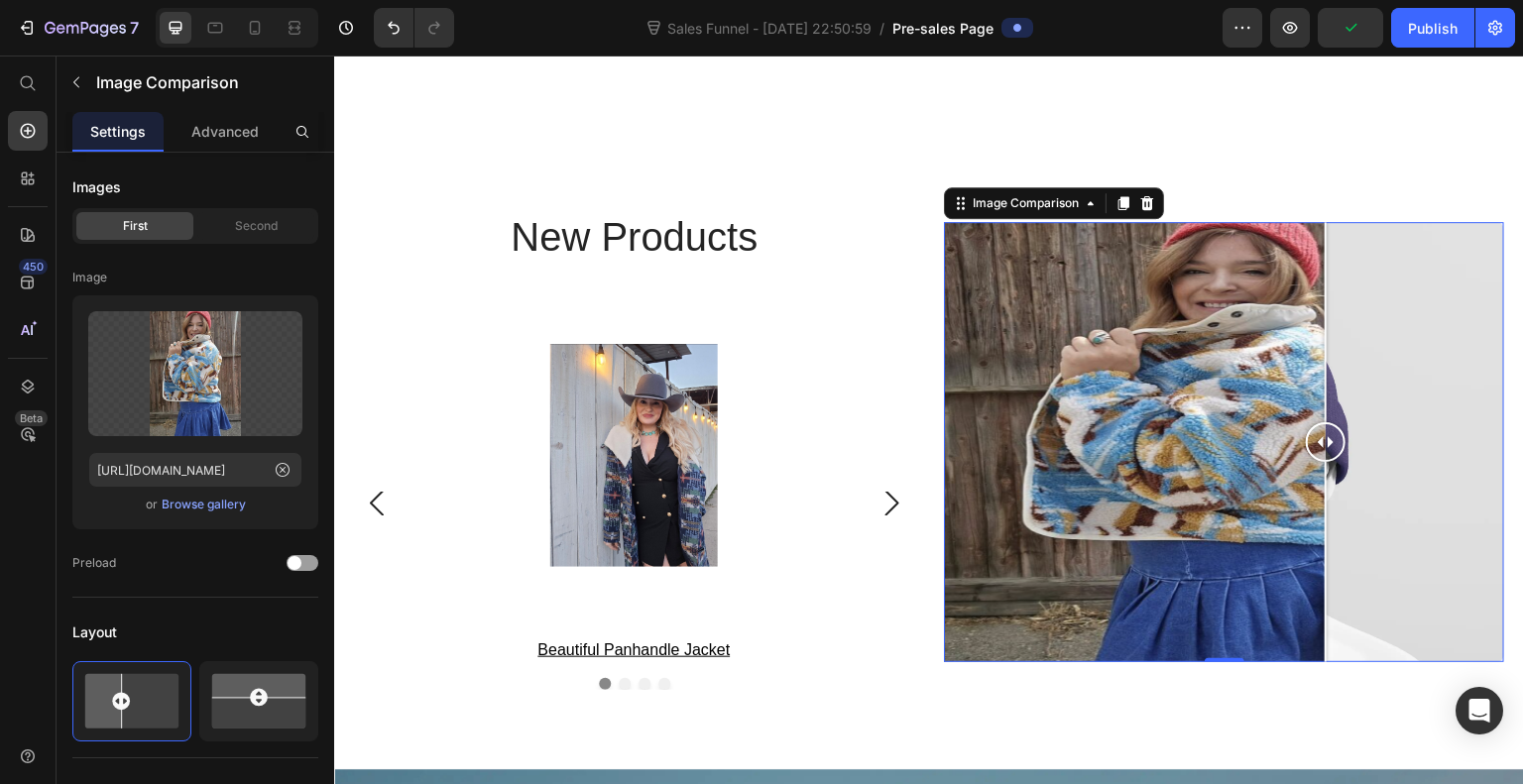 click at bounding box center [1224, 441] 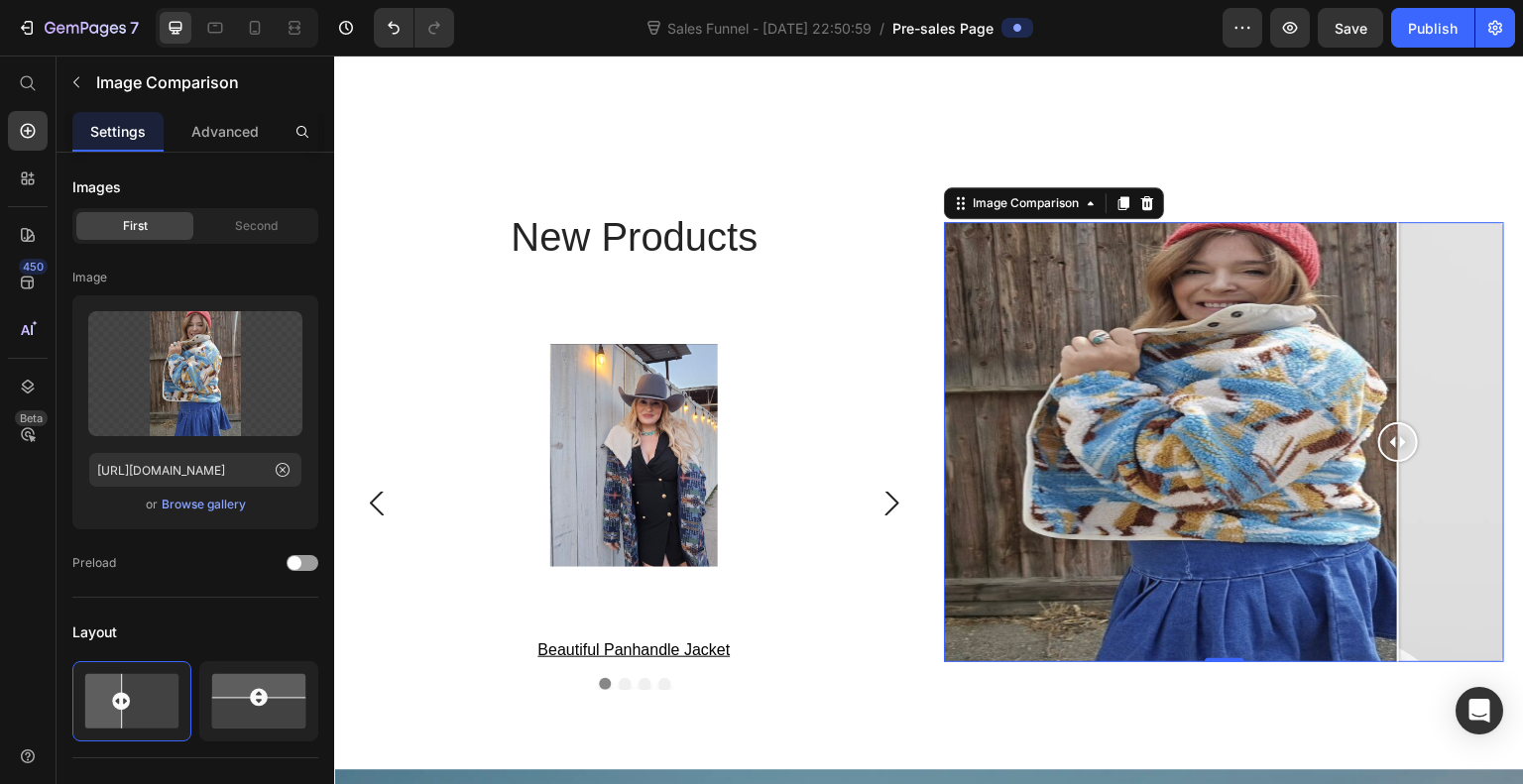 click at bounding box center (195, 374) 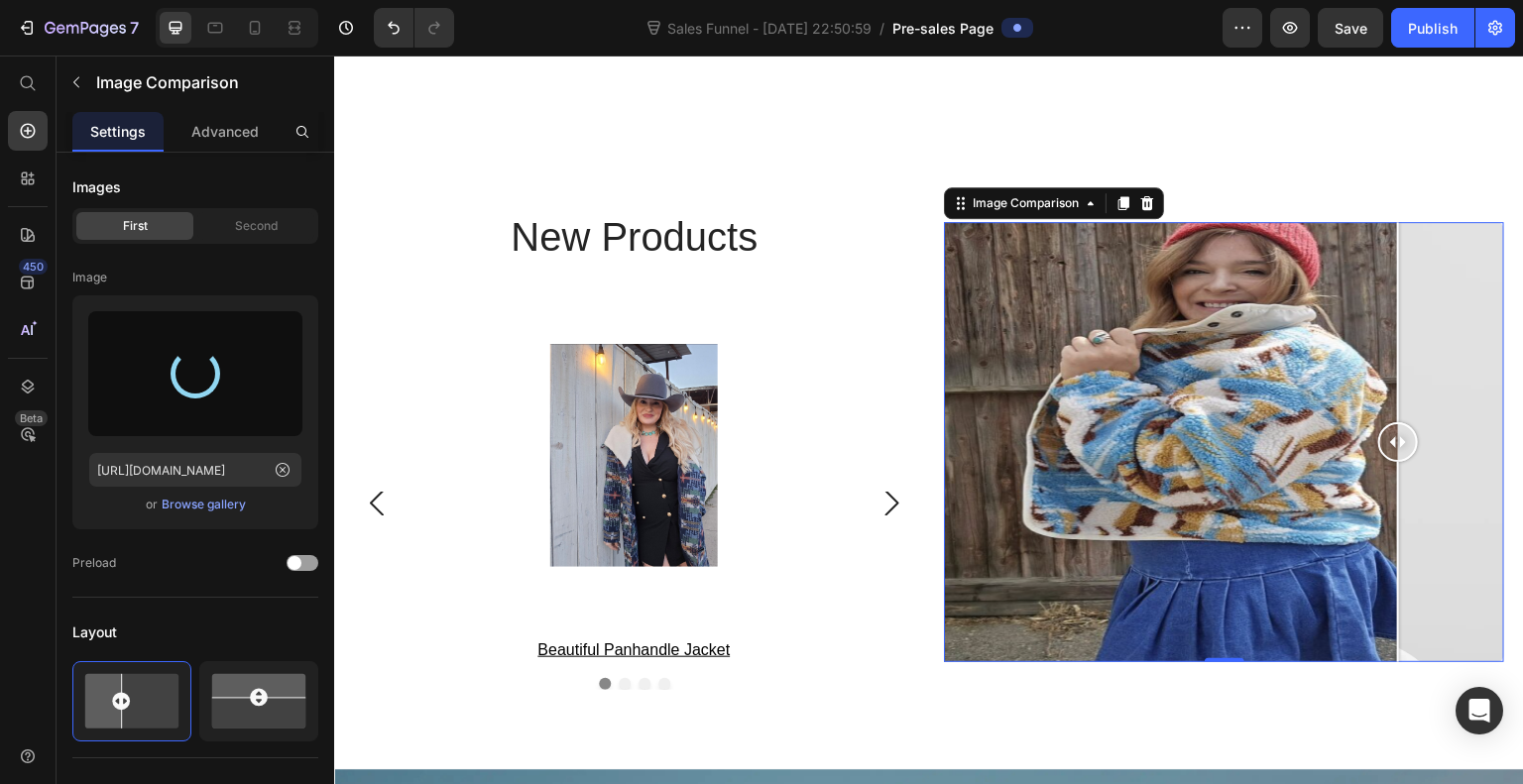 type on "https://cdn.shopify.com/s/files/1/0820/2525/1131/files/gempages_574625324487148319-24f6de86-b134-46f2-beff-6cb9904461bc.png" 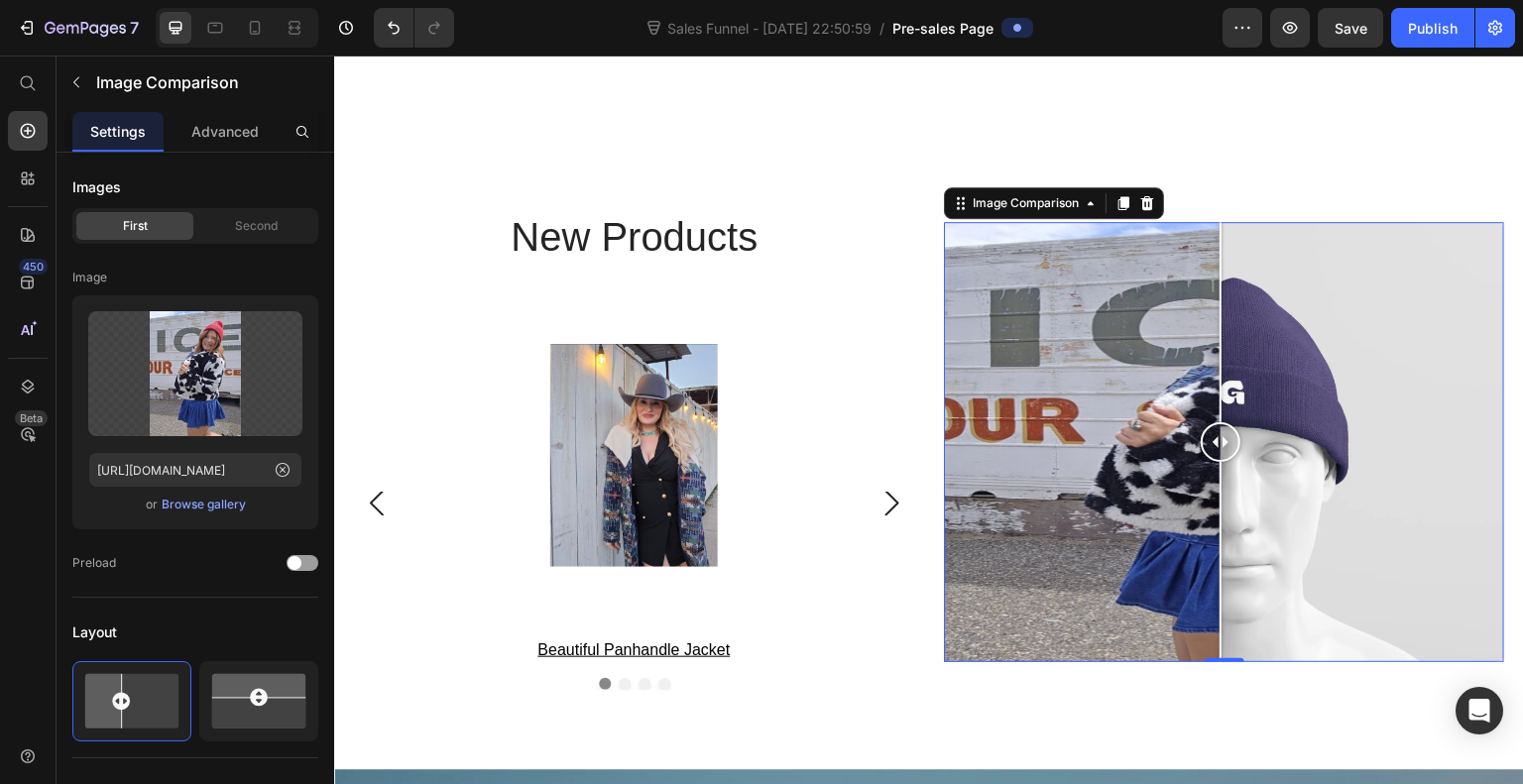 click at bounding box center (1224, 441) 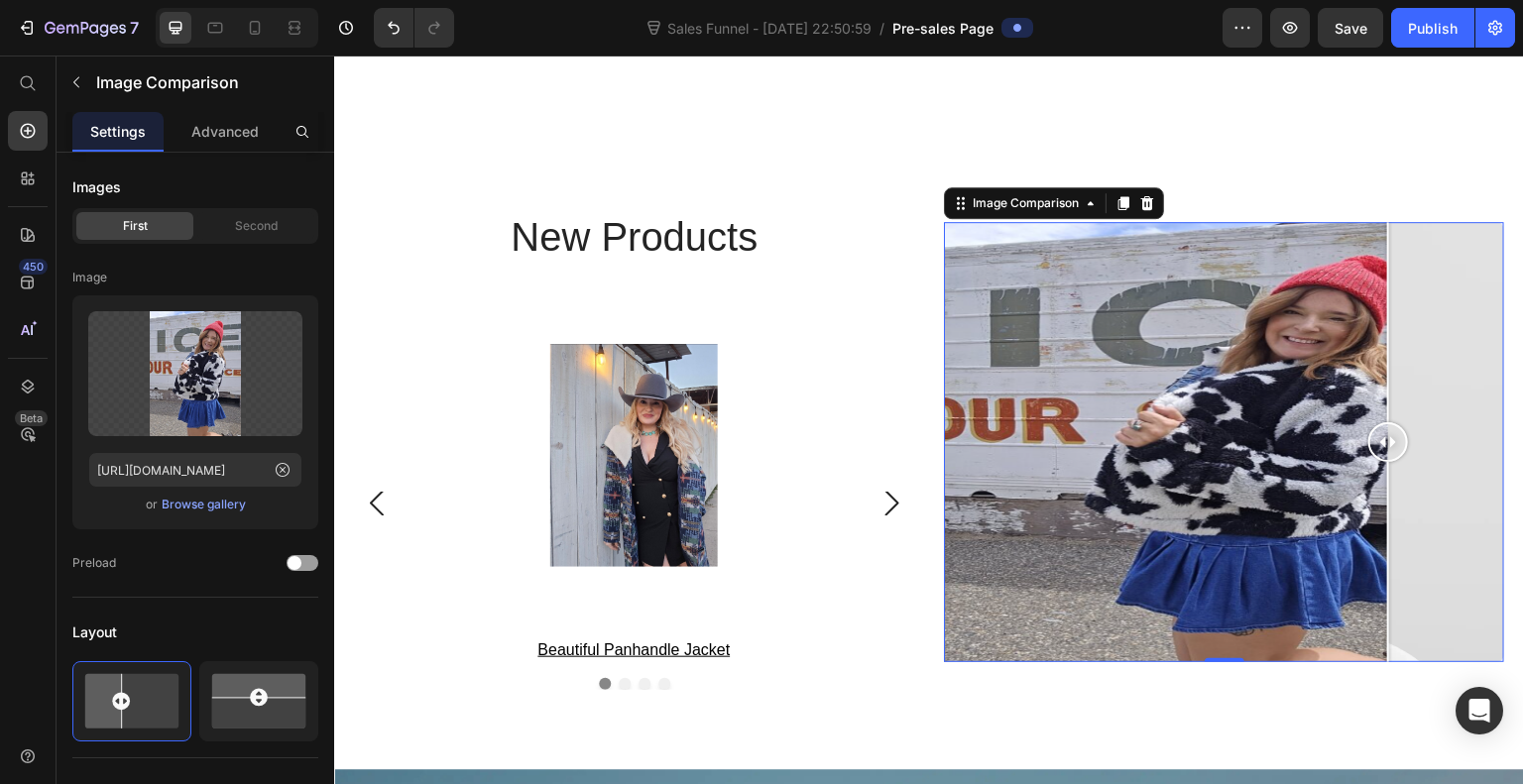 click at bounding box center [1224, 441] 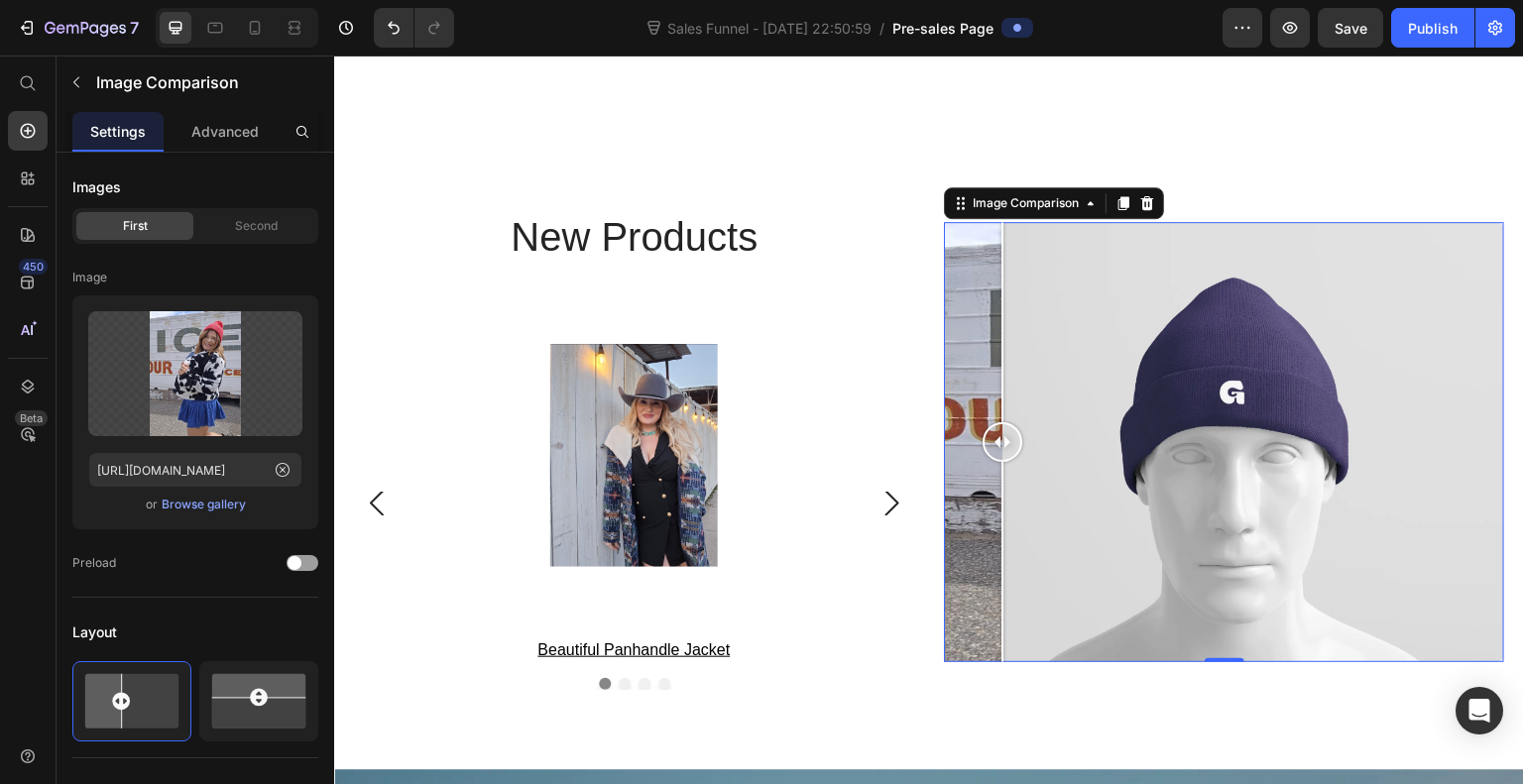click at bounding box center (1224, 441) 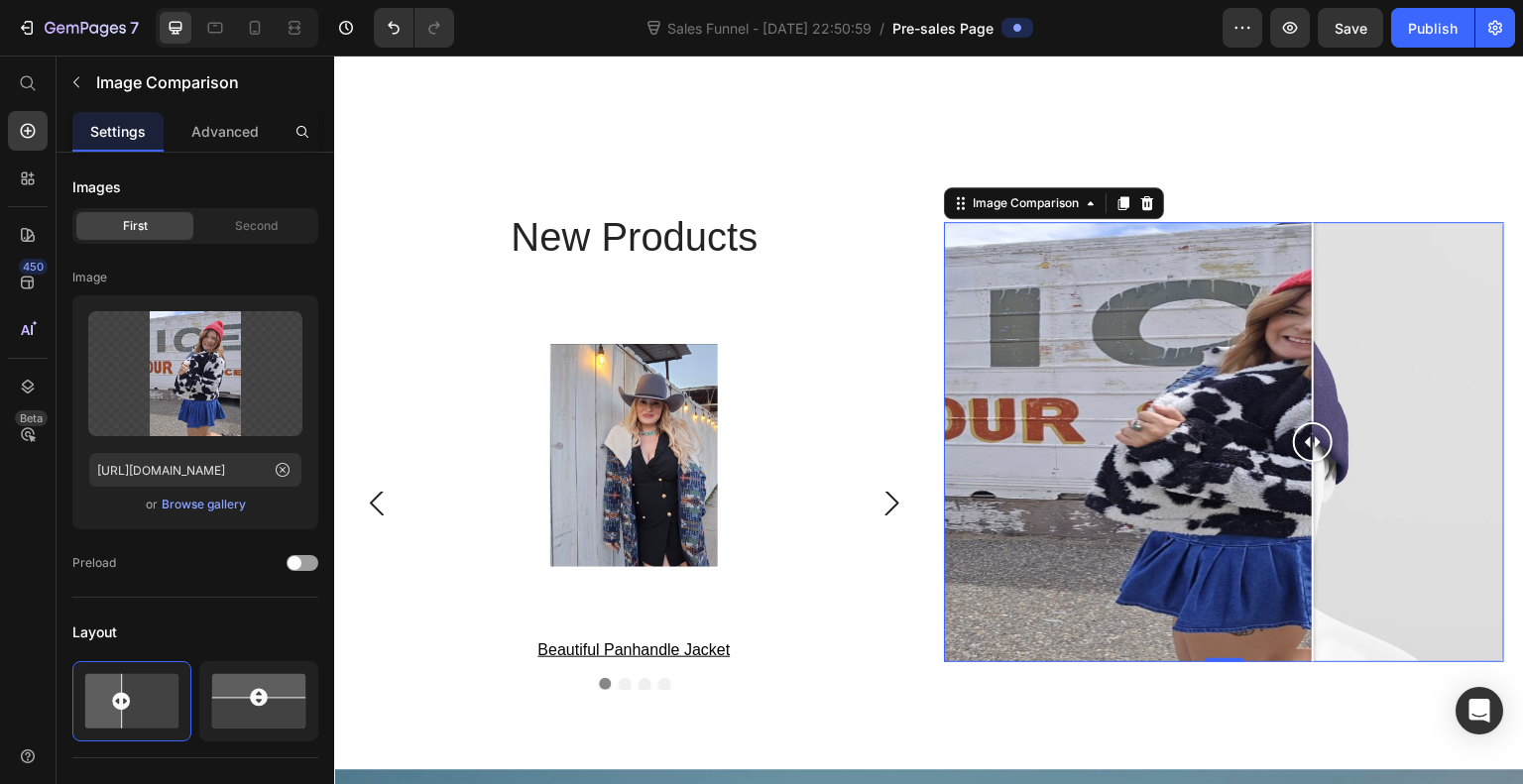 click at bounding box center (1224, 441) 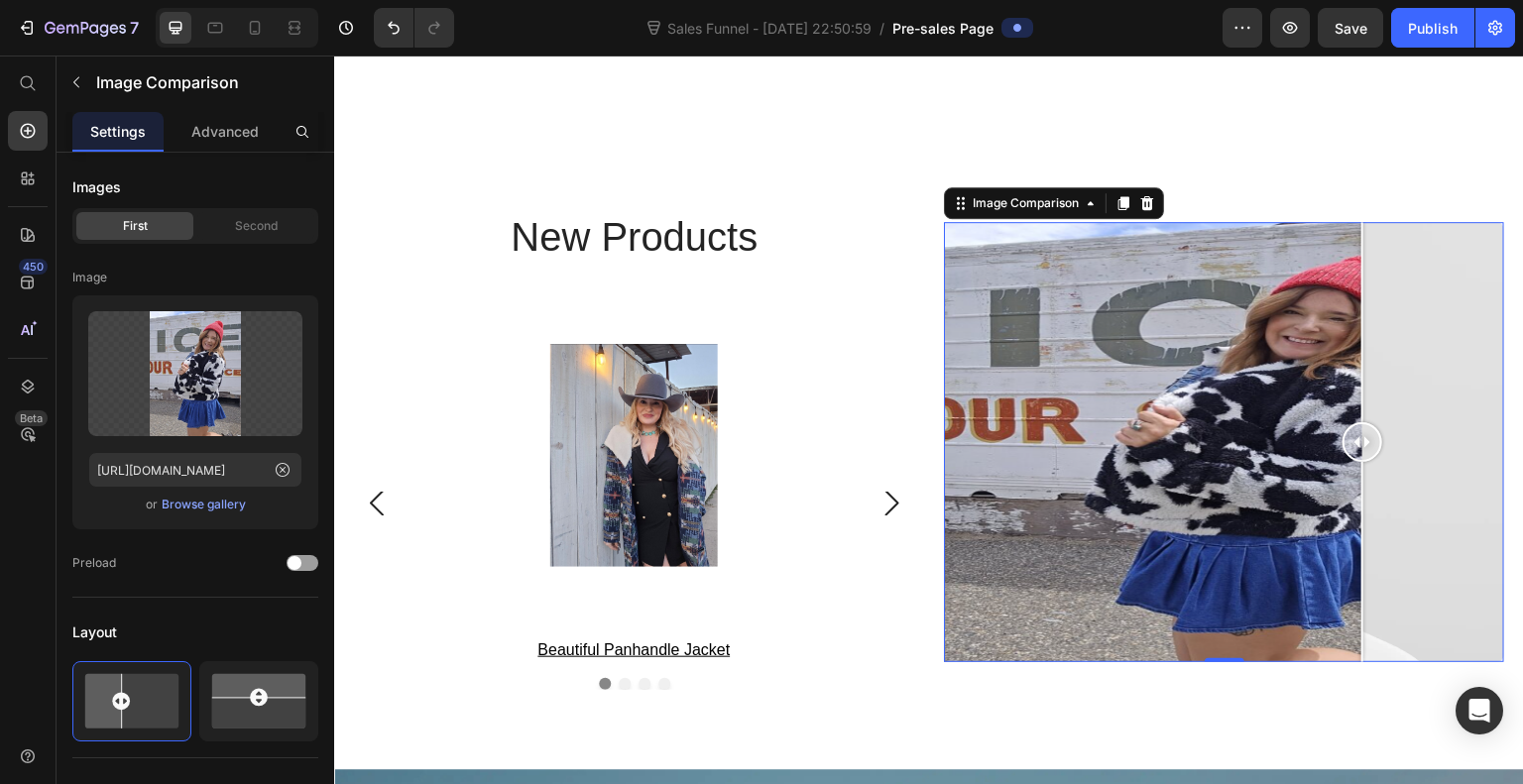 click at bounding box center (1224, 441) 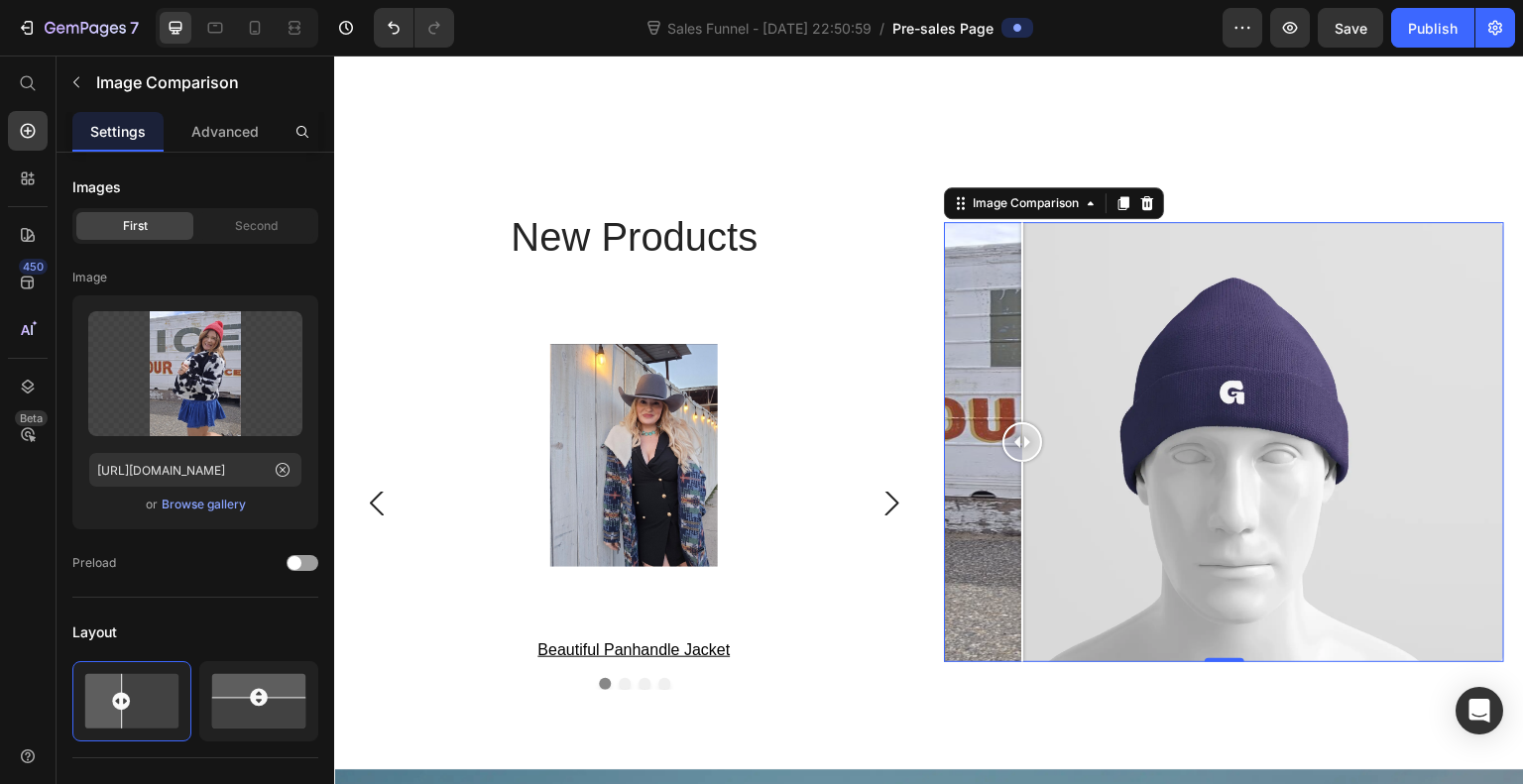 click at bounding box center (1224, 441) 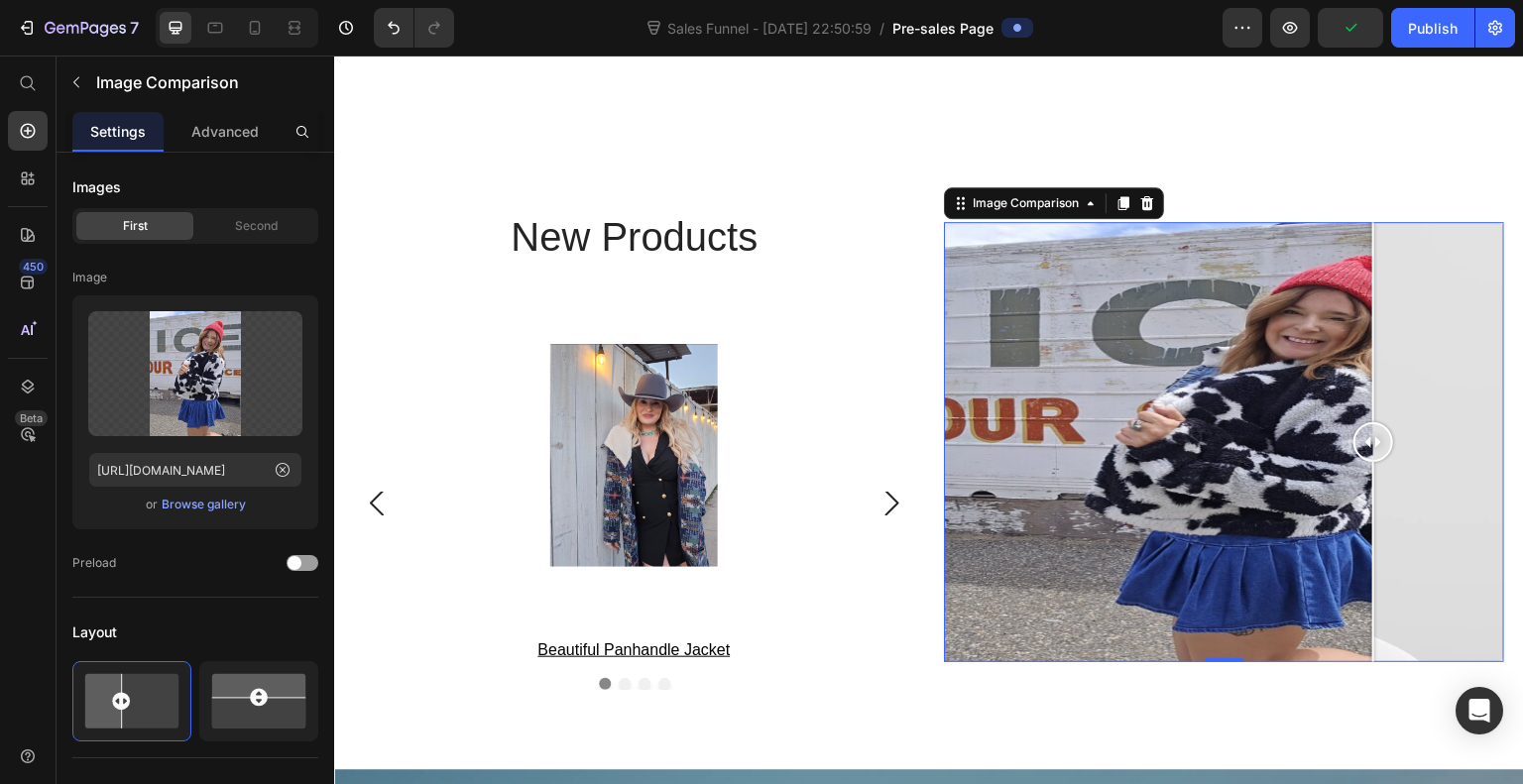 click on "New Products Heading
Product Images Beautiful panhandle jacket Product Title Row Product Images Sherpa Jacket Product Title Row Product Images Aztec print Winter Jacket Product Title Row Product Images Denim Reversible Shurpa Jacket Product Title Row
Product List Image Comparison   0 Row Section 7" at bounding box center (929, 442) 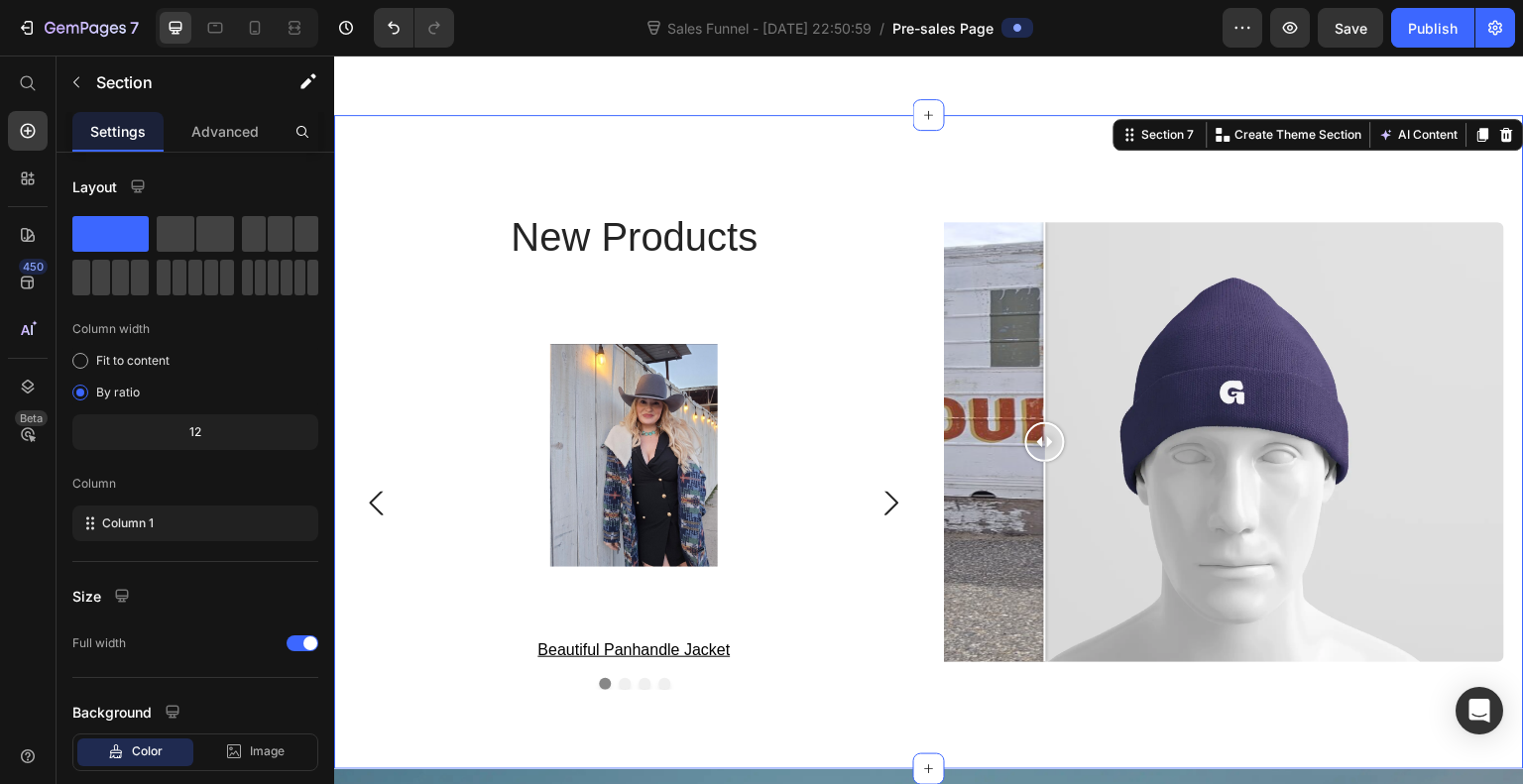 click at bounding box center [1224, 441] 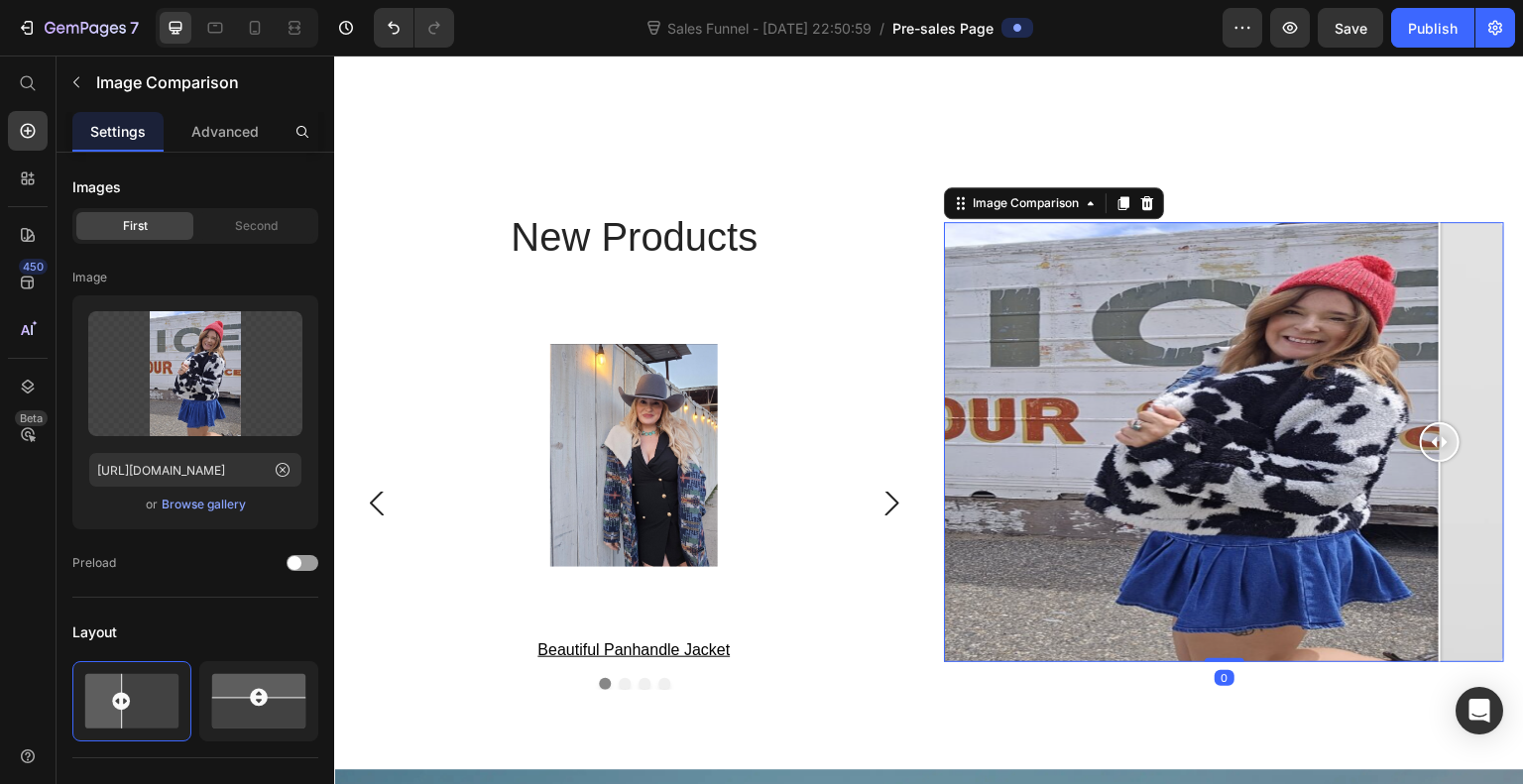 click at bounding box center [1224, 441] 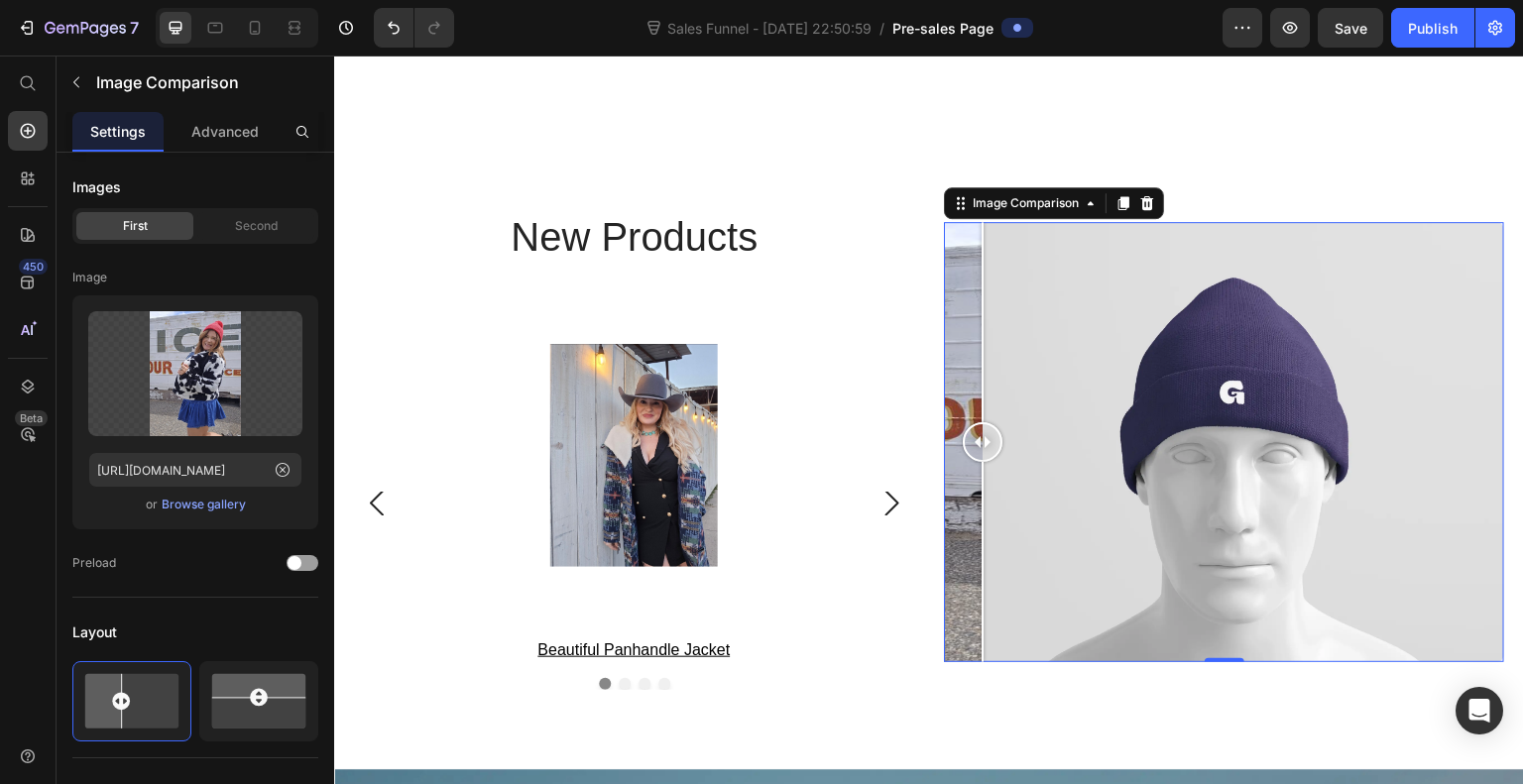 click at bounding box center [1224, 441] 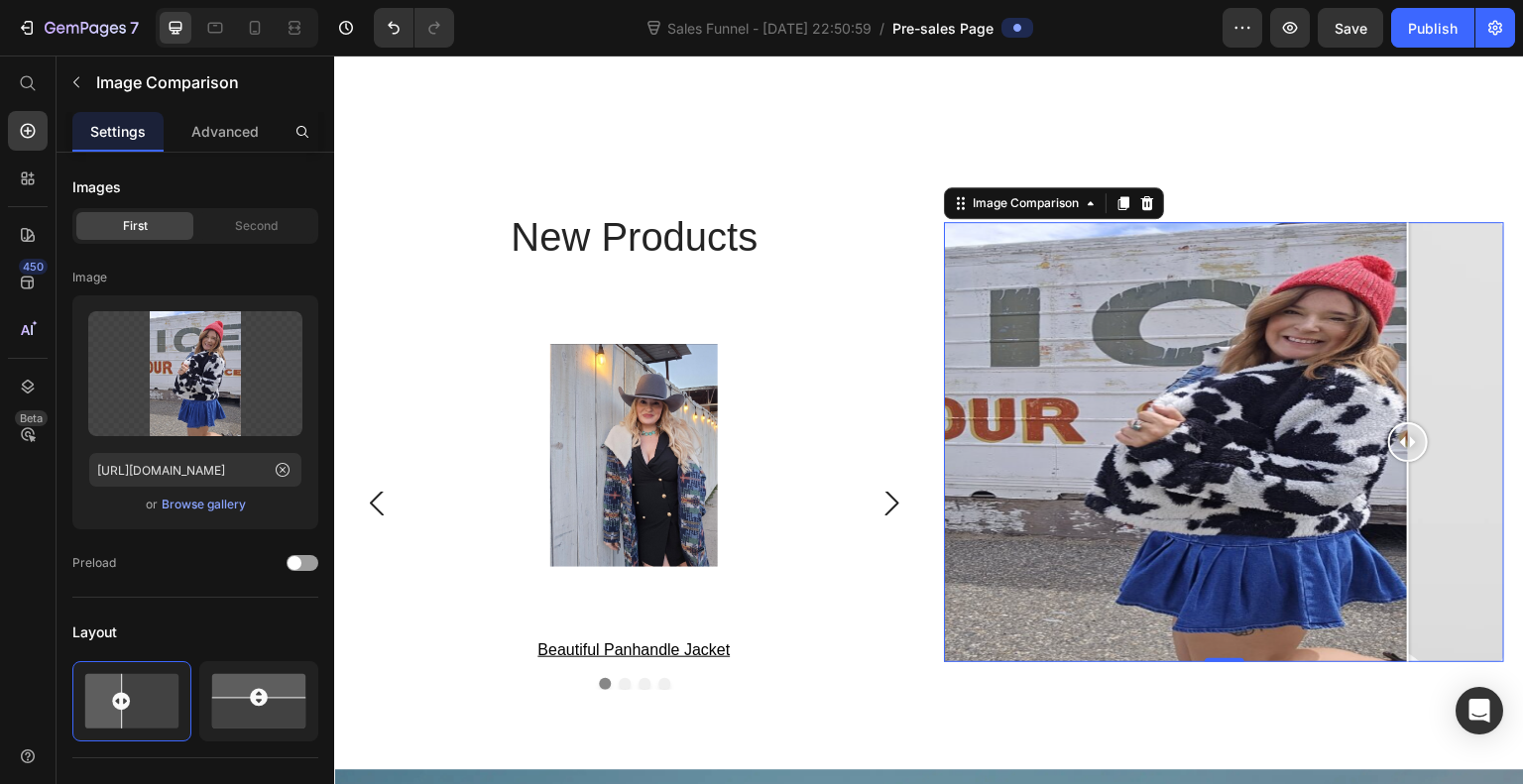 click 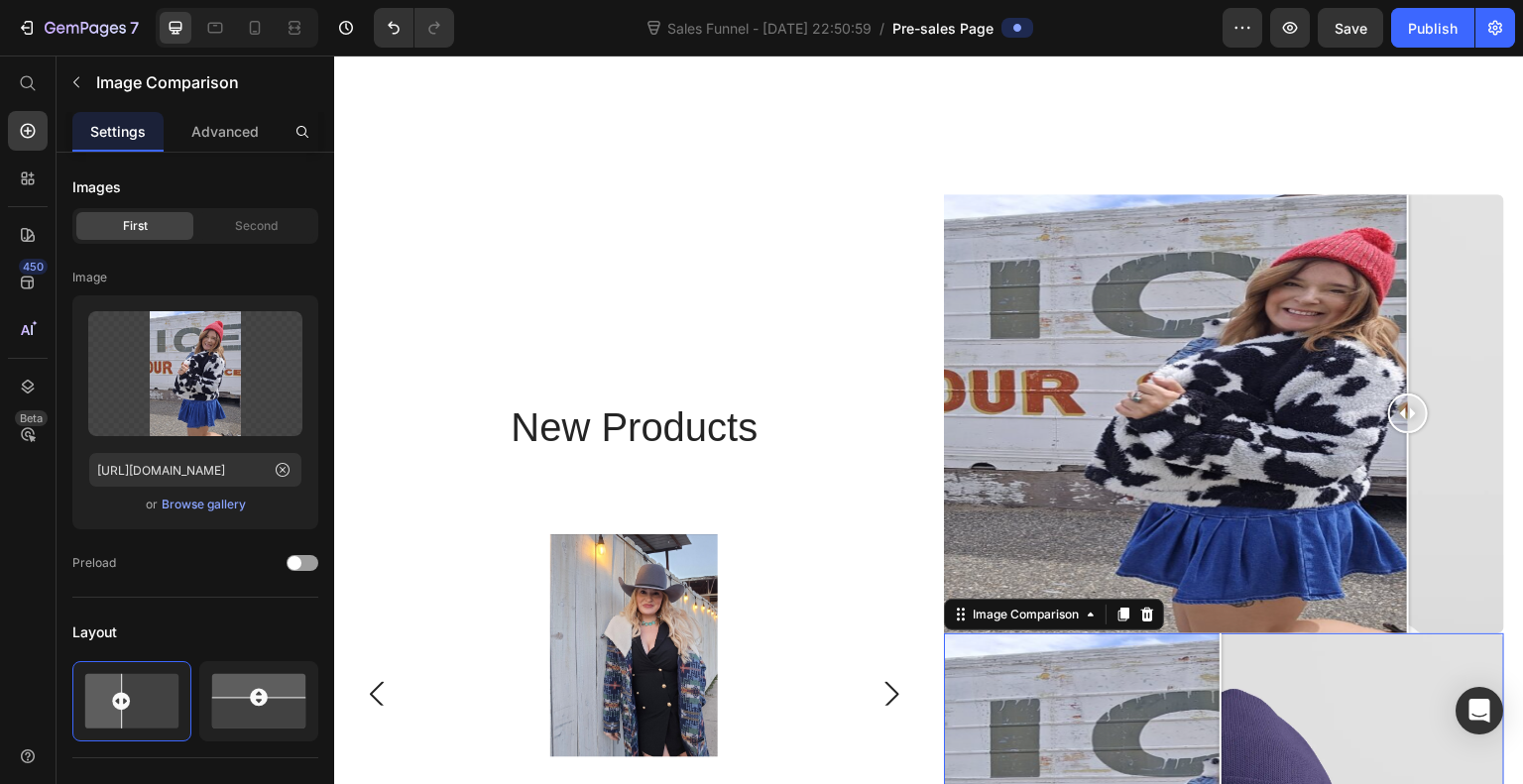 click 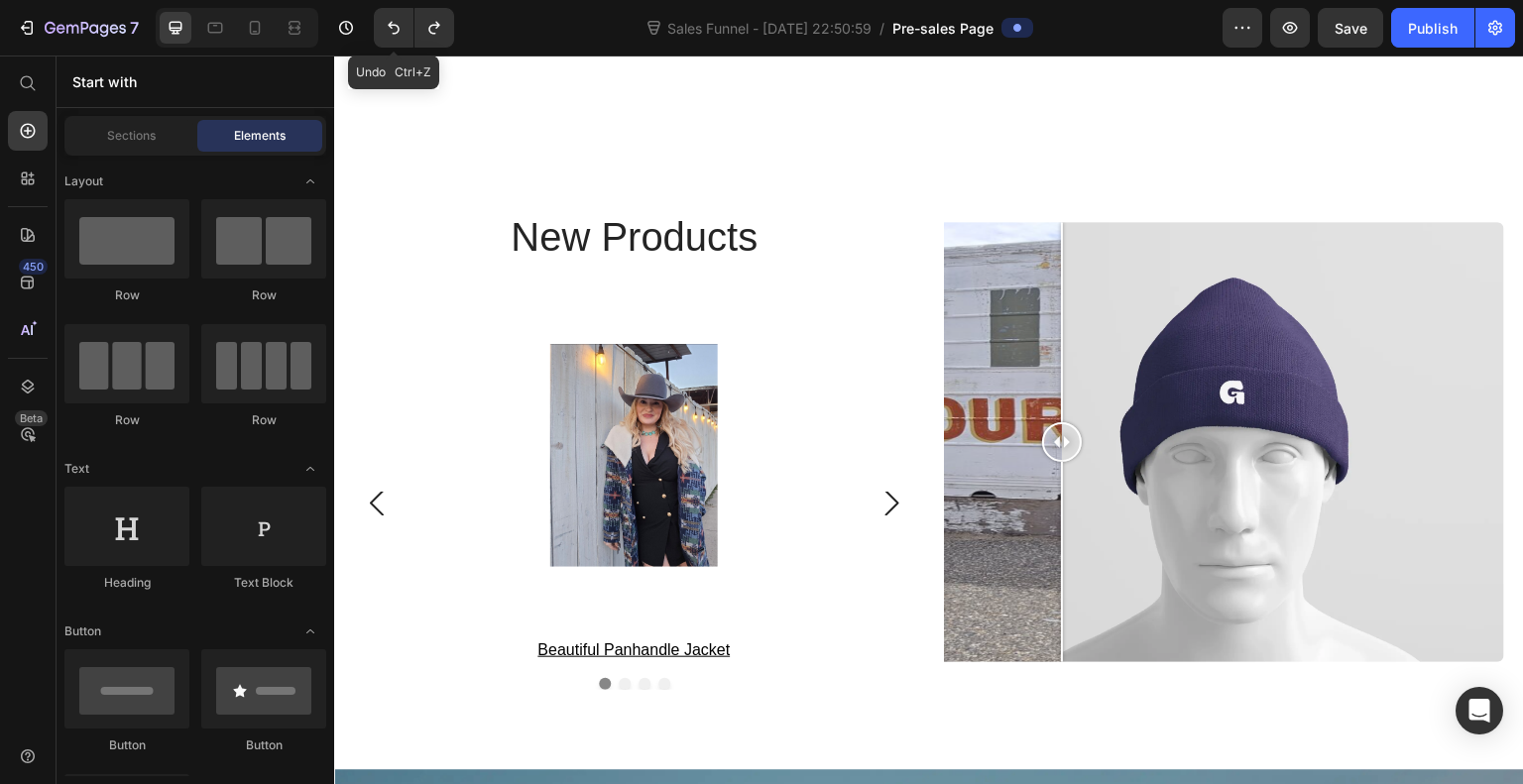 click at bounding box center [1224, 441] 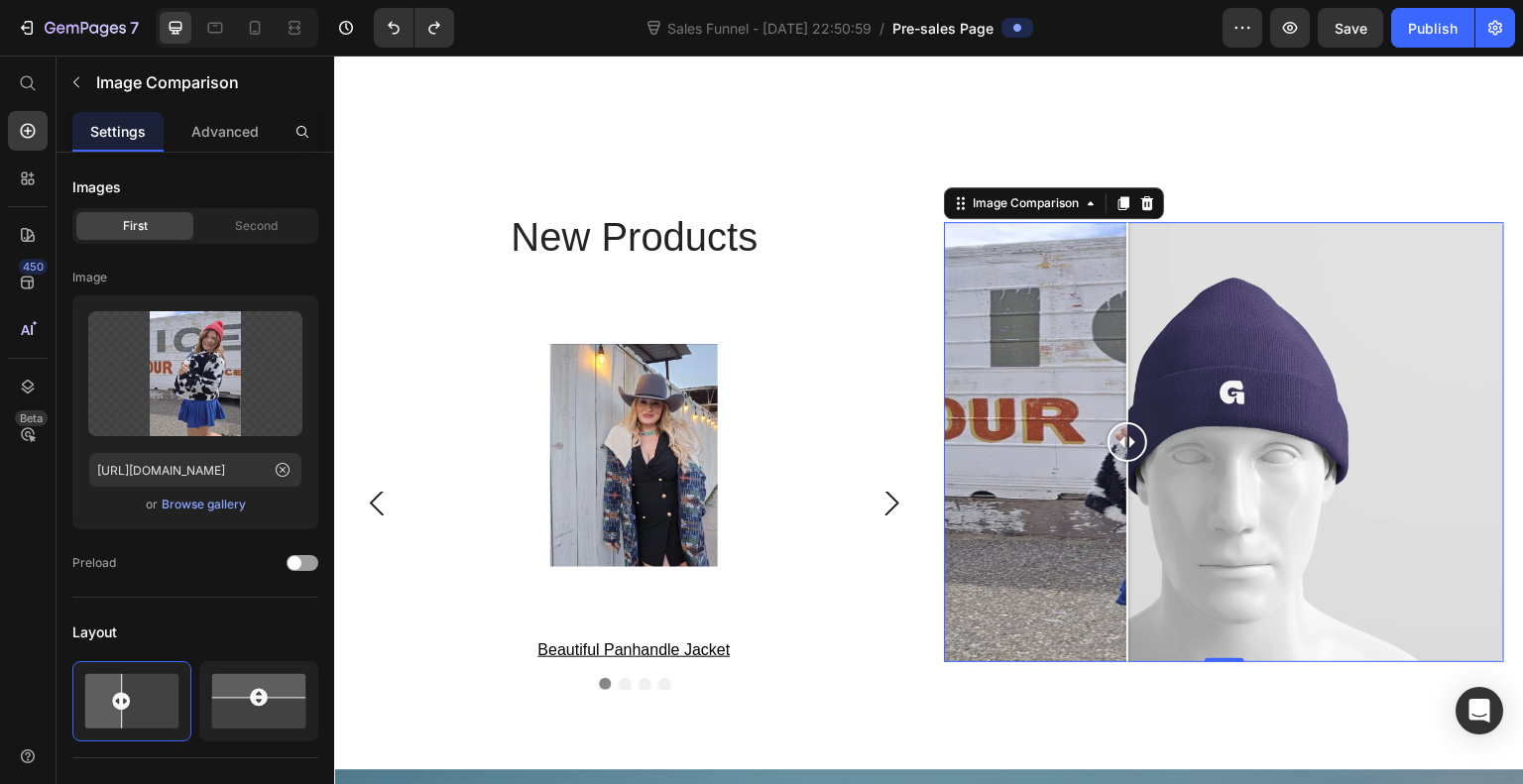 click on "Second" 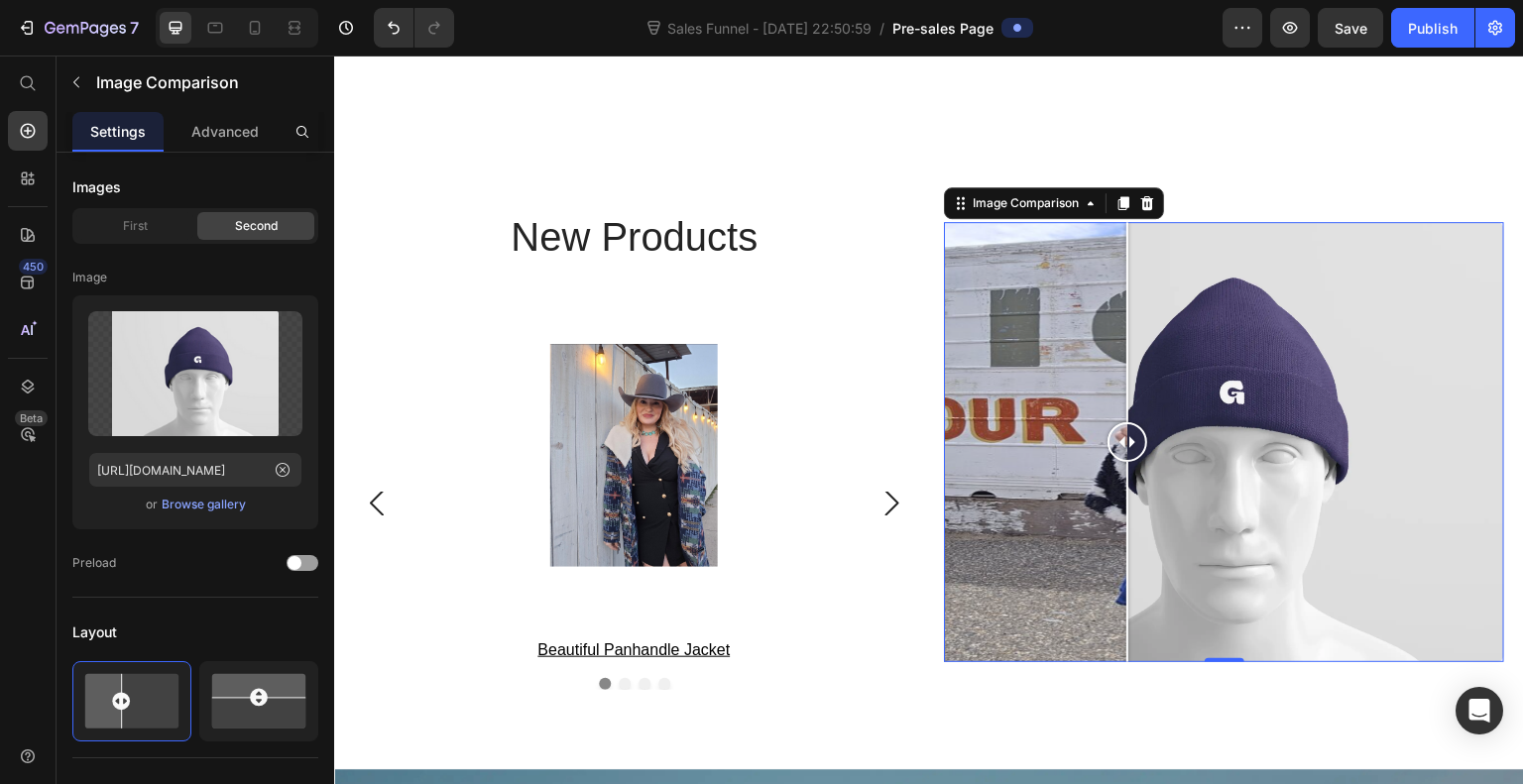 click 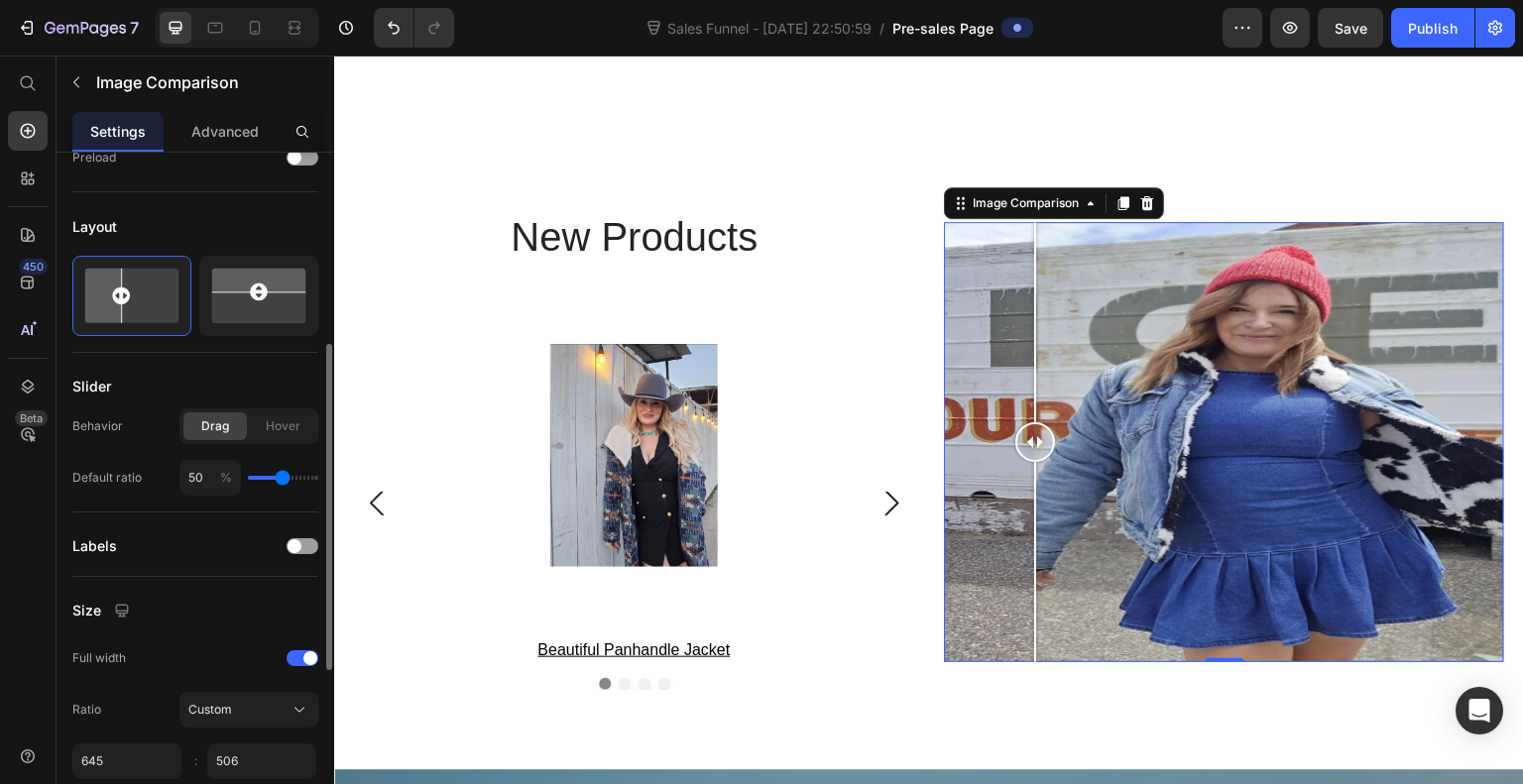 scroll, scrollTop: 407, scrollLeft: 0, axis: vertical 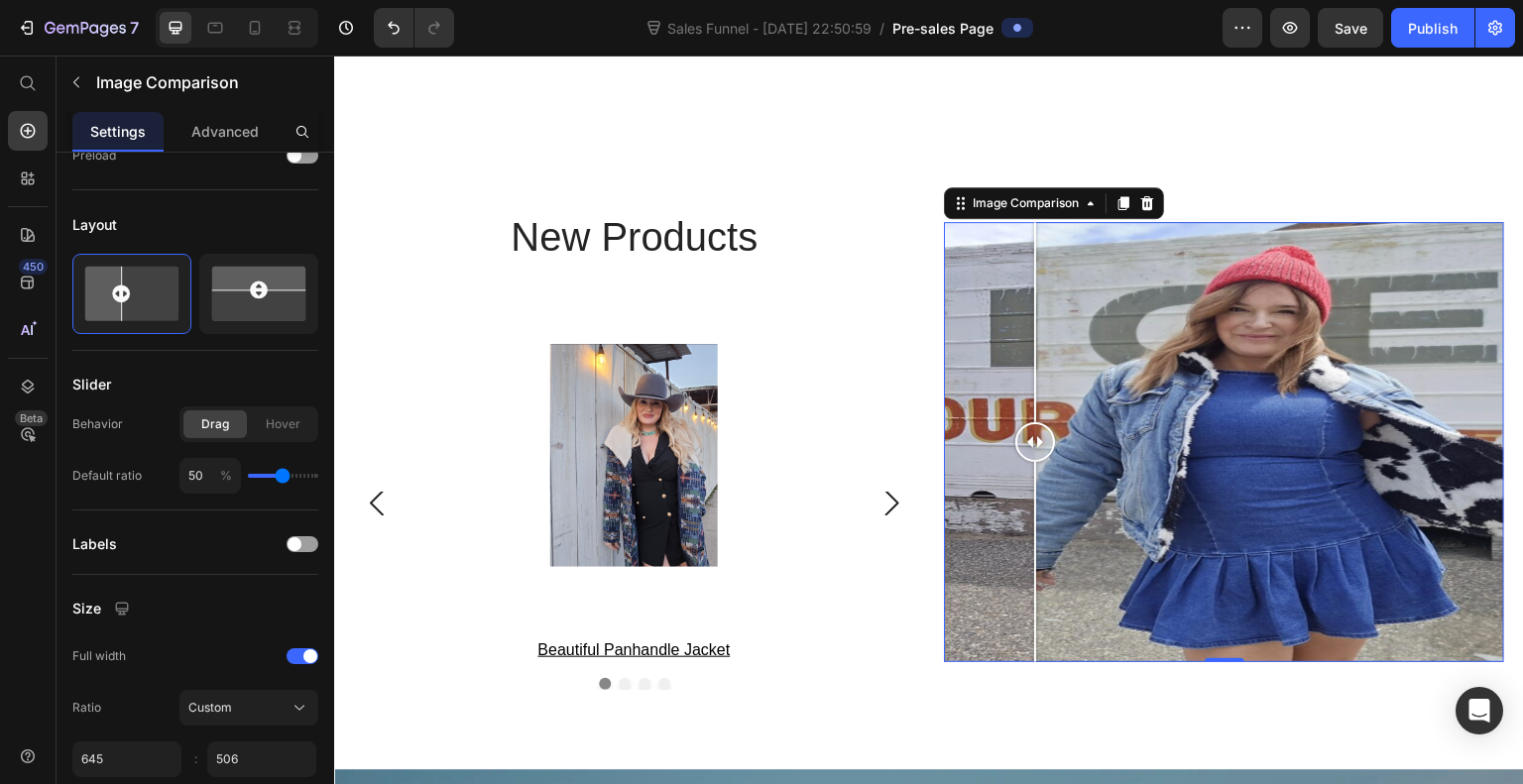 type on "52" 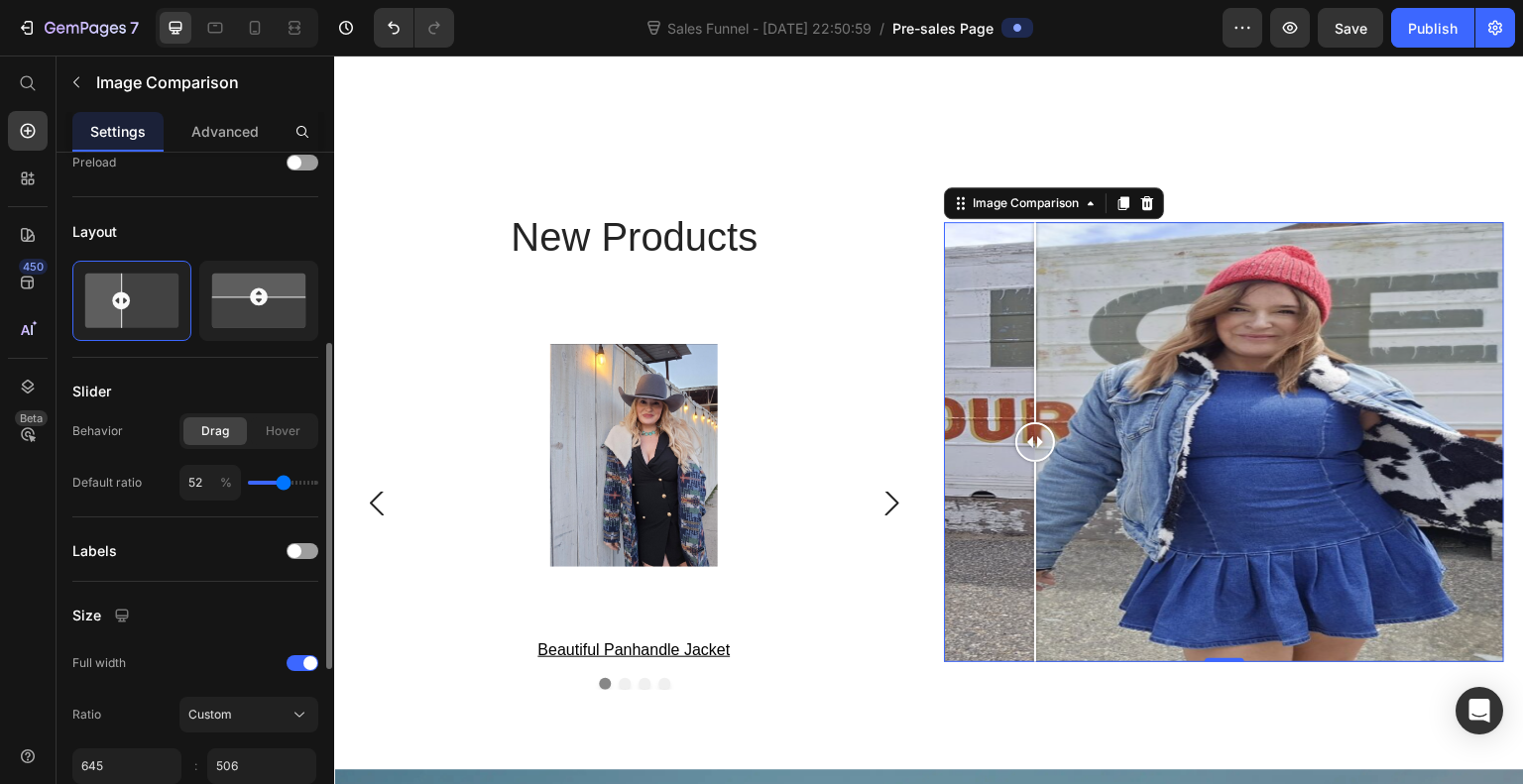 type on "52" 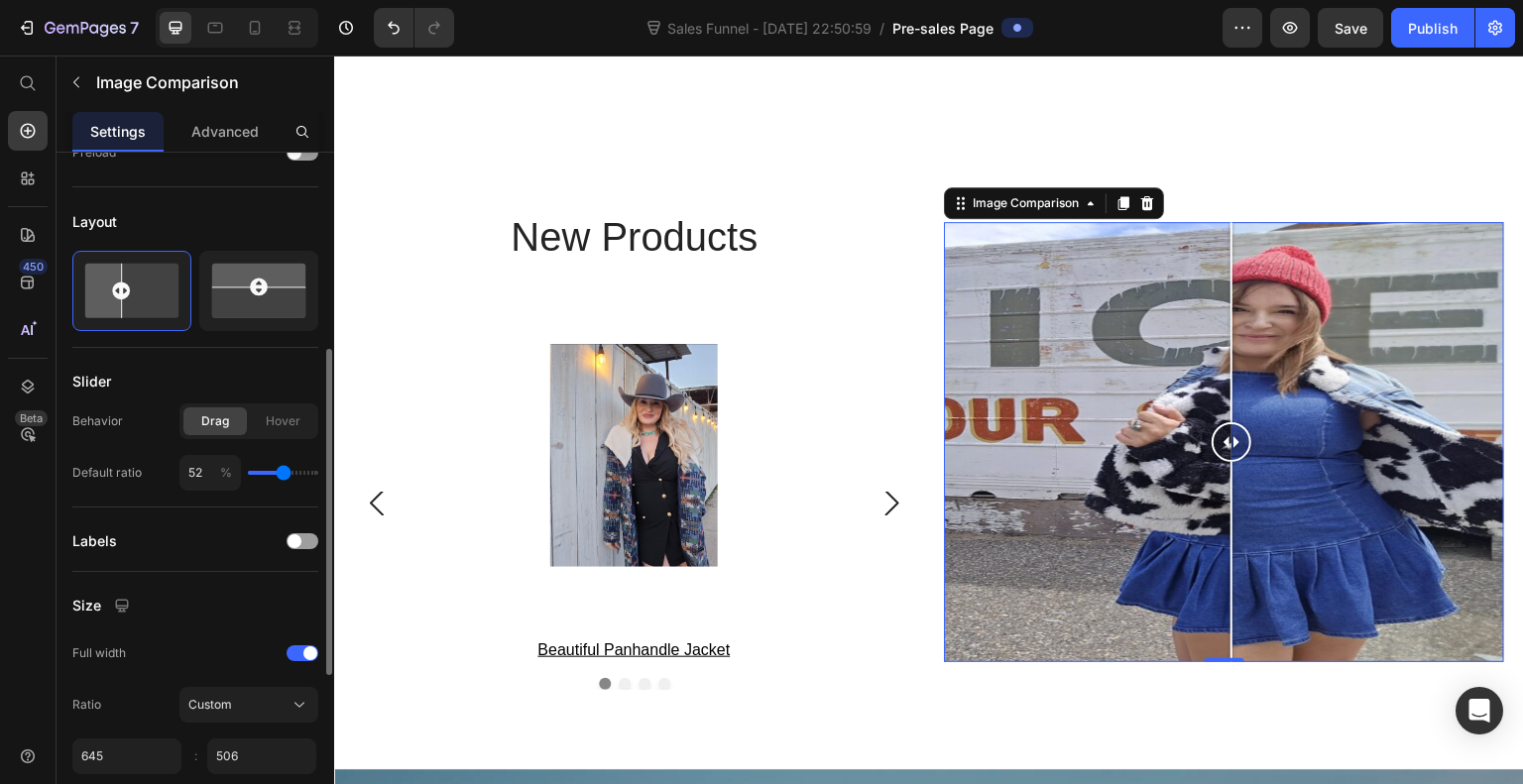 scroll, scrollTop: 411, scrollLeft: 0, axis: vertical 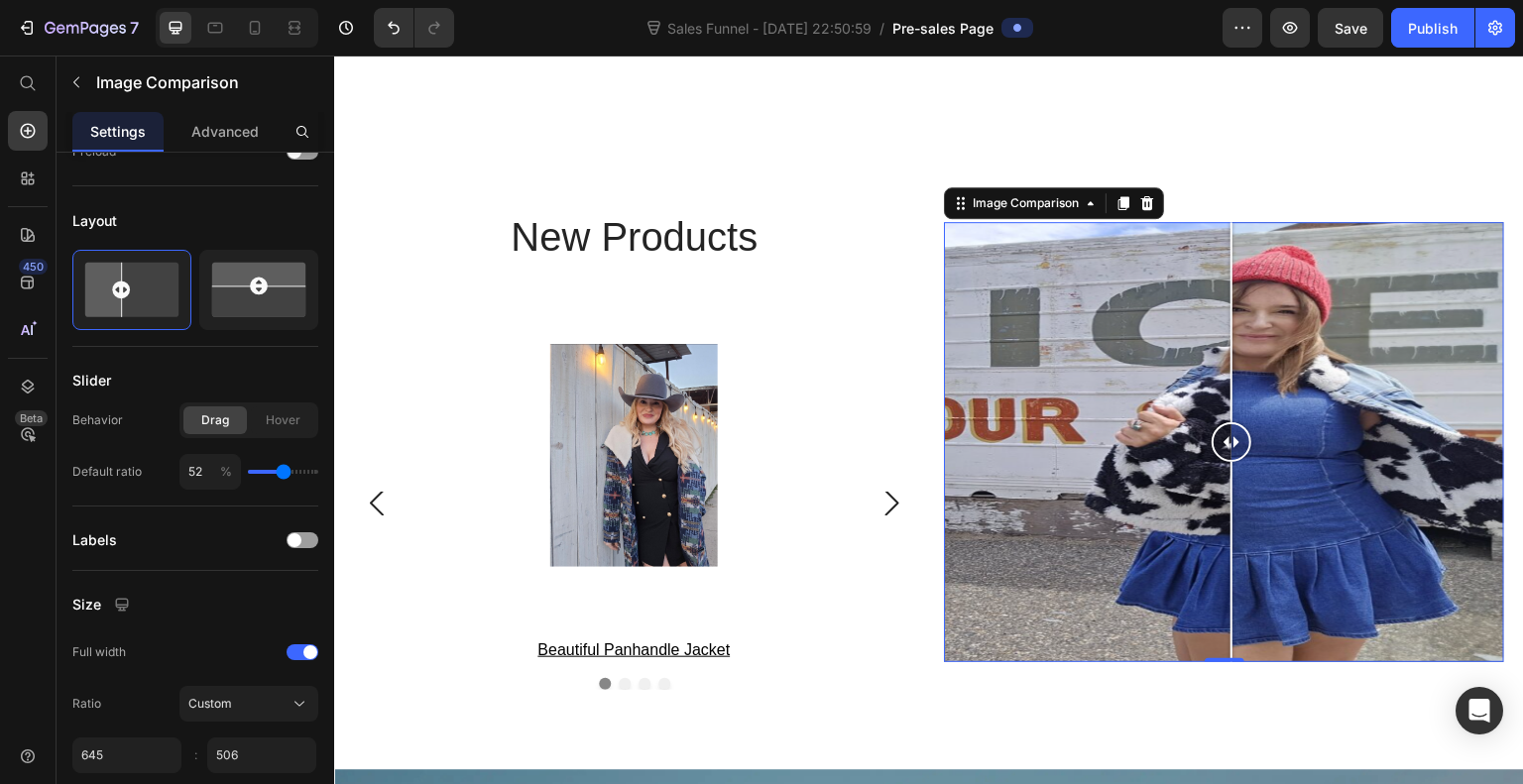 click at bounding box center (294, 540) 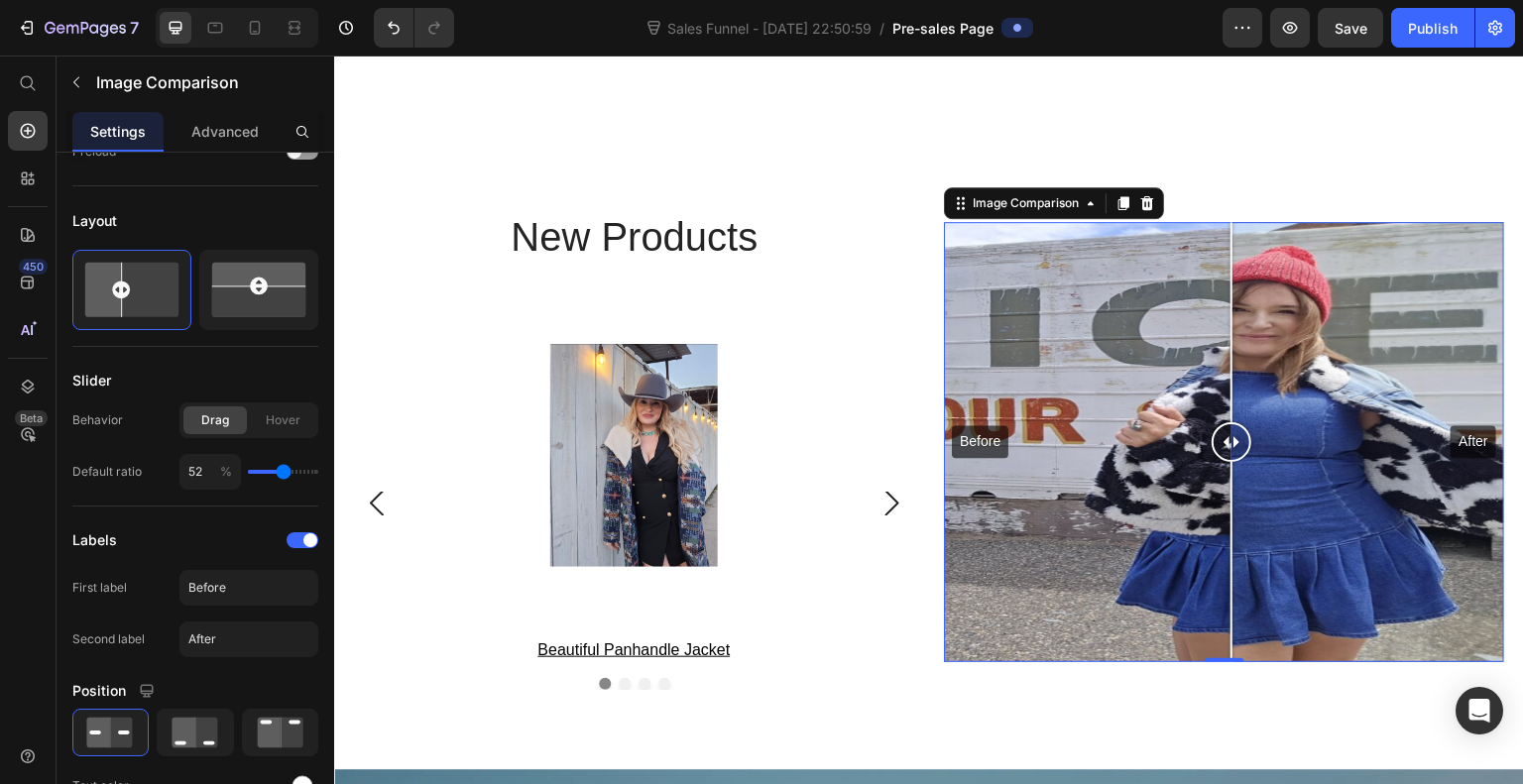type on "43" 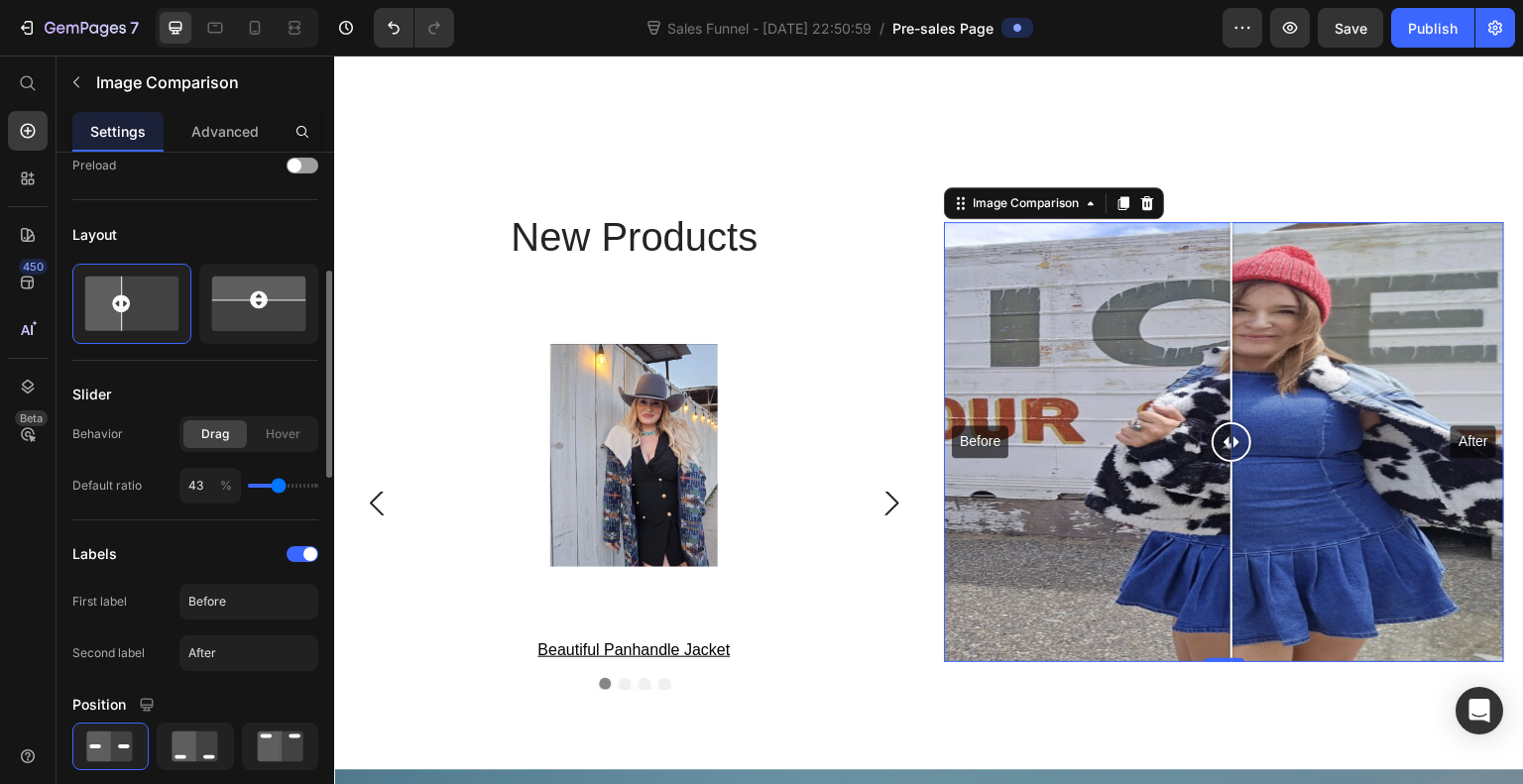 type on "43" 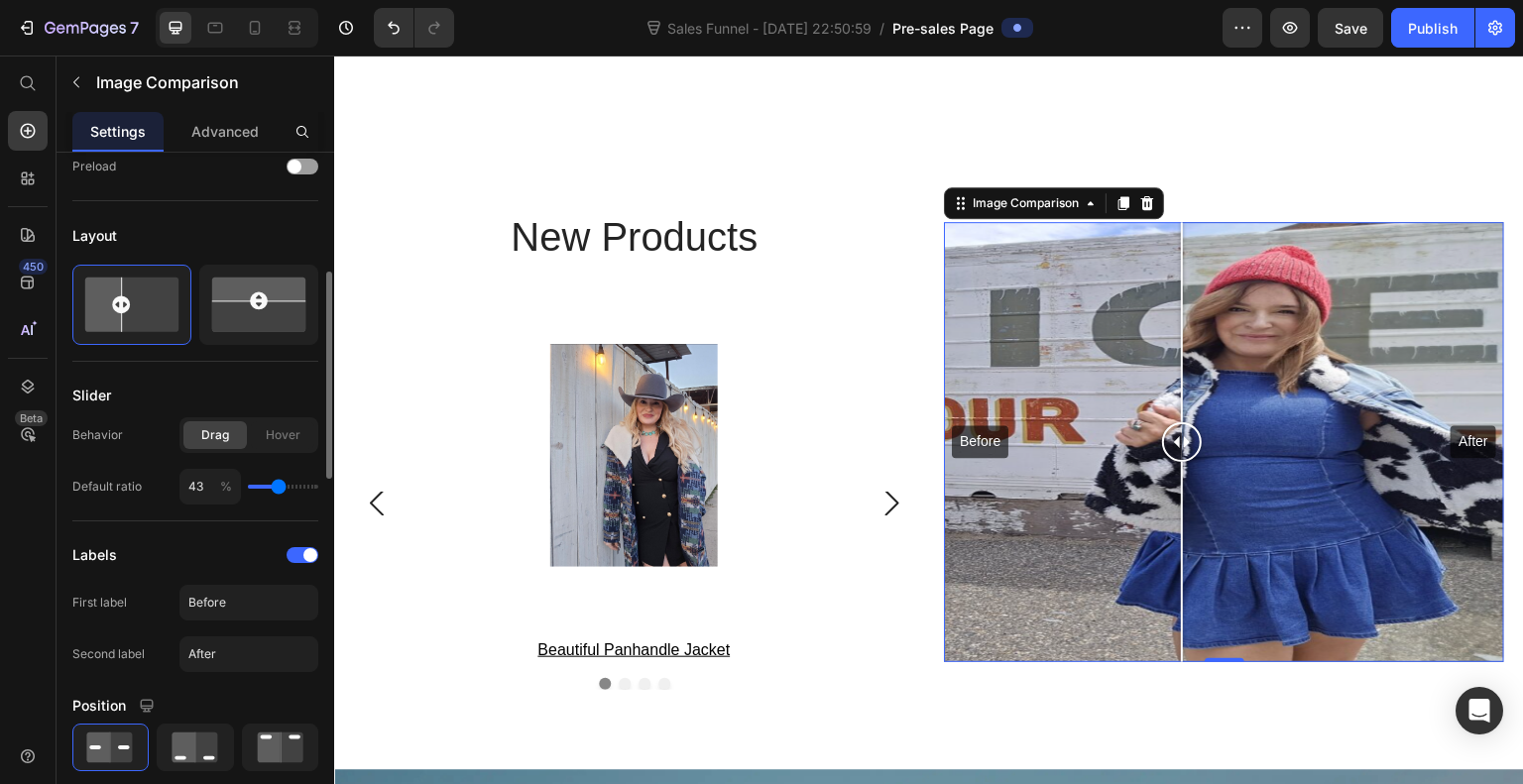 type on "46" 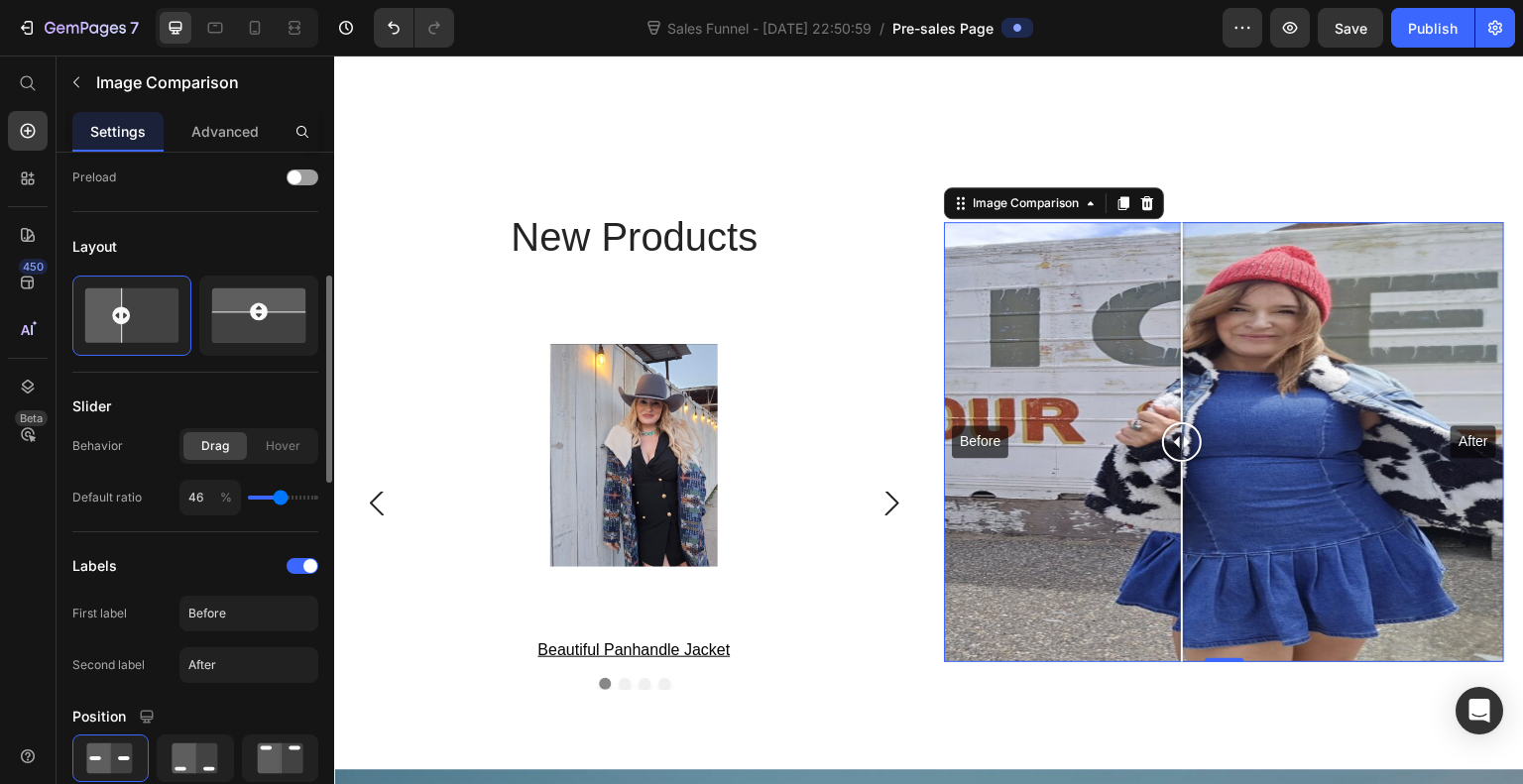 type on "46" 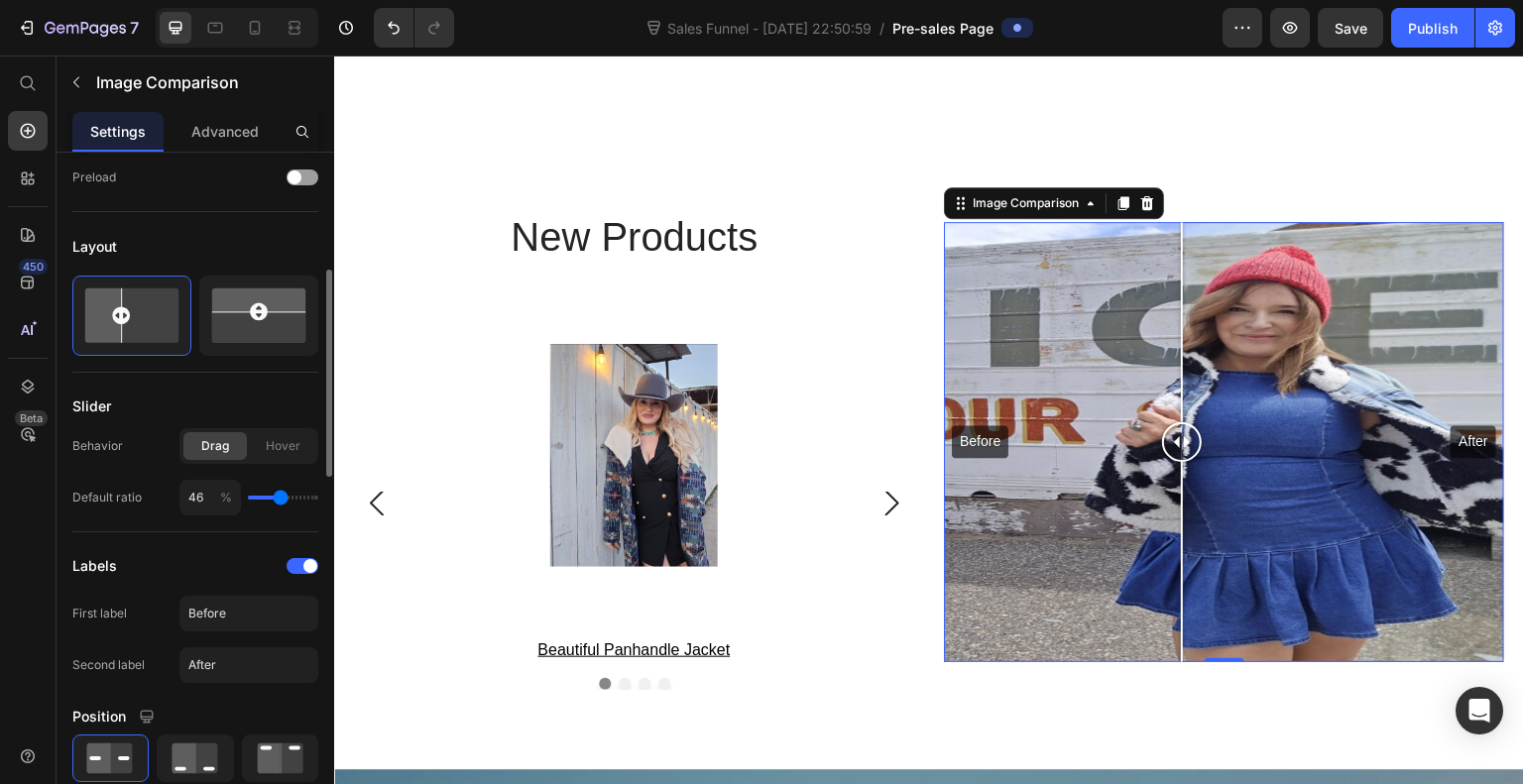 scroll, scrollTop: 387, scrollLeft: 0, axis: vertical 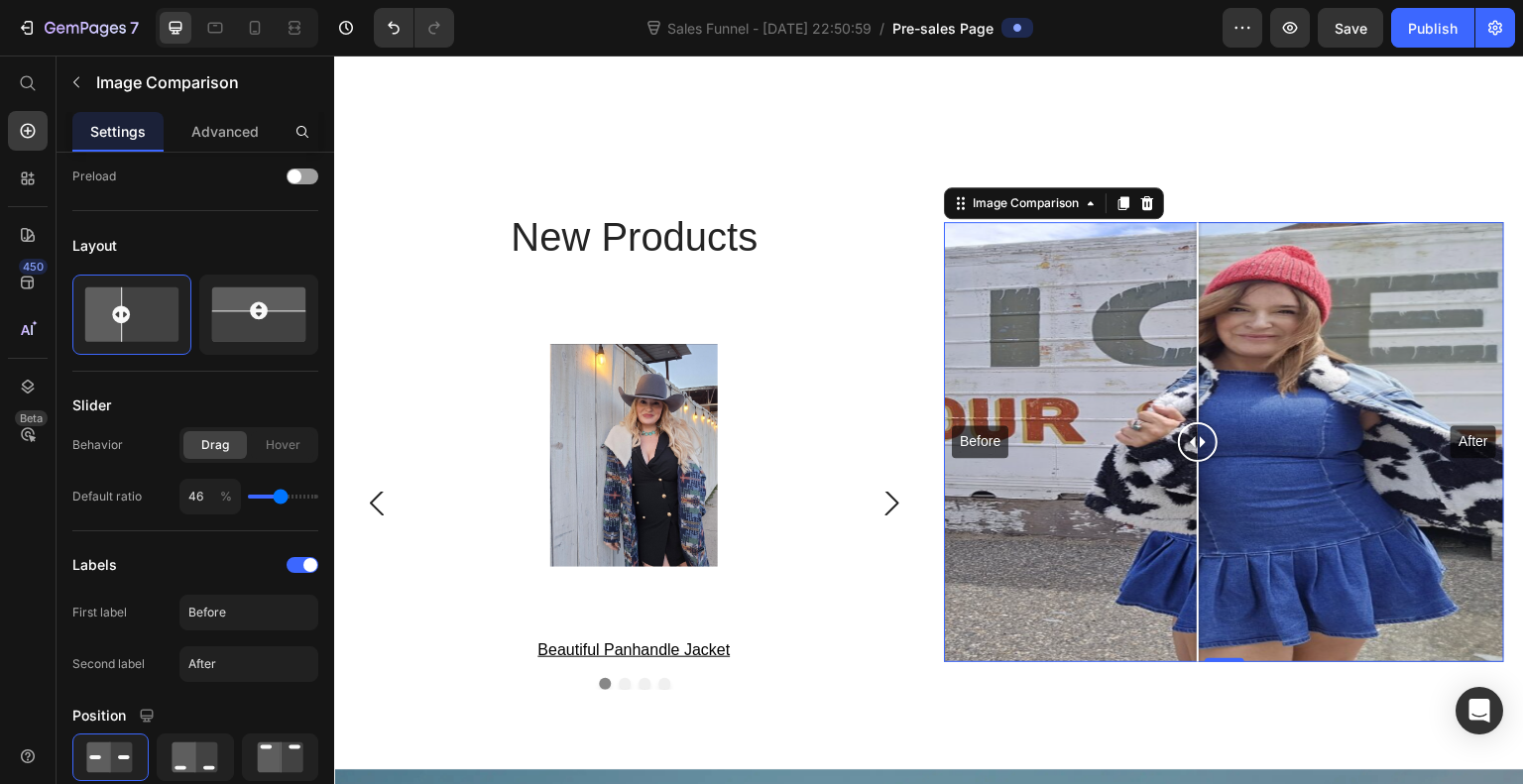 click at bounding box center [283, 497] 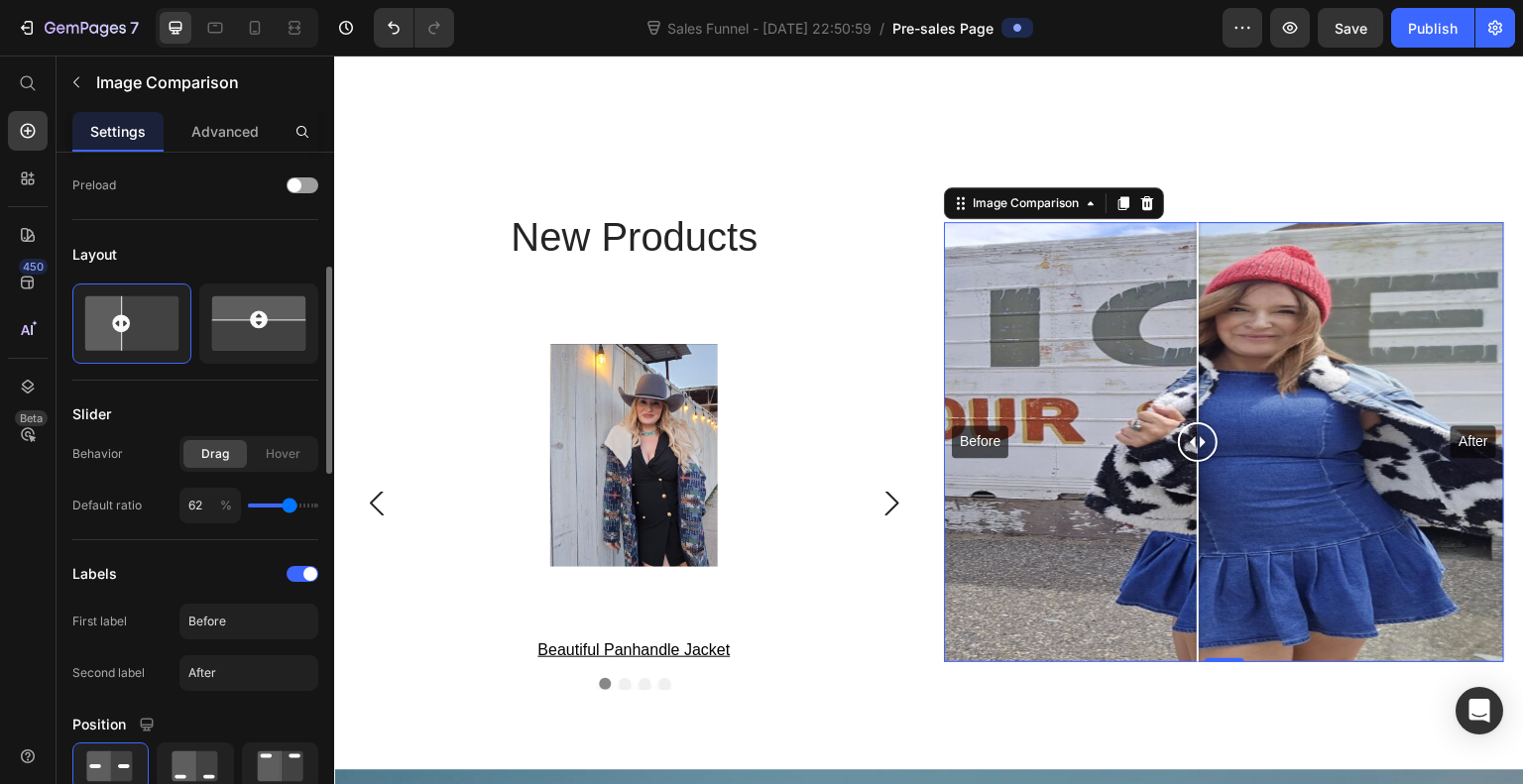 type on "62" 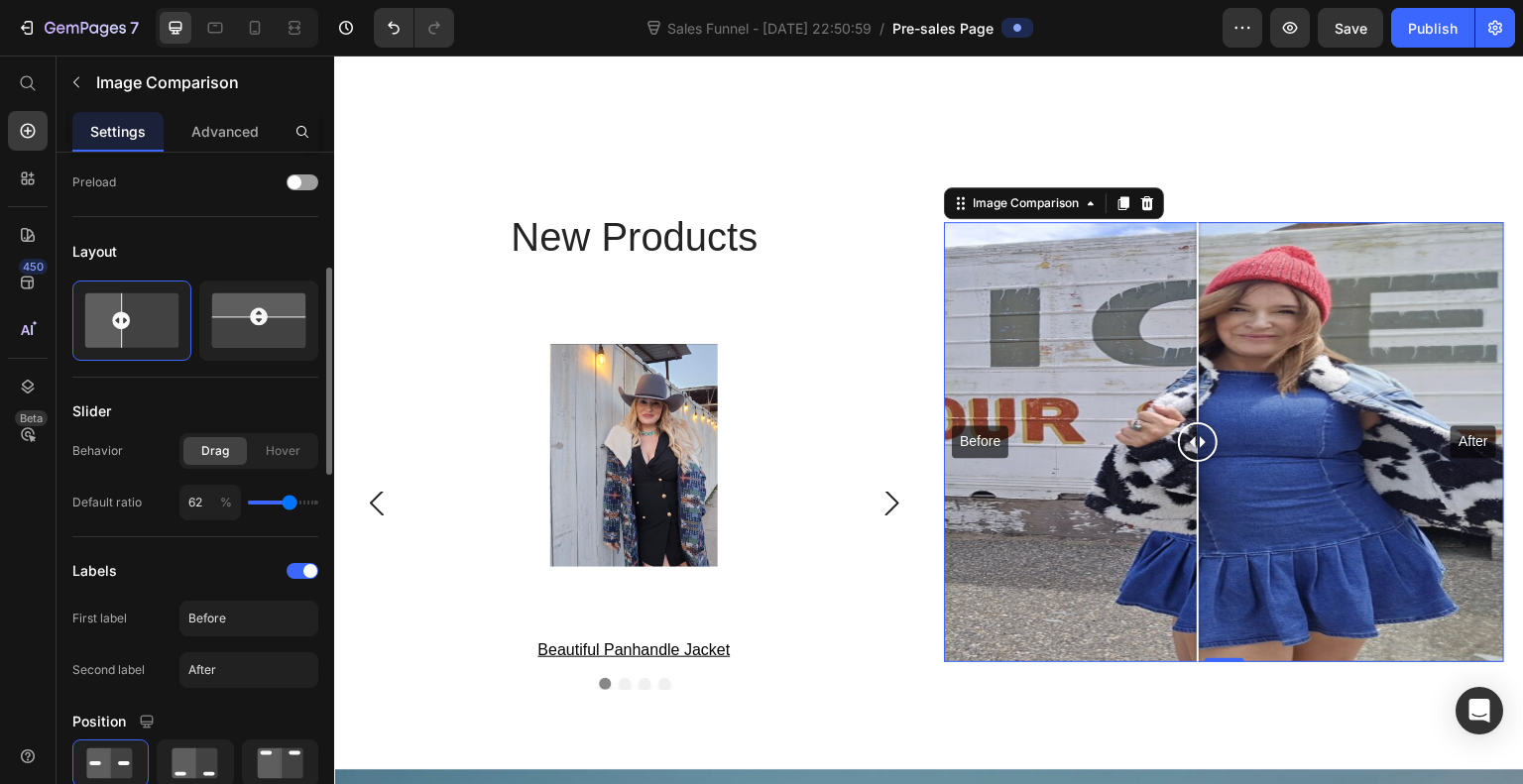 scroll, scrollTop: 381, scrollLeft: 0, axis: vertical 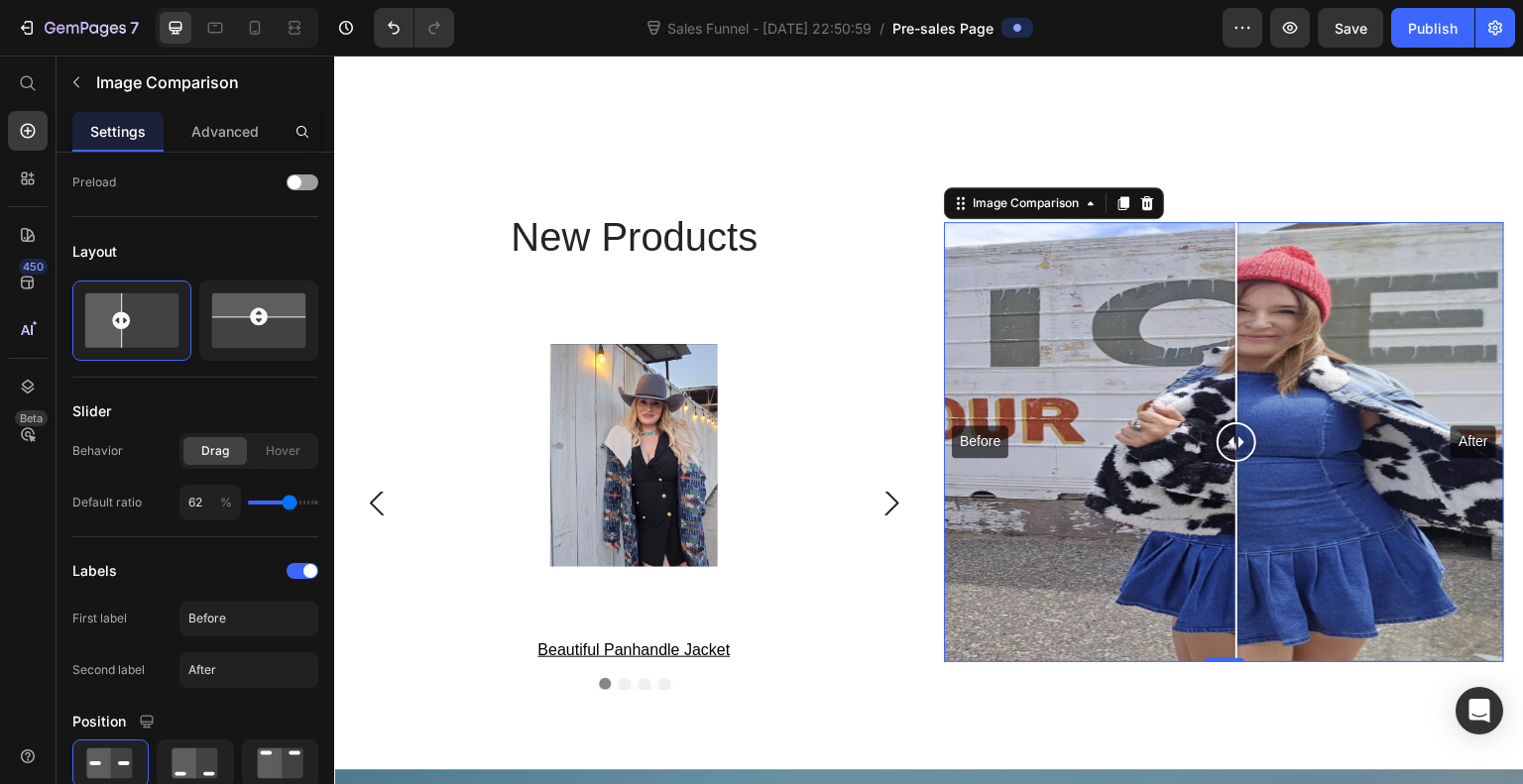click at bounding box center (310, 571) 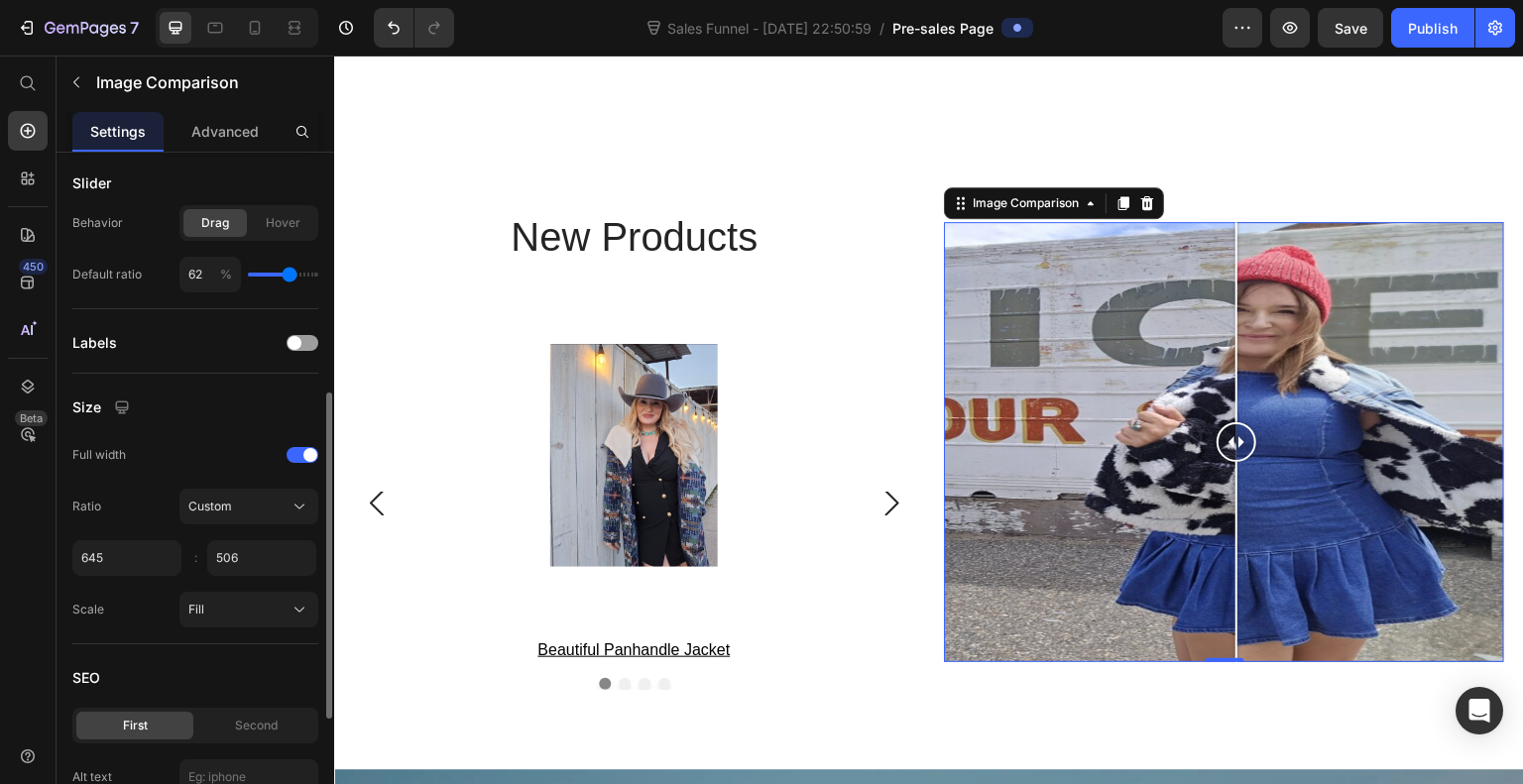 scroll, scrollTop: 601, scrollLeft: 0, axis: vertical 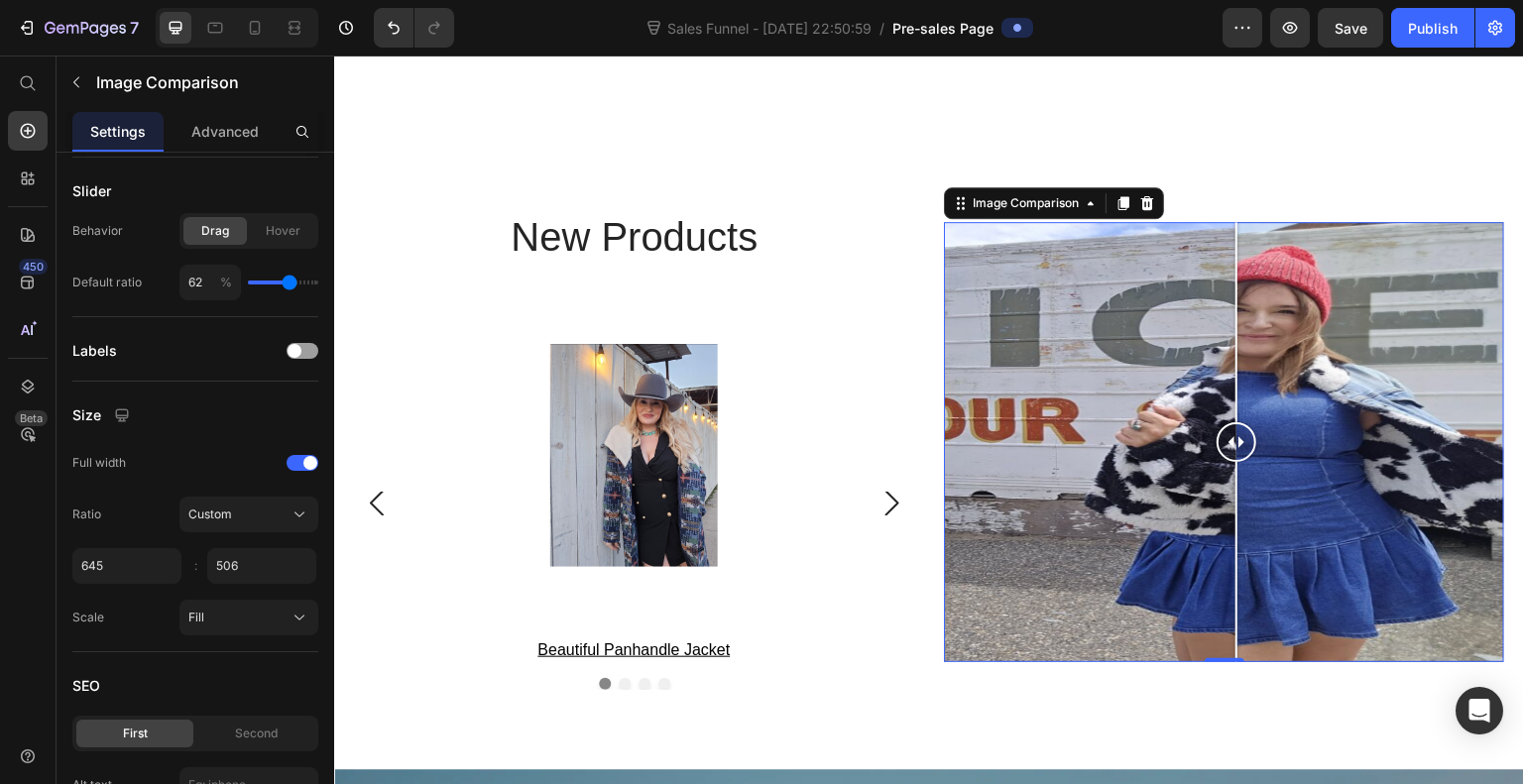 click at bounding box center [302, 463] 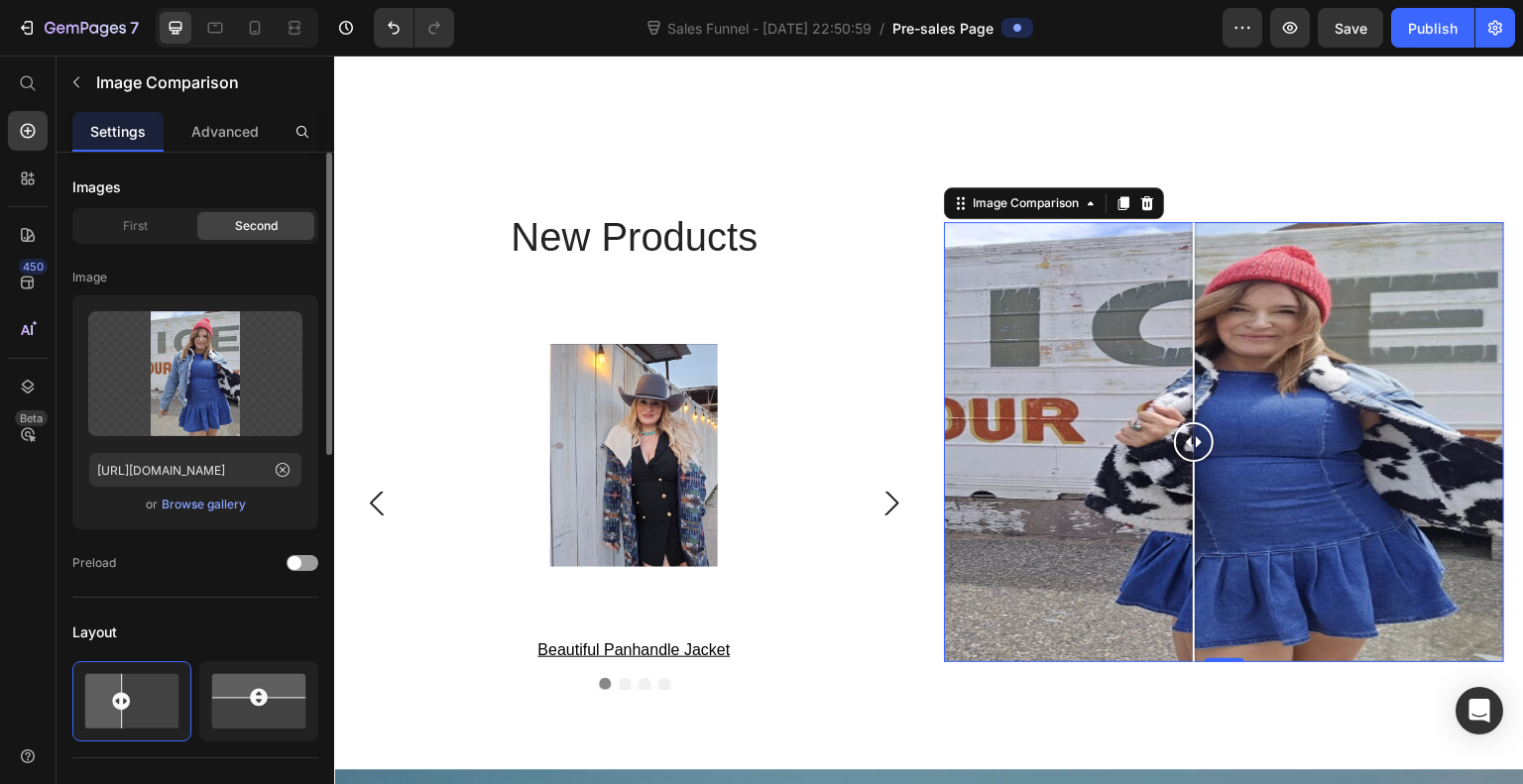 scroll, scrollTop: 0, scrollLeft: 0, axis: both 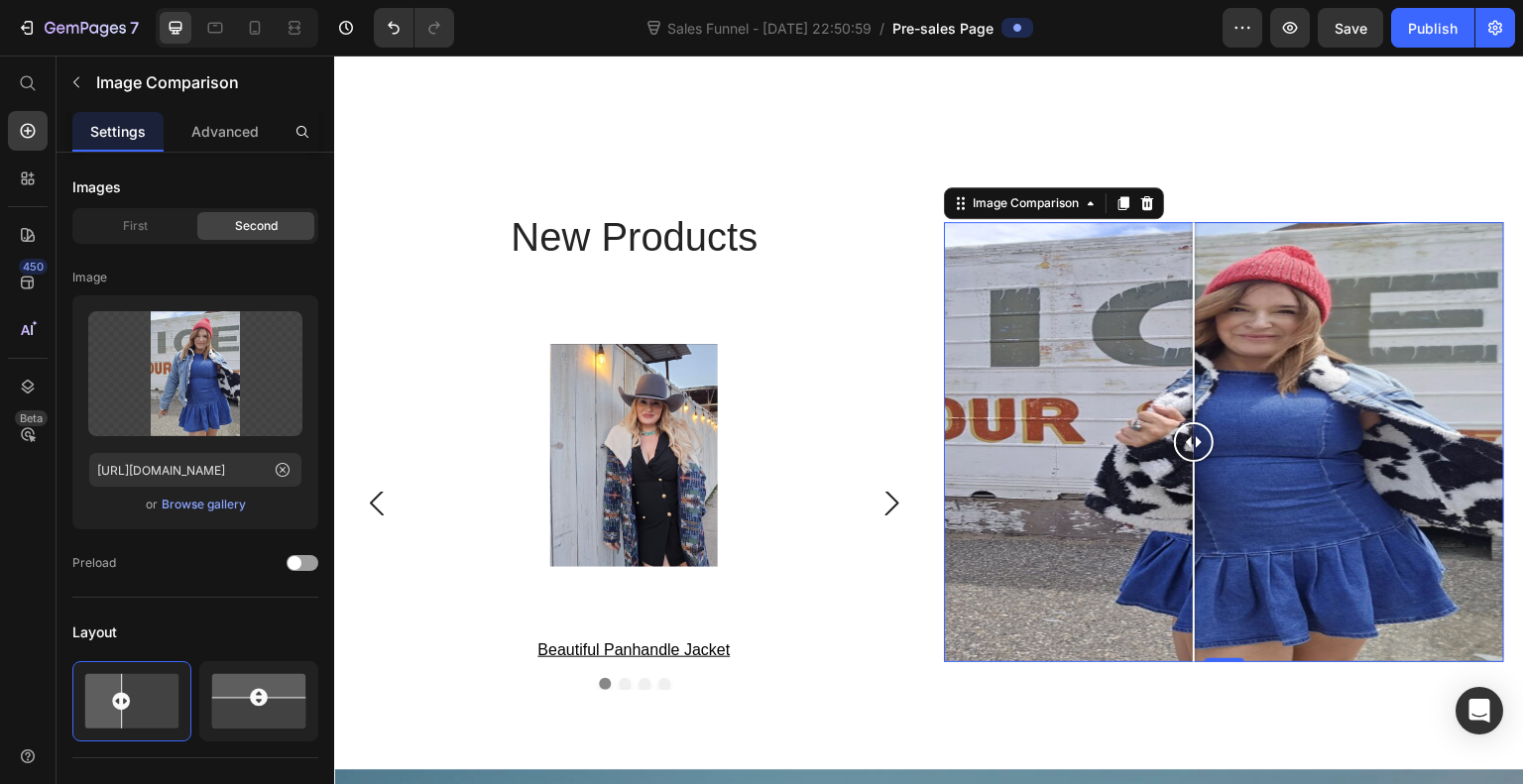 click on "New Products Heading
Product Images Beautiful panhandle jacket Product Title Row Product Images Sherpa Jacket Product Title Row Product Images Aztec print Winter Jacket Product Title Row Product Images Denim Reversible Shurpa Jacket Product Title Row
Product List Image Comparison   0 Row Section 7" at bounding box center (929, 442) 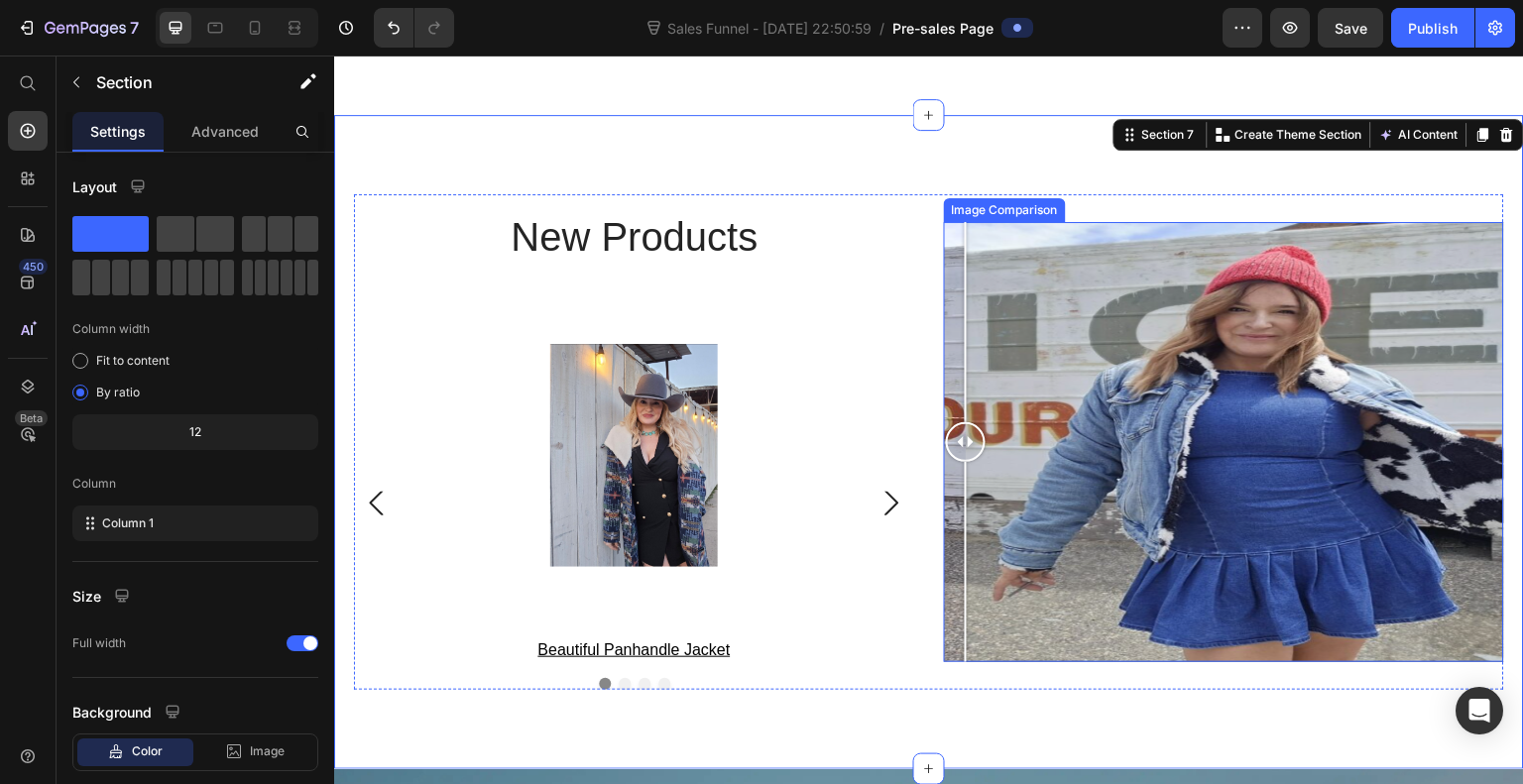 click at bounding box center (1224, 441) 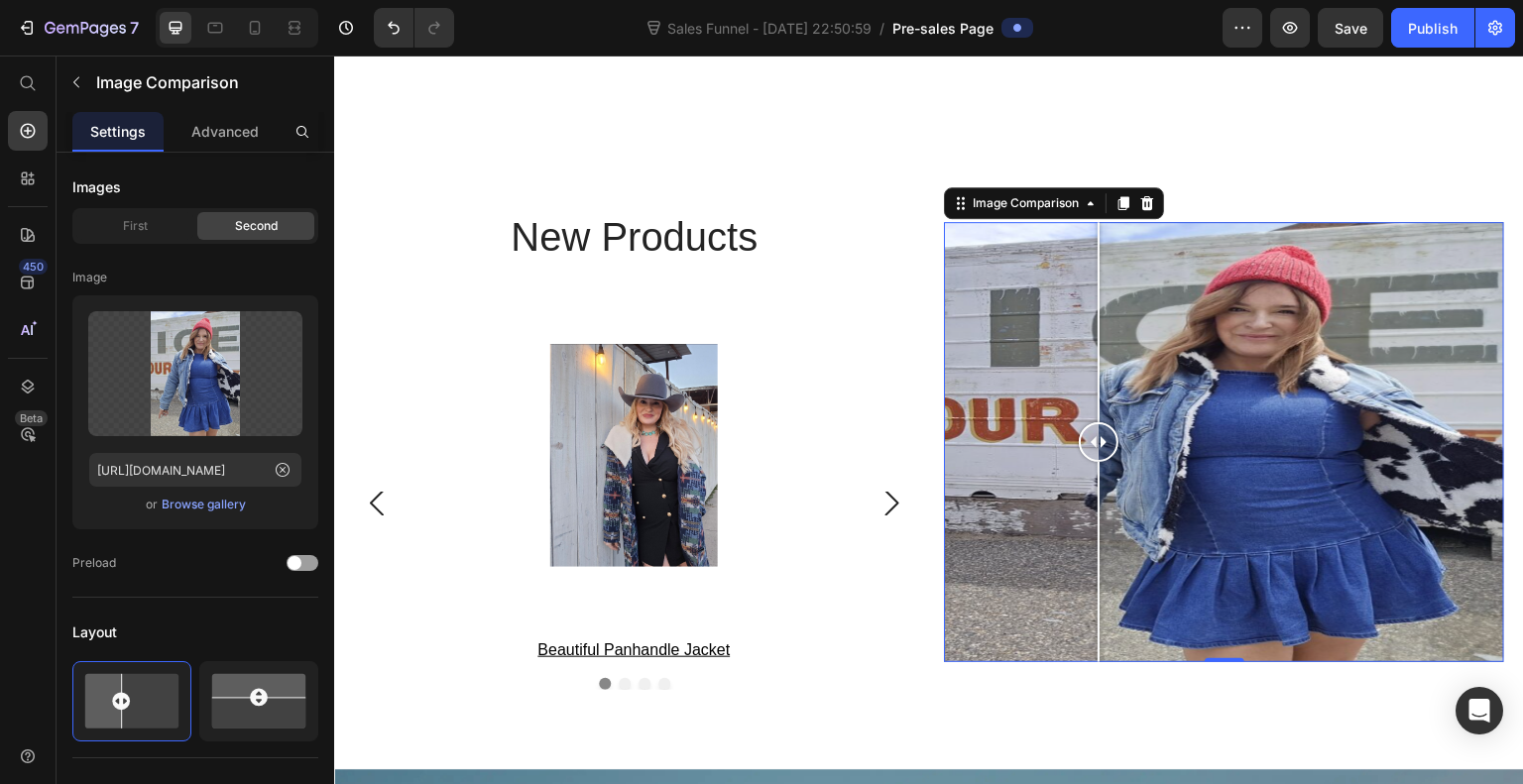 drag, startPoint x: 938, startPoint y: 240, endPoint x: 1091, endPoint y: 231, distance: 153.26448 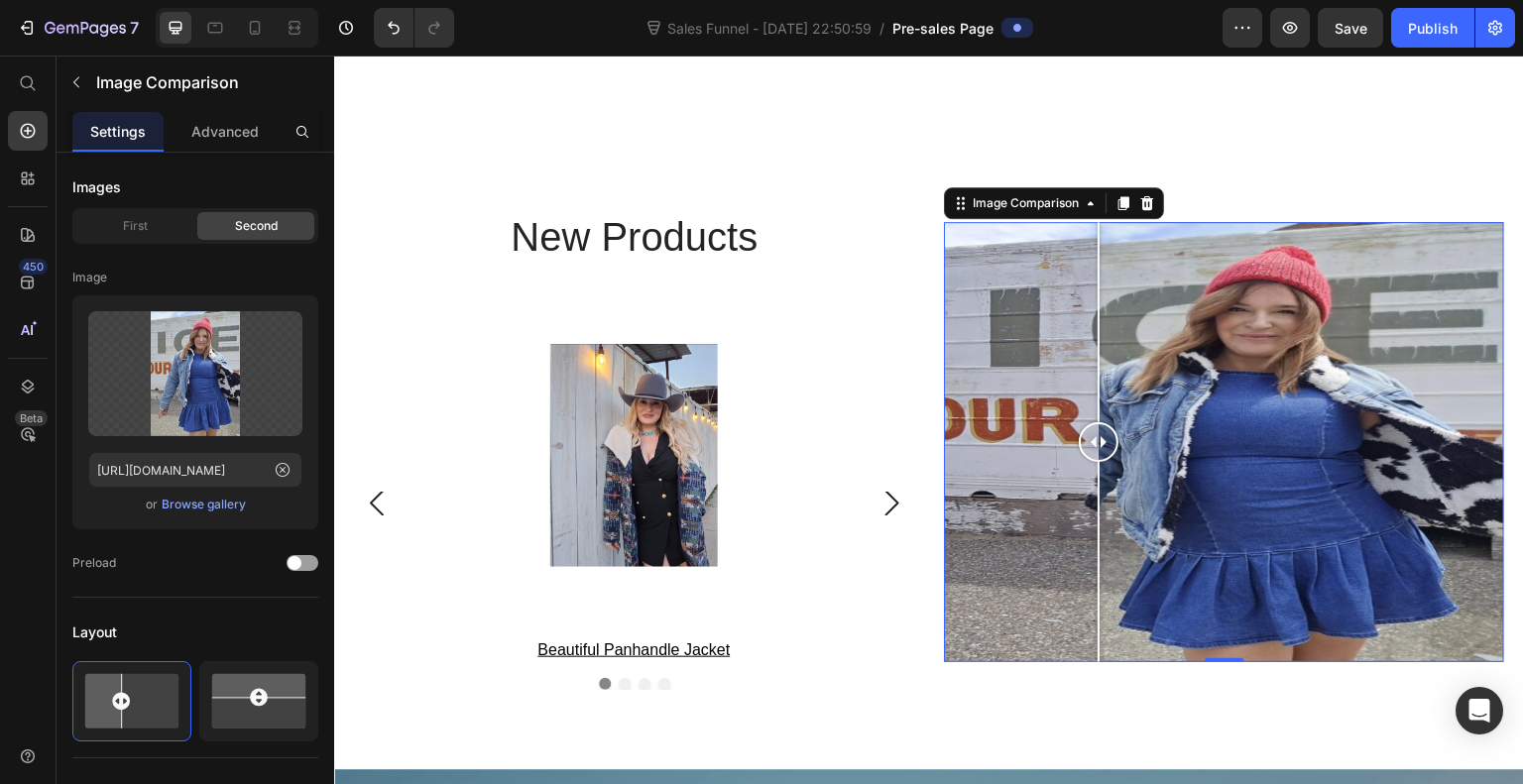 click on "Advanced" at bounding box center (225, 131) 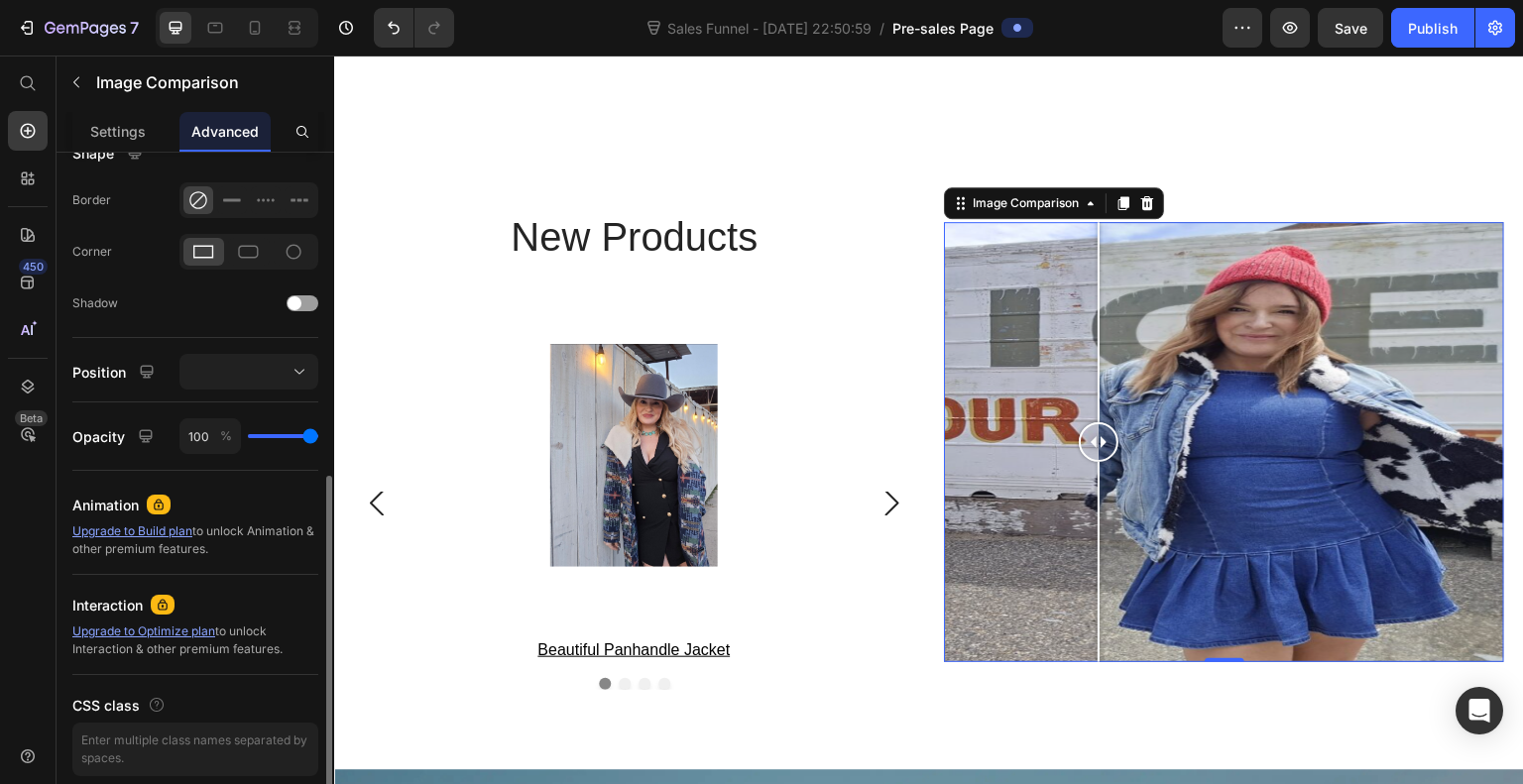 scroll, scrollTop: 603, scrollLeft: 0, axis: vertical 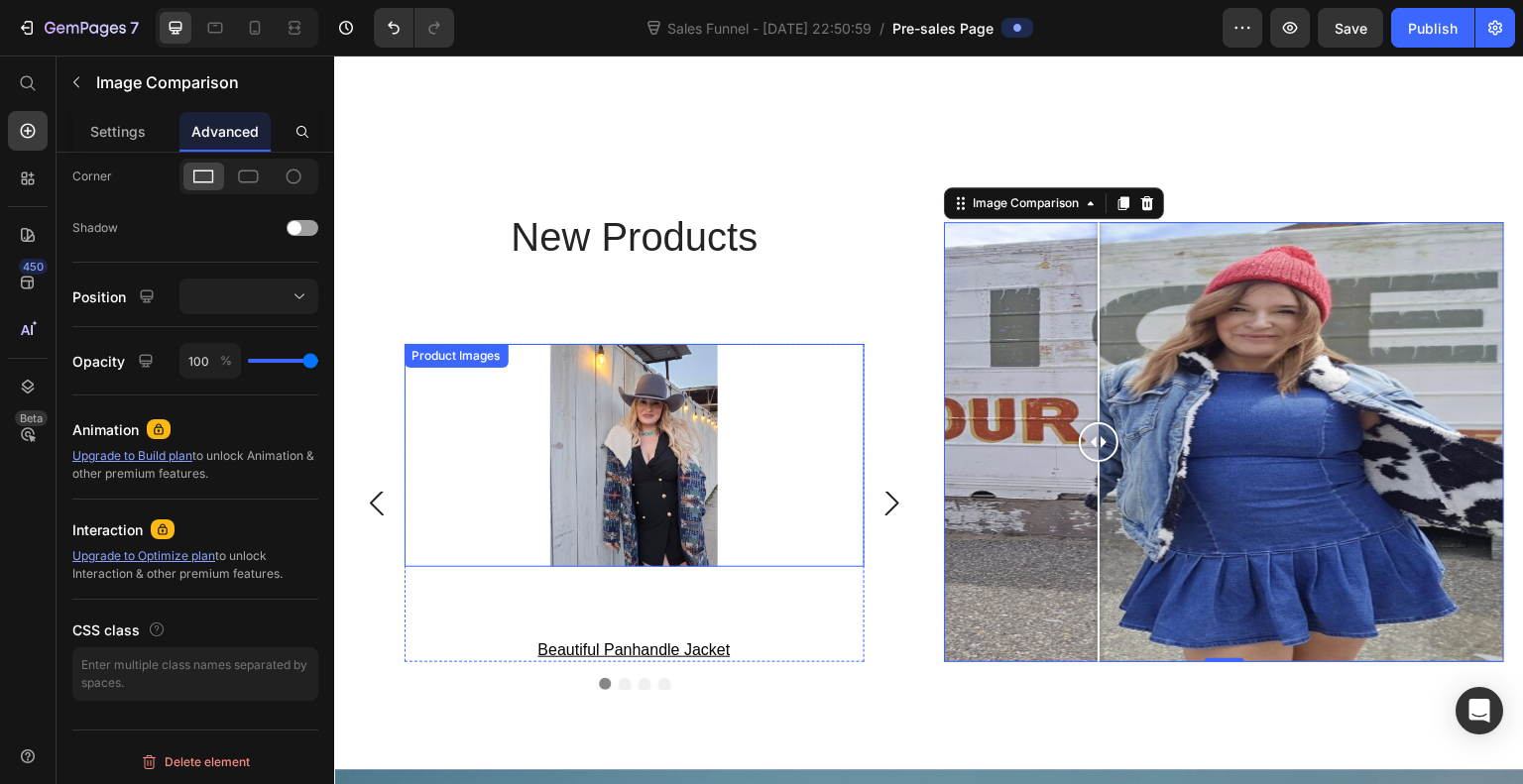 click at bounding box center [635, 455] 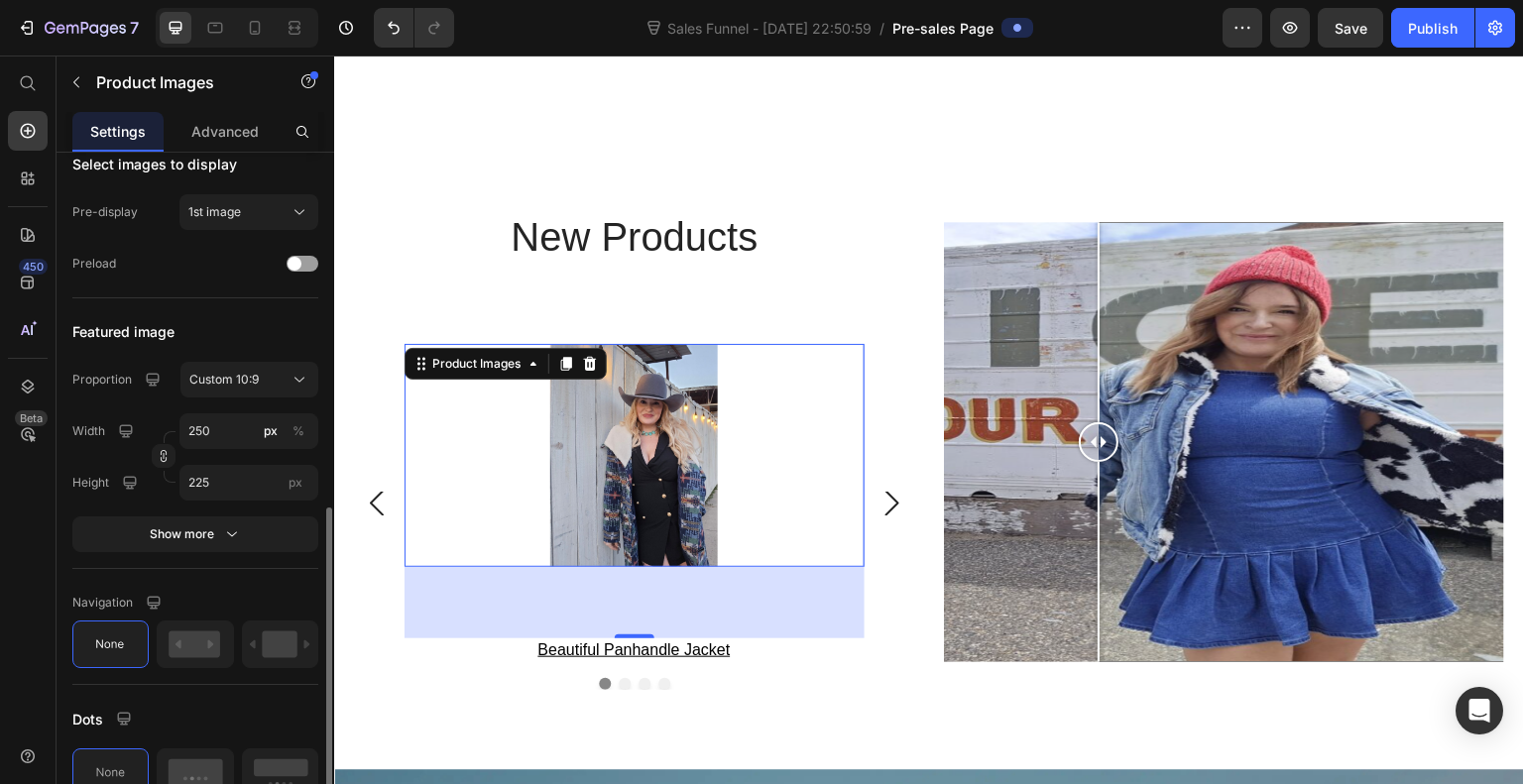 scroll, scrollTop: 605, scrollLeft: 0, axis: vertical 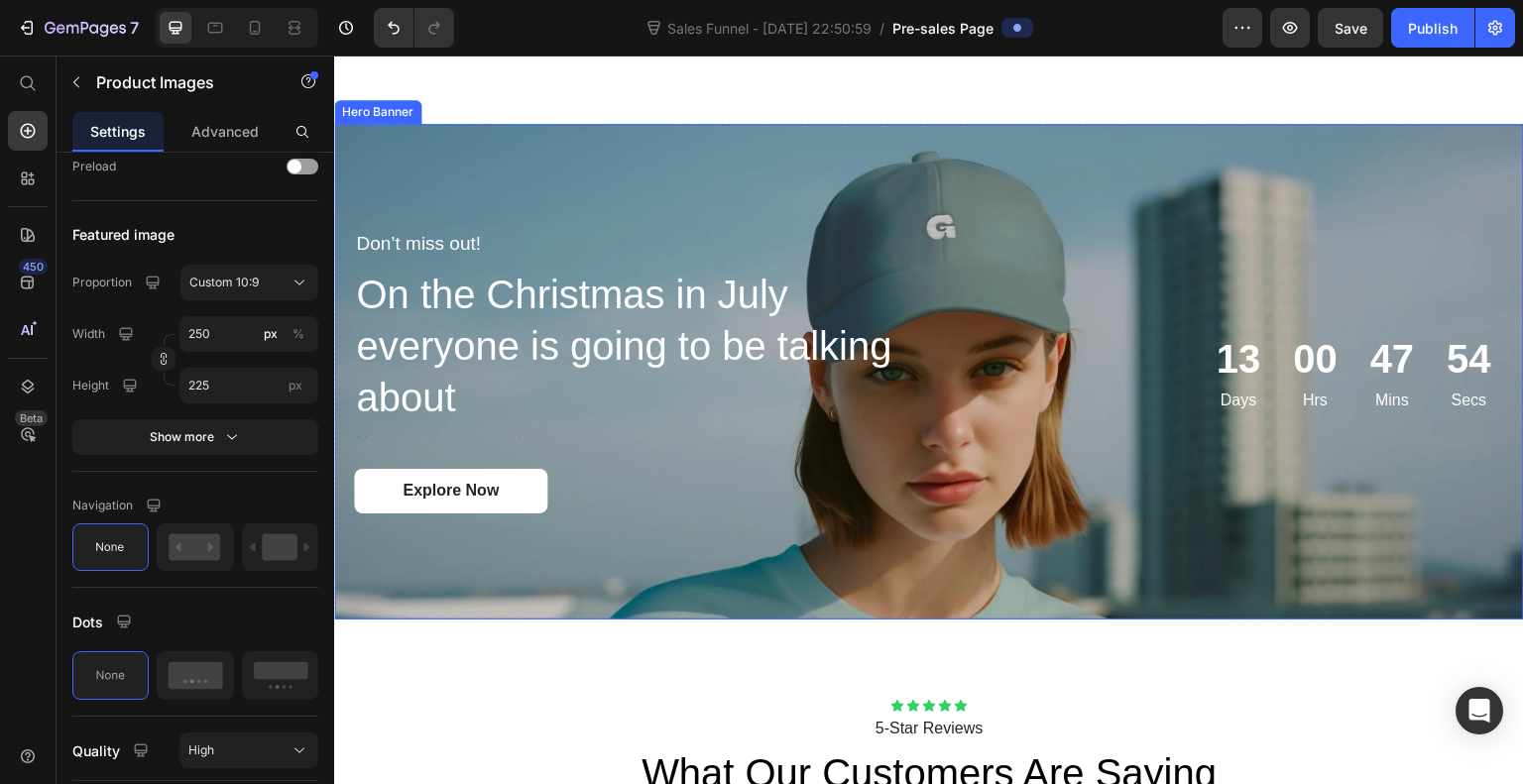 click at bounding box center (929, 372) 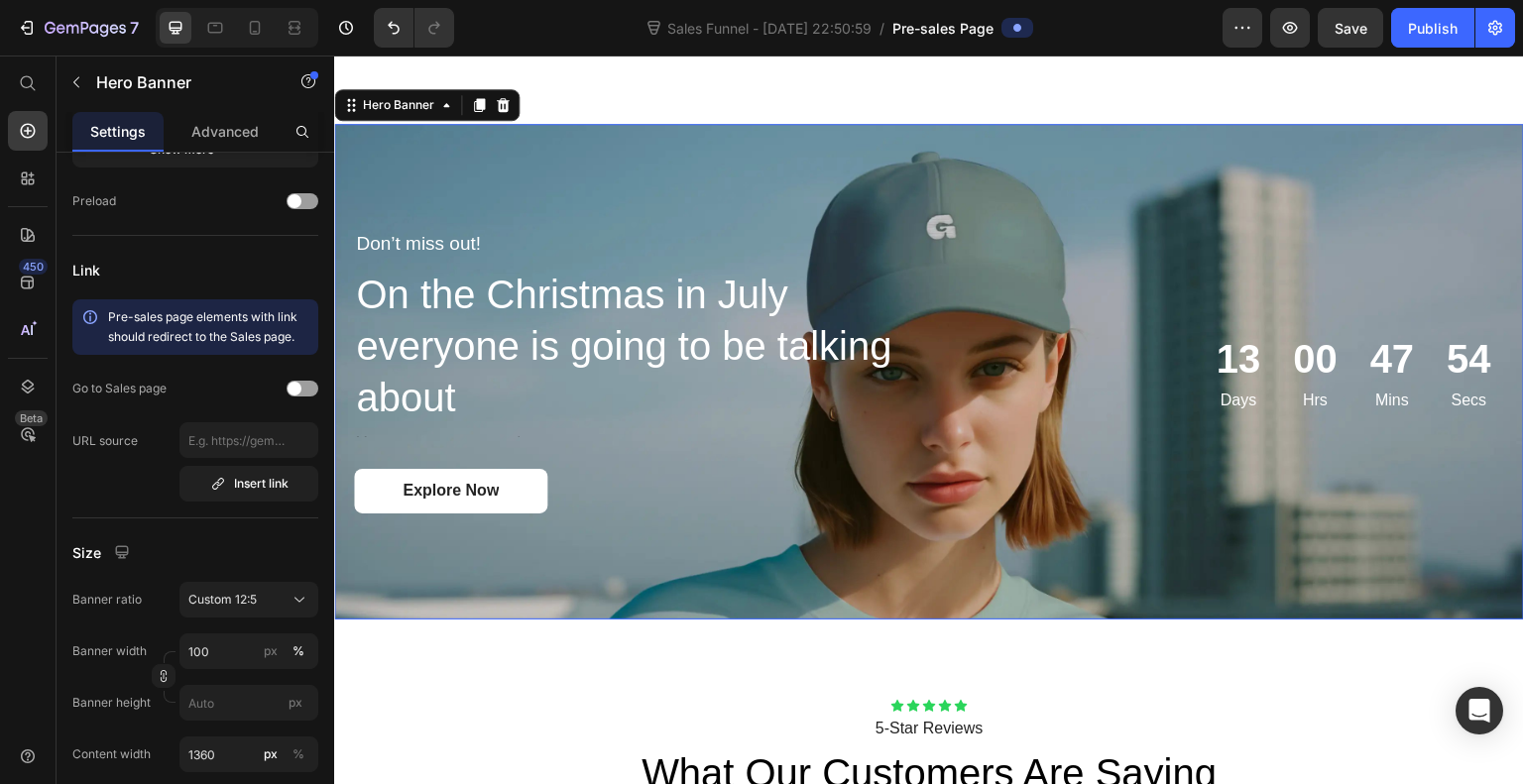scroll, scrollTop: 0, scrollLeft: 0, axis: both 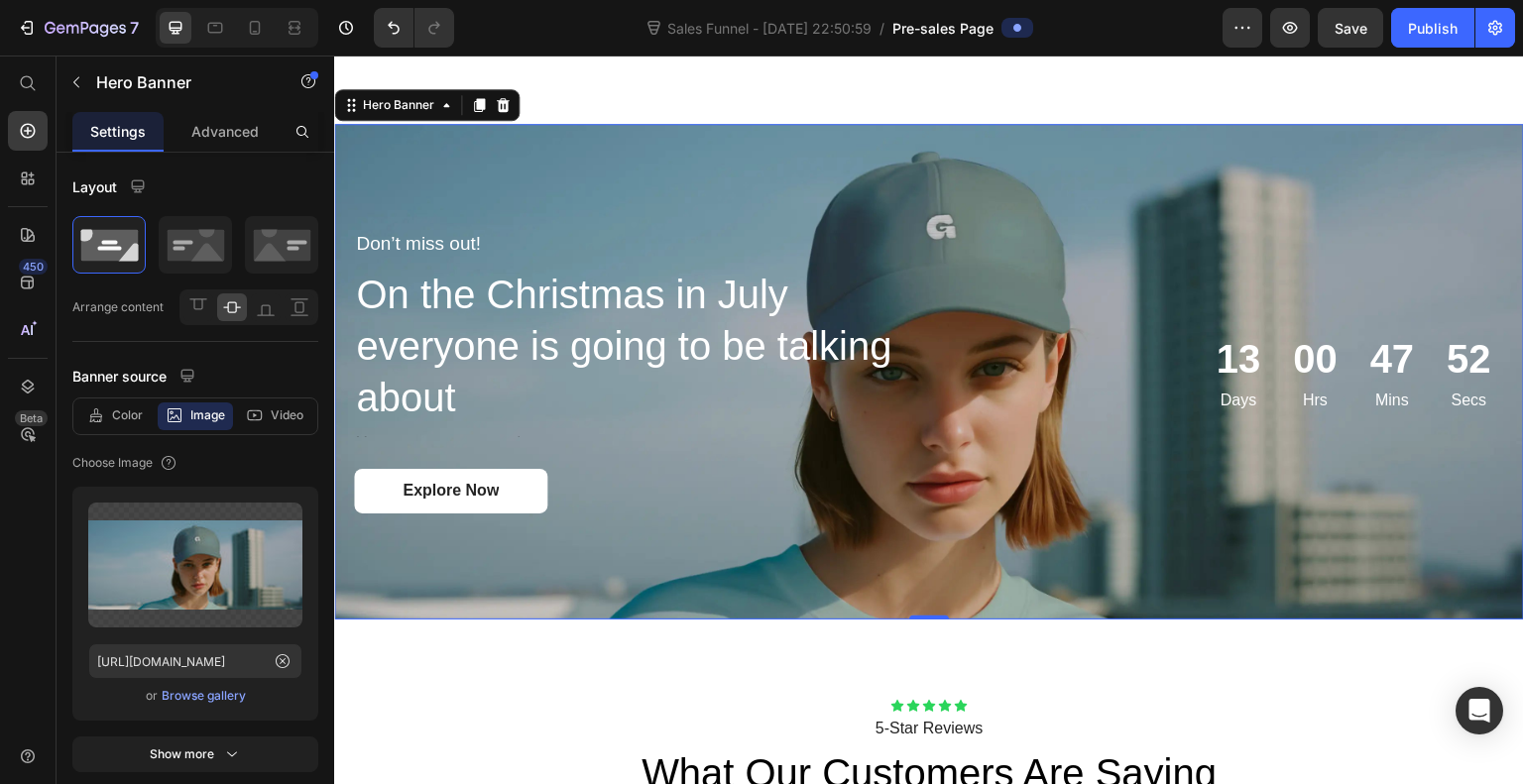 click 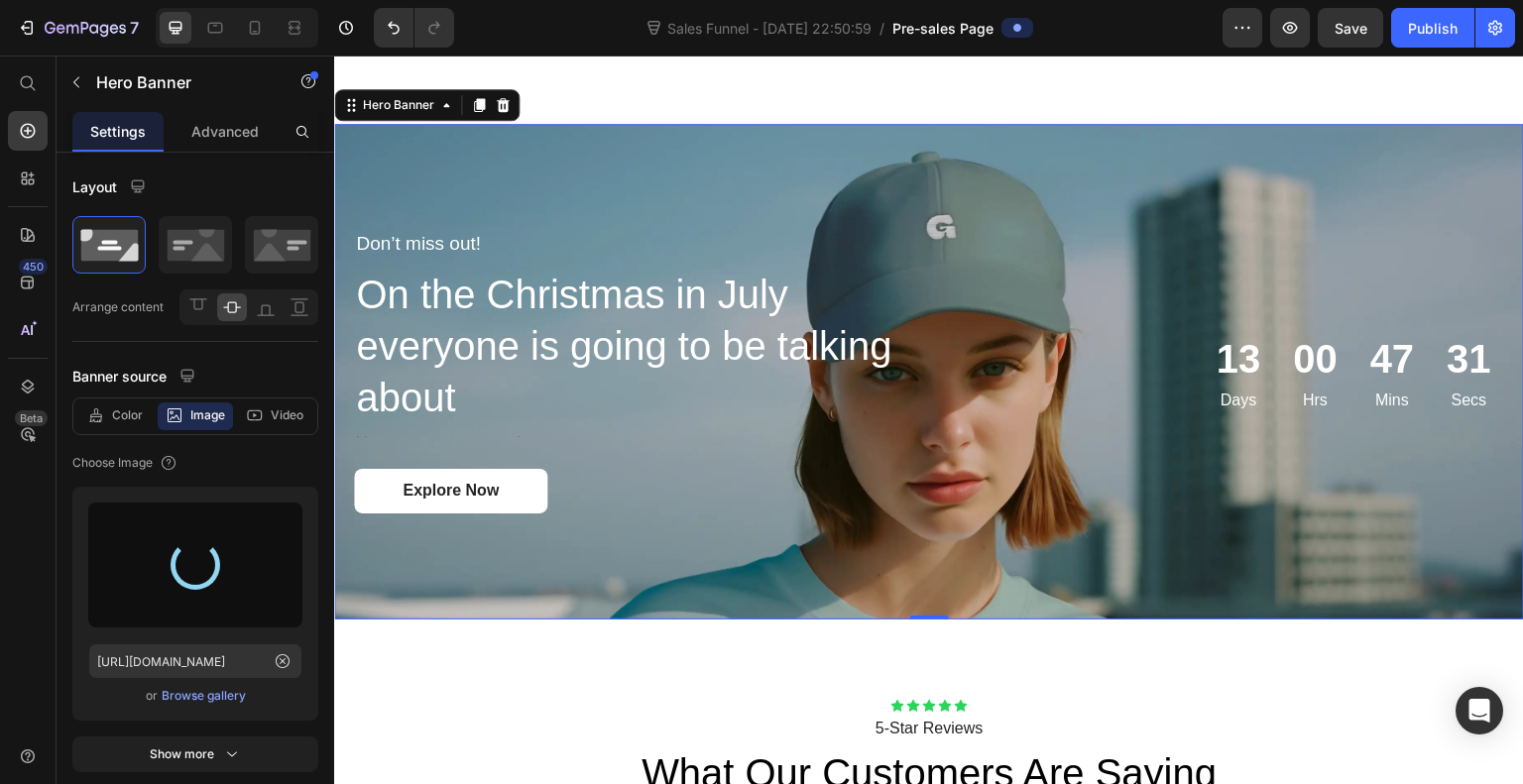 type on "https://cdn.shopify.com/s/files/1/0820/2525/1131/files/gempages_574625324487148319-9771b4f7-3e38-4145-87c1-cd9fa5725b48.png" 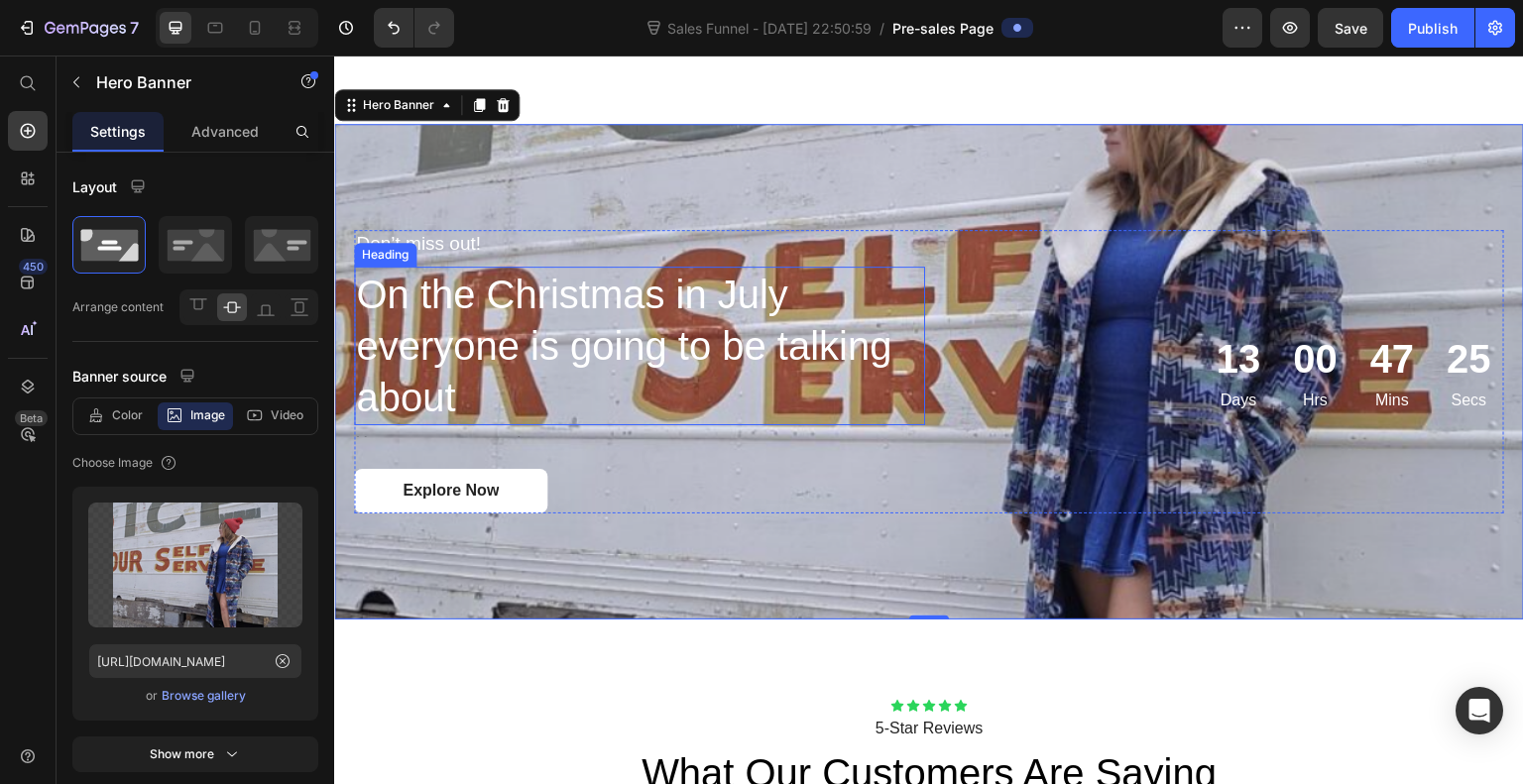 click on "On the Christmas in July everyone is going to be talking about" at bounding box center [640, 346] 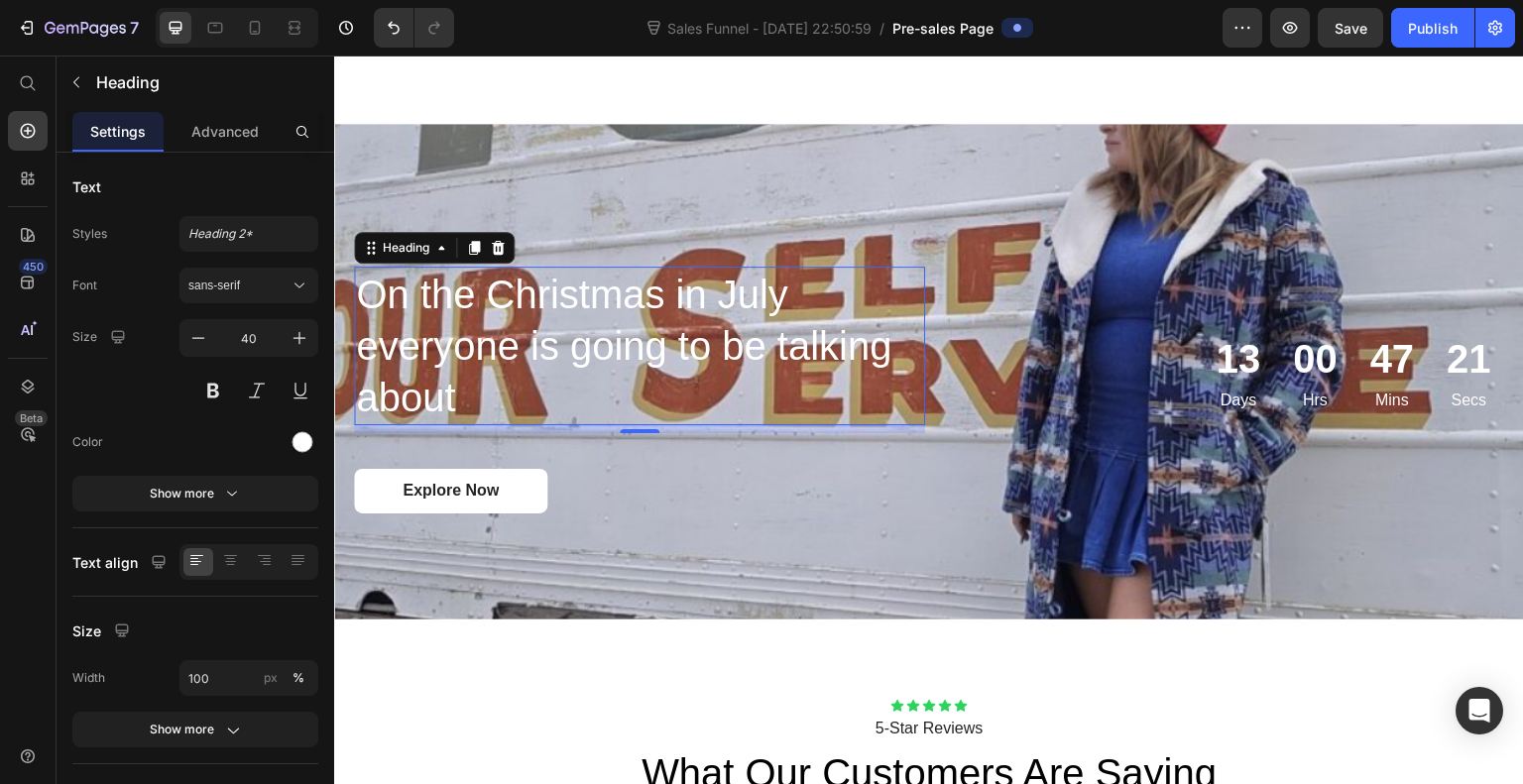 click on "On the Christmas in July everyone is going to be talking about" at bounding box center (640, 346) 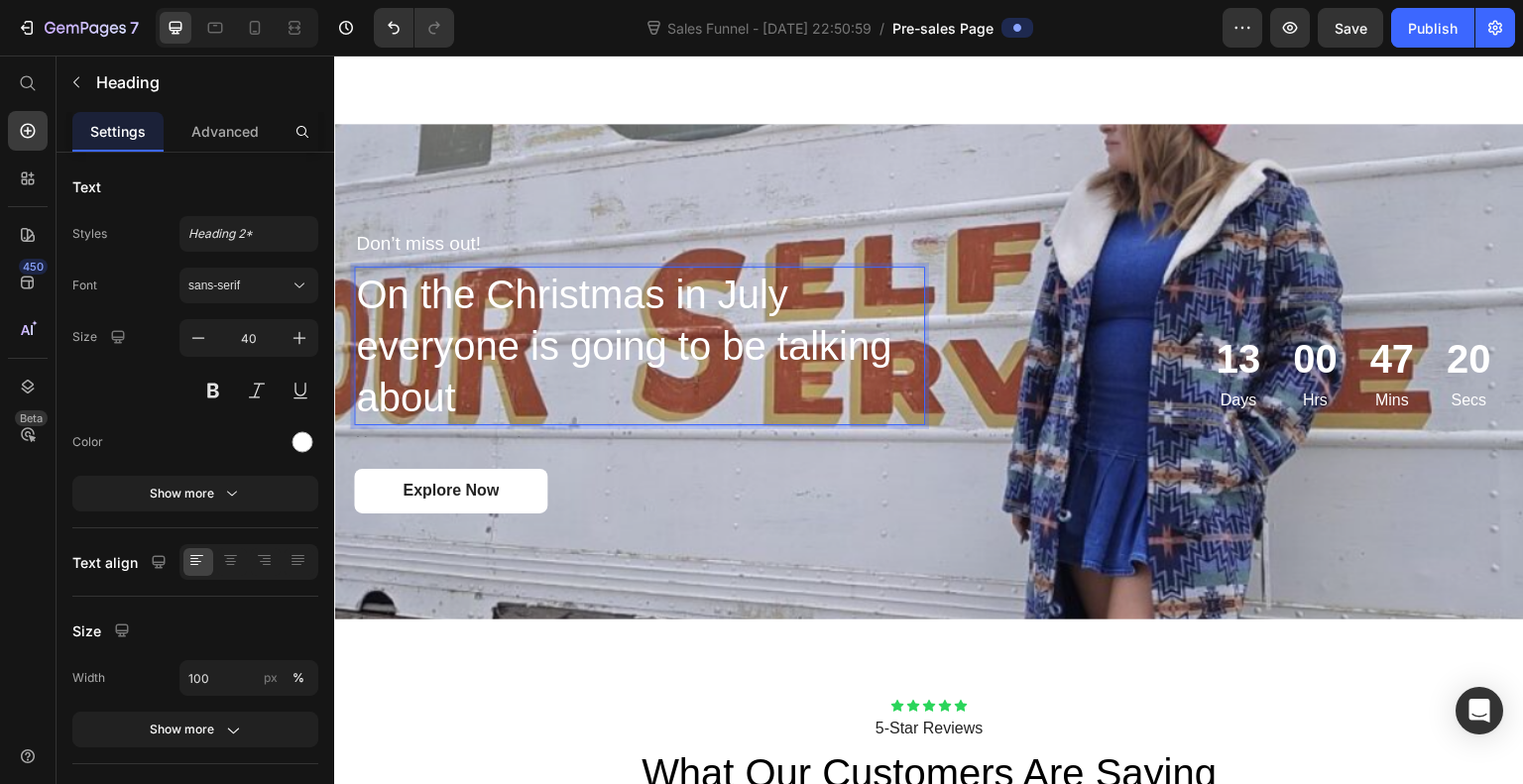 click on "On the Christmas in July everyone is going to be talking about" at bounding box center (640, 346) 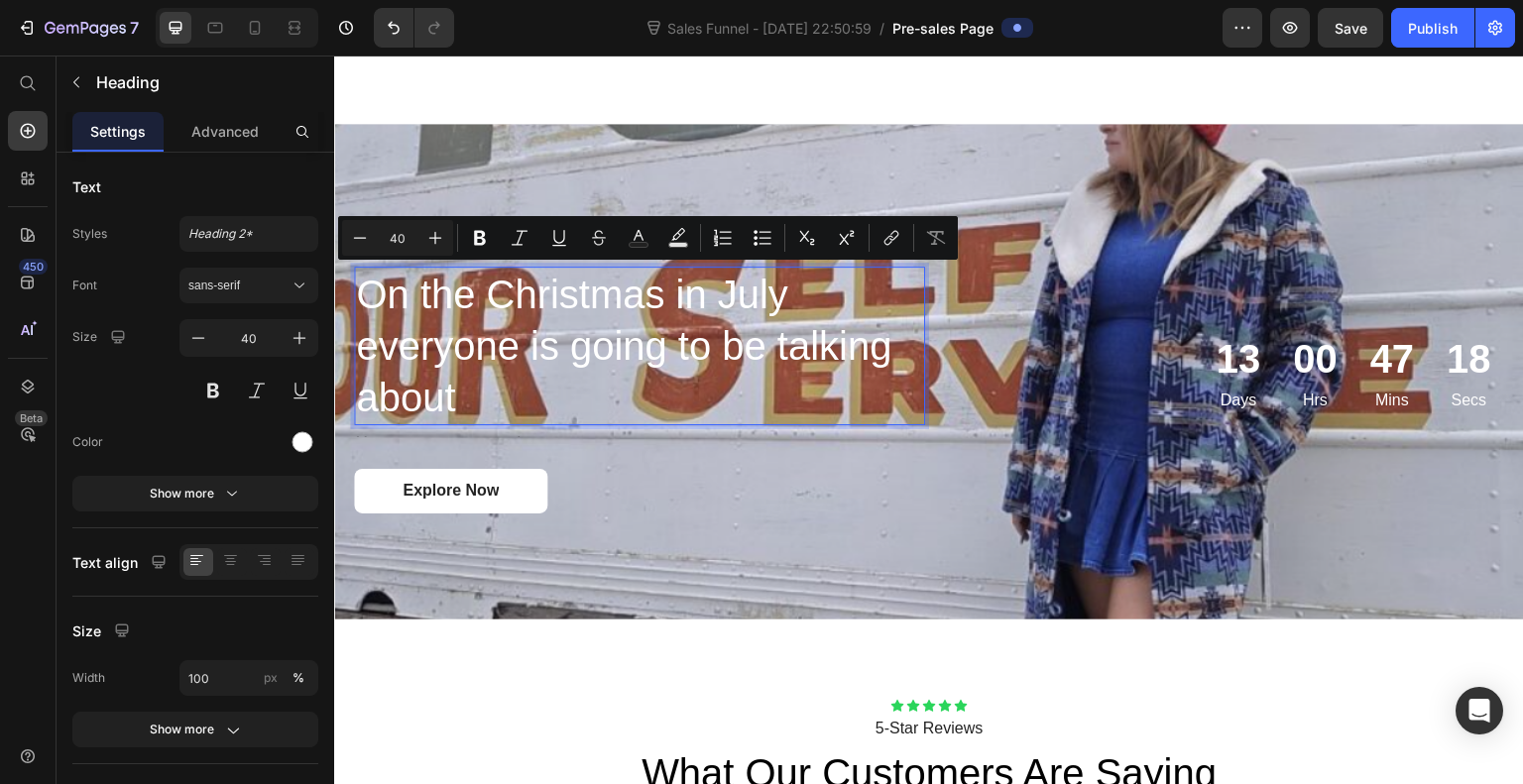 click at bounding box center [302, 442] 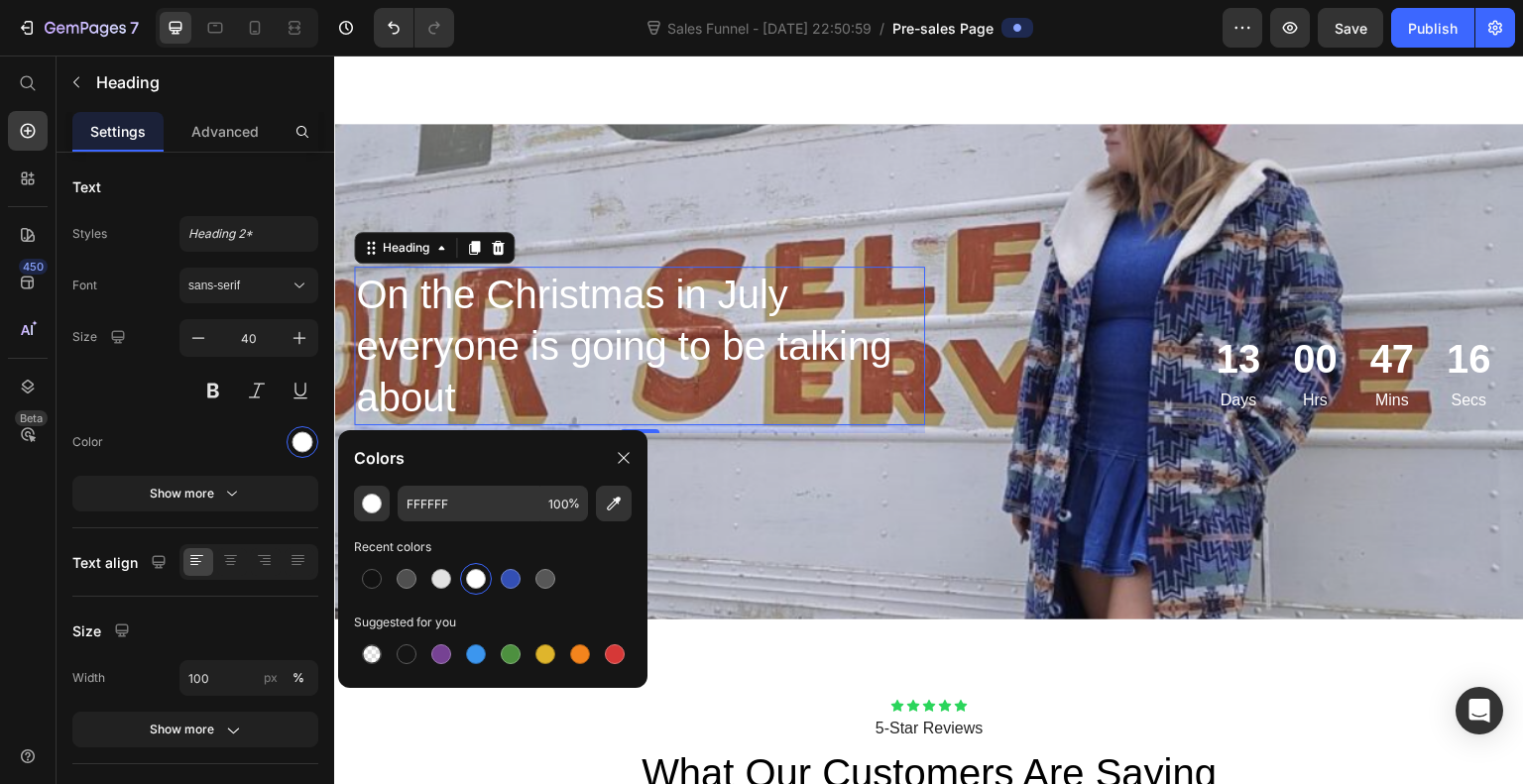 click at bounding box center [372, 579] 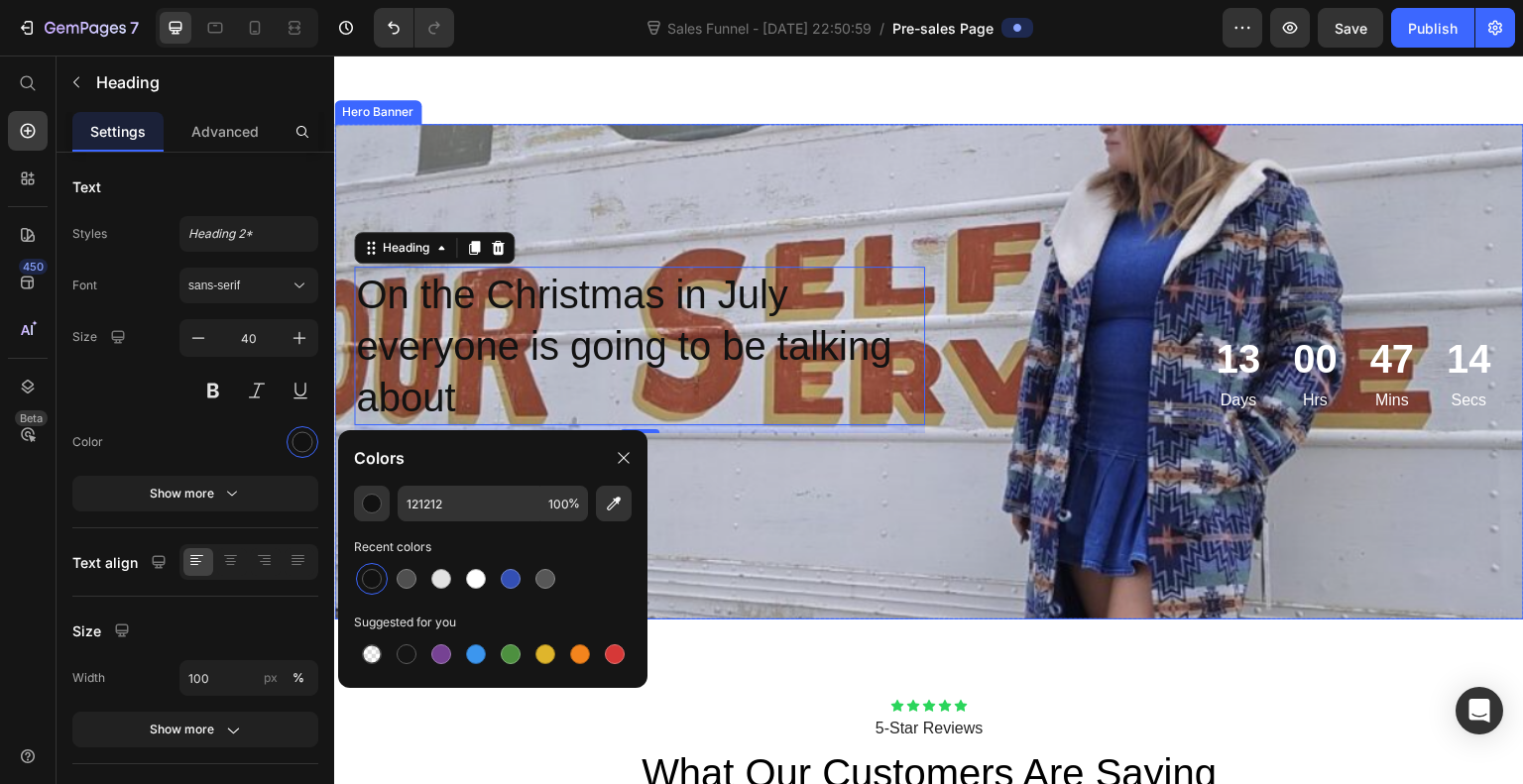 click at bounding box center (929, 372) 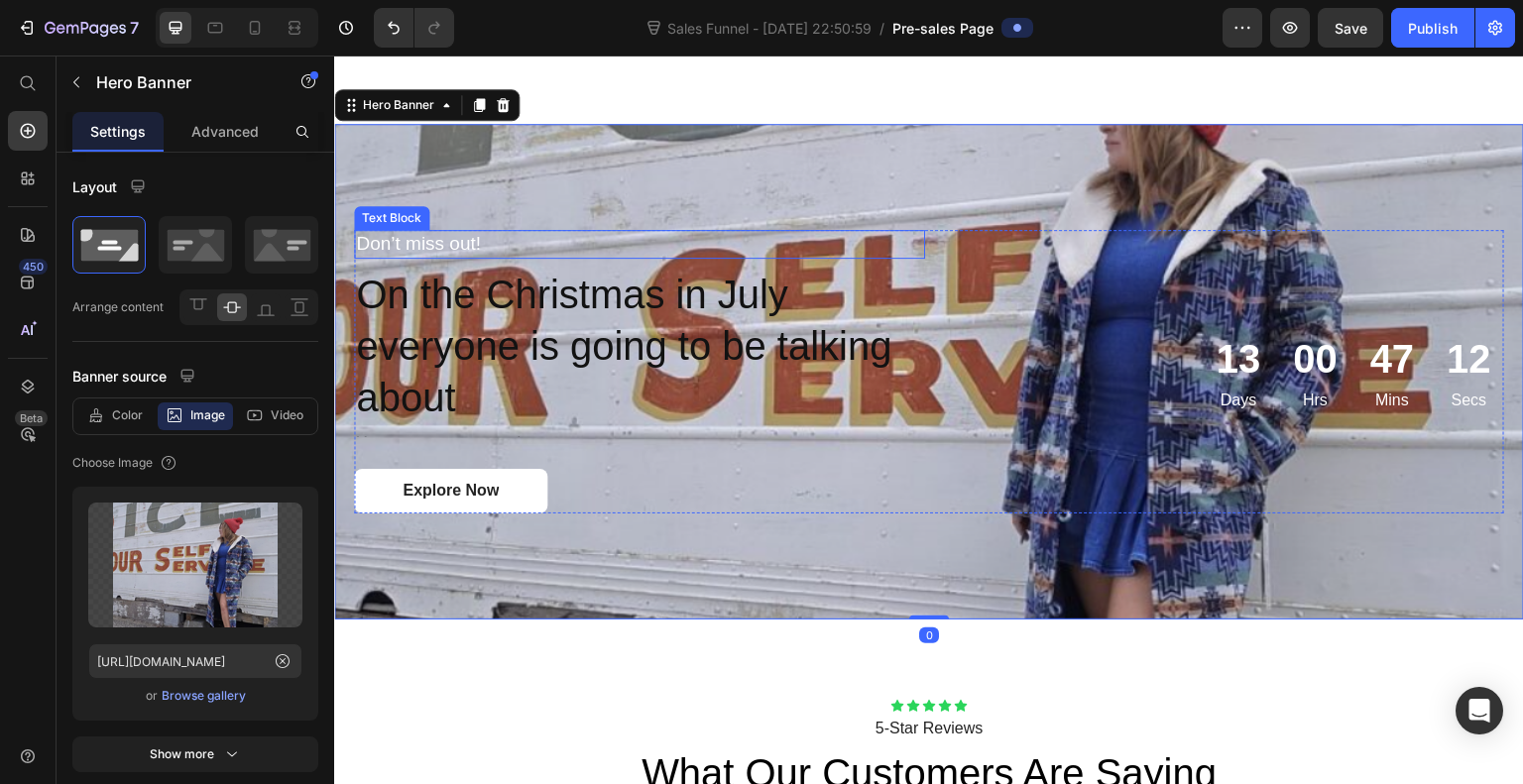 click on "Don’t miss out!" at bounding box center (562, 244) 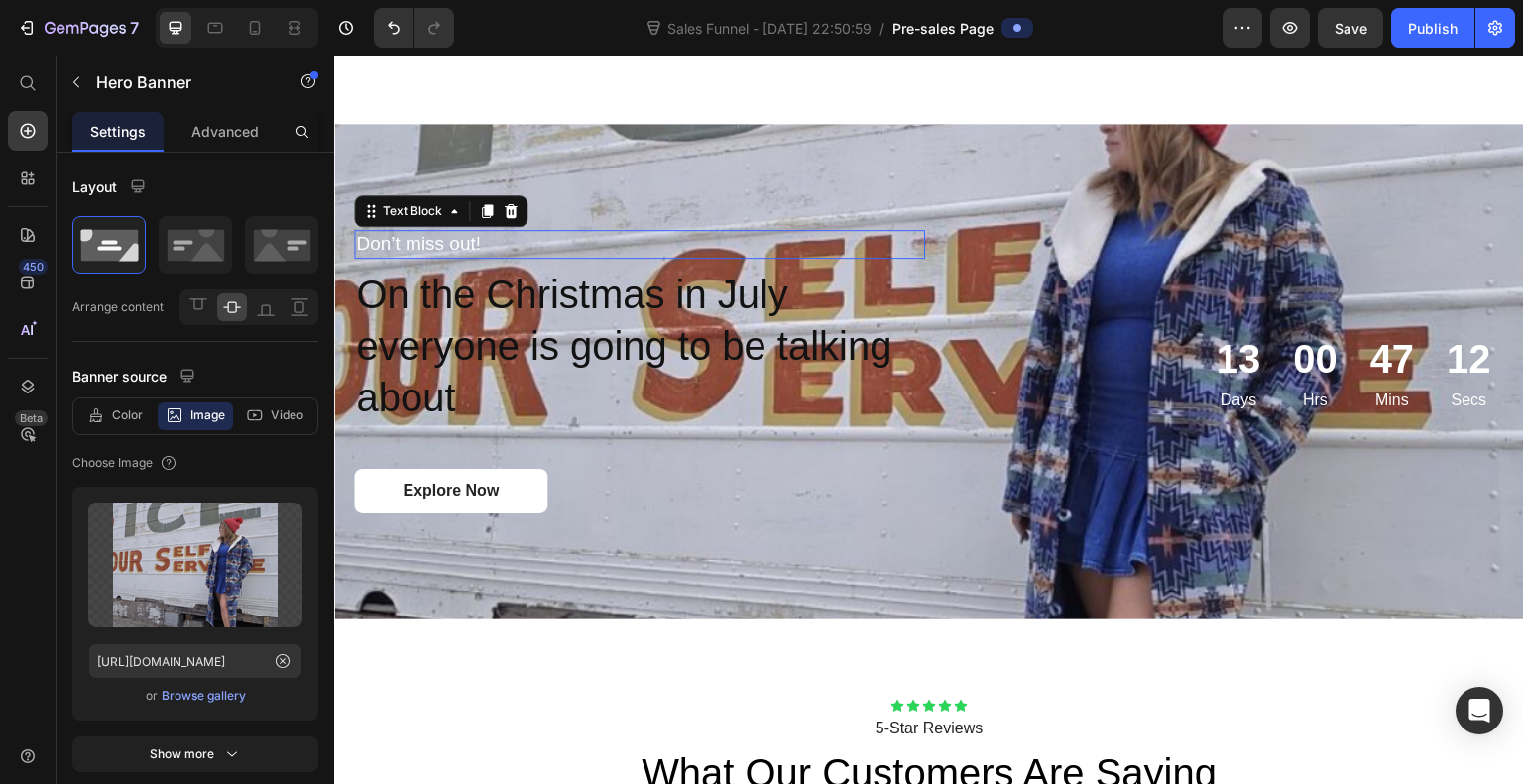 click on "Don’t miss out!" at bounding box center (562, 244) 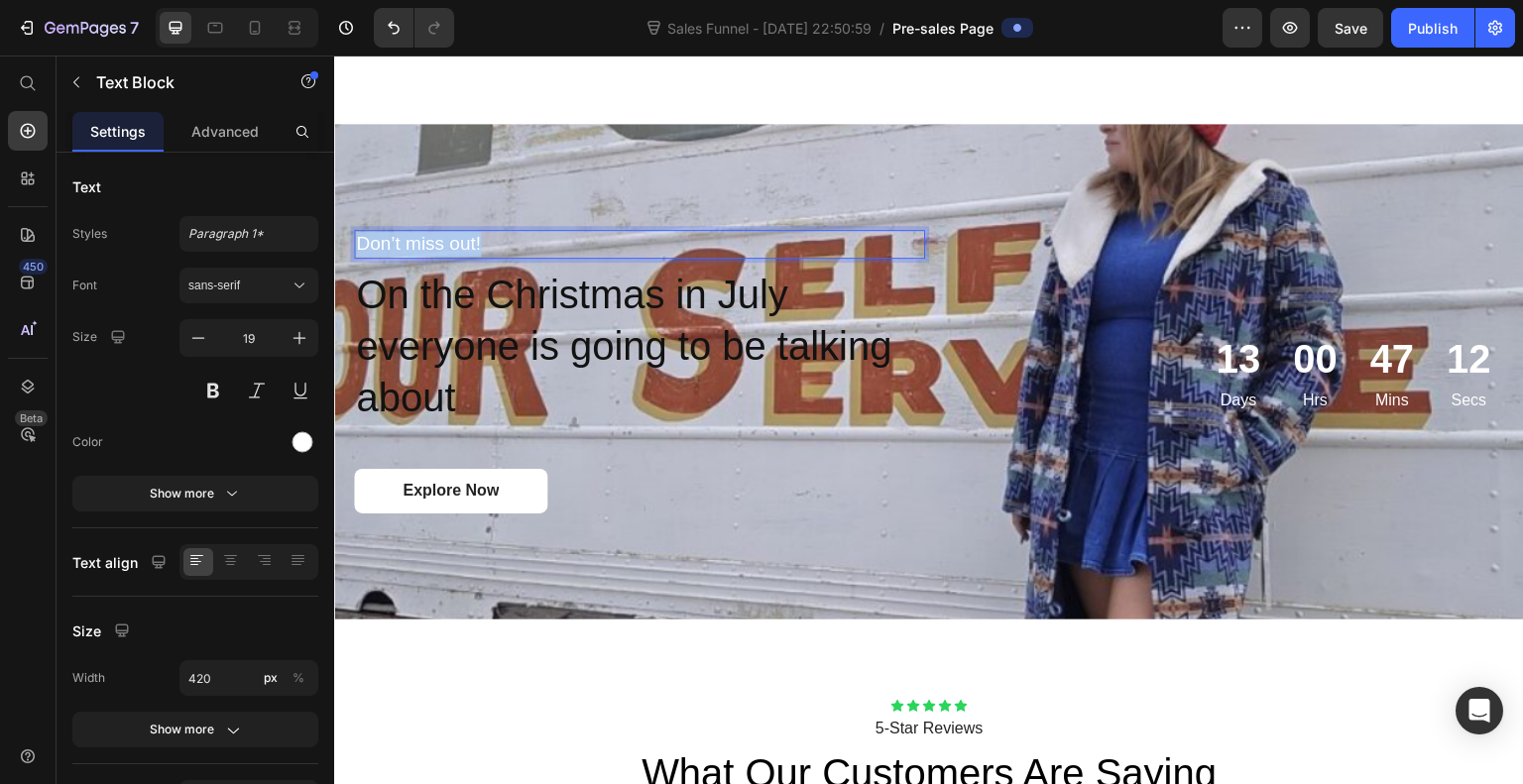 click on "Don’t miss out!" at bounding box center [562, 244] 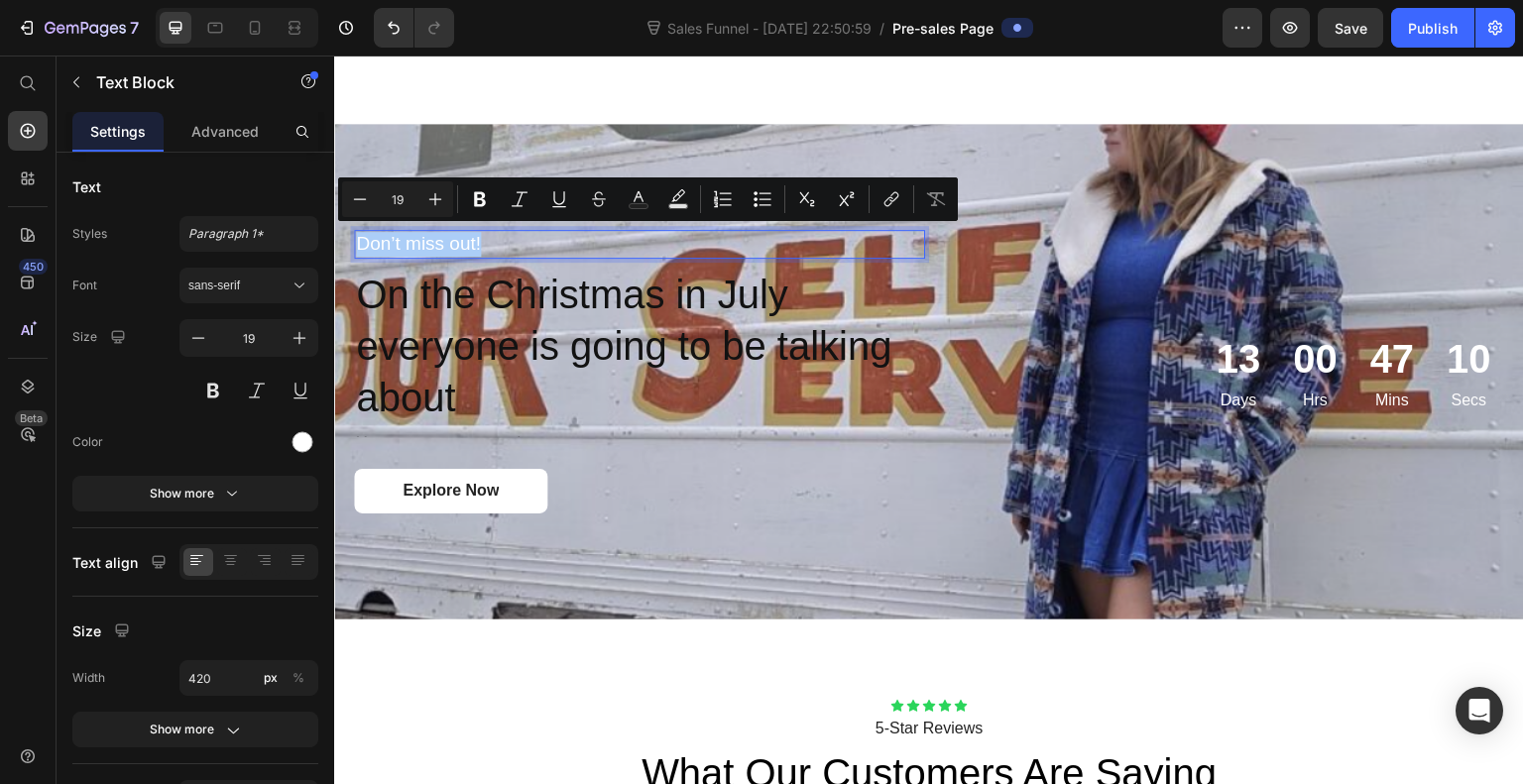 click at bounding box center (302, 442) 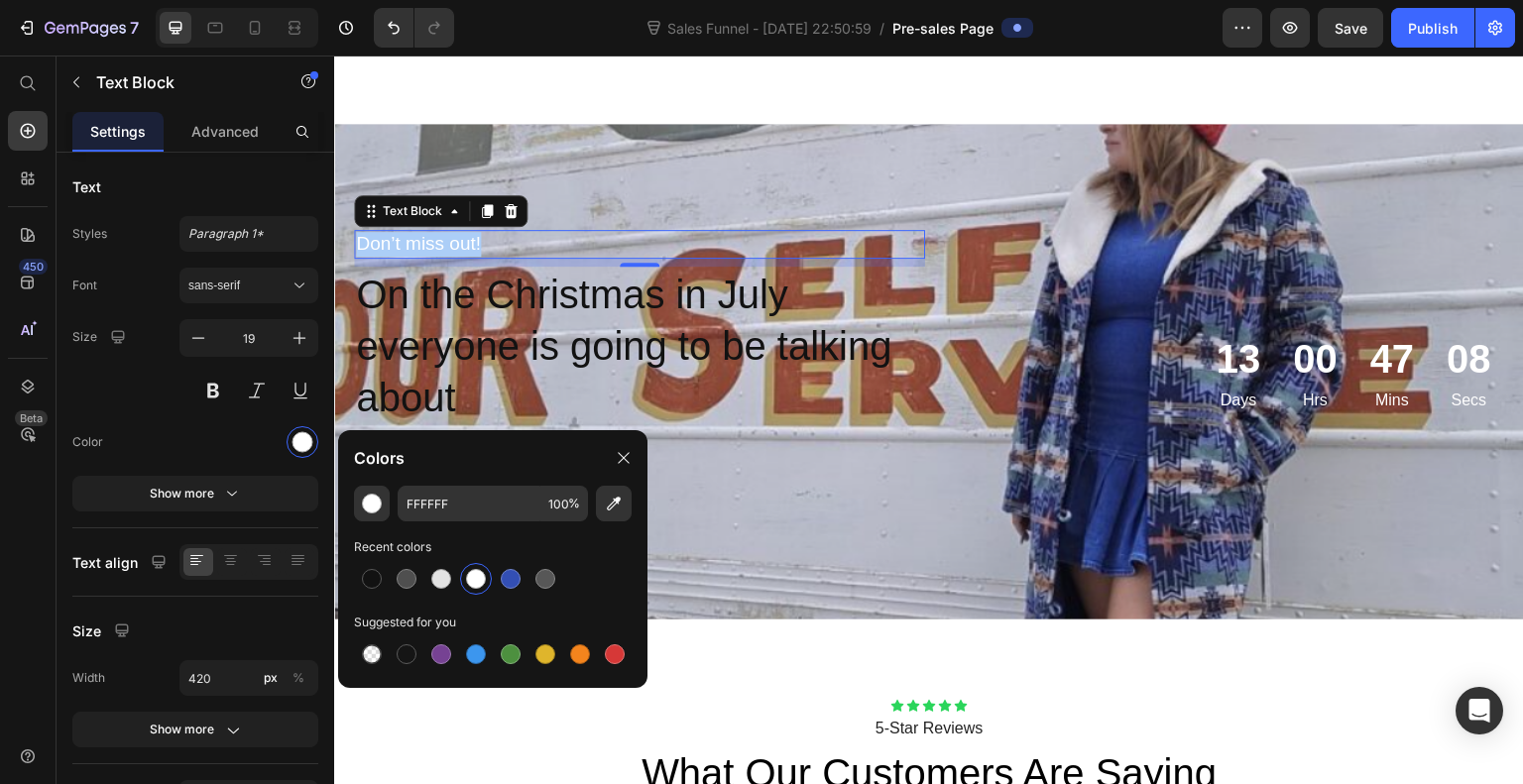 click at bounding box center [372, 579] 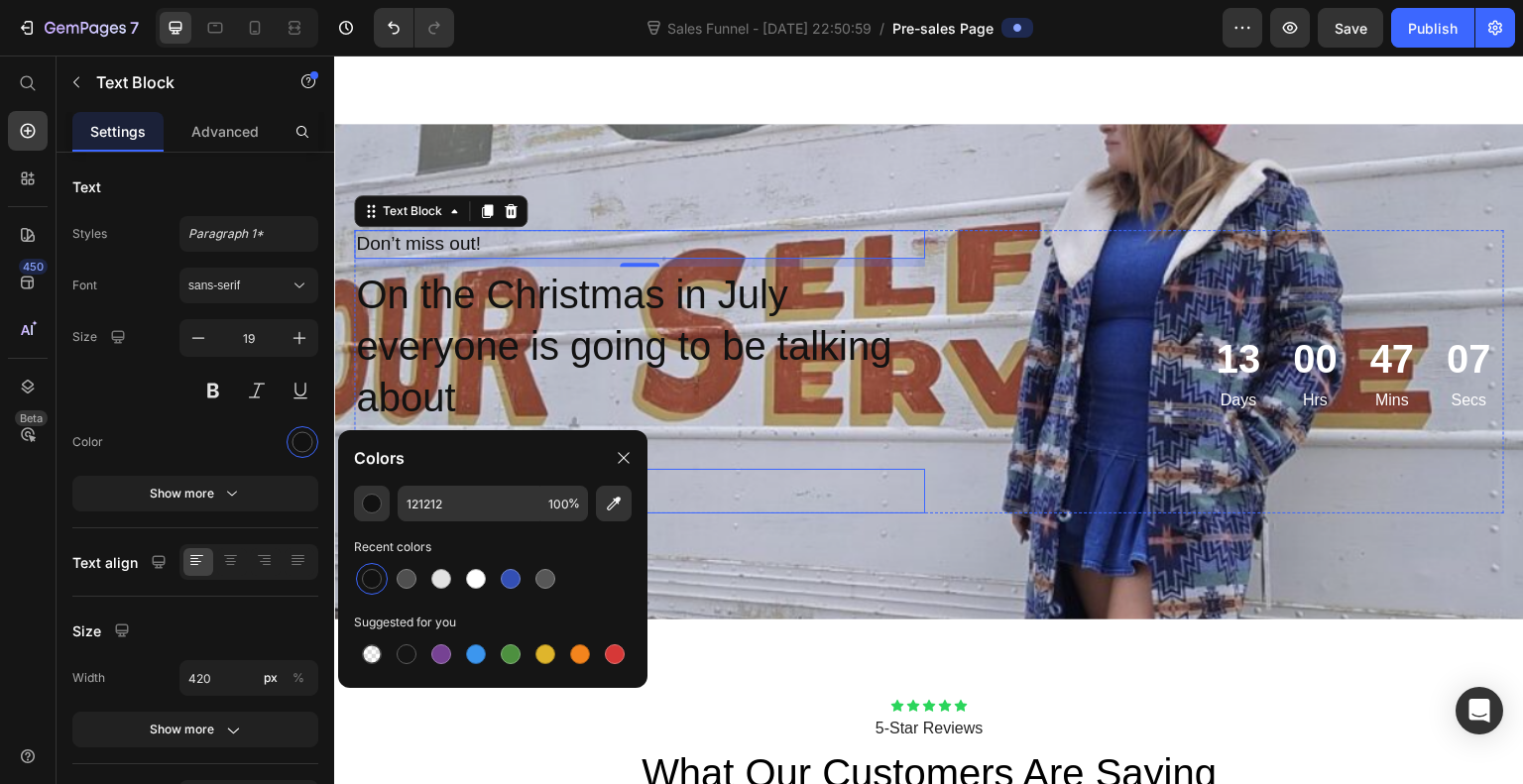 click on "Explore Now Button" at bounding box center [640, 491] 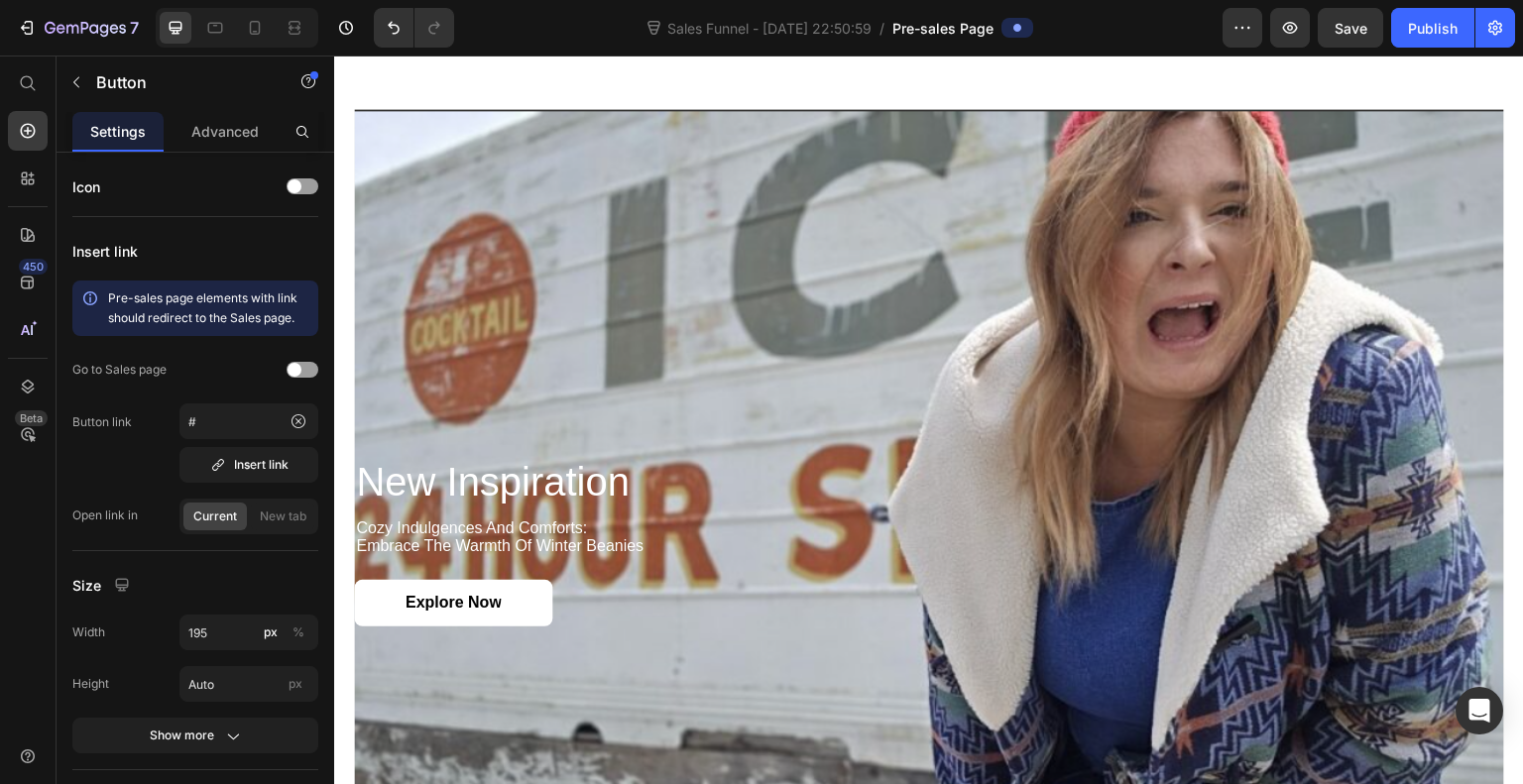 scroll, scrollTop: 2409, scrollLeft: 0, axis: vertical 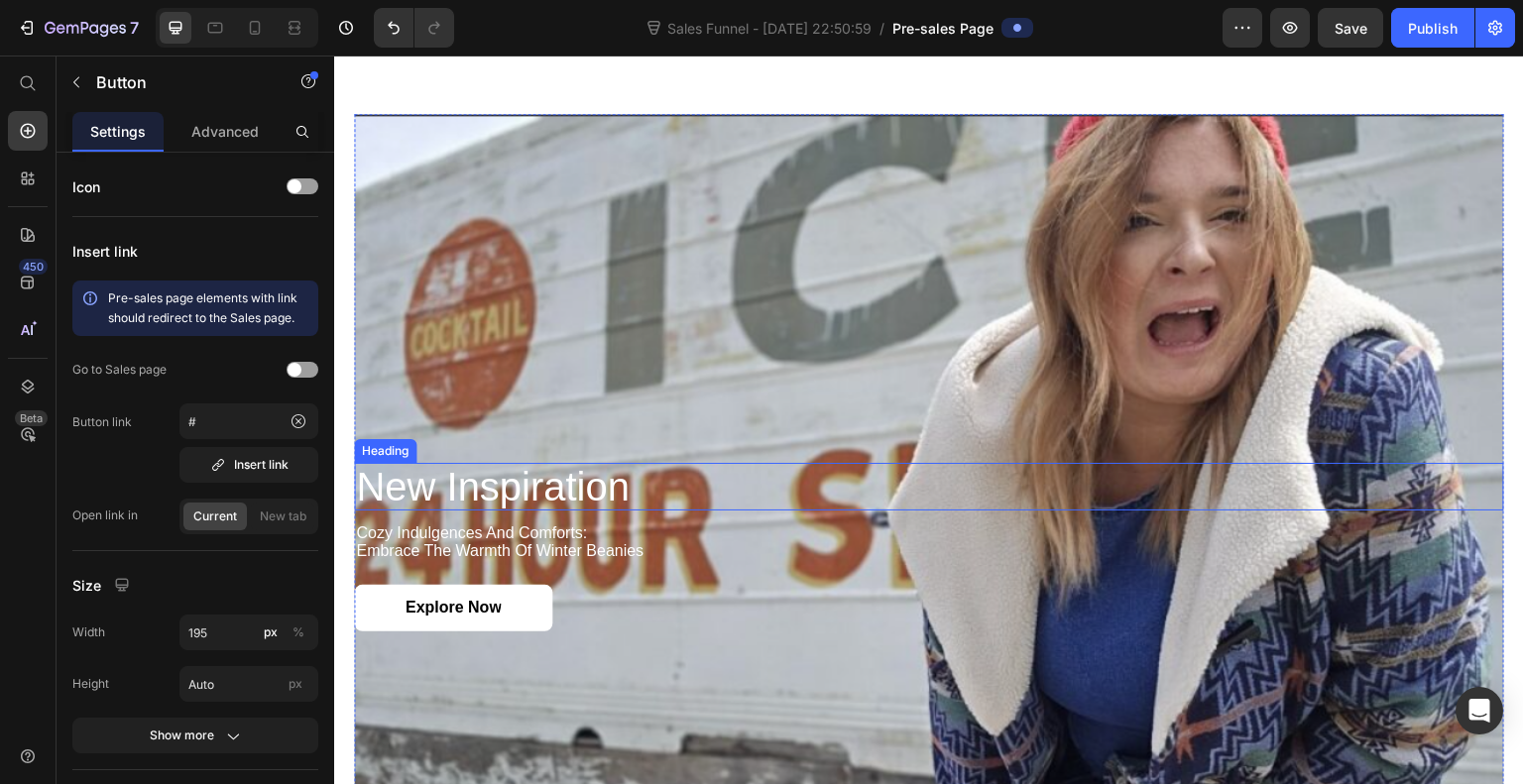 click on "New Inspiration" at bounding box center (929, 487) 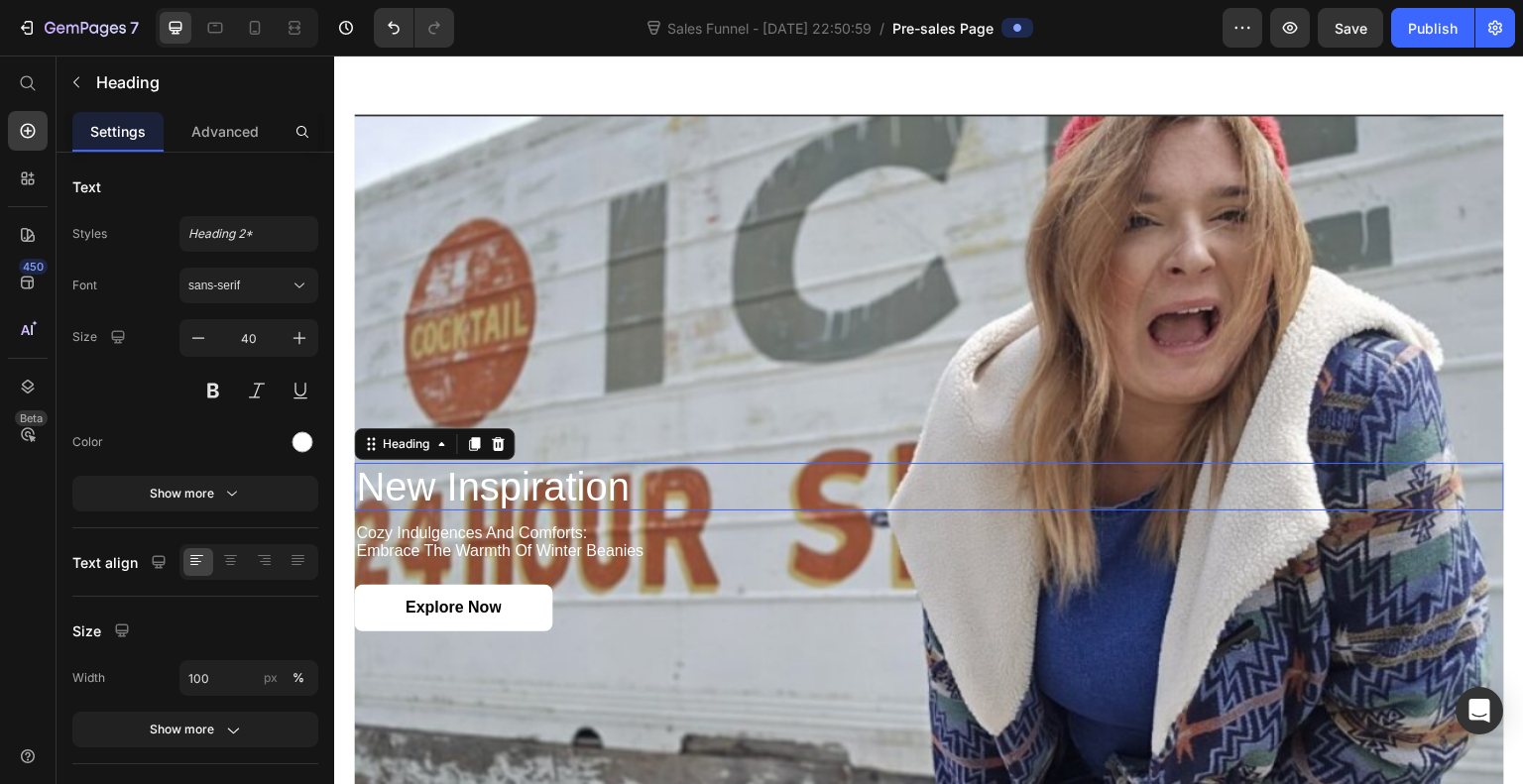 click on "New Inspiration" at bounding box center (929, 487) 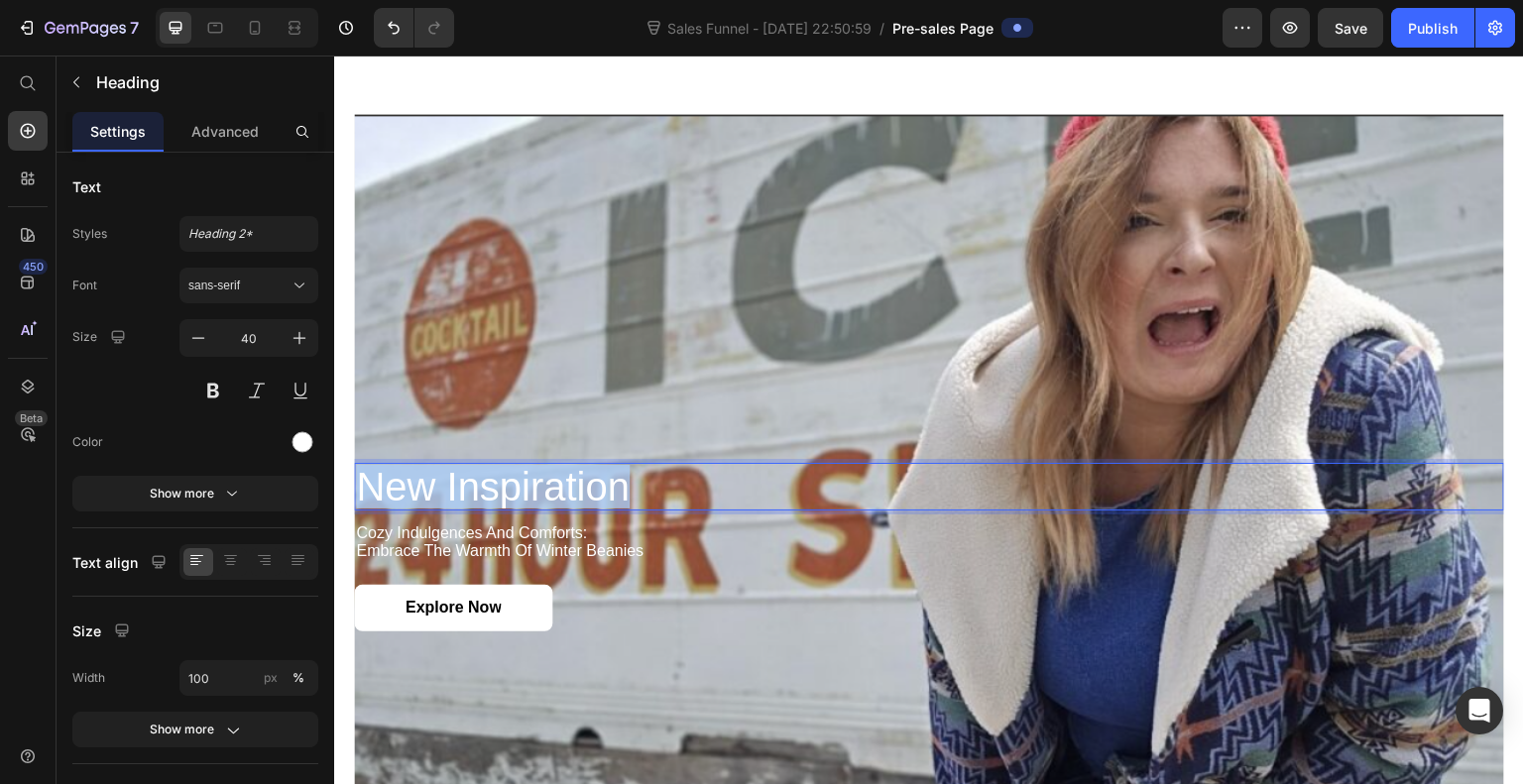 click on "New Inspiration" at bounding box center [929, 487] 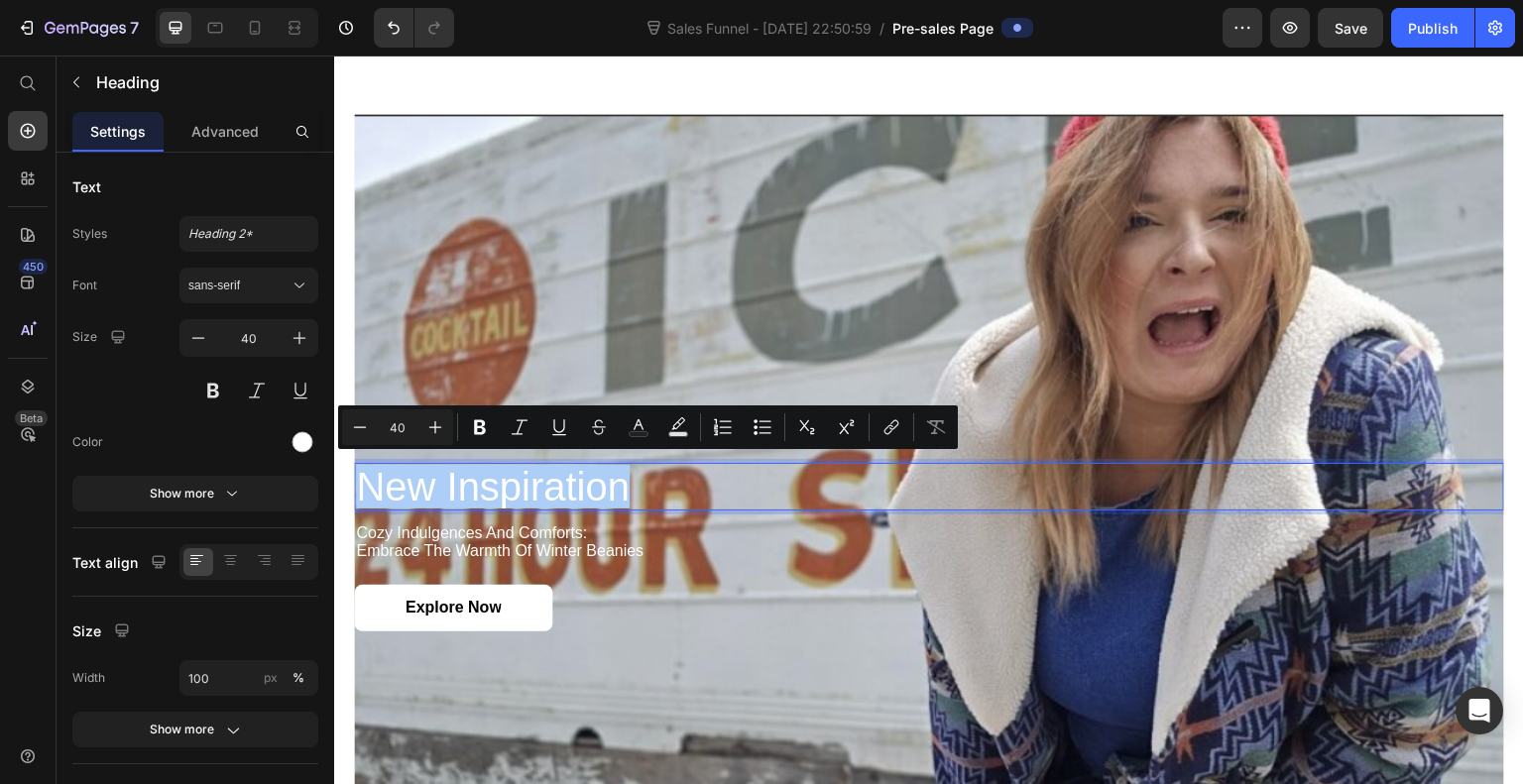 click at bounding box center (302, 442) 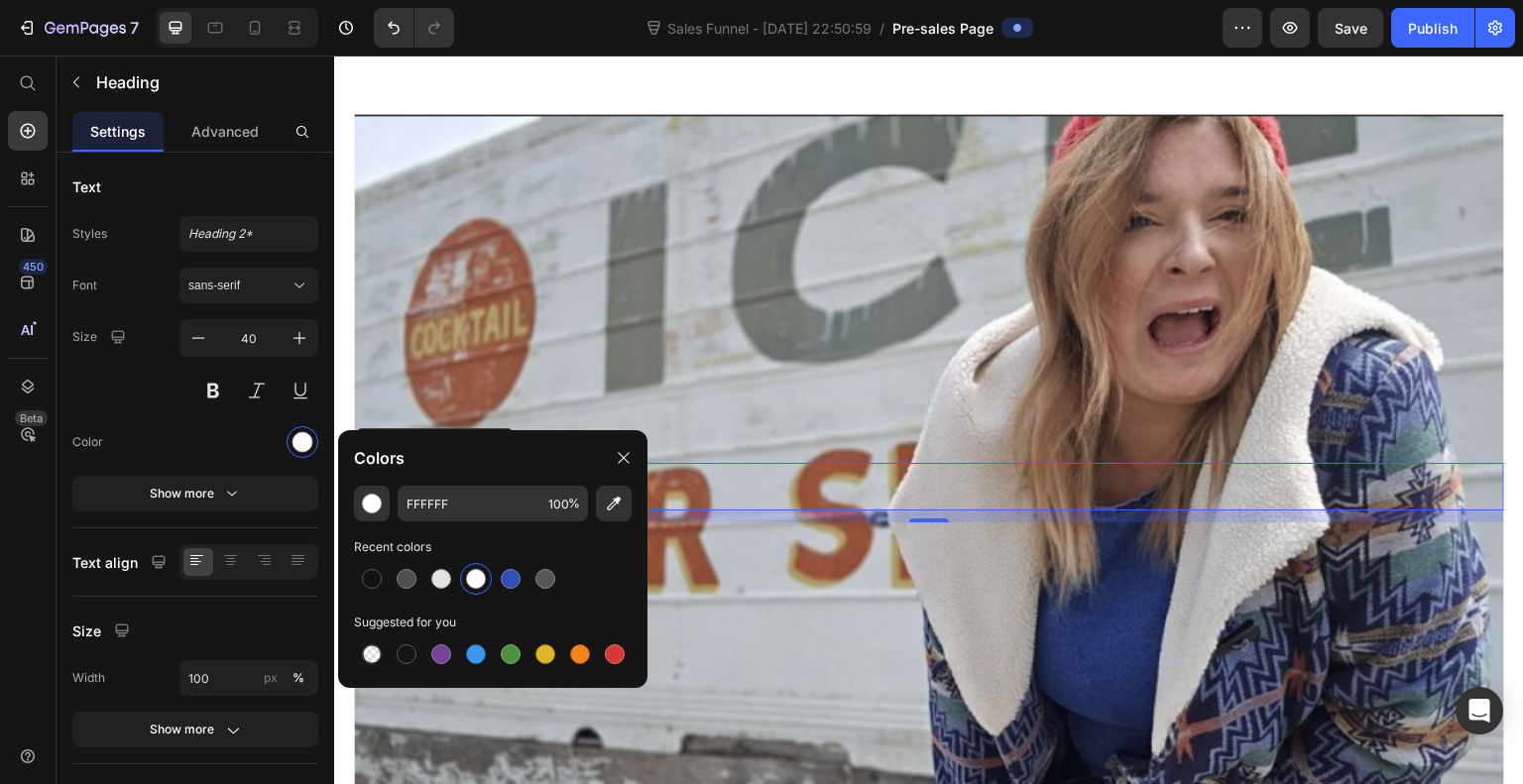 click at bounding box center (372, 579) 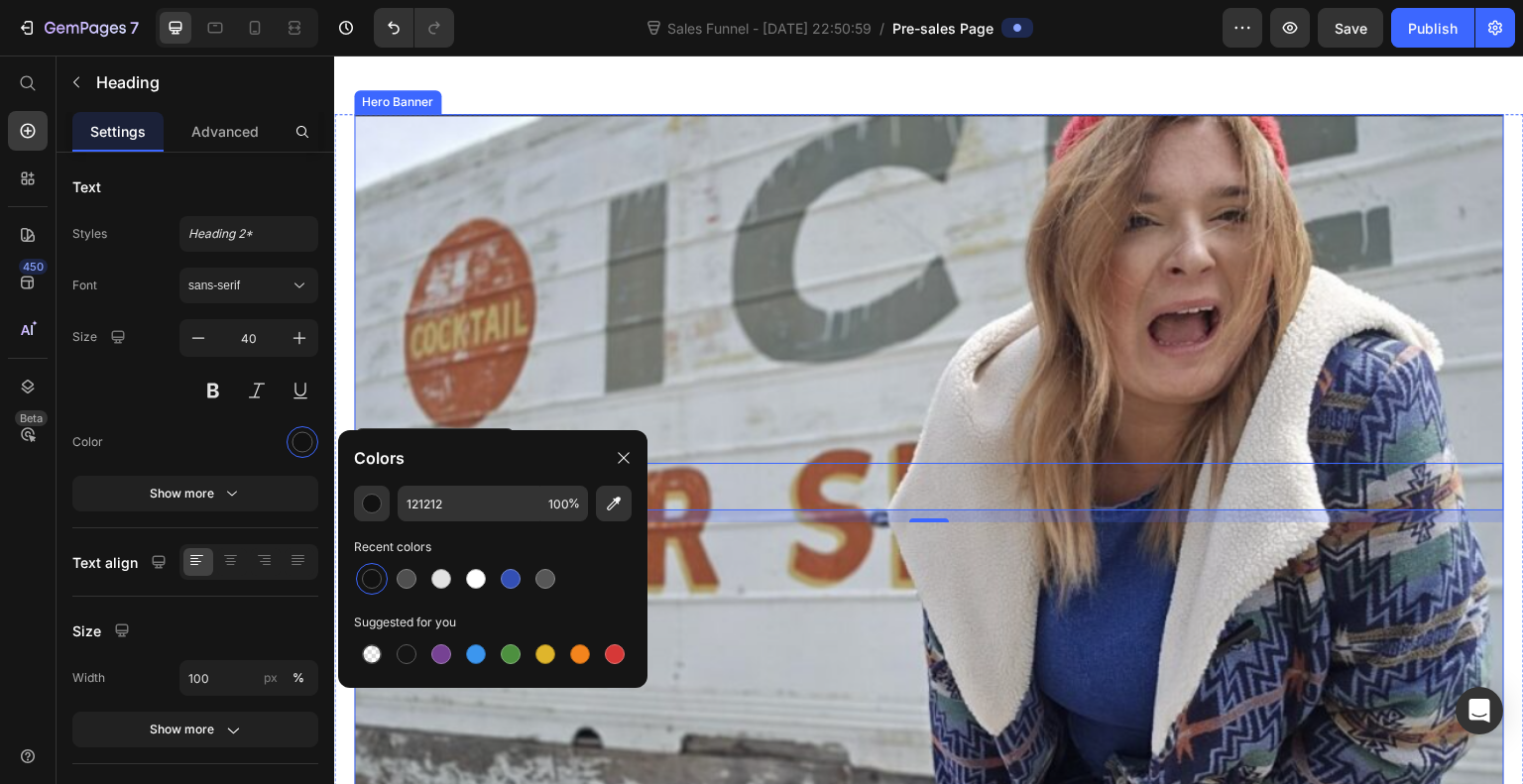 click at bounding box center (929, 546) 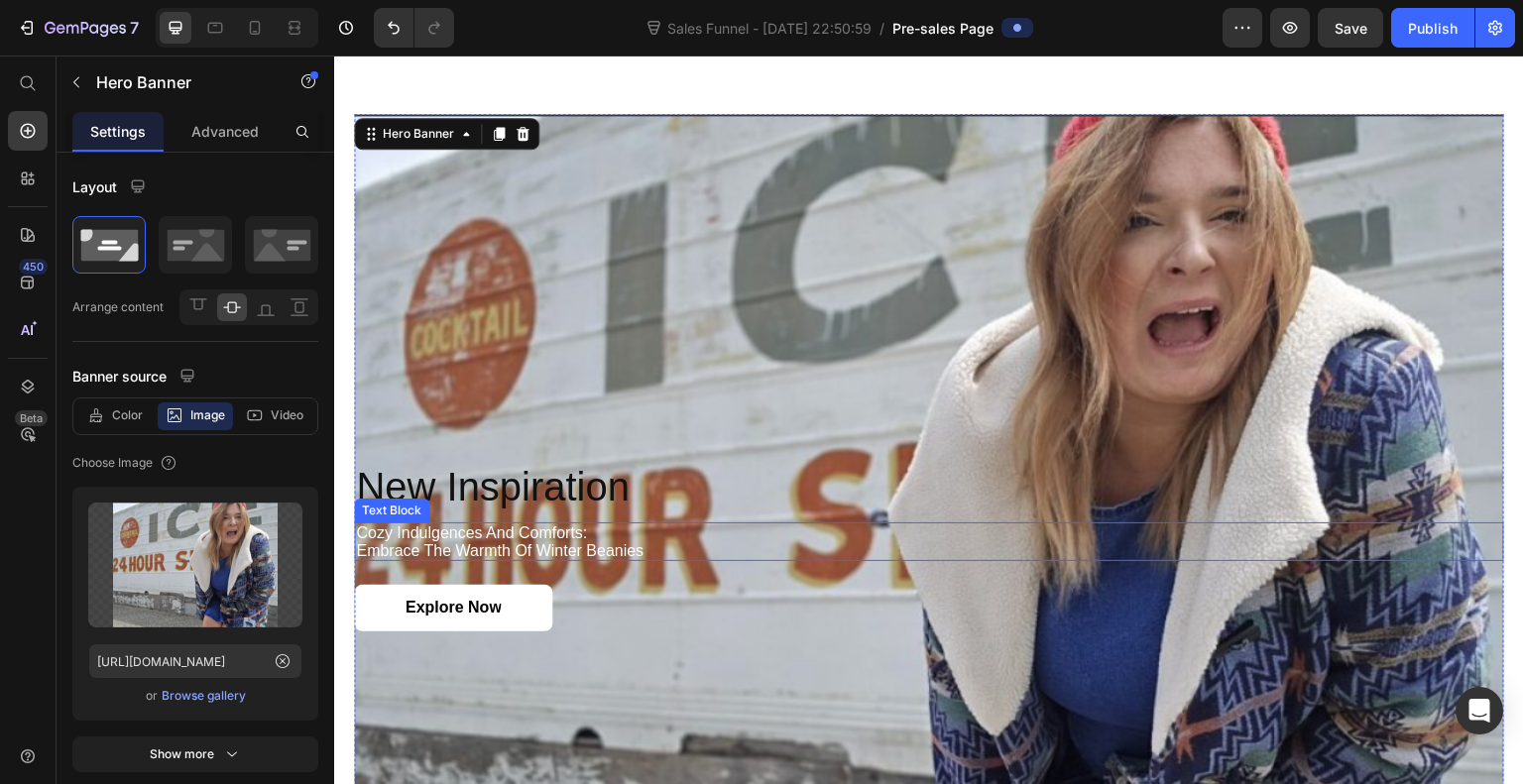 click on "Cozy Indulgences and Comforts: Embrace the Warmth of Winter Beanies" at bounding box center (929, 541) 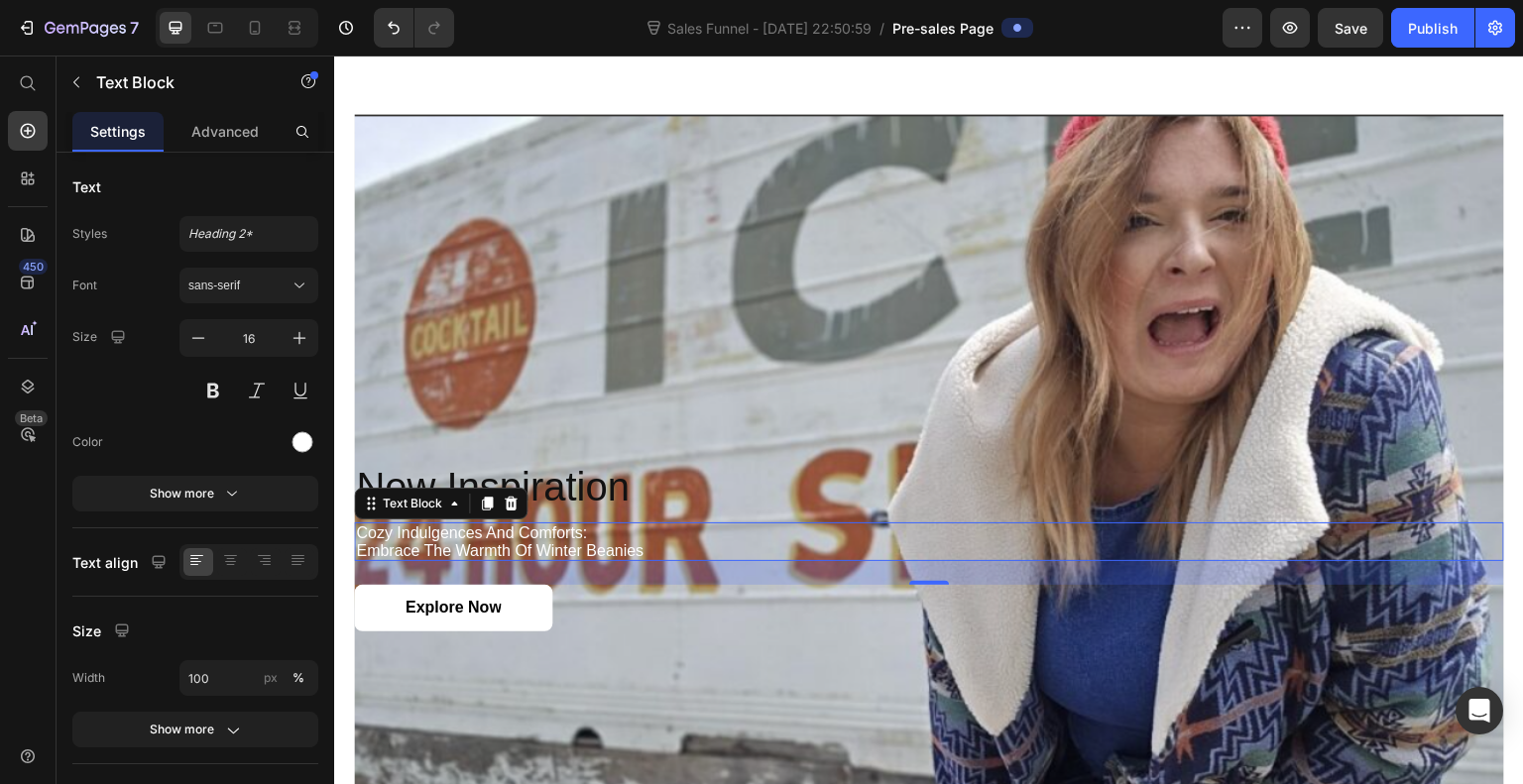 click on "Cozy Indulgences and Comforts: Embrace the Warmth of Winter Beanies" at bounding box center [929, 541] 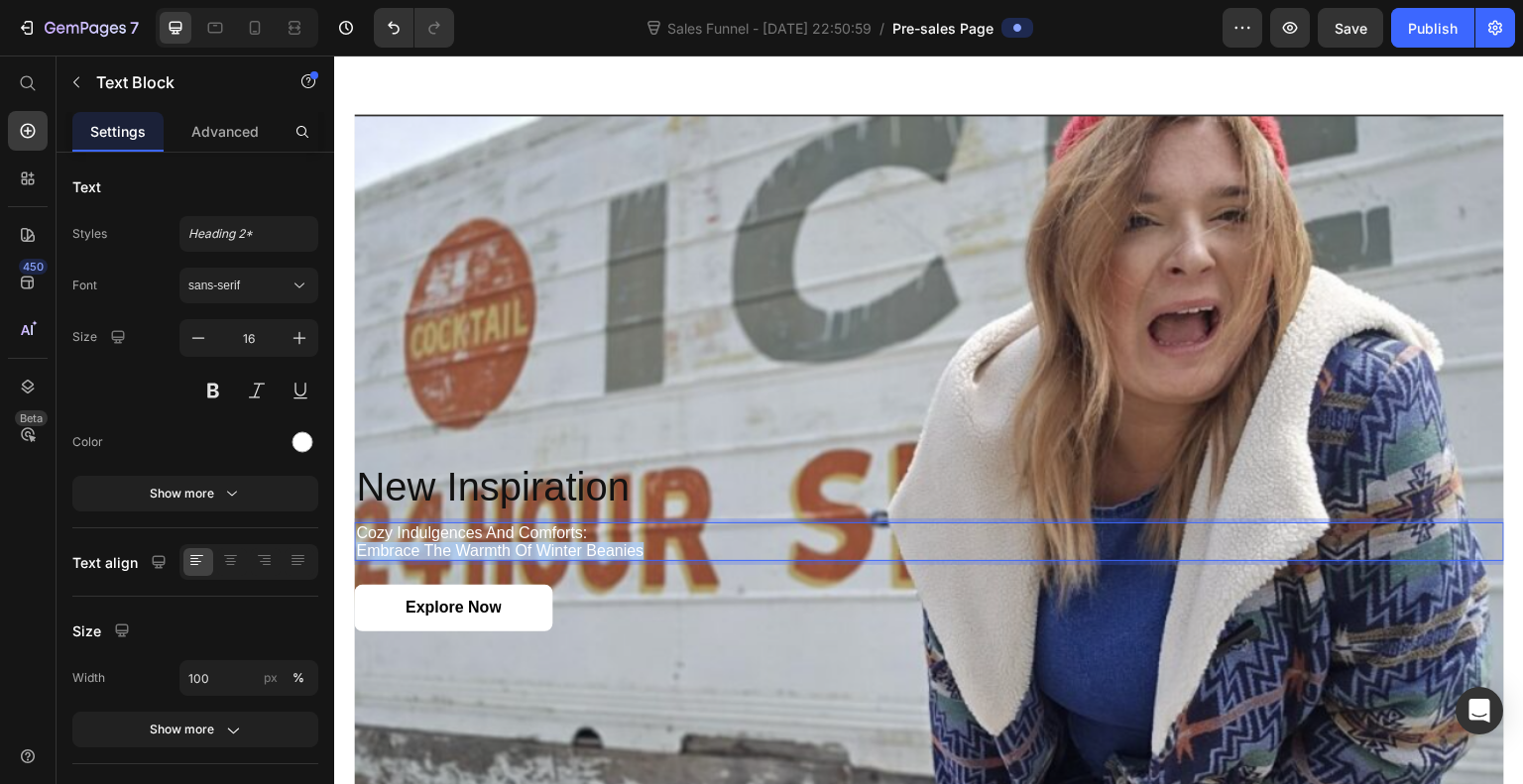 click on "Cozy Indulgences and Comforts: Embrace the Warmth of Winter Beanies" at bounding box center [929, 541] 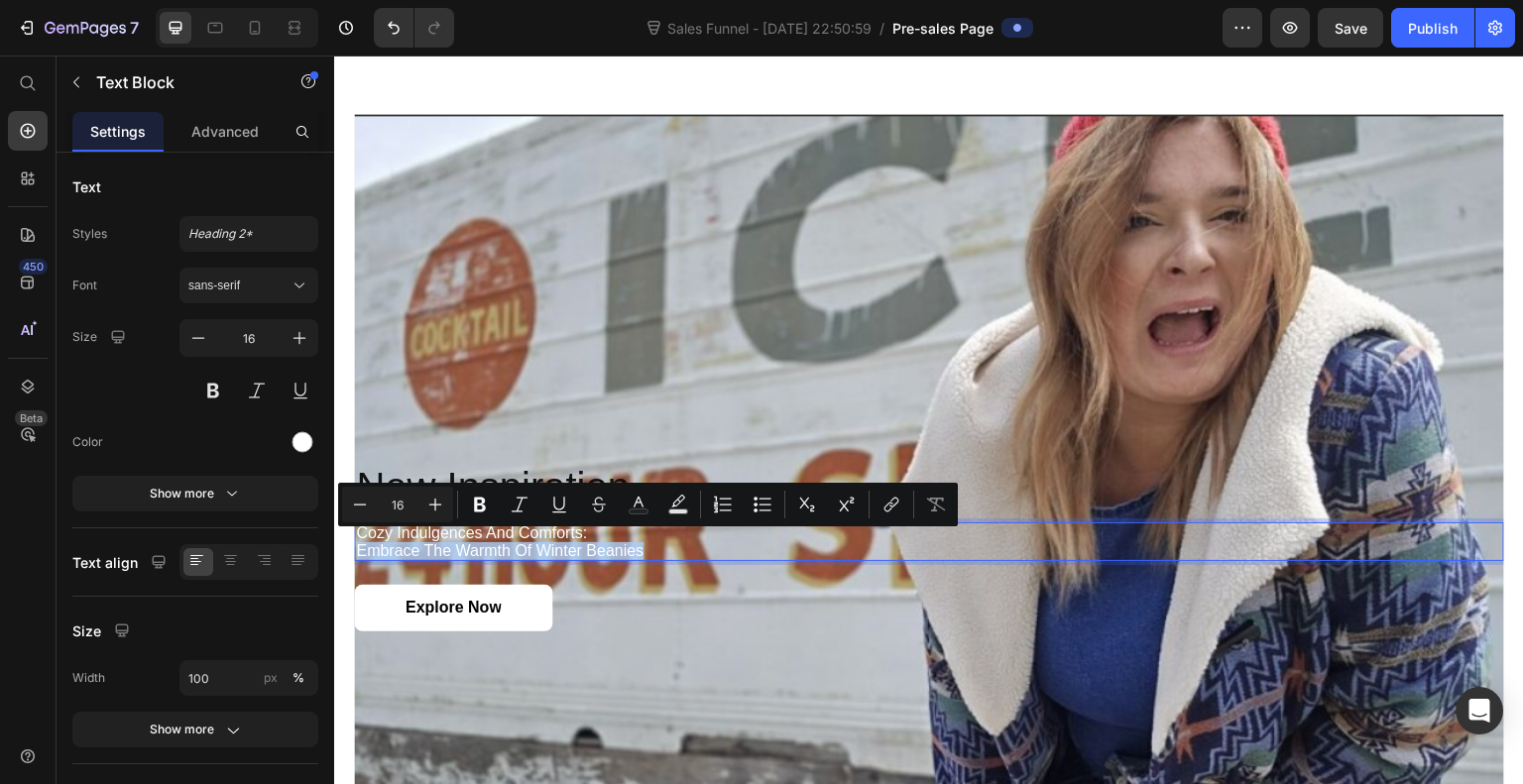 click on "Cozy Indulgences and Comforts: Embrace the Warmth of Winter Beanies" at bounding box center (929, 541) 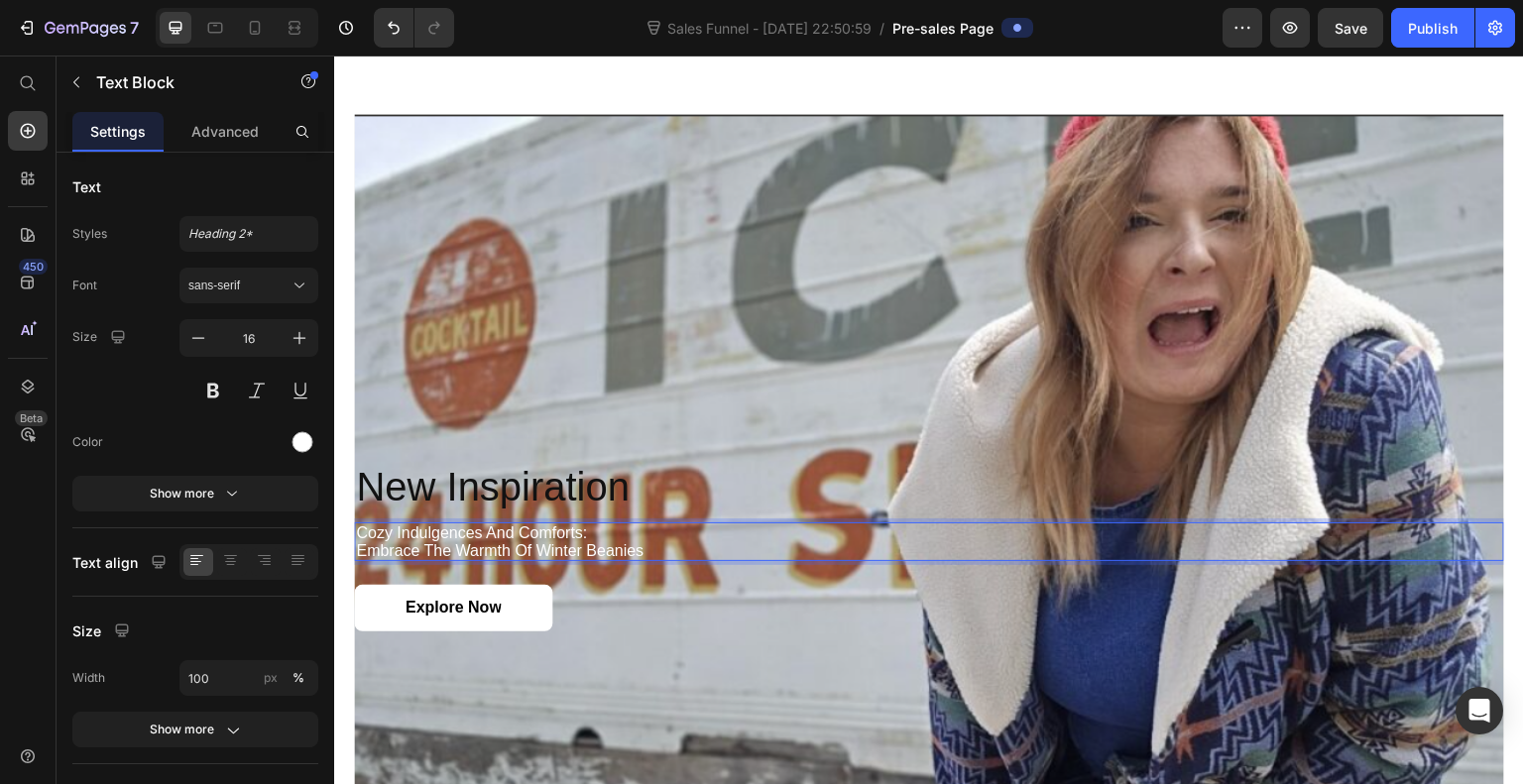 click on "Cozy Indulgences and Comforts: Embrace the Warmth of Winter Beanies" at bounding box center [929, 541] 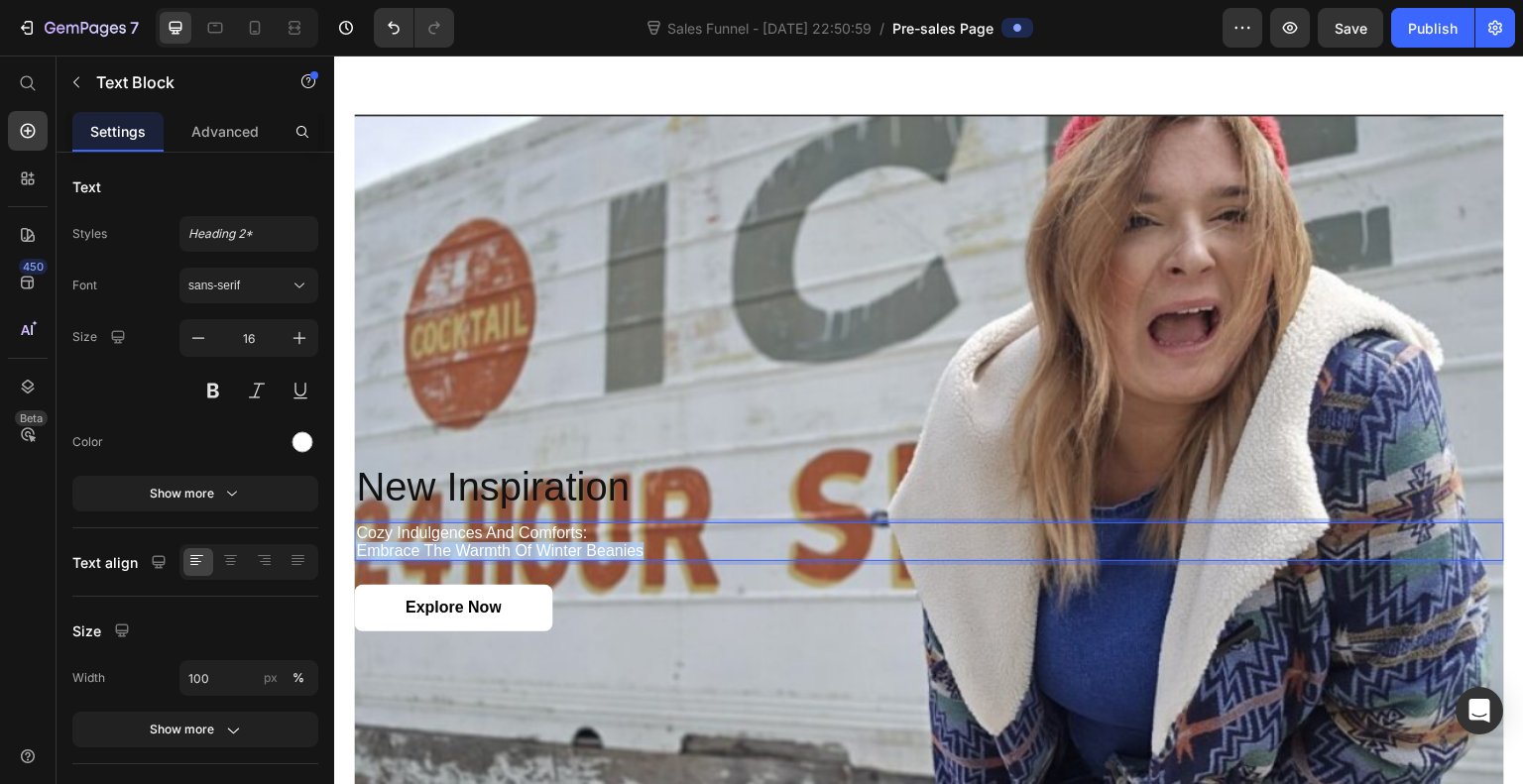click on "Cozy Indulgences and Comforts: Embrace the Warmth of Winter Beanies" at bounding box center [929, 541] 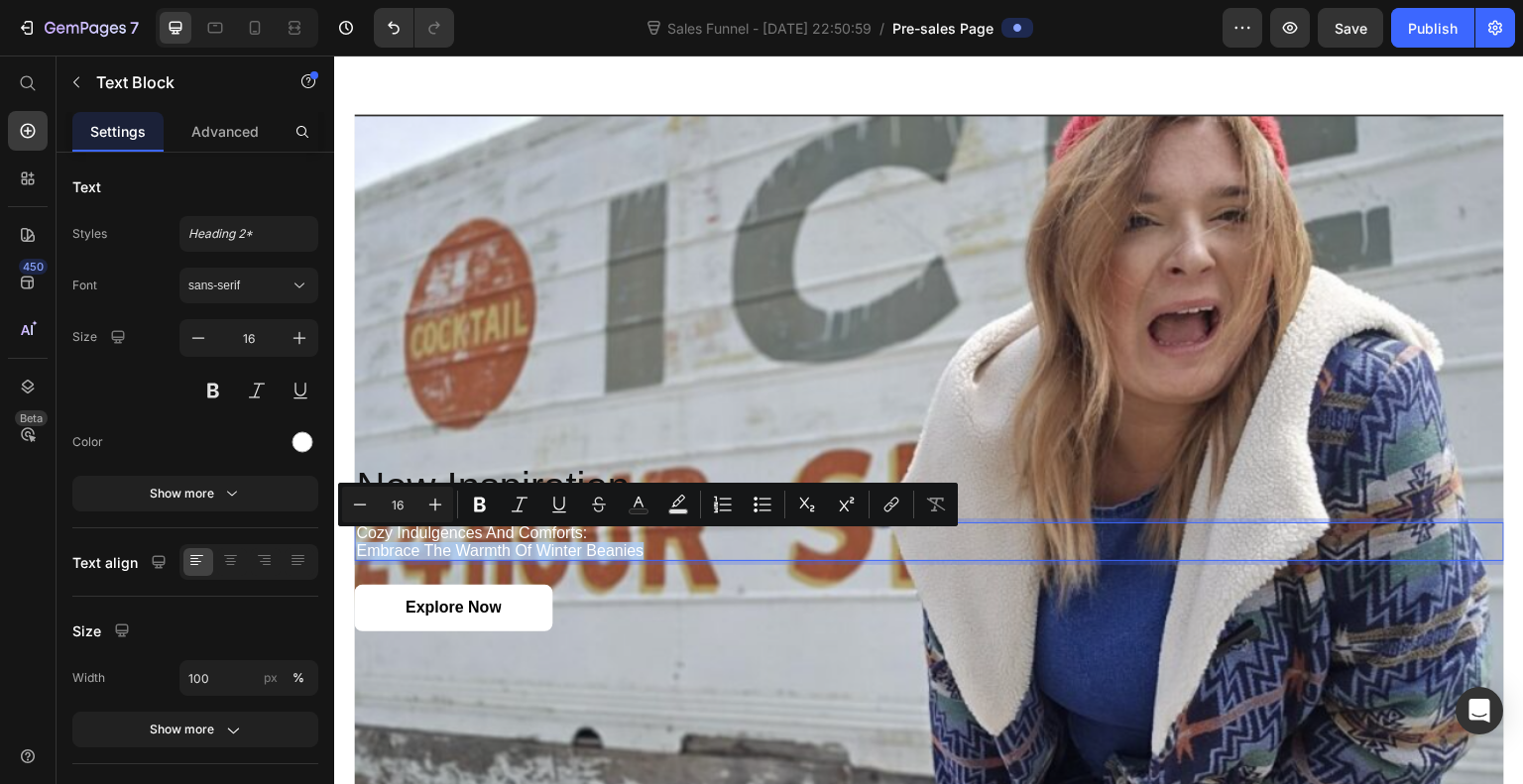 click on "Cozy Indulgences and Comforts: Embrace the Warmth of Winter Beanies" at bounding box center (929, 541) 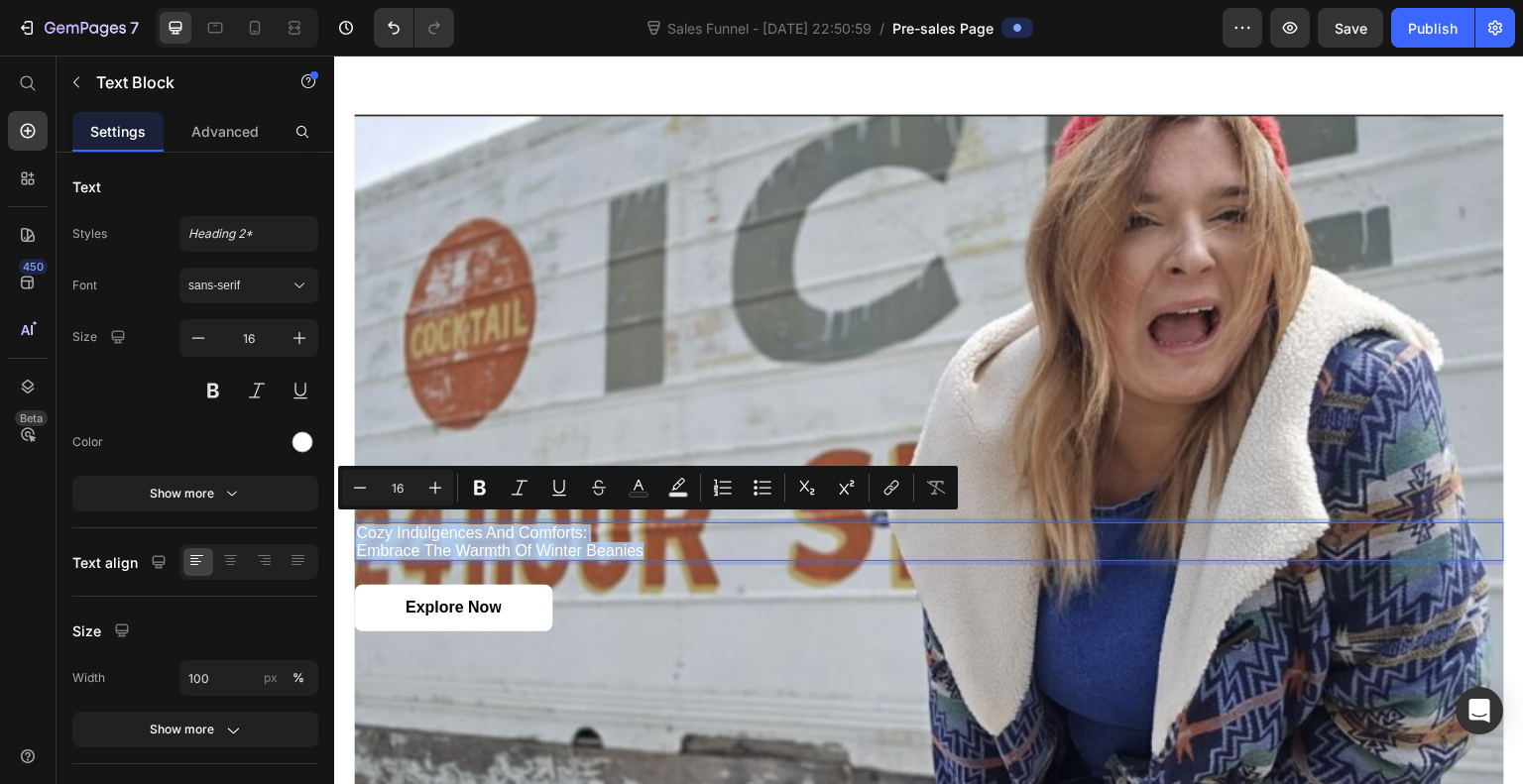drag, startPoint x: 693, startPoint y: 536, endPoint x: 356, endPoint y: 527, distance: 337.1202 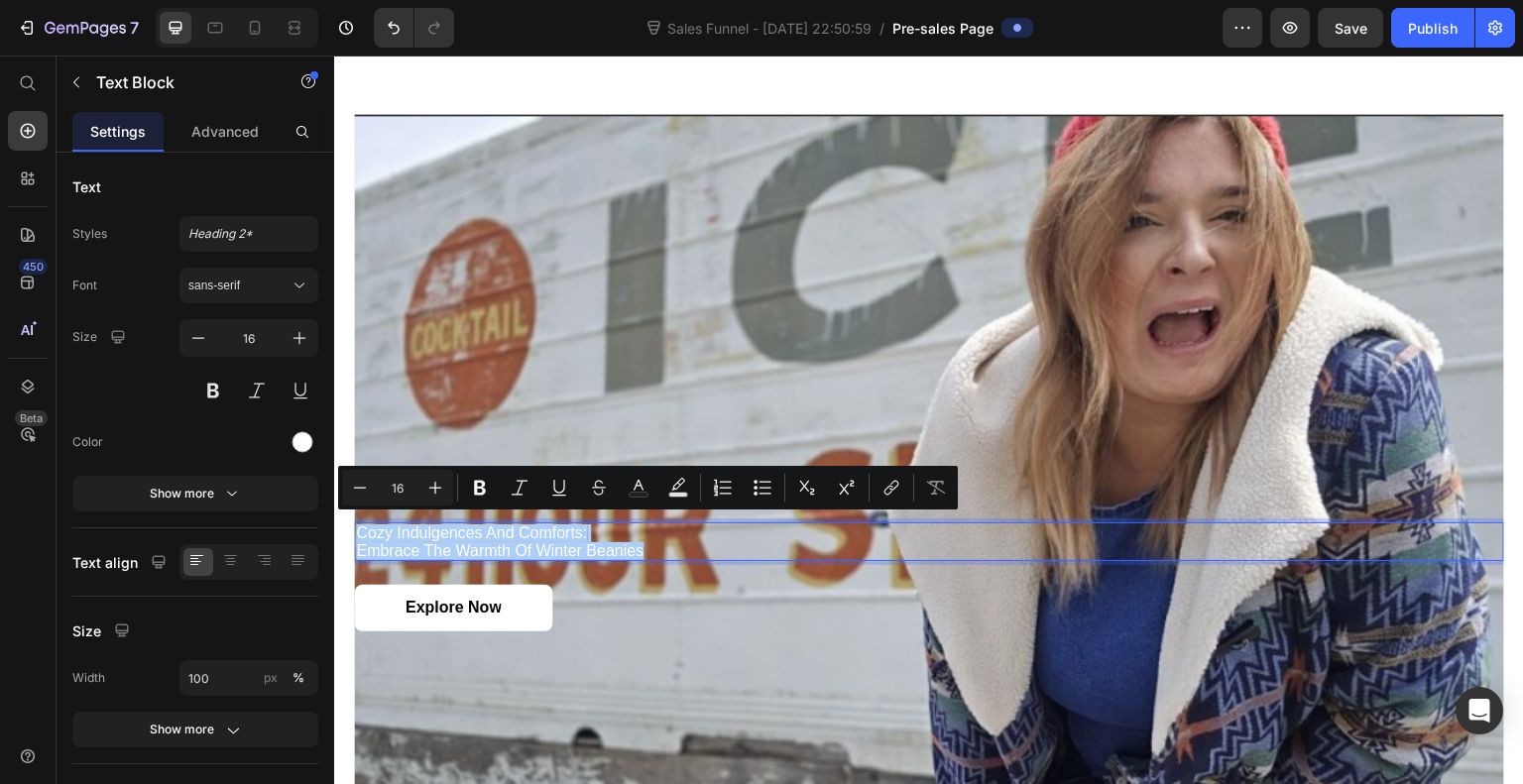 click at bounding box center (302, 442) 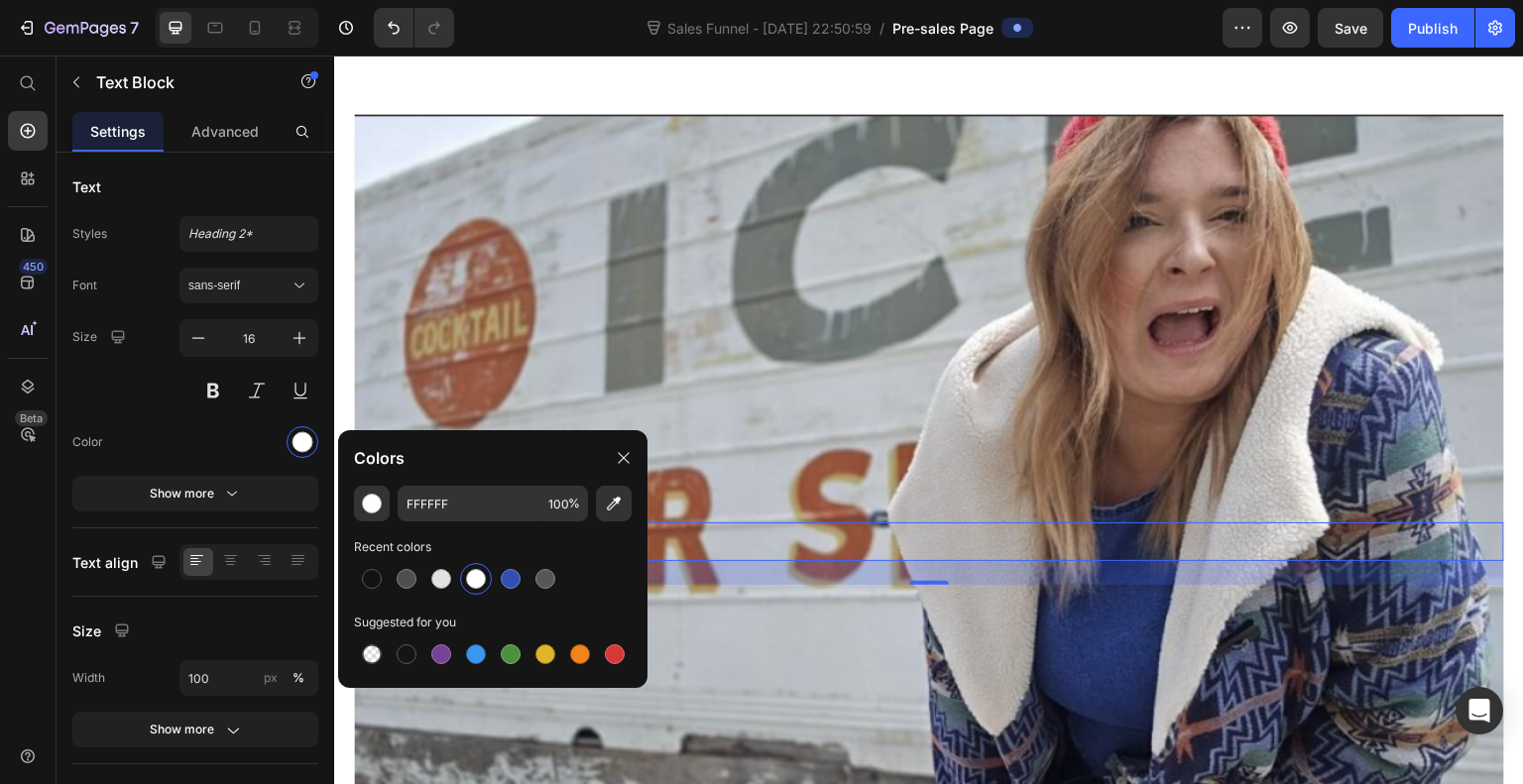 click at bounding box center [372, 579] 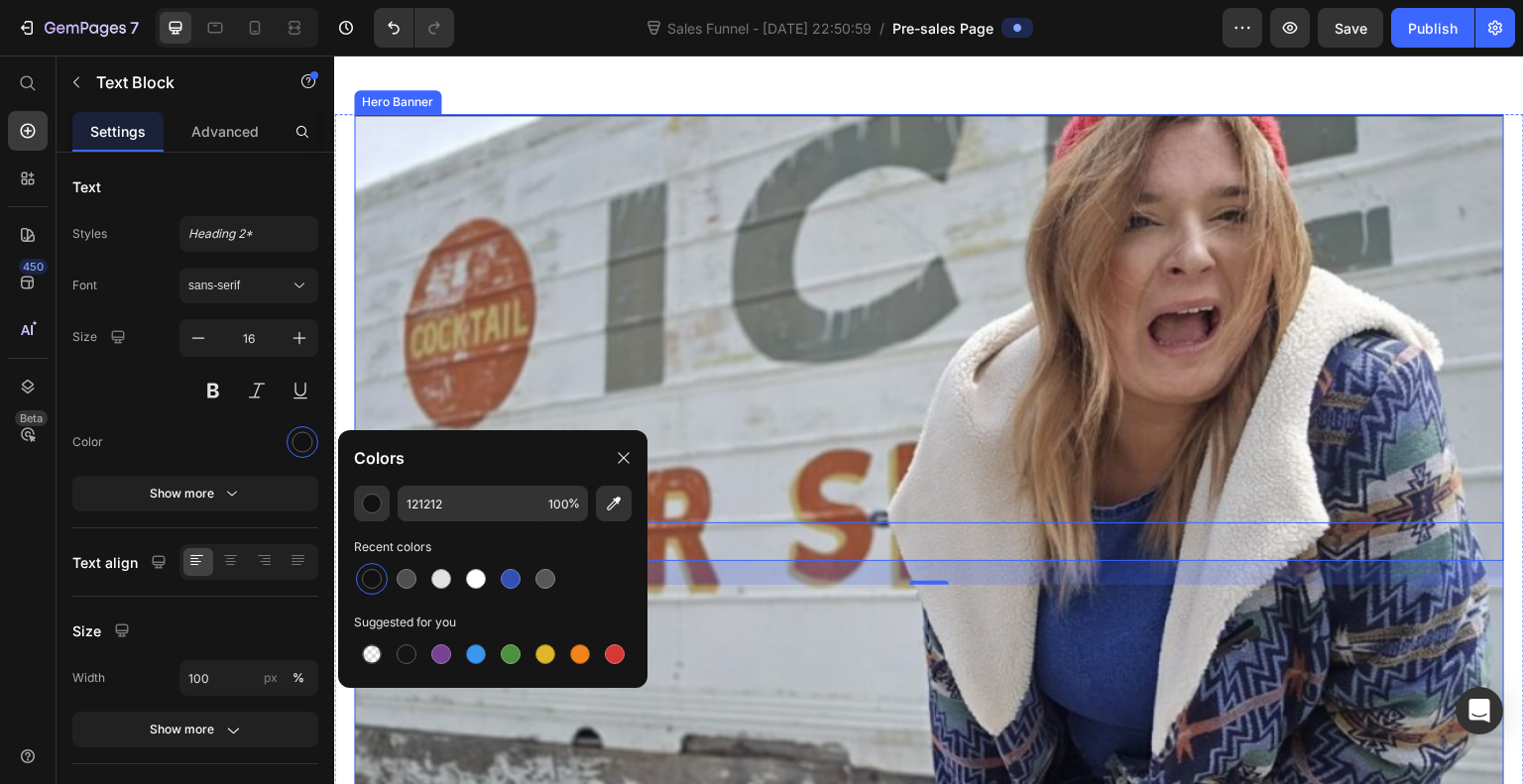 click at bounding box center (929, 546) 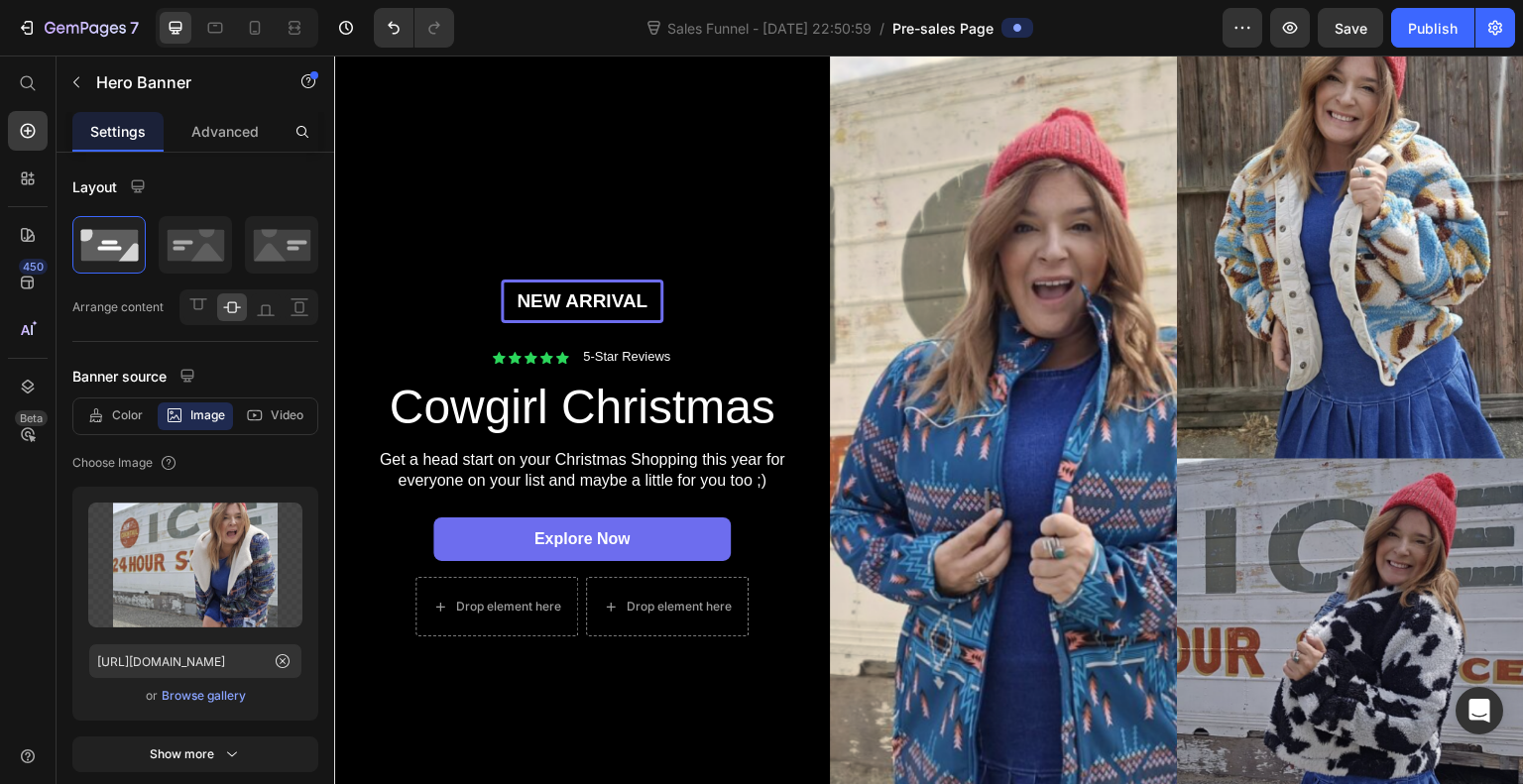 scroll, scrollTop: 0, scrollLeft: 0, axis: both 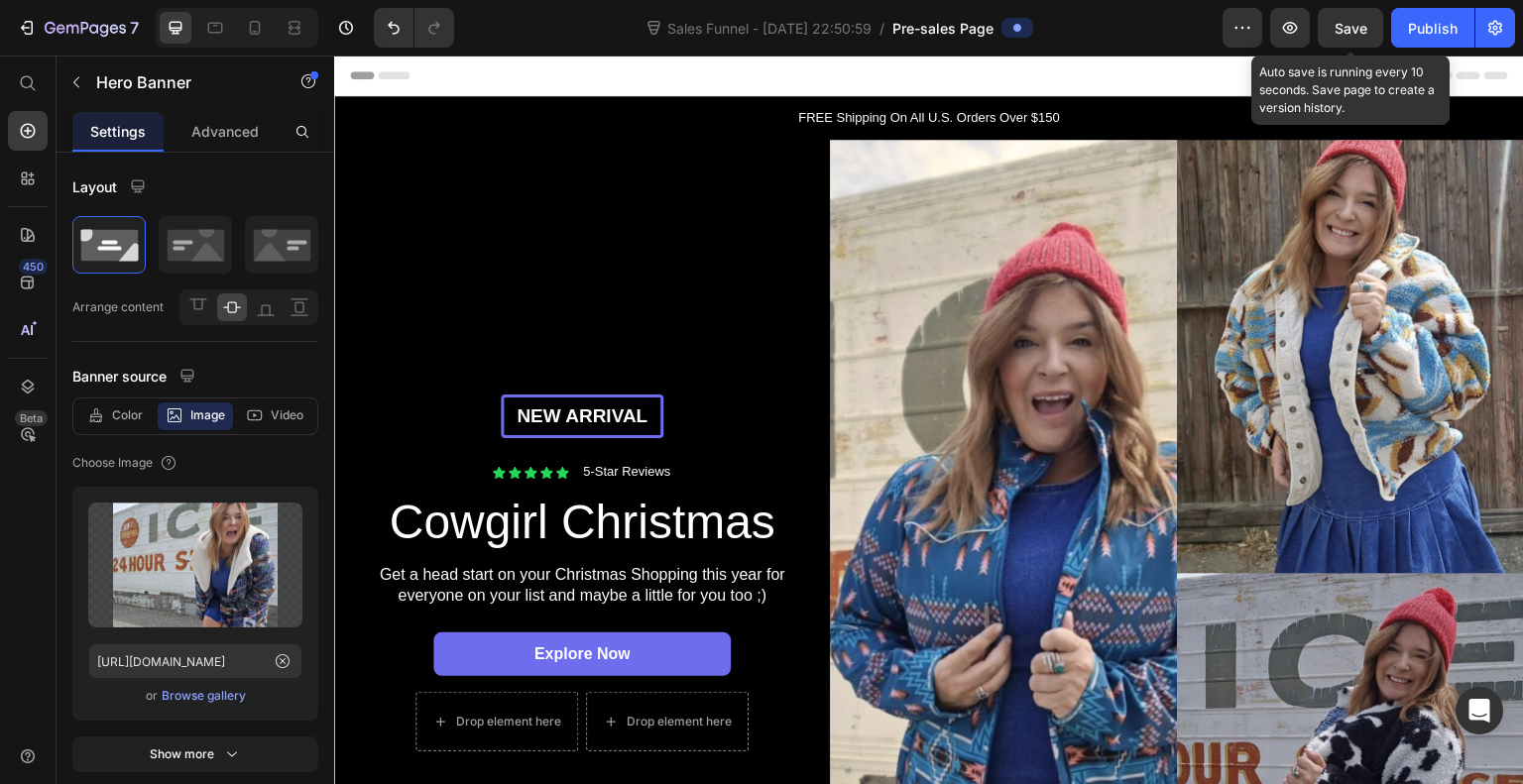 click on "Save" at bounding box center (1350, 28) 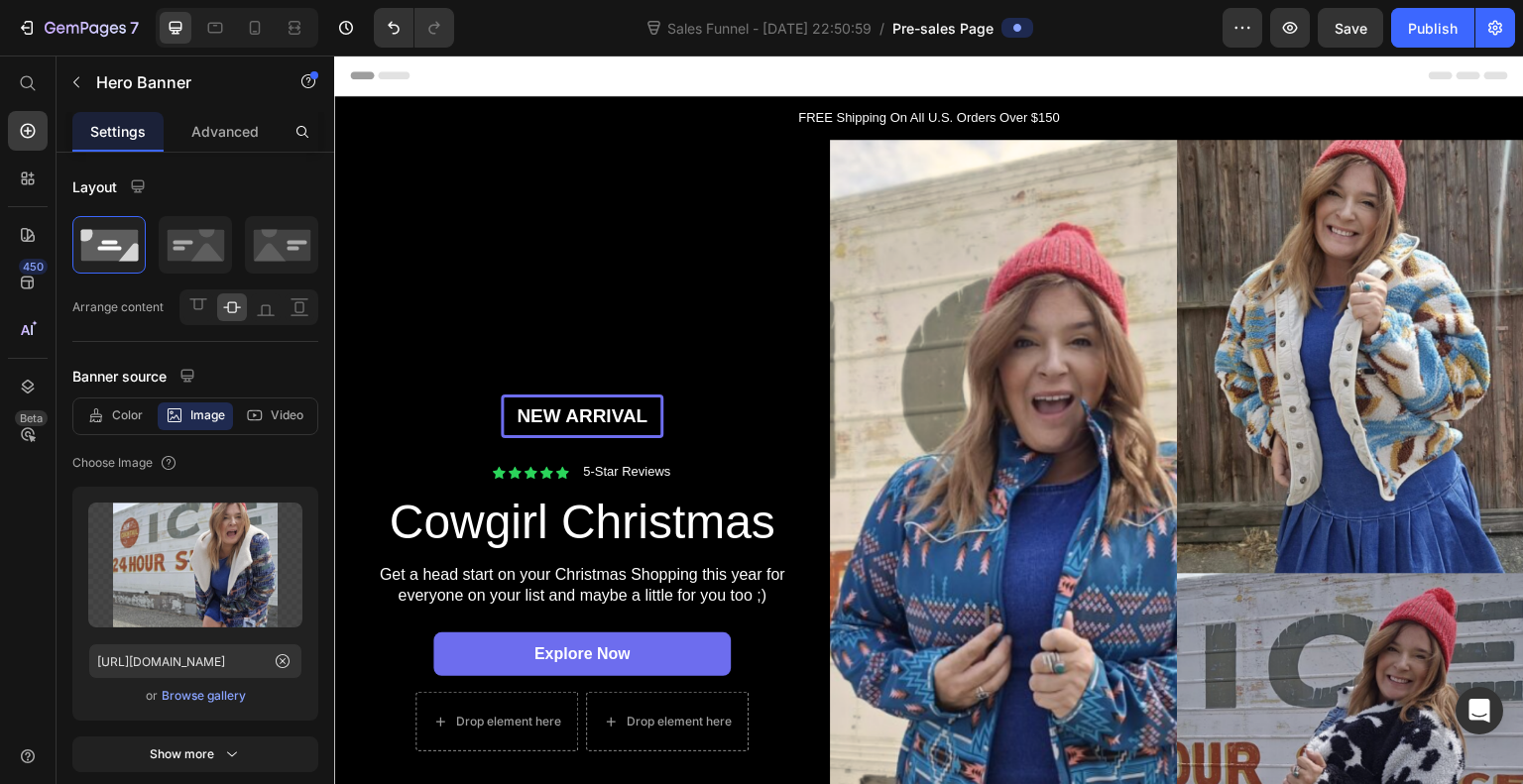 click on "Publish" at bounding box center (1433, 28) 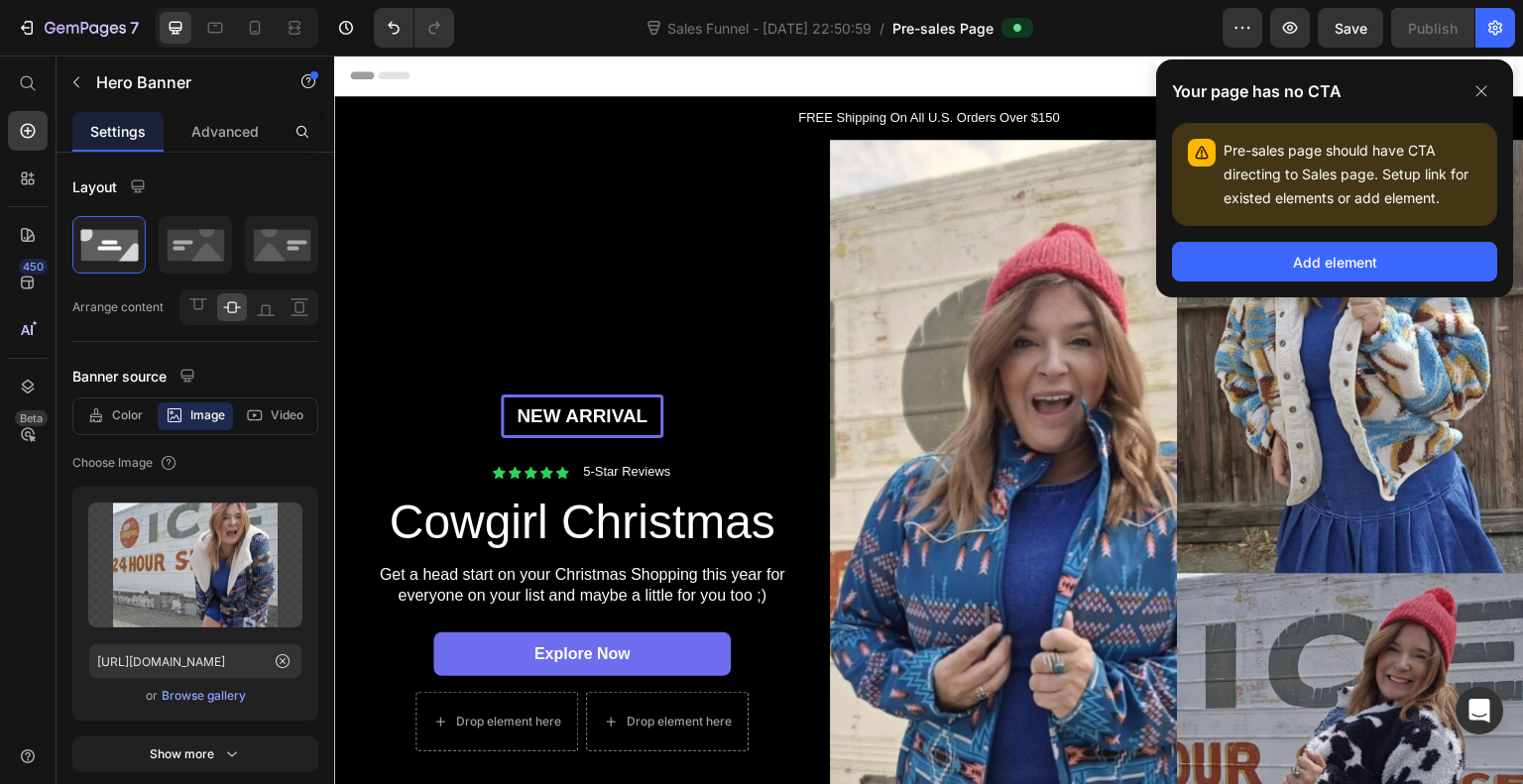 click on "Add element" at bounding box center (1335, 262) 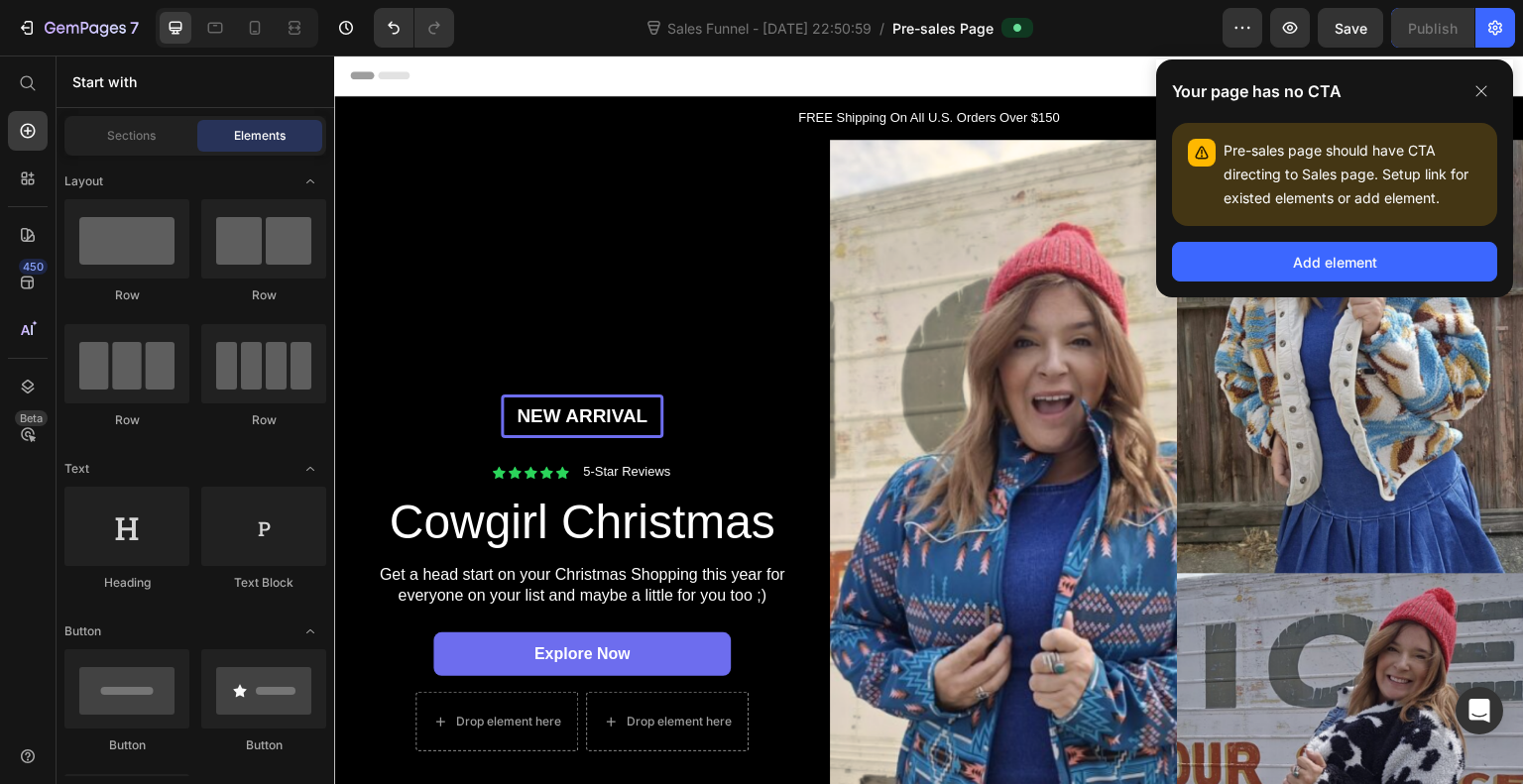click on "Add element" at bounding box center (1335, 262) 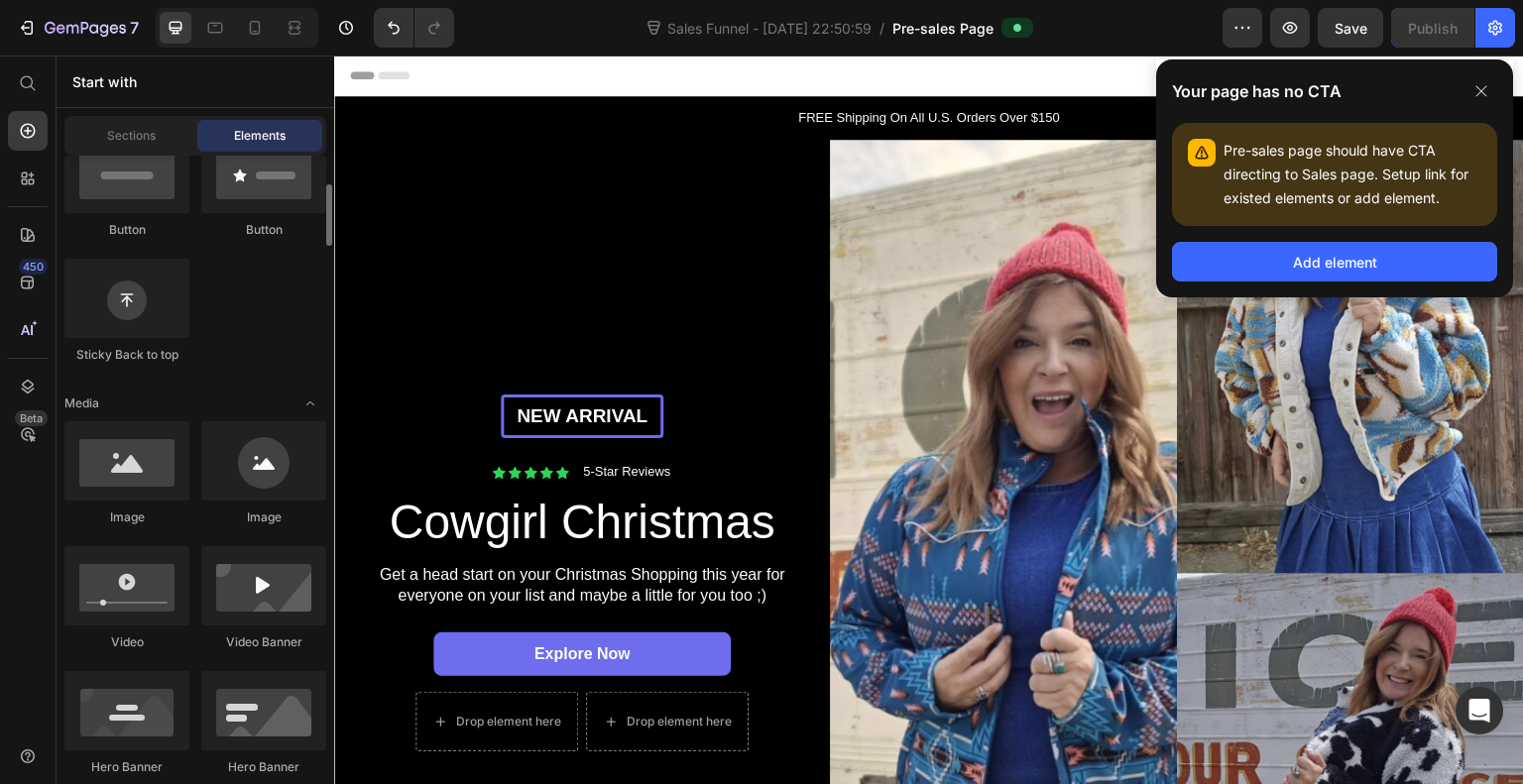scroll, scrollTop: 492, scrollLeft: 0, axis: vertical 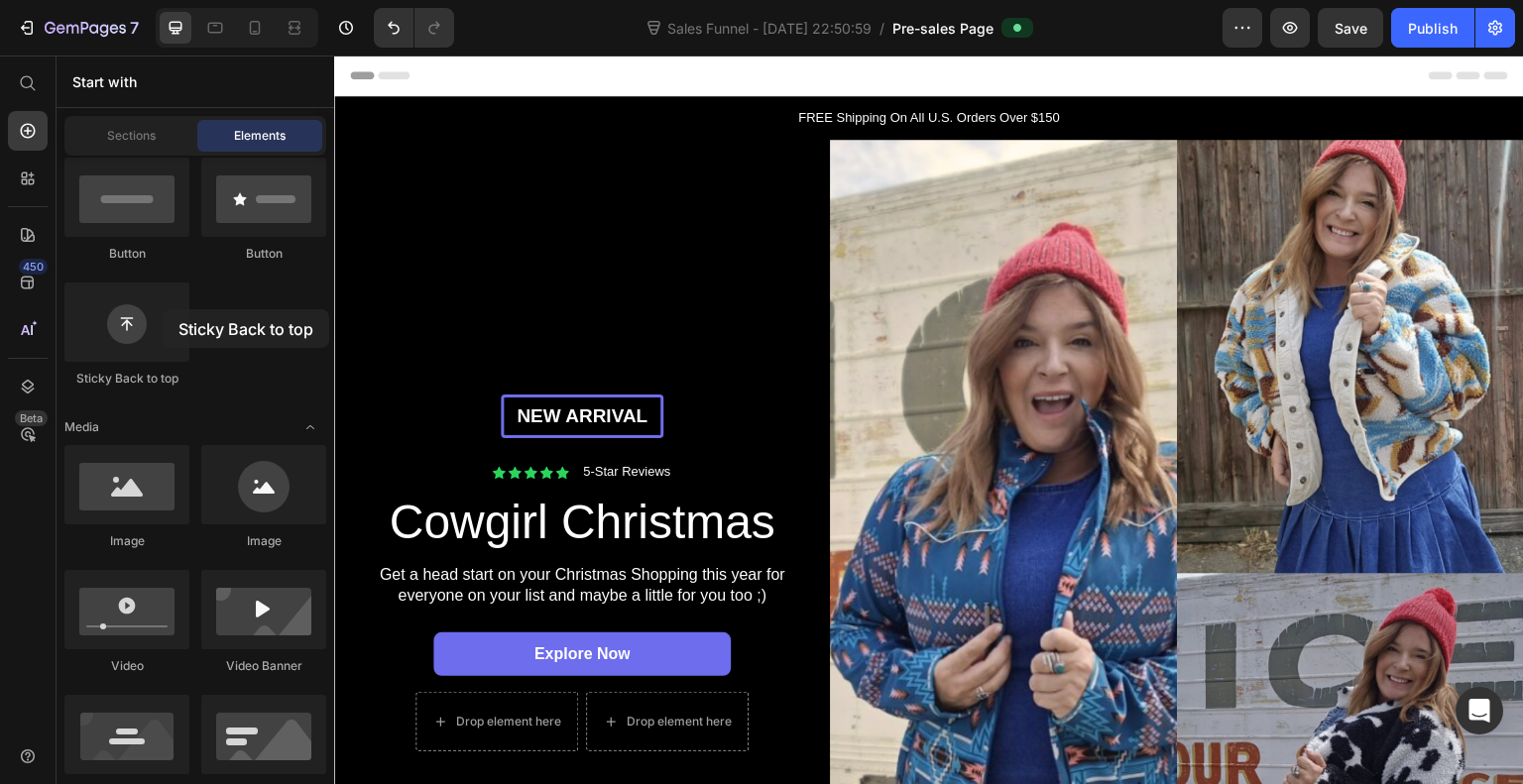click at bounding box center (127, 322) 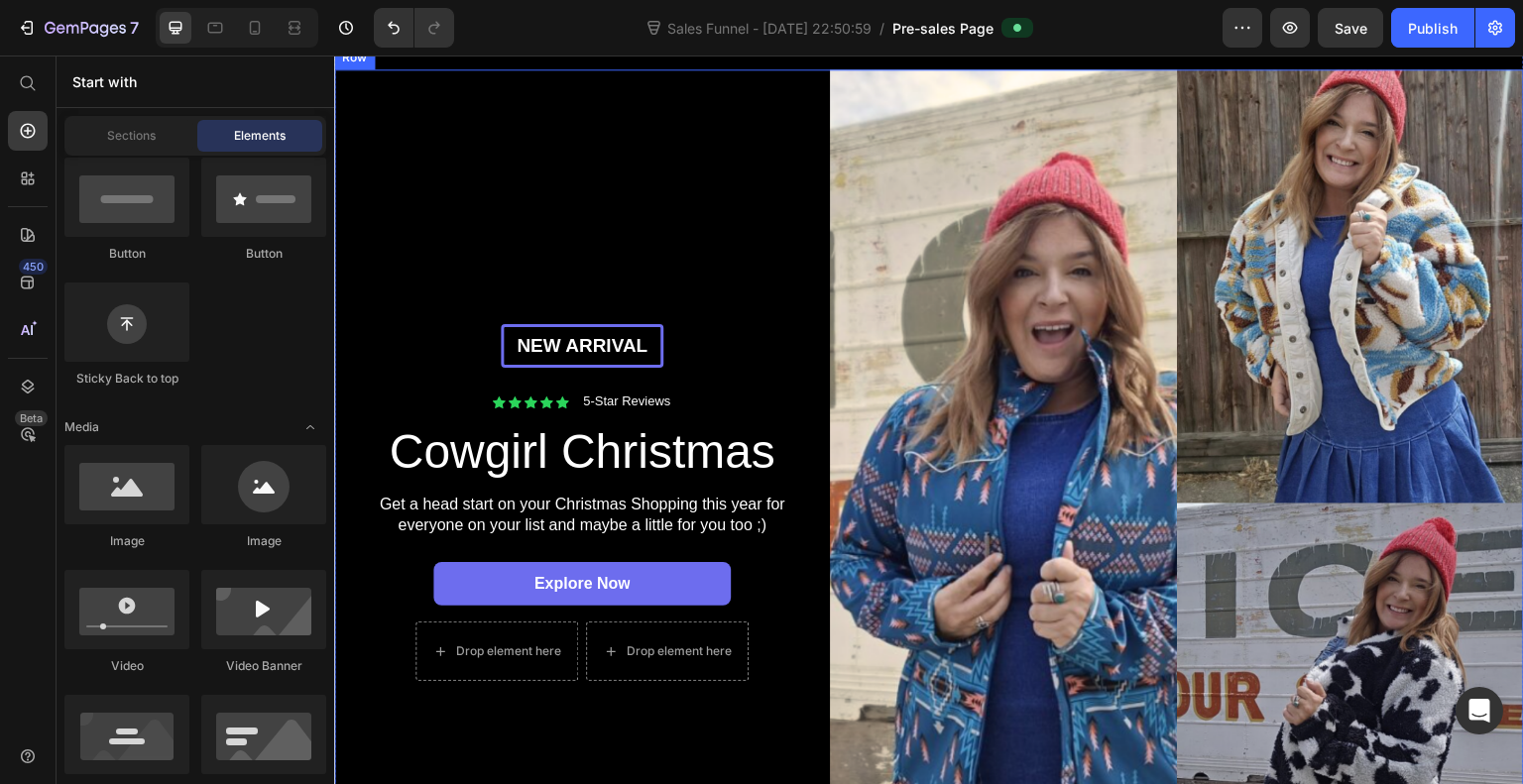 scroll, scrollTop: 0, scrollLeft: 0, axis: both 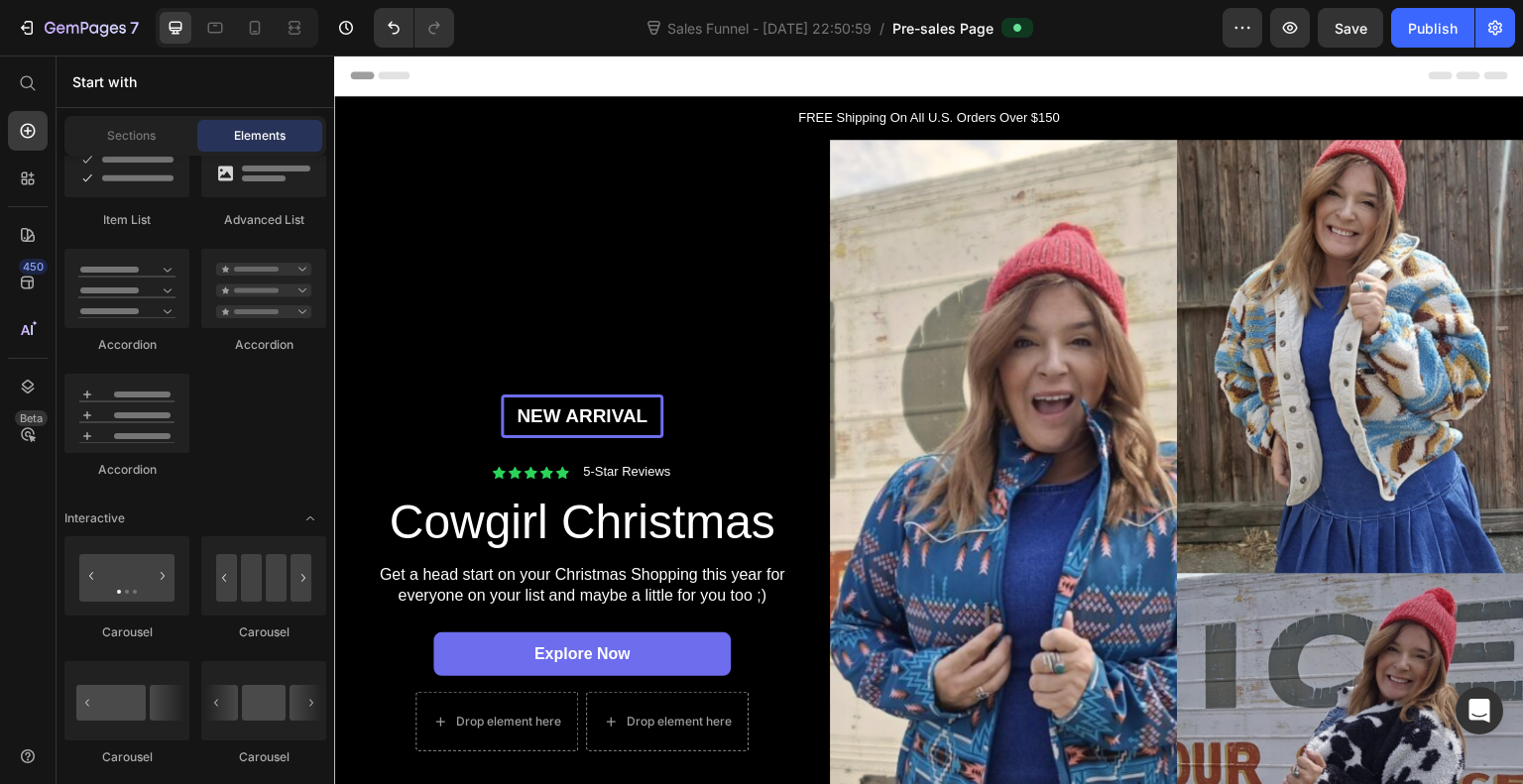 click on "Publish" at bounding box center (1433, 28) 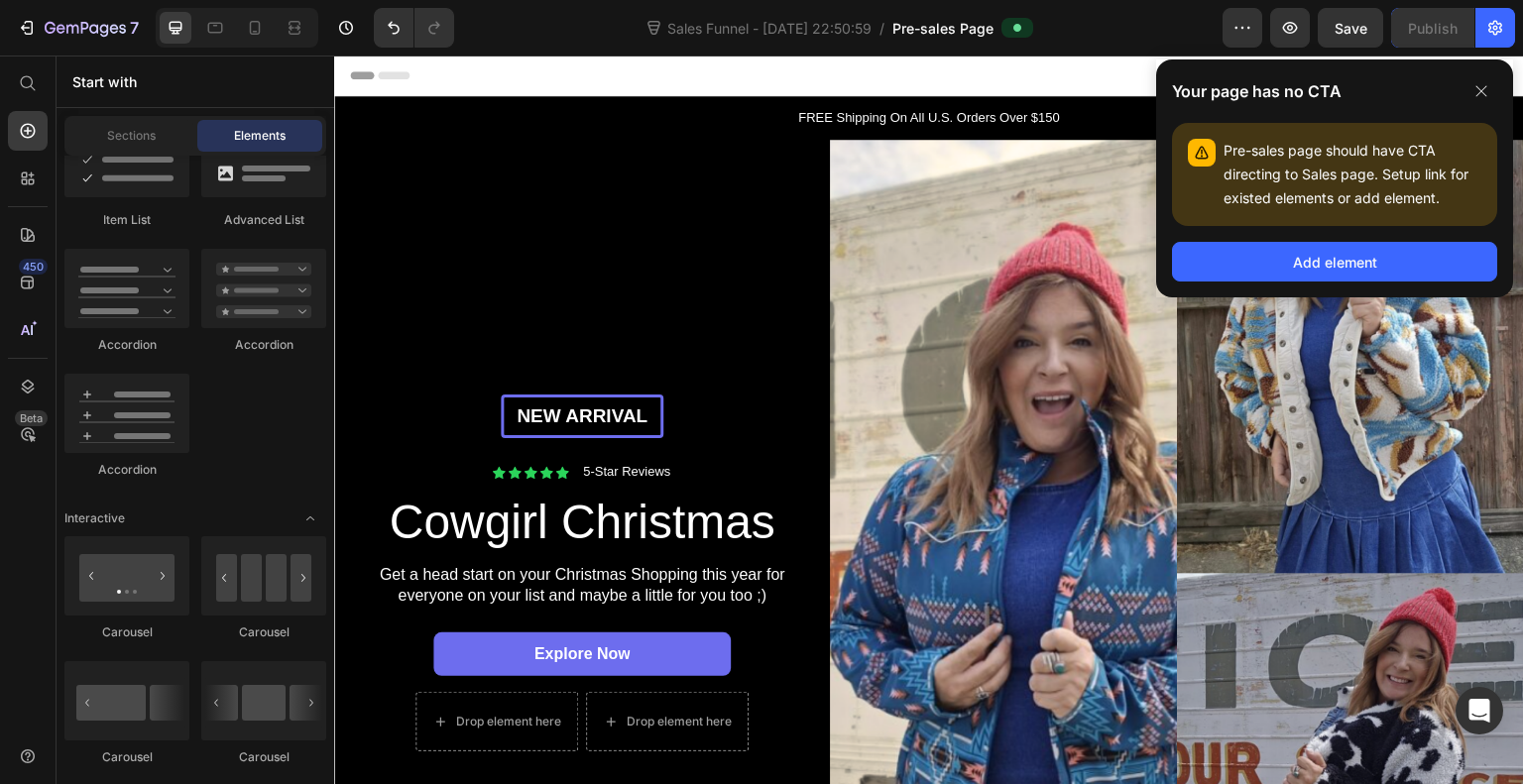 click on "Add element" at bounding box center [1335, 262] 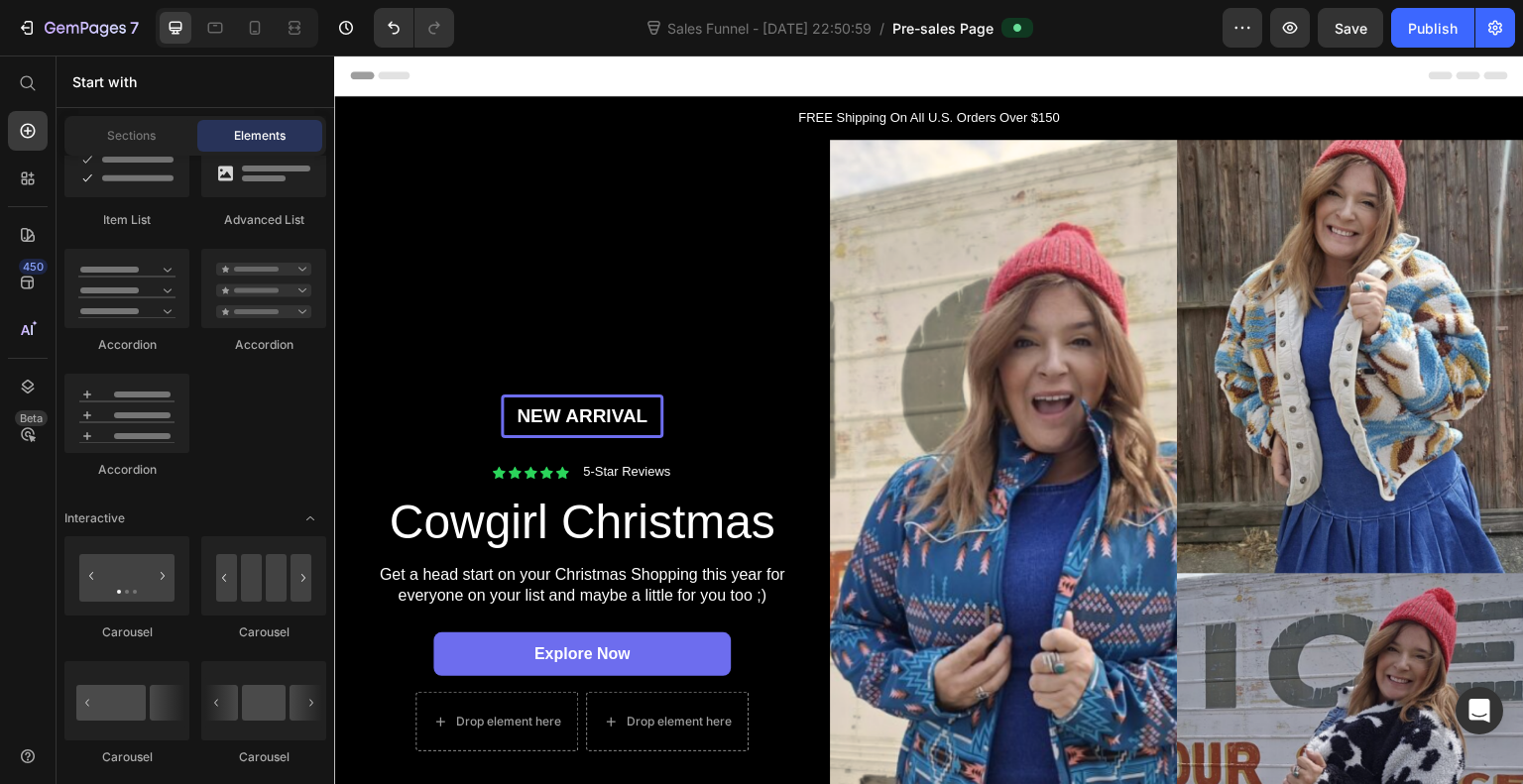 click on "Pre-sales Page" at bounding box center [943, 28] 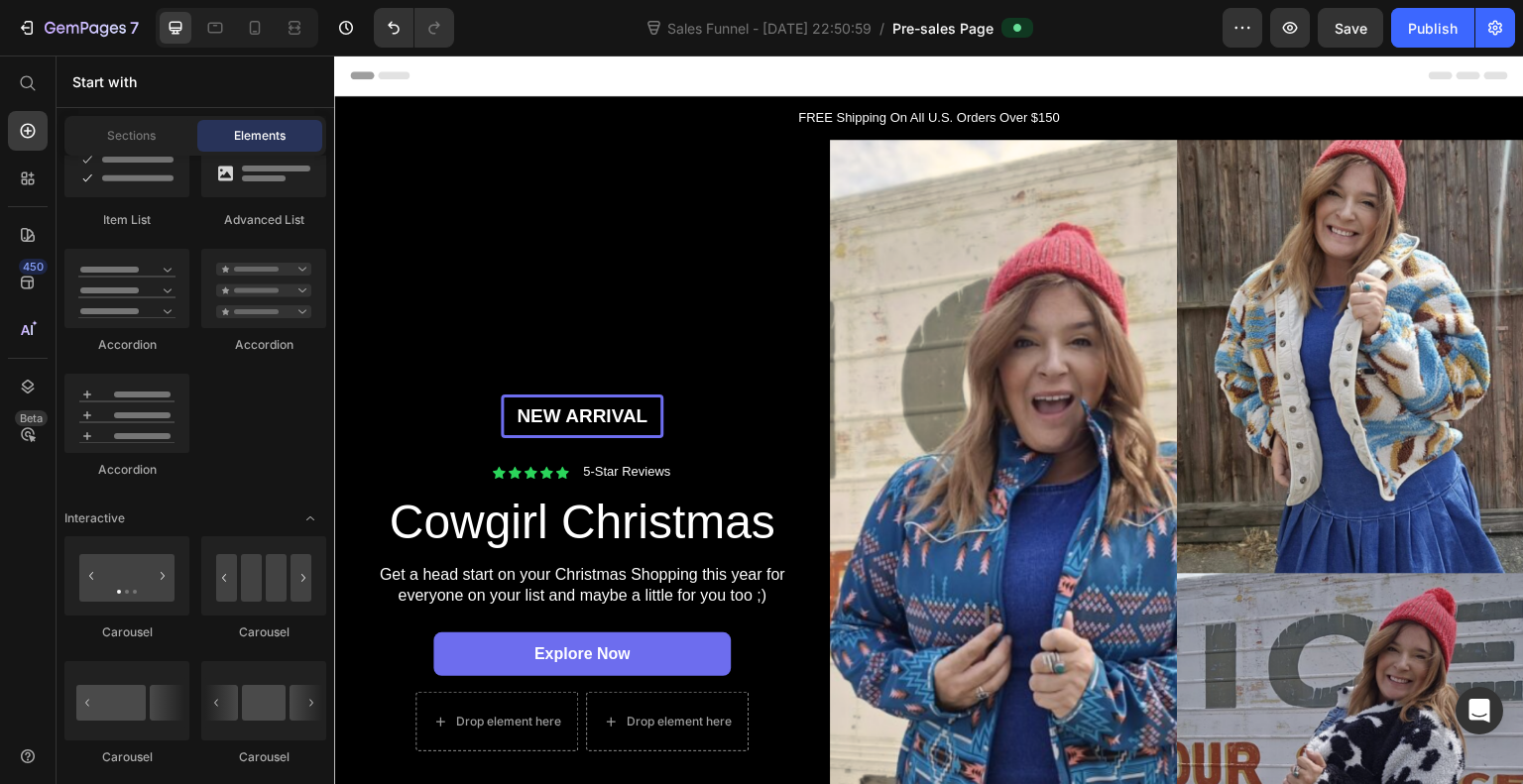 click on "Publish" at bounding box center [1433, 28] 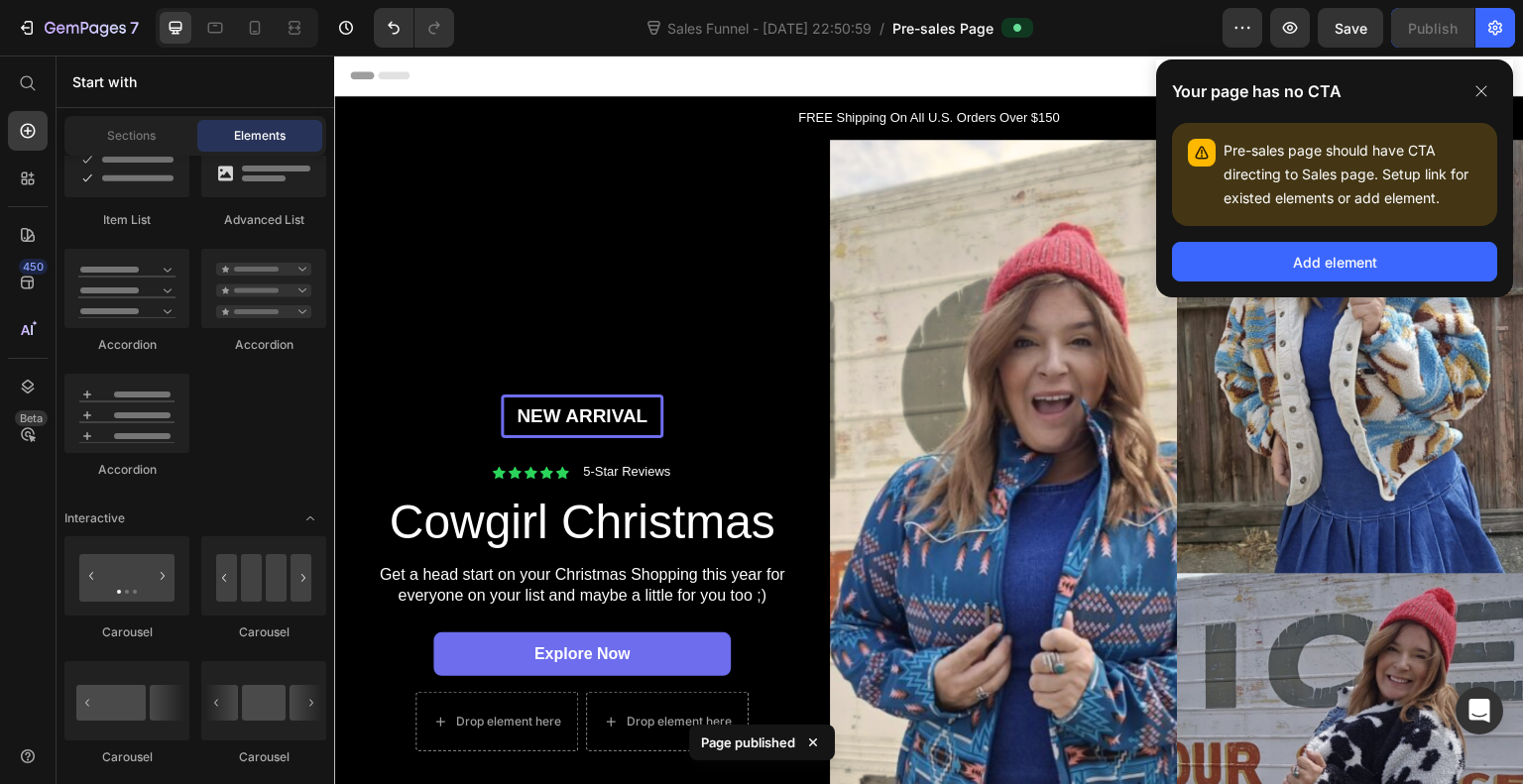 click on "Add element" at bounding box center (1335, 262) 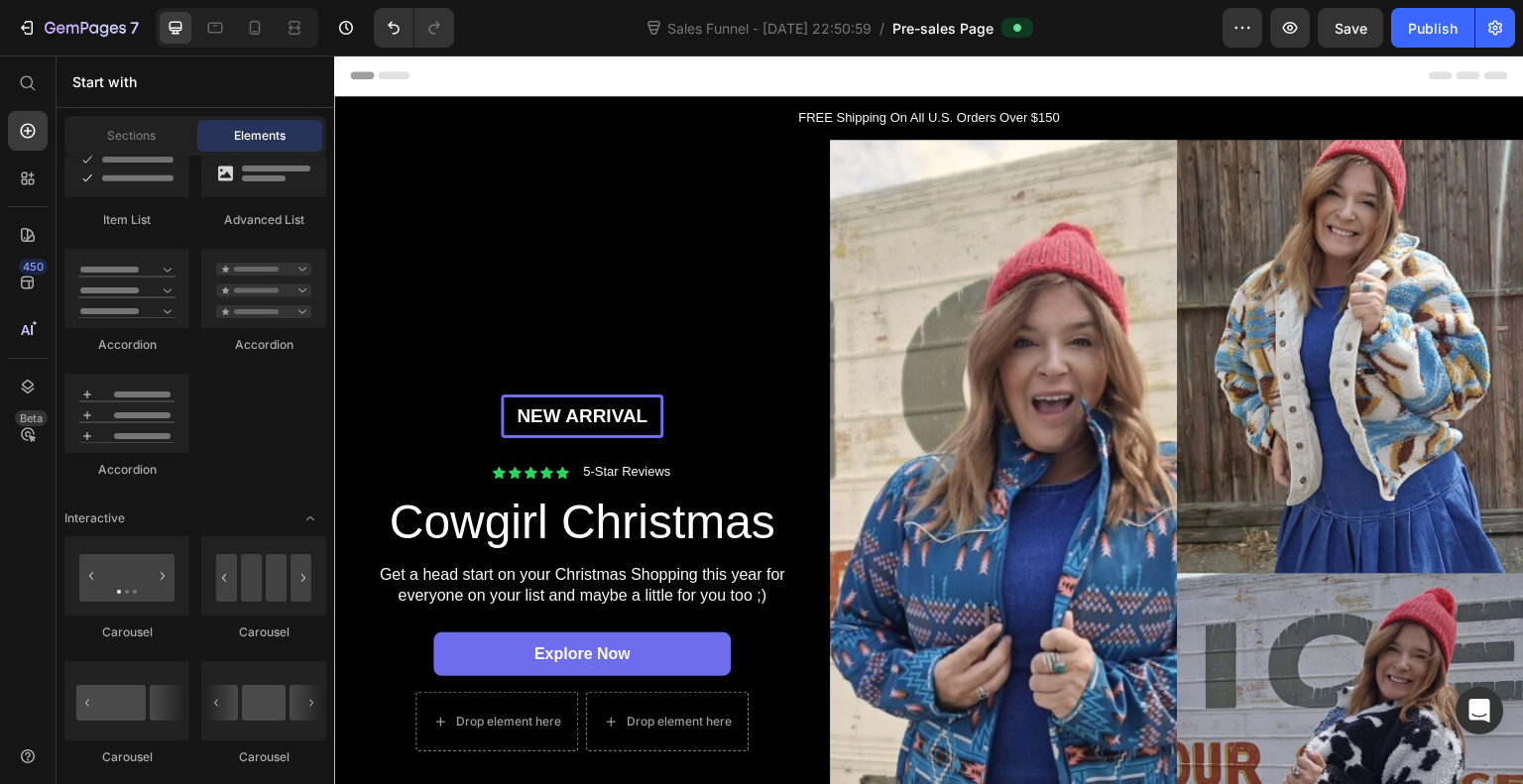 click on "Header" at bounding box center [929, 75] 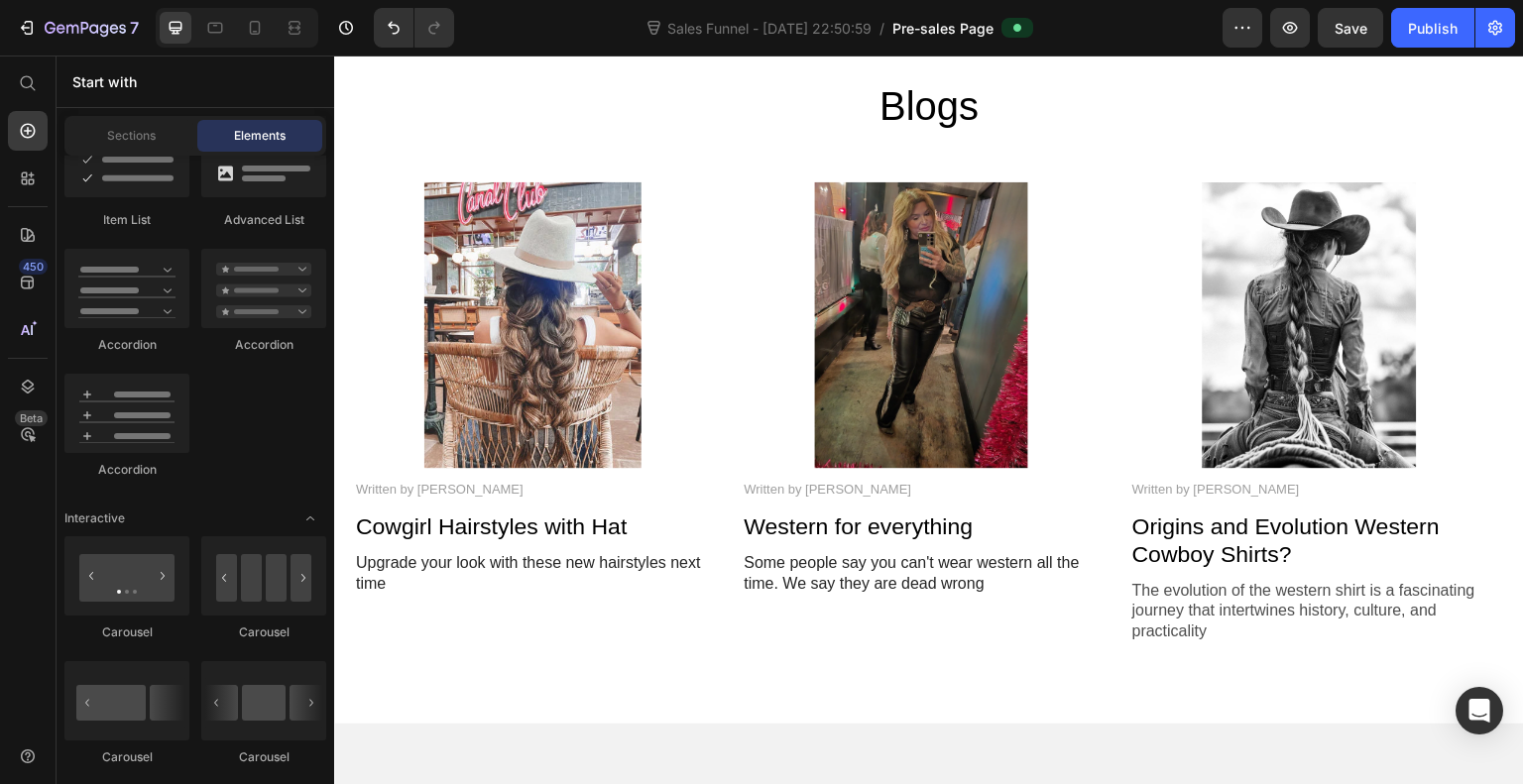 scroll, scrollTop: 5091, scrollLeft: 0, axis: vertical 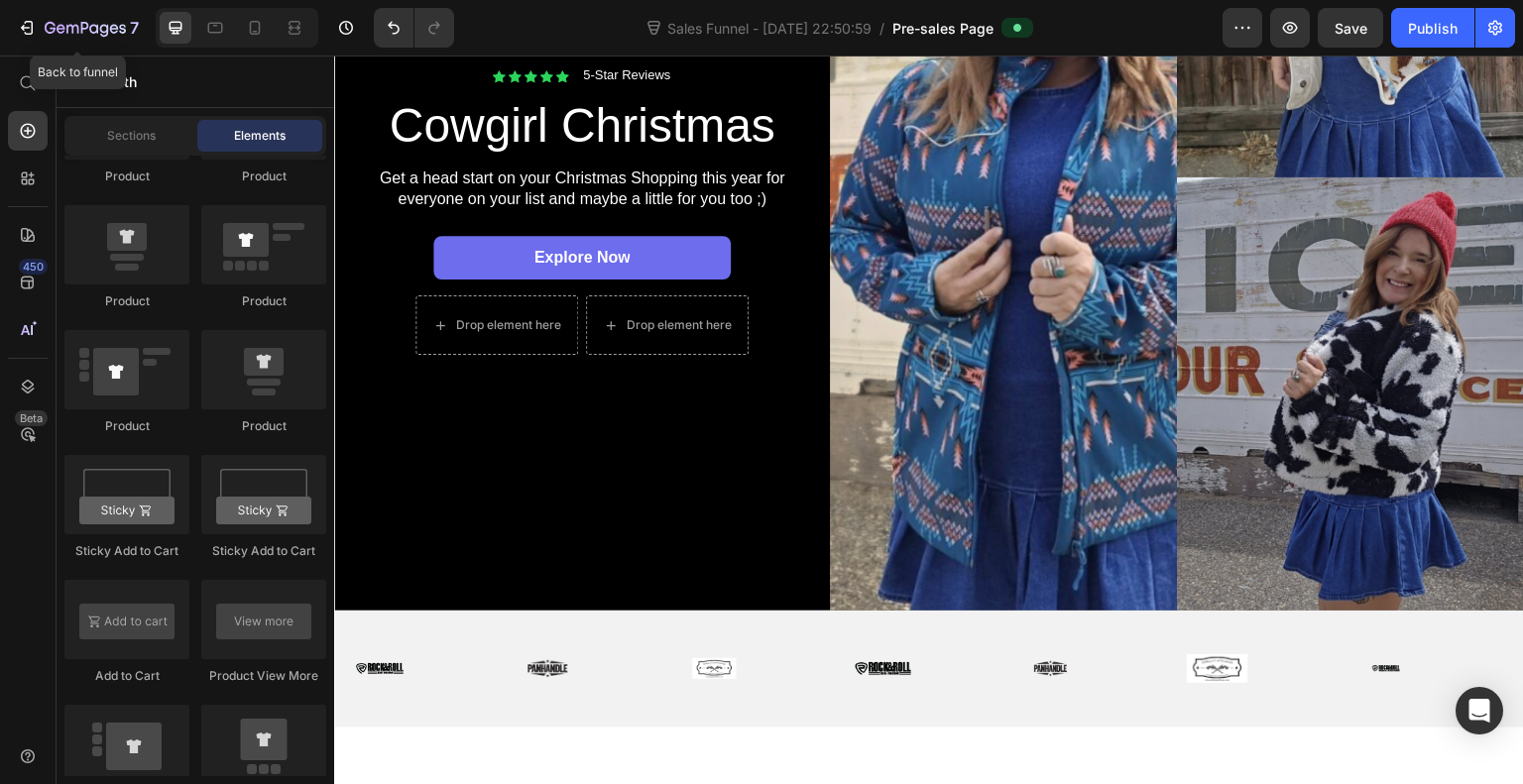 click 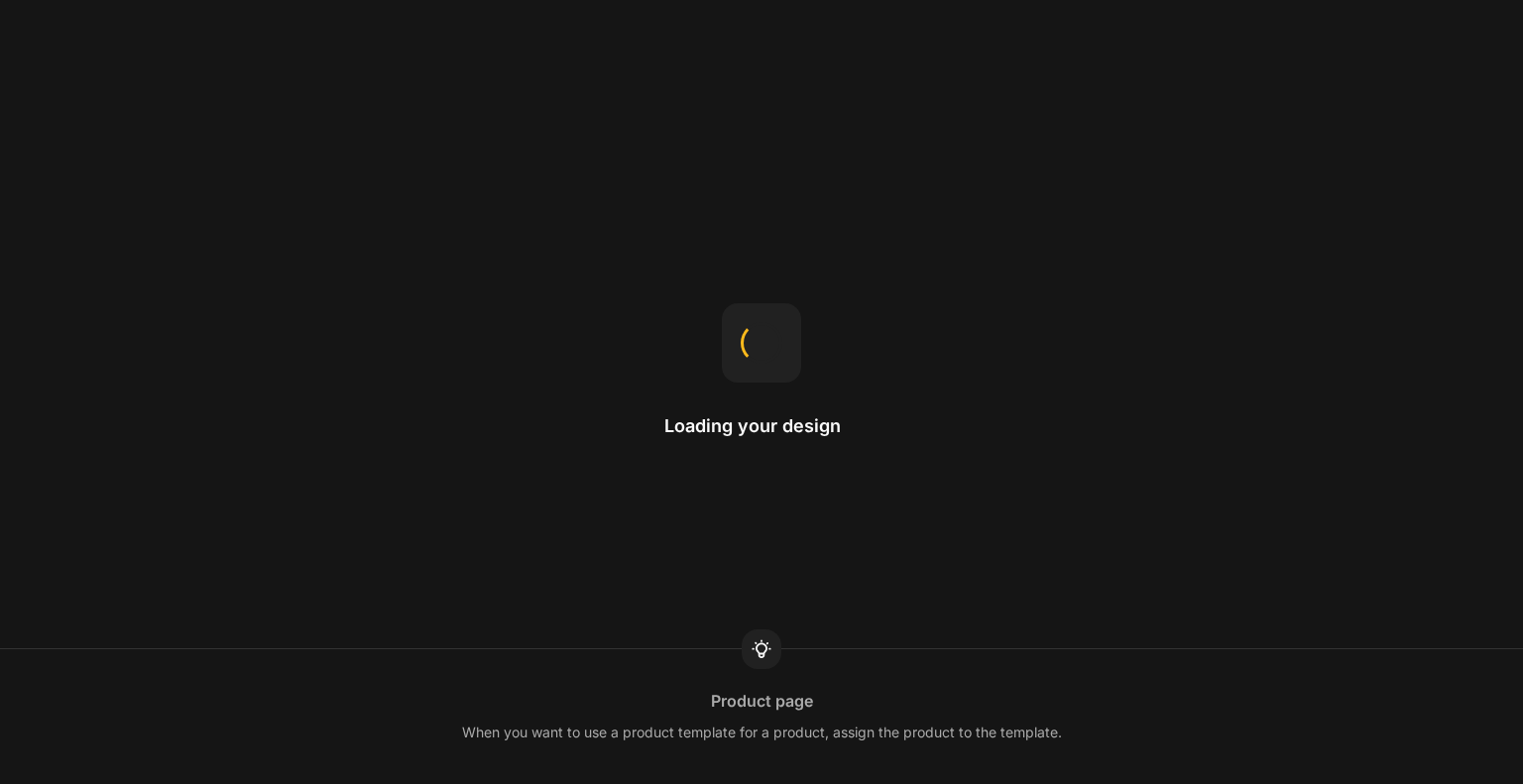 scroll, scrollTop: 0, scrollLeft: 0, axis: both 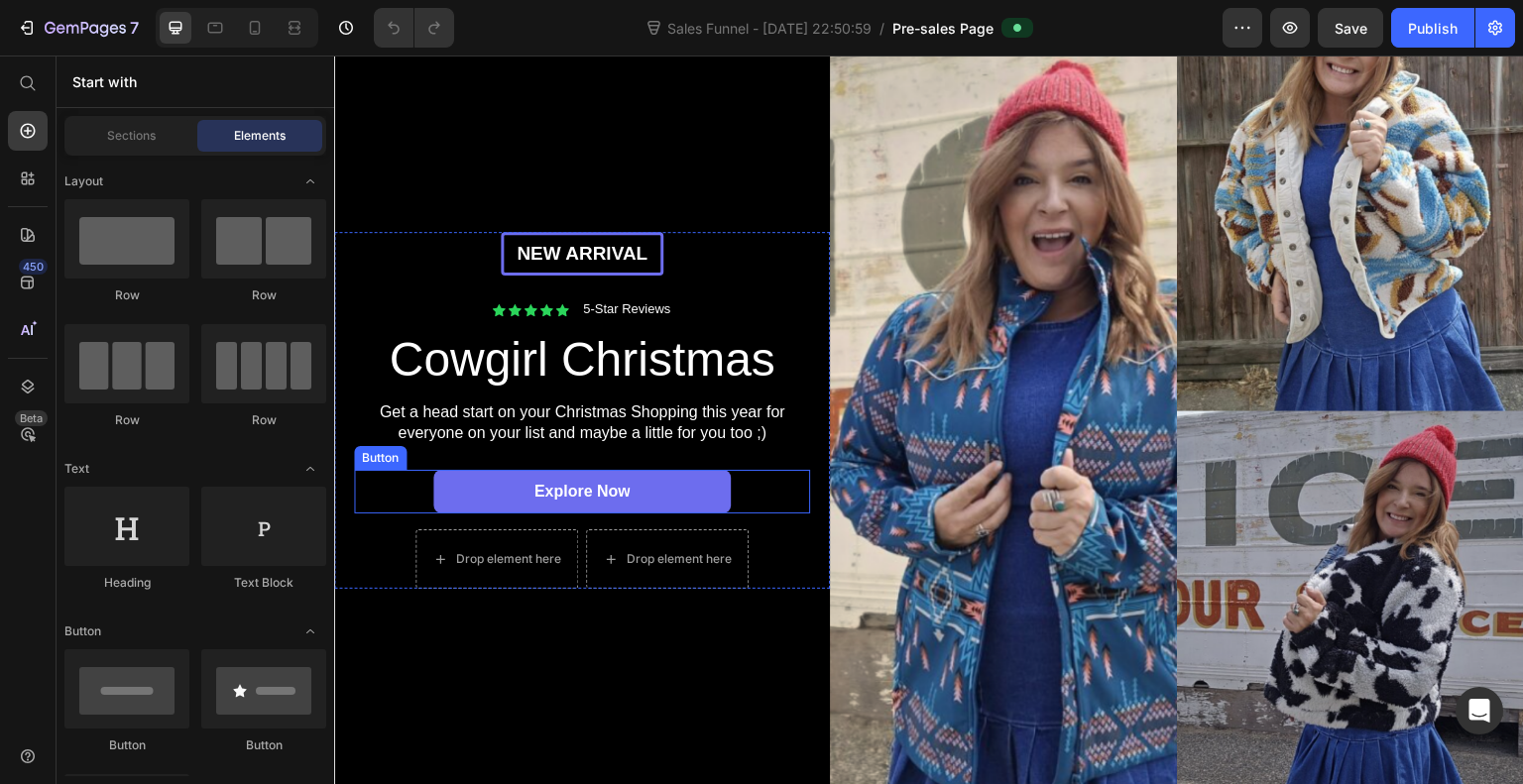 click on "explore now" at bounding box center [582, 492] 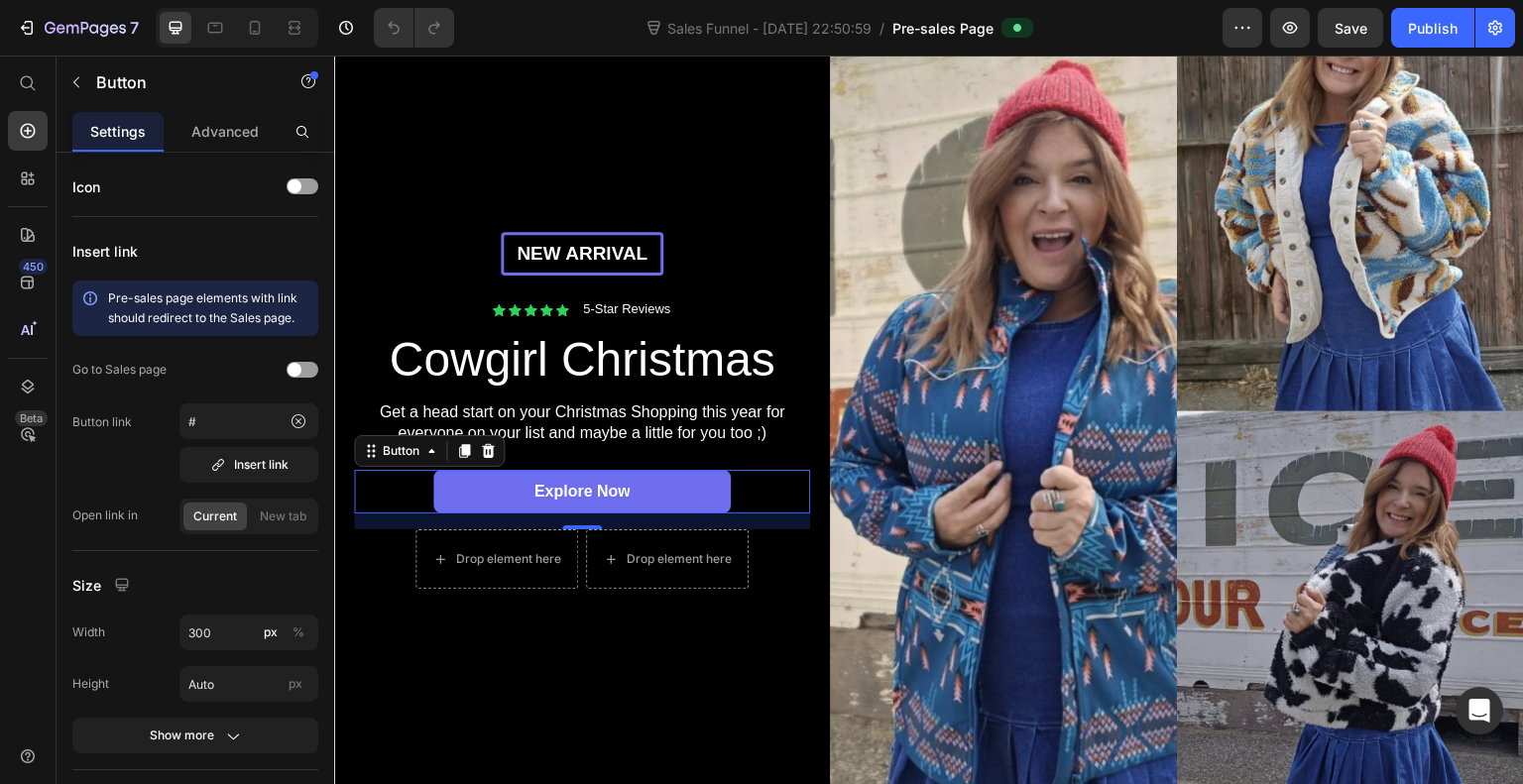click on "Insert link" at bounding box center [249, 465] 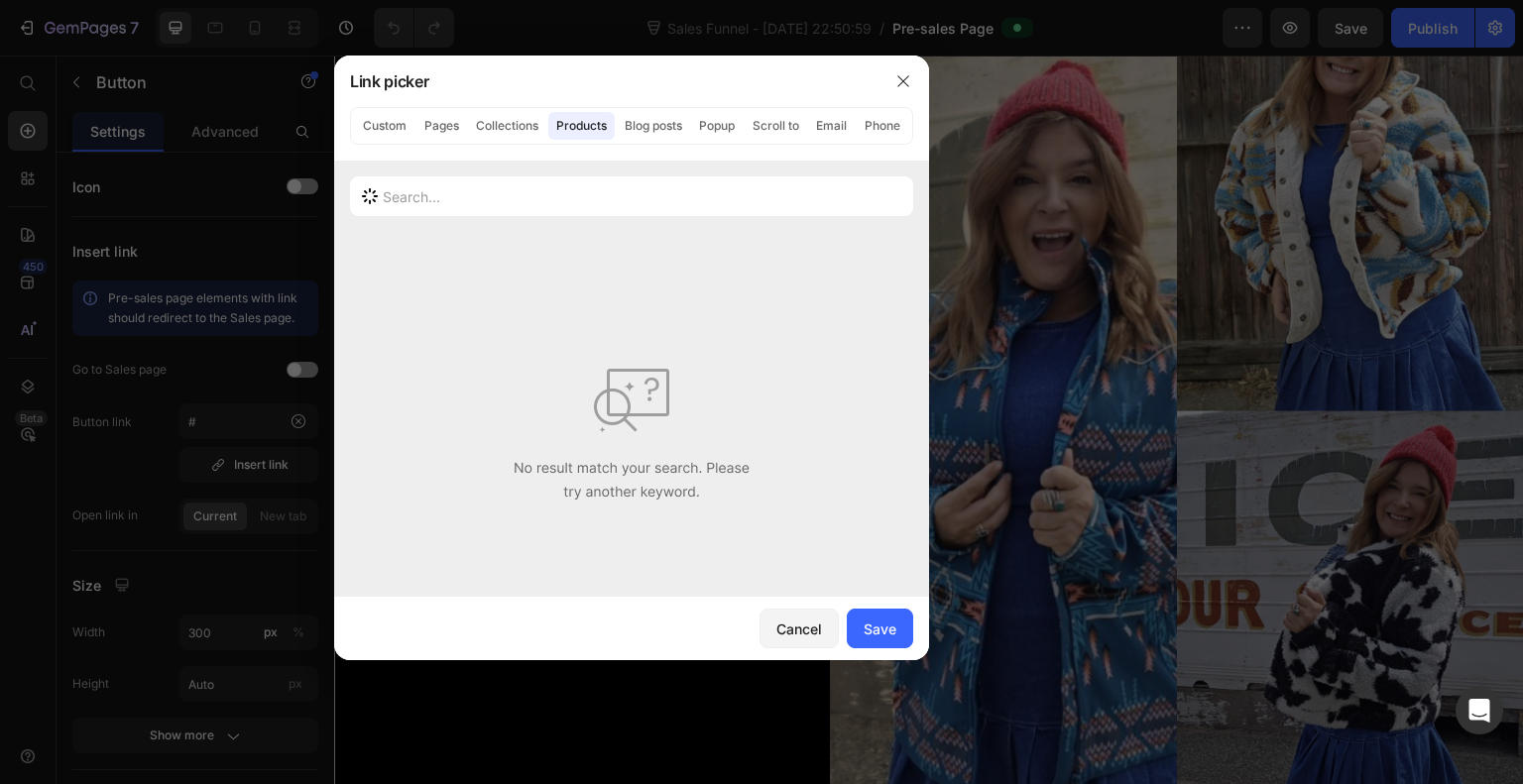click on "Custom" 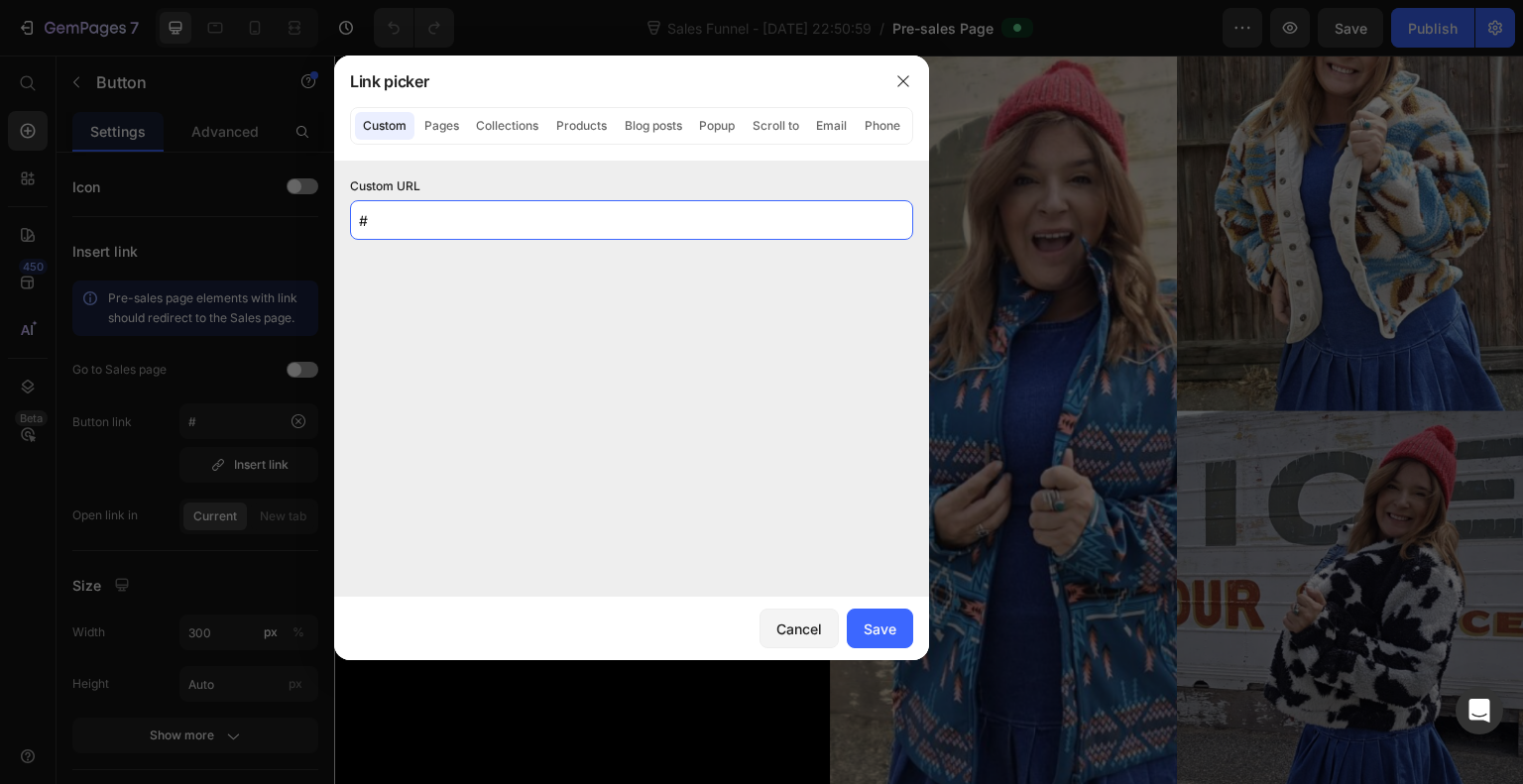 click on "#" 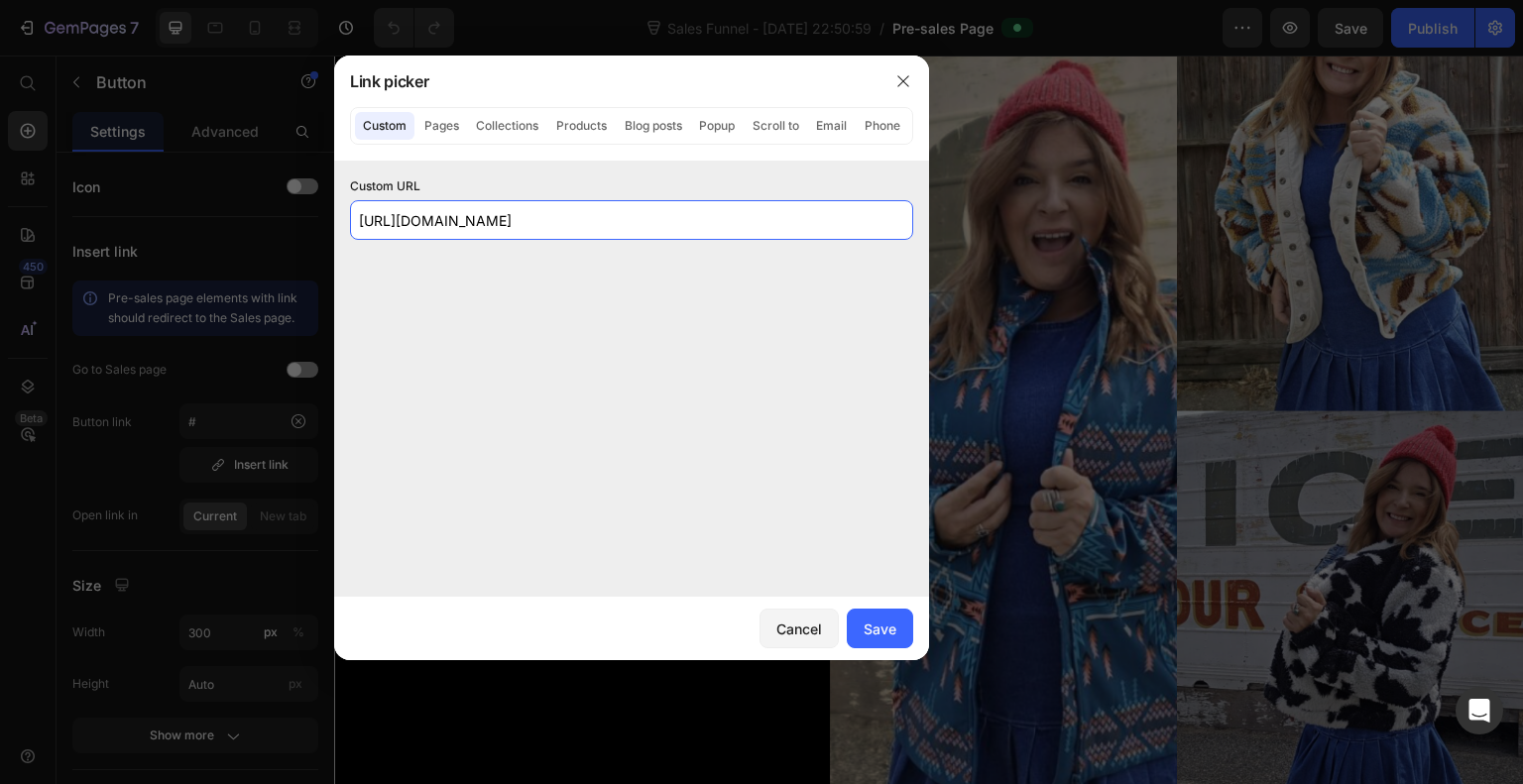 type on "https://pistolsnpetticoats.com/collections/christmas-in-july" 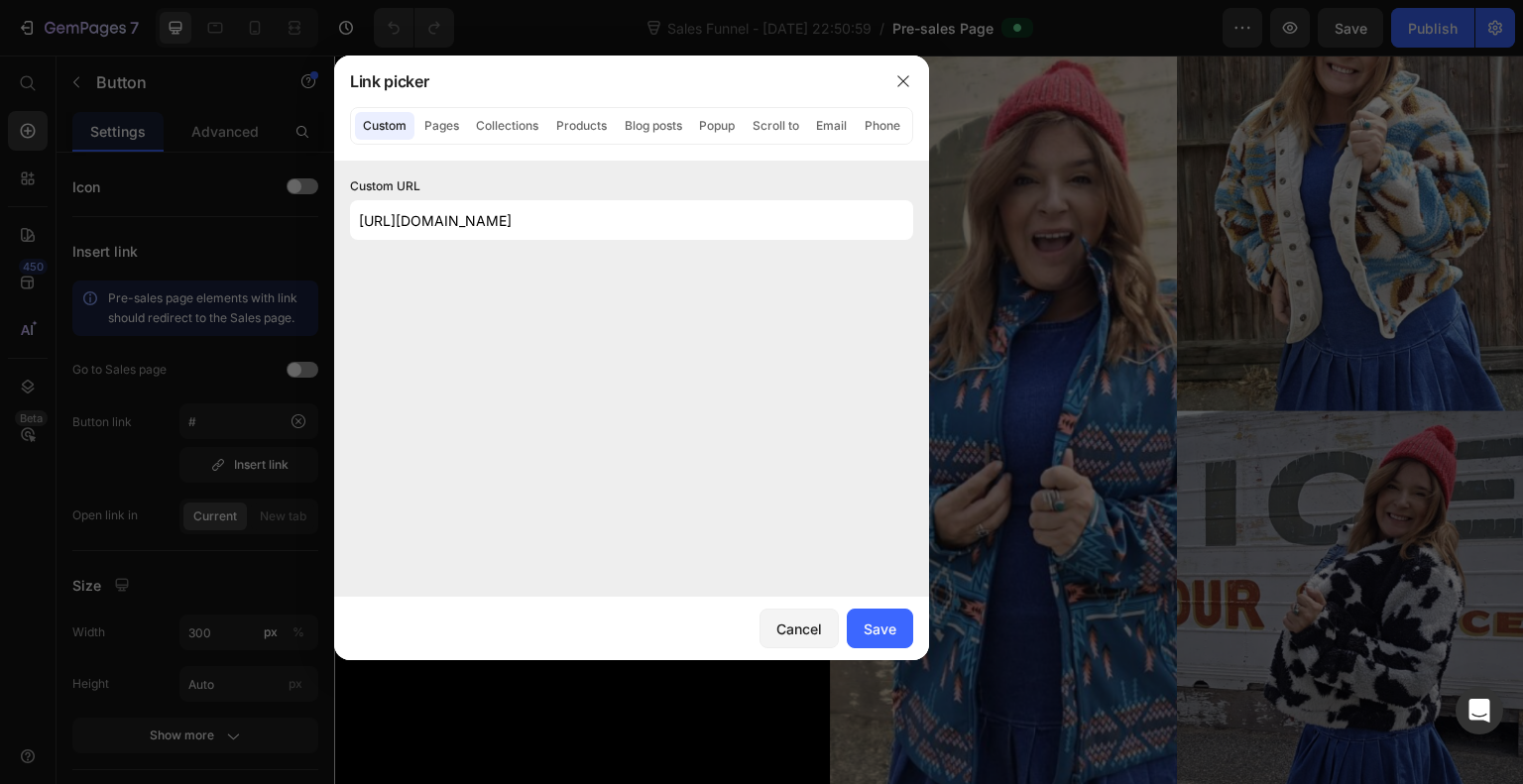 click on "Save" 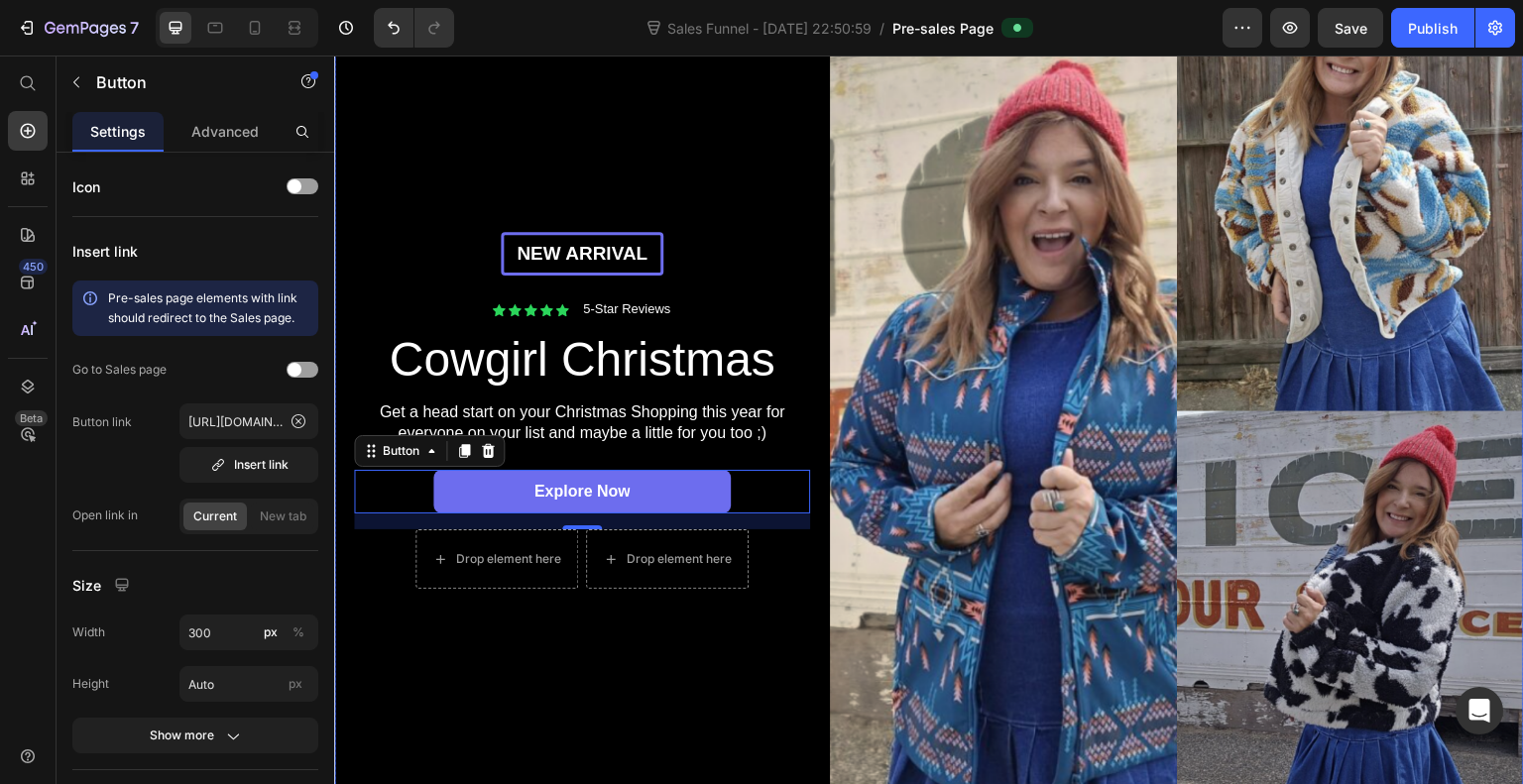 click on "New arrival Text Block Row
Icon
Icon
Icon
Icon
Icon Icon List  5-Star Reviews Text Block Row Cowgirl Christmas Heading Get a head start on your Christmas Shopping this year for everyone on your list and maybe a little for you too ;) Text Block explore now Button   16
Drop element here
Drop element here Row Row" at bounding box center (582, 410) 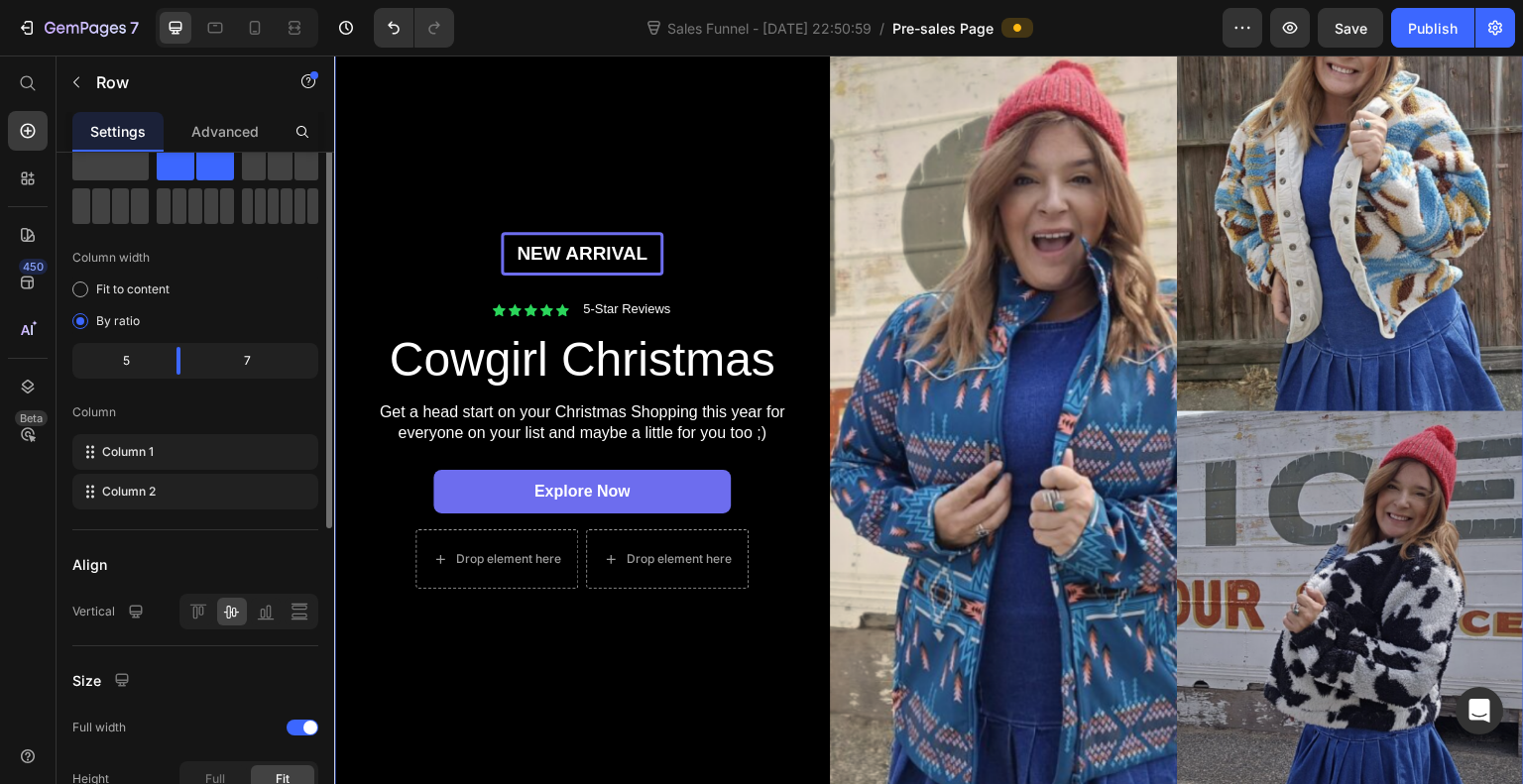 scroll, scrollTop: 0, scrollLeft: 0, axis: both 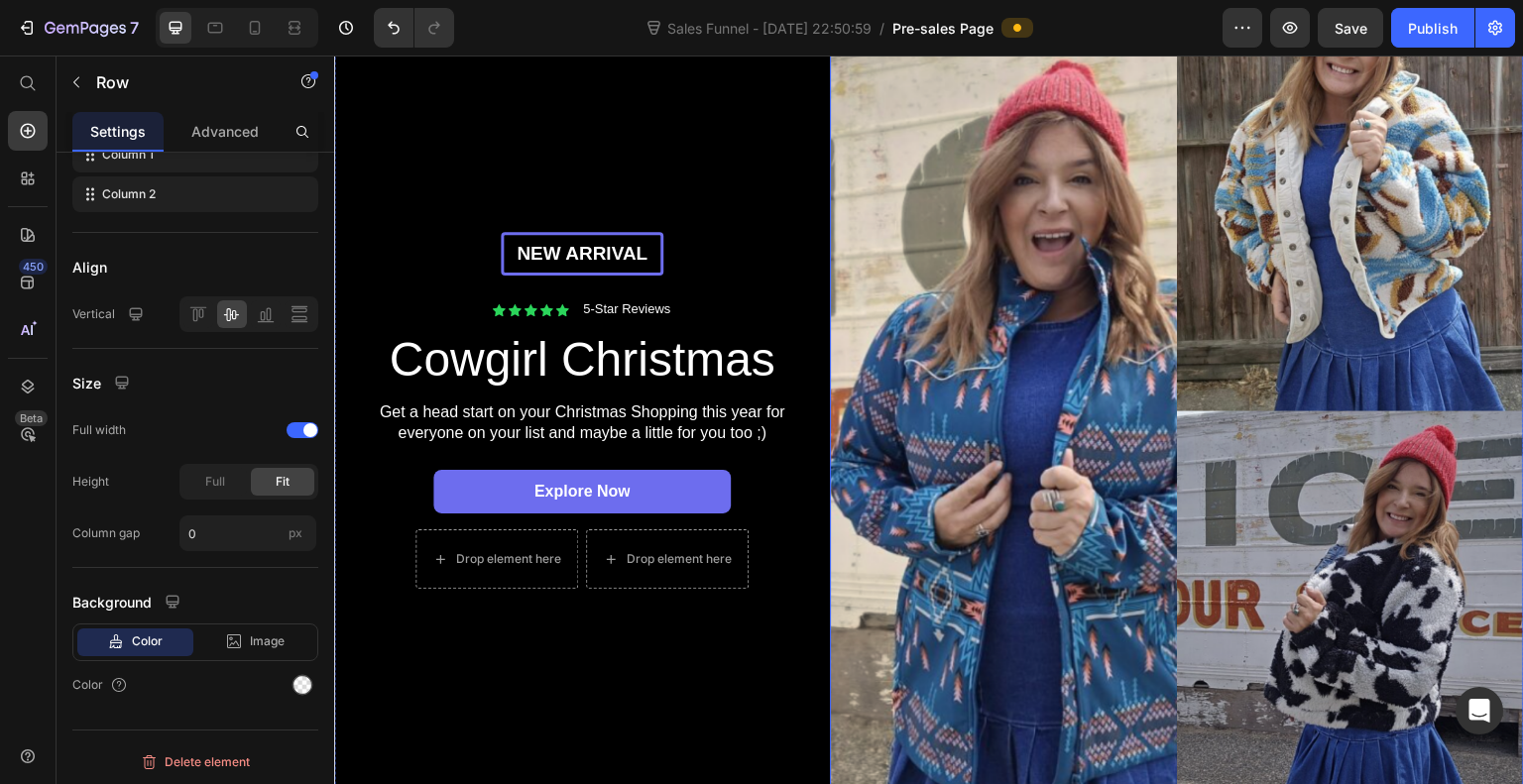 click at bounding box center [1177, 410] 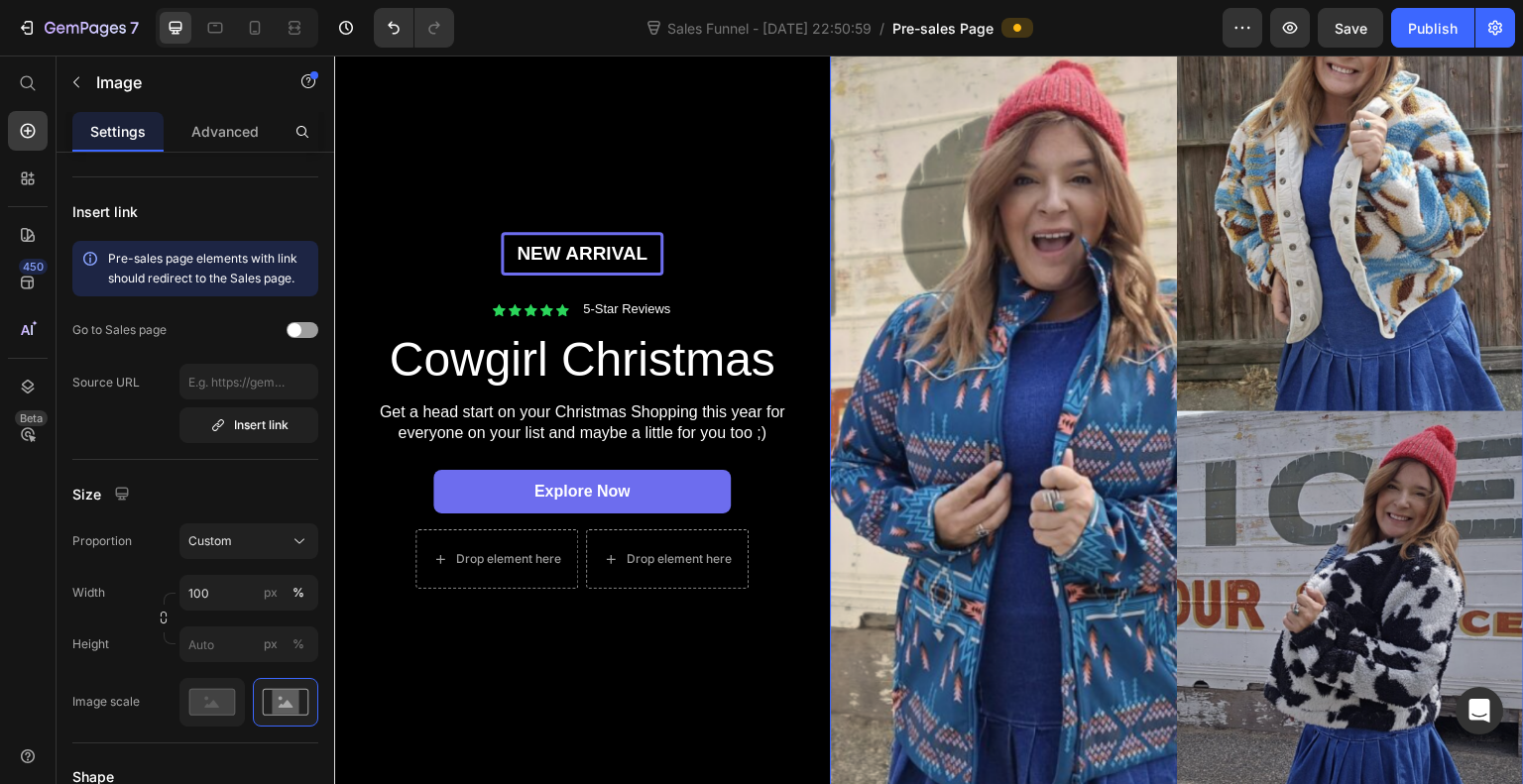 scroll, scrollTop: 0, scrollLeft: 0, axis: both 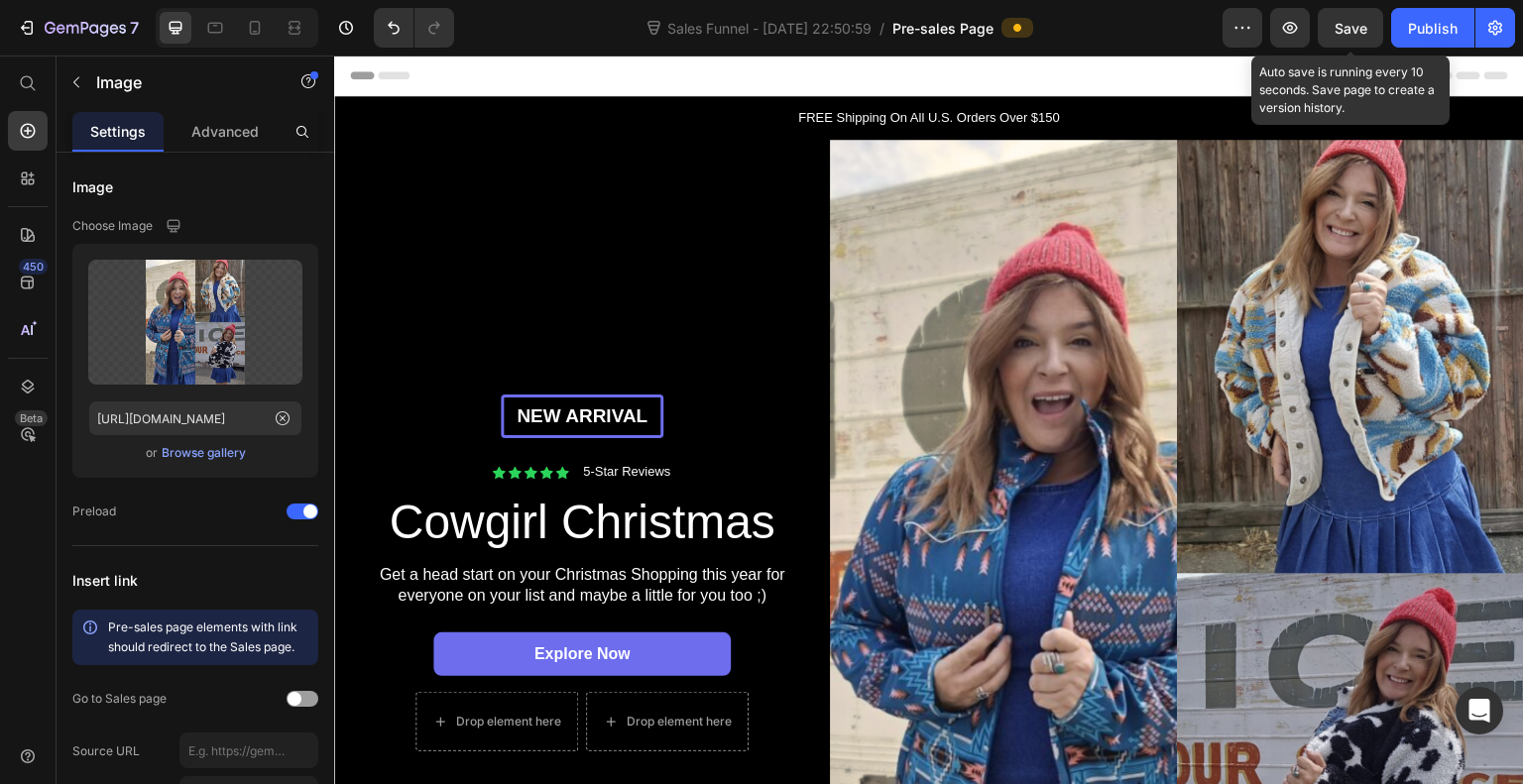 click on "Save" at bounding box center [1350, 28] 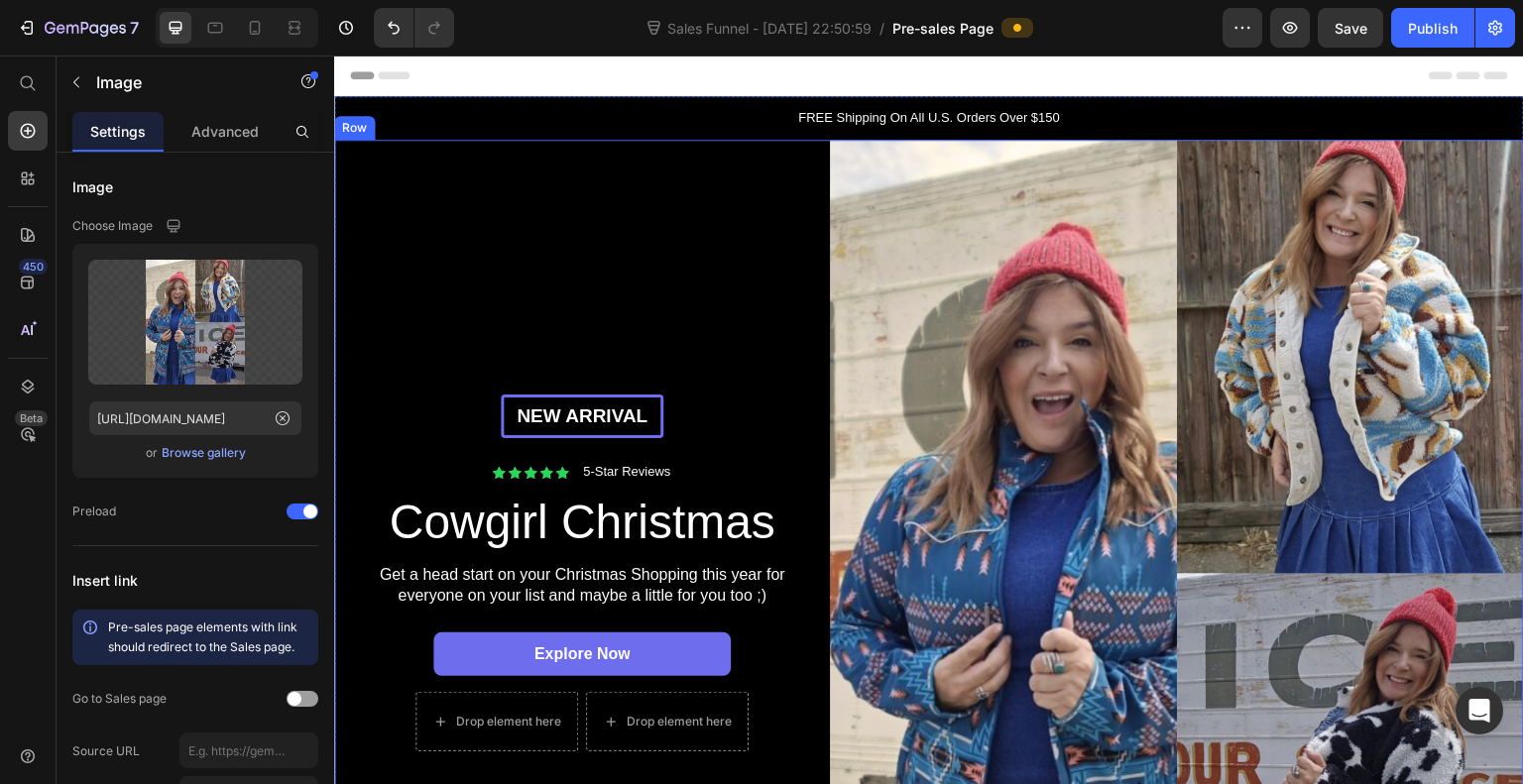 click on "New arrival Text Block Row
Icon
Icon
Icon
Icon
Icon Icon List  5-Star Reviews Text Block Row Cowgirl Christmas Heading Get a head start on your Christmas Shopping this year for everyone on your list and maybe a little for you too ;) Text Block explore now Button
Drop element here
Drop element here Row Row" at bounding box center (582, 573) 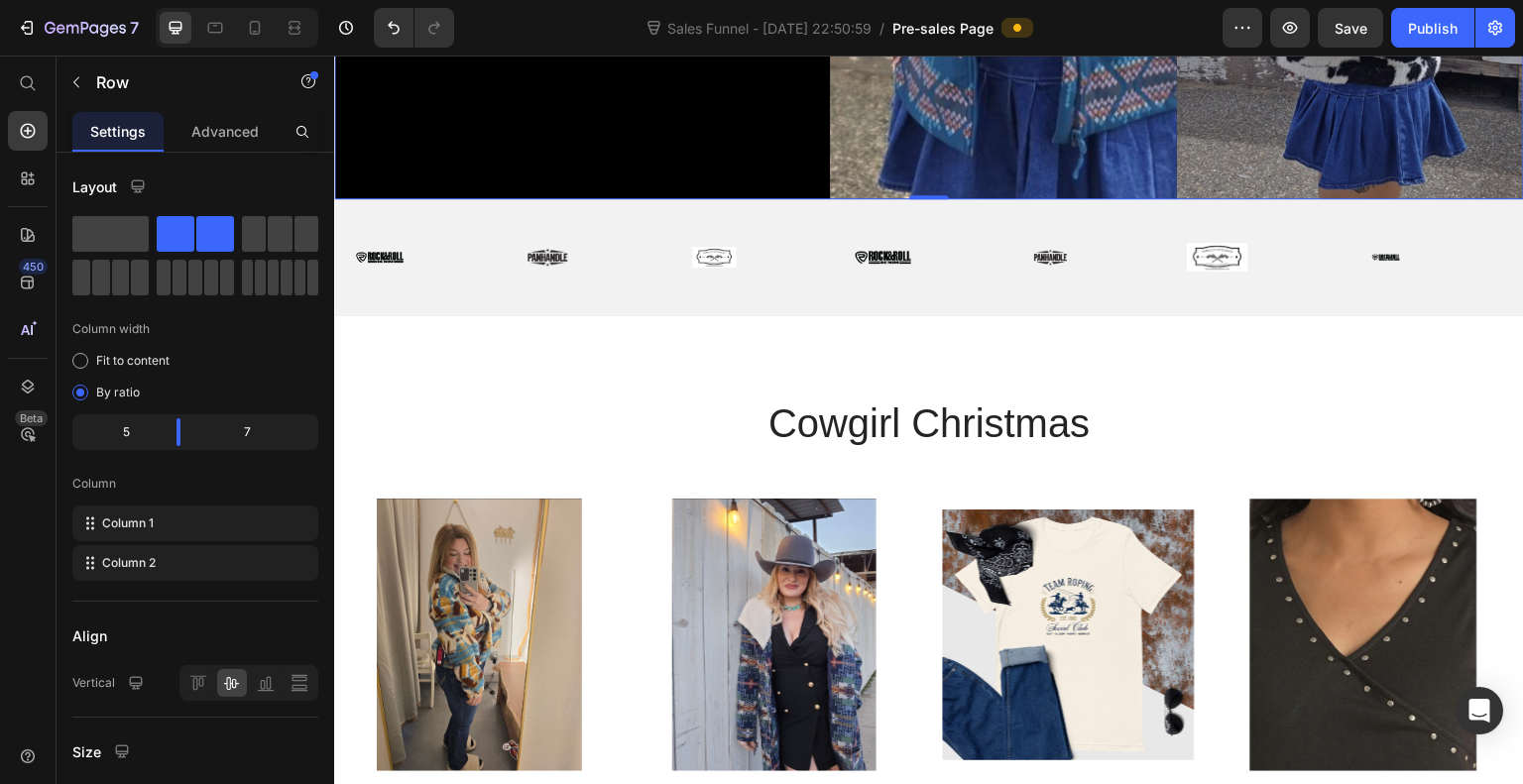 scroll, scrollTop: 809, scrollLeft: 0, axis: vertical 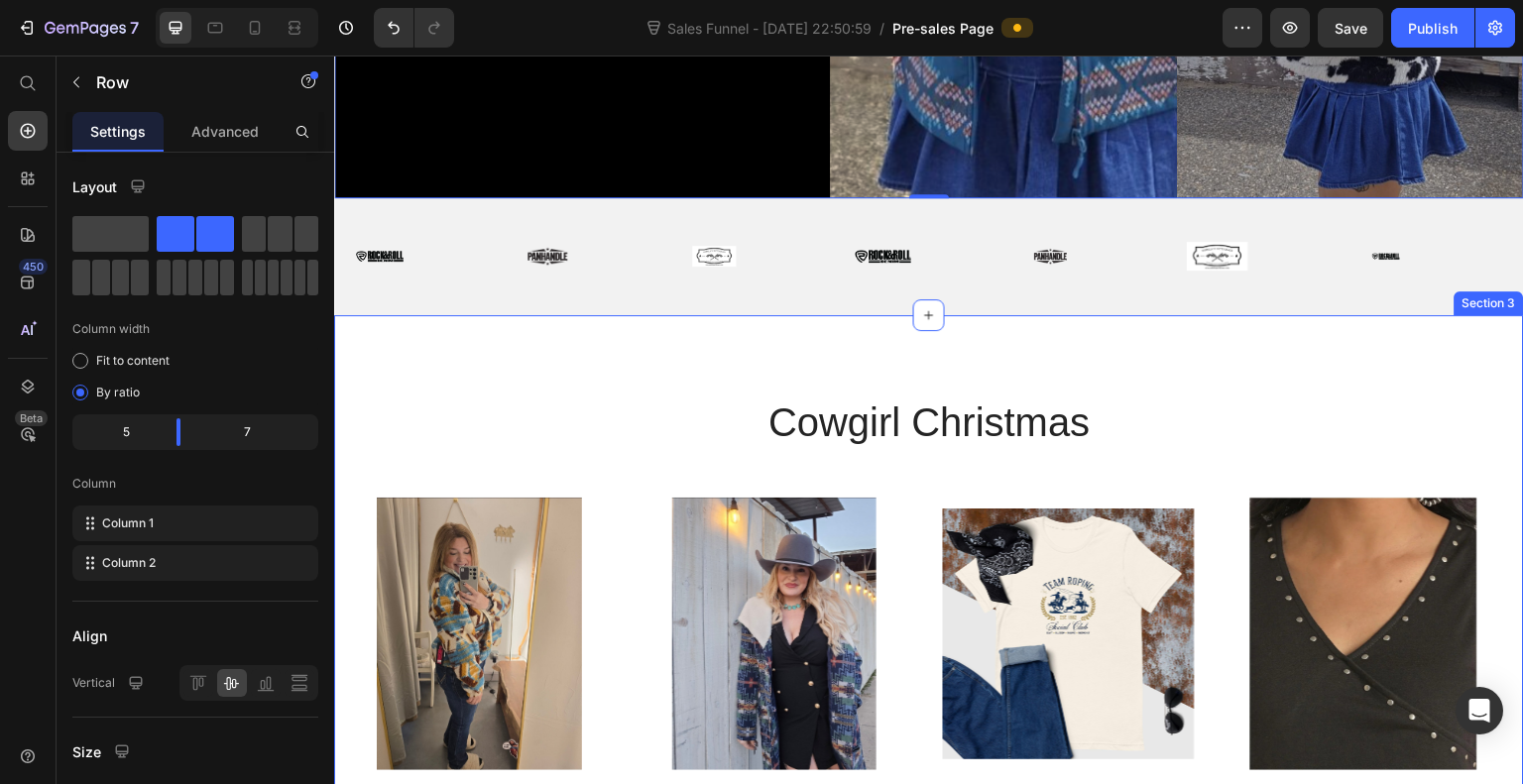 click 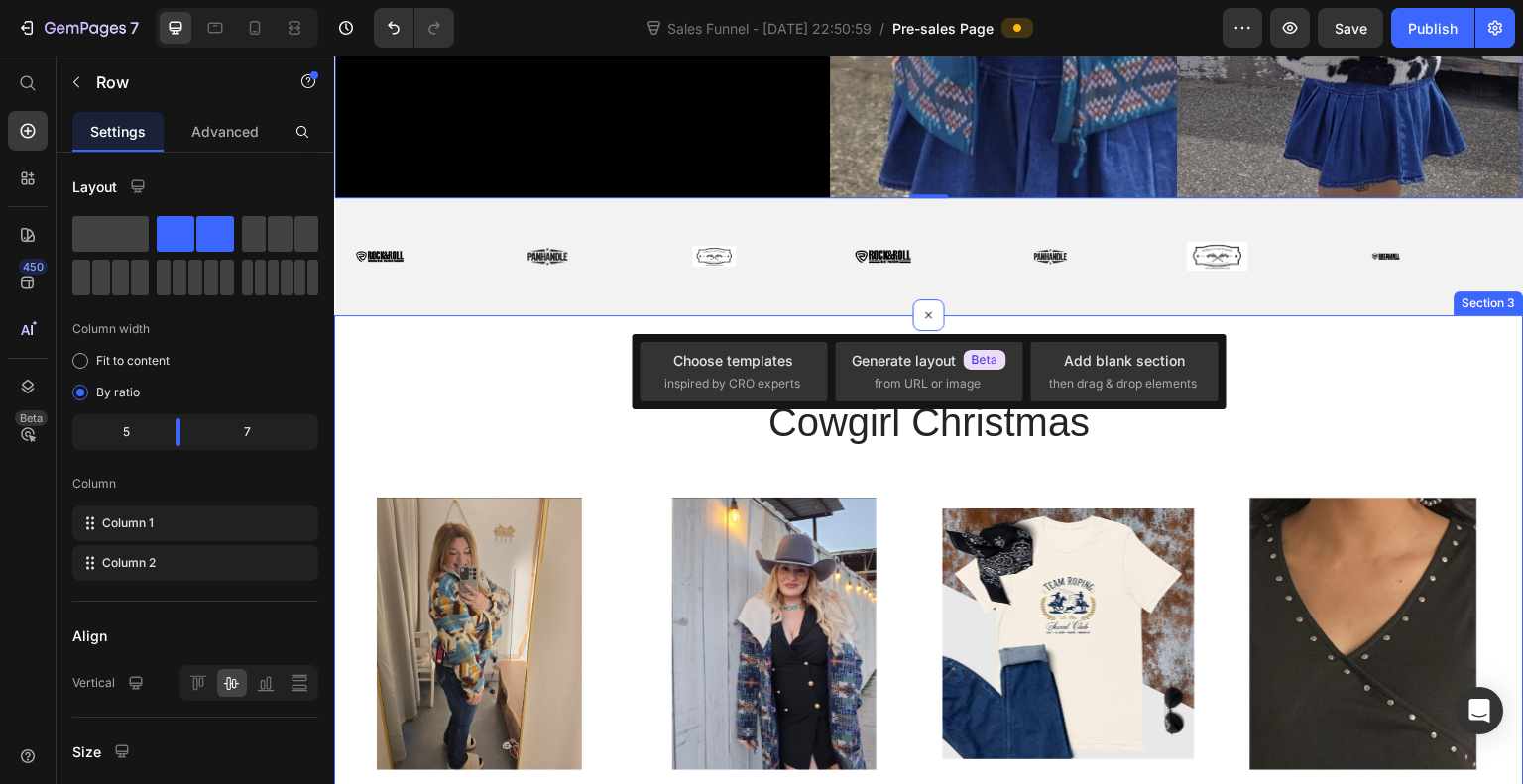 click on "Cowgirl Christmas Heading Product Images WideBundles WideBundles Available both online & offline Text Block Sherpa Jacket Product Title $75.00 Product Price
Out Of Stock (P) Cart Button Row Row Product Images WideBundles WideBundles Available both online & offline Text Block Beautiful panhandle jacket Product Title $200.00 Product Price
Out Of Stock (P) Cart Button Row Row Product Images WideBundles WideBundles Available both online & offline Text Block Team Roping Social Club Product Title $42.00 Product Price
(P) Cart Button Row Row Product Images WideBundles WideBundles Available both online & offline Text Block Blank rivit tank Product Title $19.00 Product Price
(P) Cart Button Row Row Product List Section 3" at bounding box center [929, 665] 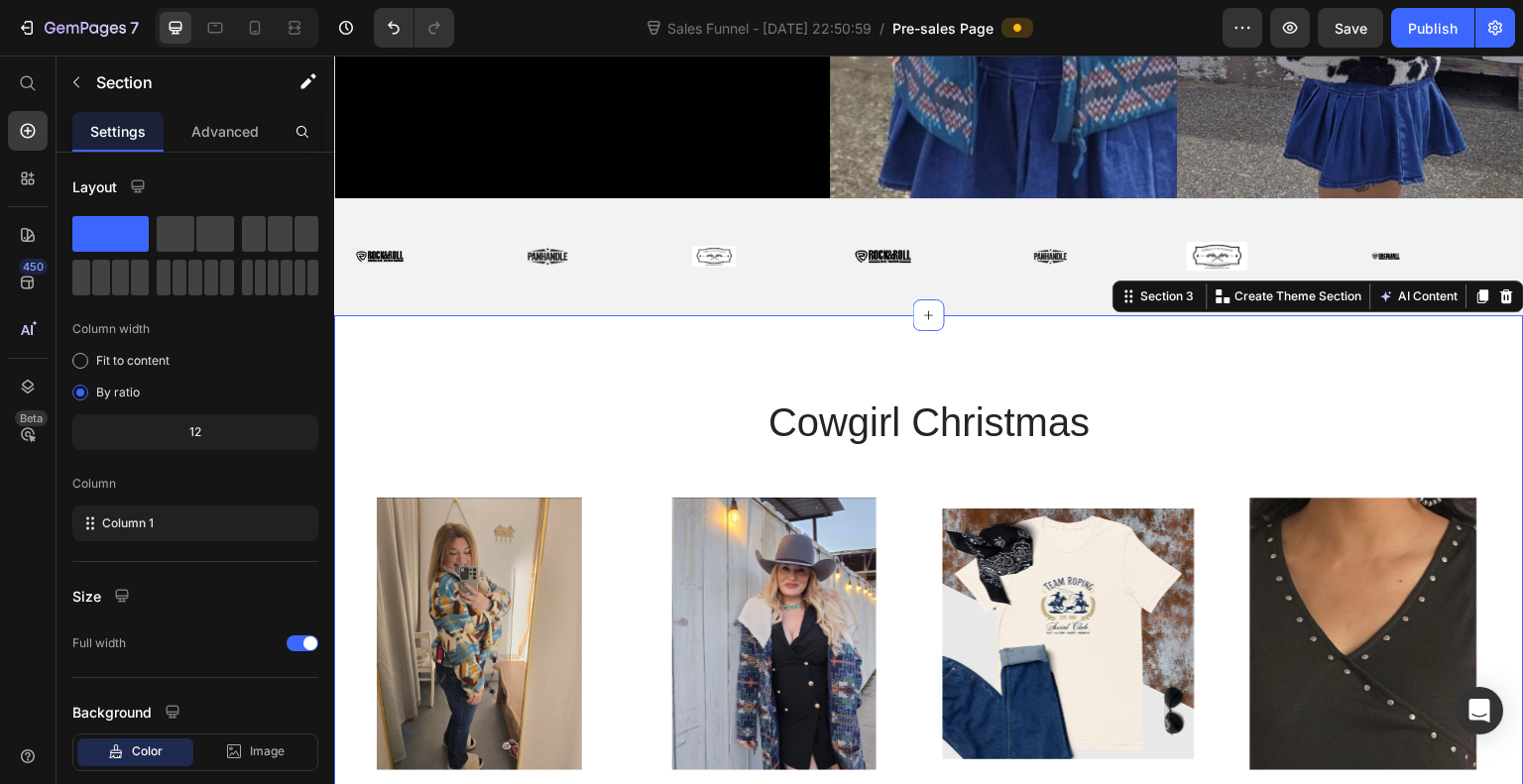 click 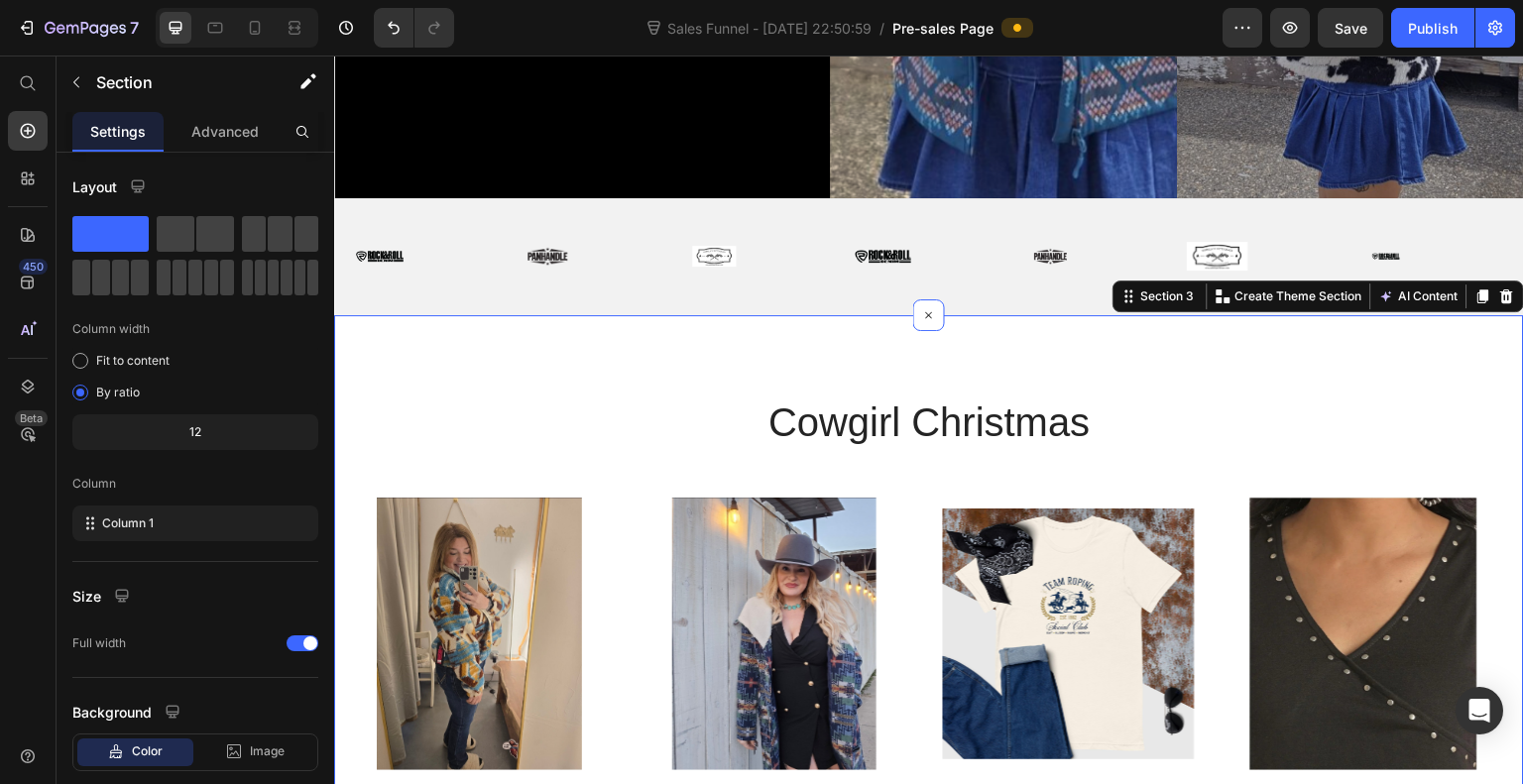click on "Cowgirl Christmas Heading Product Images WideBundles WideBundles Available both online & offline Text Block Sherpa Jacket Product Title $75.00 Product Price
Out Of Stock (P) Cart Button Row Row Product Images WideBundles WideBundles Available both online & offline Text Block Beautiful panhandle jacket Product Title $200.00 Product Price
Out Of Stock (P) Cart Button Row Row Product Images WideBundles WideBundles Available both online & offline Text Block Team Roping Social Club Product Title $42.00 Product Price
(P) Cart Button Row Row Product Images WideBundles WideBundles Available both online & offline Text Block Blank rivit tank Product Title $19.00 Product Price
(P) Cart Button Row Row Product List Section 3   You can create reusable sections Create Theme Section AI Content Write with GemAI What would you like to describe here? Tone and Voice Persuasive Product Pancho Villa Scarf Slide Show more Generate" at bounding box center (929, 665) 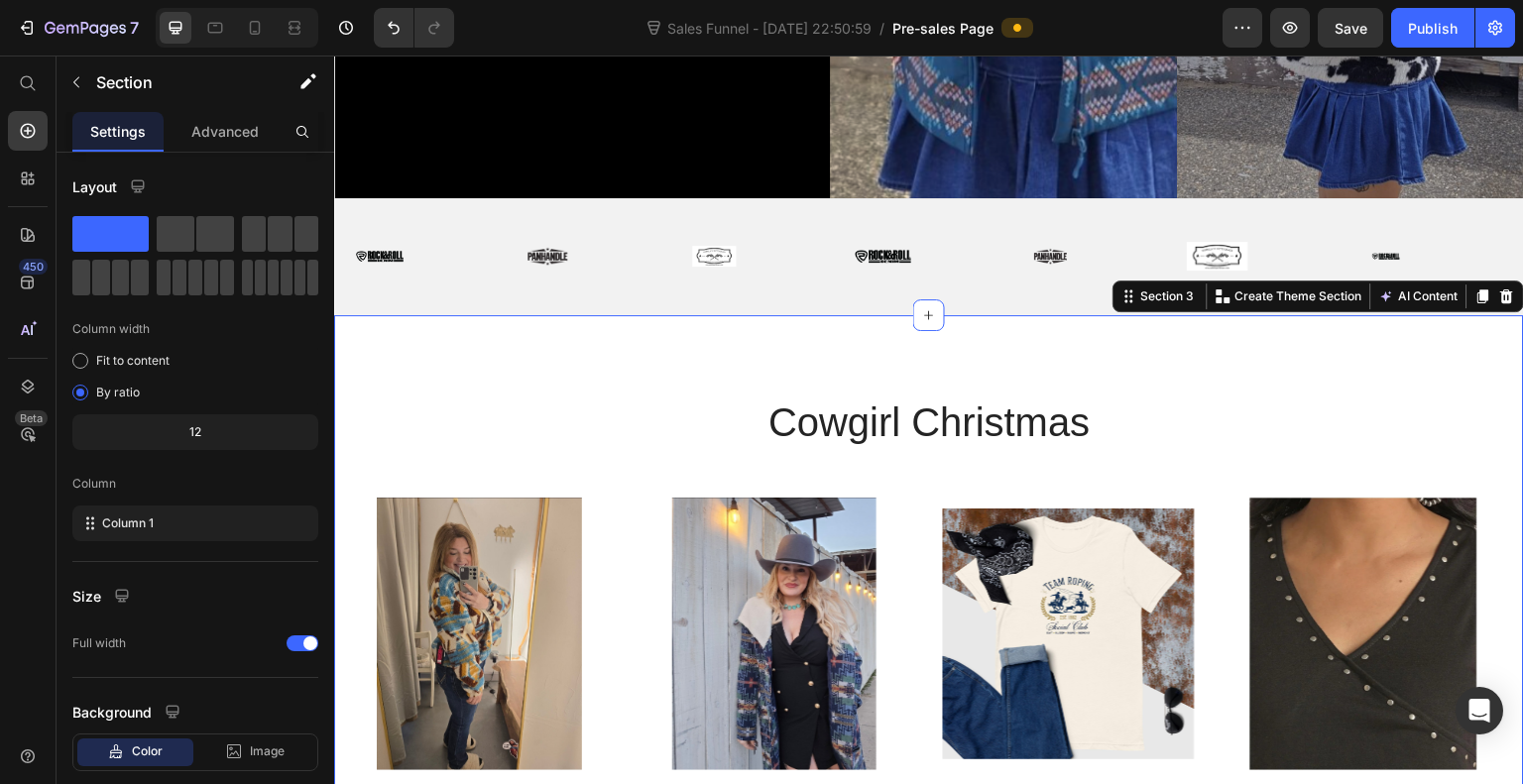 click on "Publish" at bounding box center (1433, 28) 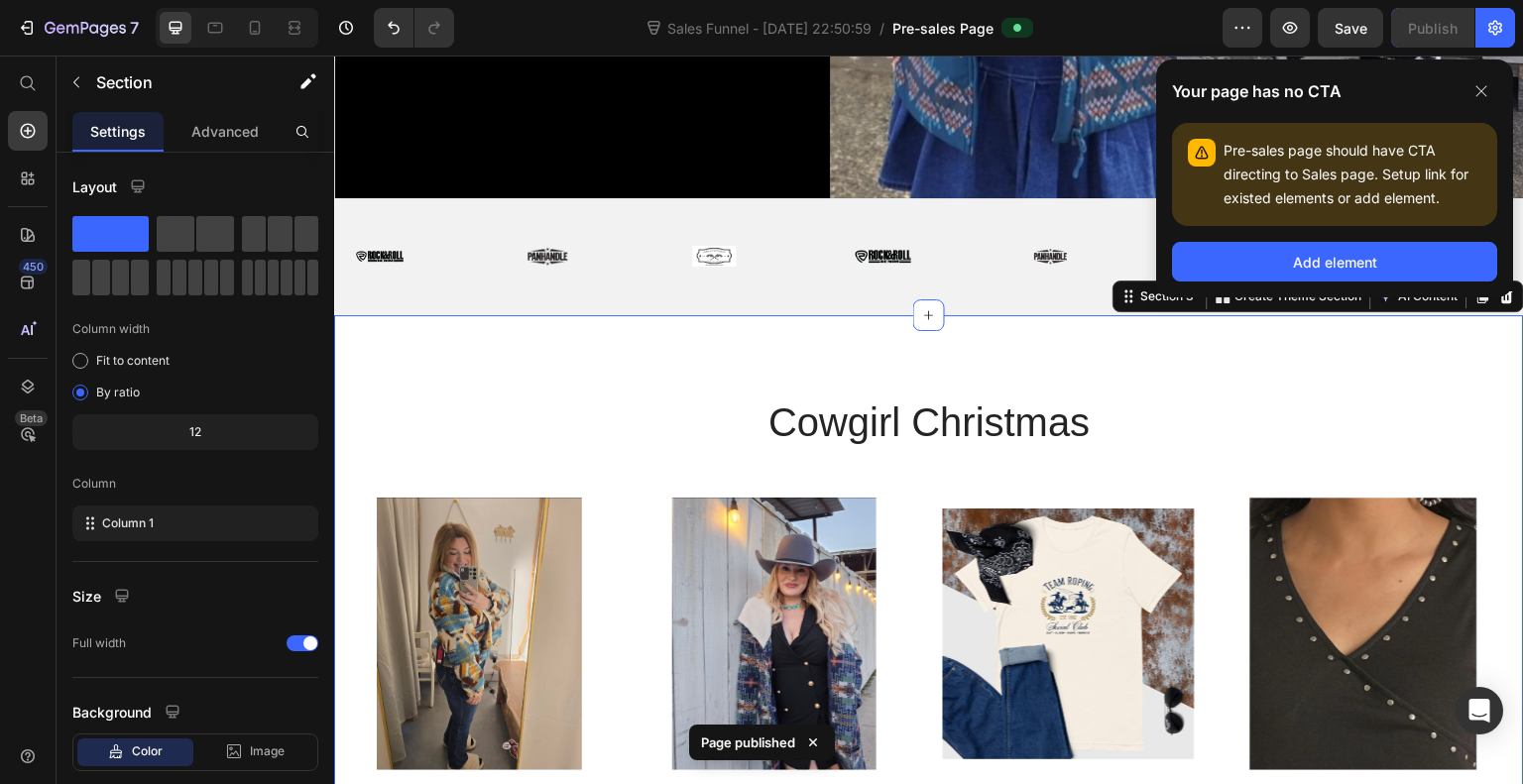 click on "Add element" at bounding box center [1335, 262] 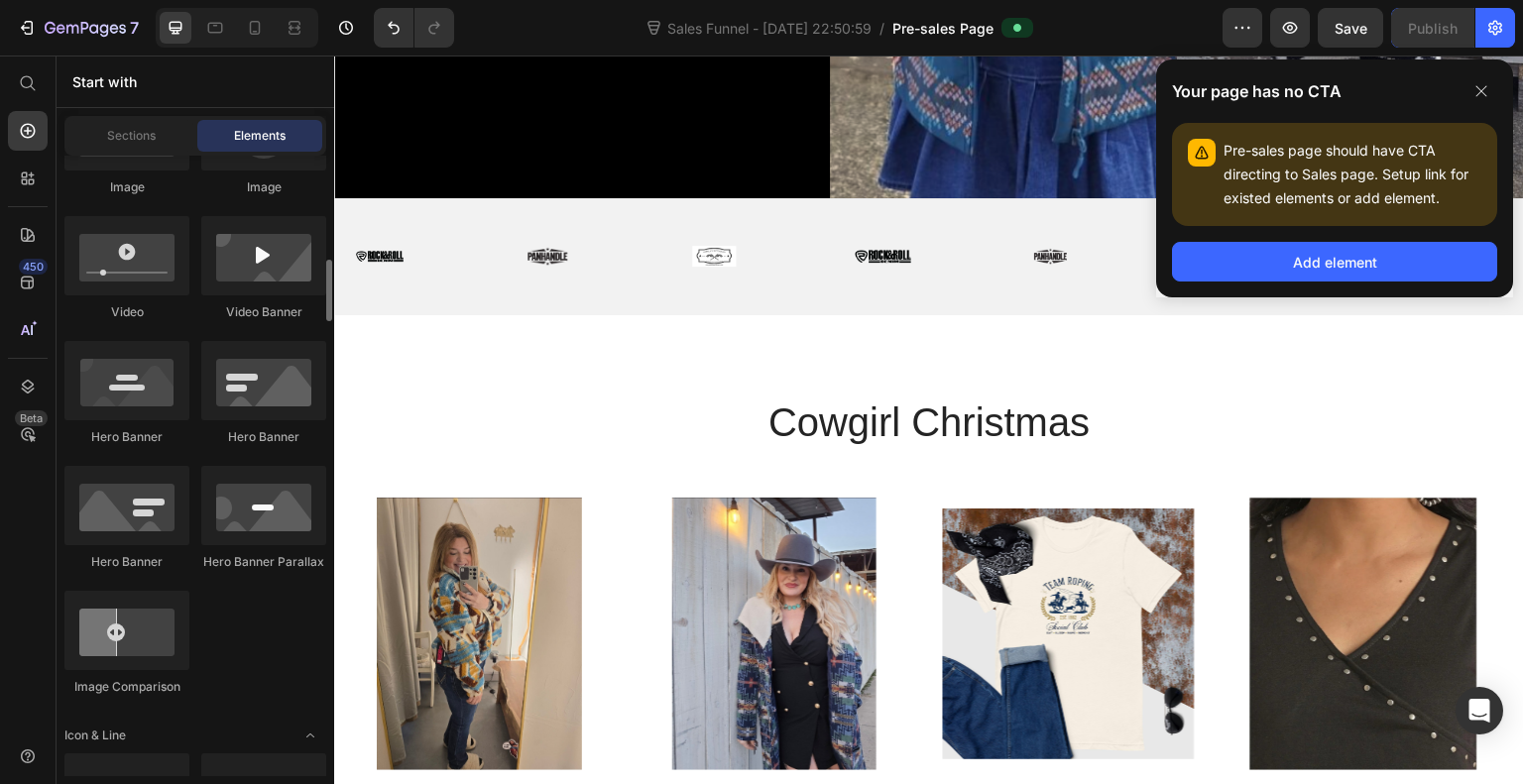 scroll, scrollTop: 844, scrollLeft: 0, axis: vertical 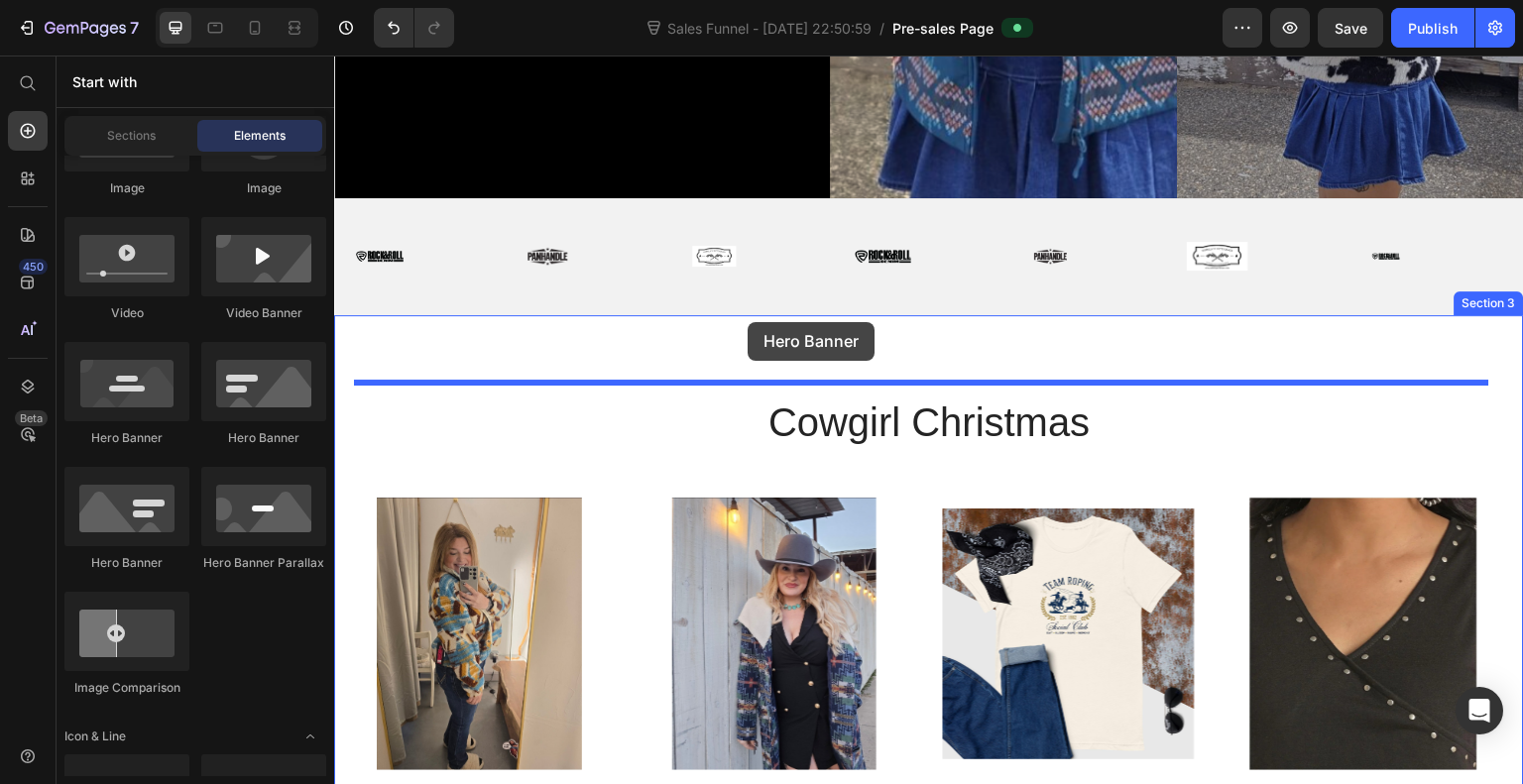 drag, startPoint x: 476, startPoint y: 455, endPoint x: 748, endPoint y: 322, distance: 302.77549 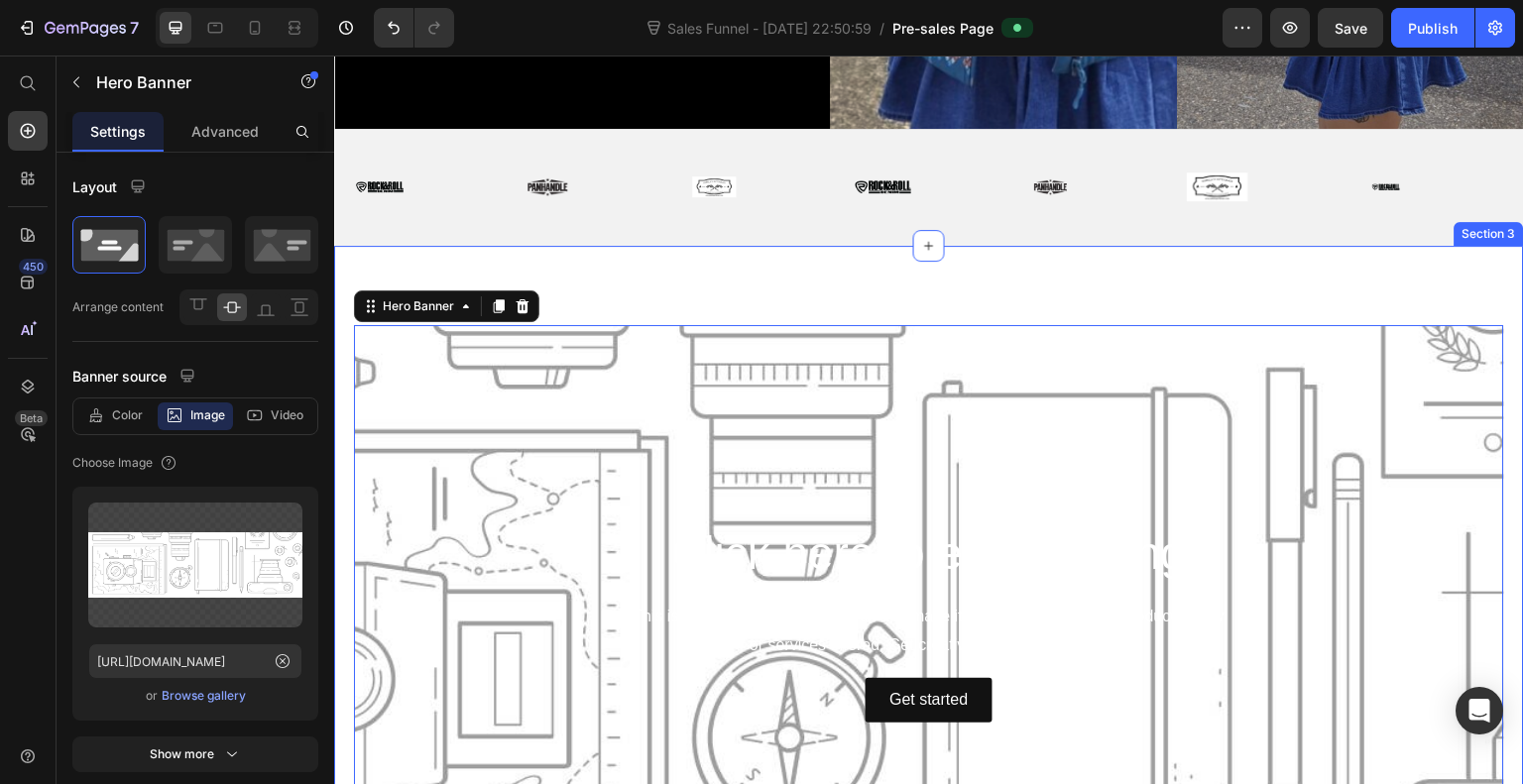 scroll, scrollTop: 860, scrollLeft: 0, axis: vertical 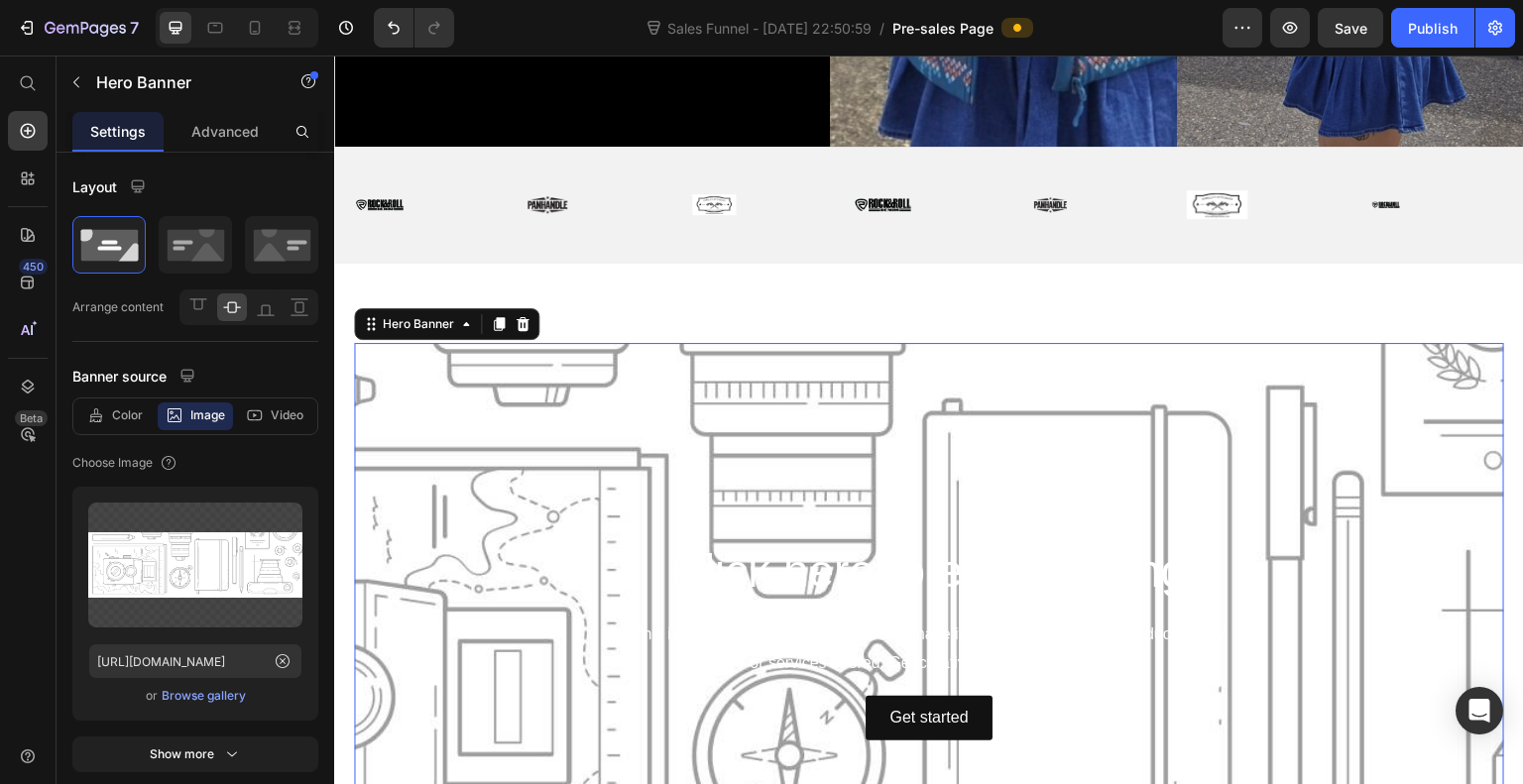 click 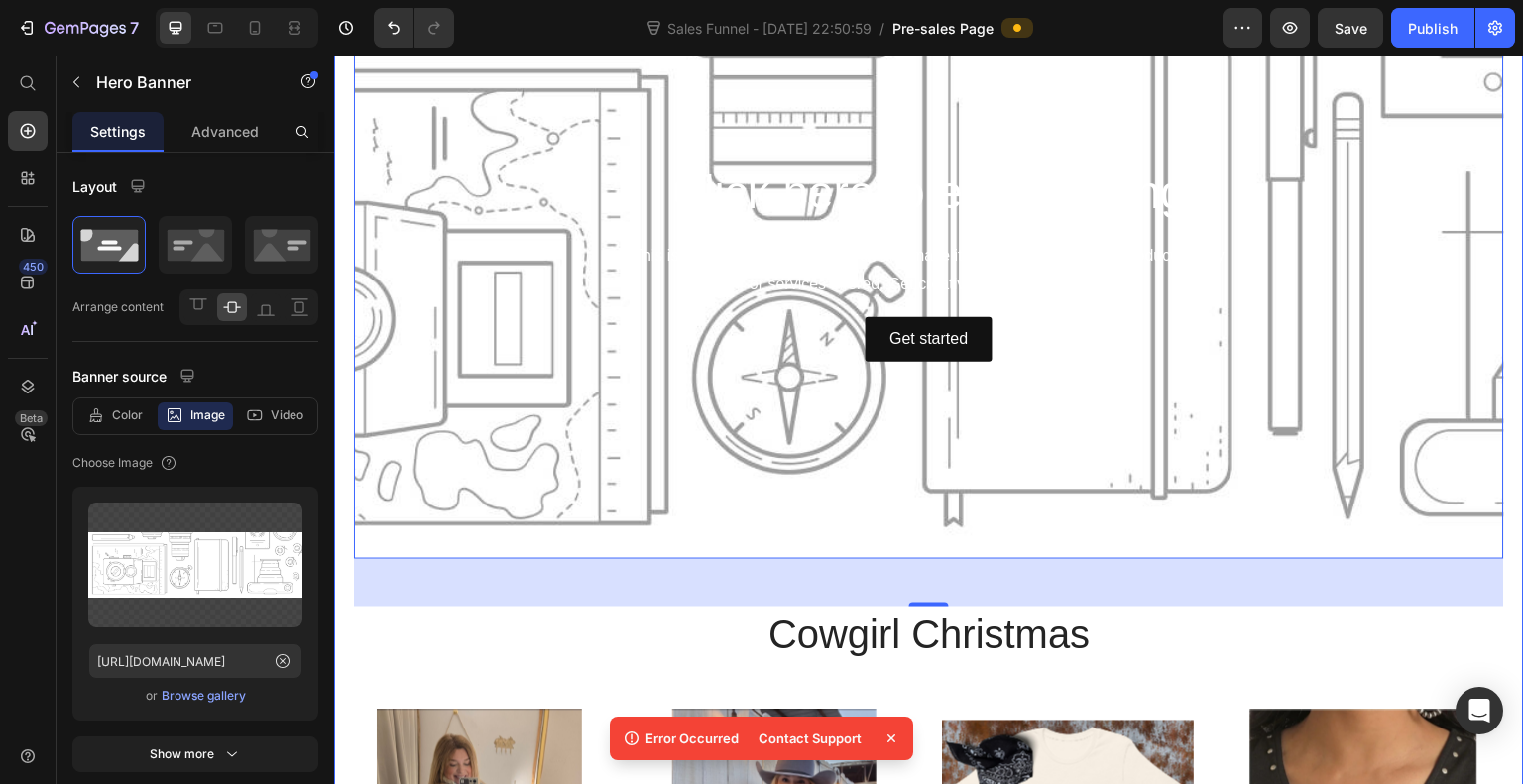 scroll, scrollTop: 1240, scrollLeft: 0, axis: vertical 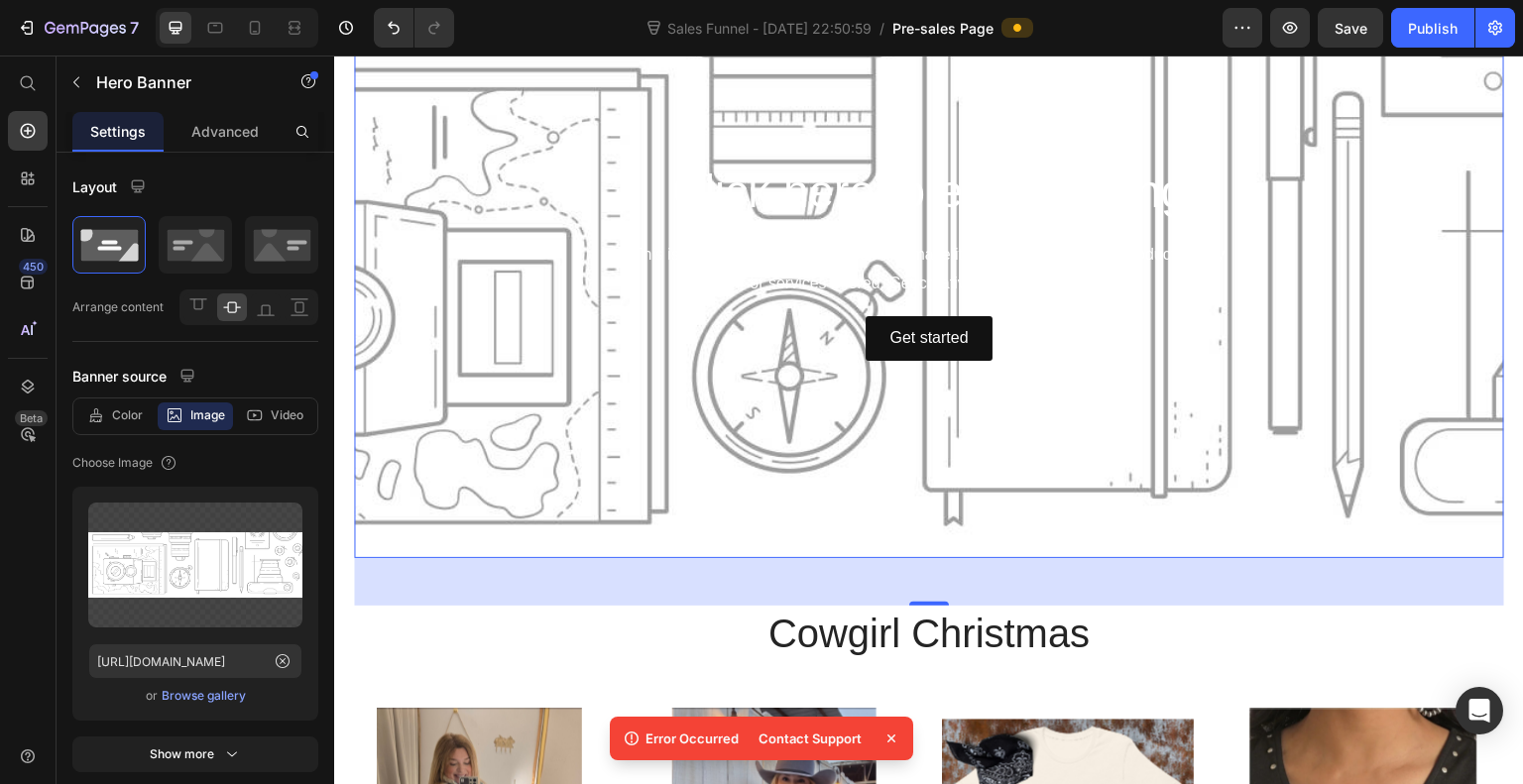 click 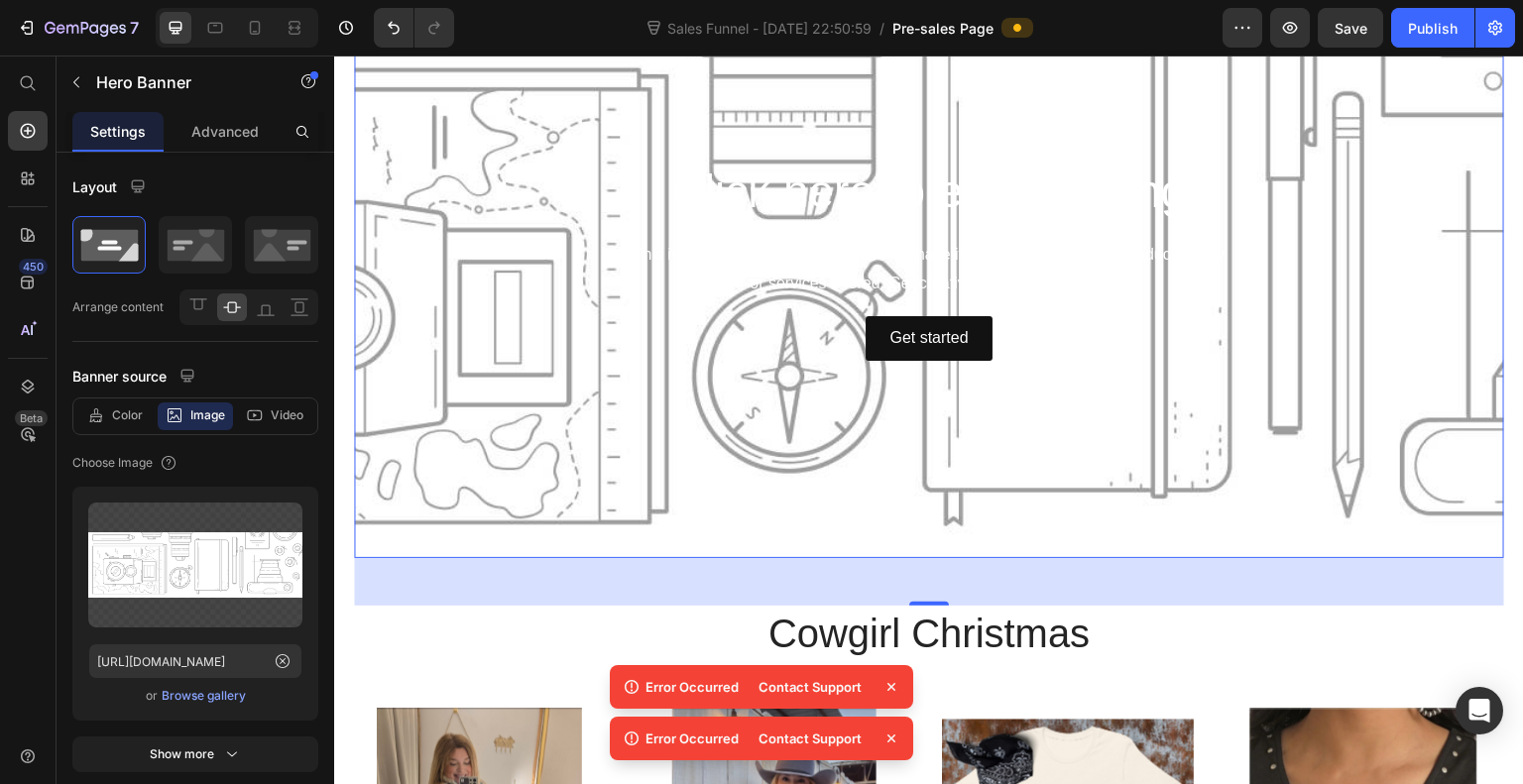 click 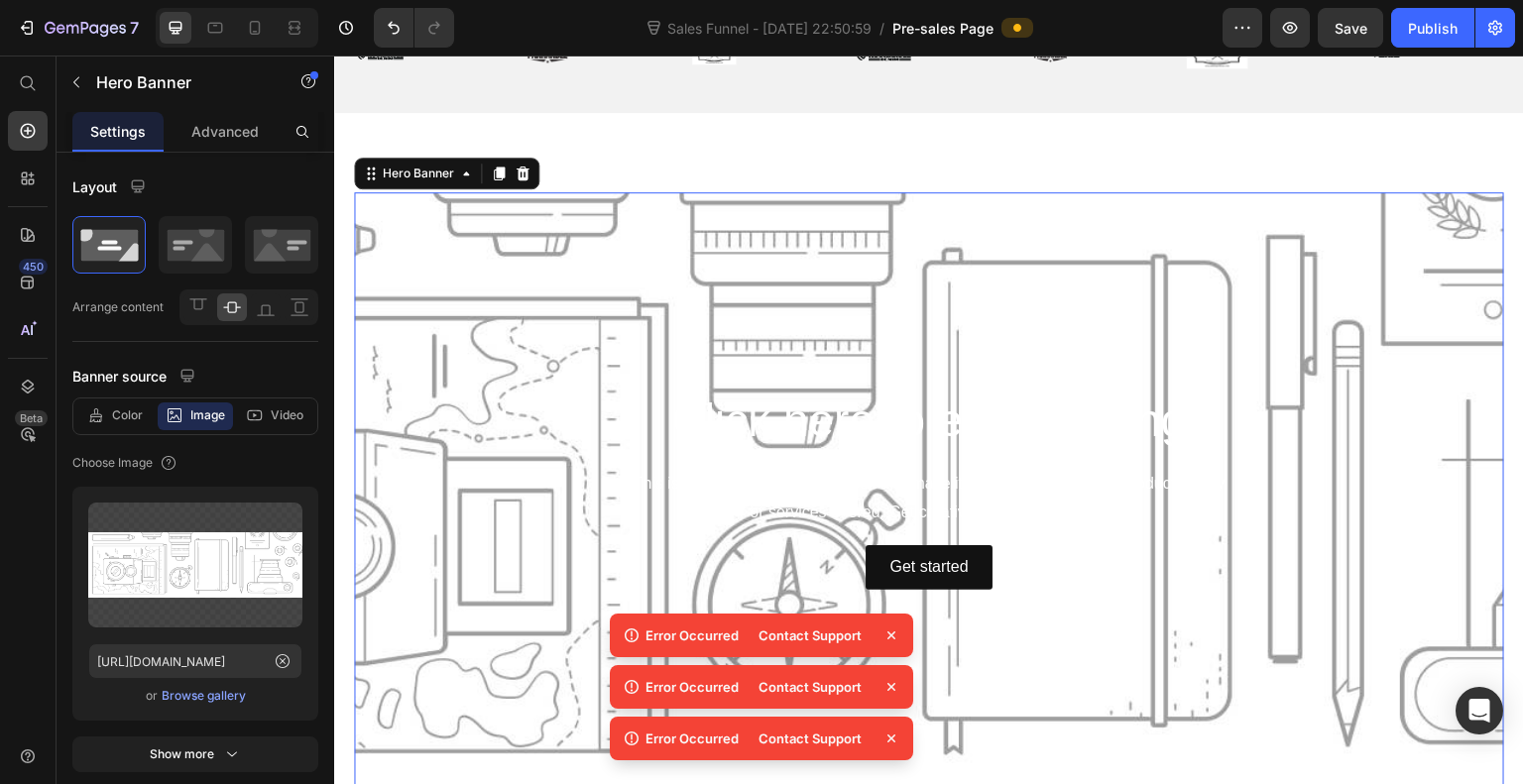 scroll, scrollTop: 1013, scrollLeft: 0, axis: vertical 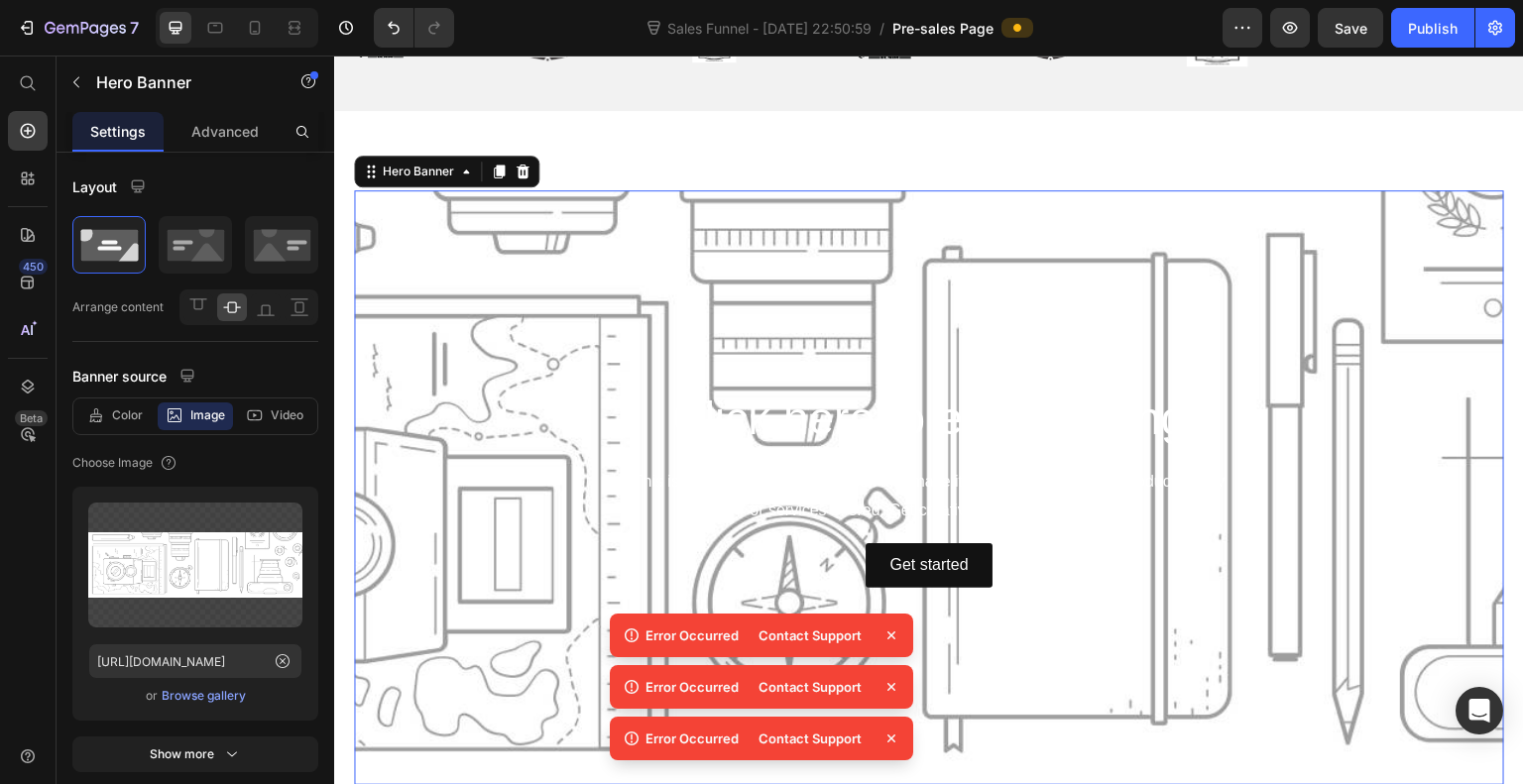 click 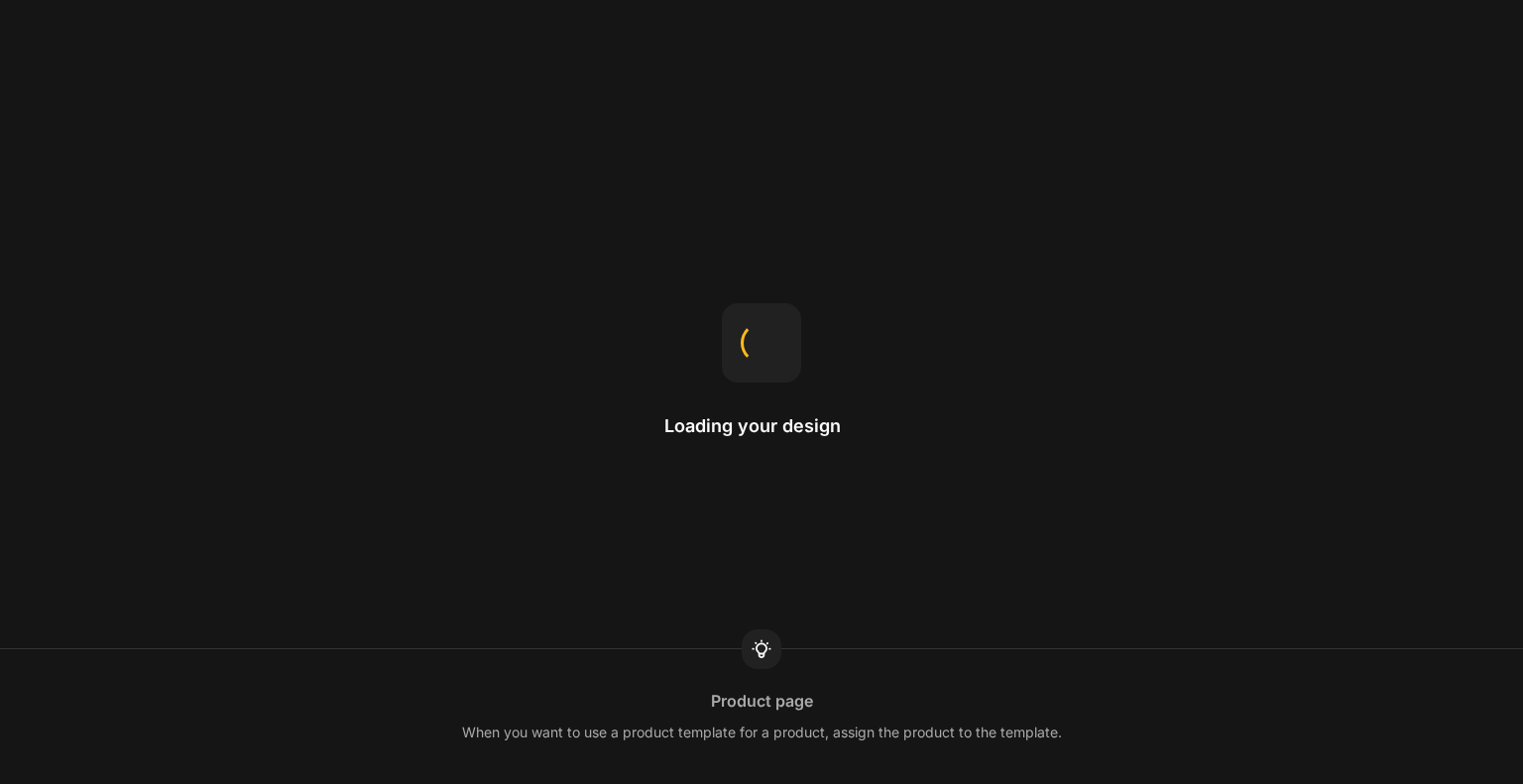 scroll, scrollTop: 0, scrollLeft: 0, axis: both 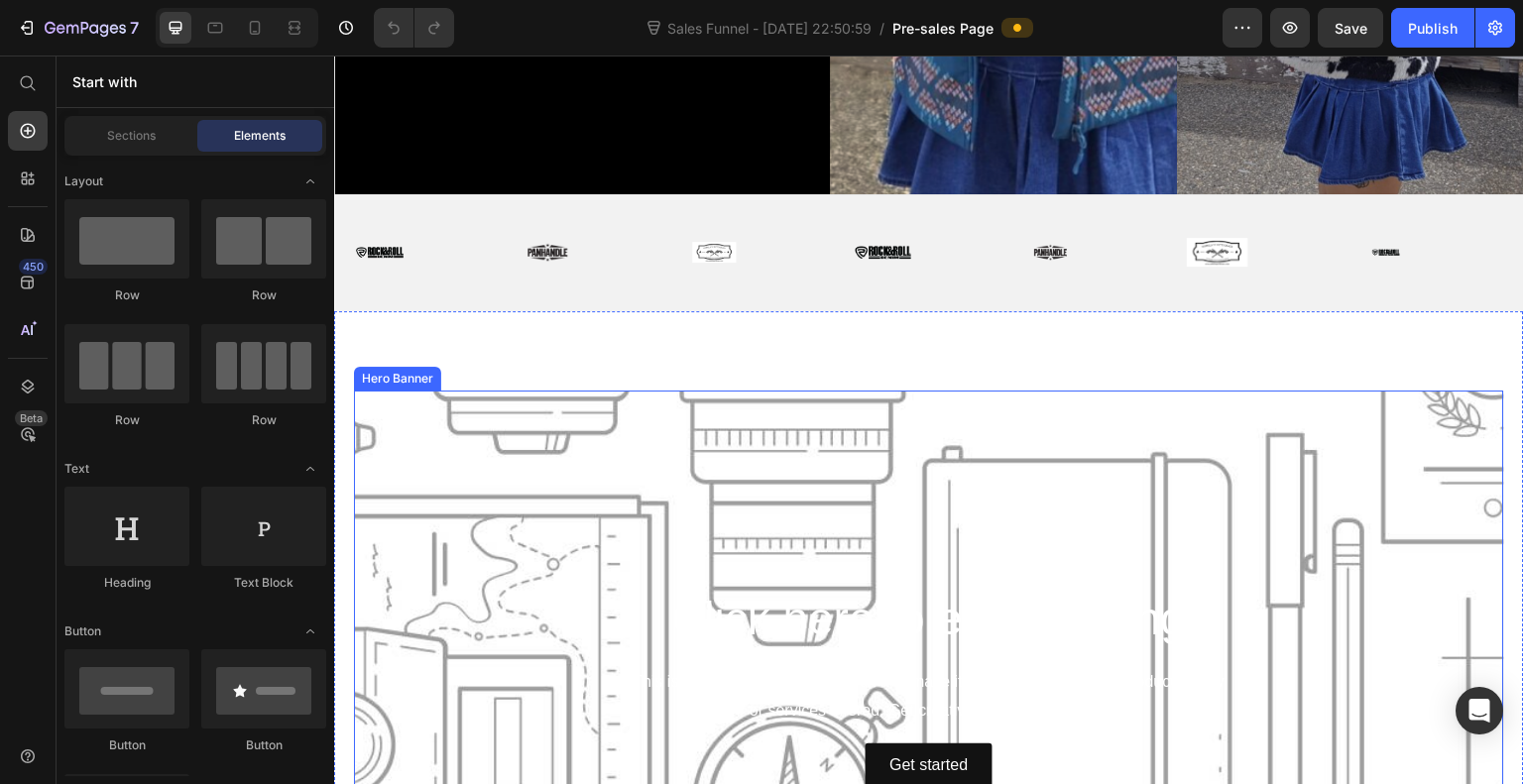 click at bounding box center [929, 688] 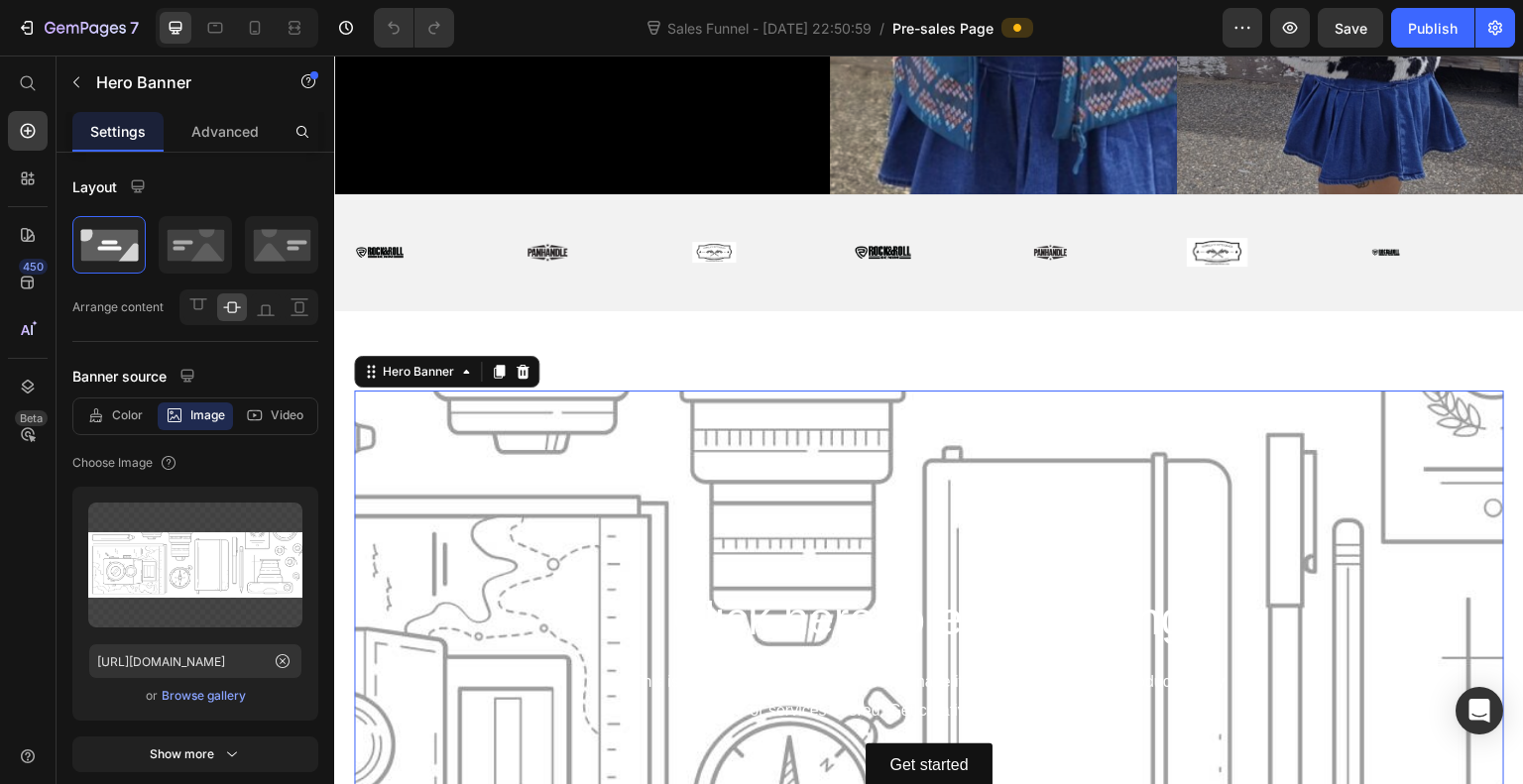 click 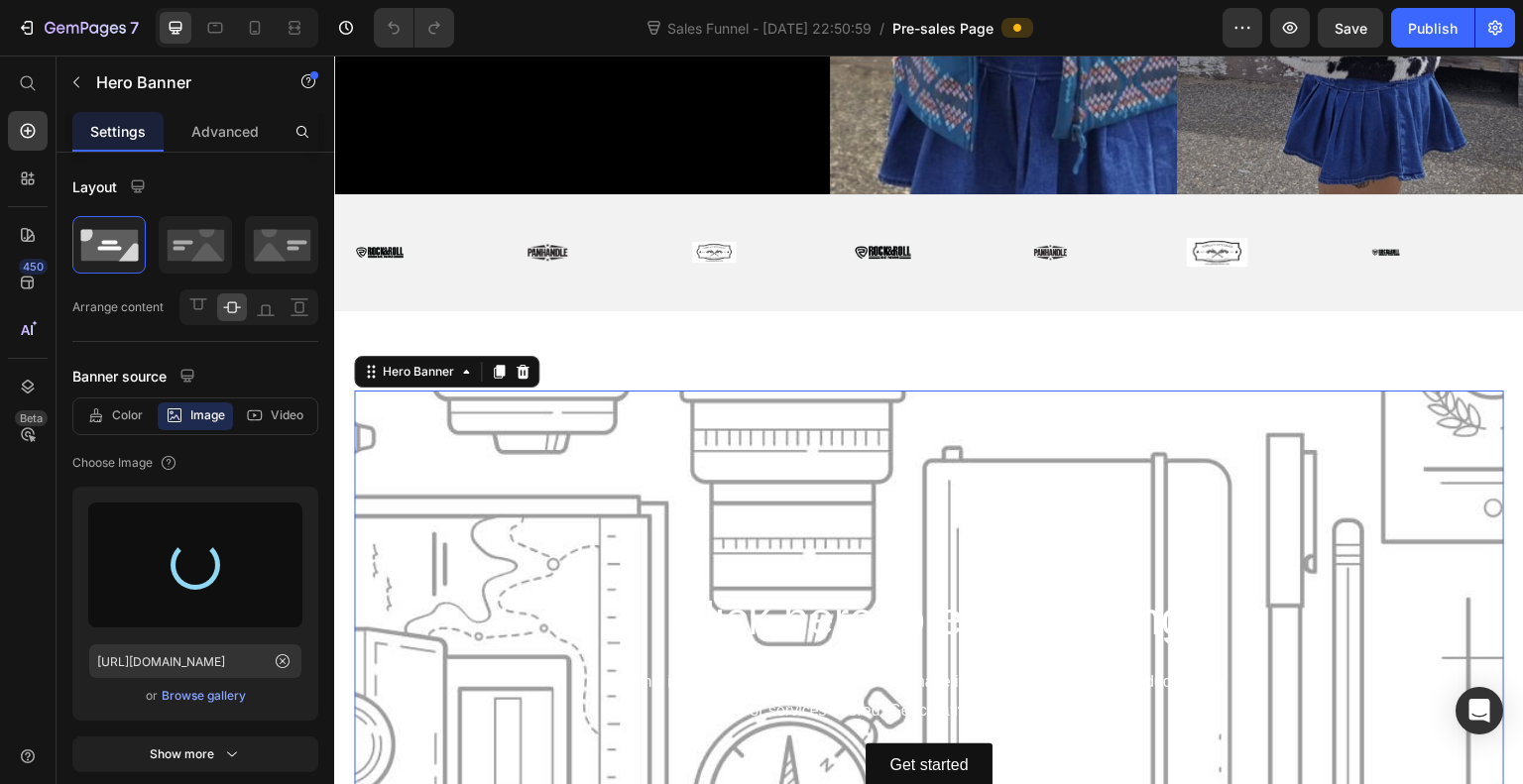 type on "https://cdn.shopify.com/s/files/1/0820/2525/1131/files/gempages_574625324487148319-dcff3deb-9957-42ee-88d6-06d0f9c513bf.jpg" 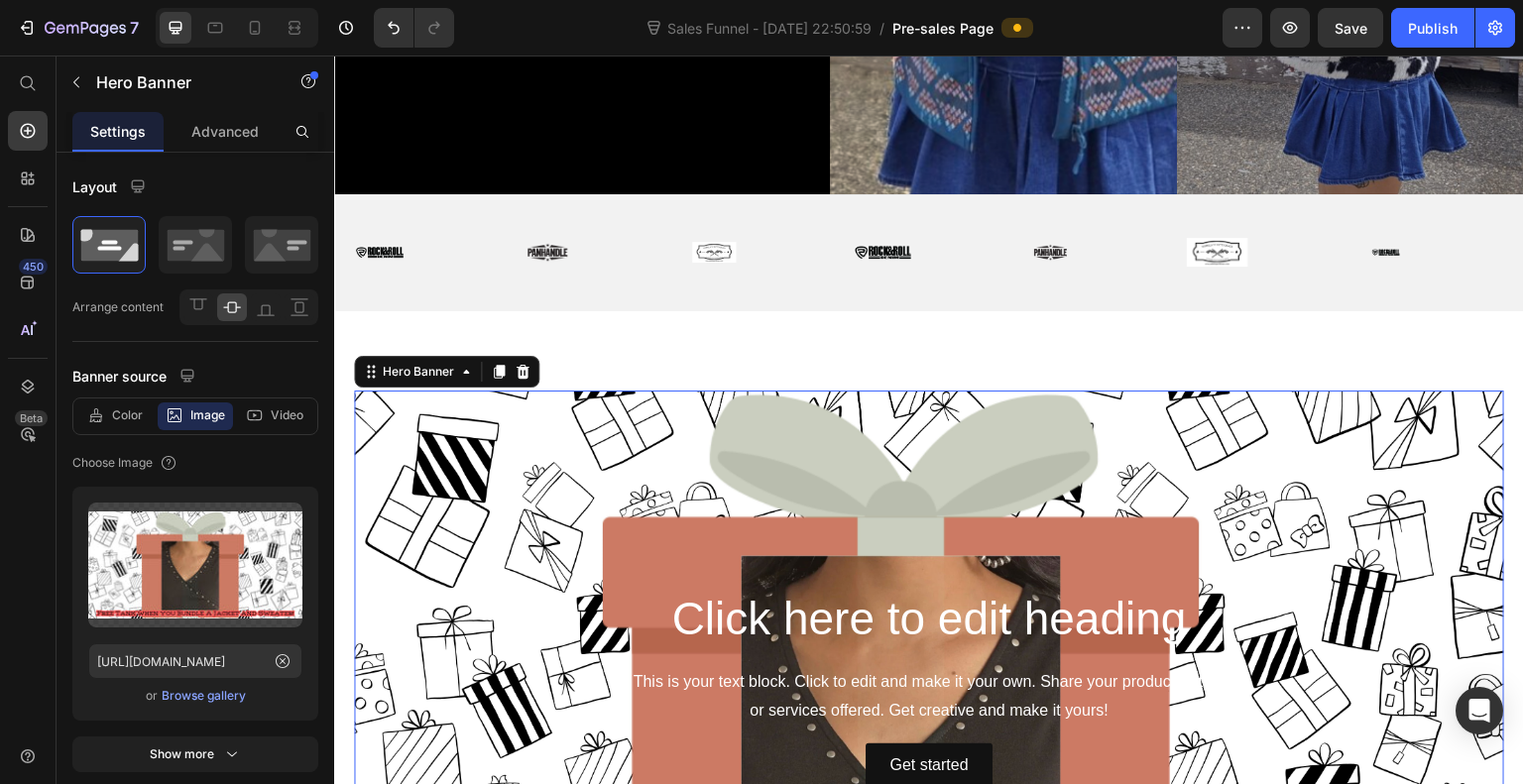 scroll, scrollTop: 1051, scrollLeft: 0, axis: vertical 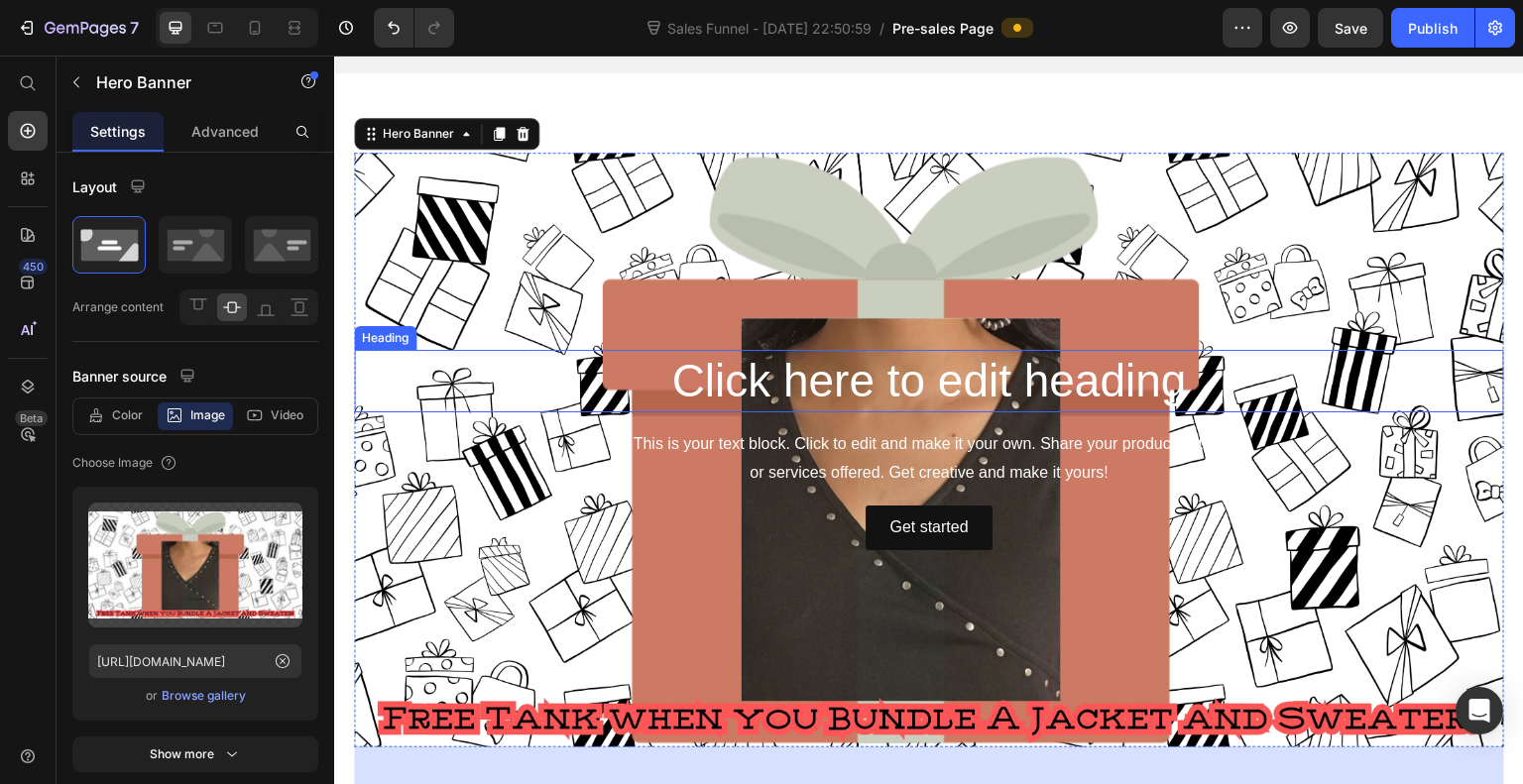 click on "Click here to edit heading" at bounding box center (929, 382) 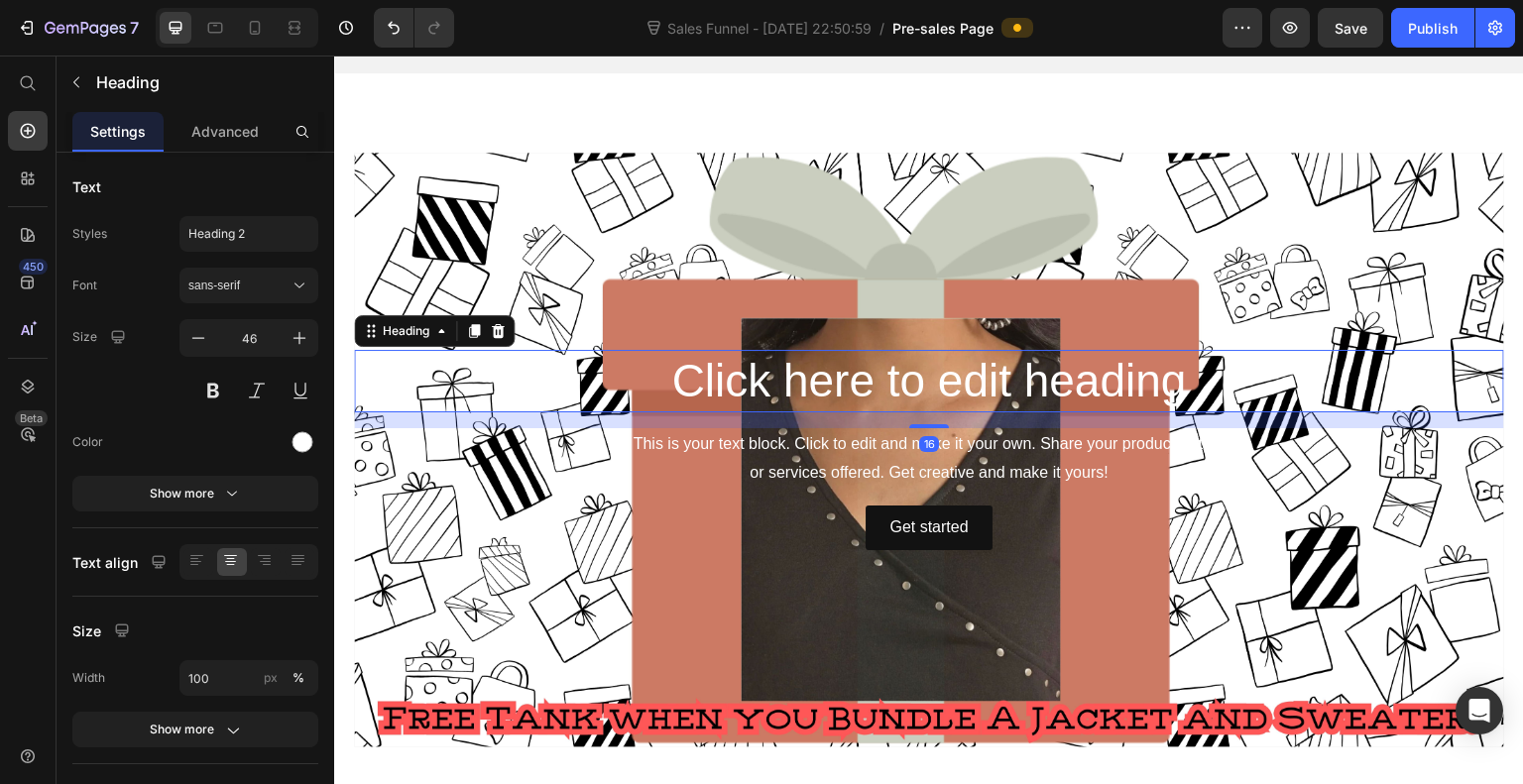 click on "Click here to edit heading" at bounding box center (929, 382) 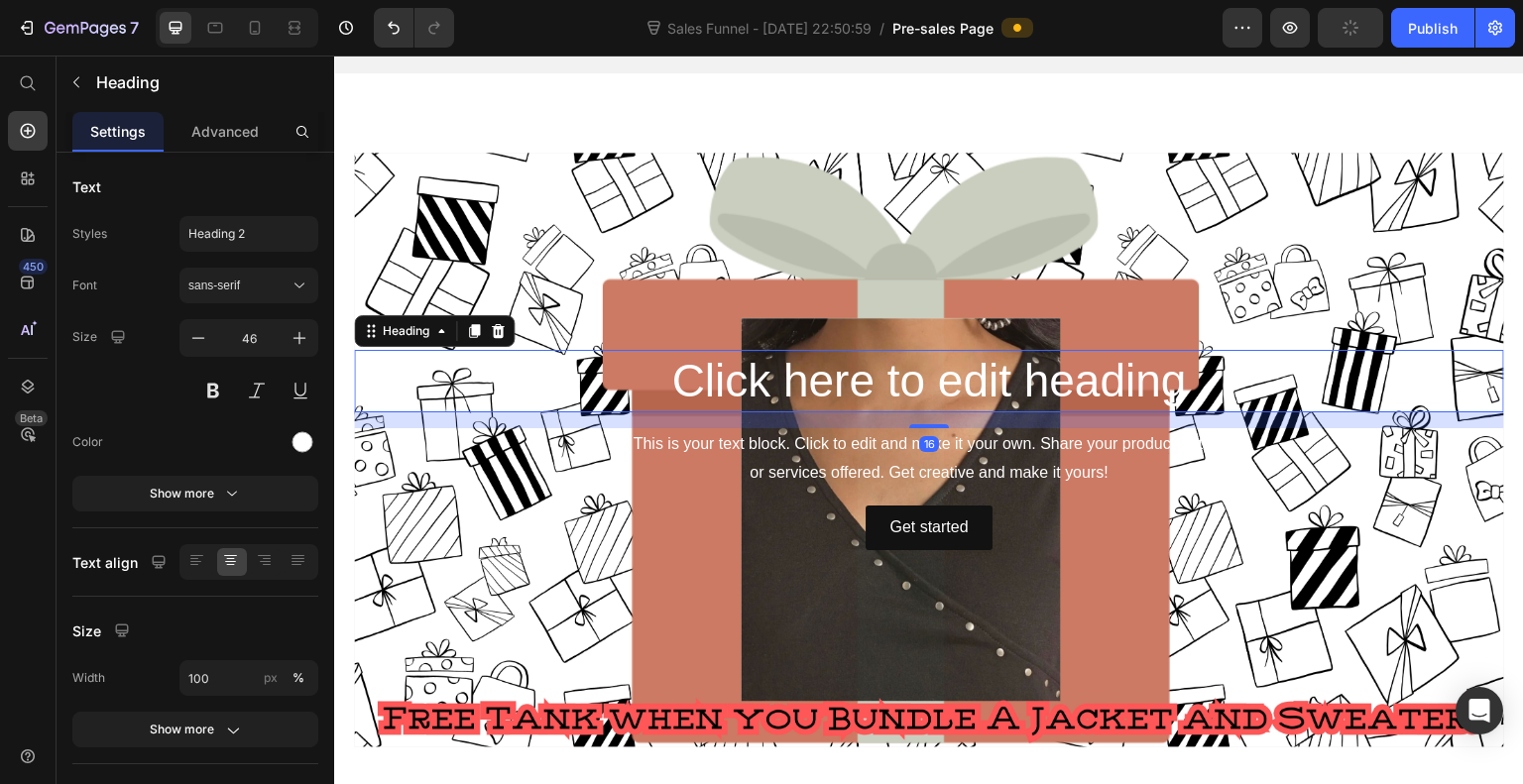 click on "Click here to edit heading" at bounding box center [929, 382] 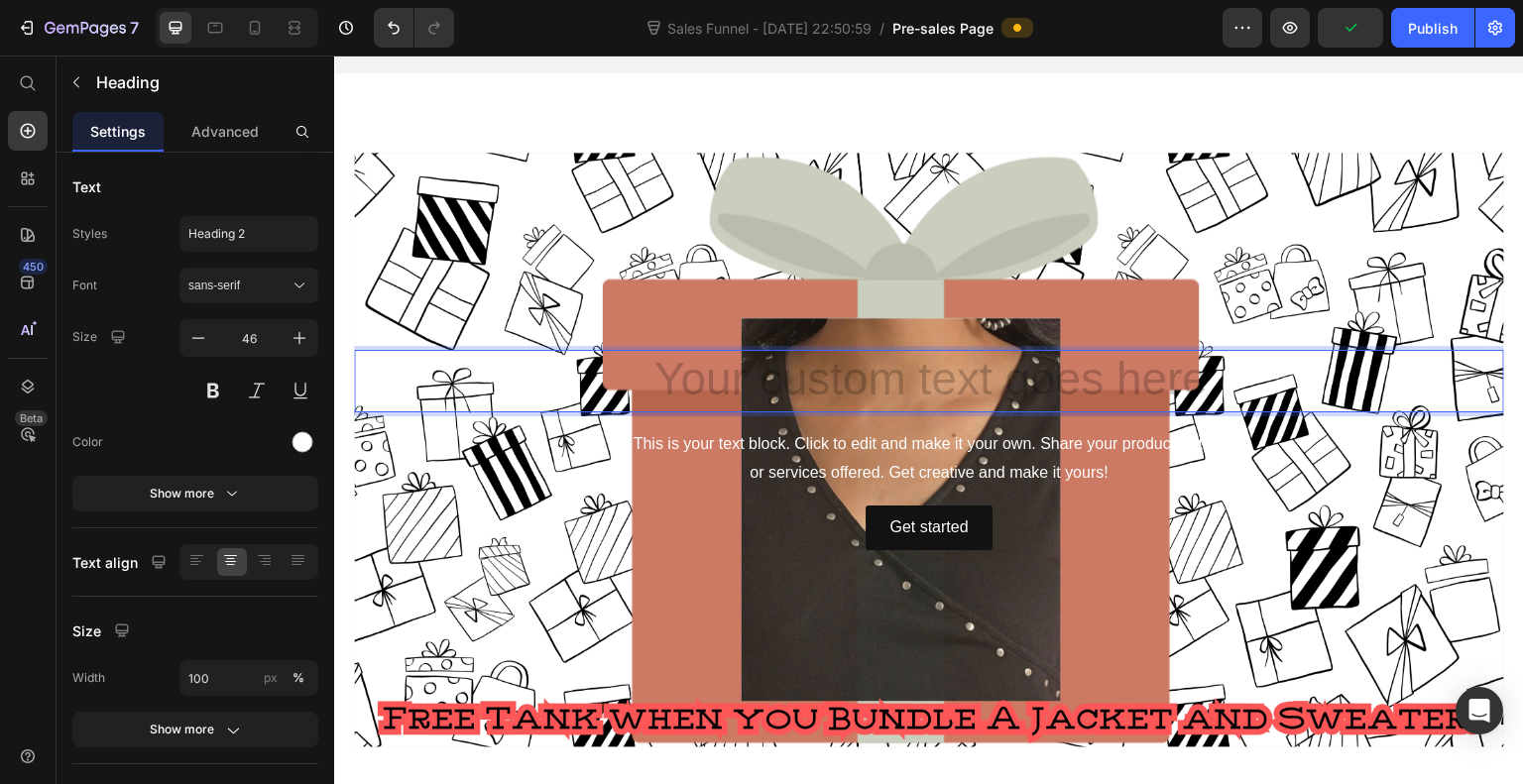 scroll, scrollTop: 1021, scrollLeft: 0, axis: vertical 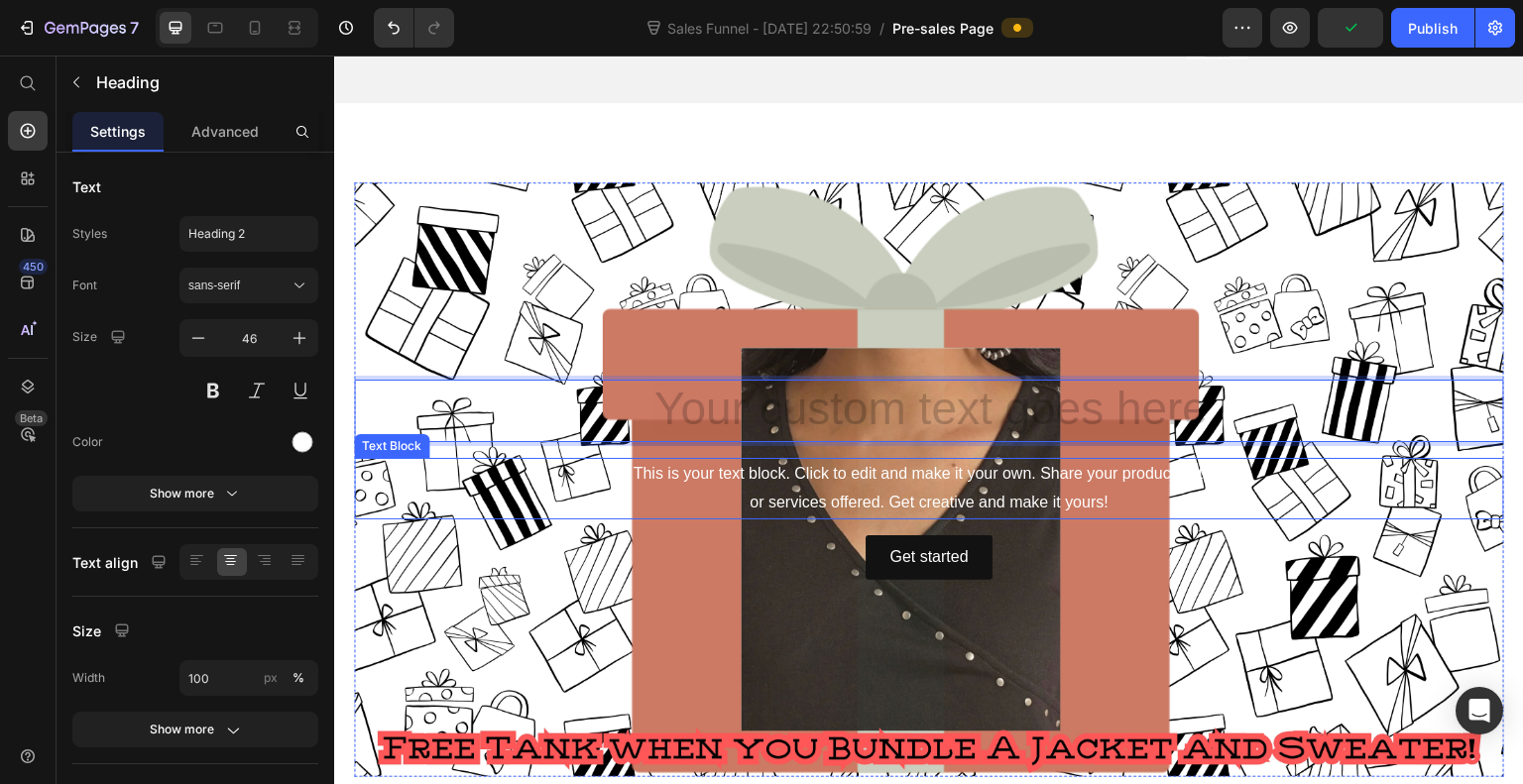 click on "This is your text block. Click to edit and make it your own. Share your product's story                   or services offered. Get creative and make it yours!" at bounding box center (929, 489) 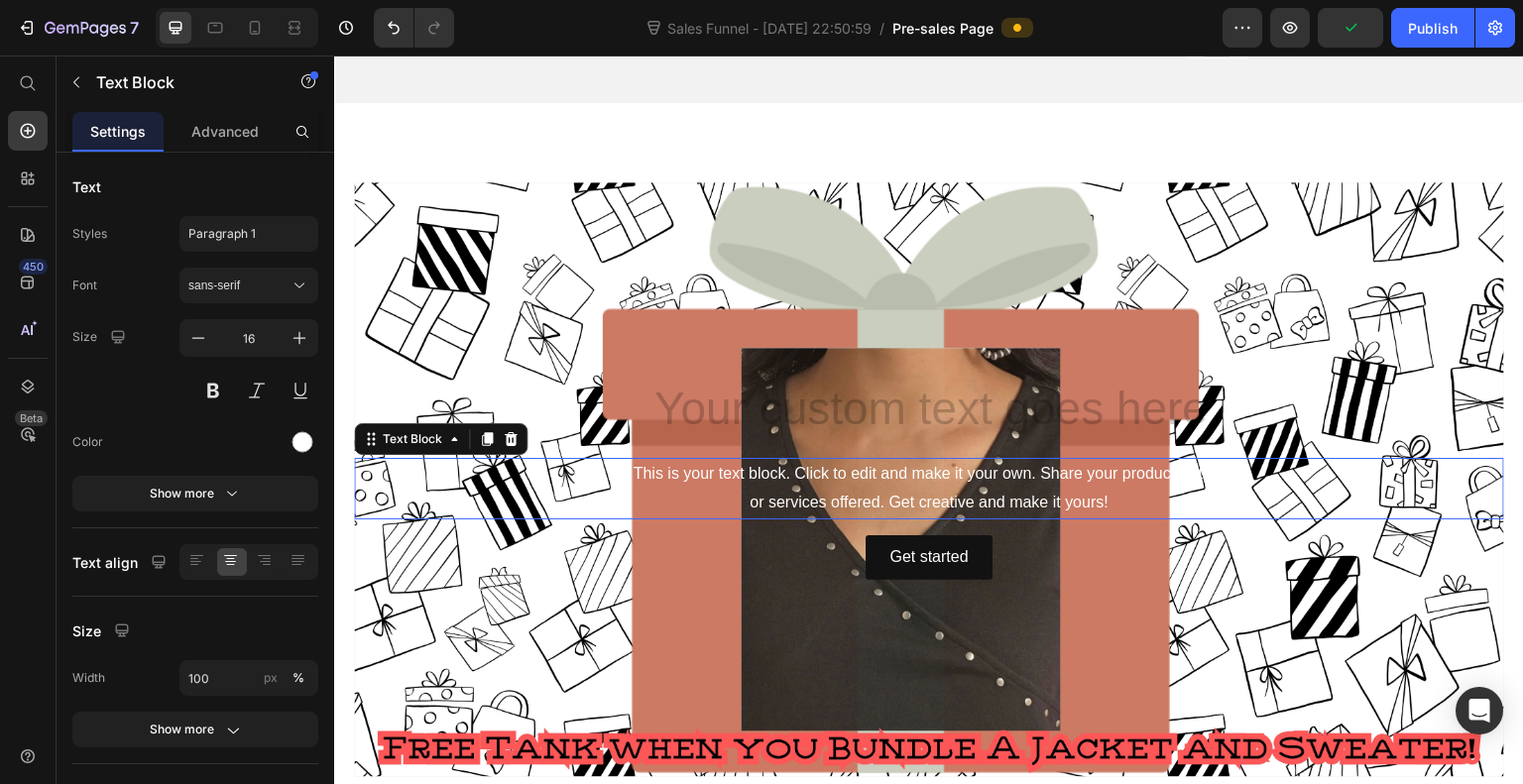 click on "This is your text block. Click to edit and make it your own. Share your product's story or services offered. Get creative and make it yours!" at bounding box center [929, 489] 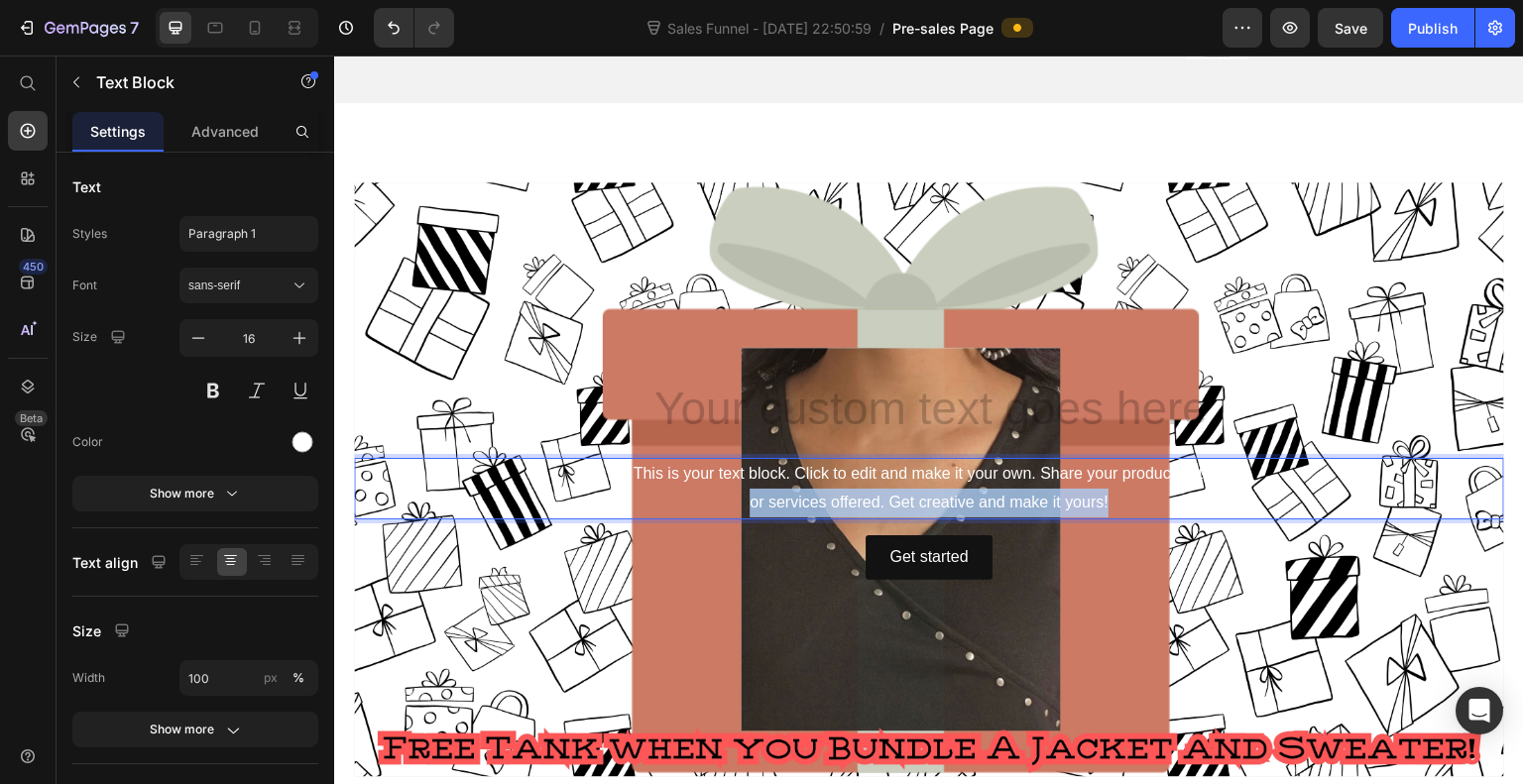 click on "This is your text block. Click to edit and make it your own. Share your product's story or services offered. Get creative and make it yours!" at bounding box center (929, 489) 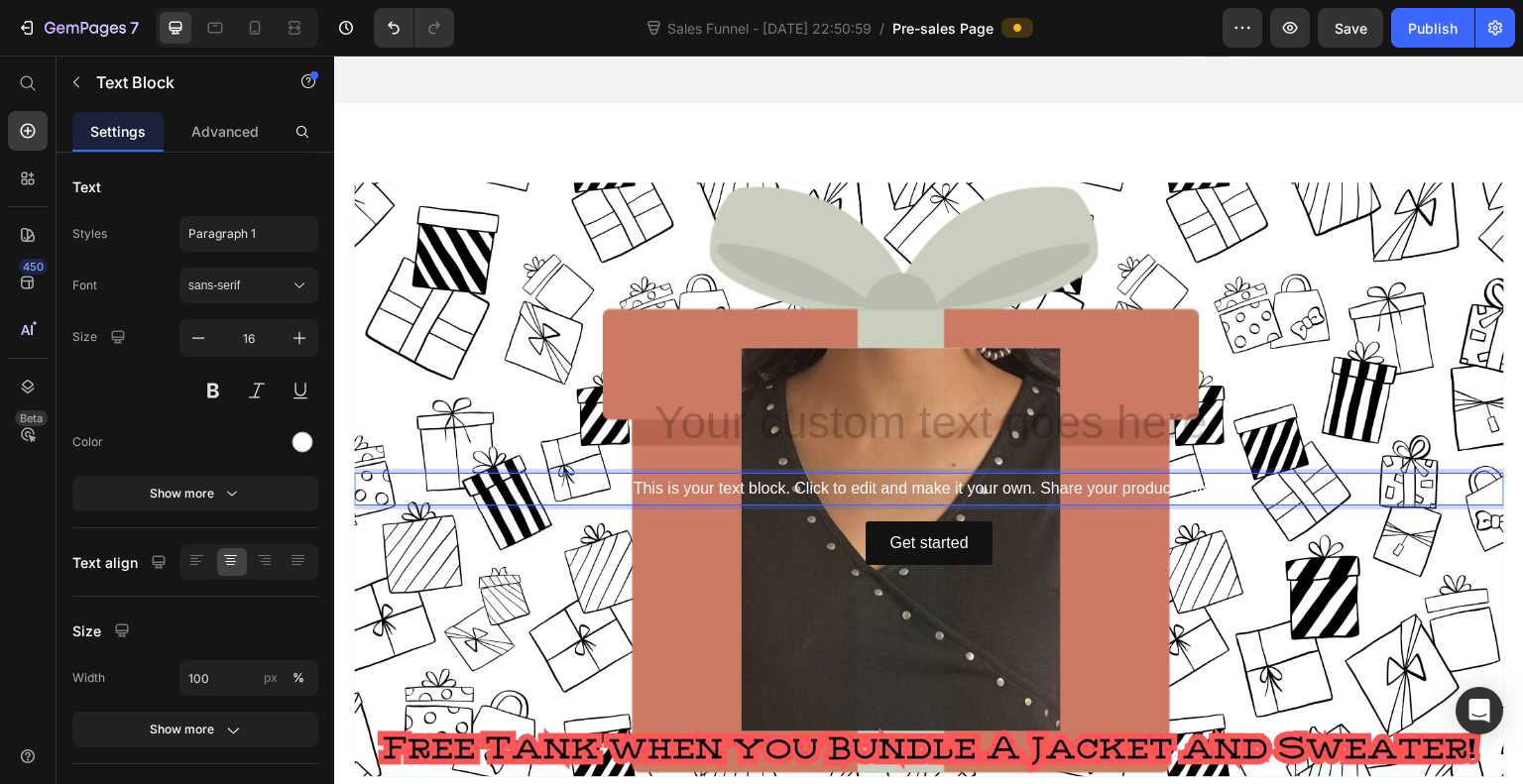 scroll, scrollTop: 1035, scrollLeft: 0, axis: vertical 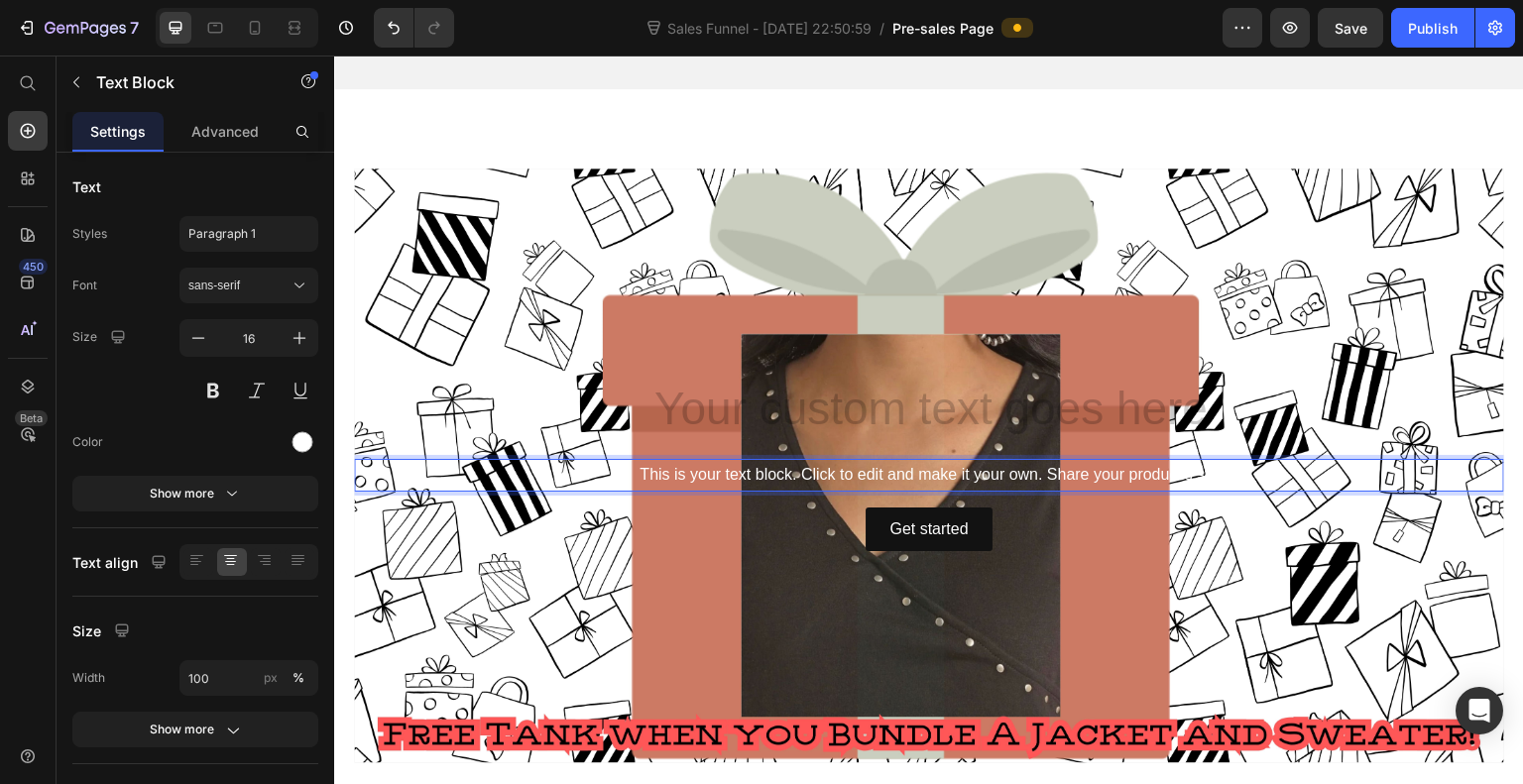 click on "This is your text block. Click to edit and make it your own. Share your product's sto" at bounding box center (929, 475) 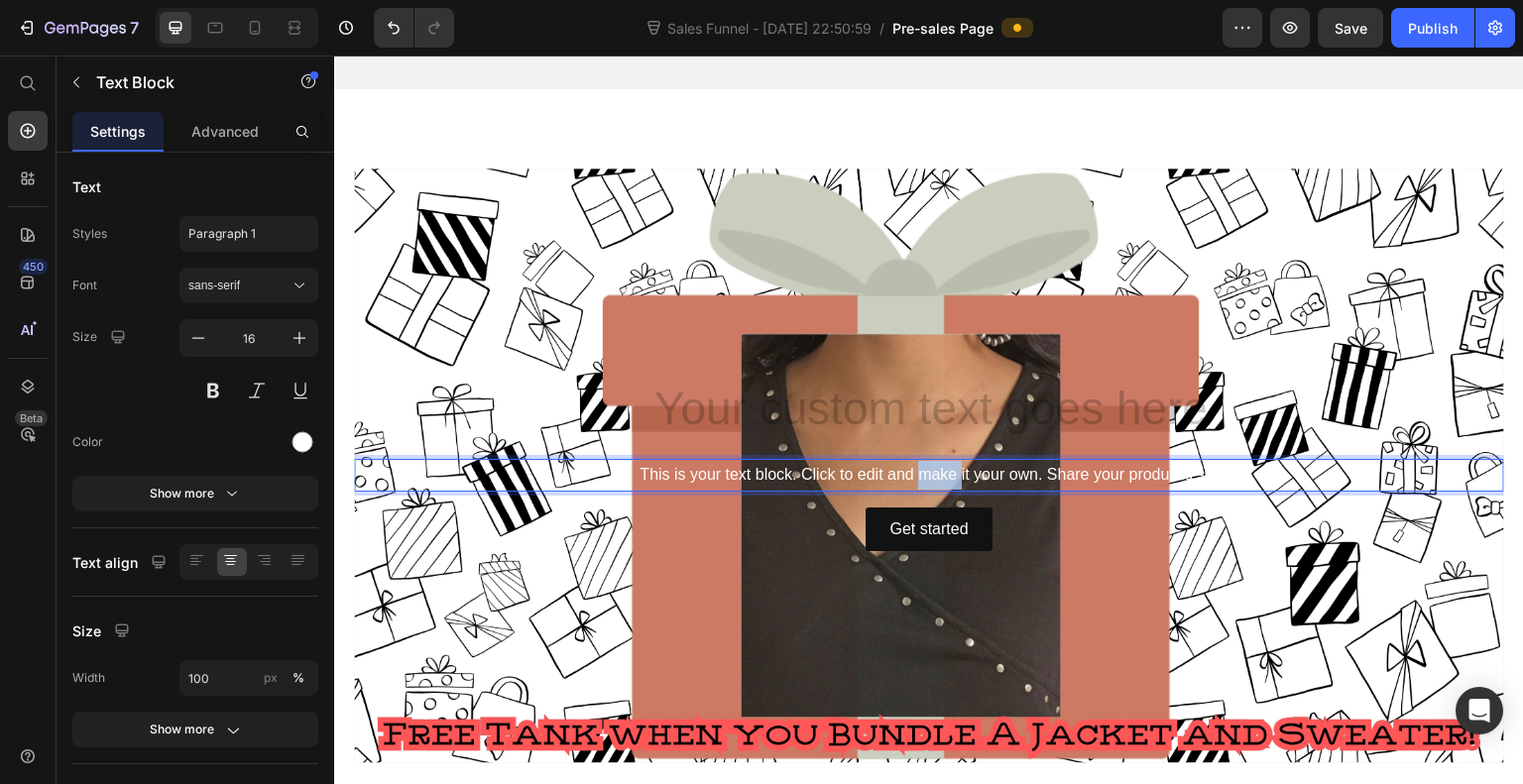click on "This is your text block. Click to edit and make it your own. Share your product's sto" at bounding box center (929, 475) 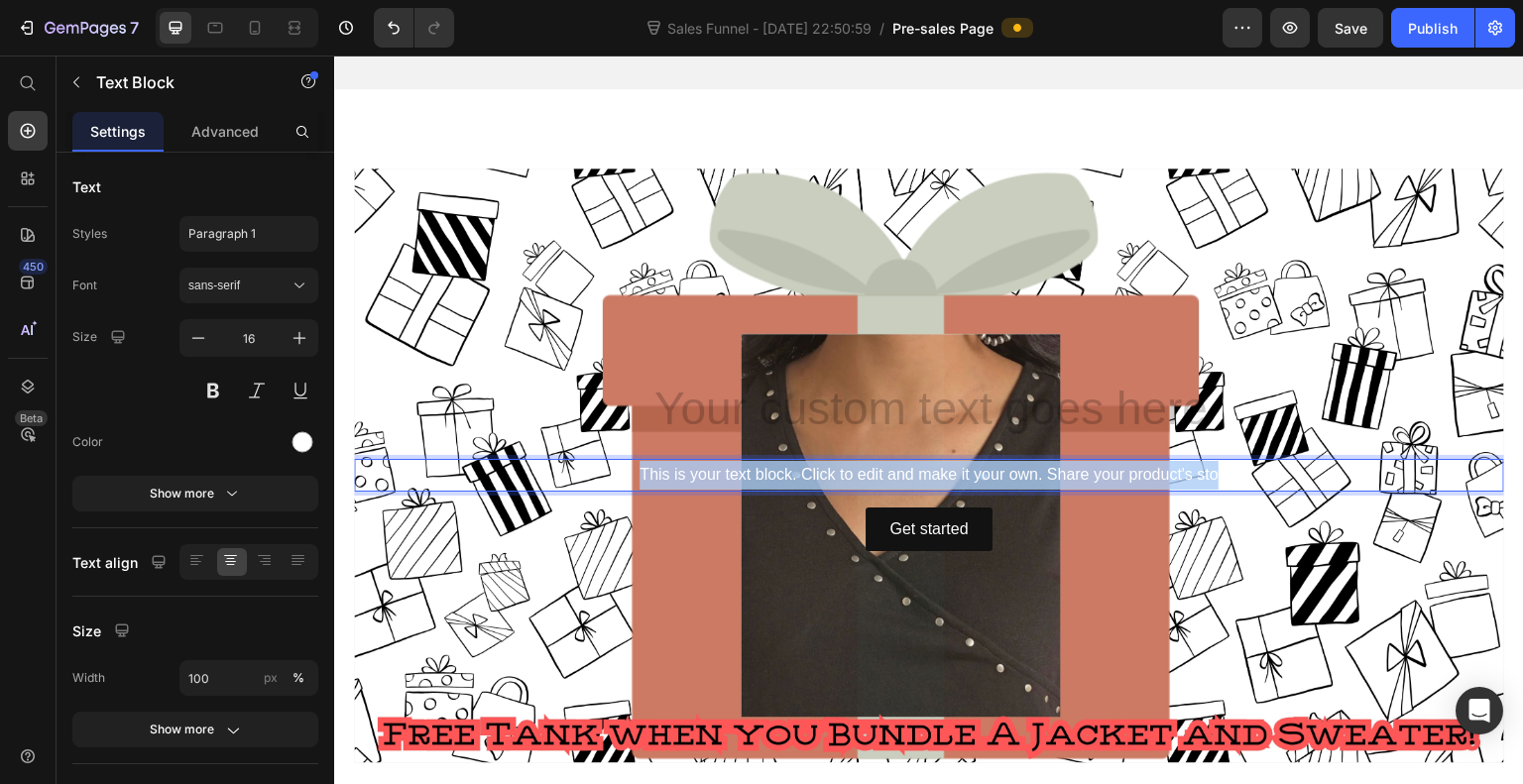 click on "This is your text block. Click to edit and make it your own. Share your product's sto" at bounding box center (929, 475) 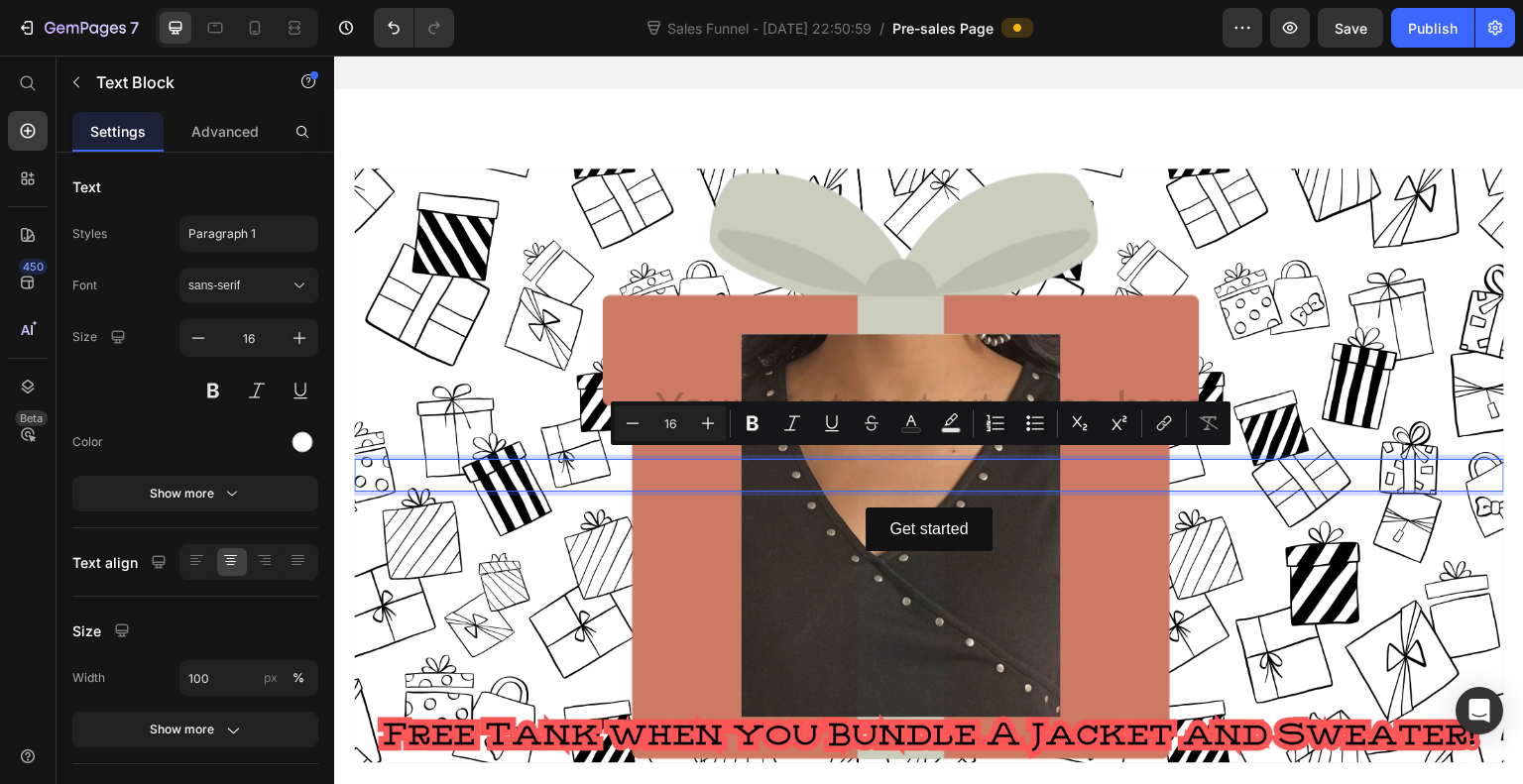 scroll, scrollTop: 1021, scrollLeft: 0, axis: vertical 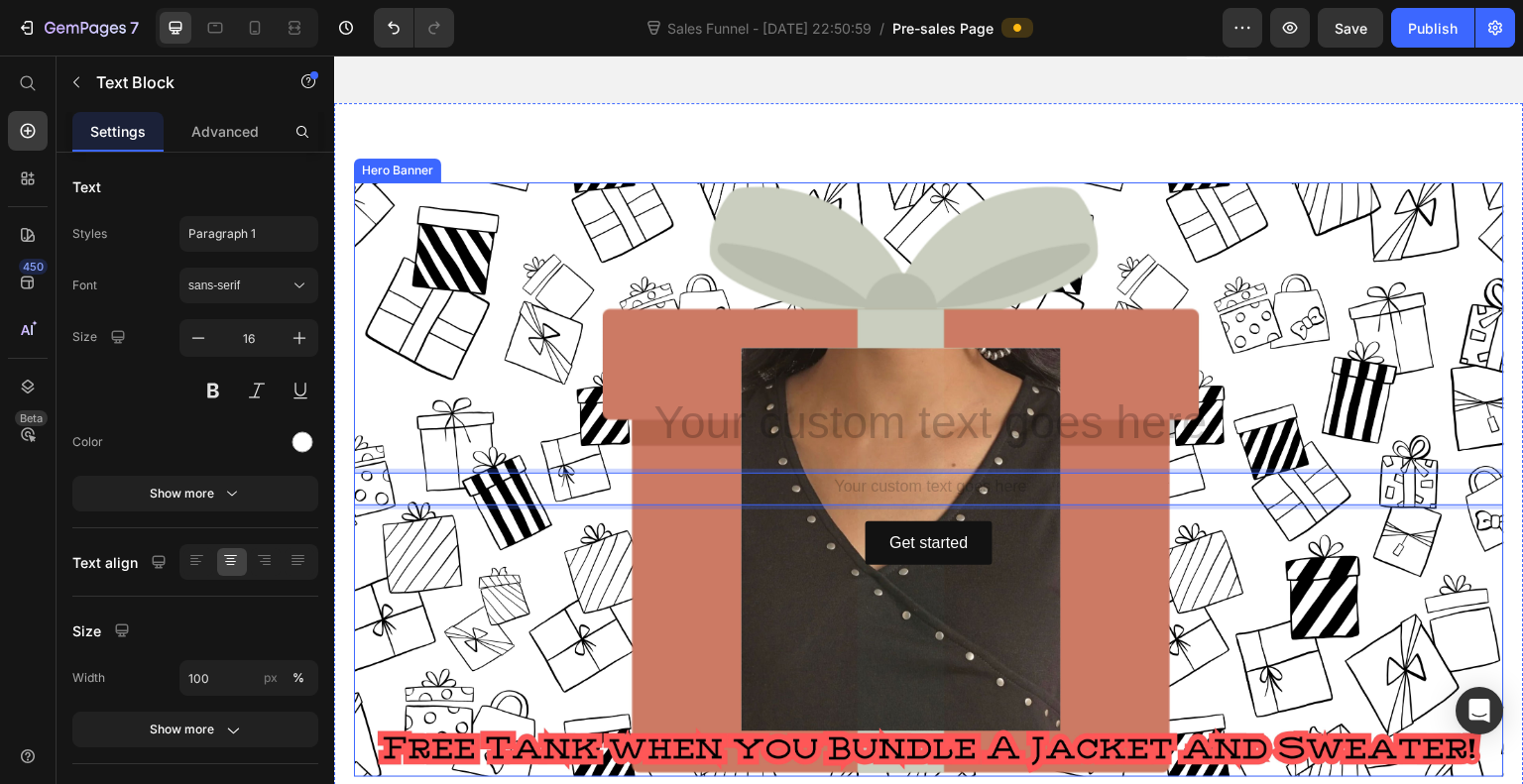 click at bounding box center [929, 480] 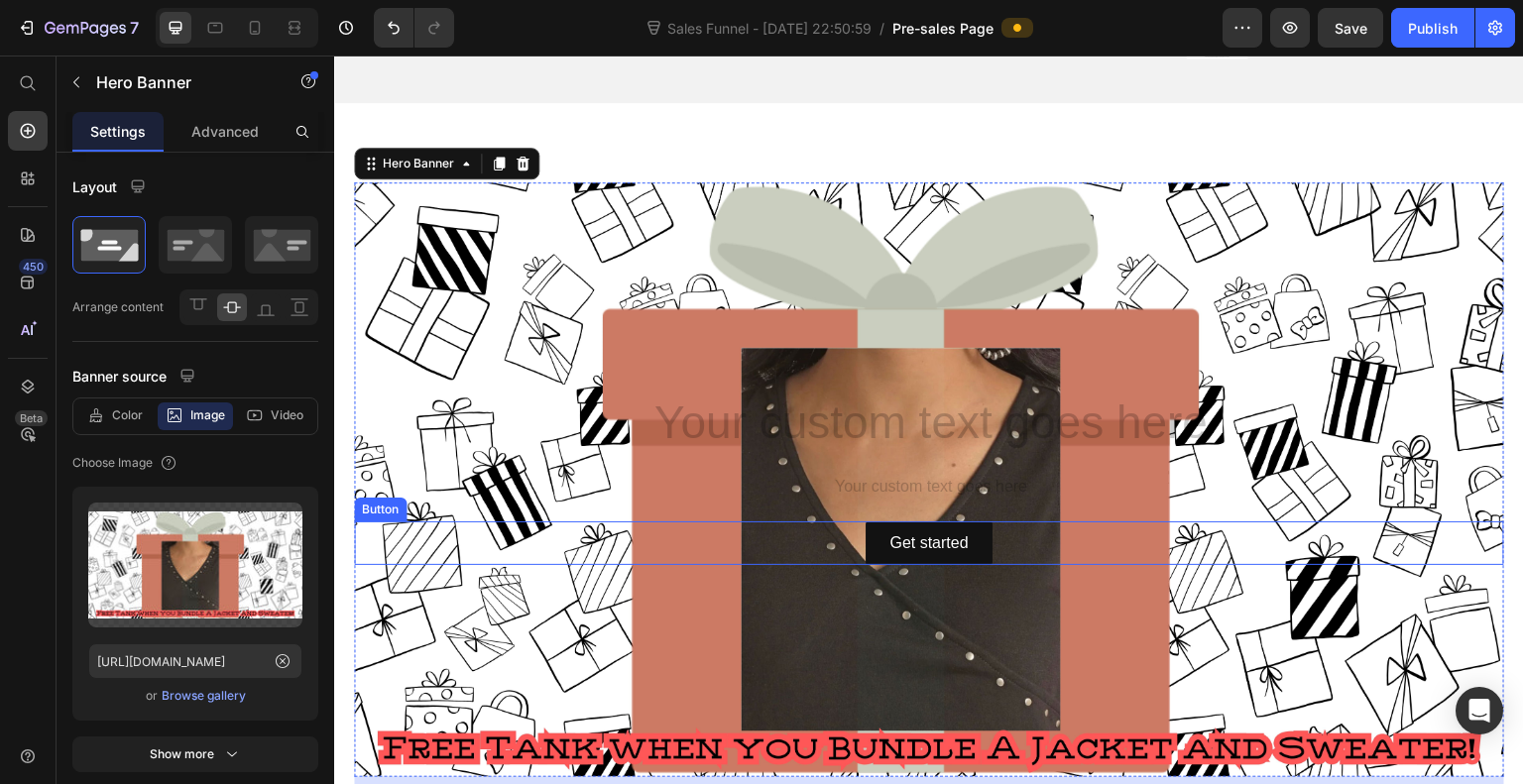 click on "Get started" at bounding box center [928, 543] 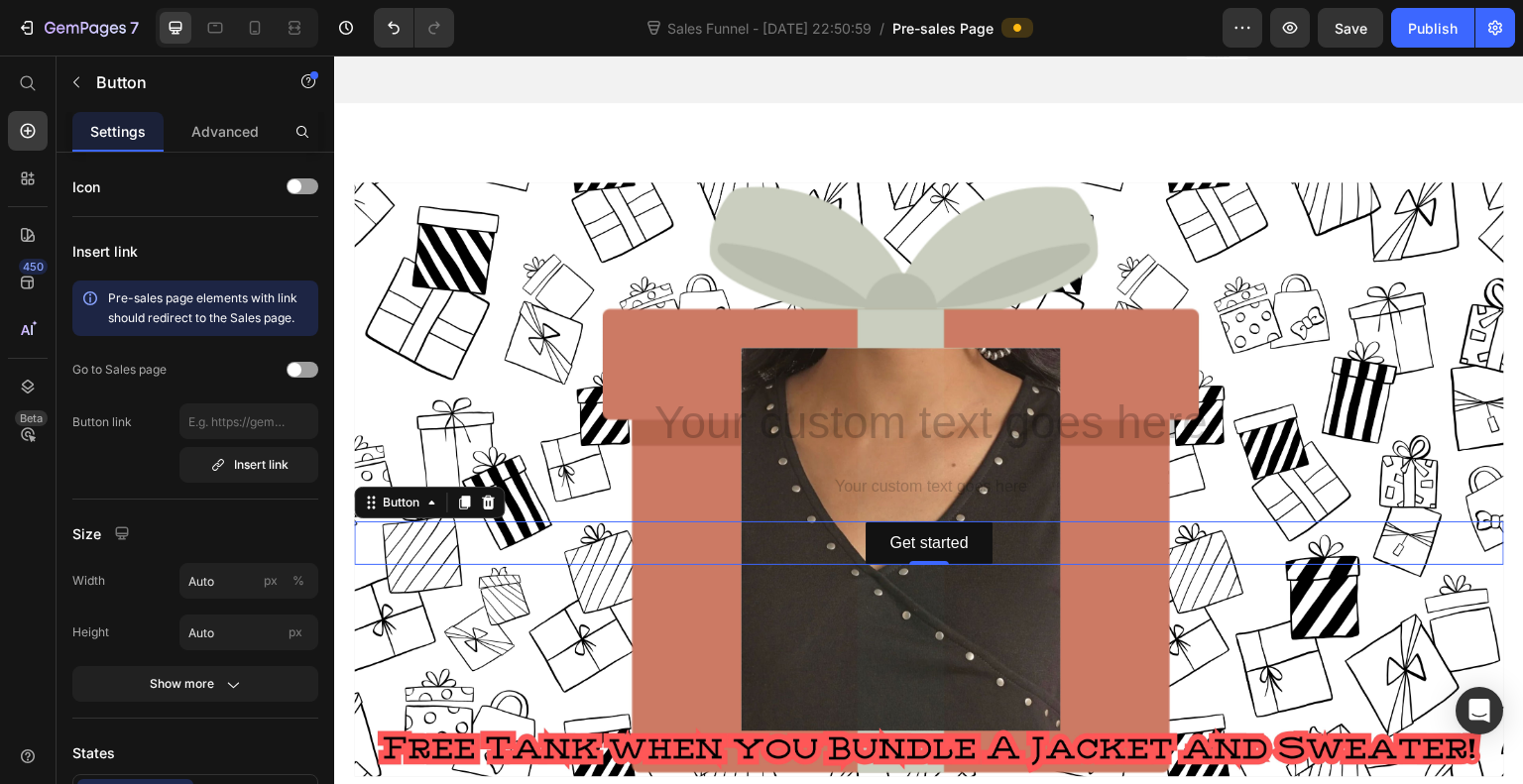 click on "Insert link" at bounding box center [249, 465] 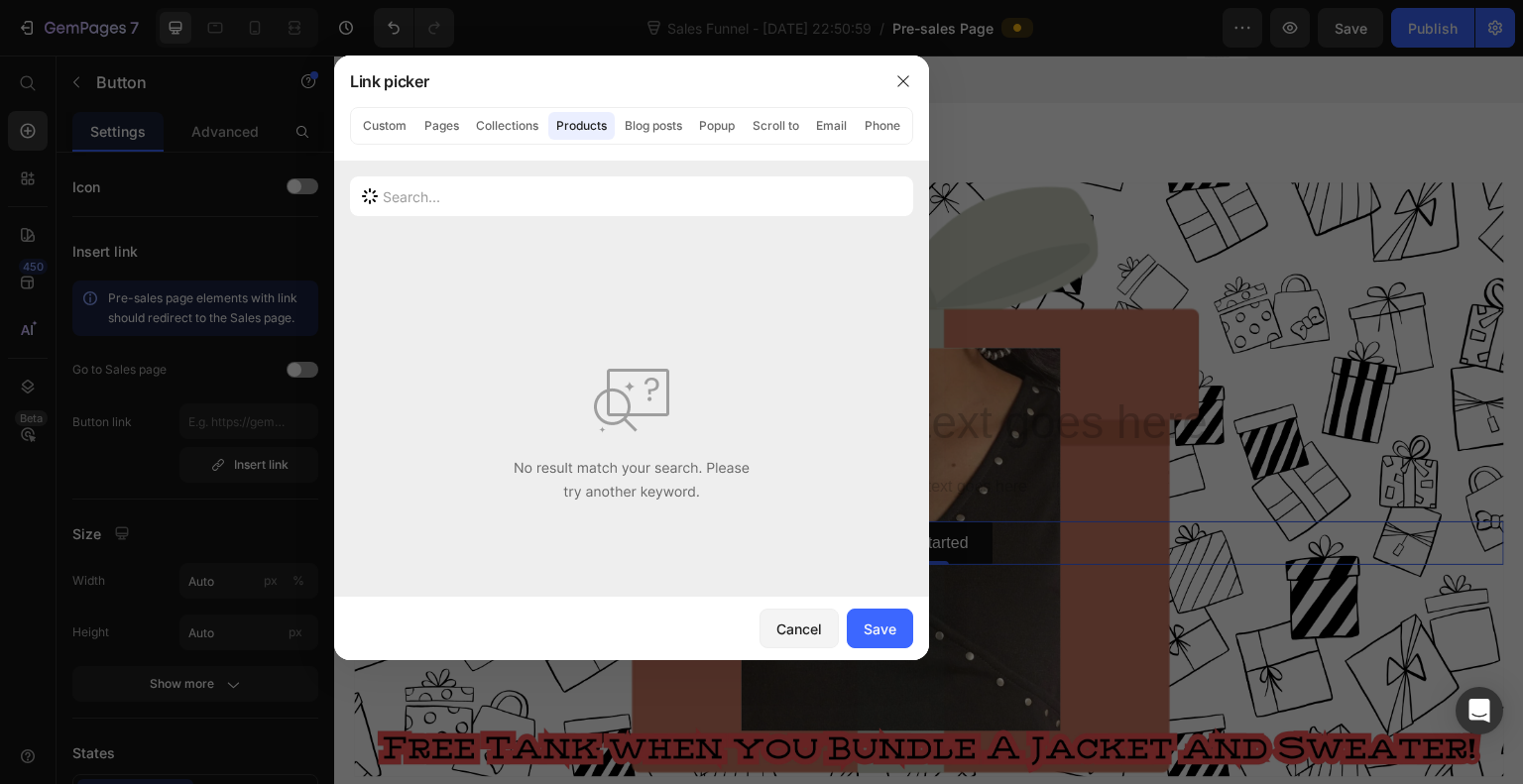click on "Custom" 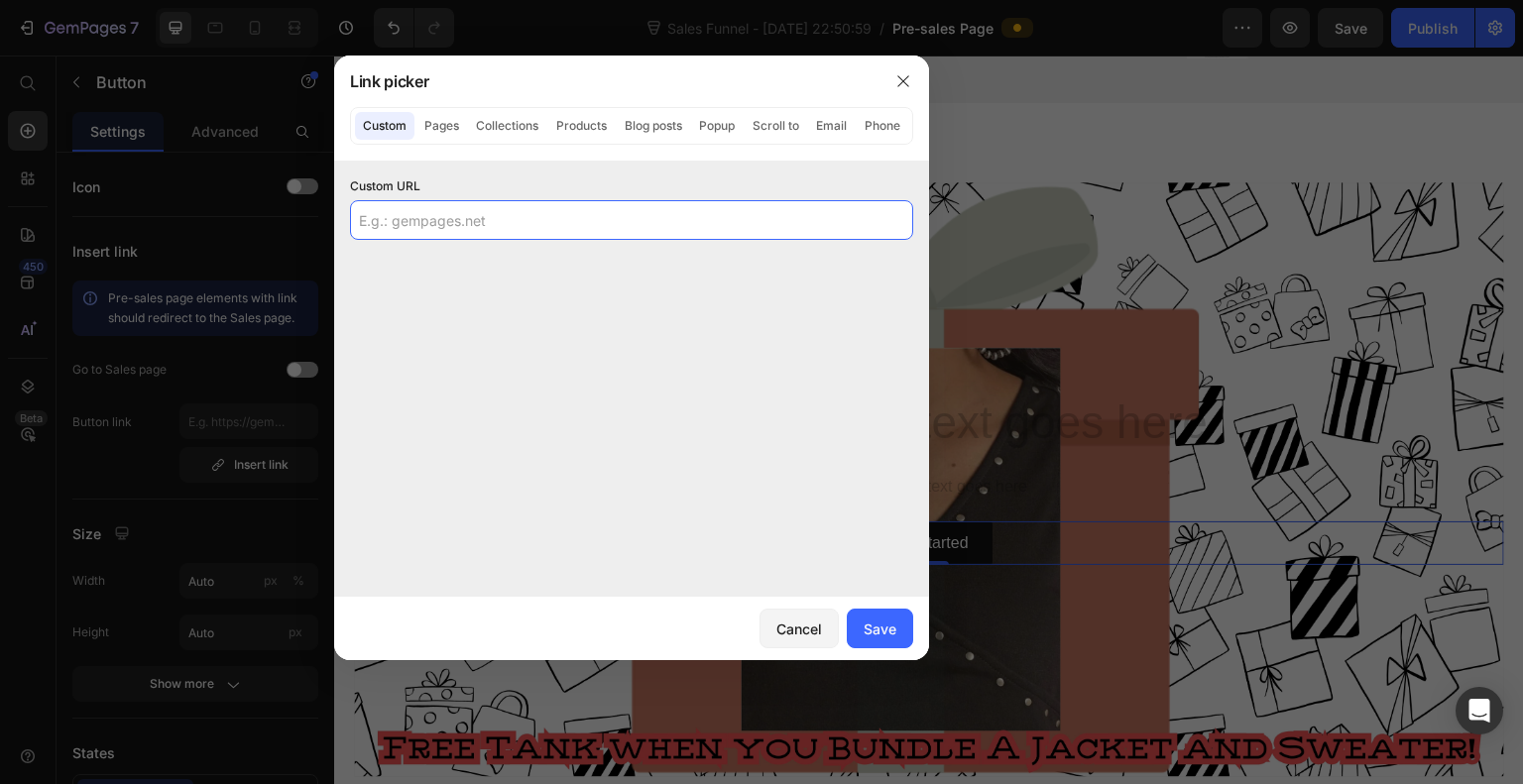 click 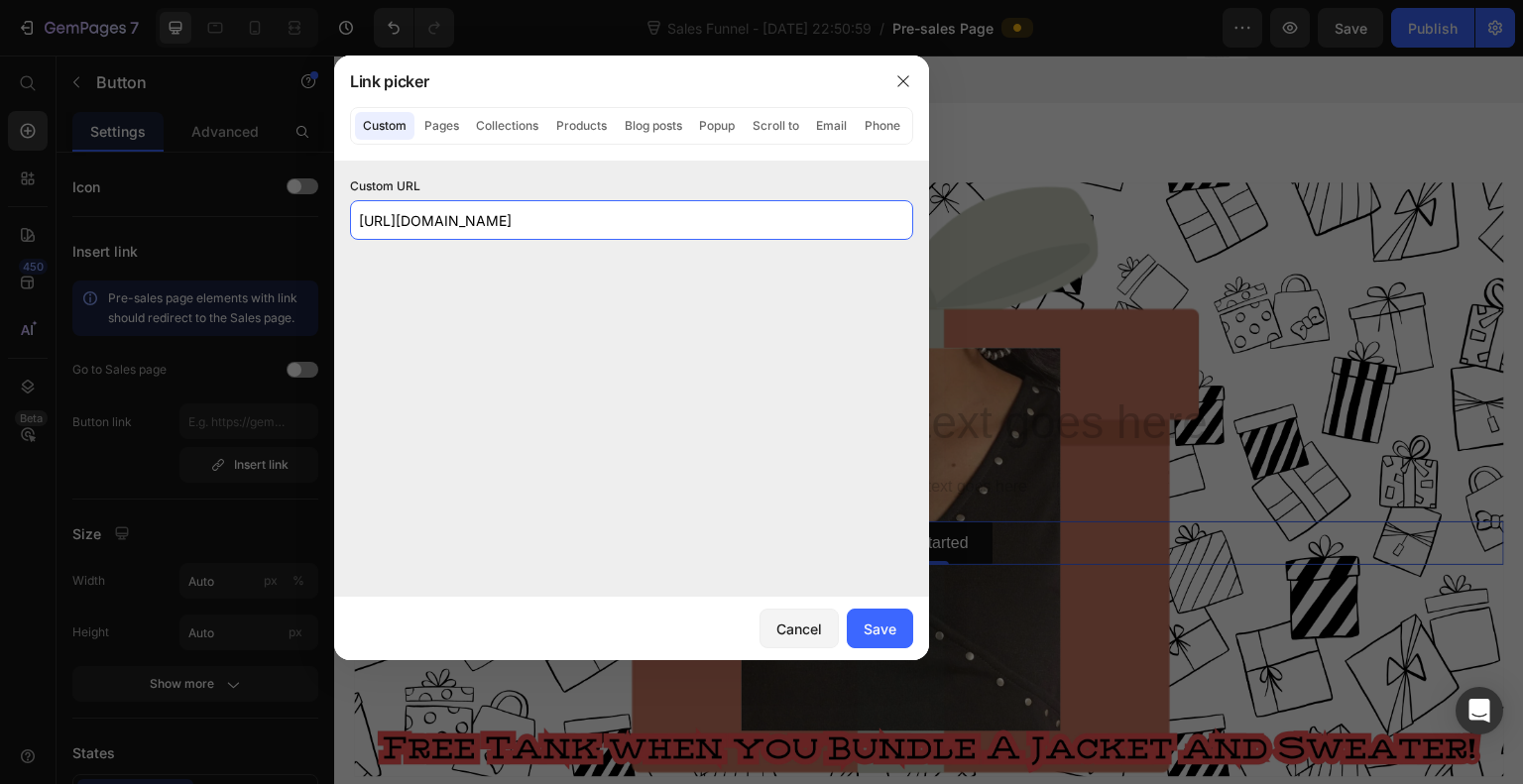 type on "[URL][DOMAIN_NAME]" 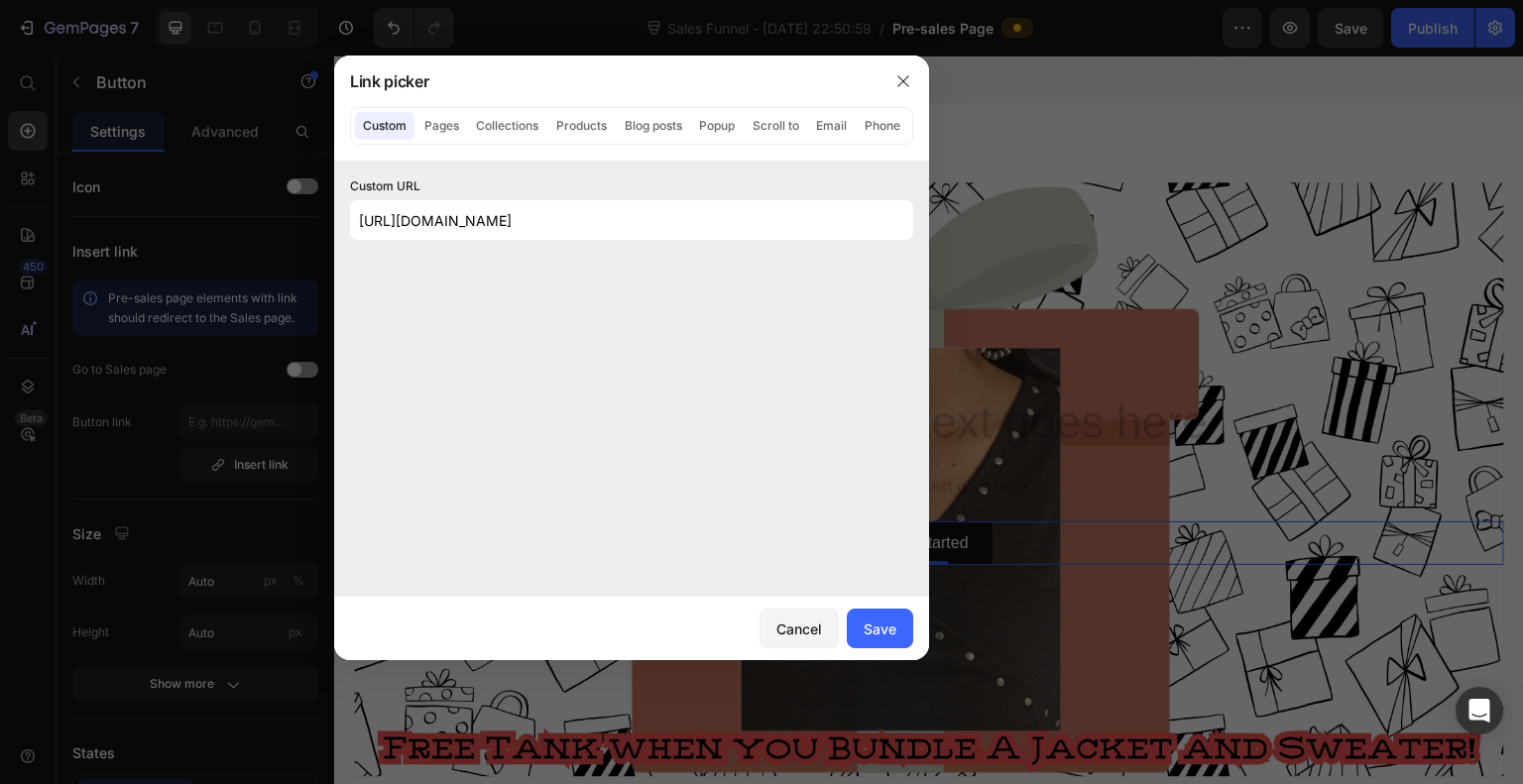 click on "Save" 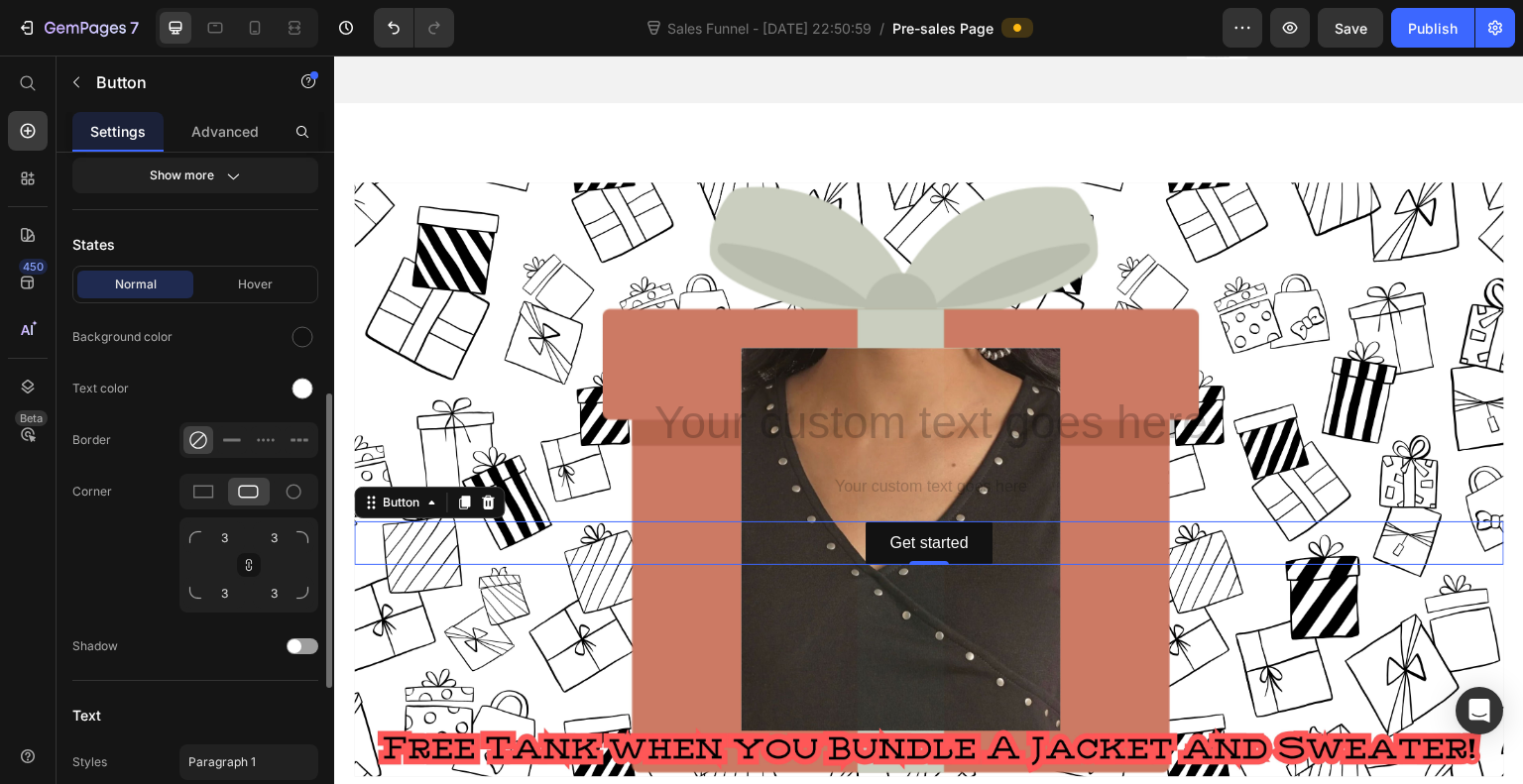 scroll, scrollTop: 561, scrollLeft: 0, axis: vertical 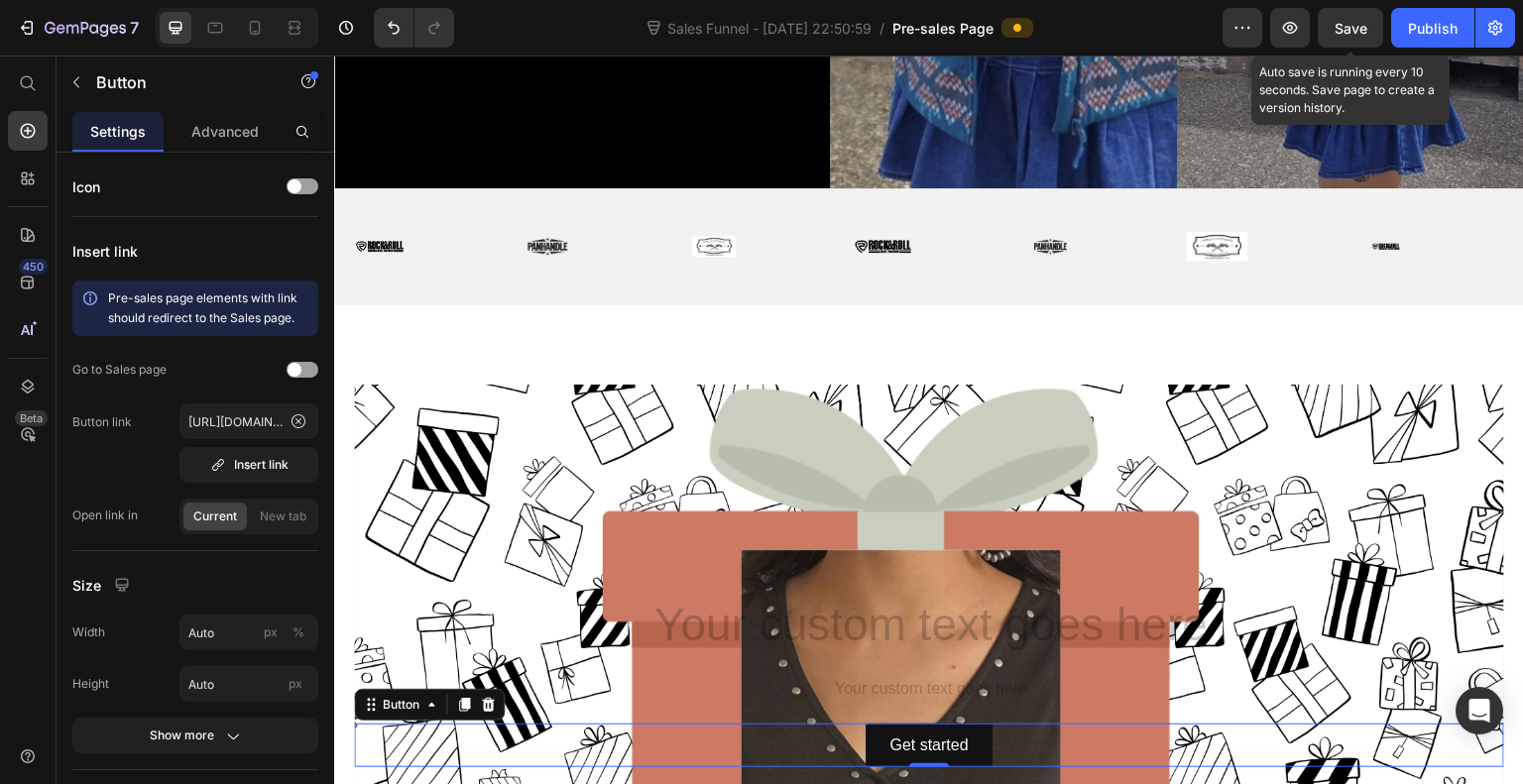click on "Save" at bounding box center [1350, 28] 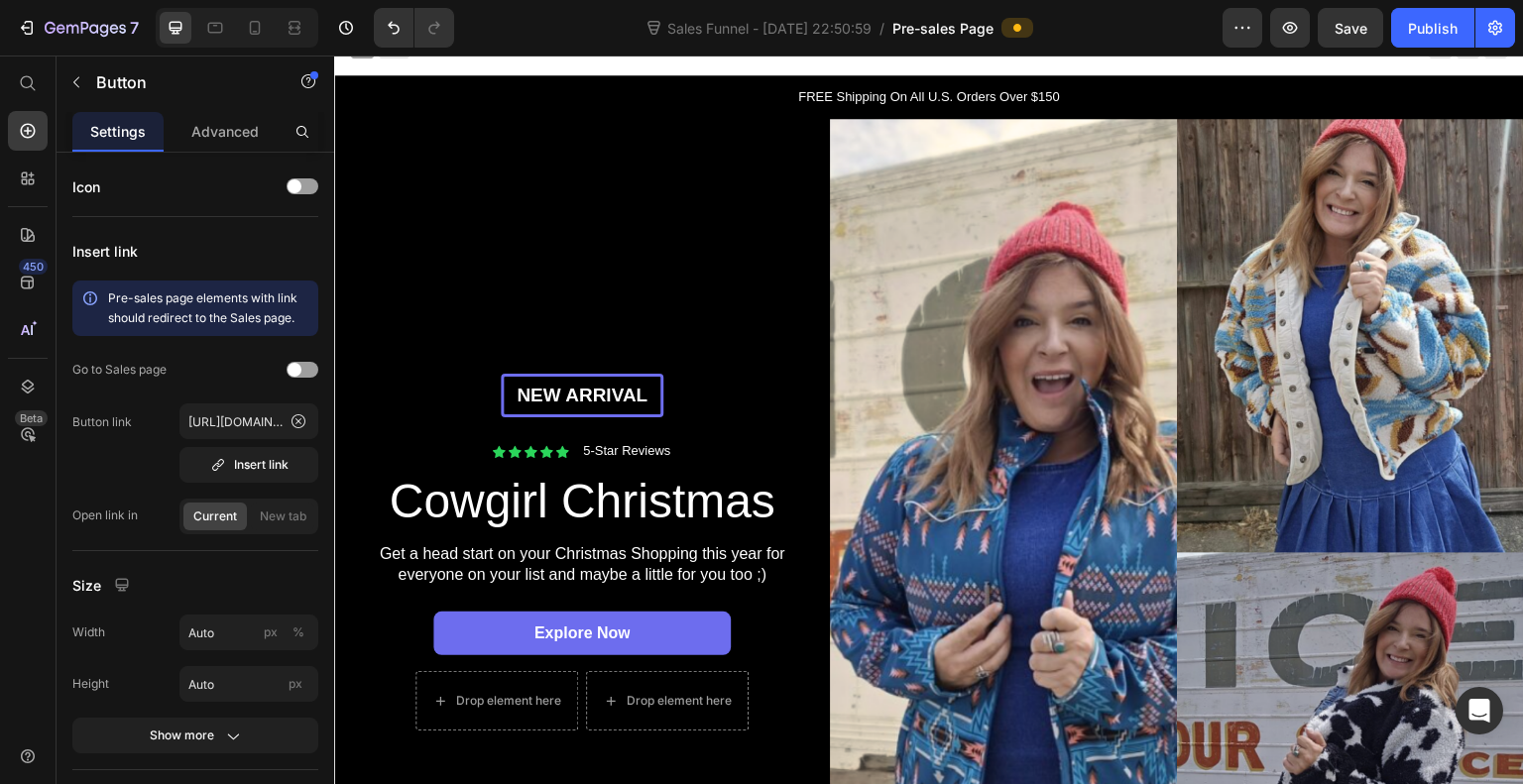 scroll, scrollTop: 0, scrollLeft: 0, axis: both 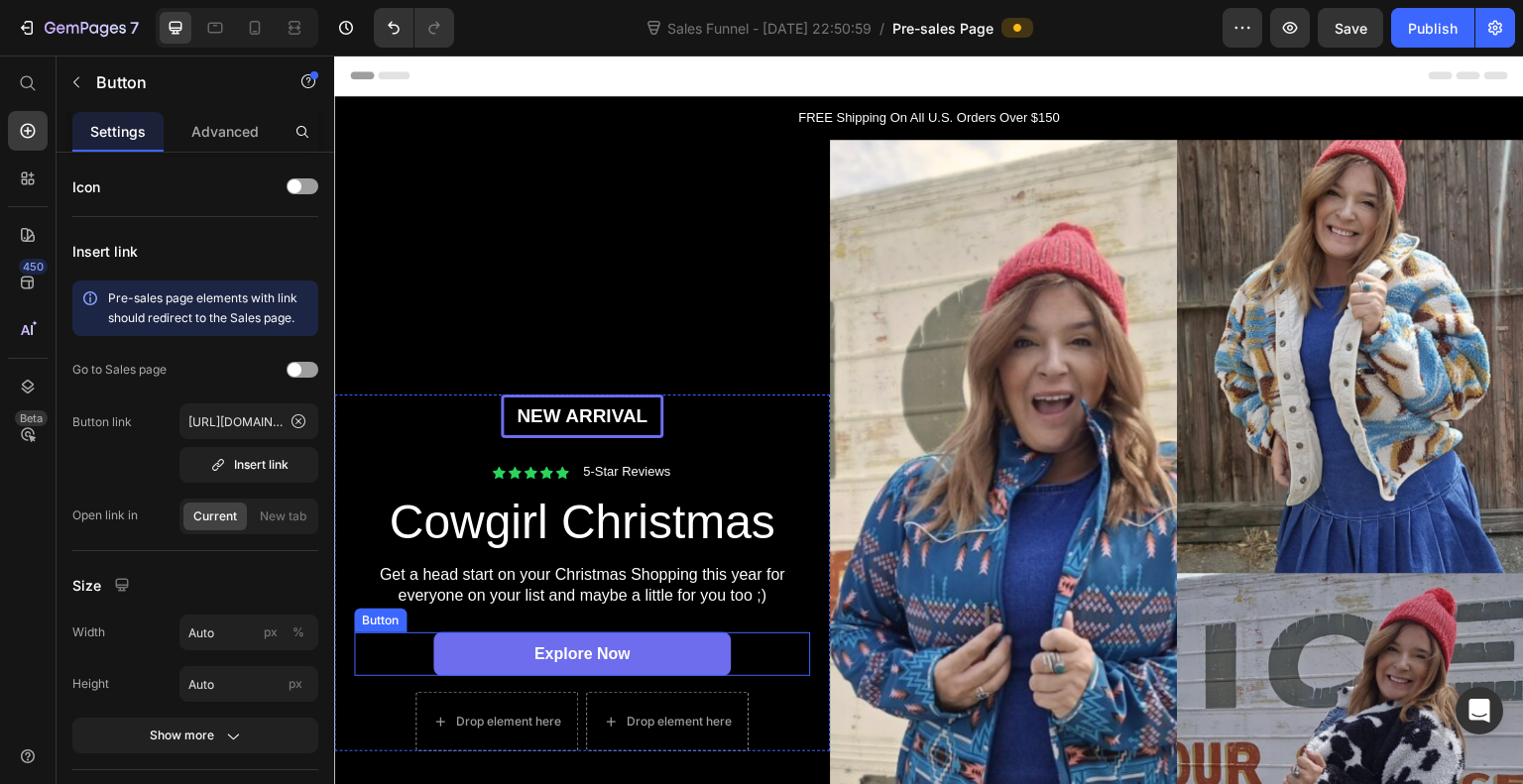 click on "explore now" at bounding box center (582, 654) 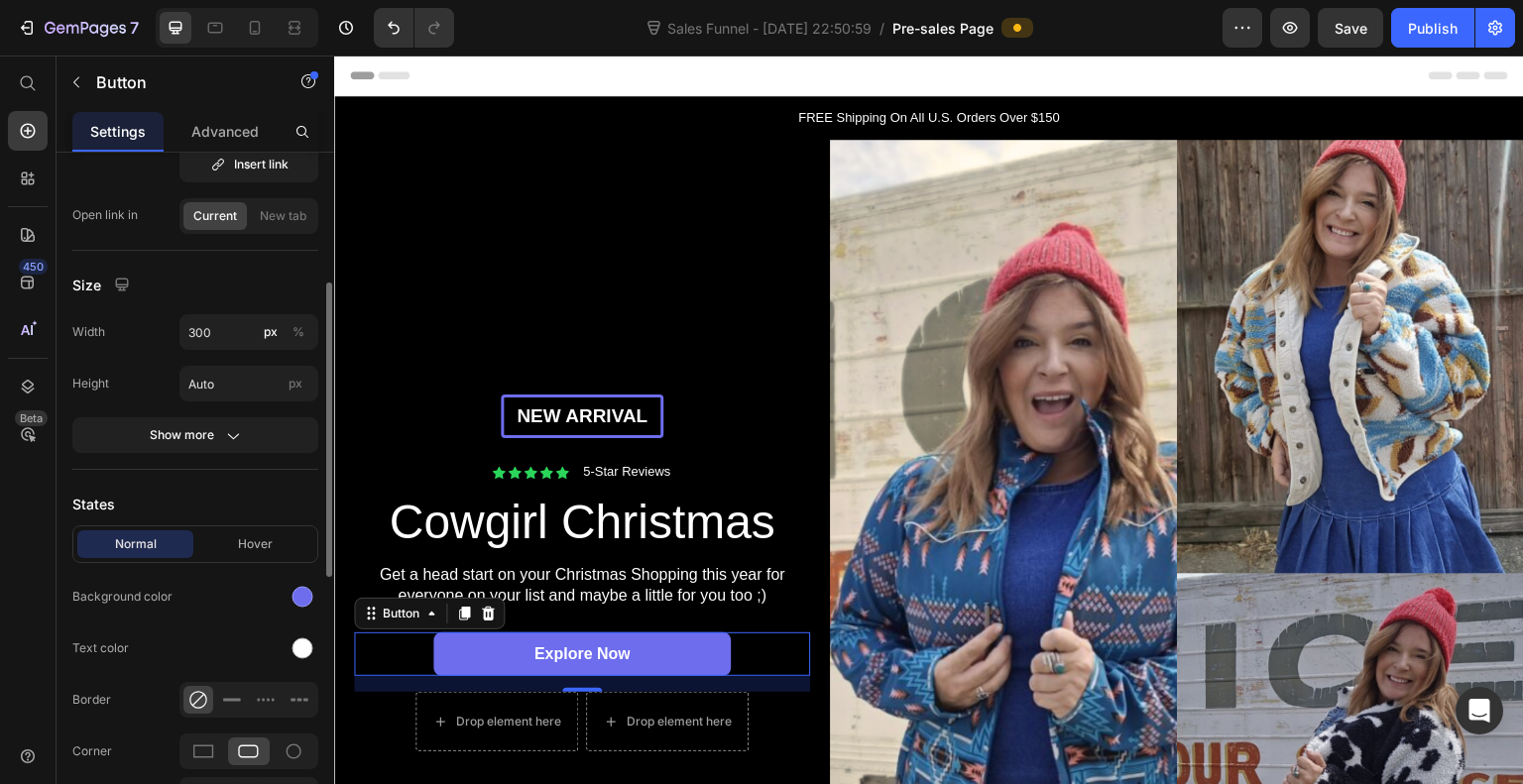 scroll, scrollTop: 302, scrollLeft: 0, axis: vertical 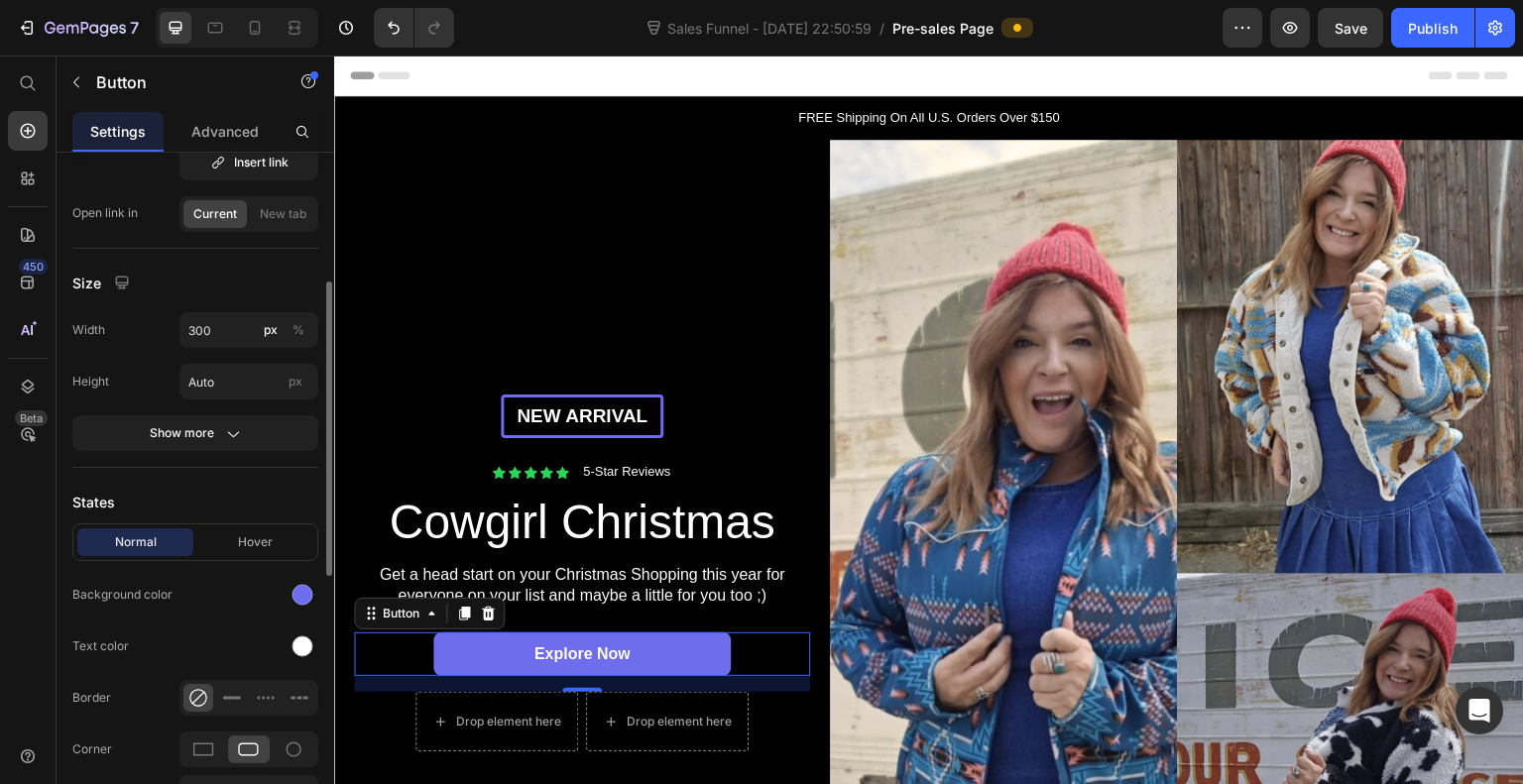 click 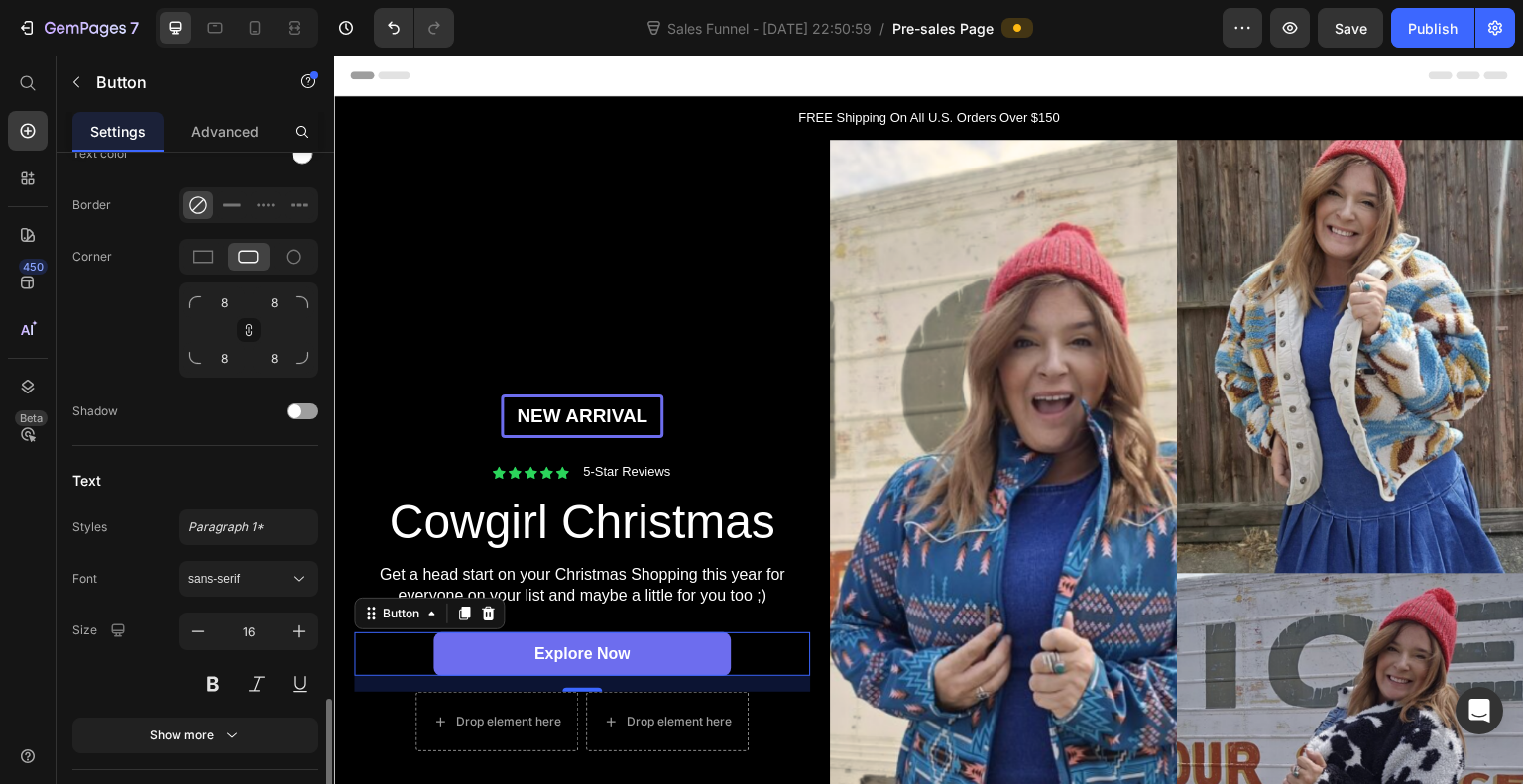 scroll, scrollTop: 1114, scrollLeft: 0, axis: vertical 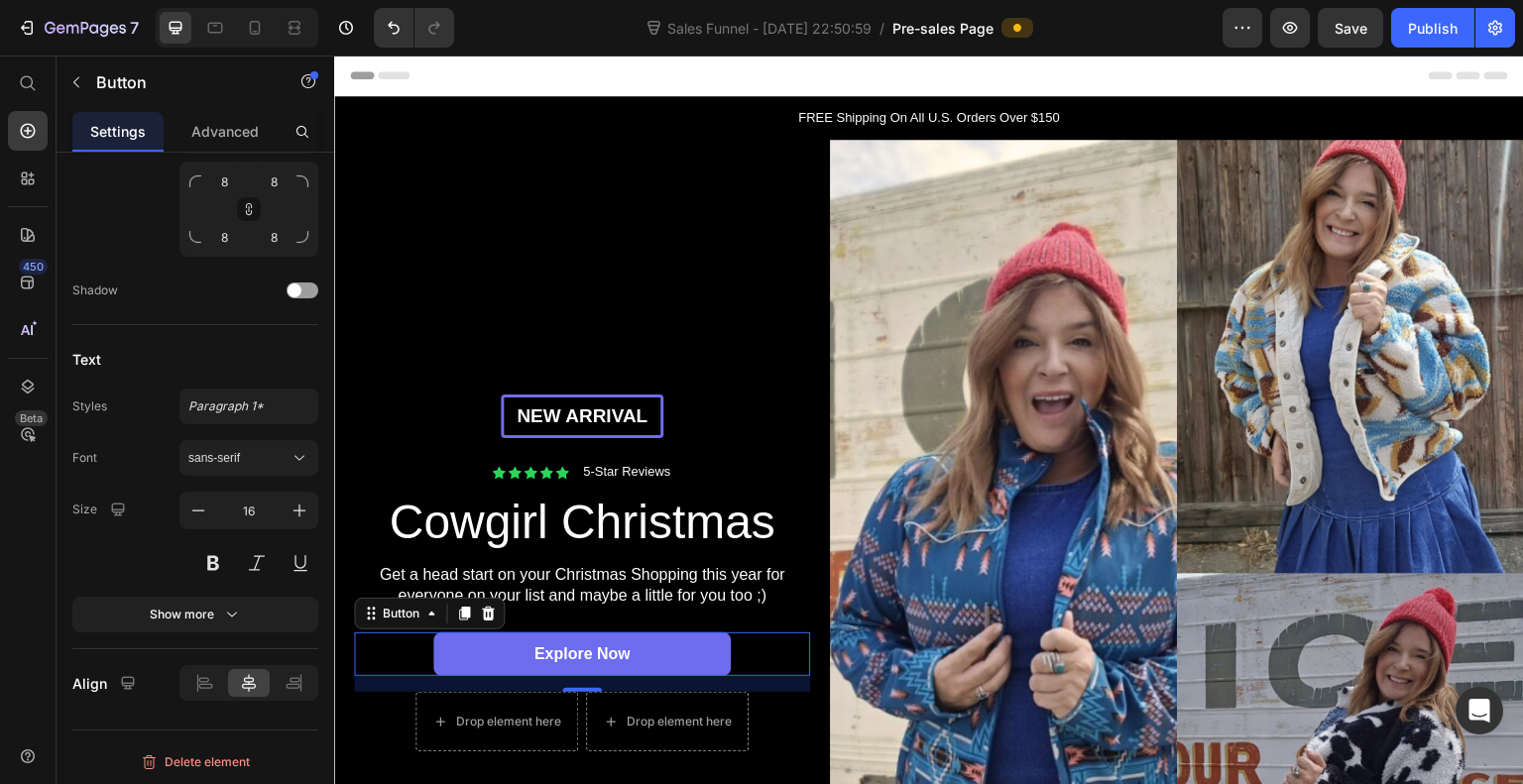 click on "Show more" at bounding box center (195, 615) 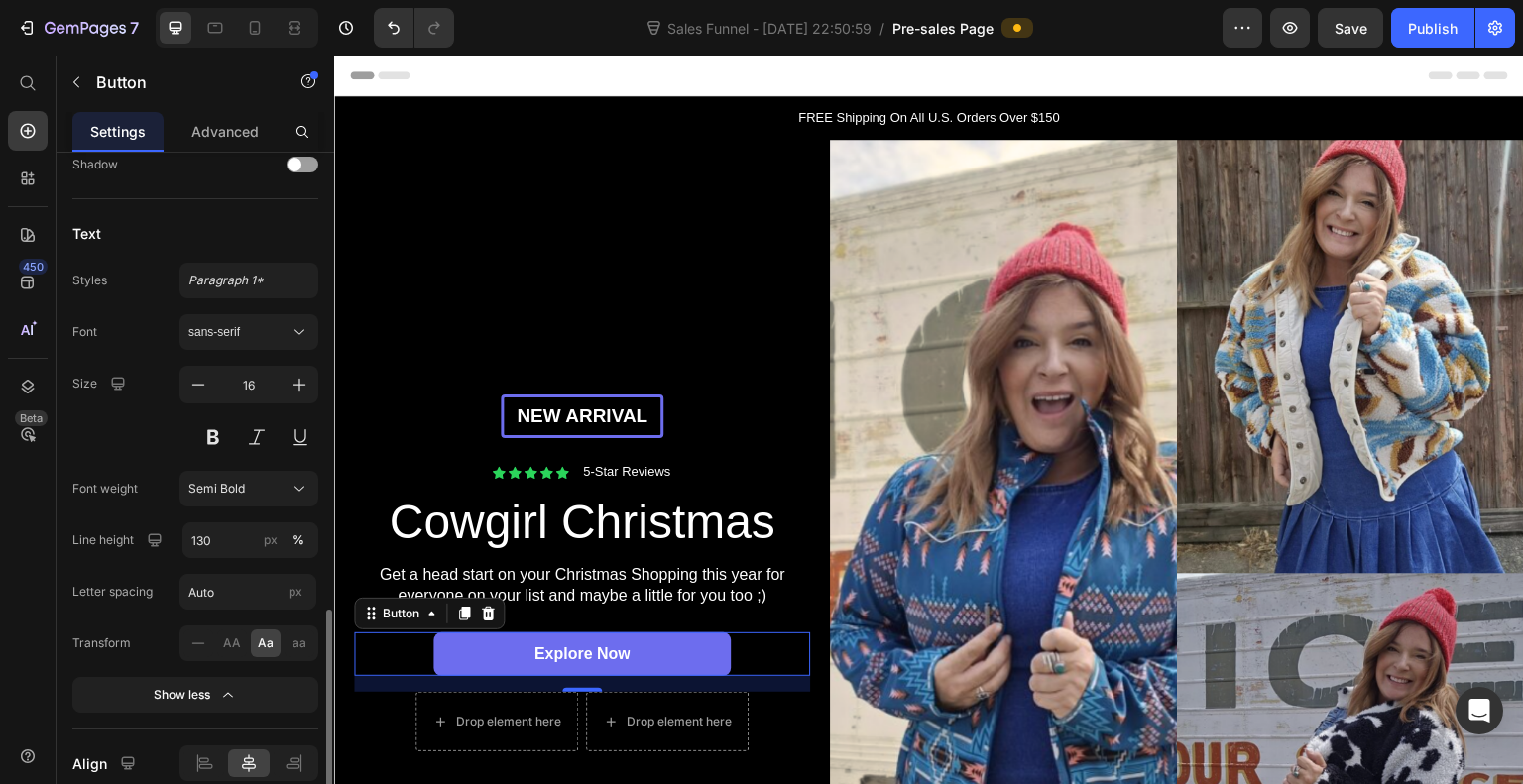 scroll, scrollTop: 1298, scrollLeft: 0, axis: vertical 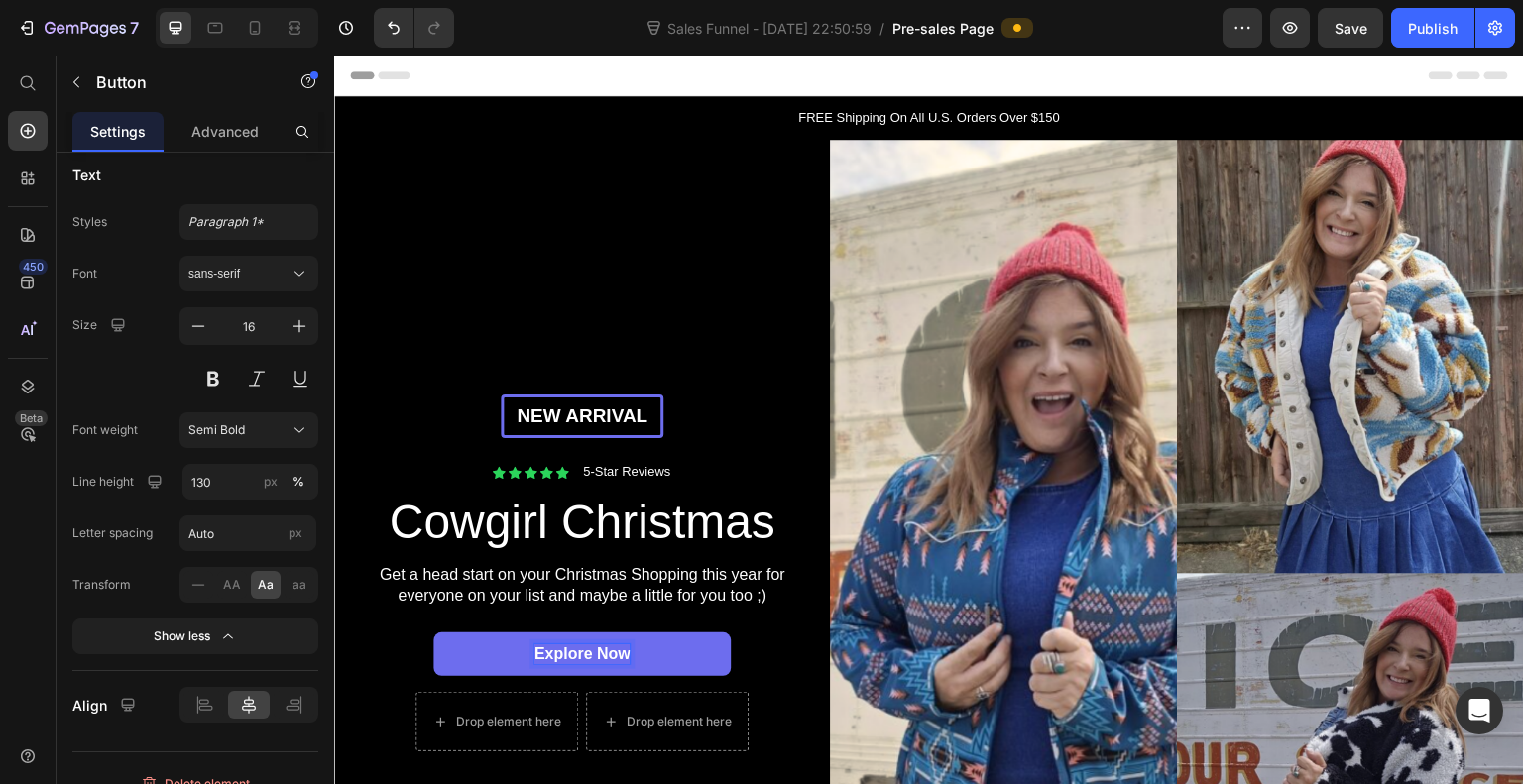 click on "explore now" at bounding box center (582, 654) 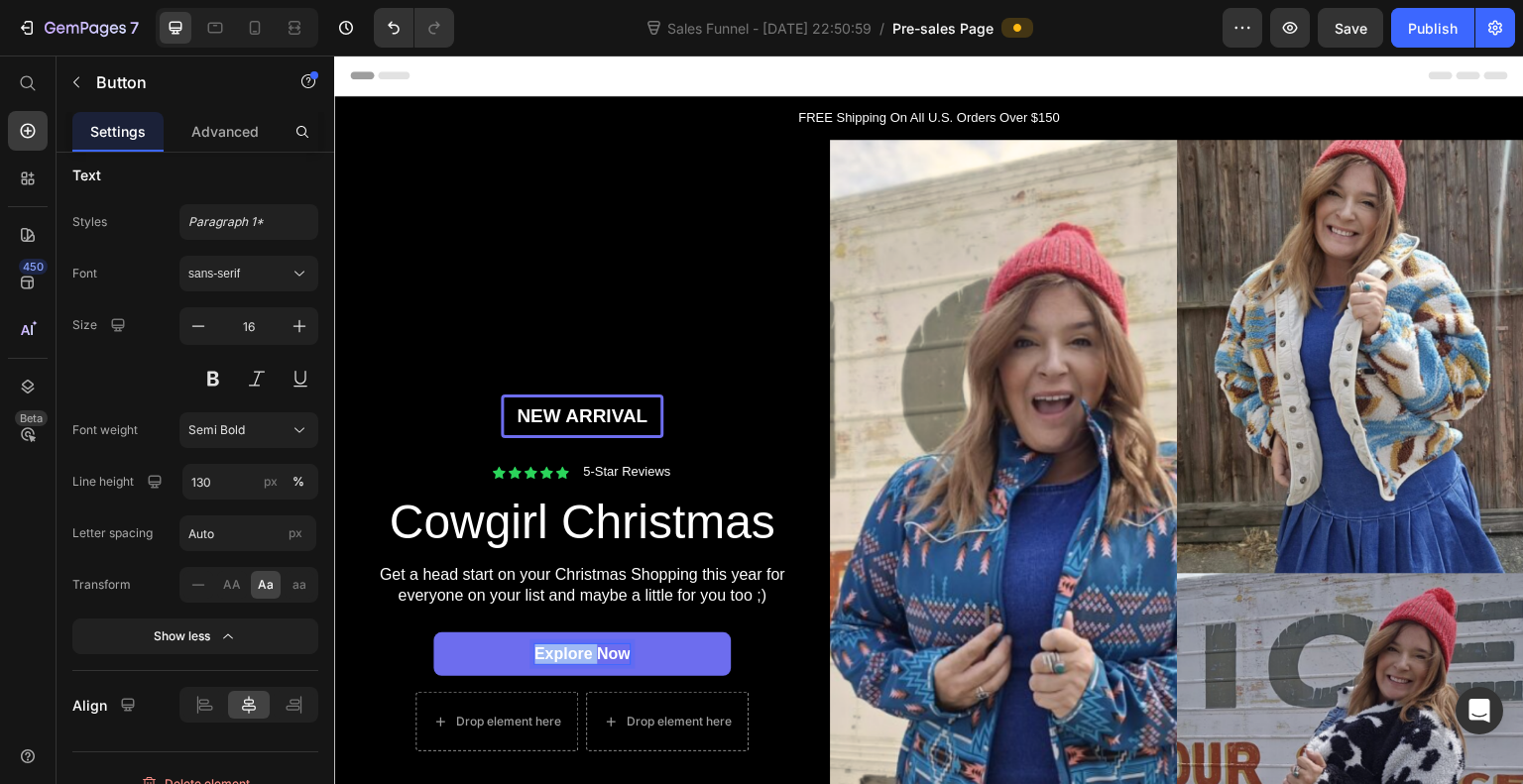 click on "explore now" at bounding box center (582, 654) 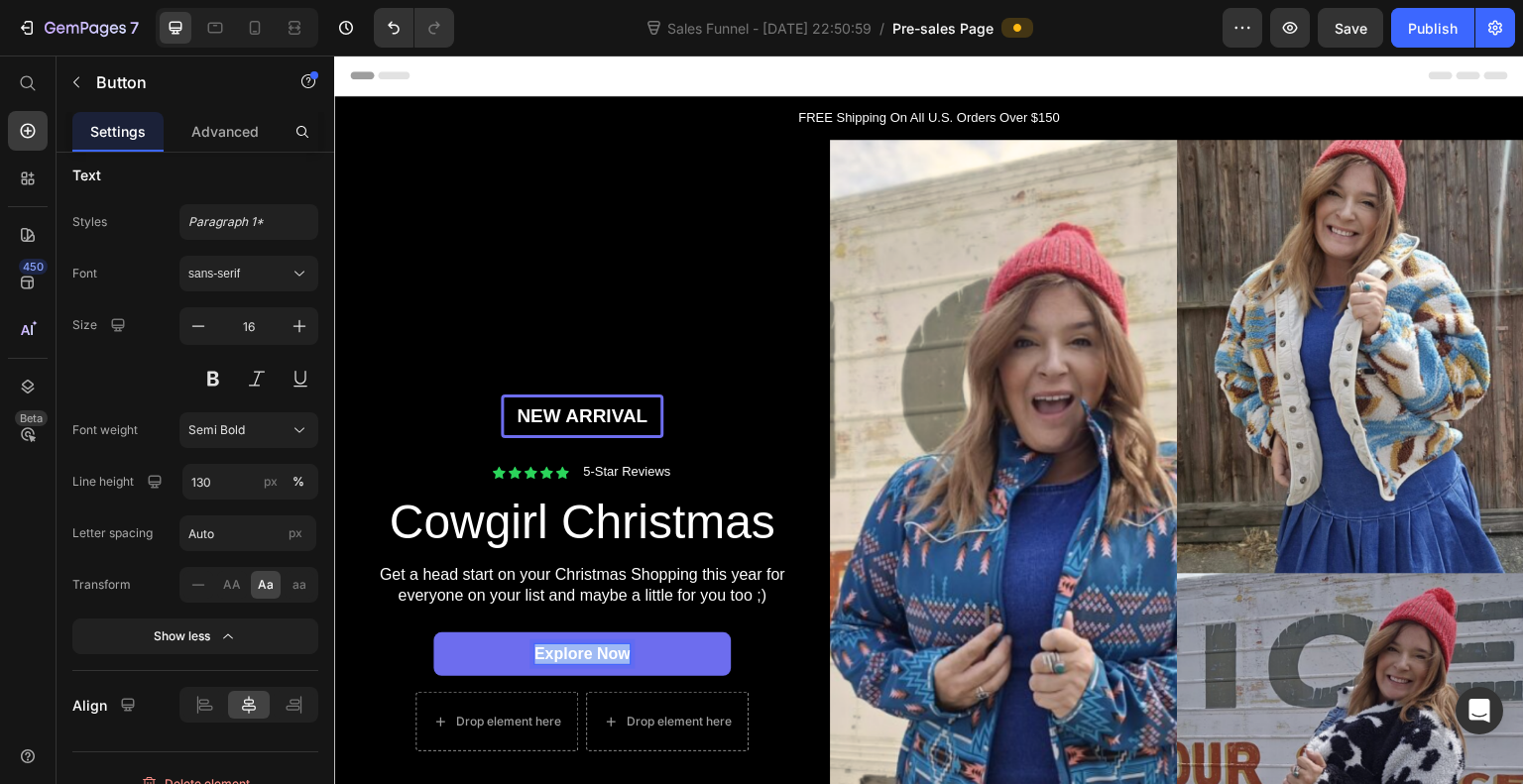 click on "explore now" at bounding box center (582, 654) 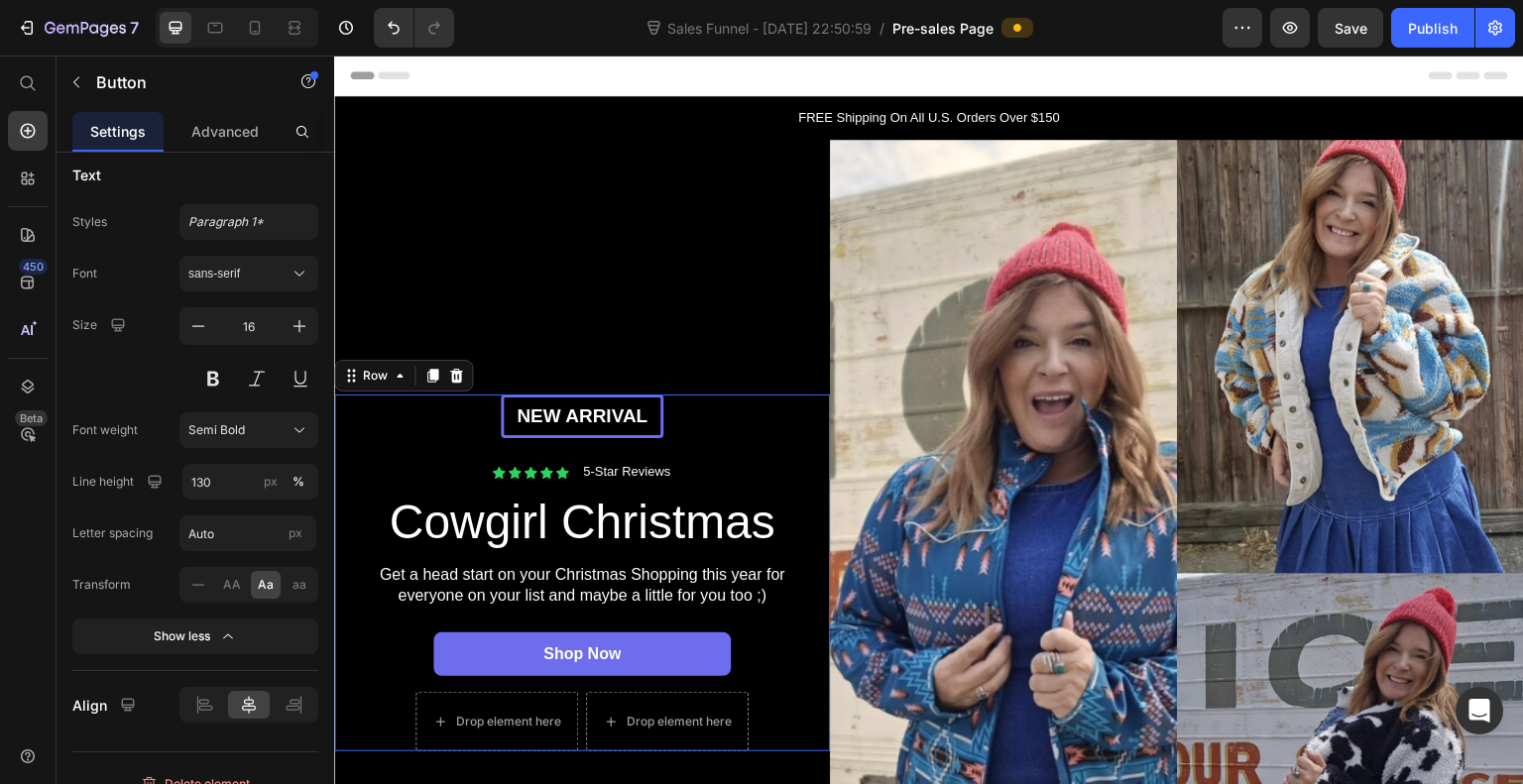 click on "New arrival Text Block Row
Icon
Icon
Icon
Icon
Icon Icon List  5-Star Reviews Text Block Row Cowgirl Christmas Heading Get a head start on your Christmas Shopping this year for everyone on your list and maybe a little for you too ;) Text Block Shop now Button
Drop element here
Drop element here Row" at bounding box center [582, 573] 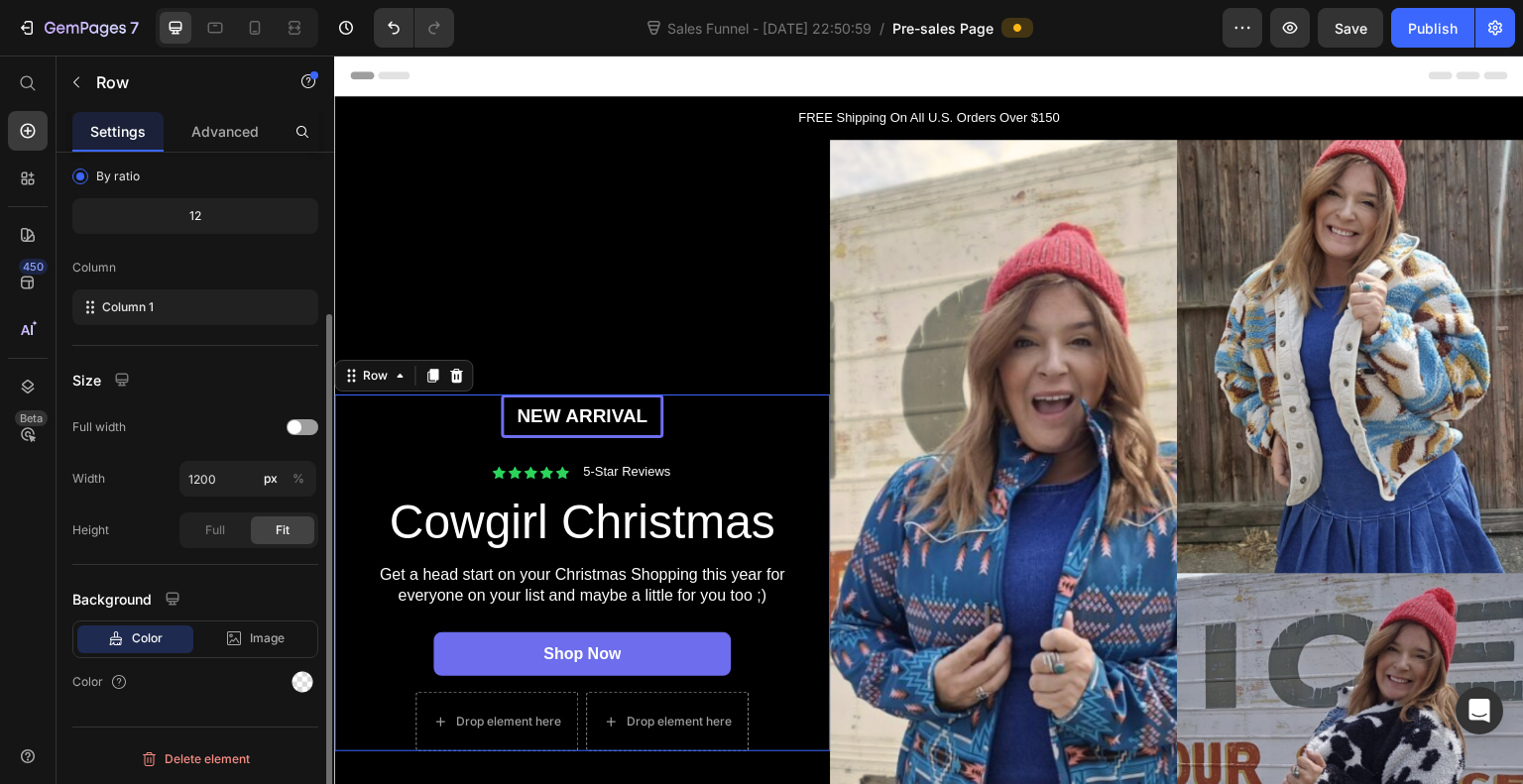 scroll, scrollTop: 0, scrollLeft: 0, axis: both 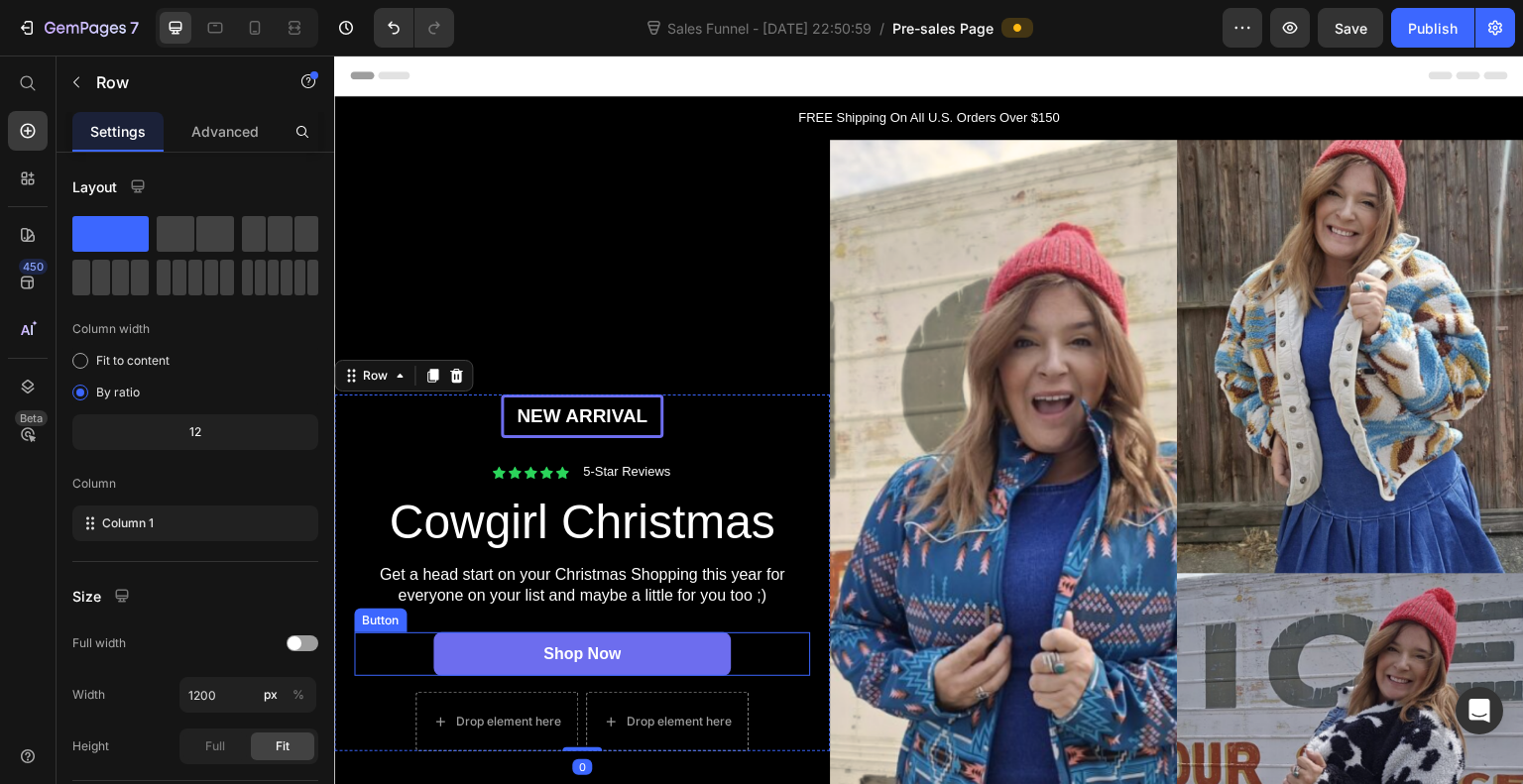 click on "Shop now" at bounding box center [582, 654] 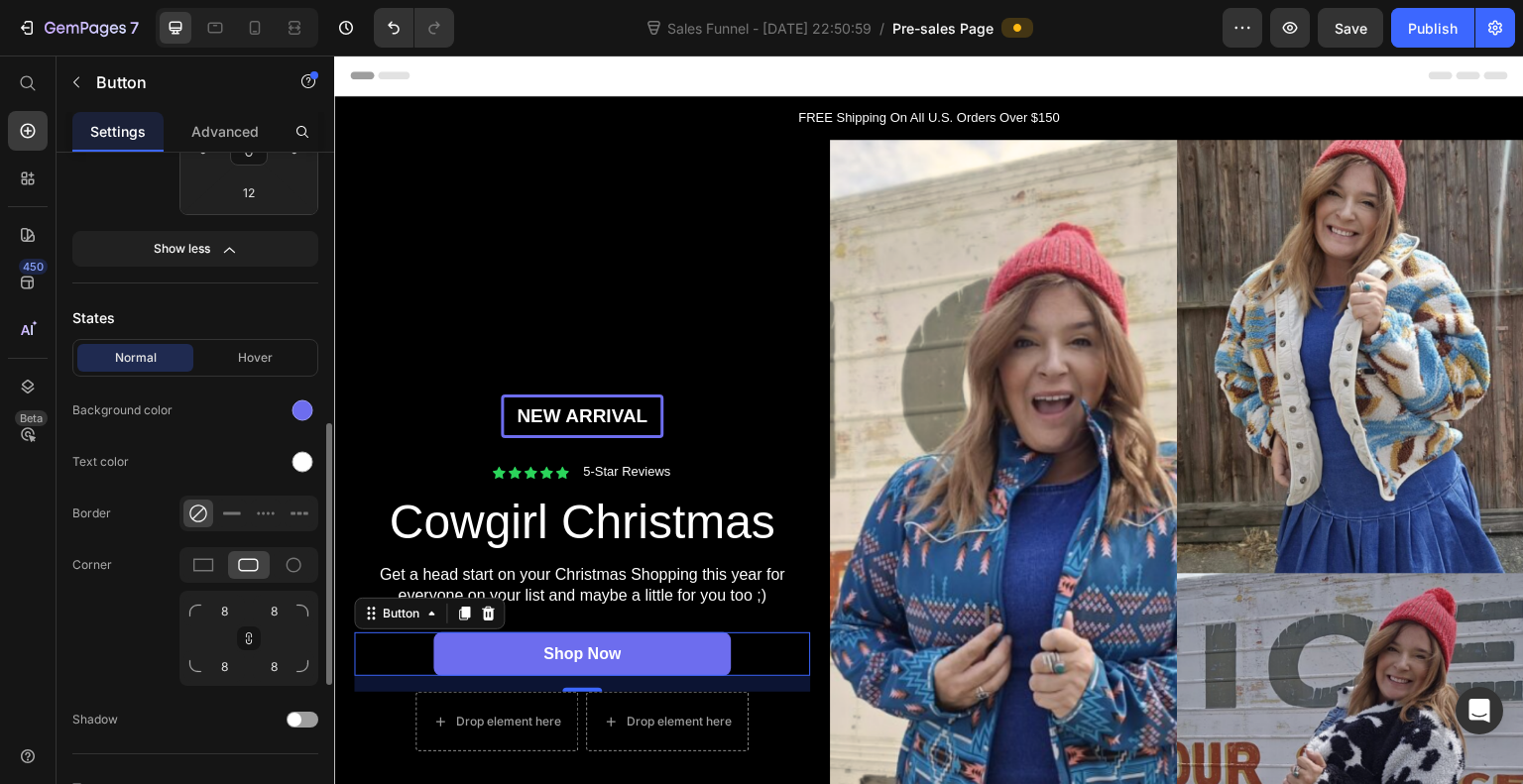 scroll, scrollTop: 692, scrollLeft: 0, axis: vertical 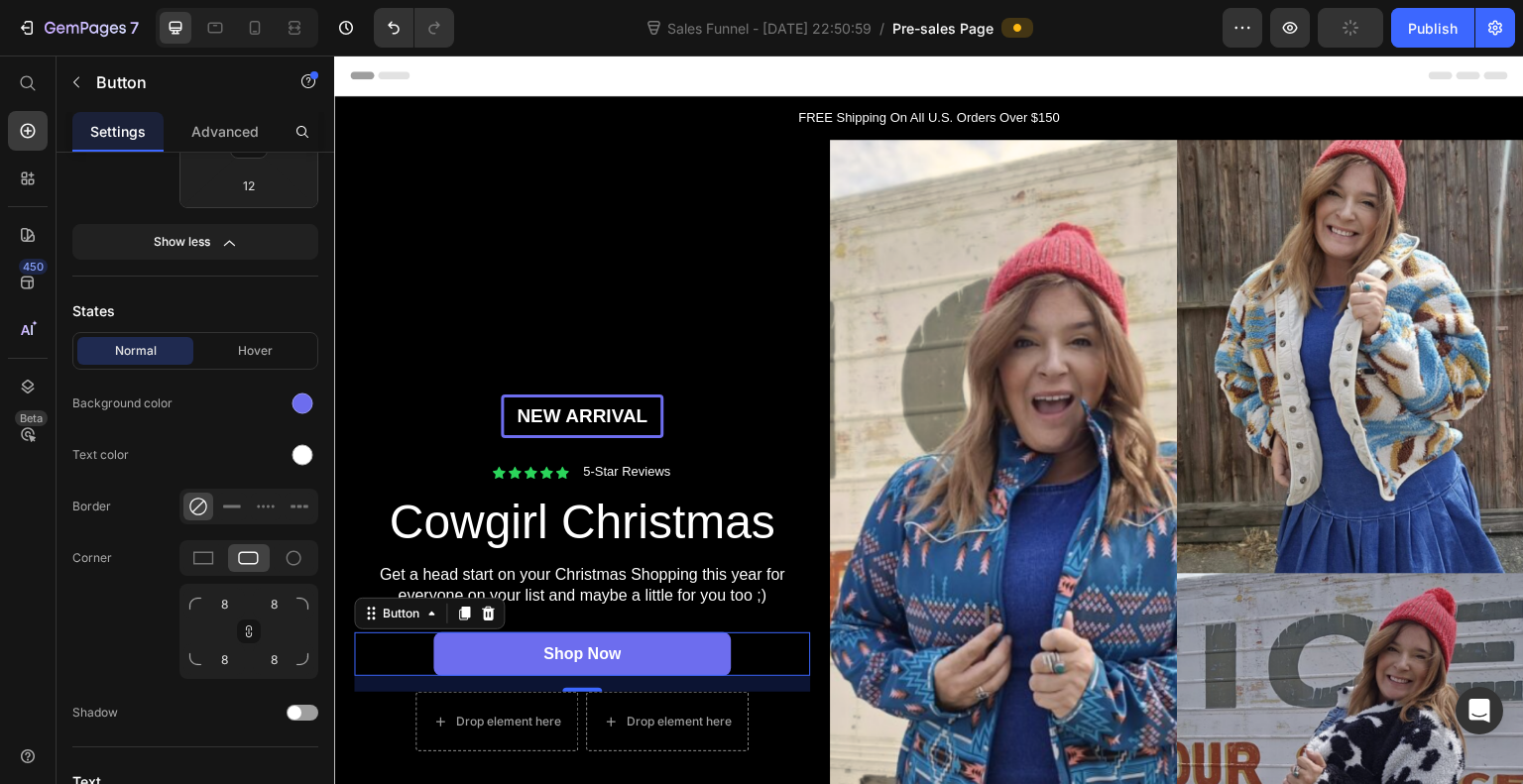 click at bounding box center [302, 403] 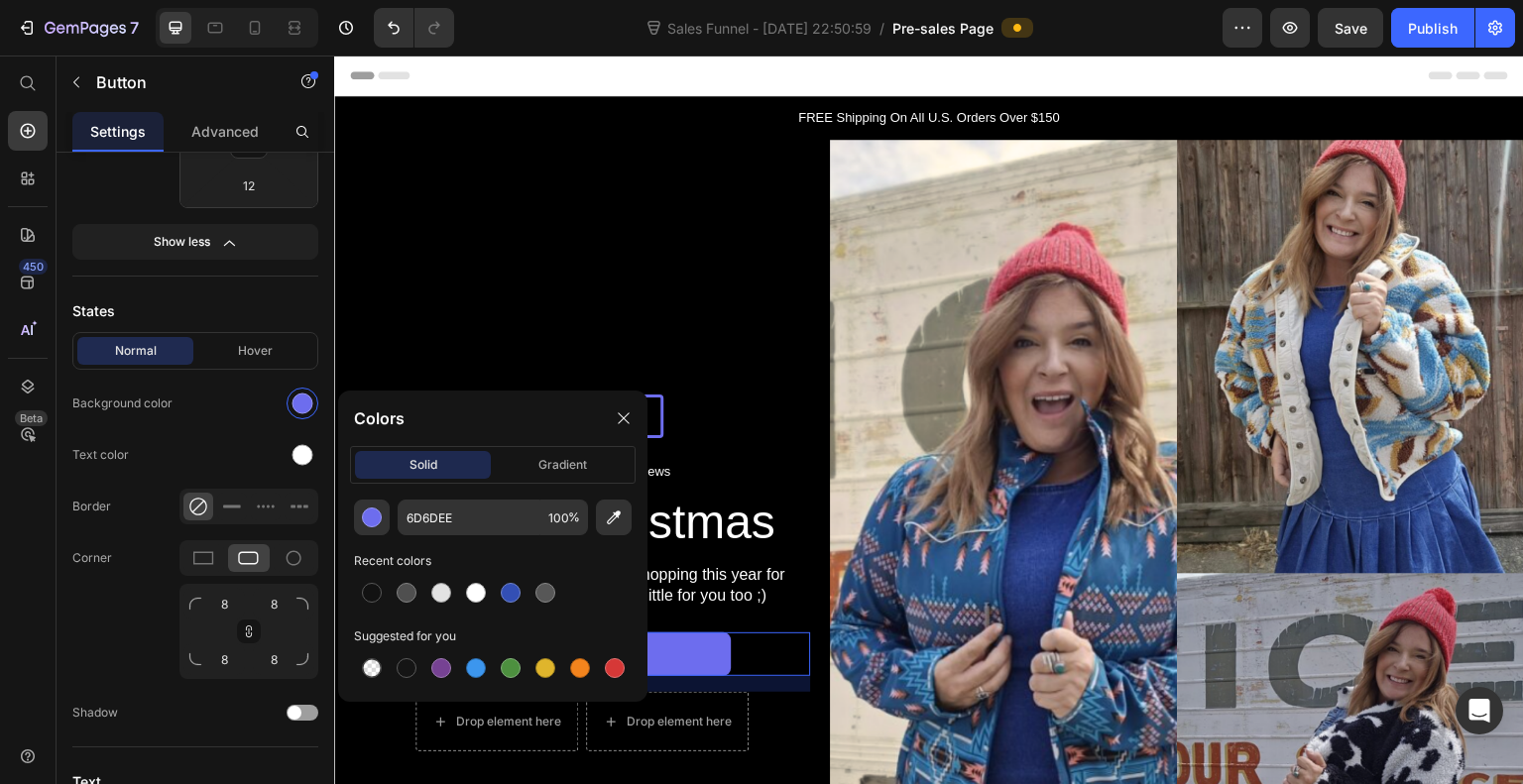 click at bounding box center (372, 517) 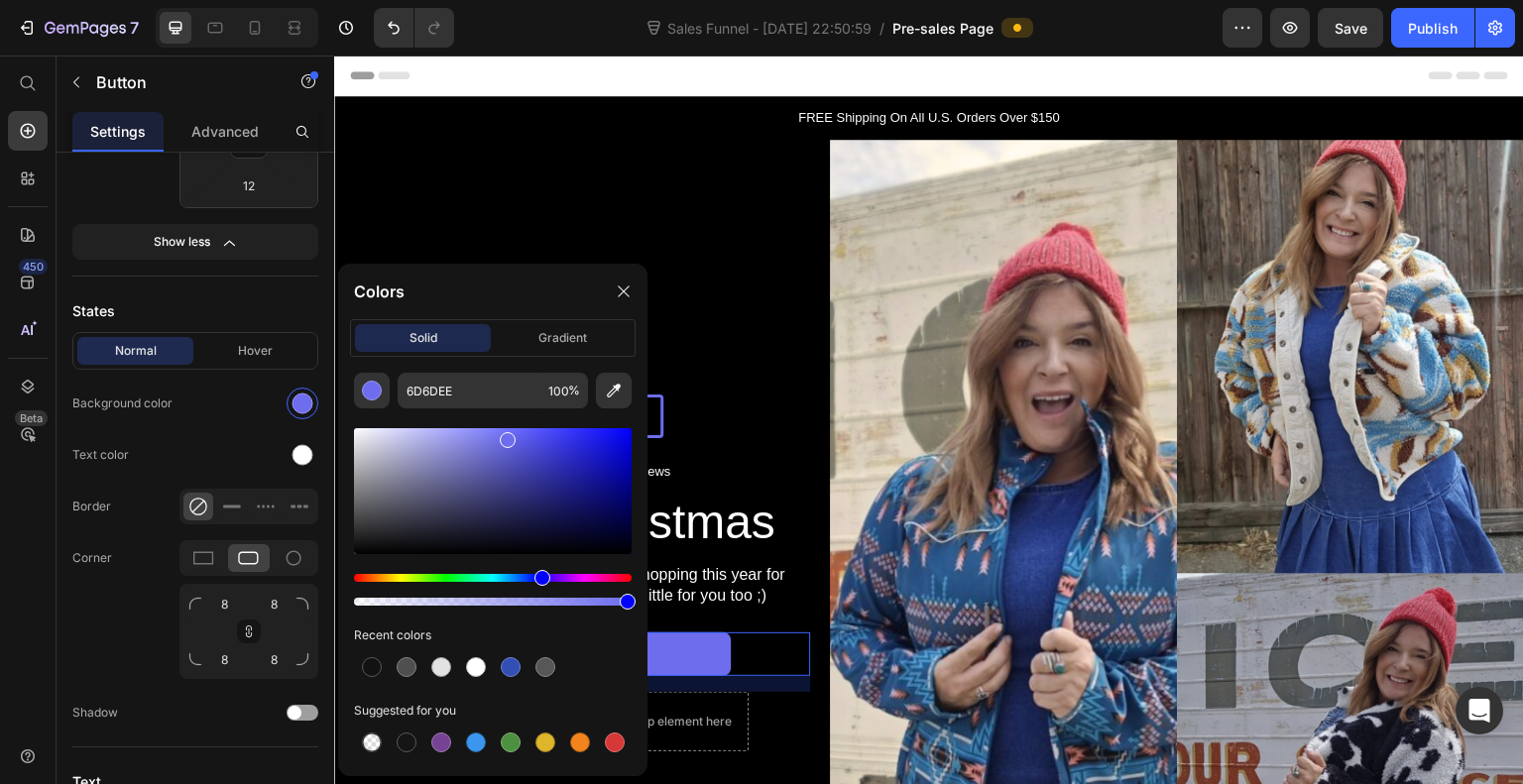 click at bounding box center [493, 578] 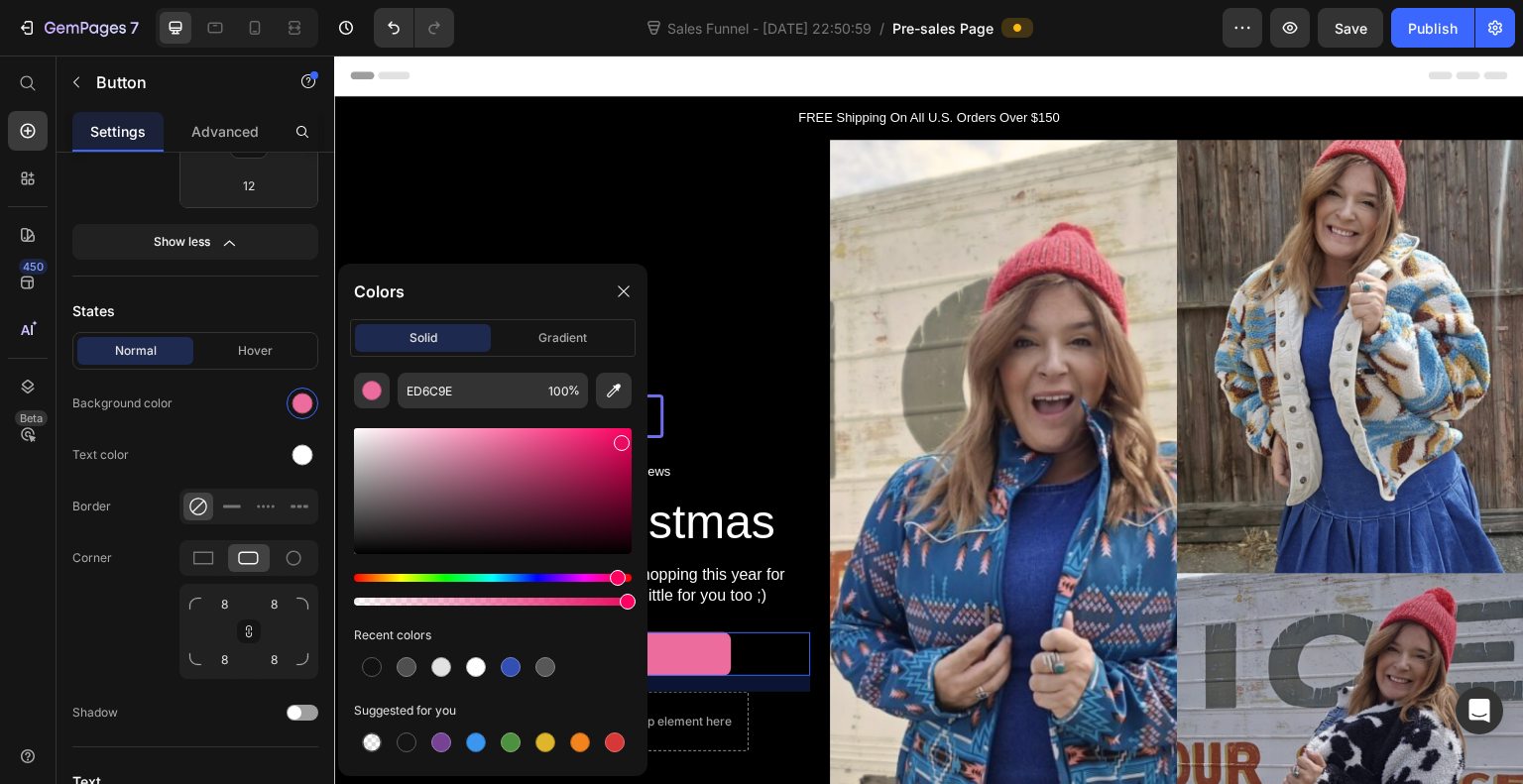 drag, startPoint x: 512, startPoint y: 440, endPoint x: 619, endPoint y: 439, distance: 107.00467 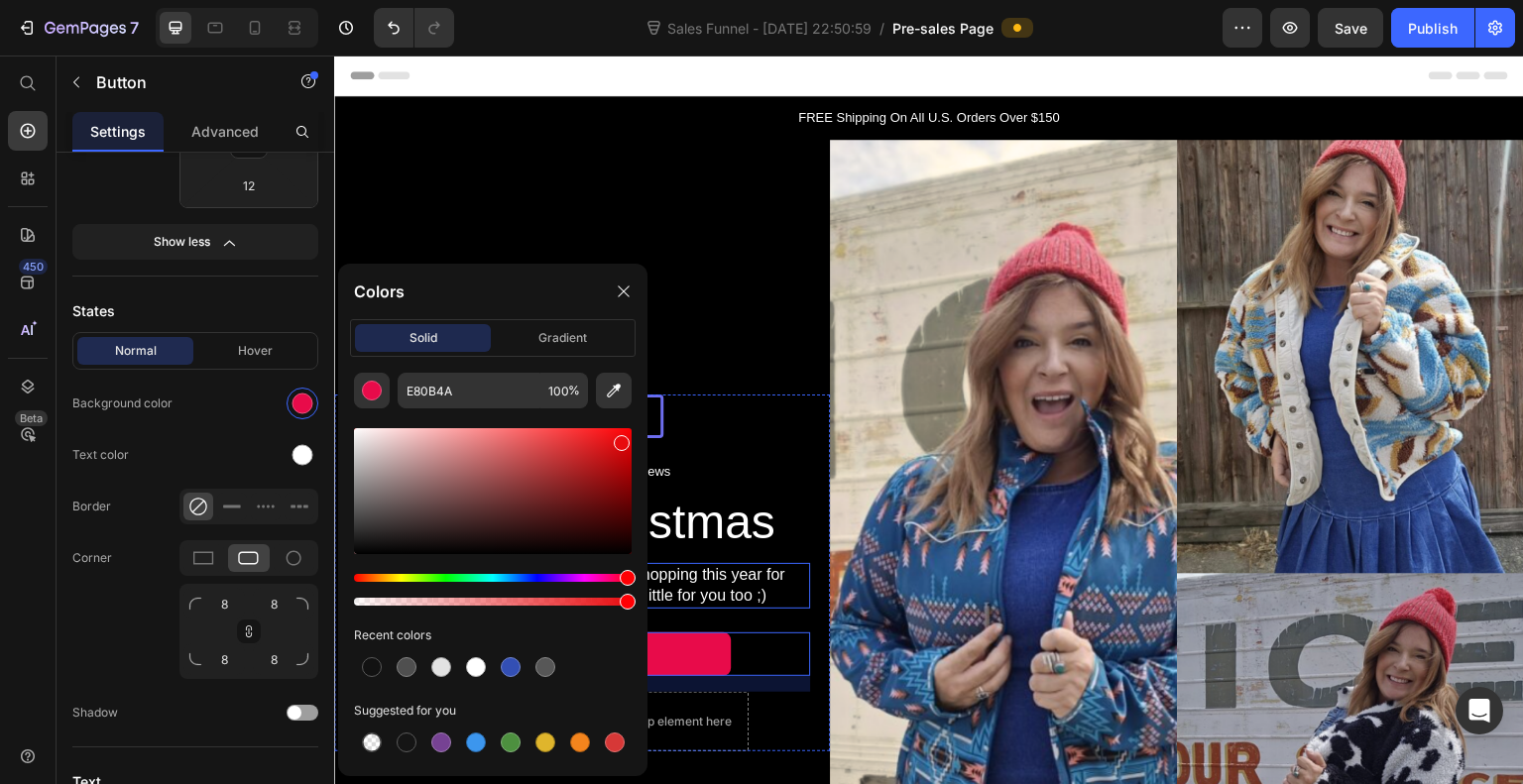 drag, startPoint x: 954, startPoint y: 629, endPoint x: 659, endPoint y: 583, distance: 298.5649 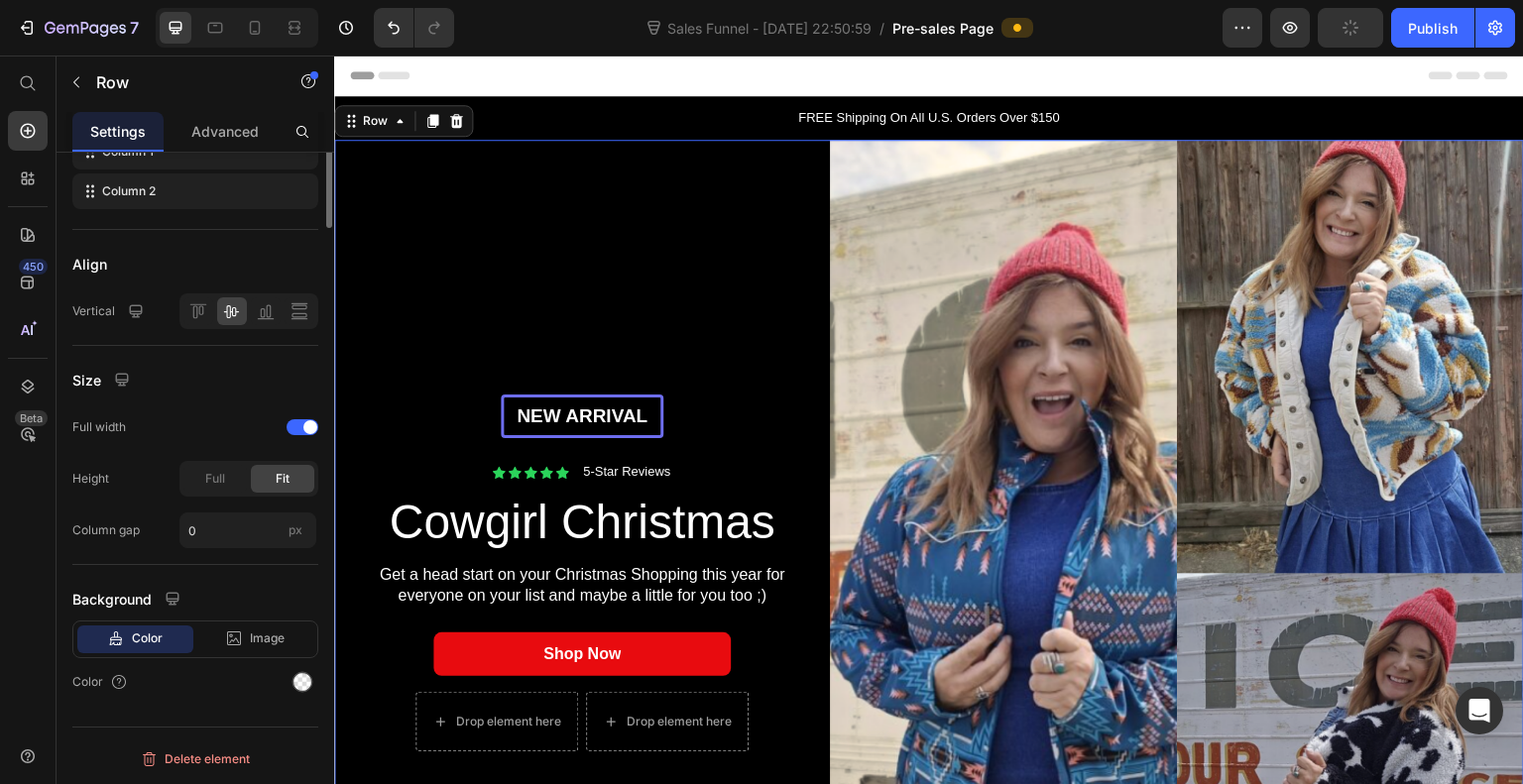scroll, scrollTop: 0, scrollLeft: 0, axis: both 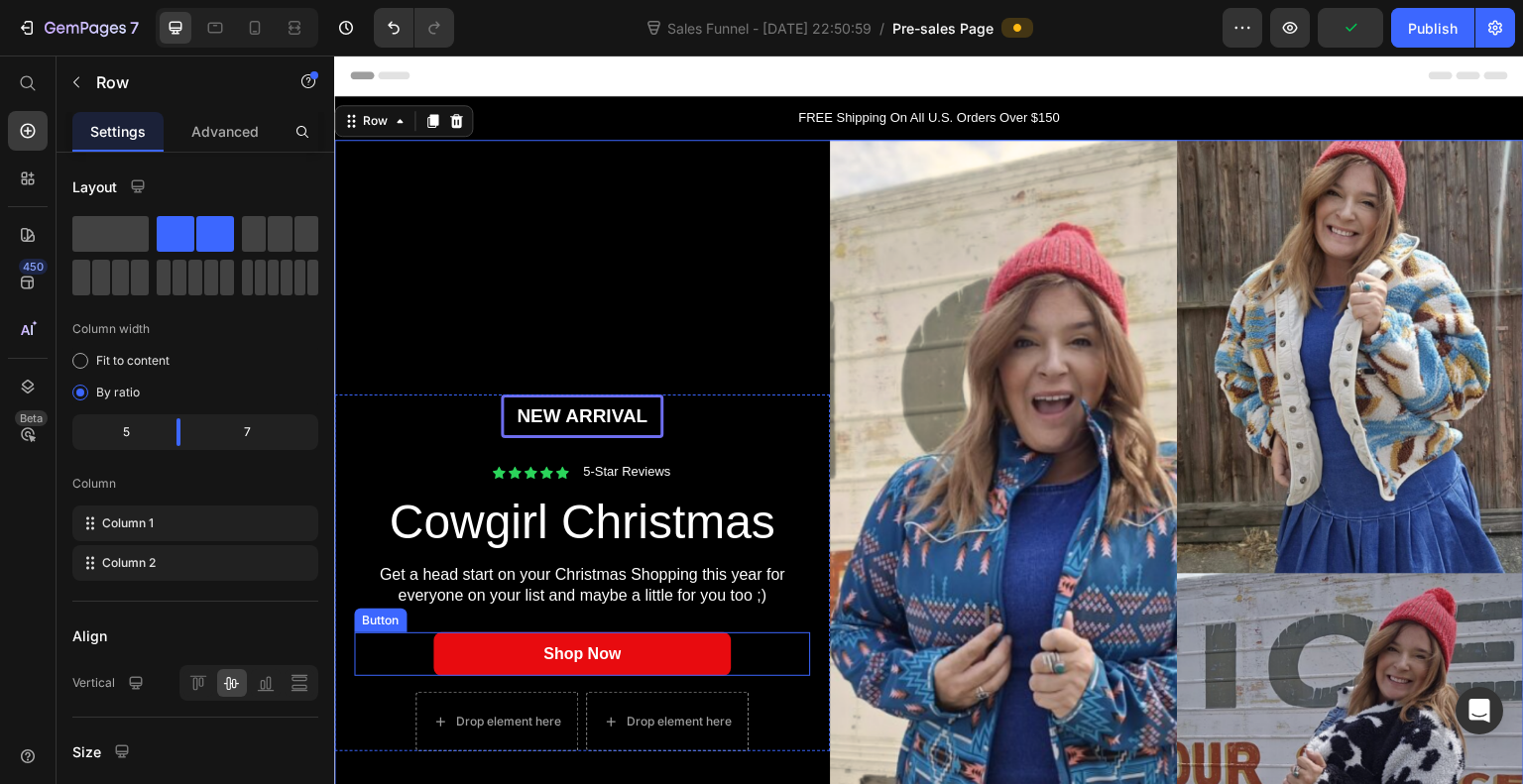 click on "Shop now" at bounding box center (582, 654) 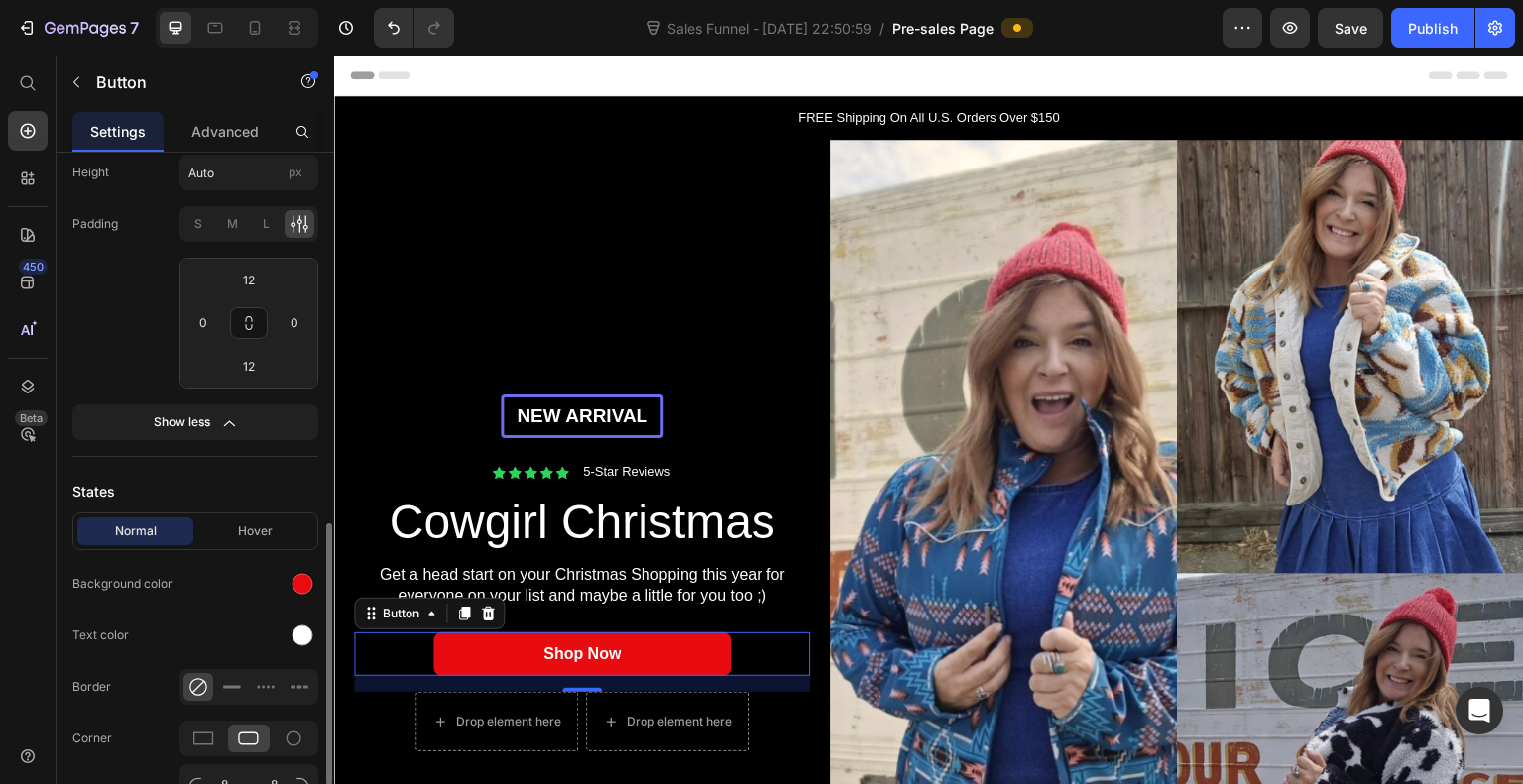scroll, scrollTop: 643, scrollLeft: 0, axis: vertical 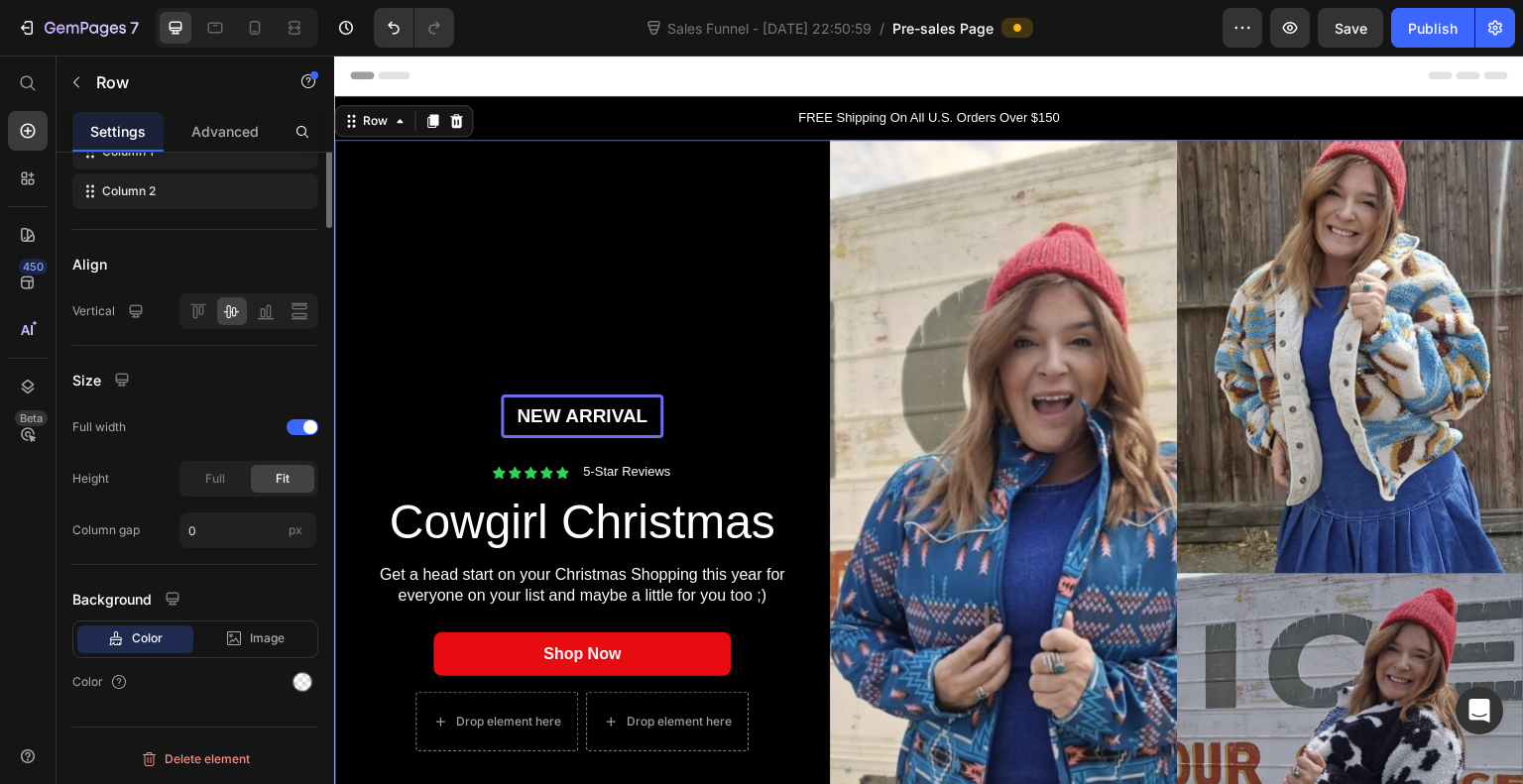 click on "New arrival Text Block Row
Icon
Icon
Icon
Icon
Icon Icon List  5-Star Reviews Text Block Row Cowgirl Christmas Heading Get a head start on your Christmas Shopping this year for everyone on your list and maybe a little for you too ;) Text Block Shop now Button
Drop element here
Drop element here Row Row" at bounding box center (582, 573) 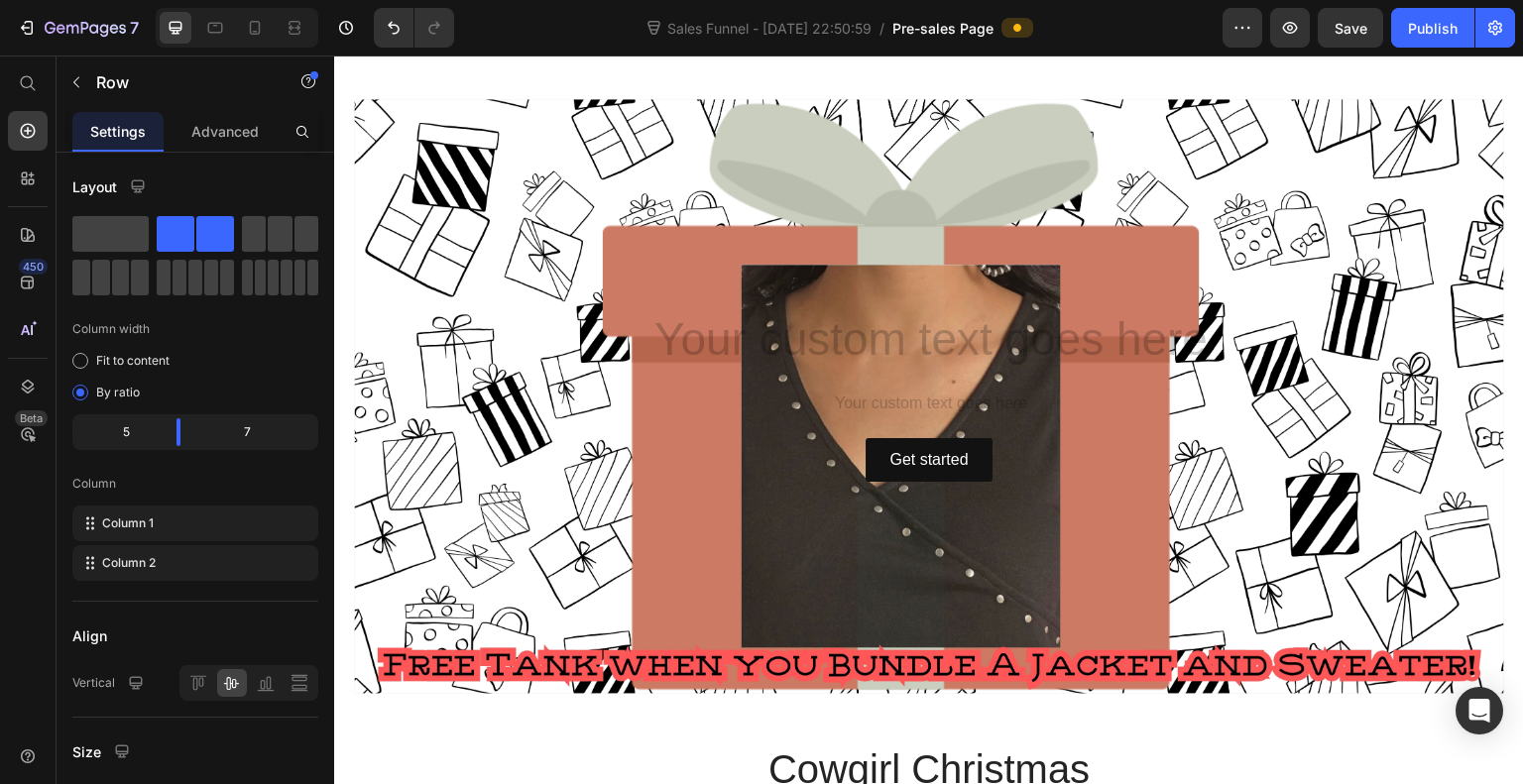 scroll, scrollTop: 1105, scrollLeft: 0, axis: vertical 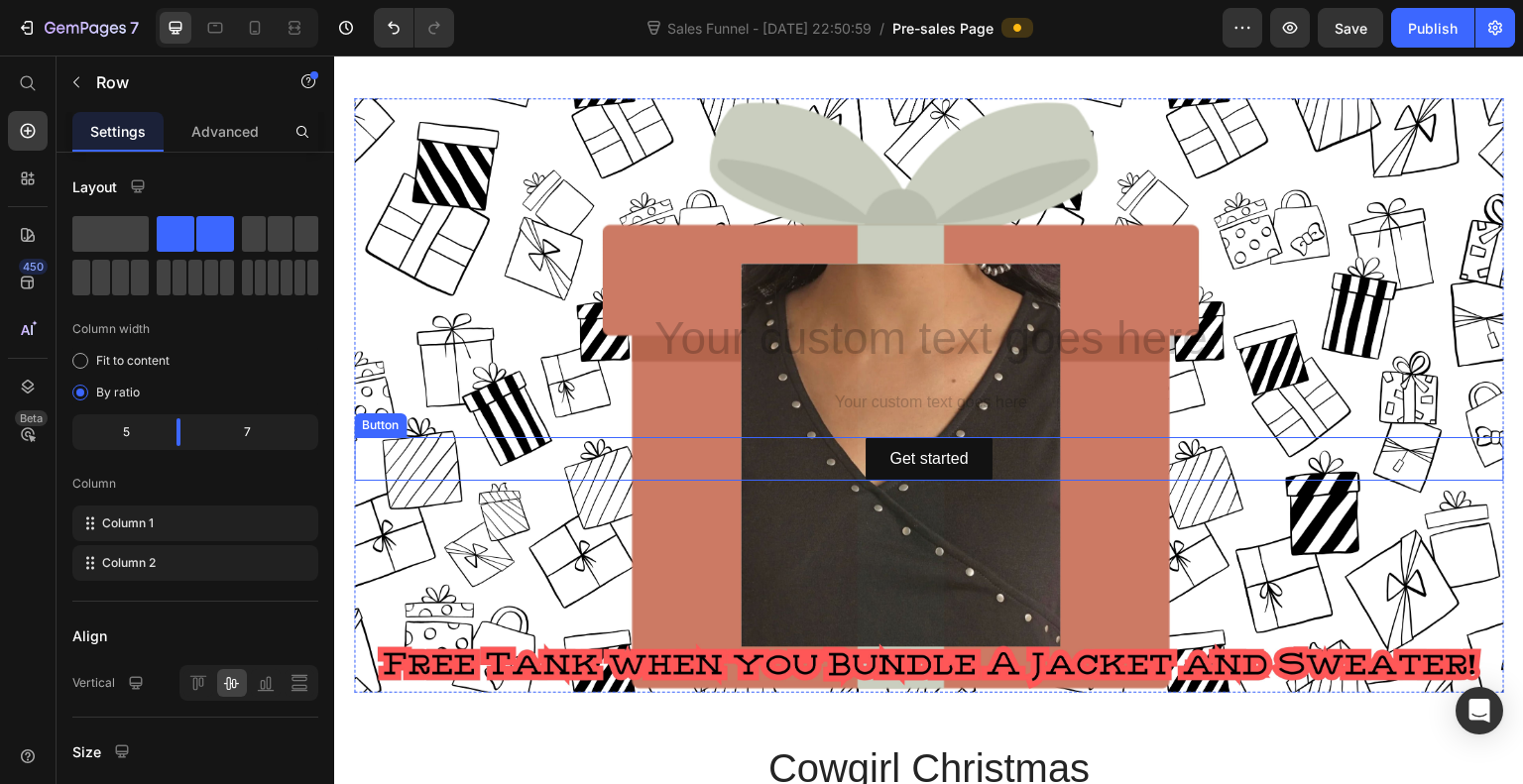 click on "Get started" at bounding box center (928, 459) 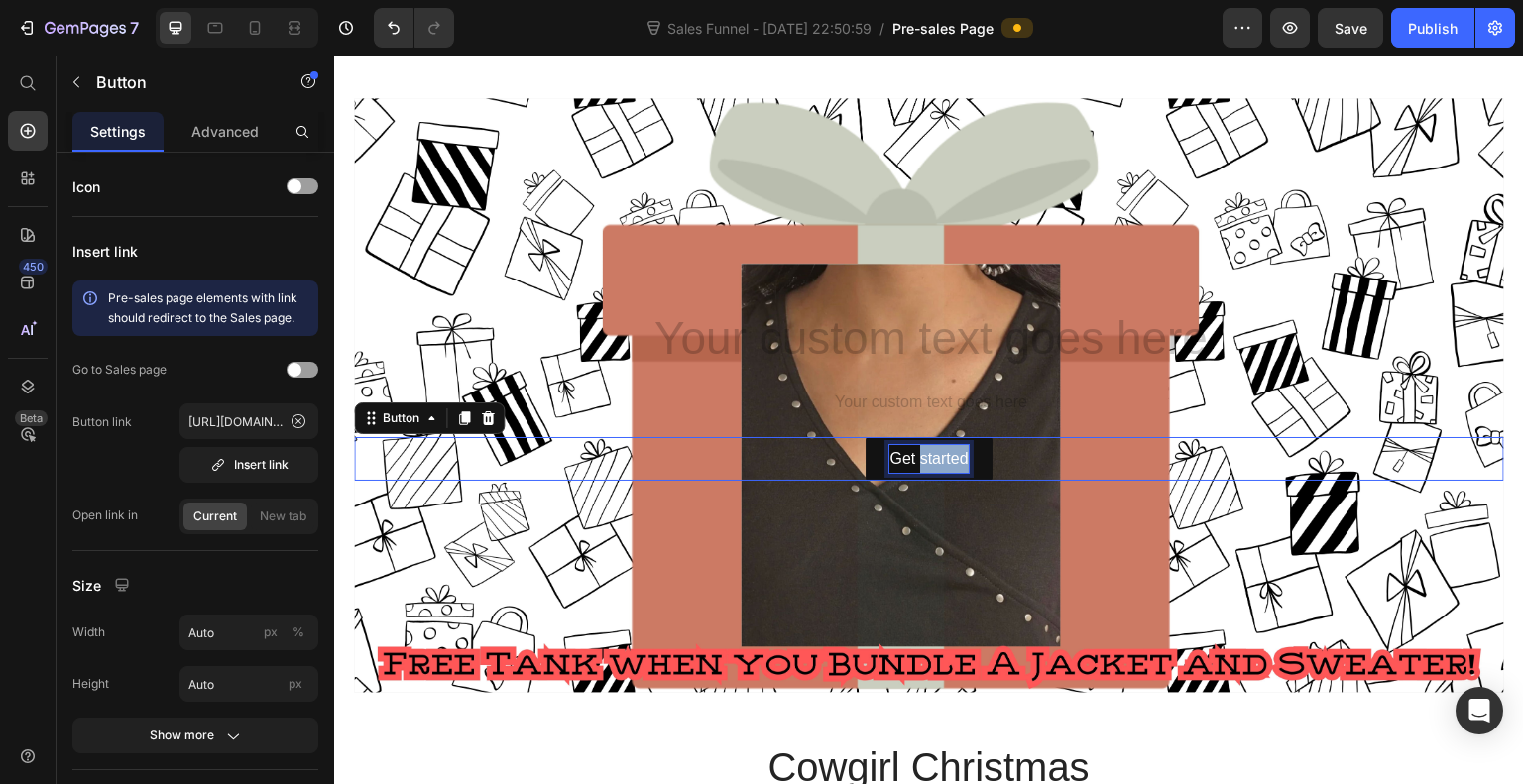 click on "Get started" at bounding box center (928, 459) 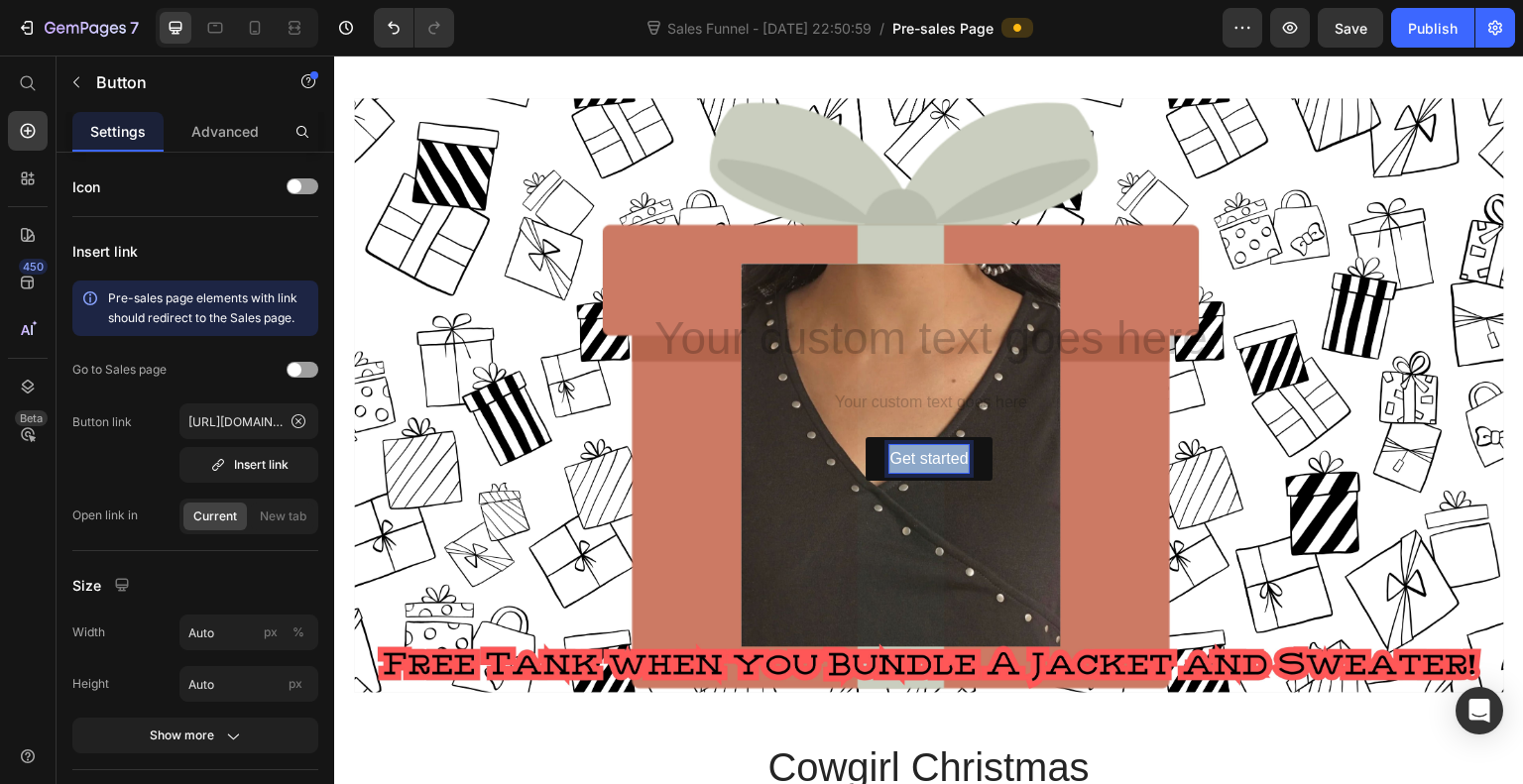 click on "Get started" at bounding box center [928, 459] 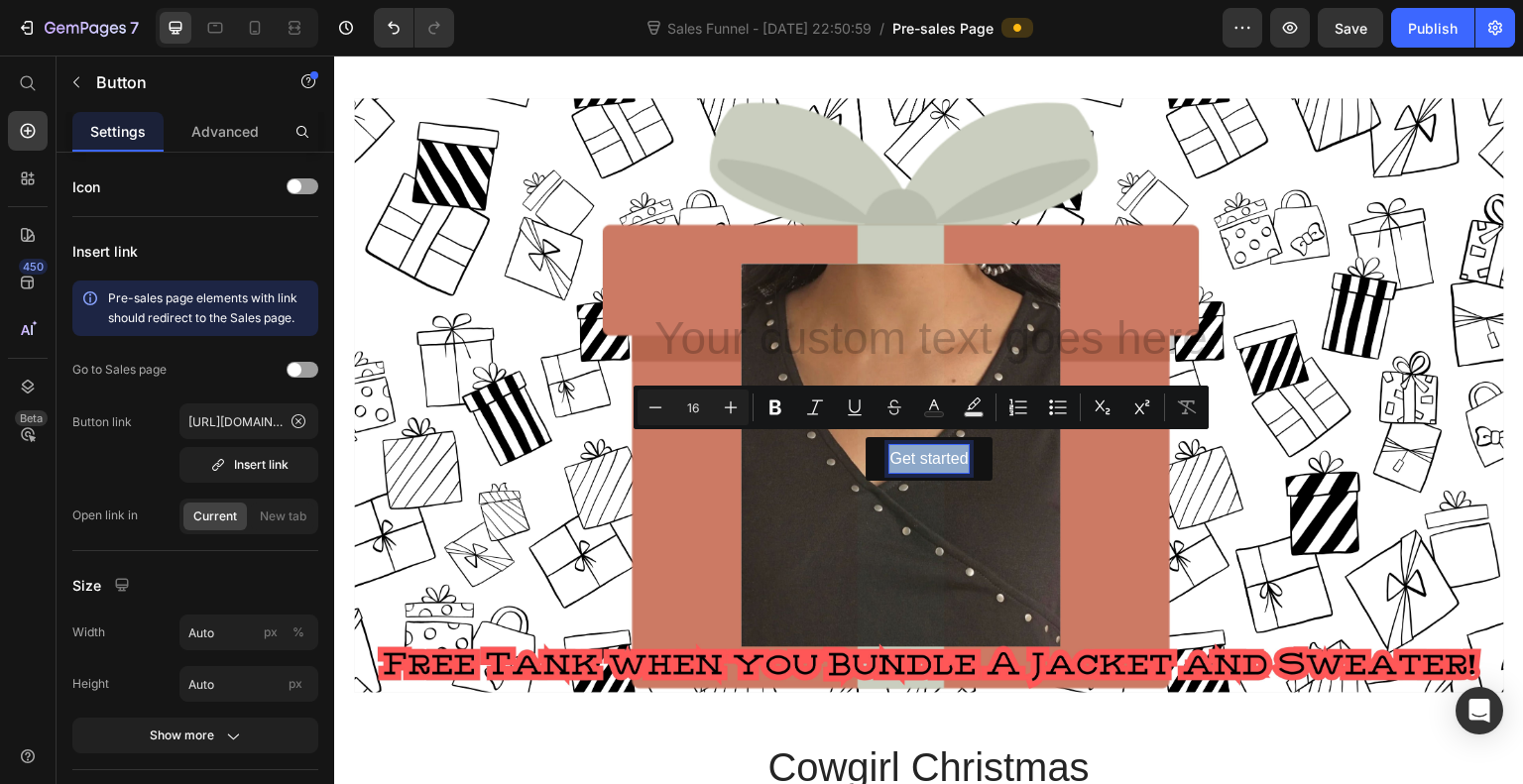 click on "Get started" at bounding box center [928, 459] 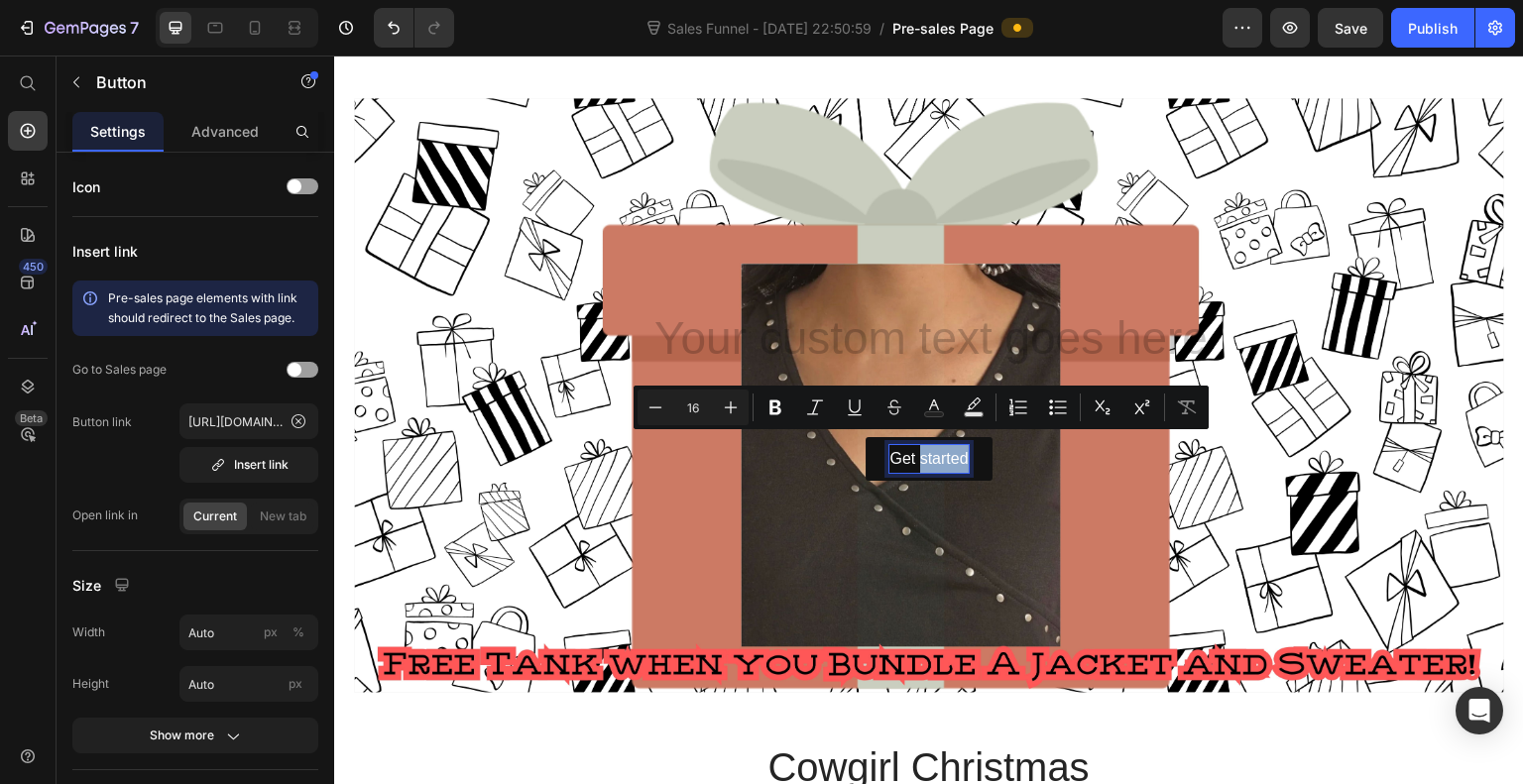 click on "Get started" at bounding box center (928, 459) 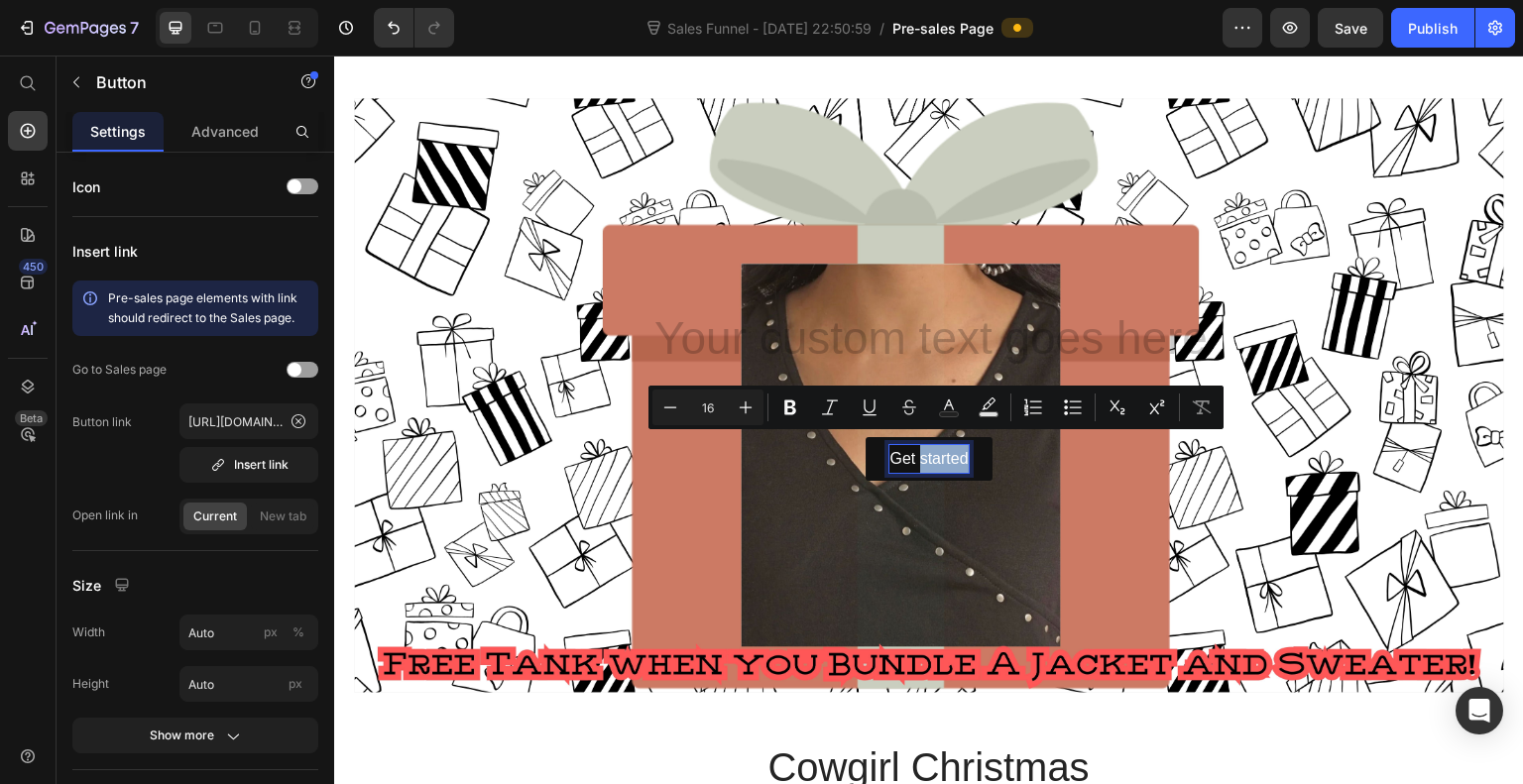 click on "Get started" at bounding box center (928, 459) 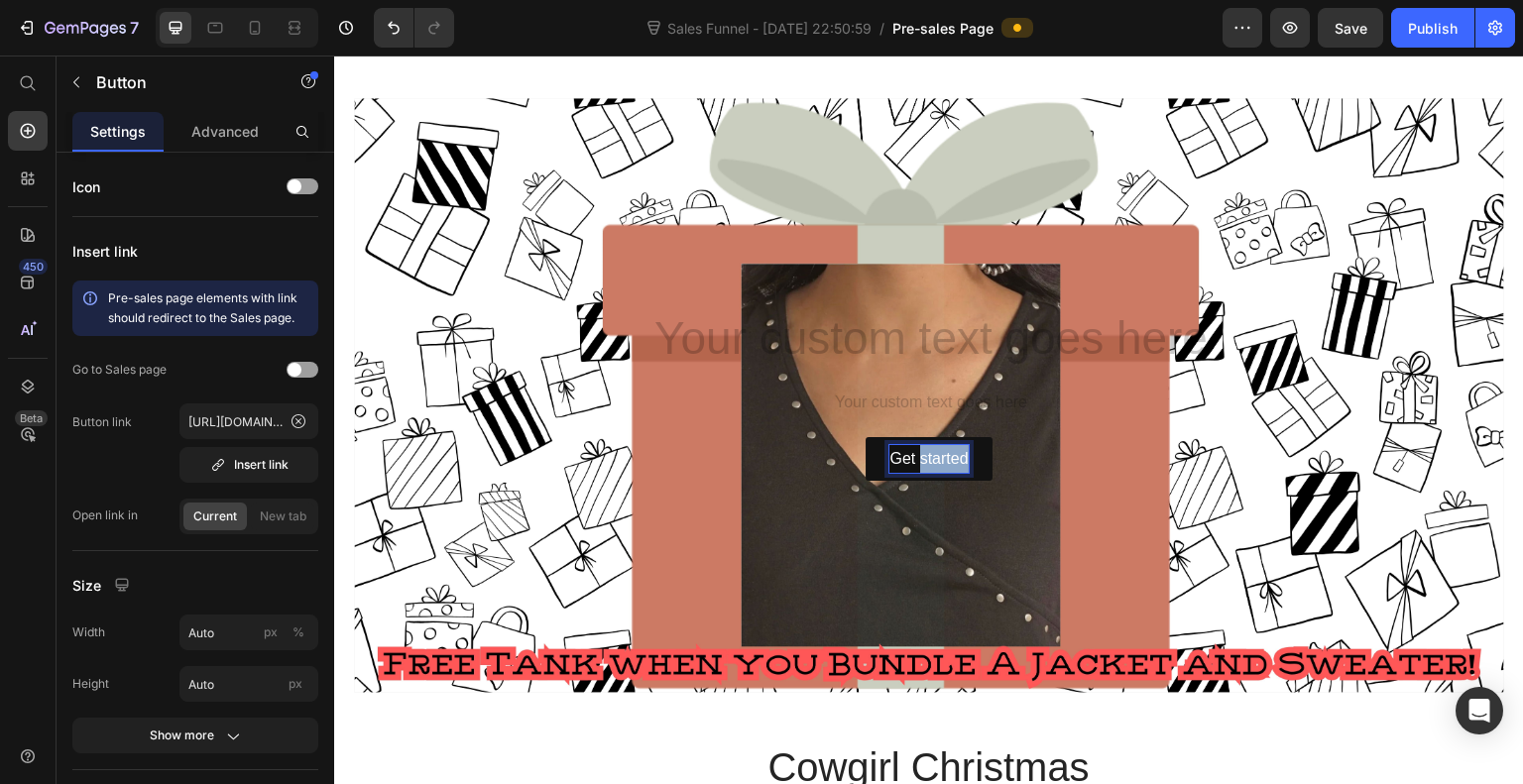 click on "Get started" at bounding box center [928, 459] 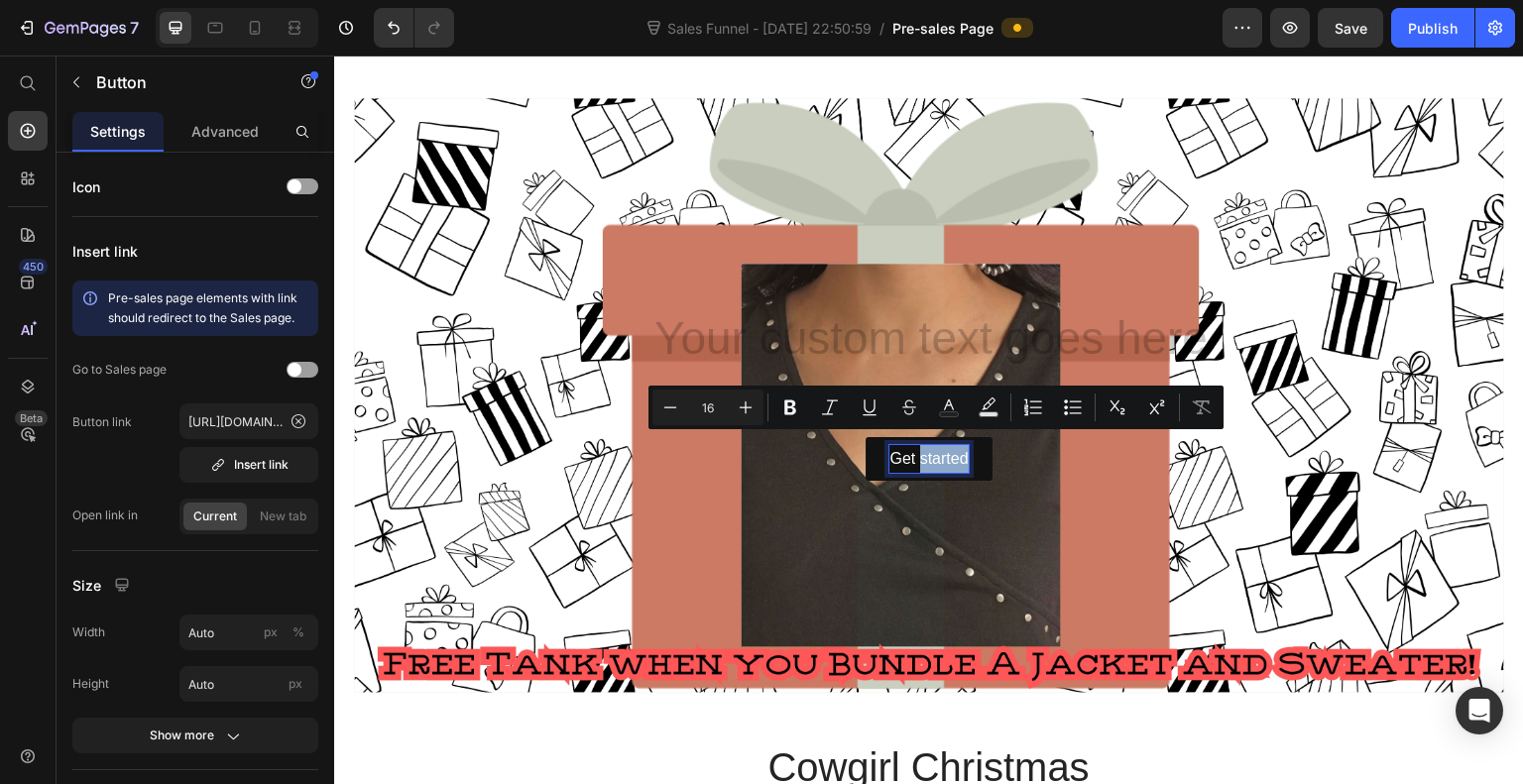 click on "Get started" at bounding box center (928, 459) 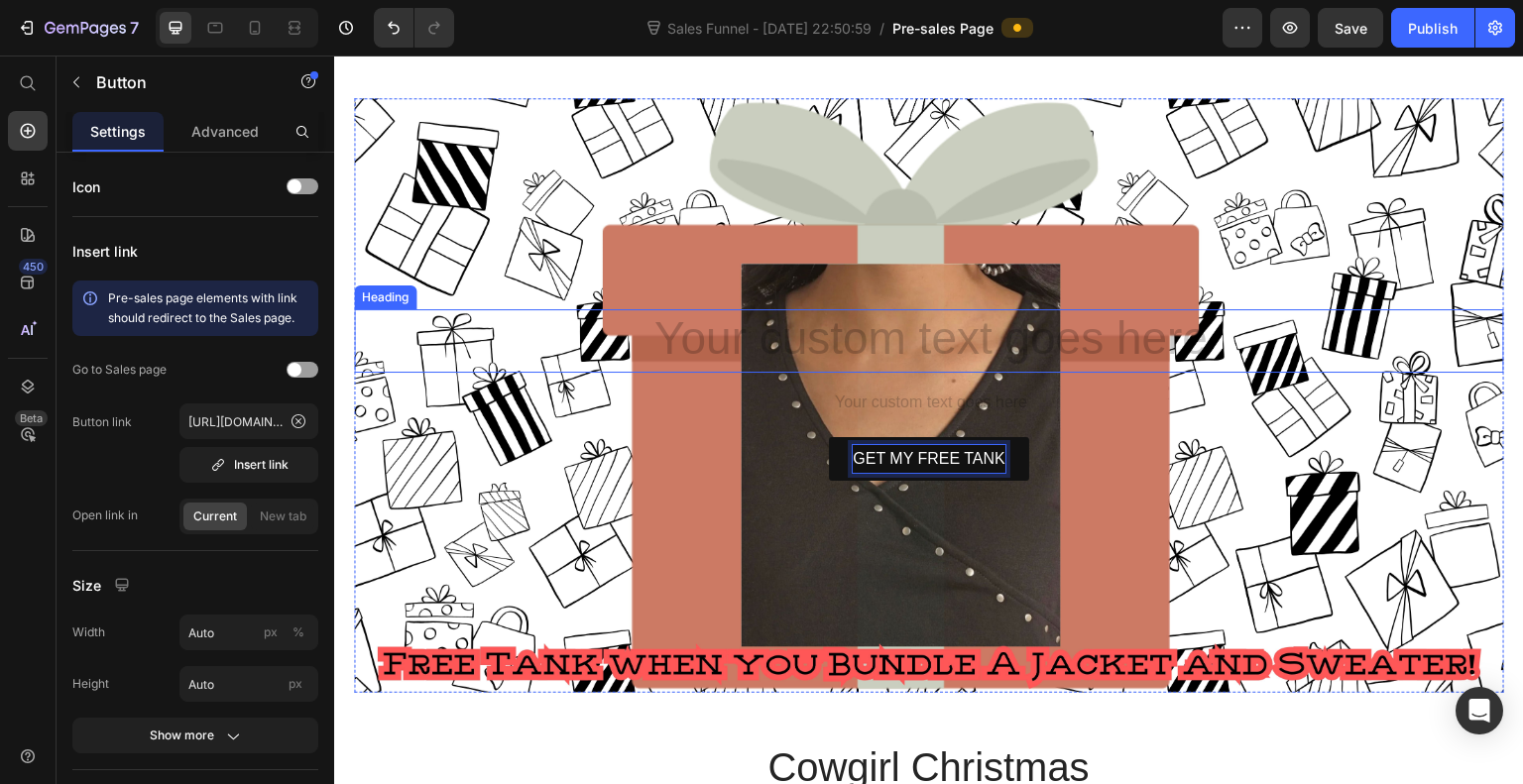 click at bounding box center (929, 341) 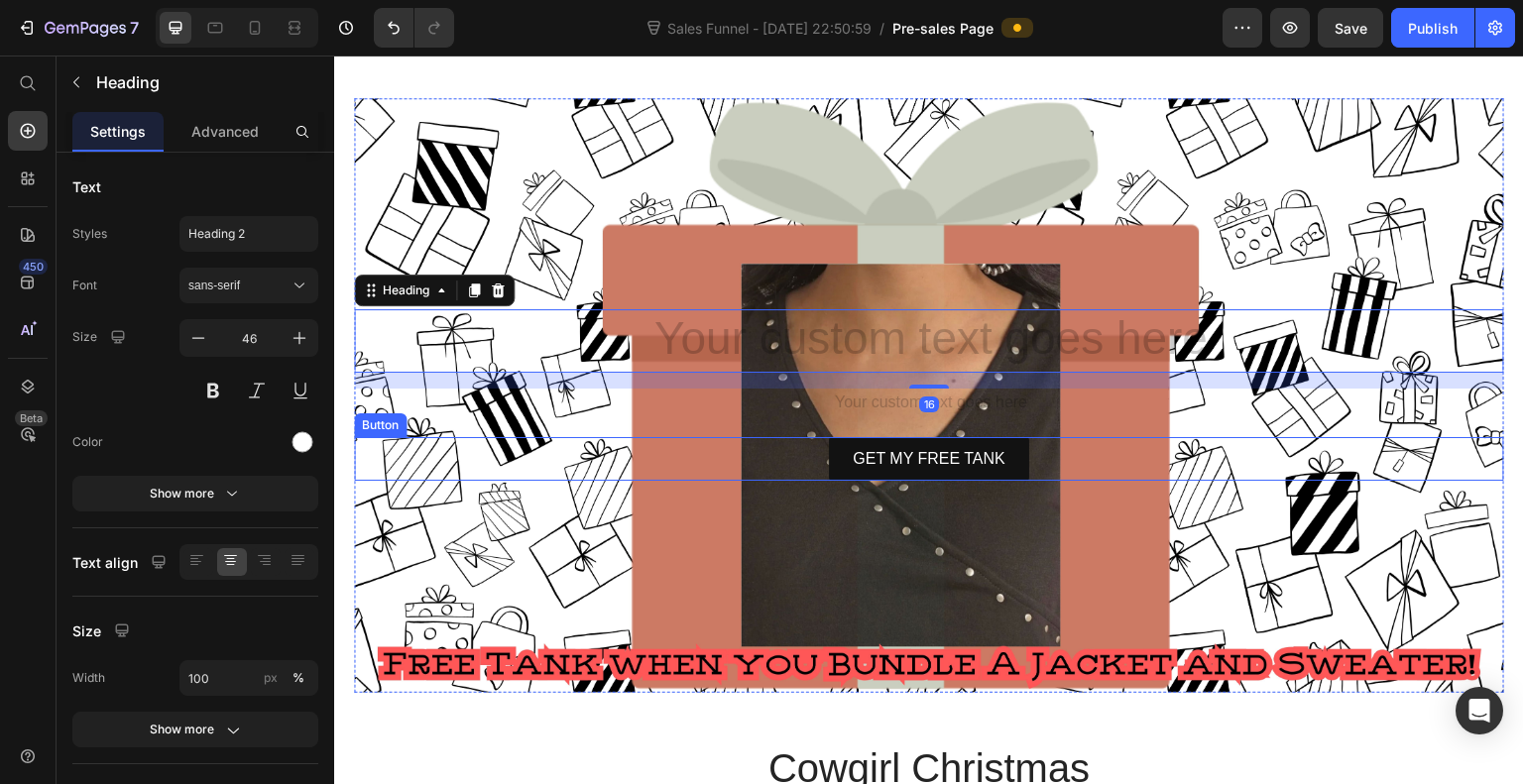 click on "GET MY FREE TANK" at bounding box center (929, 459) 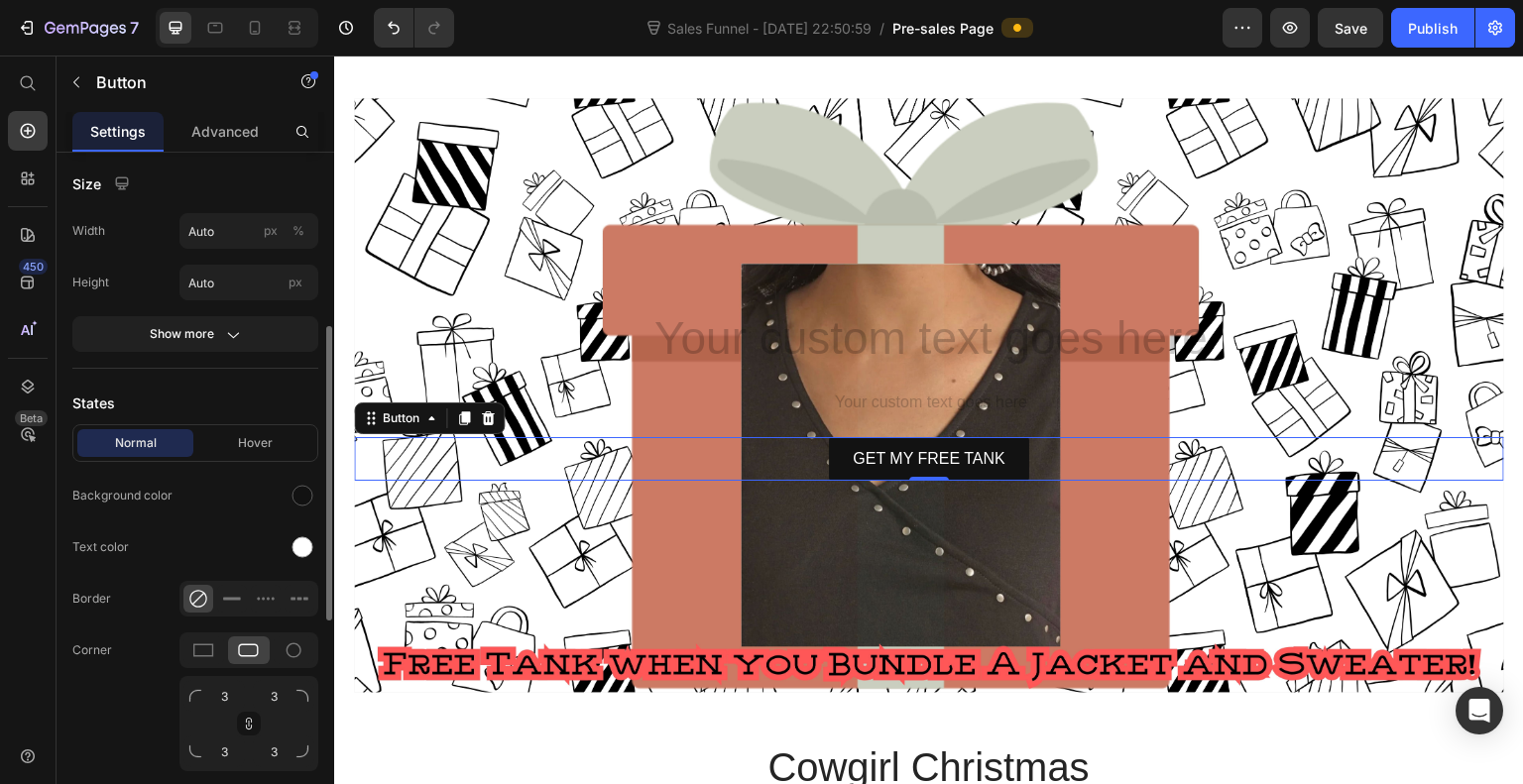 scroll, scrollTop: 402, scrollLeft: 0, axis: vertical 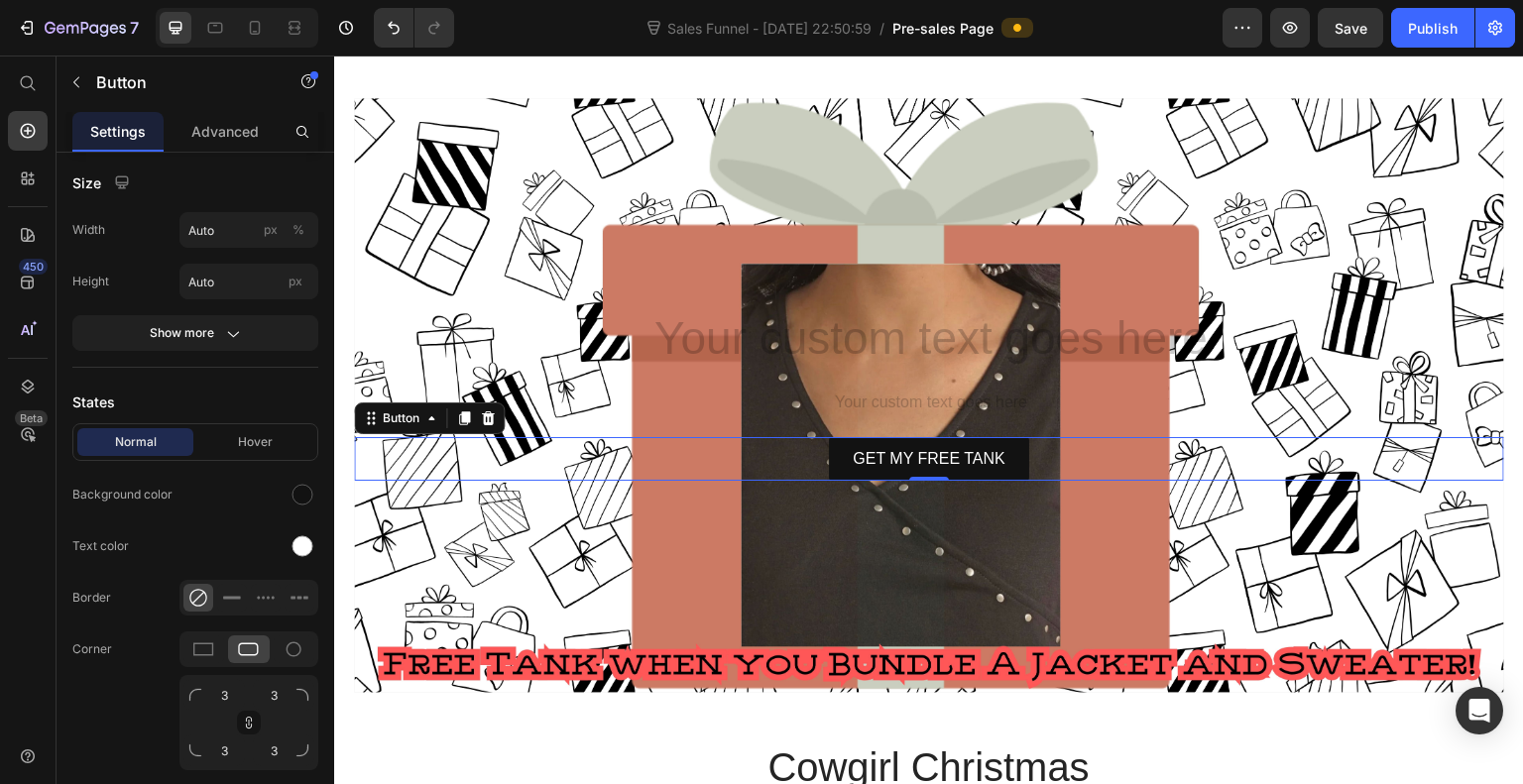 click at bounding box center [302, 495] 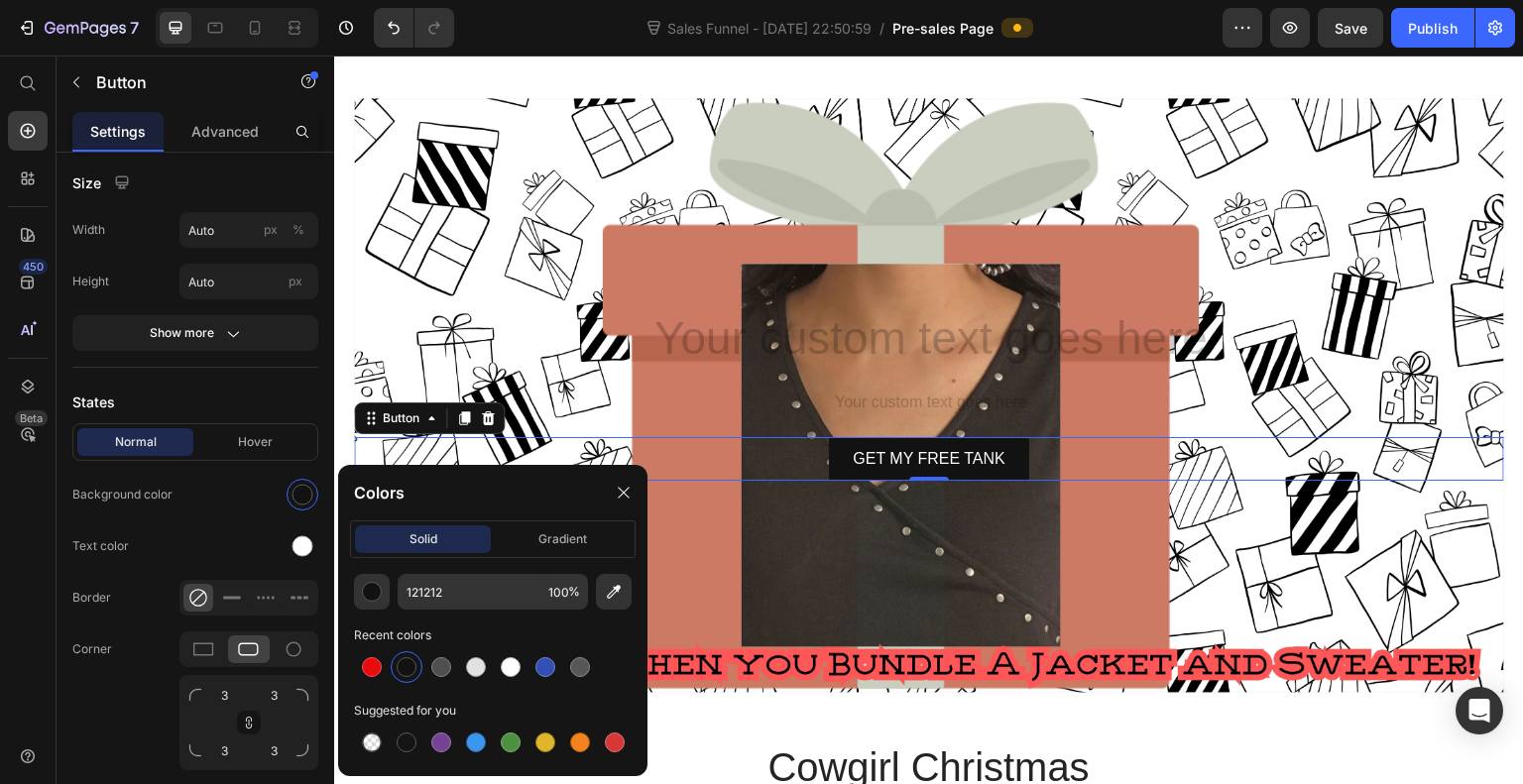 click at bounding box center [372, 667] 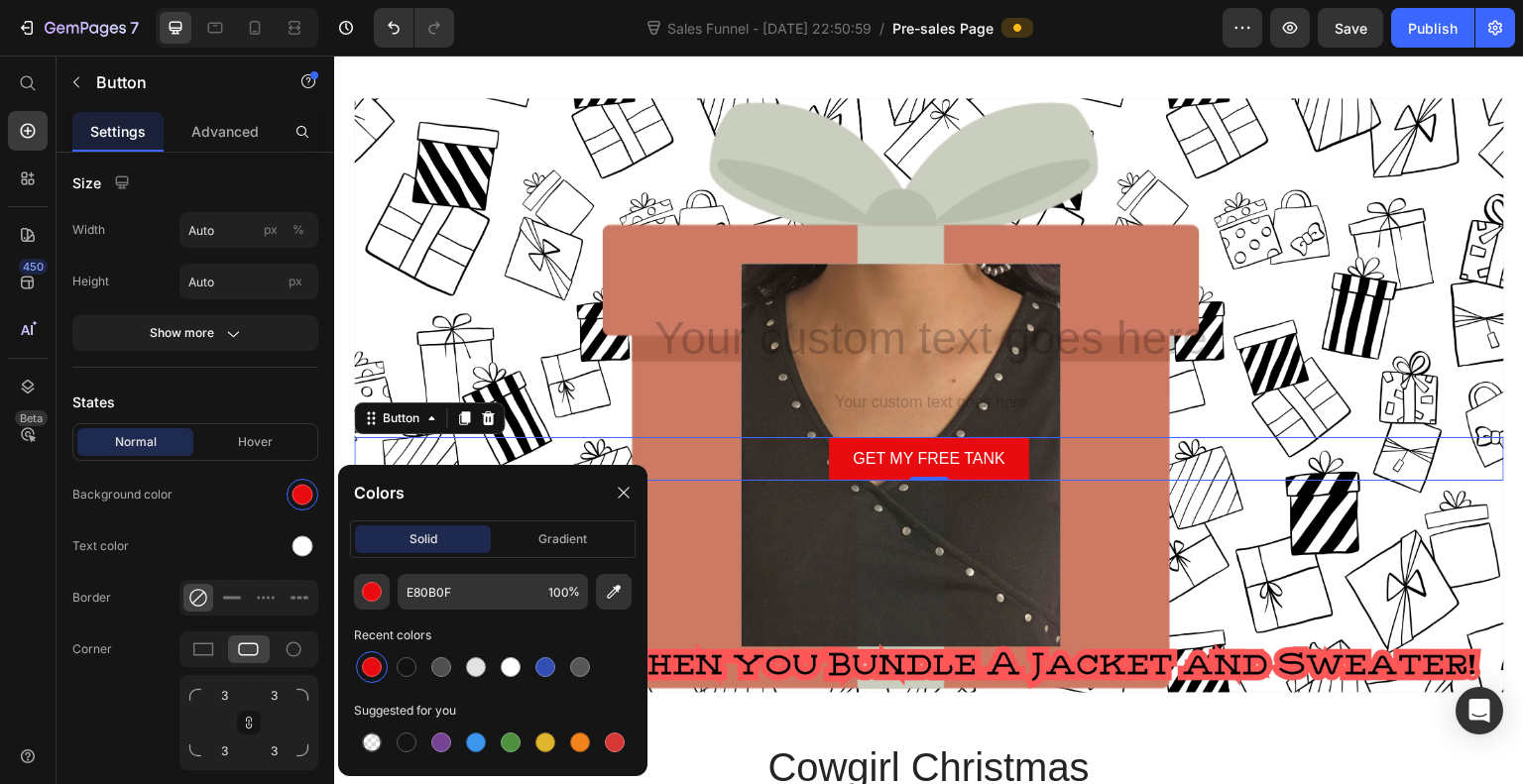 click at bounding box center [511, 742] 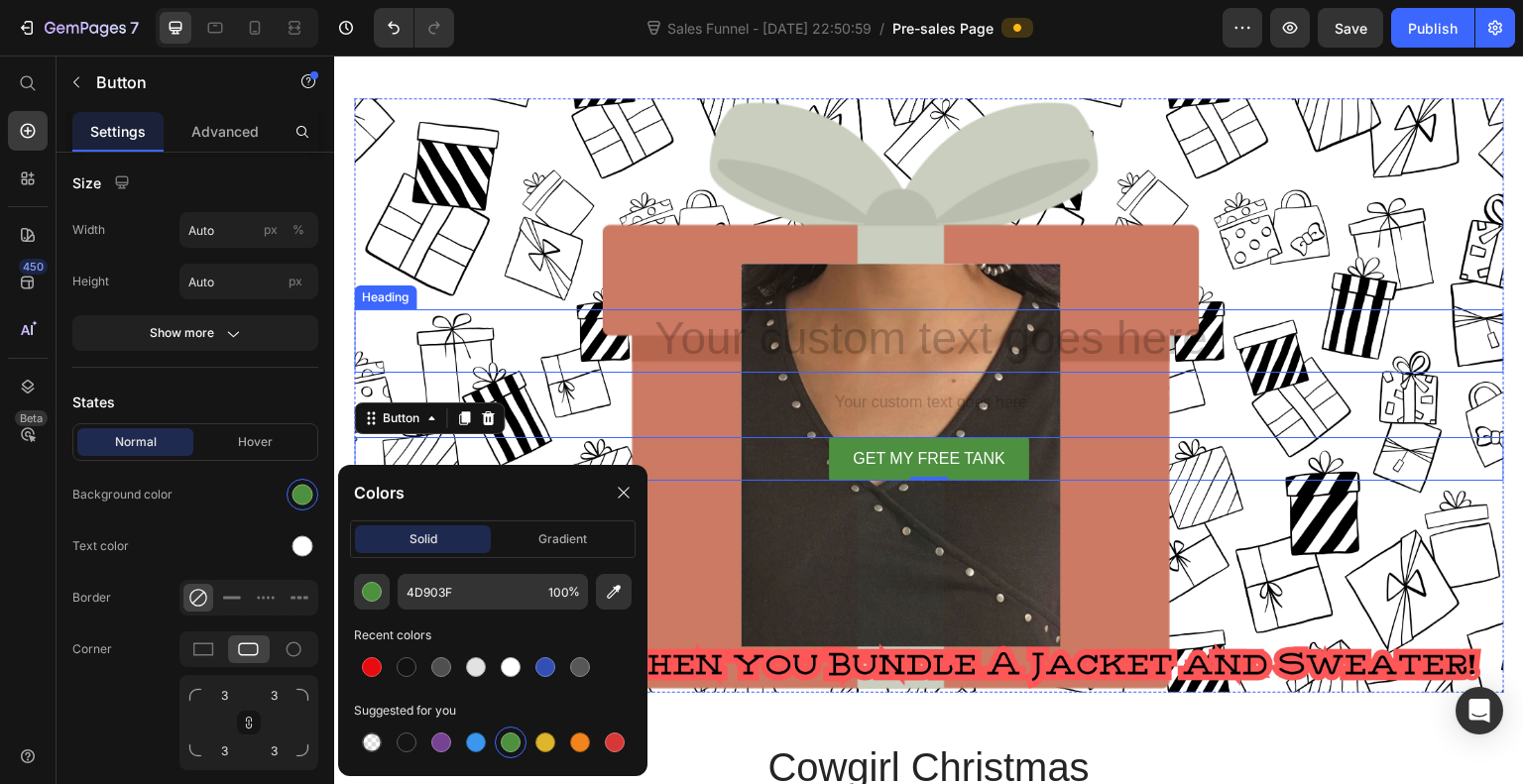 click at bounding box center (929, 341) 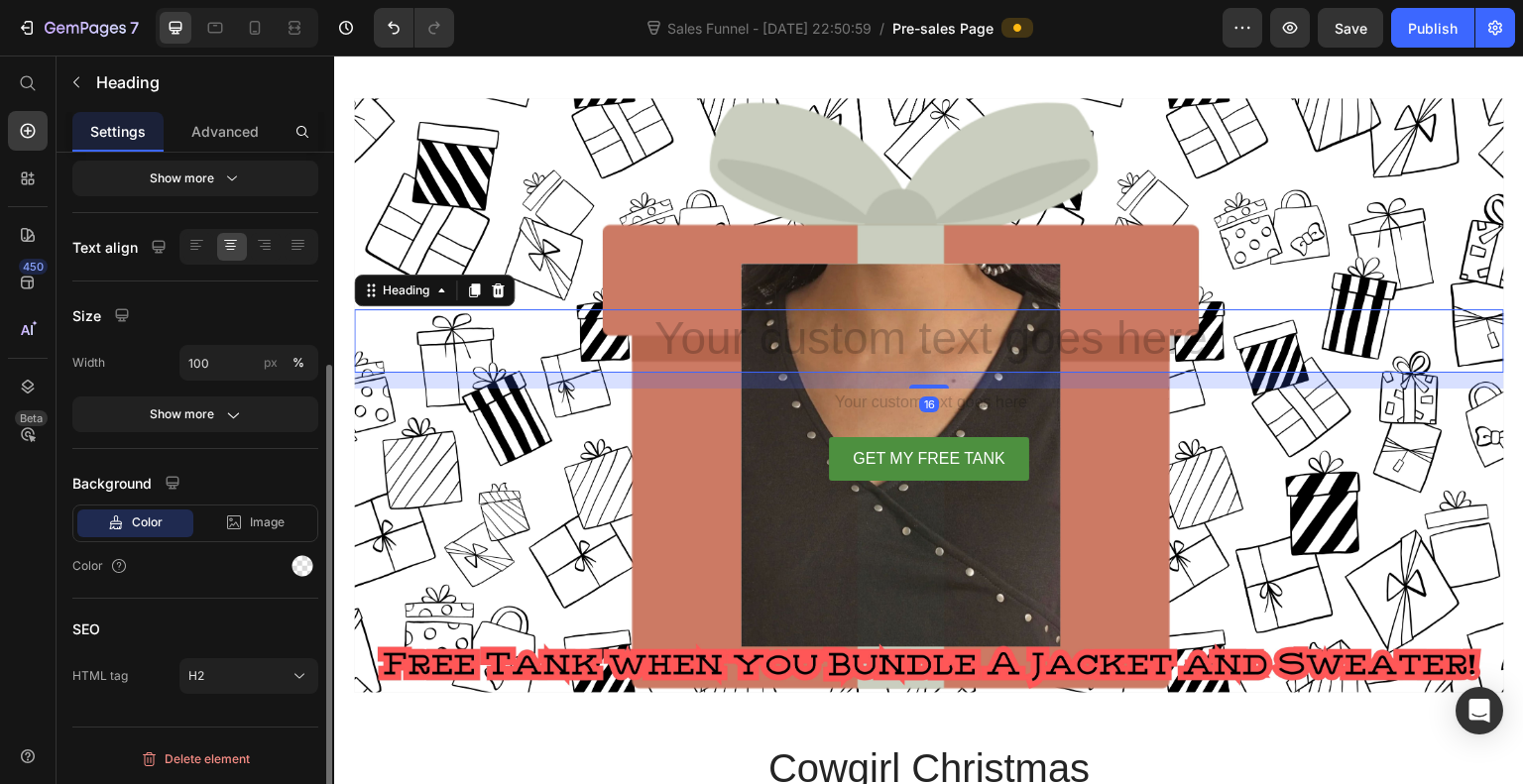 scroll, scrollTop: 0, scrollLeft: 0, axis: both 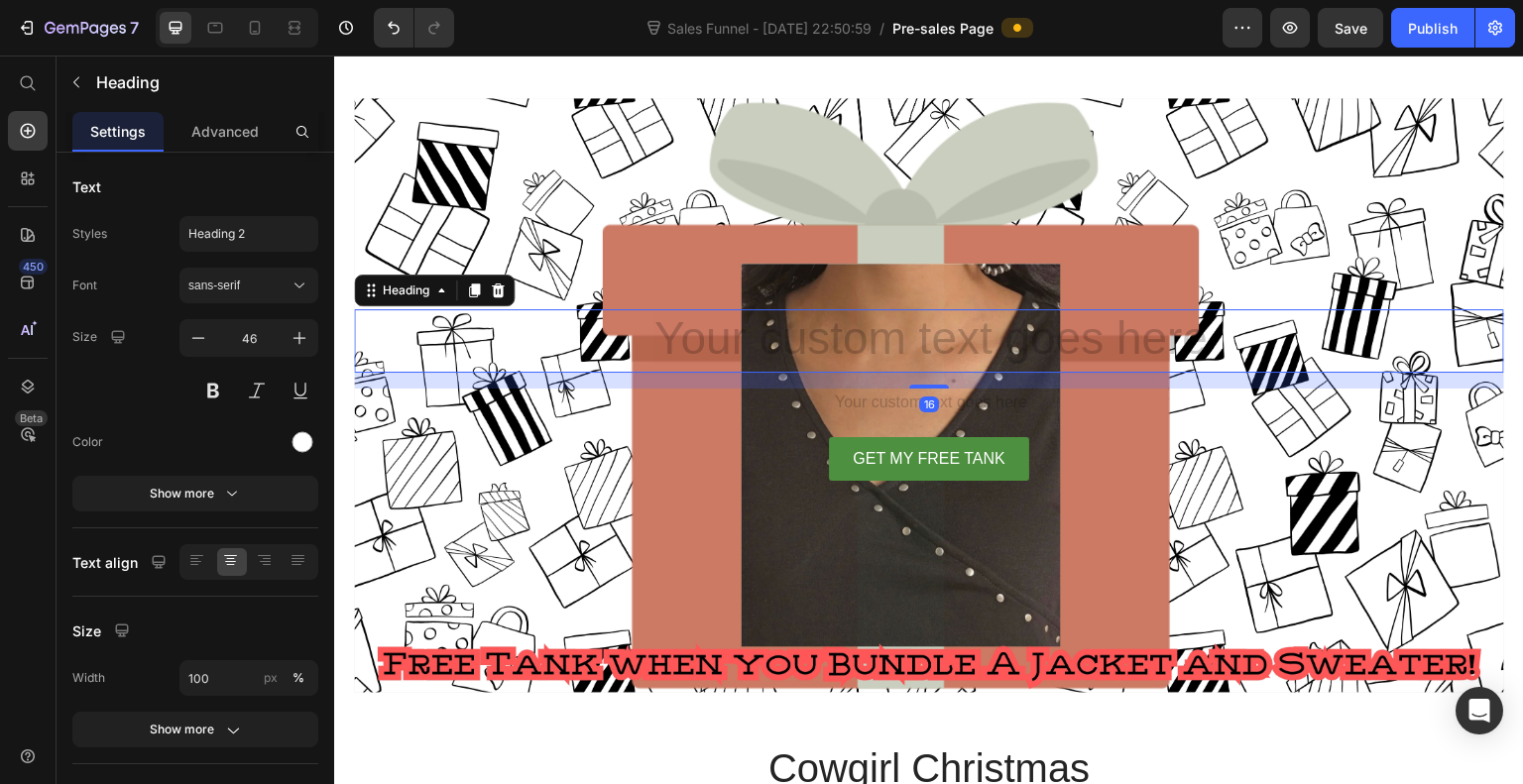 click on "Heading   16 Text Block GET MY FREE TANK Button" at bounding box center (929, 394) 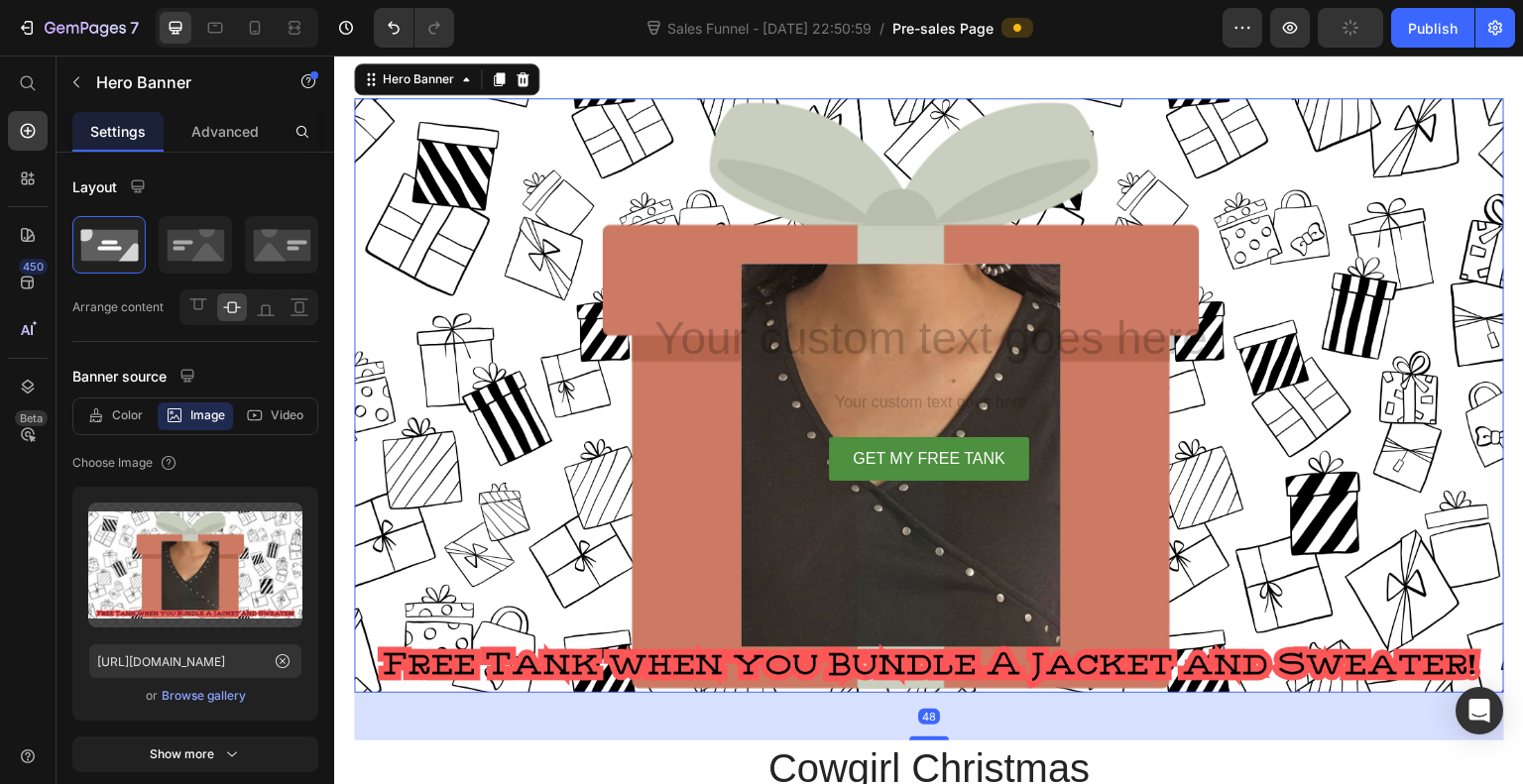 scroll, scrollTop: 1065, scrollLeft: 0, axis: vertical 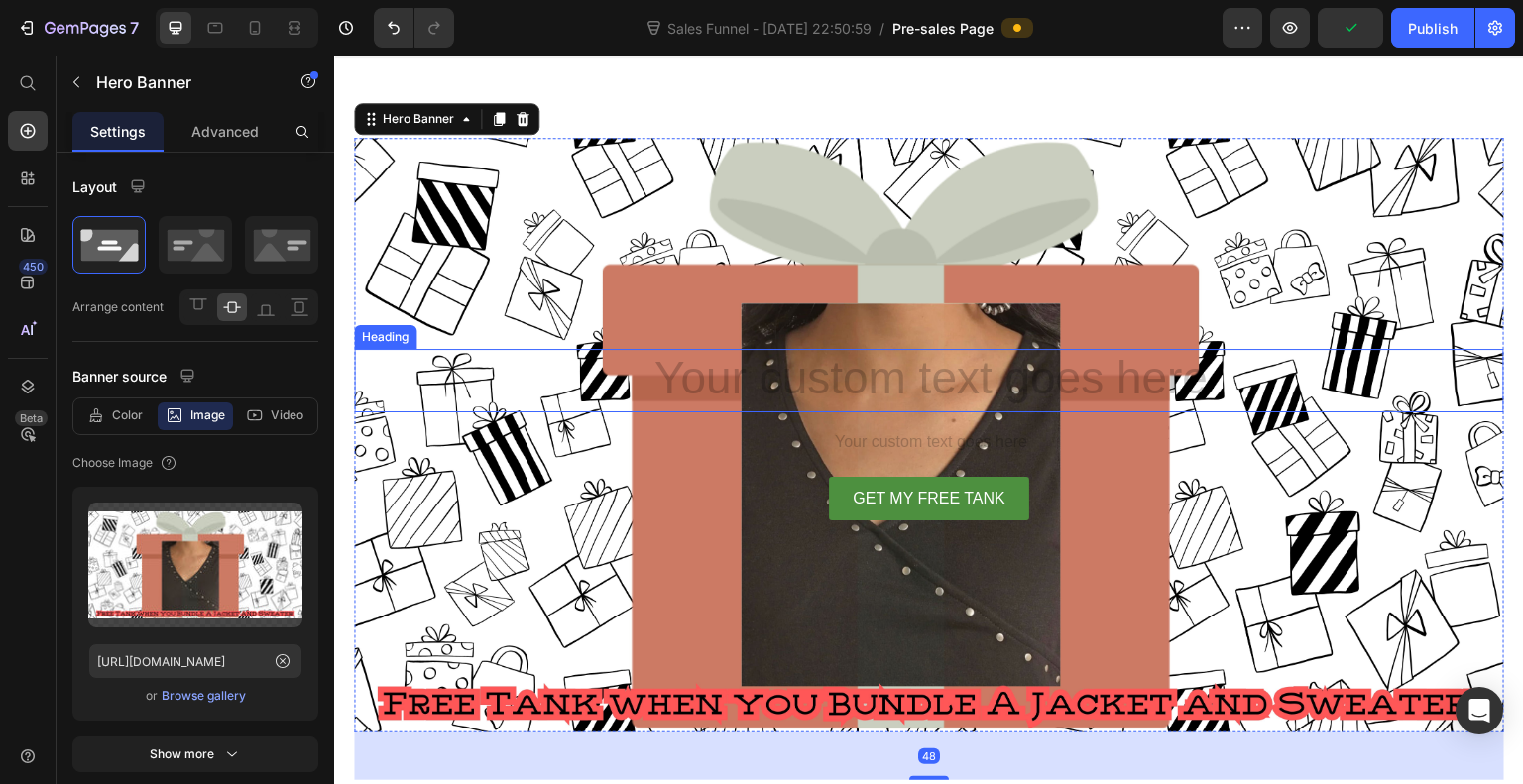 click at bounding box center (929, 381) 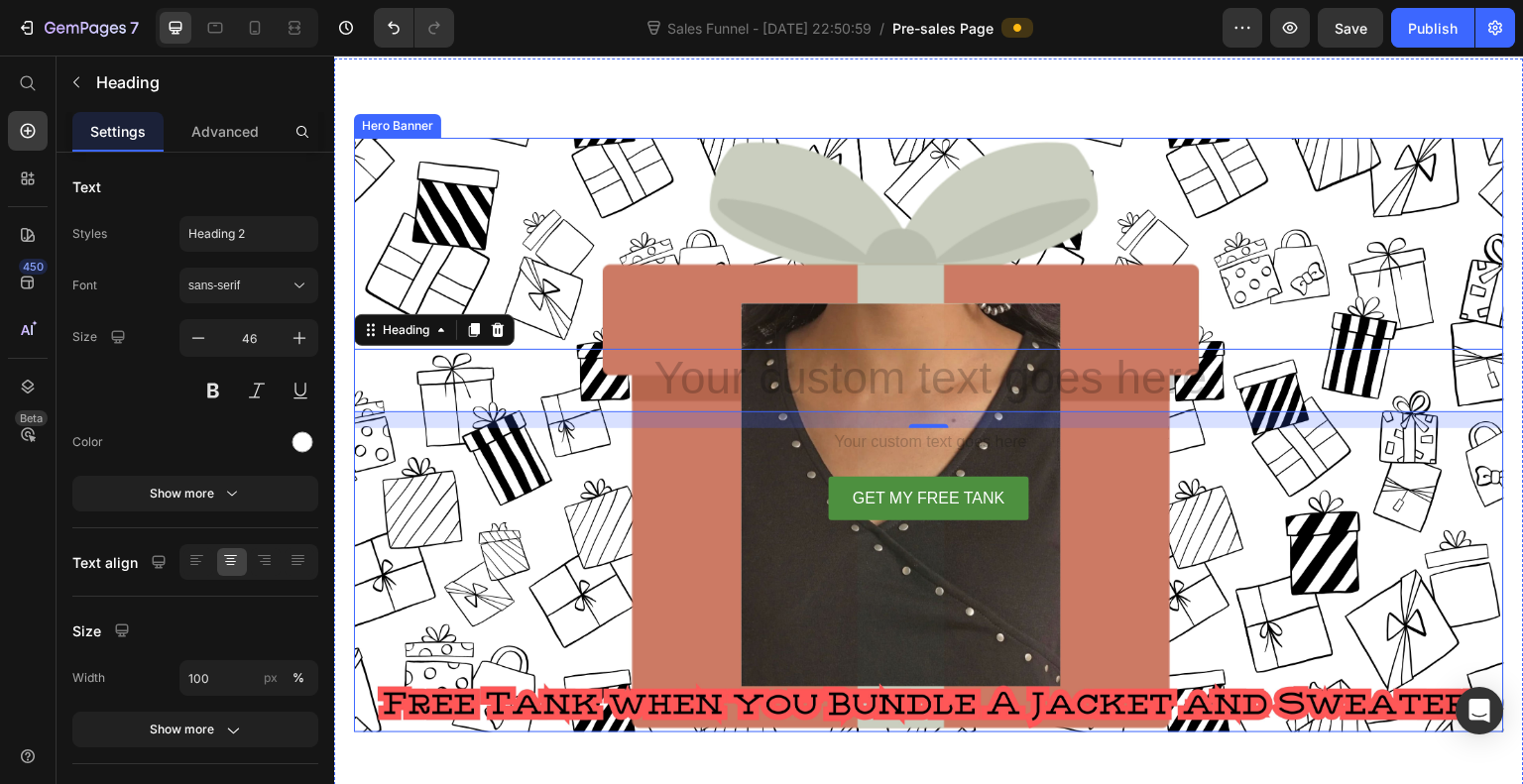 click at bounding box center (929, 435) 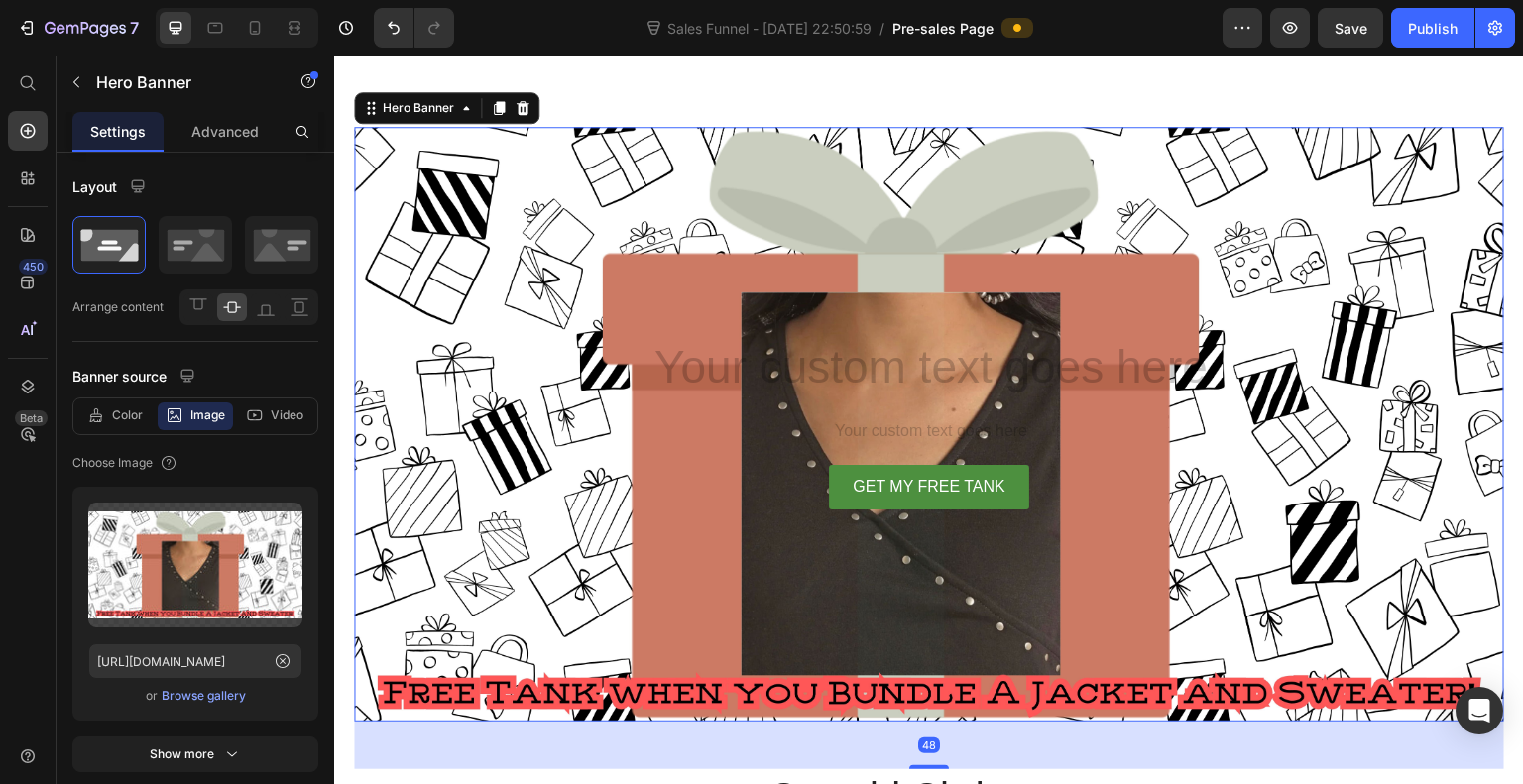 scroll, scrollTop: 1462, scrollLeft: 0, axis: vertical 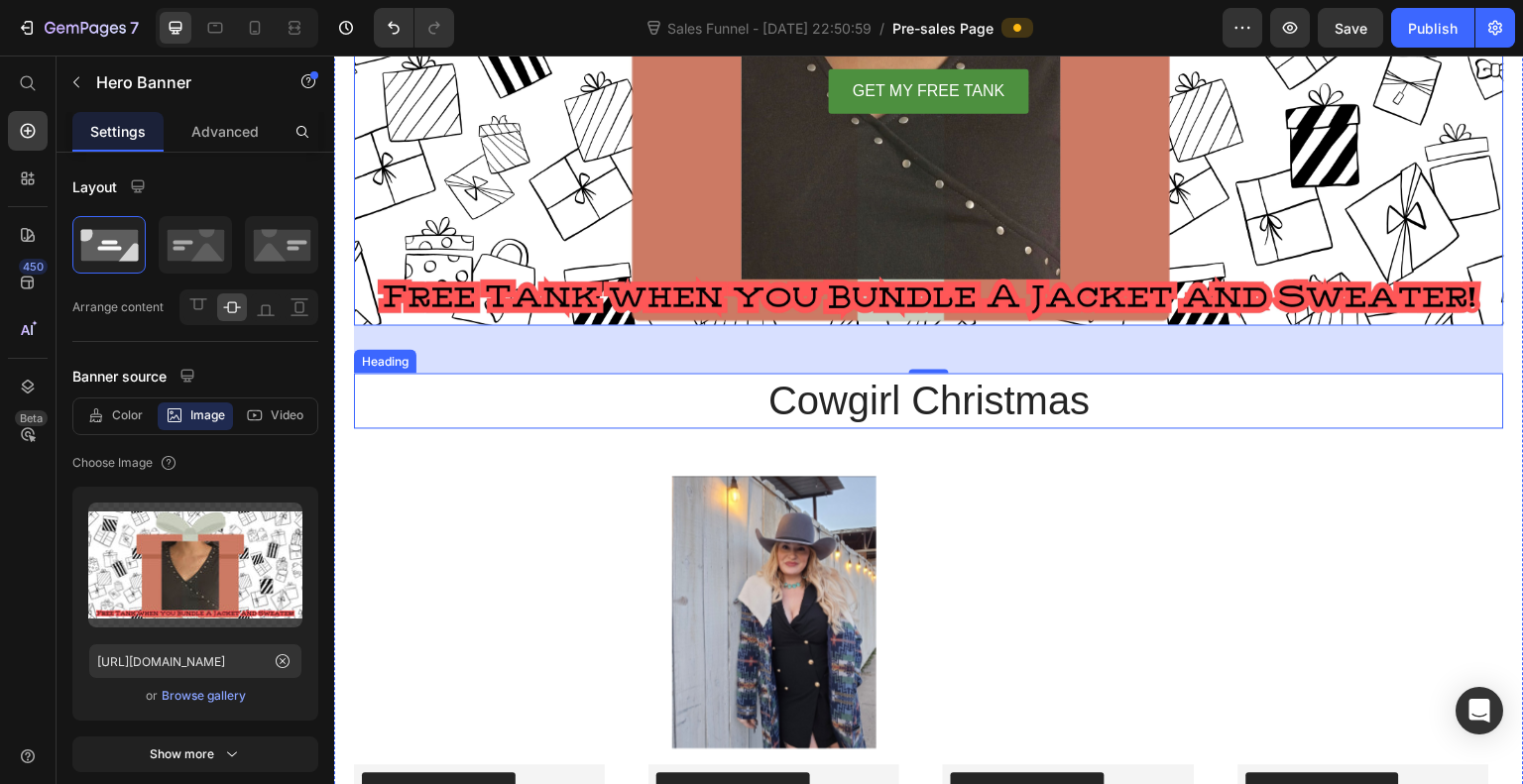 click on "Cowgirl Christmas" at bounding box center [929, 400] 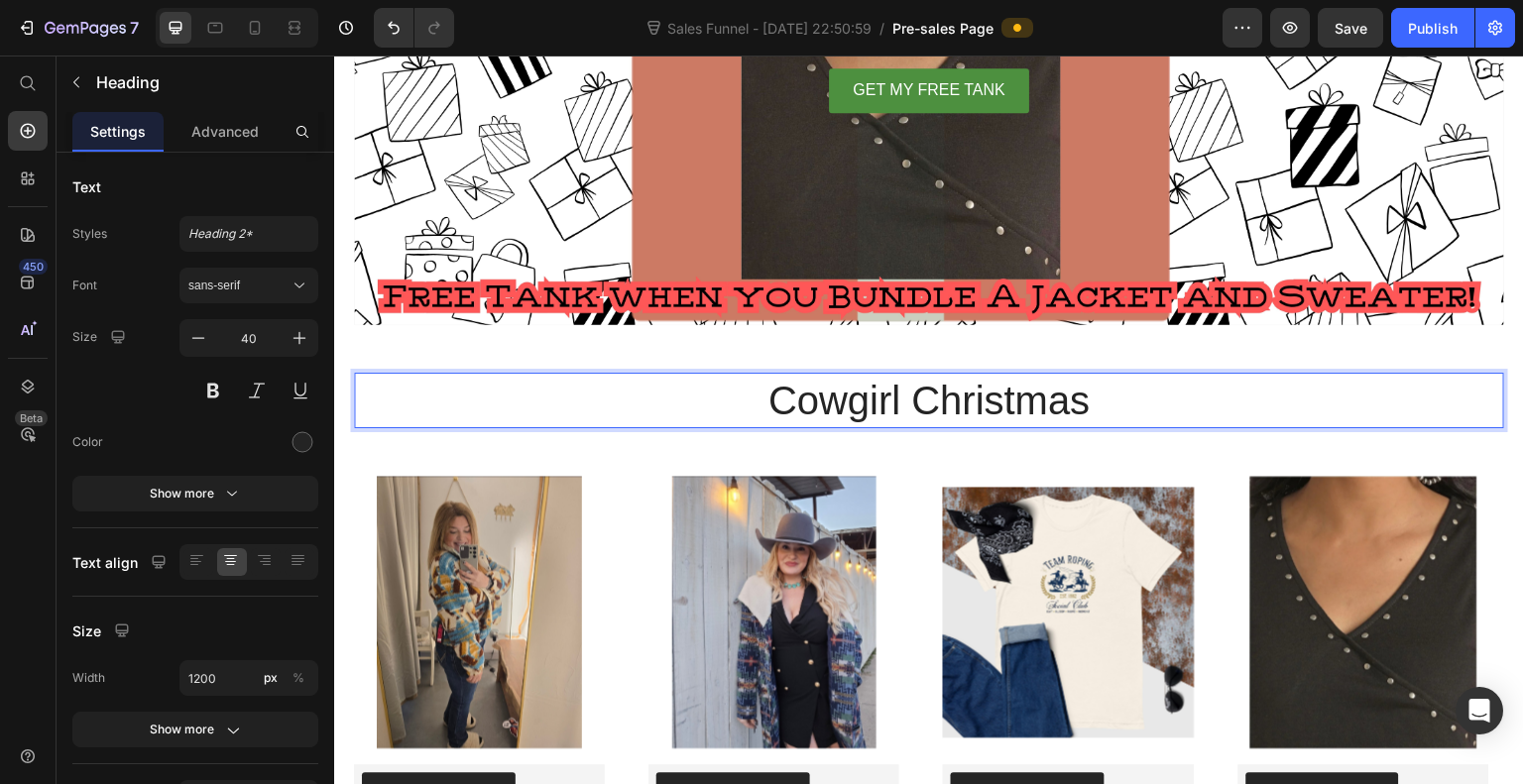 click on "Cowgirl Christmas" at bounding box center (929, 400) 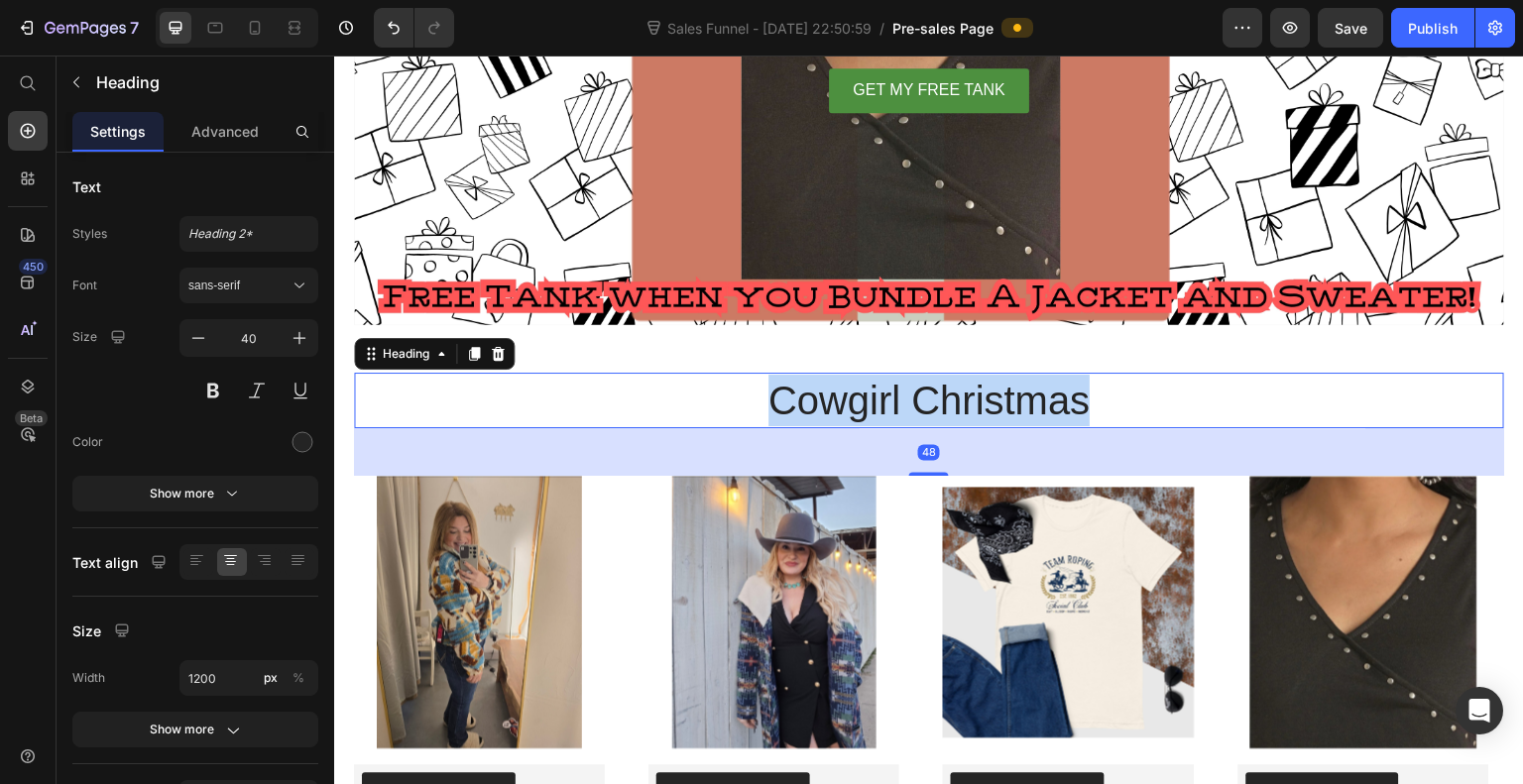 click on "Cowgirl Christmas" at bounding box center [929, 400] 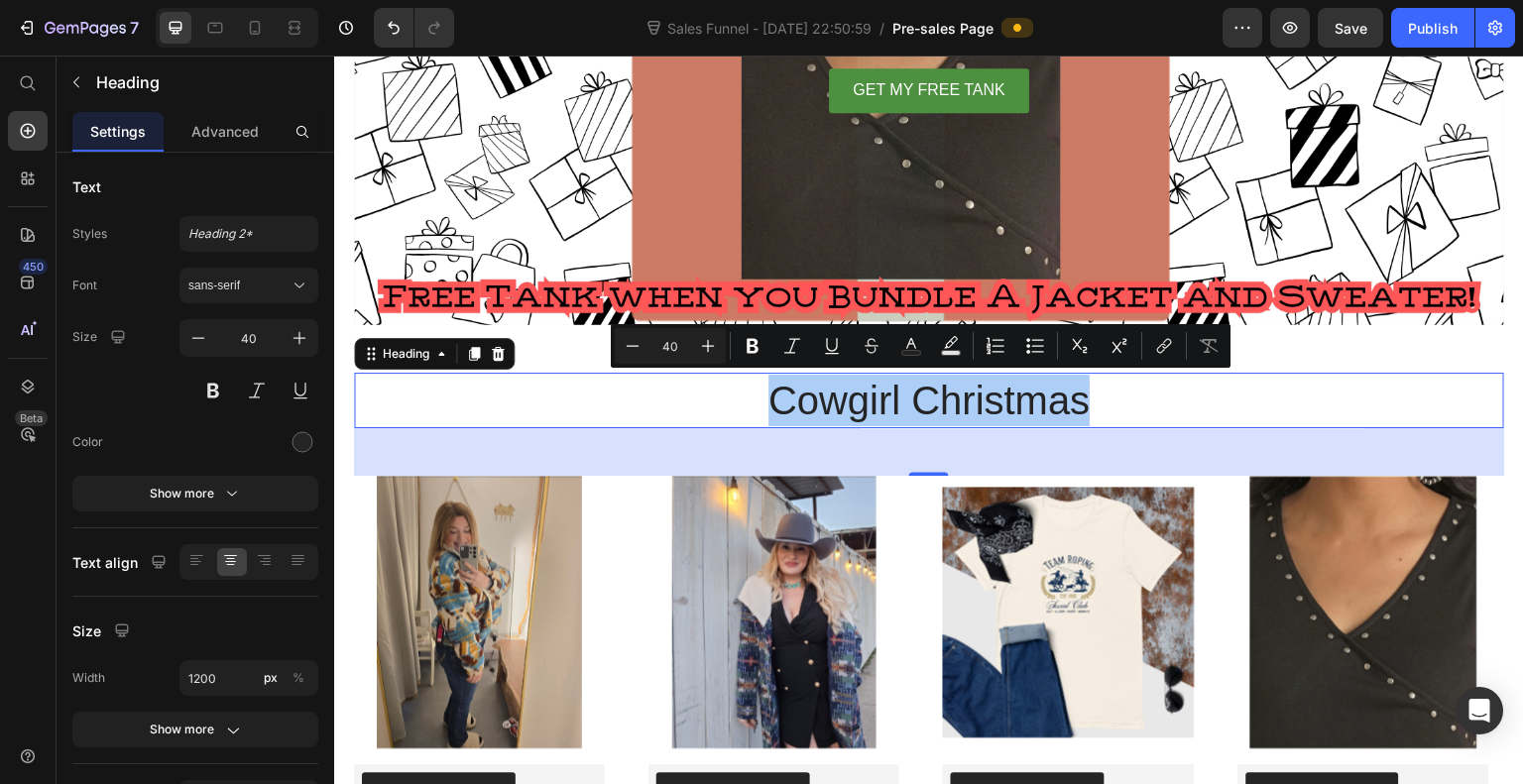 click on "sans-serif" at bounding box center (239, 285) 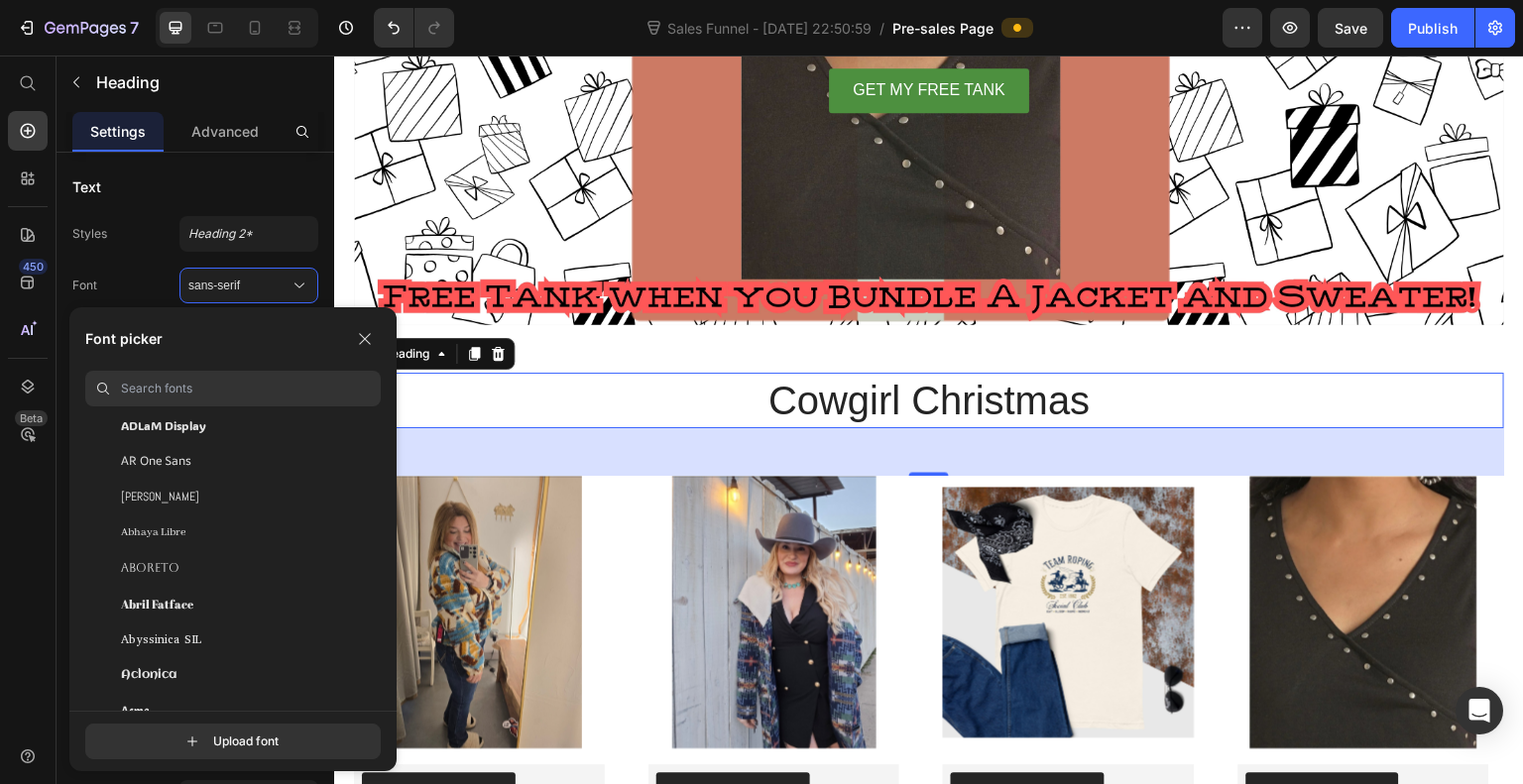 scroll, scrollTop: 151, scrollLeft: 0, axis: vertical 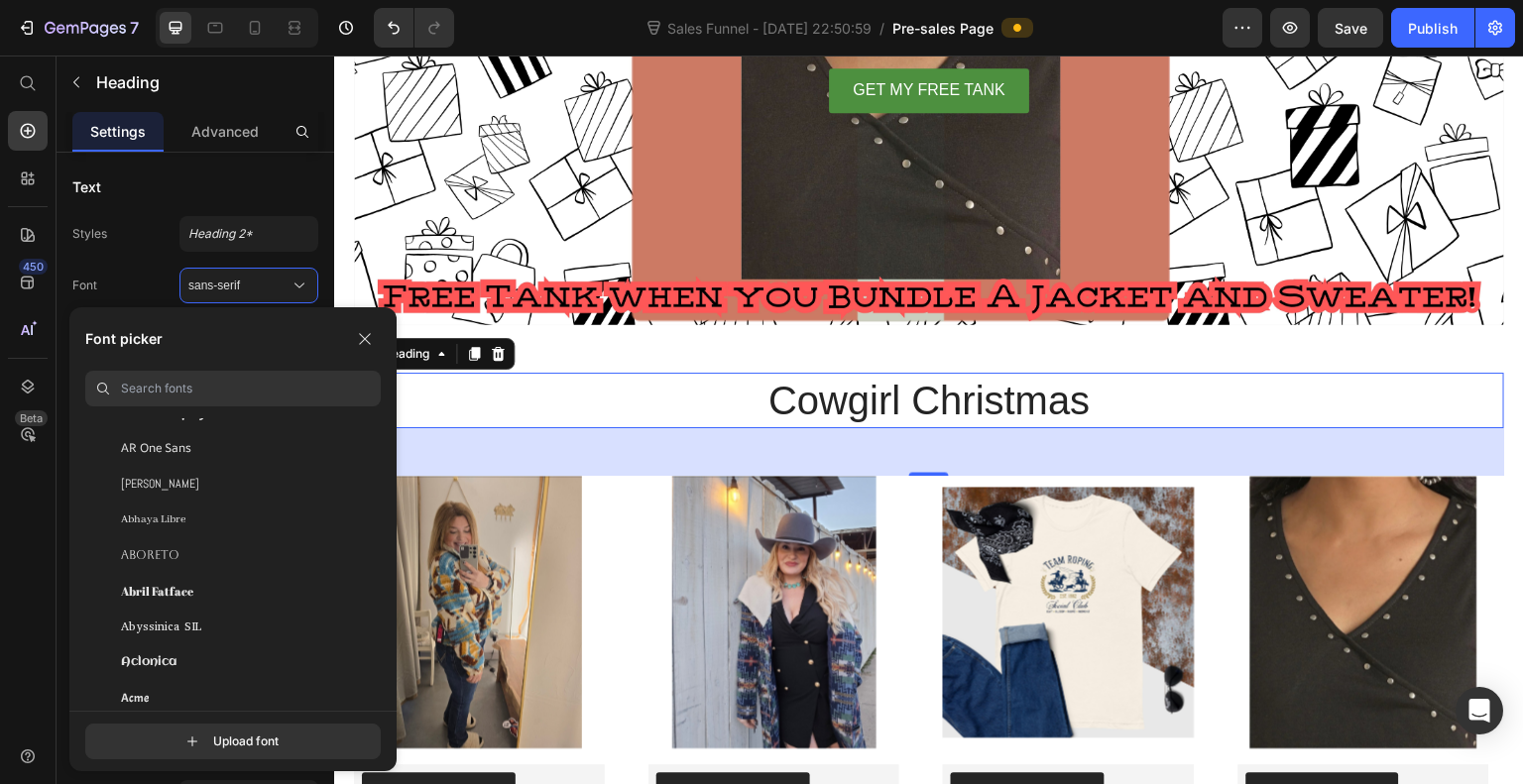 click on "Aboreto" 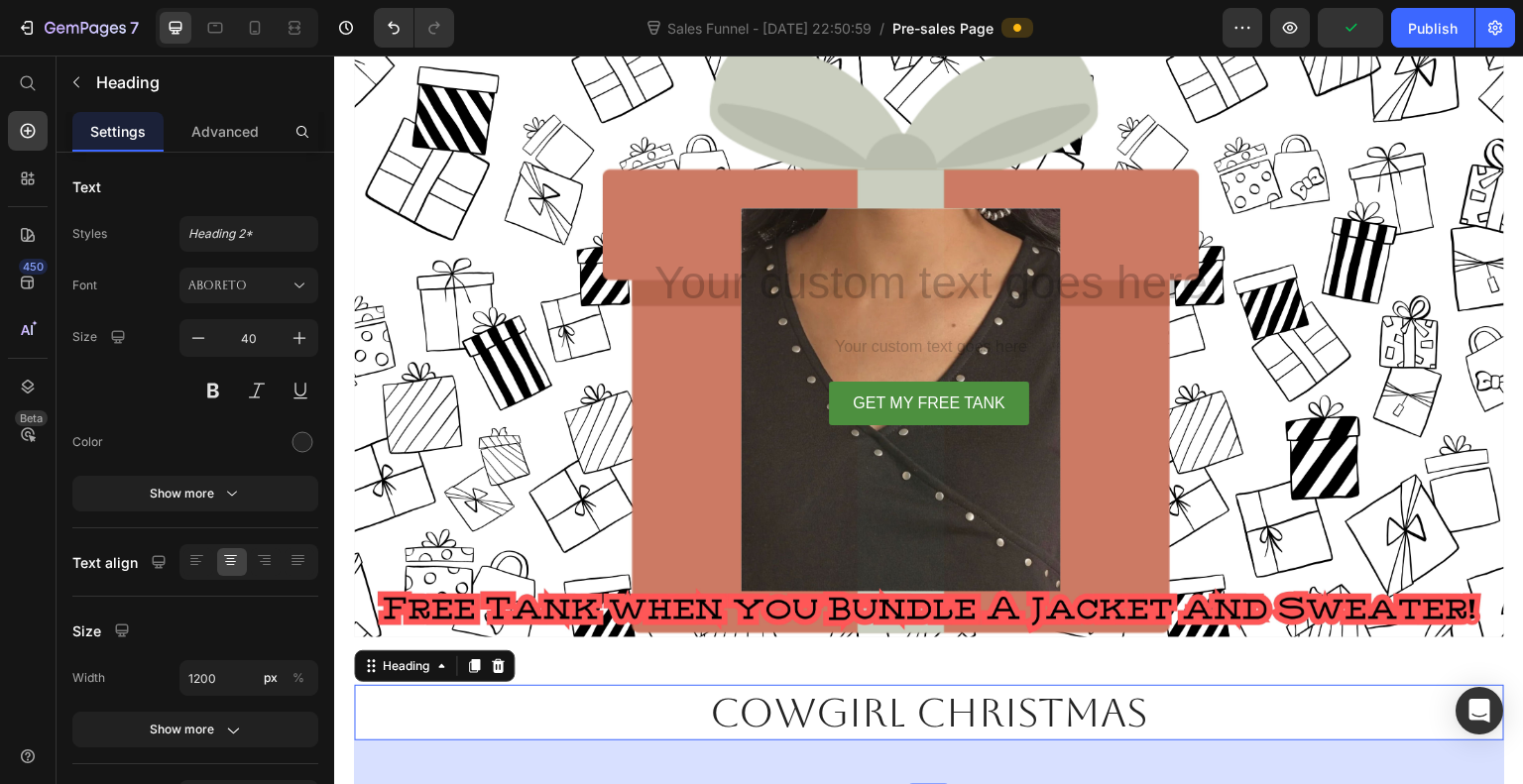 scroll, scrollTop: 1165, scrollLeft: 0, axis: vertical 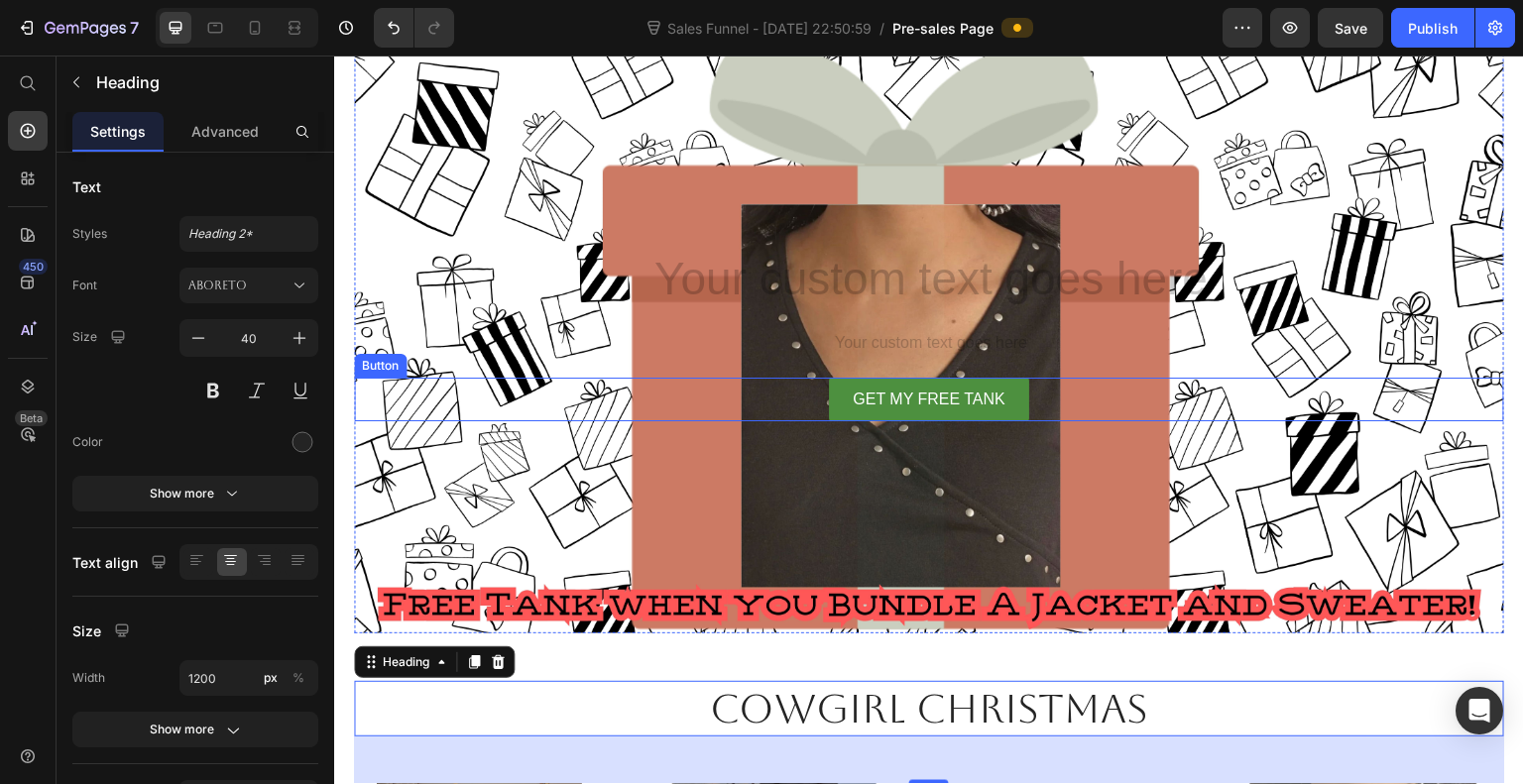 click on "GET MY FREE TANK" at bounding box center (929, 399) 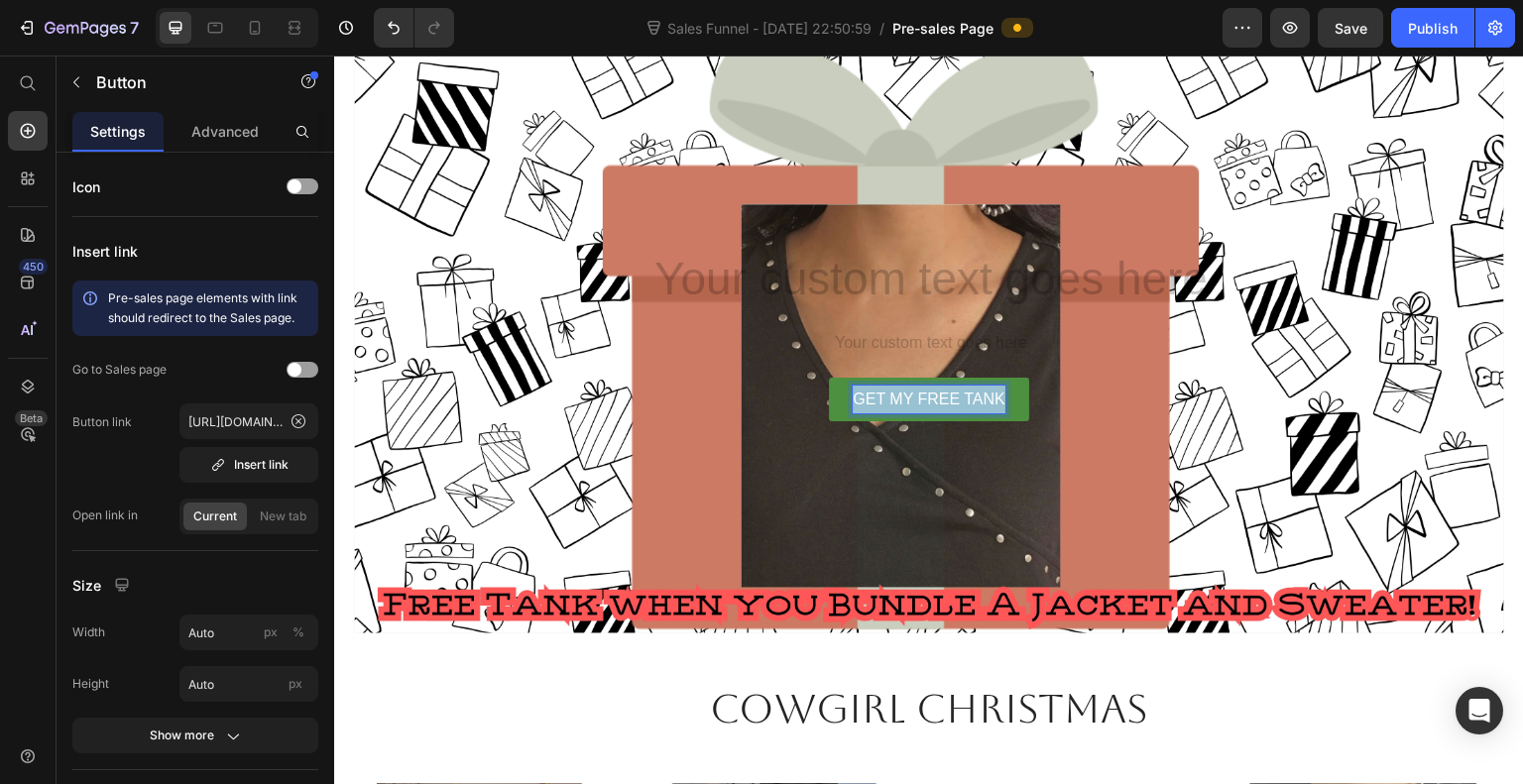click on "GET MY FREE TANK" at bounding box center (929, 399) 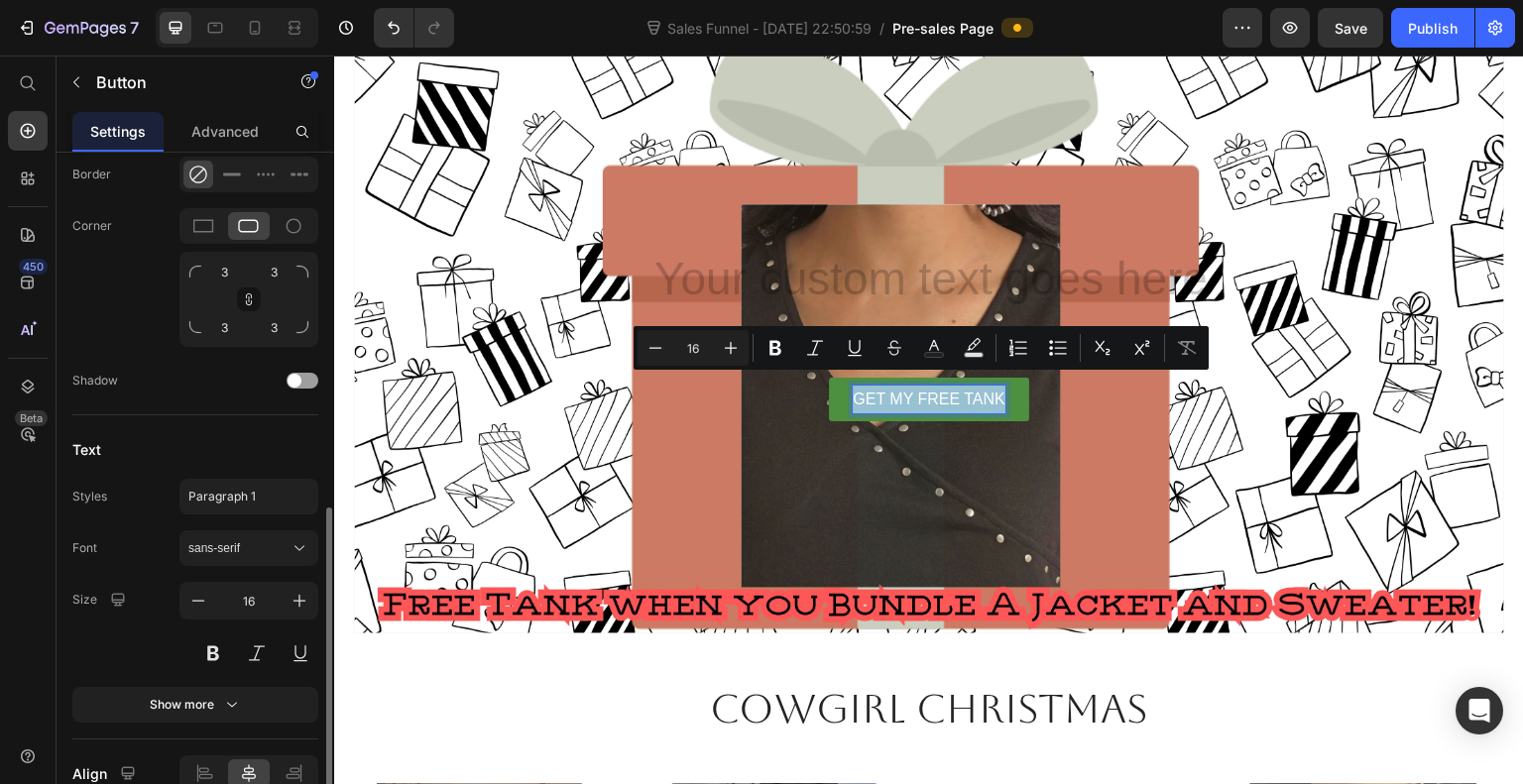 scroll, scrollTop: 827, scrollLeft: 0, axis: vertical 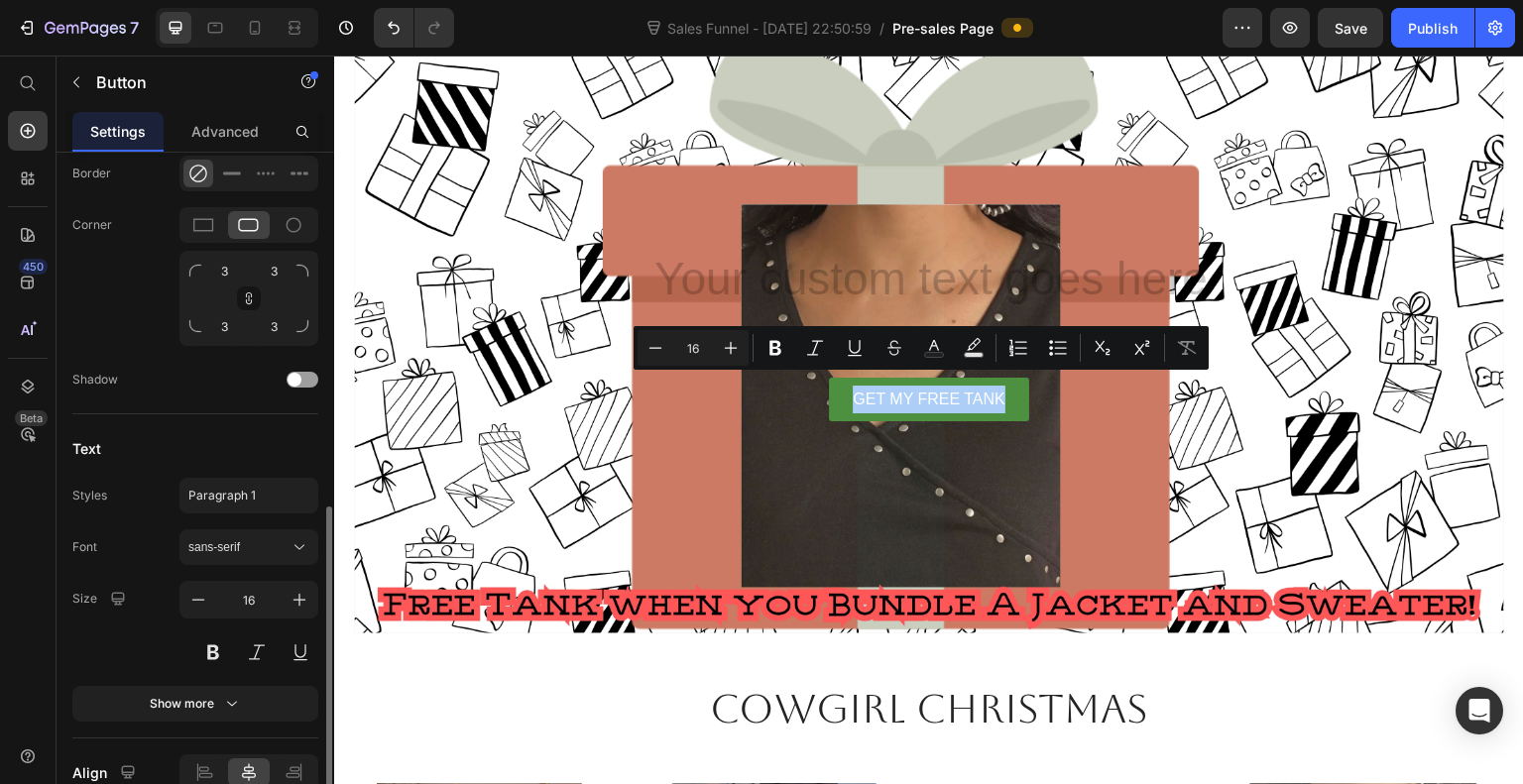 click on "sans-serif" at bounding box center (239, 547) 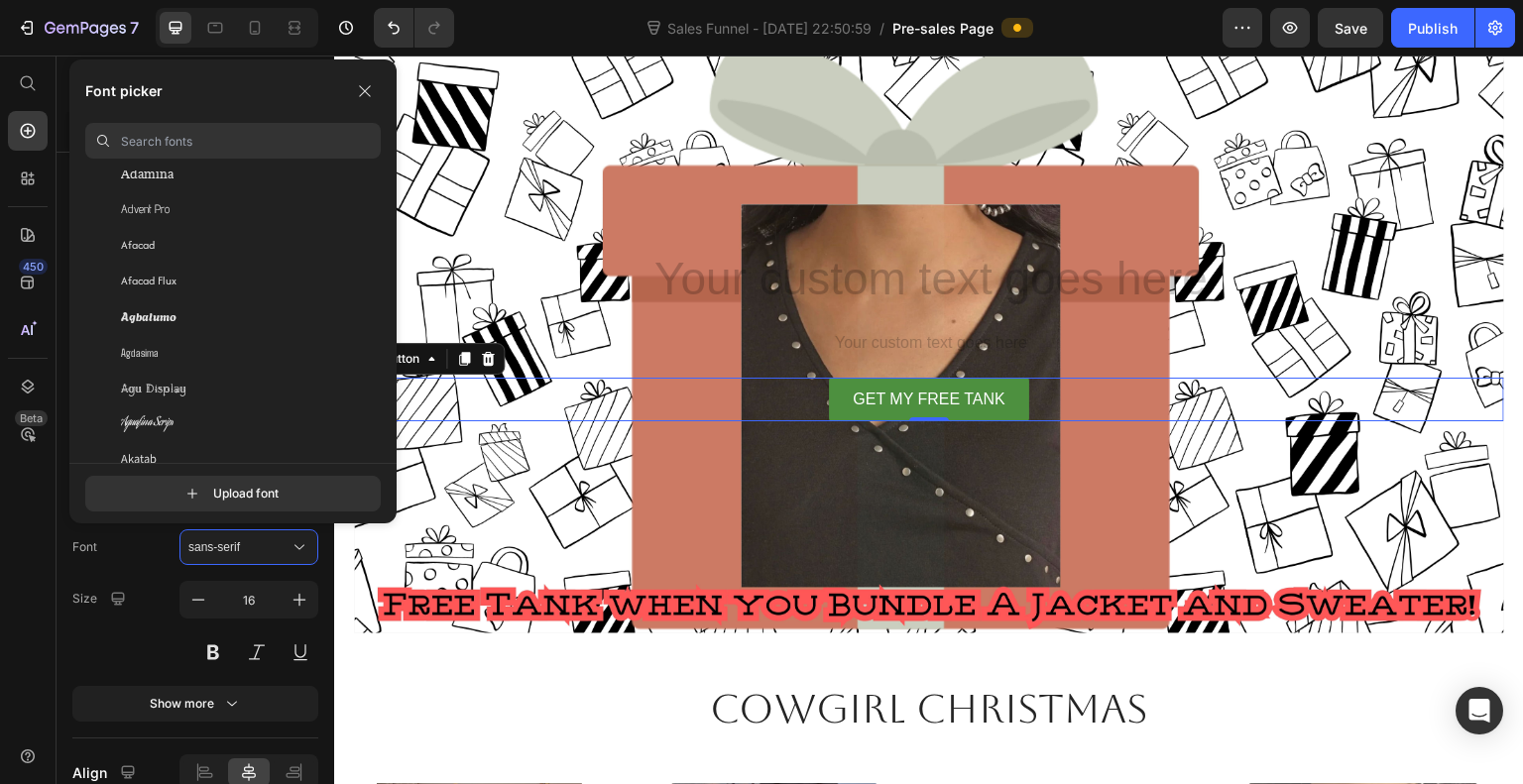 scroll, scrollTop: 535, scrollLeft: 0, axis: vertical 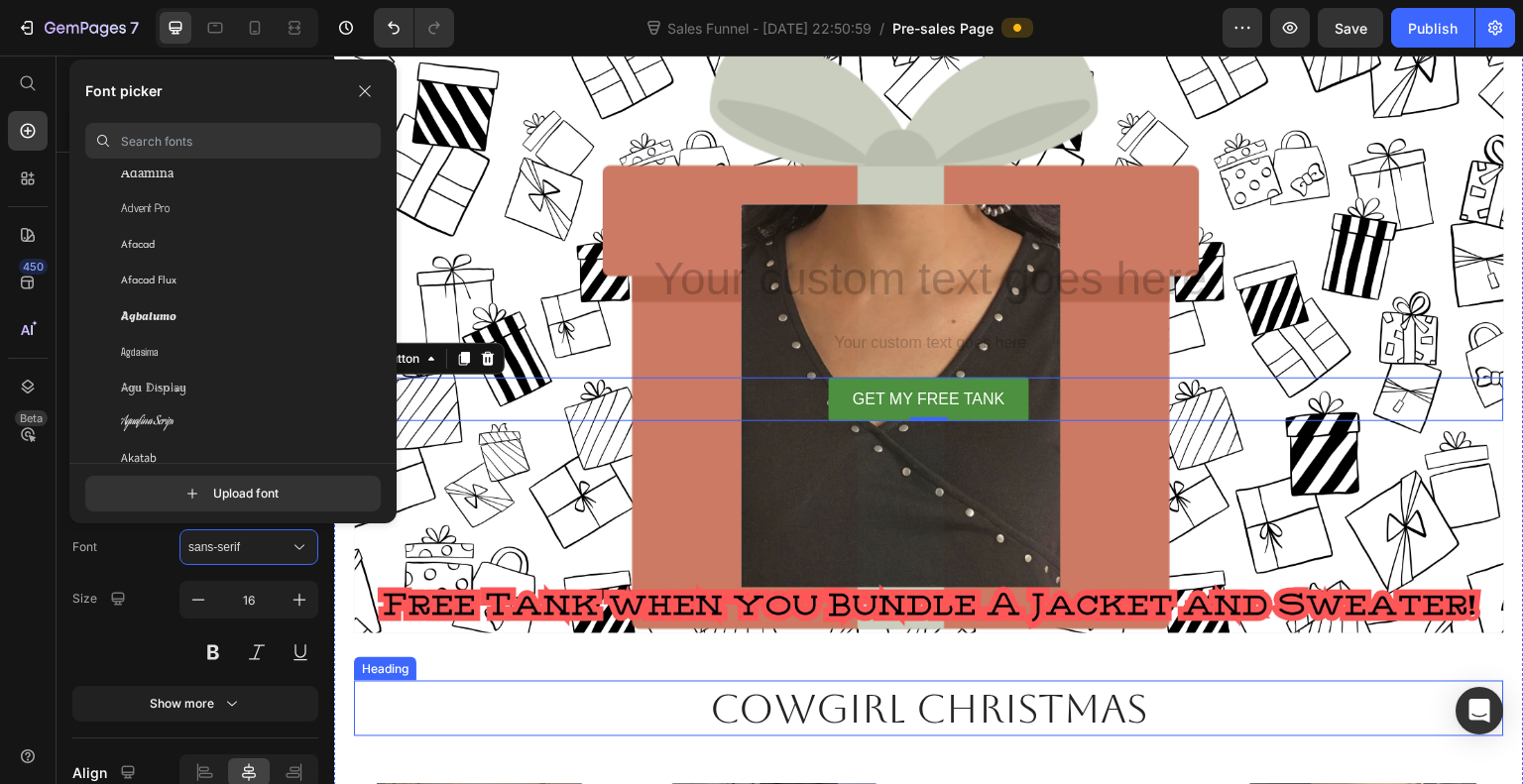click on "Cowgirl Christmas" at bounding box center (929, 709) 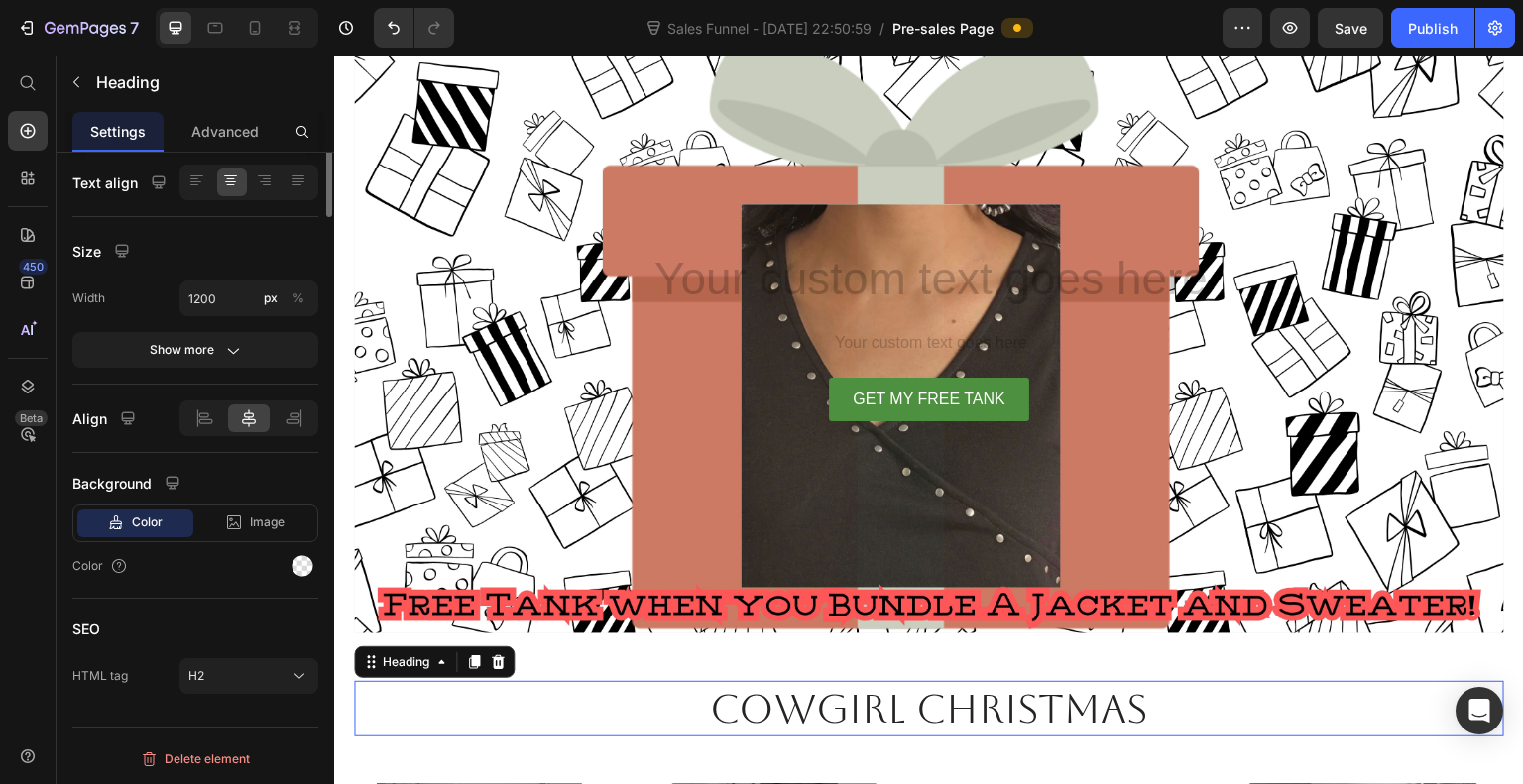 scroll, scrollTop: 0, scrollLeft: 0, axis: both 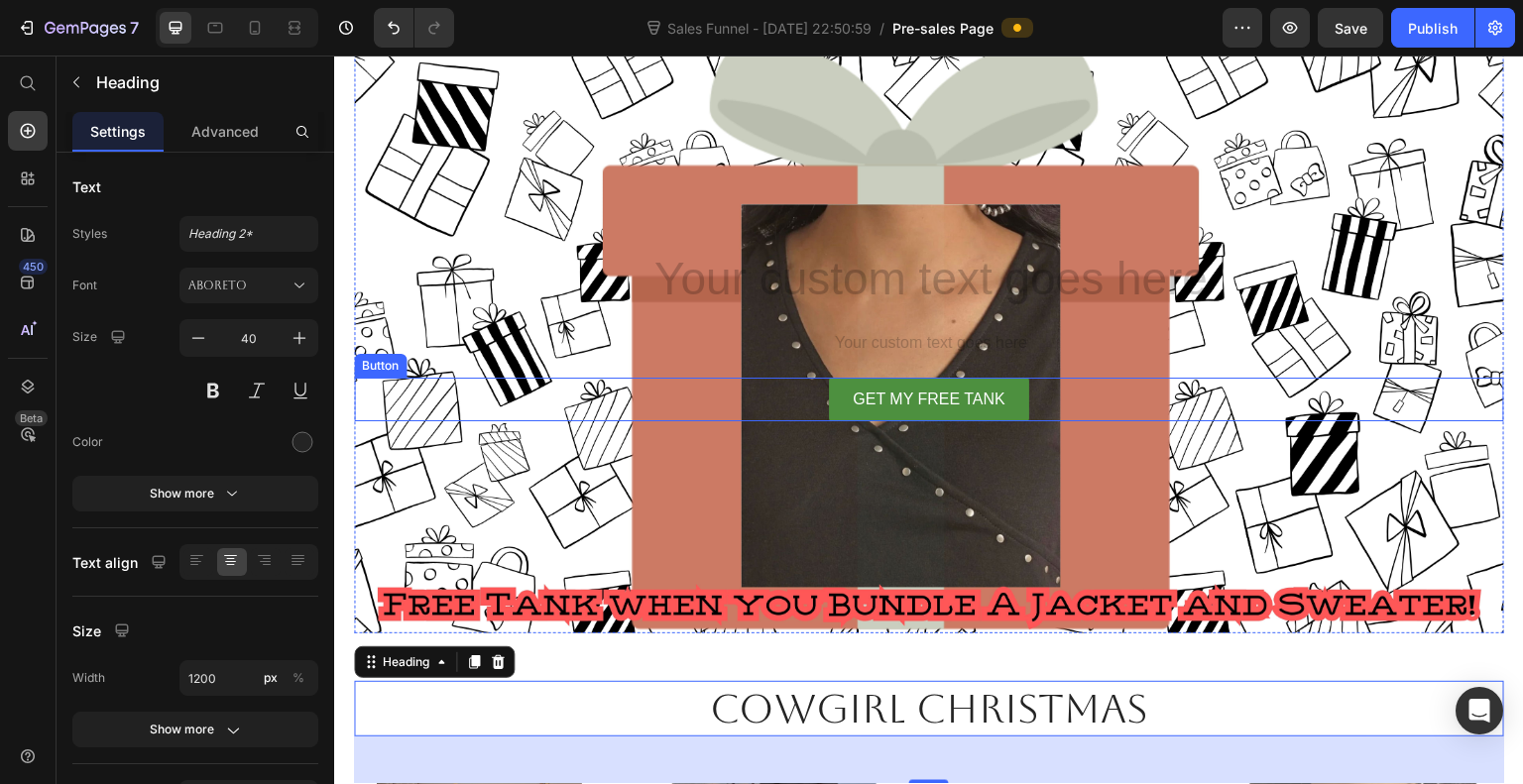 click on "GET MY FREE TANK" at bounding box center [929, 399] 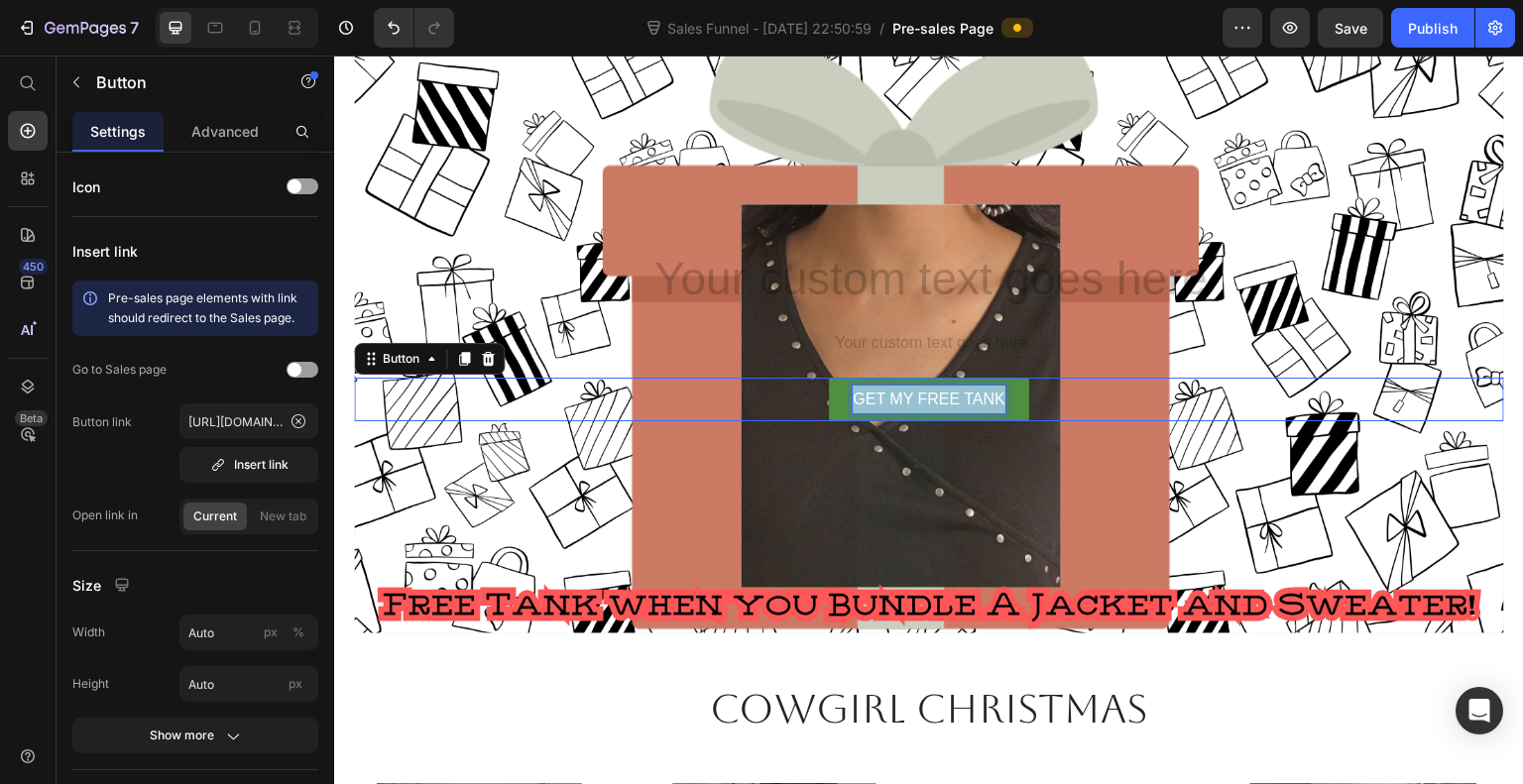 click on "GET MY FREE TANK" at bounding box center [929, 399] 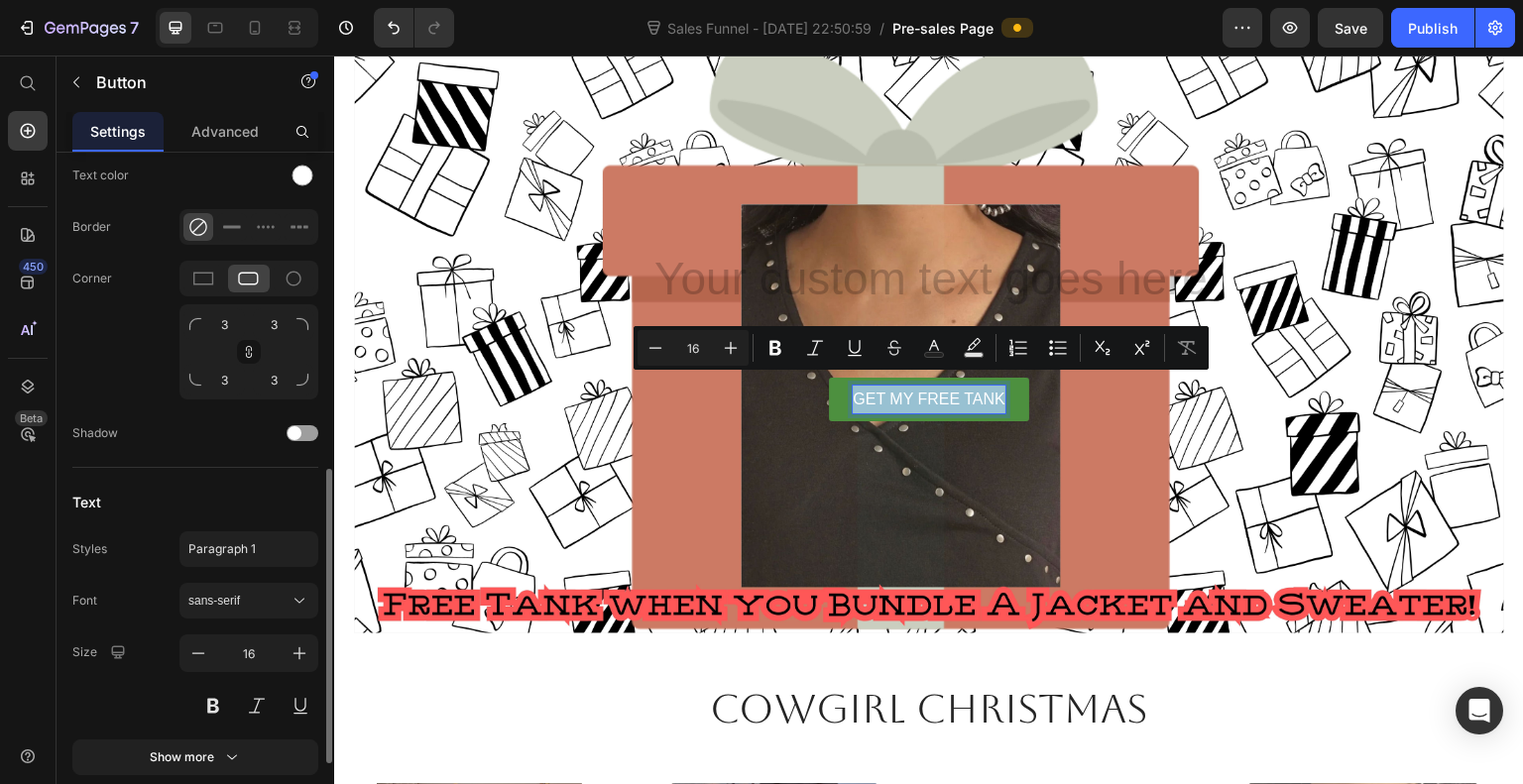 scroll, scrollTop: 778, scrollLeft: 0, axis: vertical 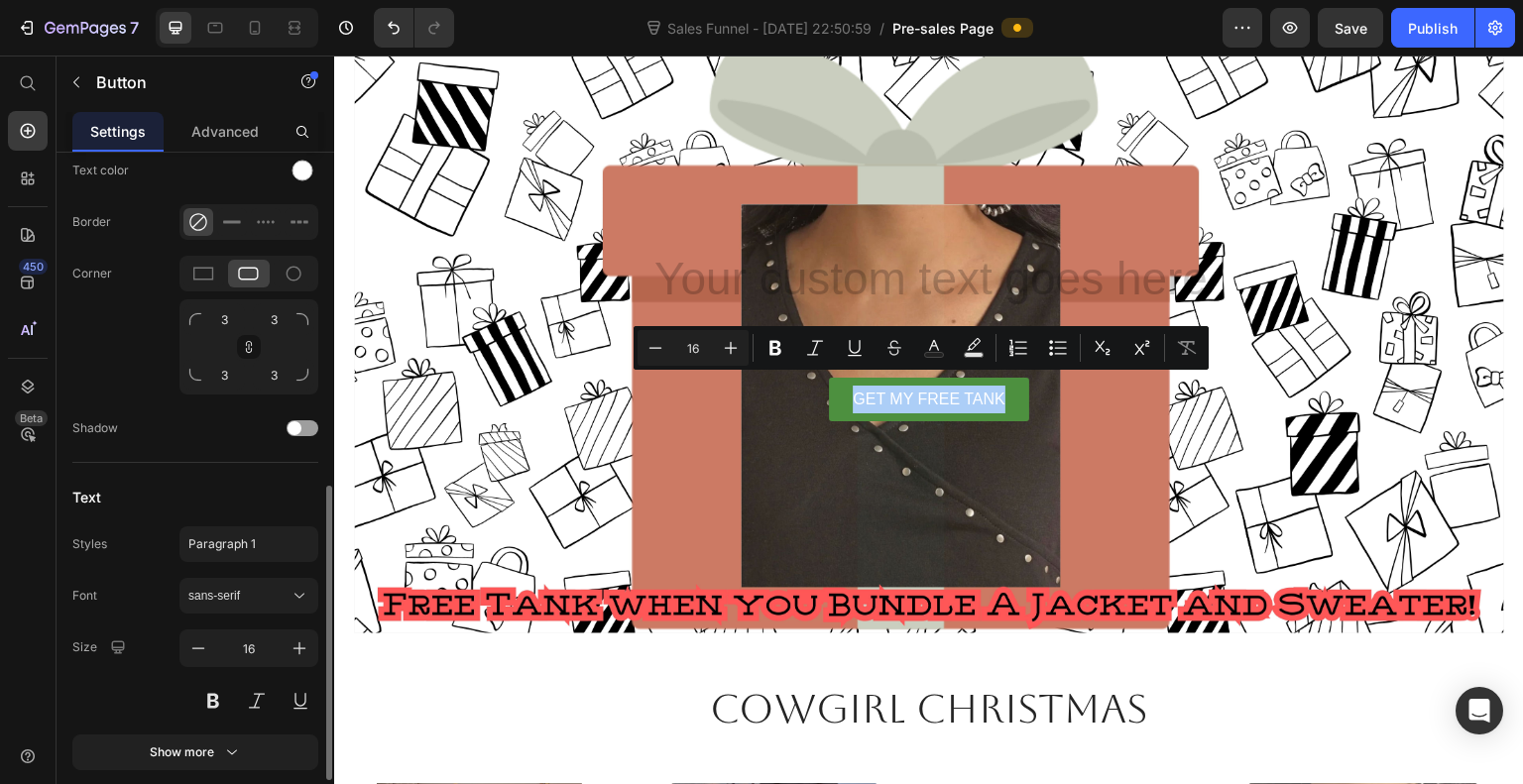 click on "sans-serif" at bounding box center [239, 596] 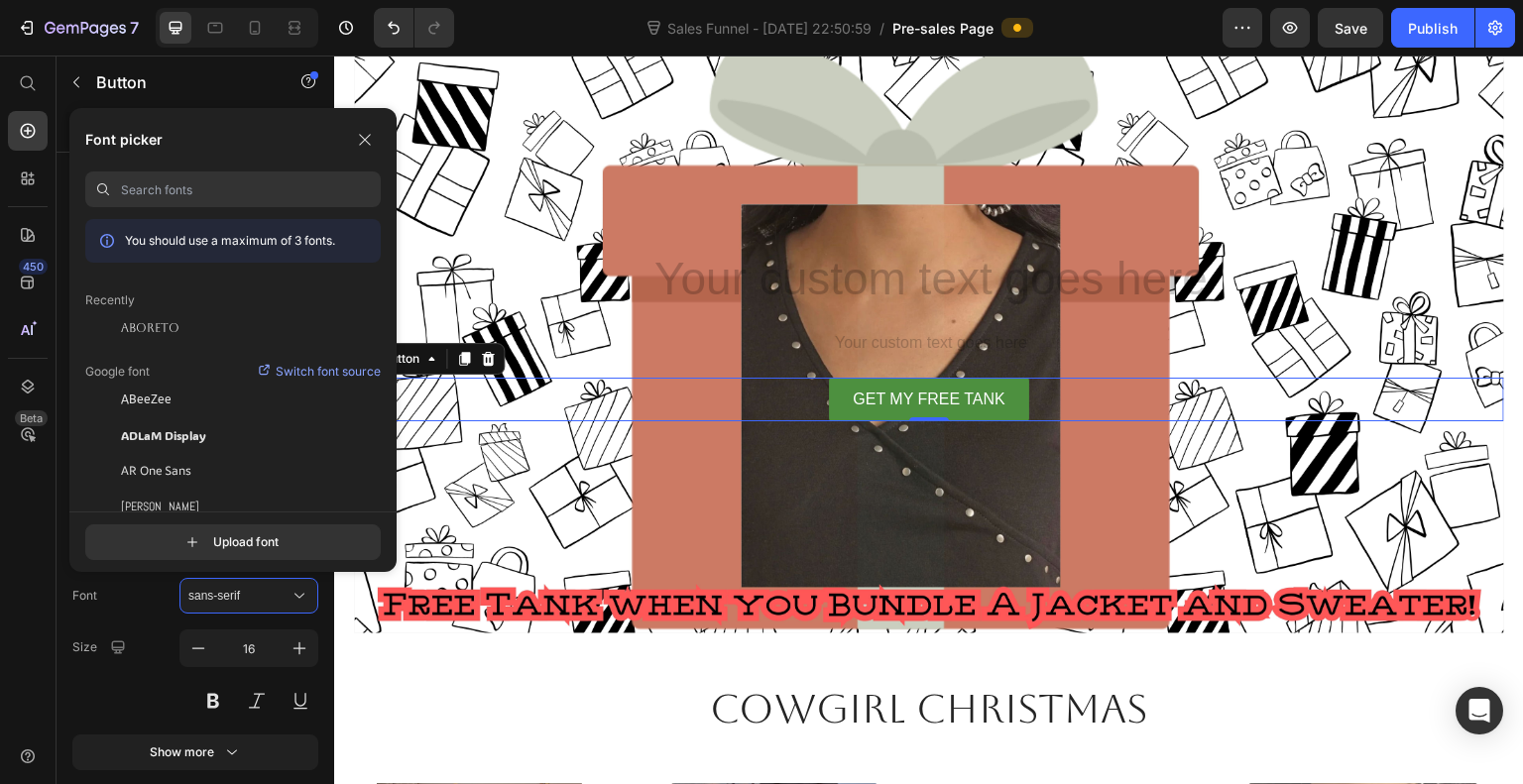 click on "Aboreto" 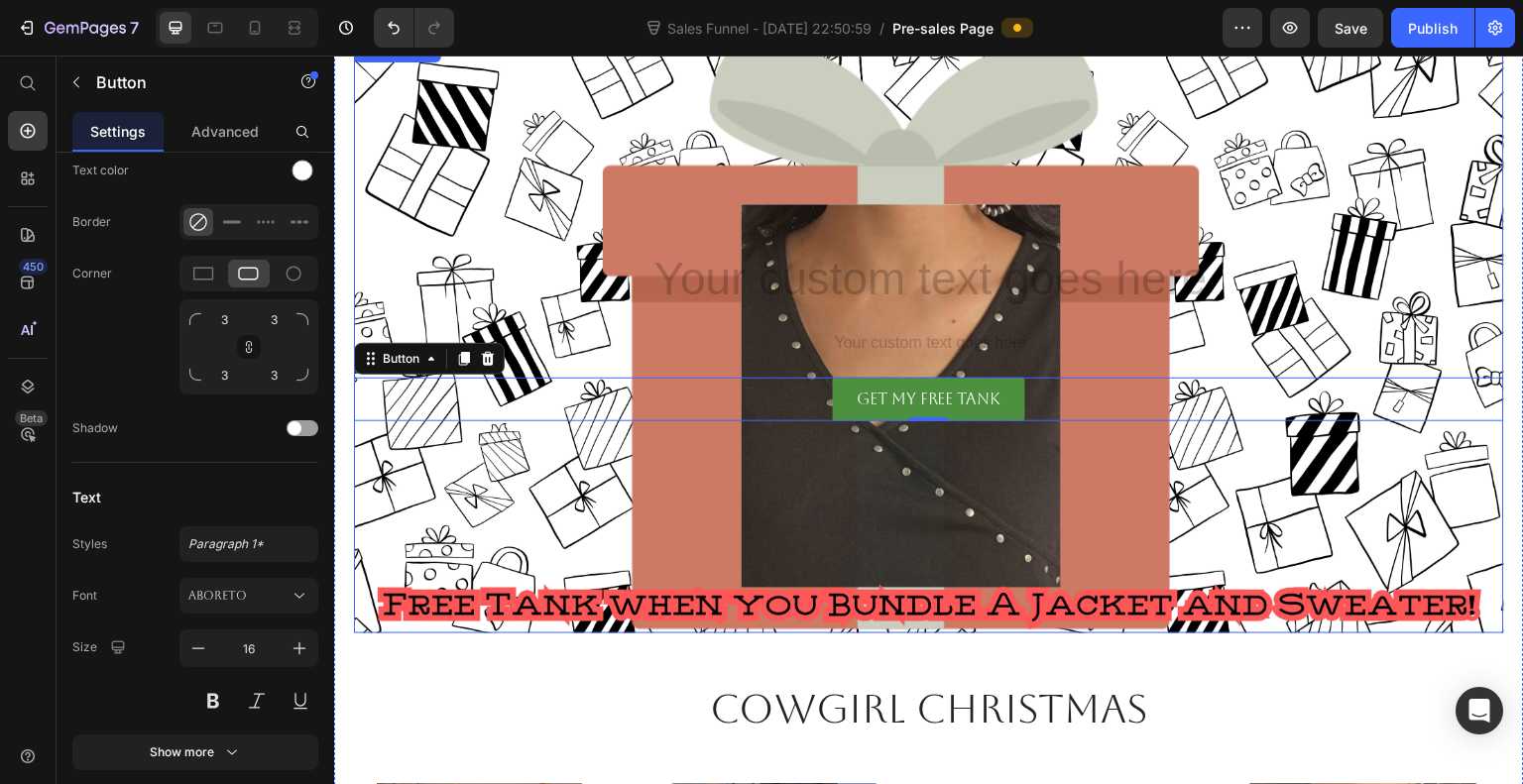 click at bounding box center [929, 336] 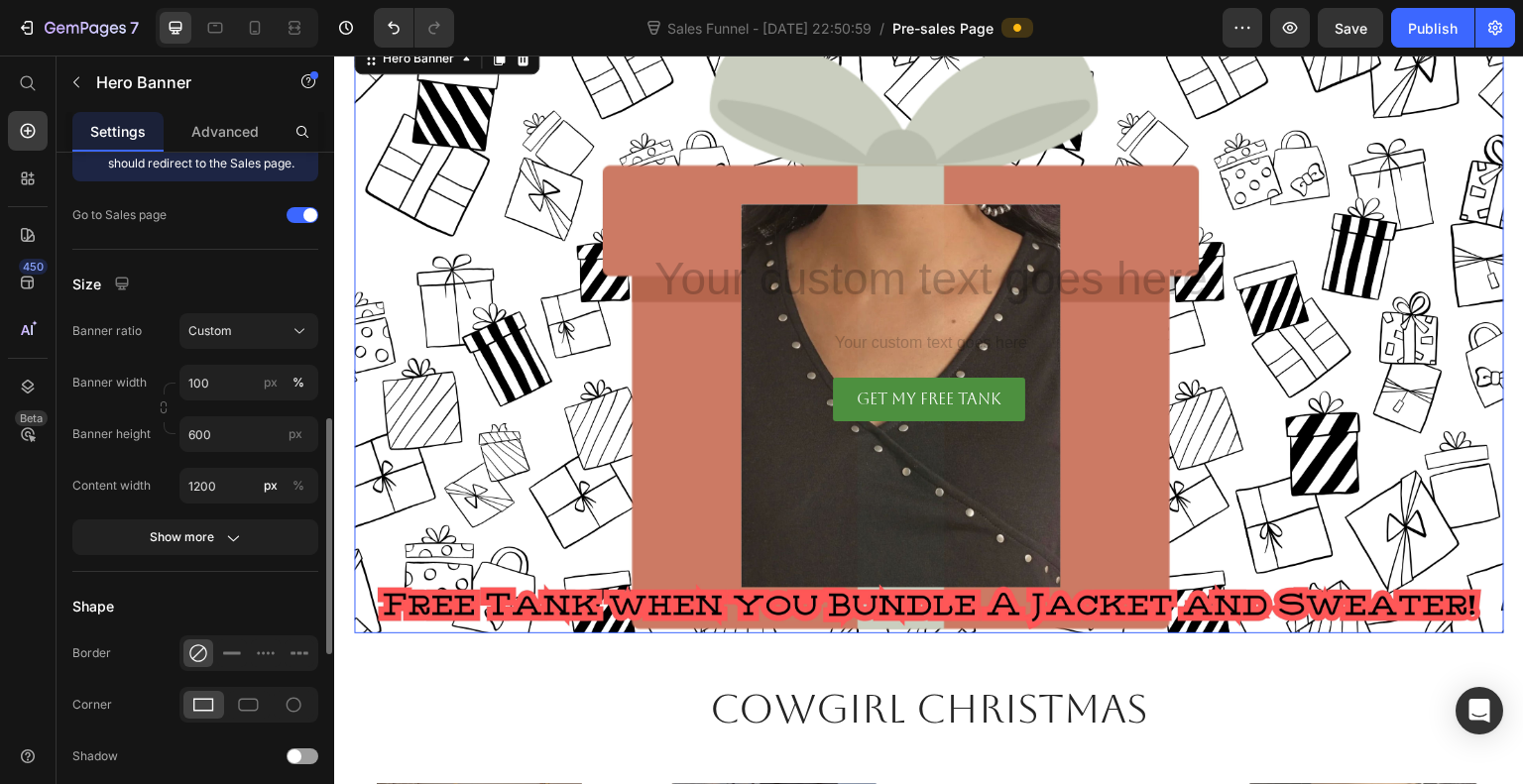 scroll, scrollTop: 0, scrollLeft: 0, axis: both 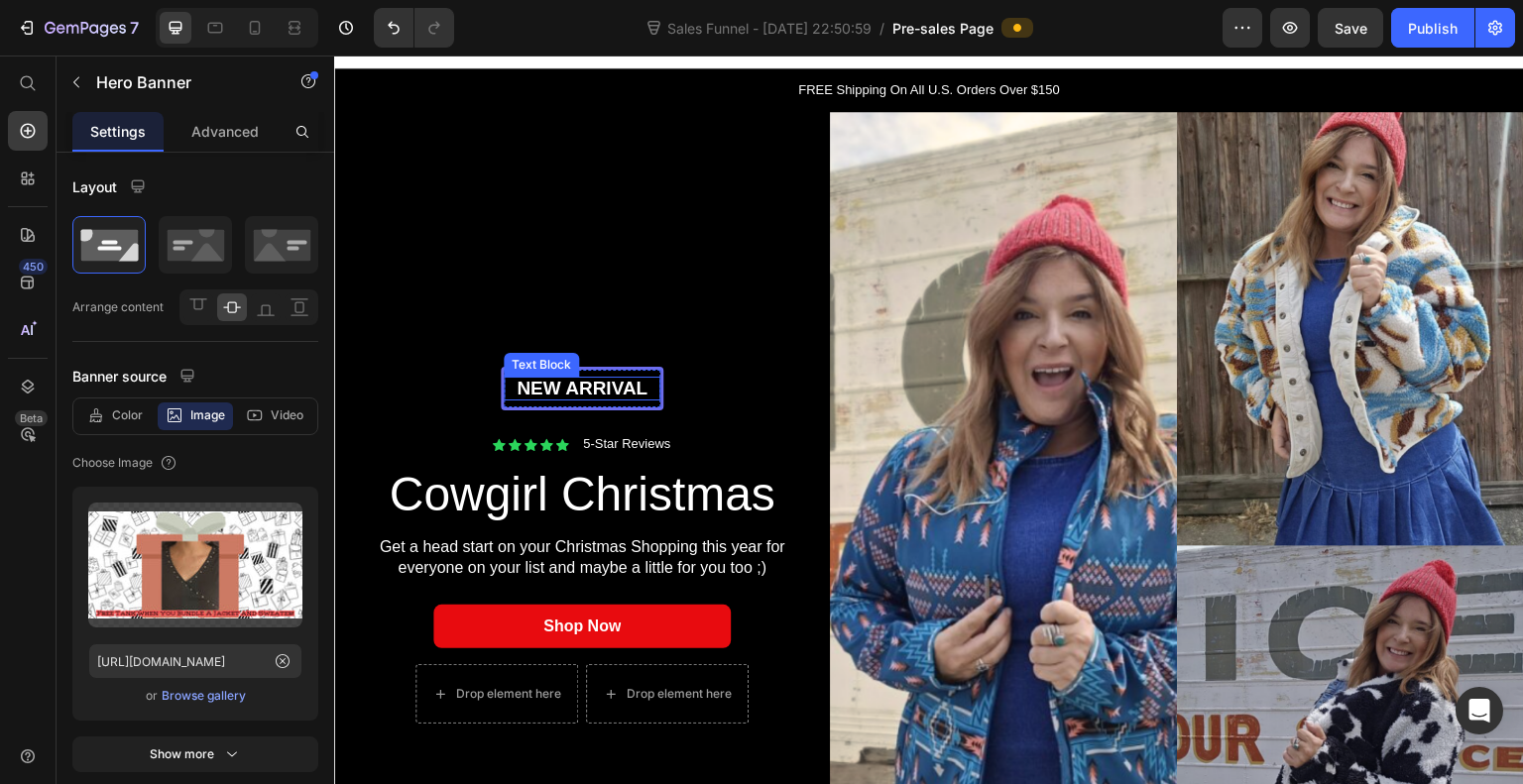 click on "New arrival" at bounding box center (582, 389) 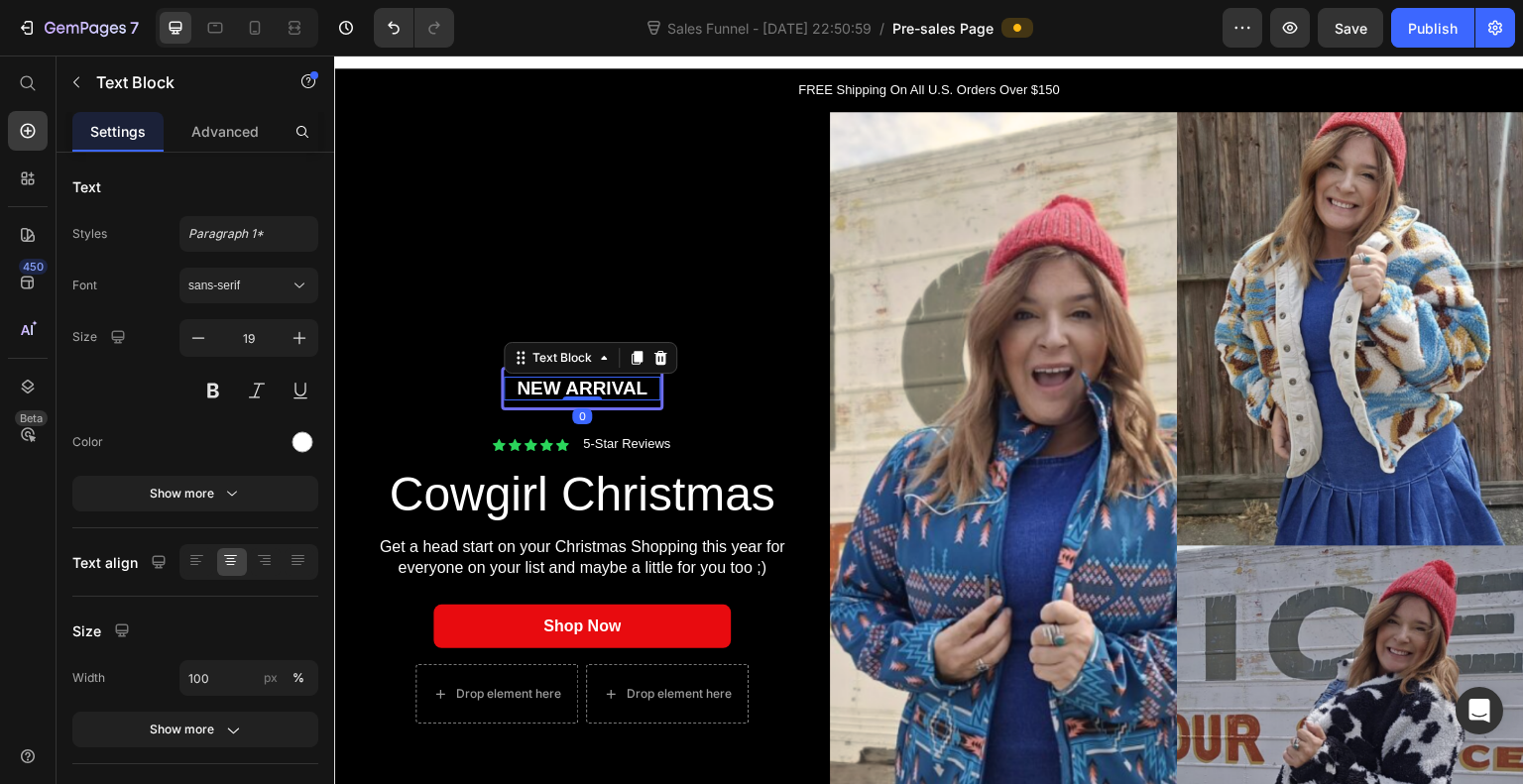 click on "New arrival" at bounding box center [582, 389] 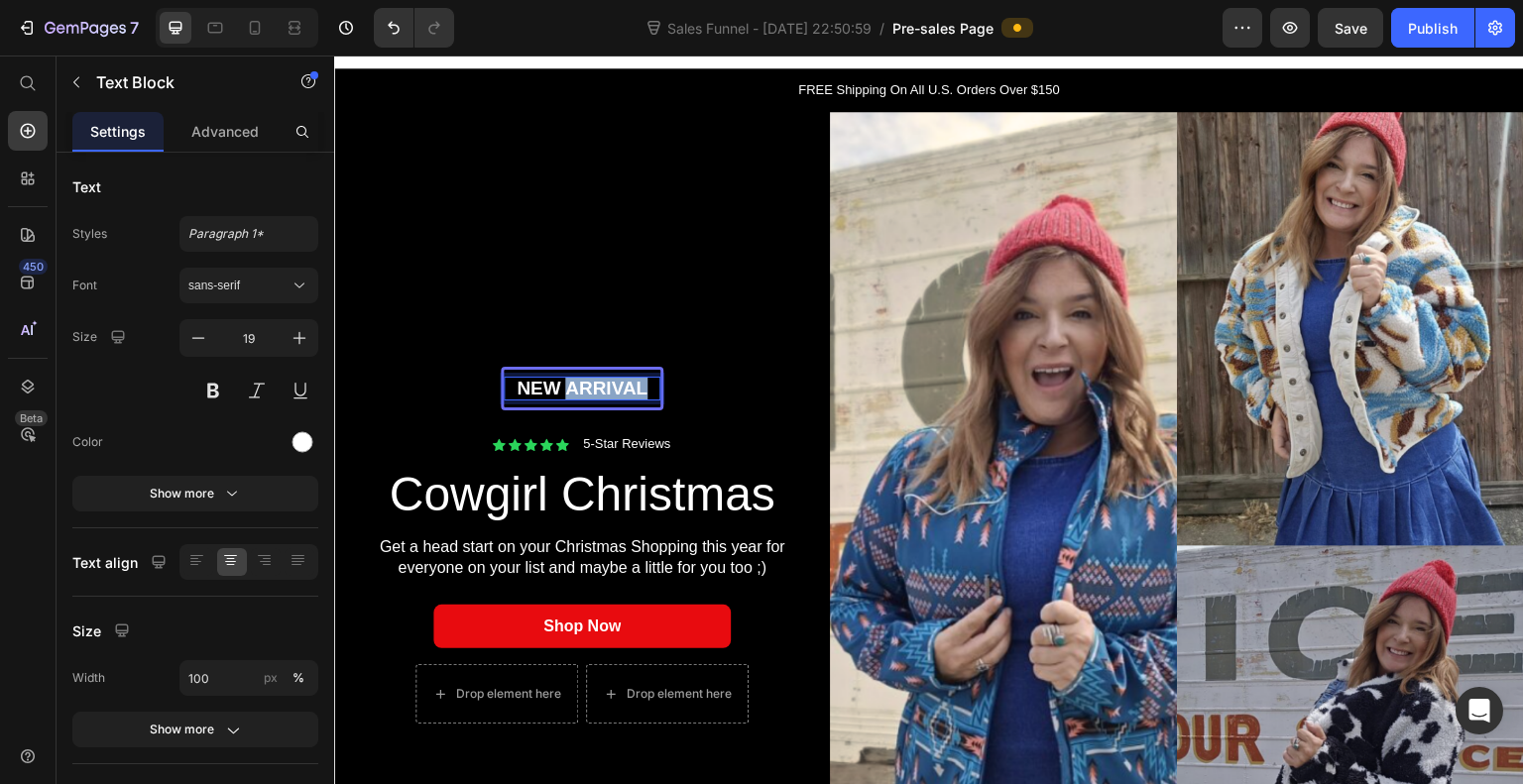 click on "New arrival" at bounding box center [582, 389] 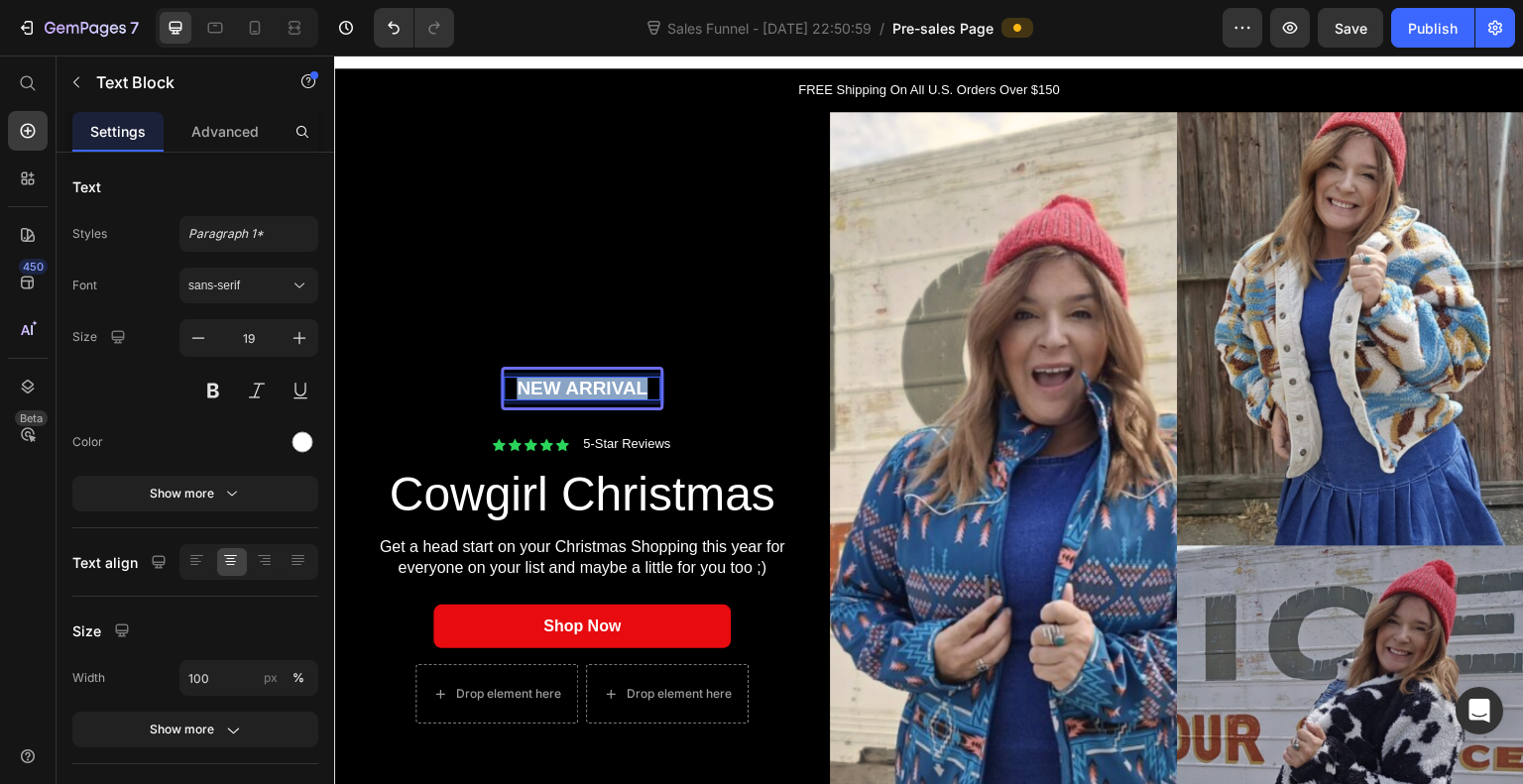 click on "New arrival" at bounding box center [582, 389] 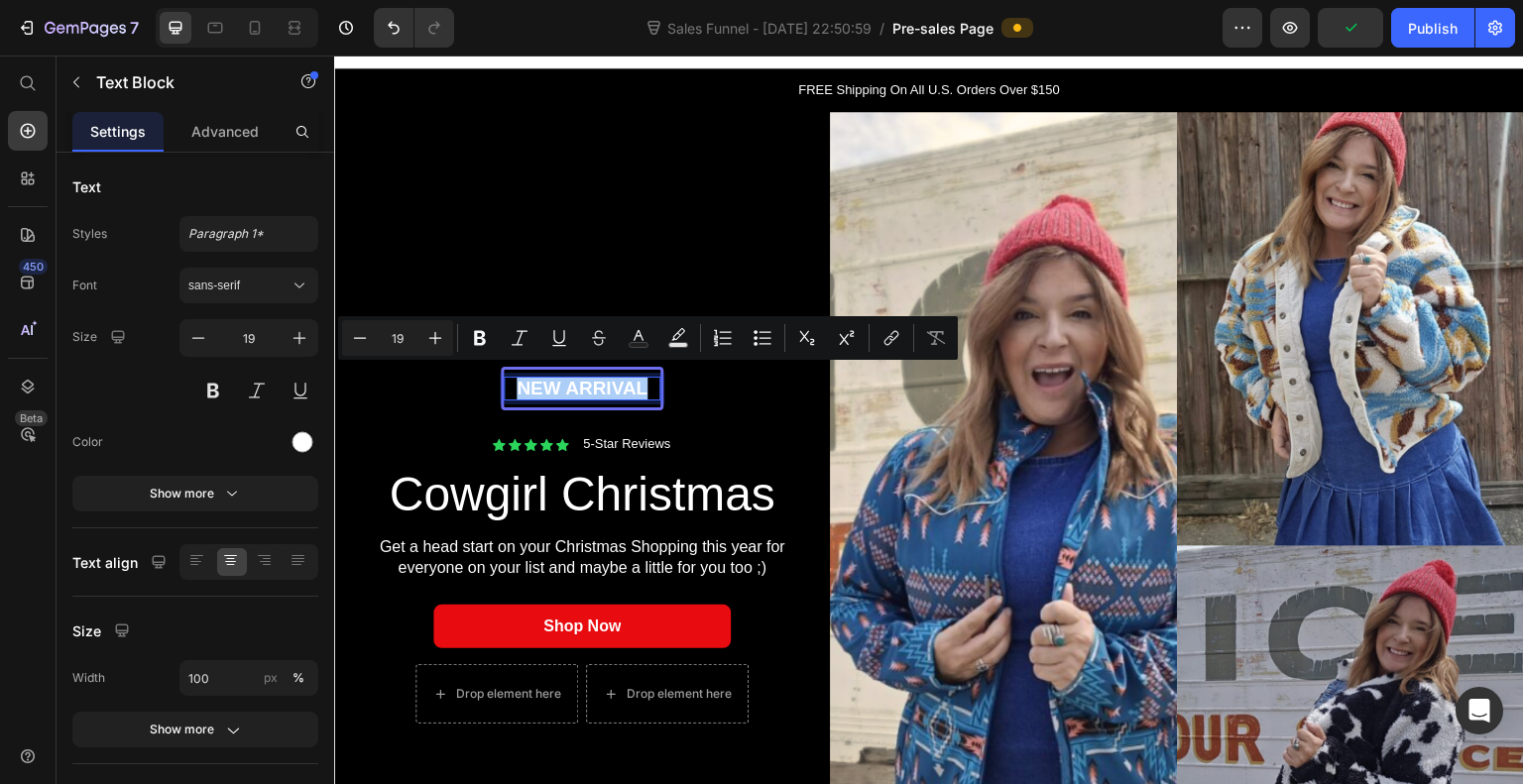 click on "sans-serif" at bounding box center [239, 285] 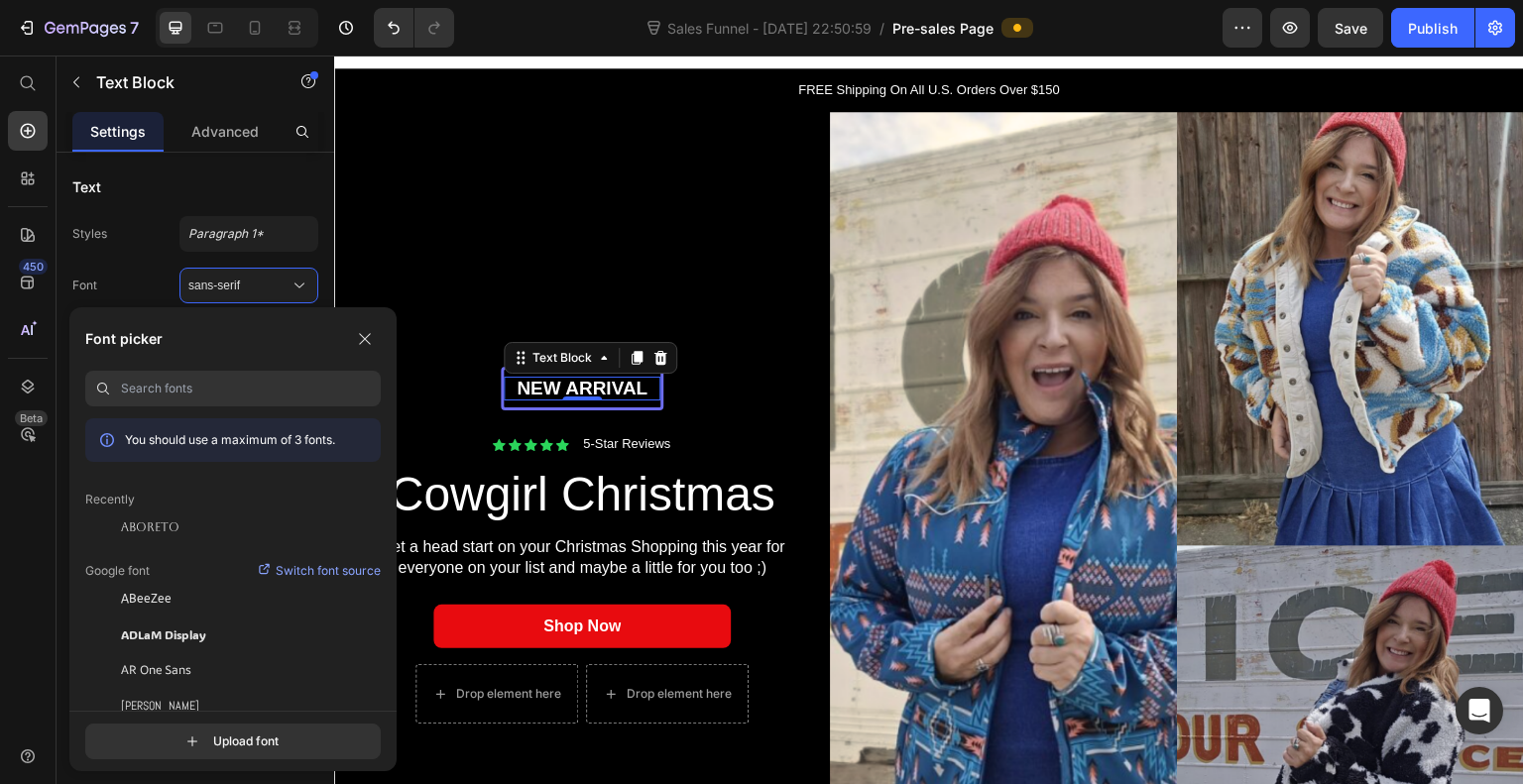 click on "Aboreto" at bounding box center [150, 527] 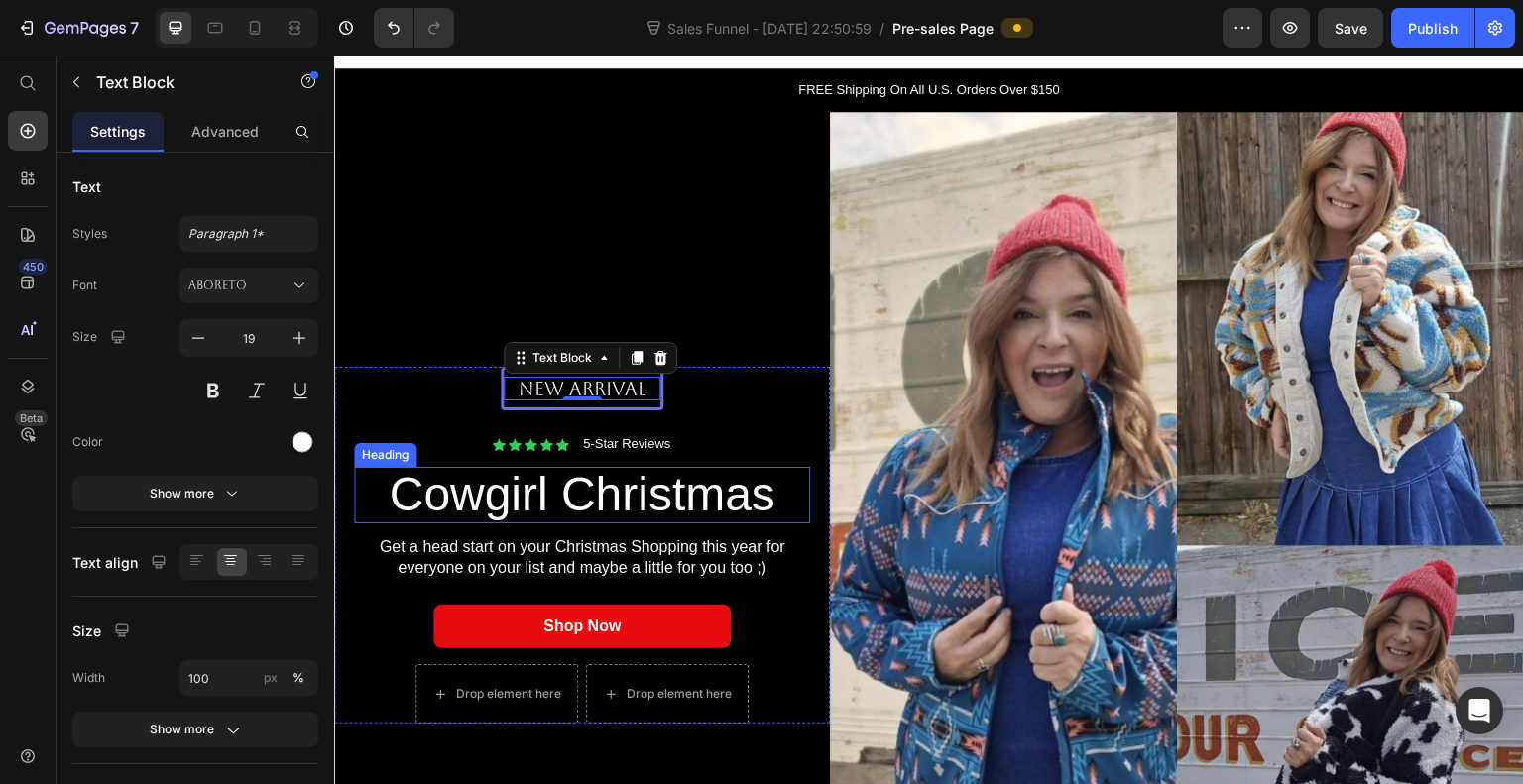 click on "Cowgirl Christmas" at bounding box center [582, 495] 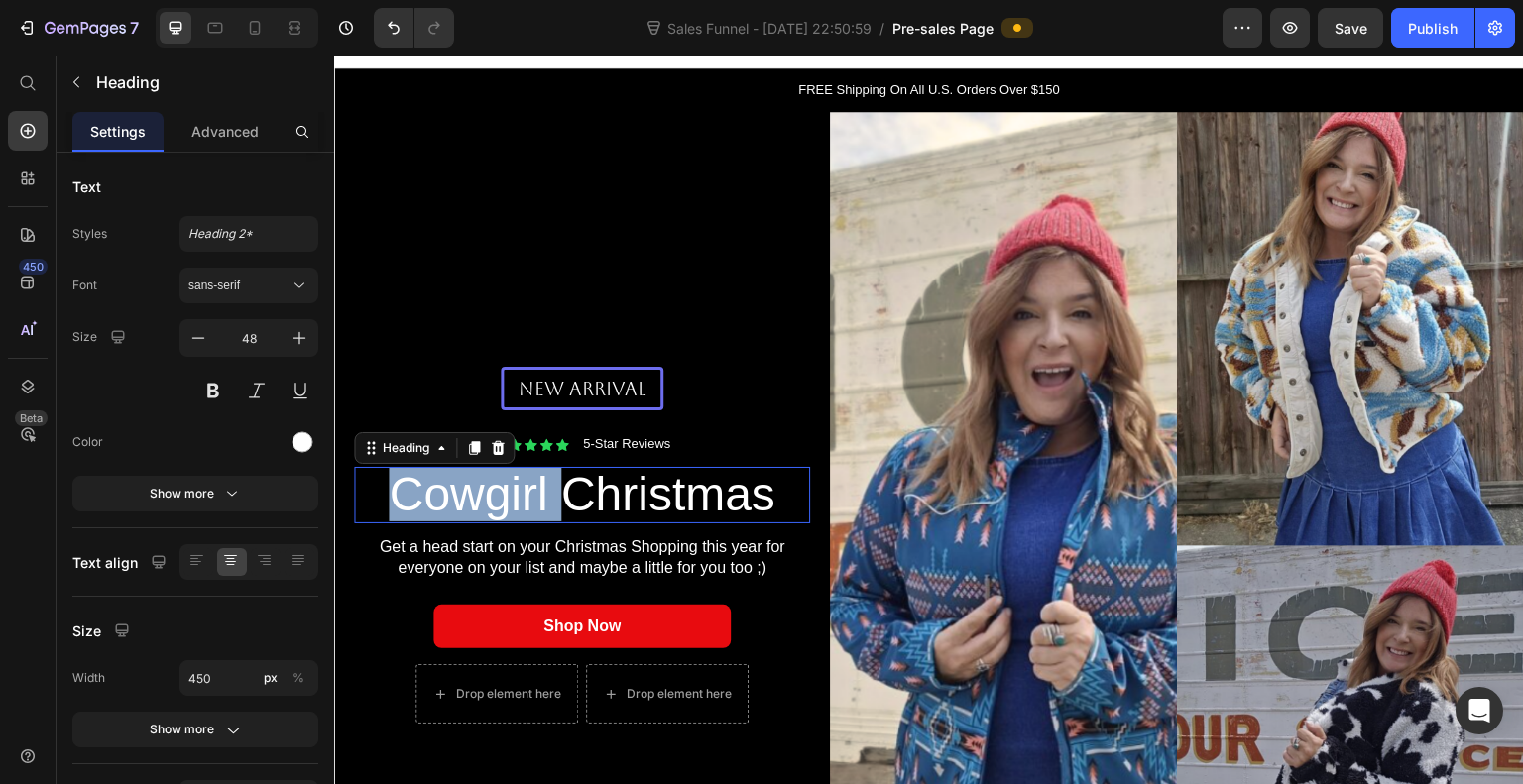 click on "Cowgirl Christmas" at bounding box center (582, 495) 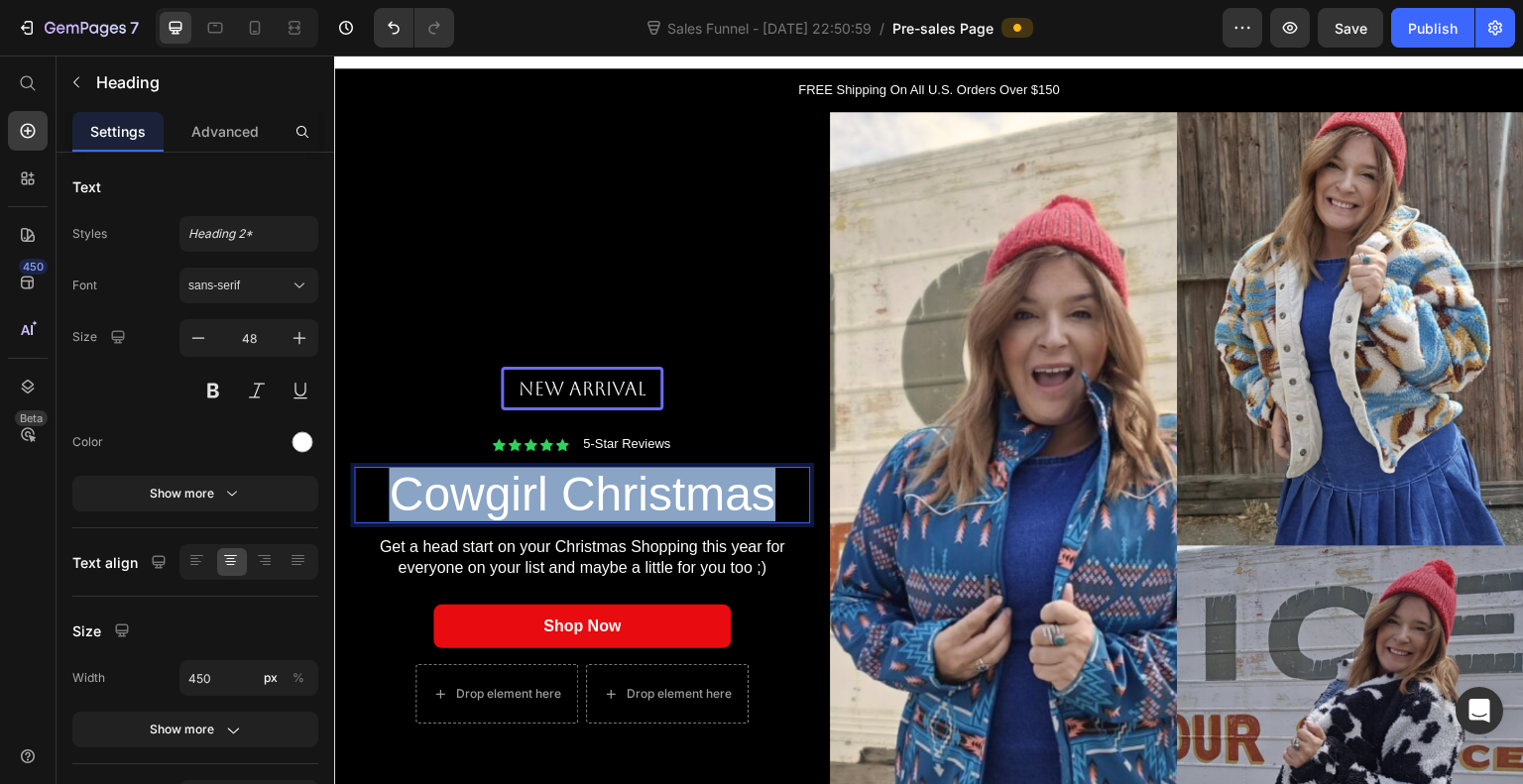 click on "Cowgirl Christmas" at bounding box center (582, 495) 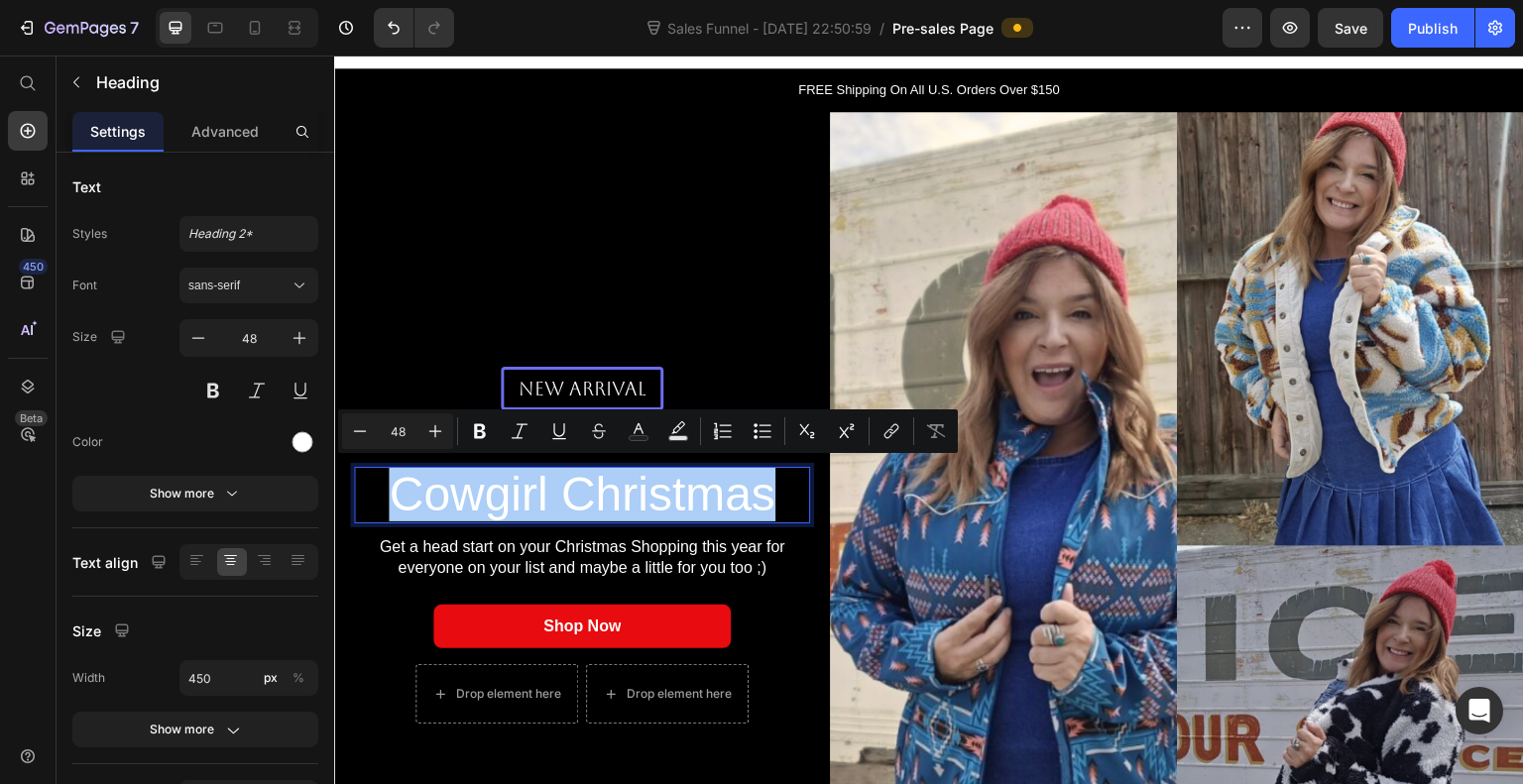 click on "sans-serif" at bounding box center (239, 285) 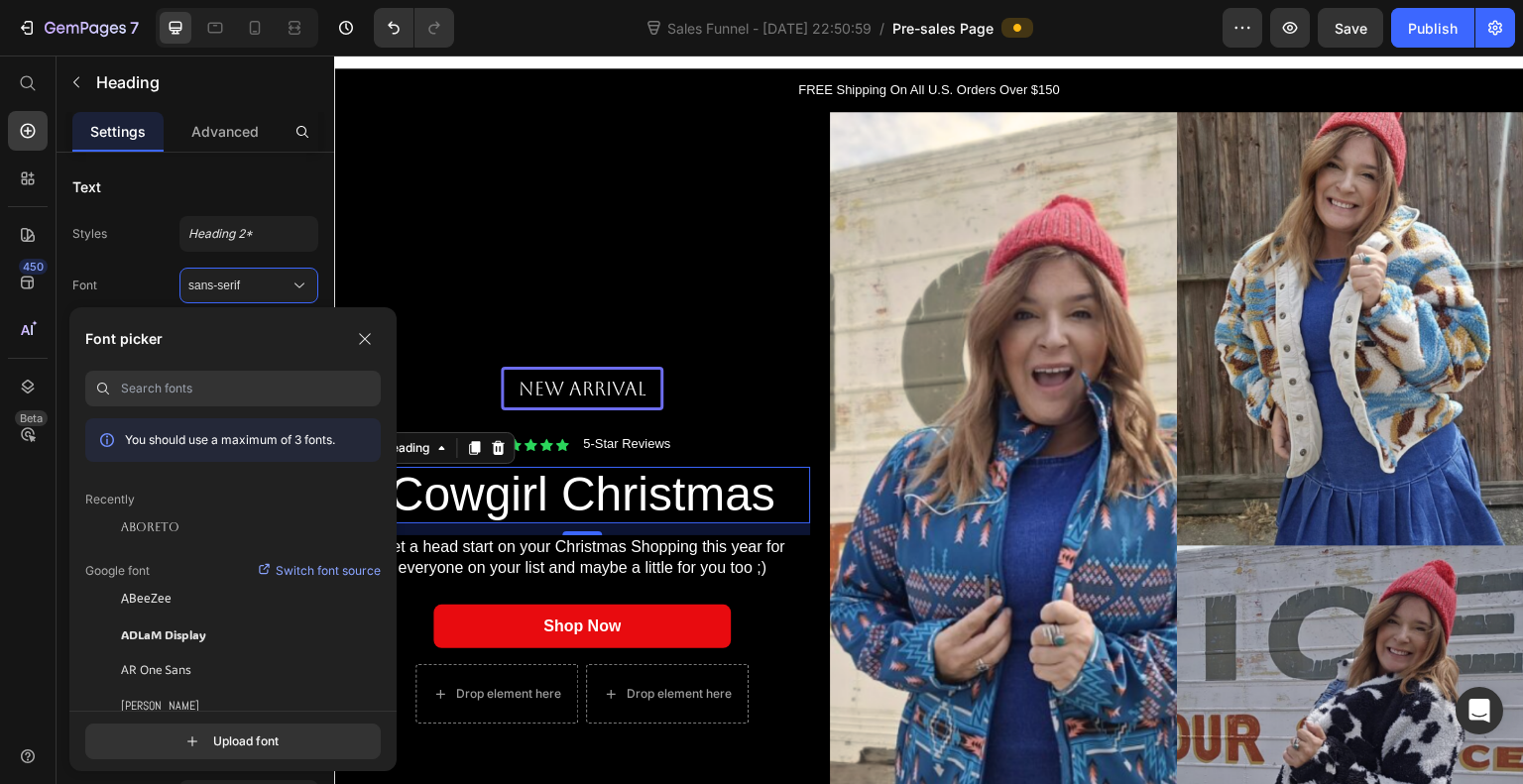 click on "Aboreto" 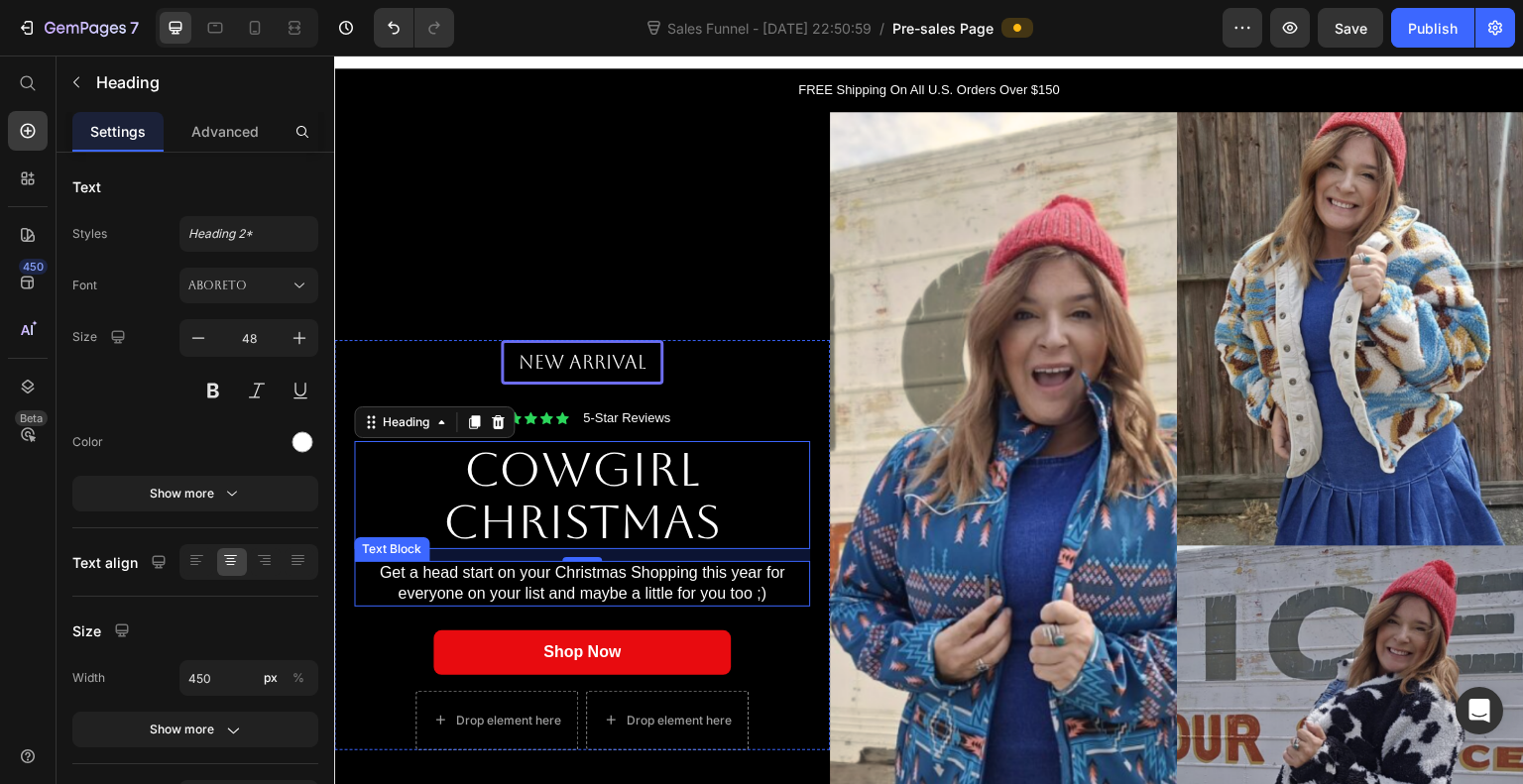 click on "Get a head start on your Christmas Shopping this year for everyone on your list and maybe a little for you too ;)" at bounding box center (582, 584) 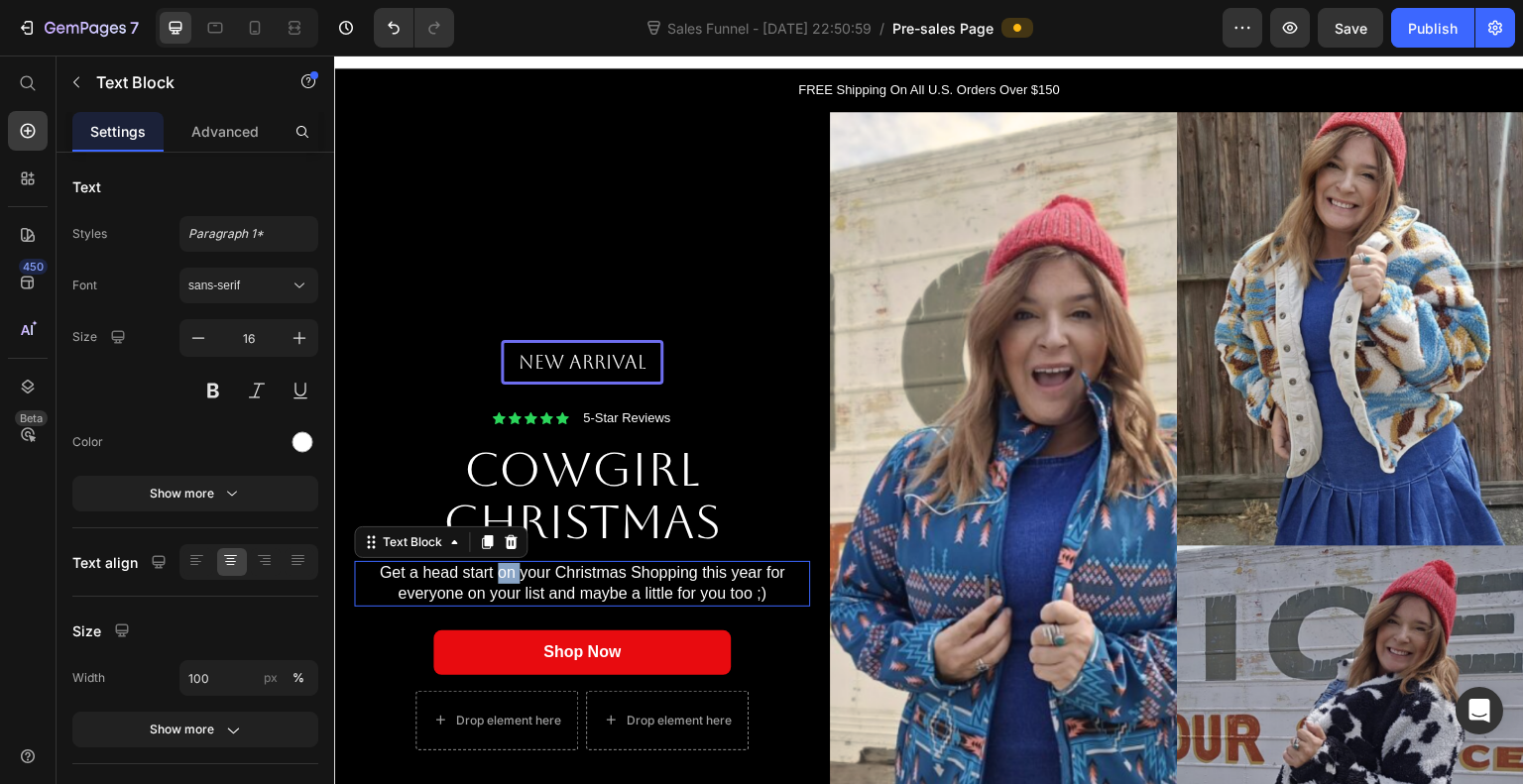 click on "Get a head start on your Christmas Shopping this year for everyone on your list and maybe a little for you too ;)" at bounding box center (582, 584) 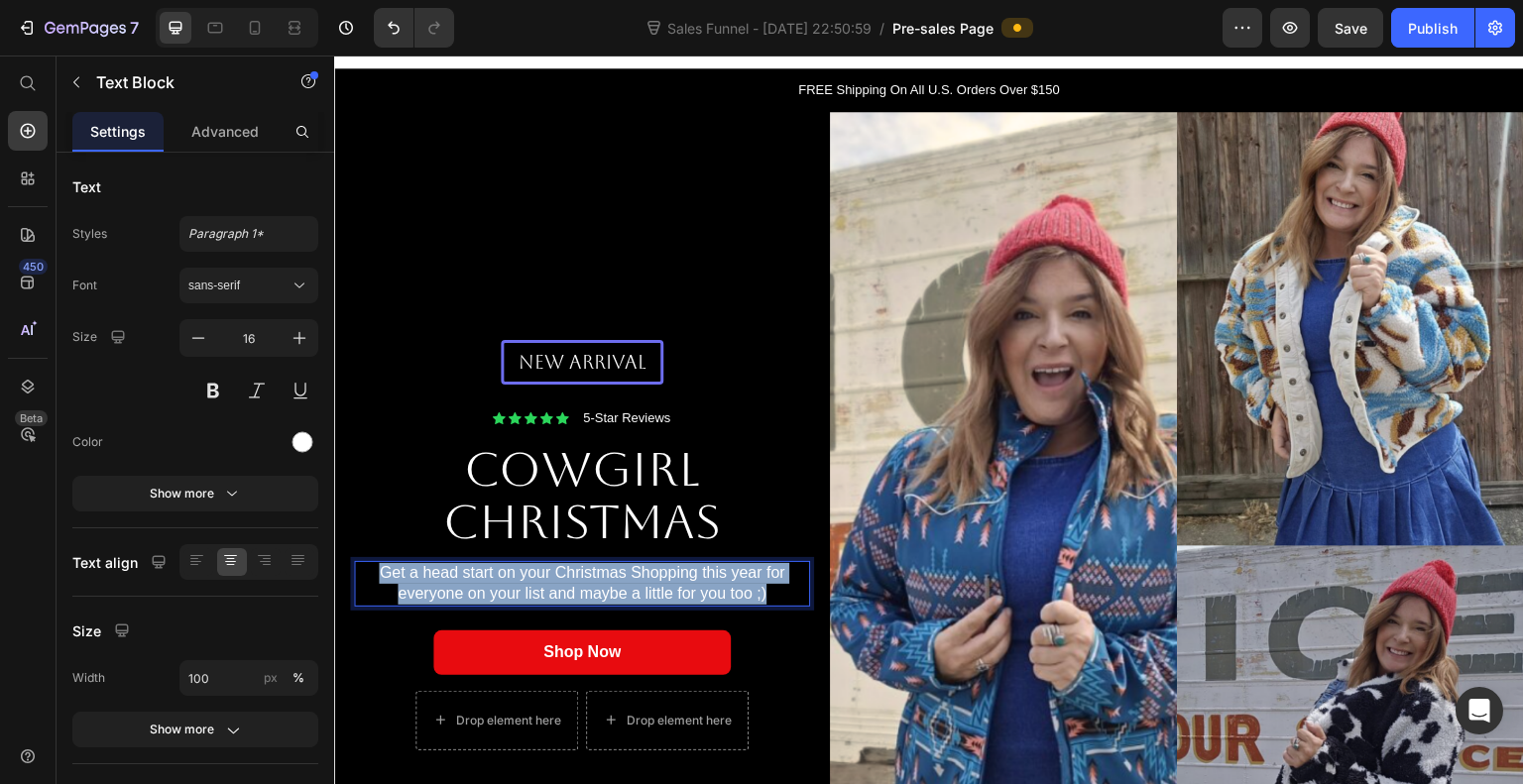 click on "Get a head start on your Christmas Shopping this year for everyone on your list and maybe a little for you too ;)" at bounding box center (582, 584) 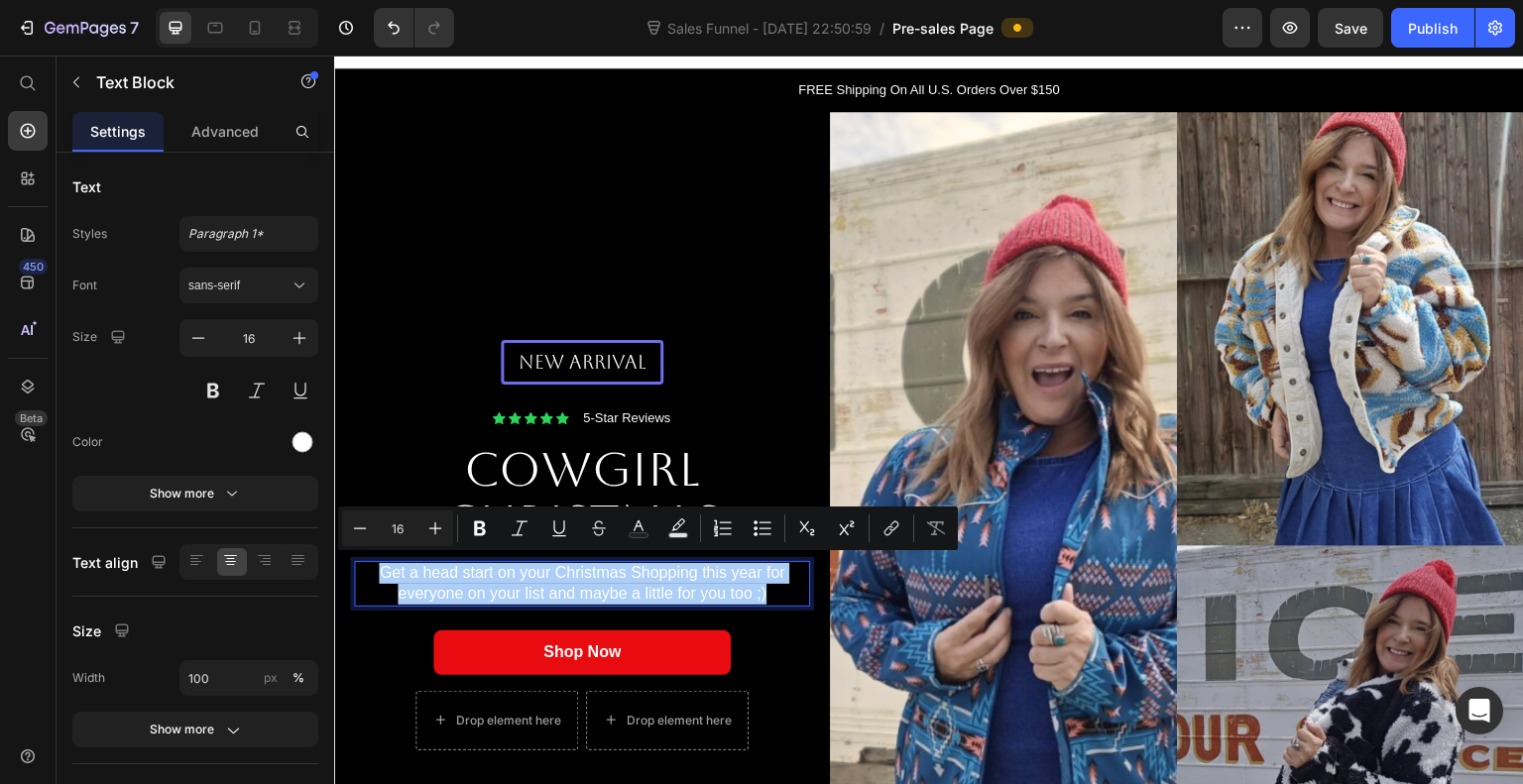 click on "sans-serif" at bounding box center [249, 285] 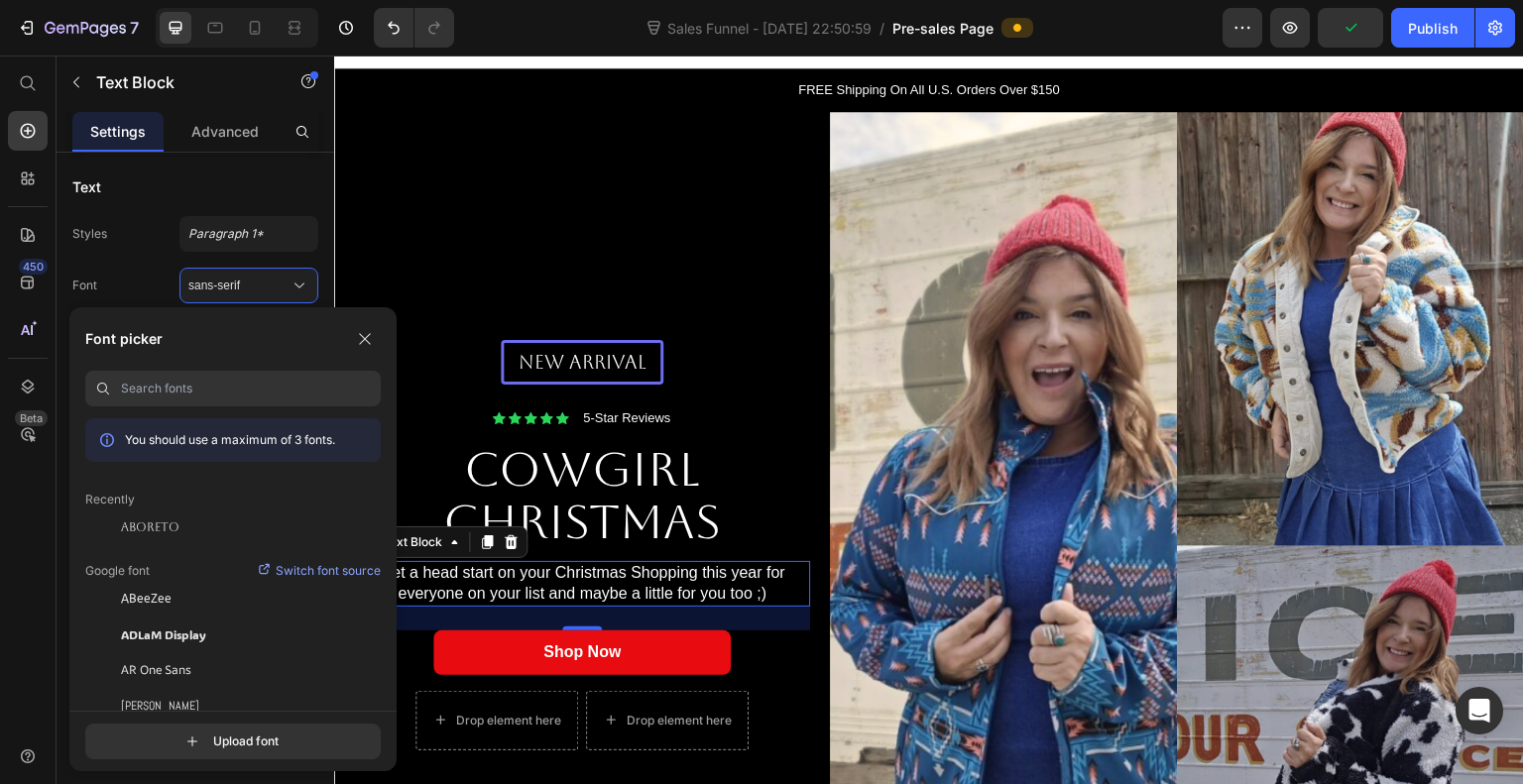 click on "Aboreto" 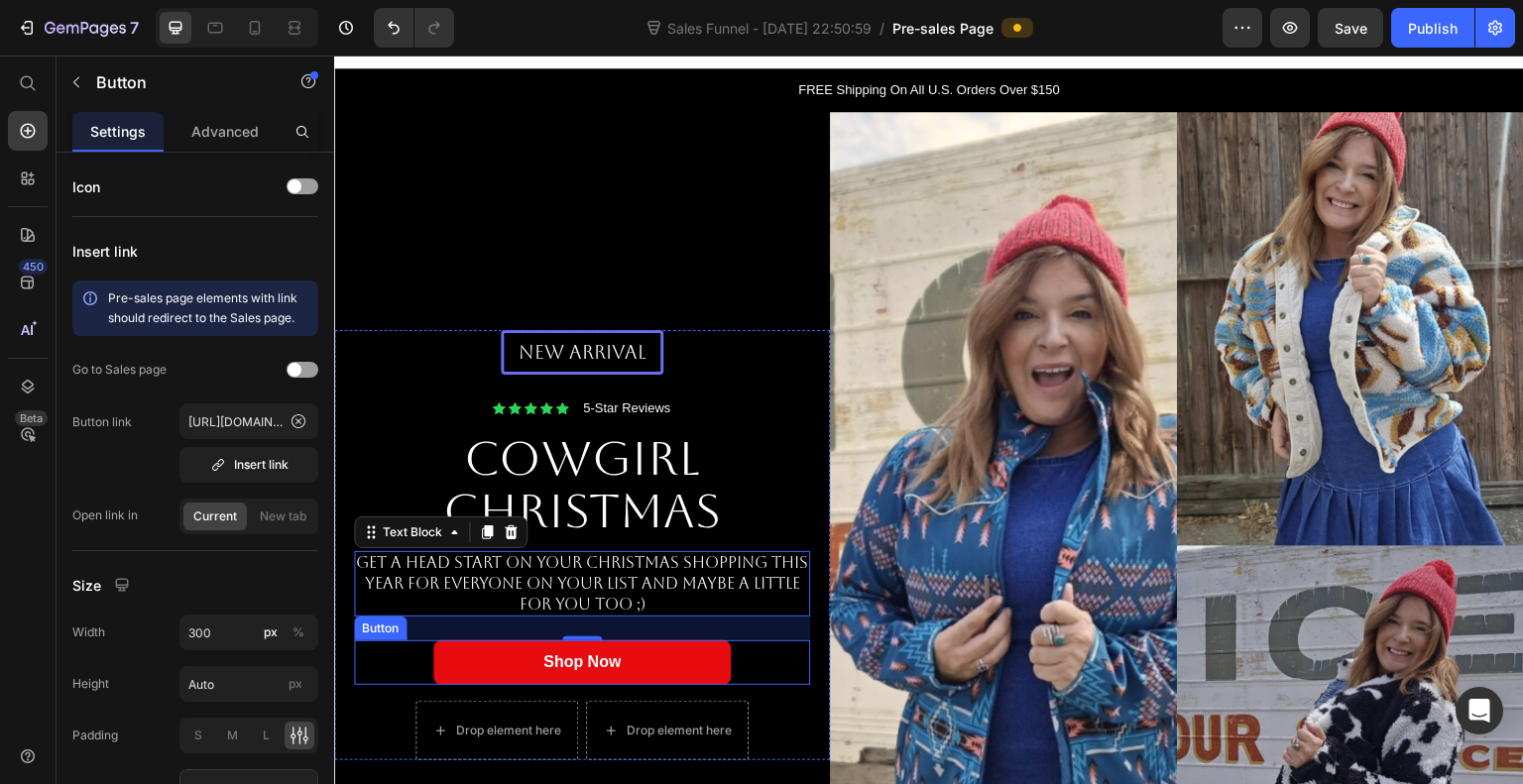 click on "shop now" at bounding box center [582, 662] 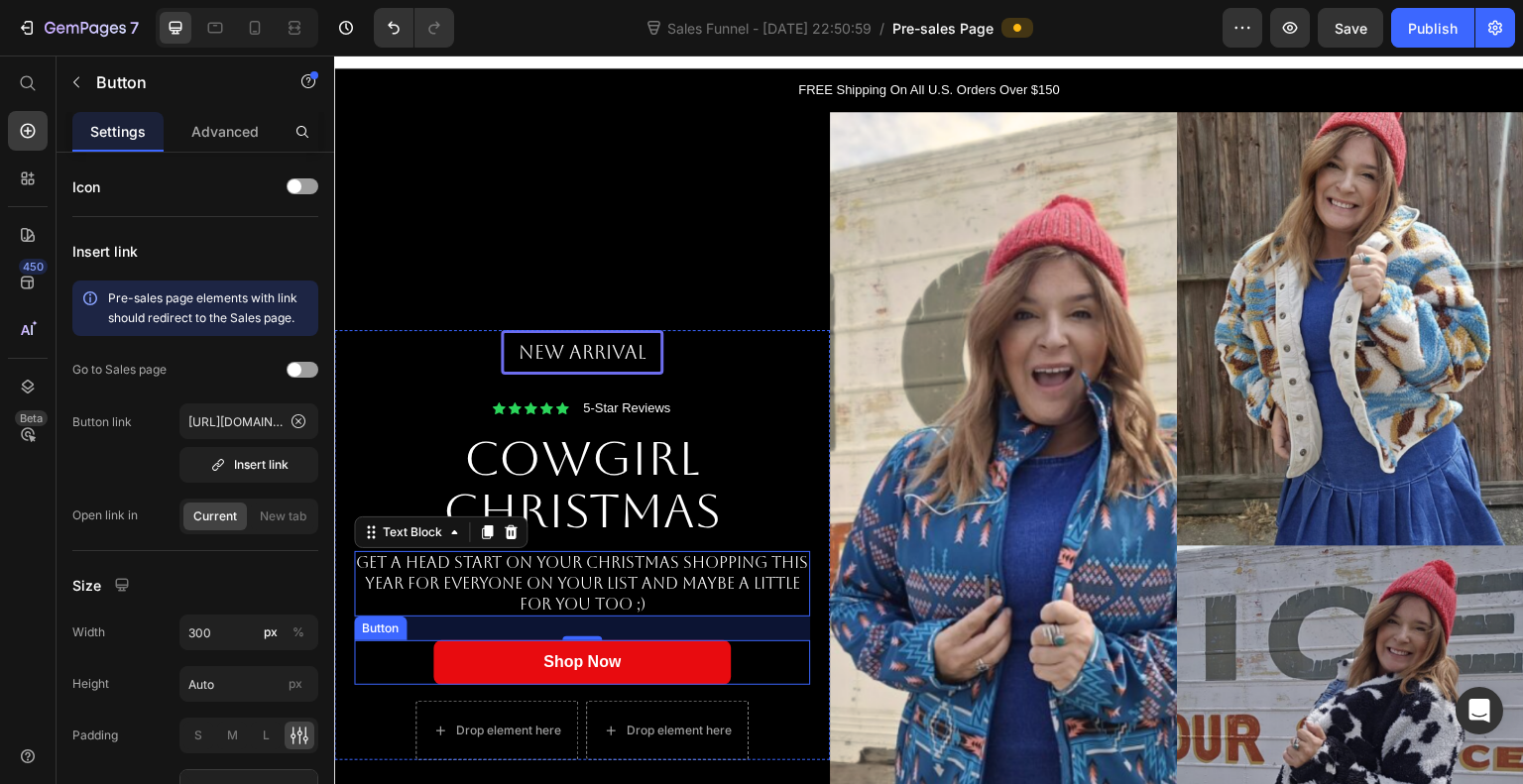 click on "shop now" at bounding box center [582, 662] 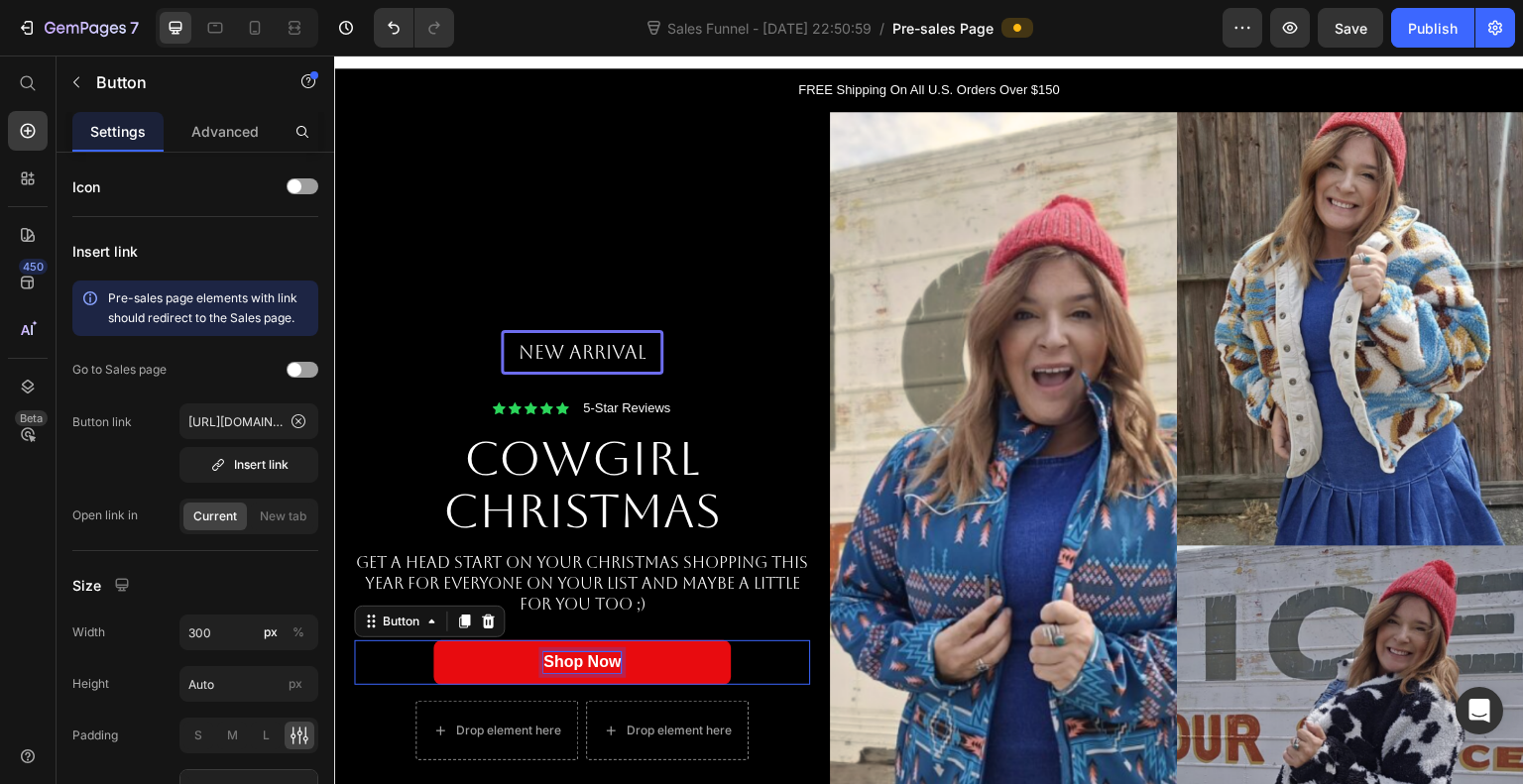 click on "shop now" at bounding box center [582, 662] 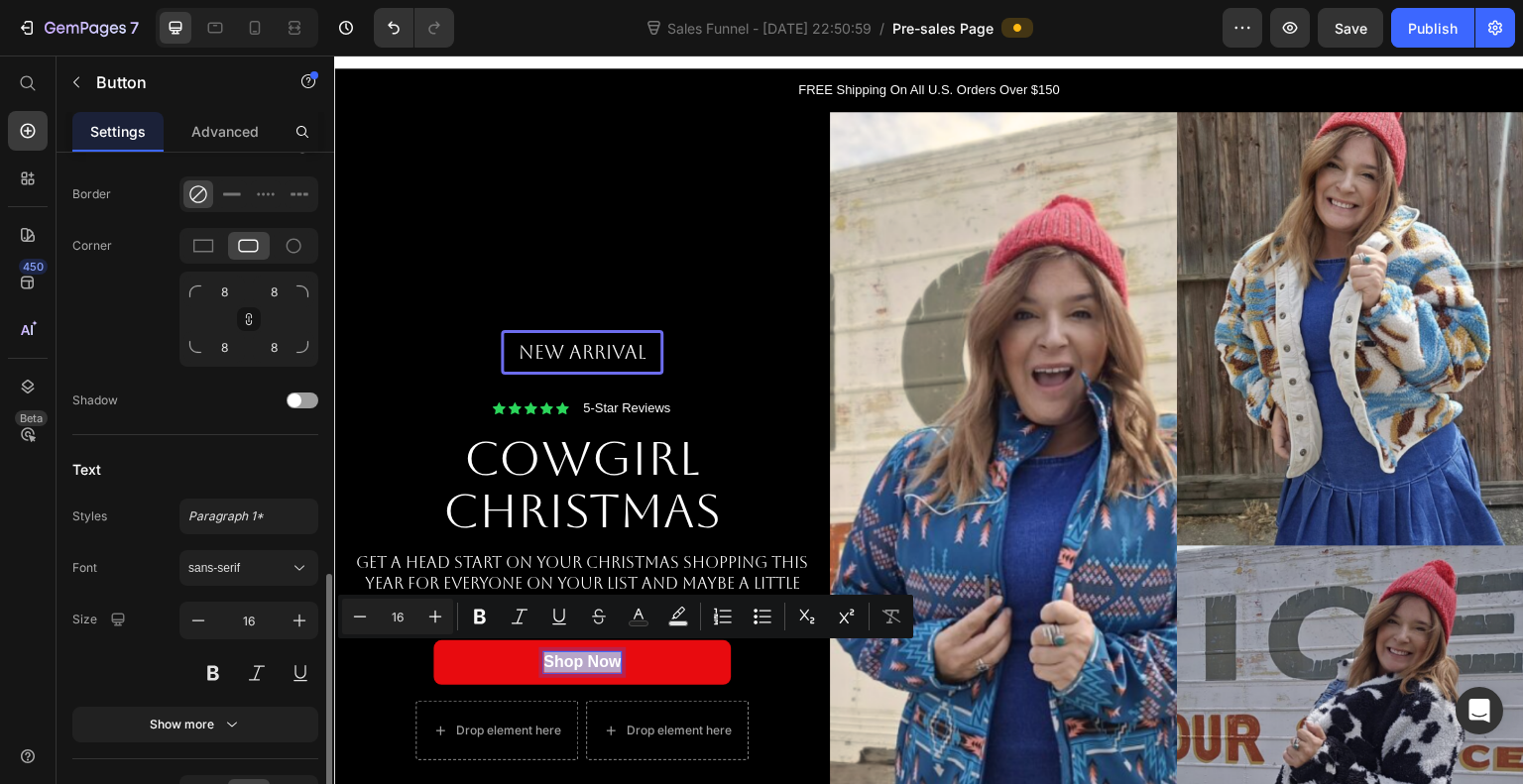 scroll, scrollTop: 1035, scrollLeft: 0, axis: vertical 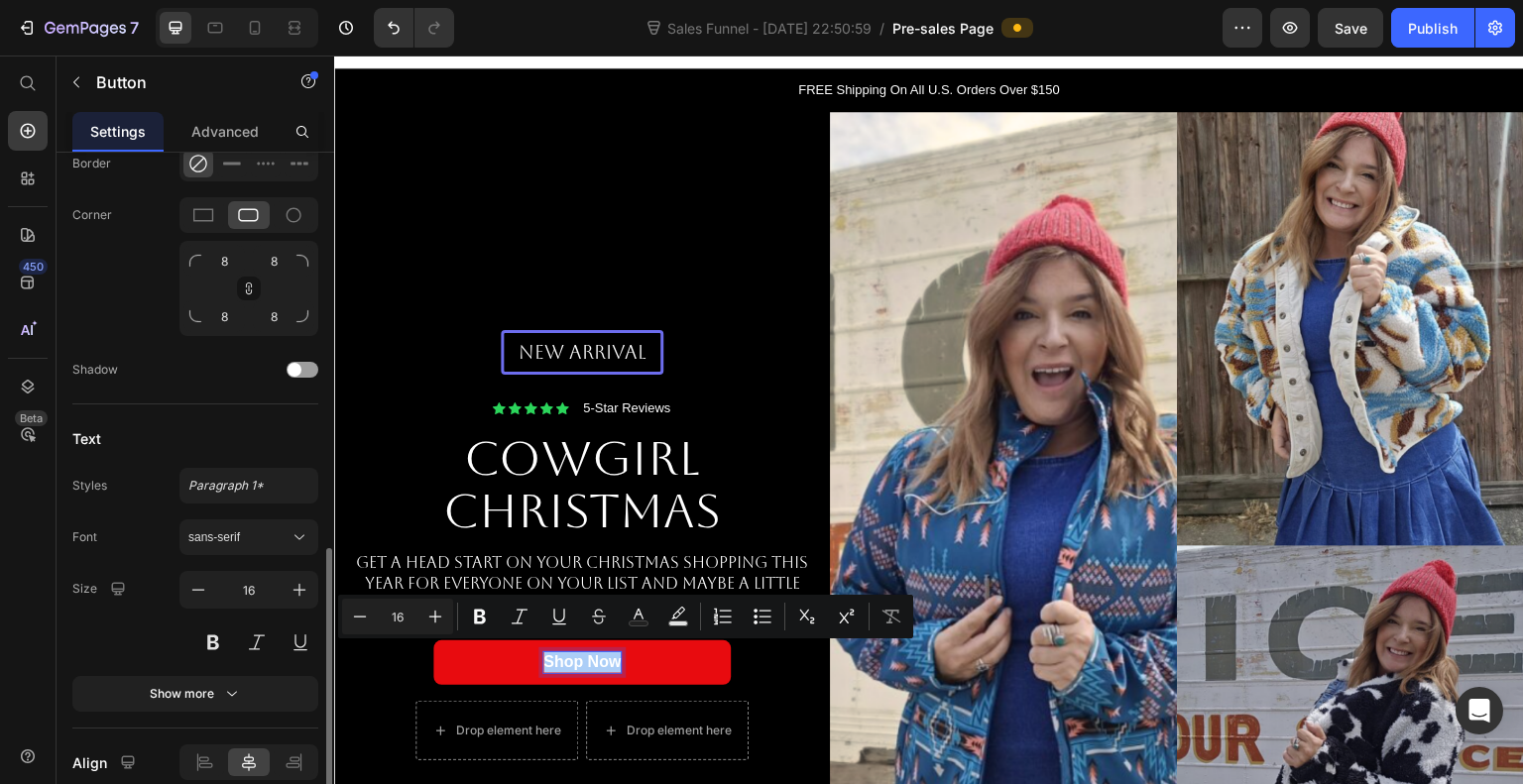 click on "sans-serif" at bounding box center (239, 537) 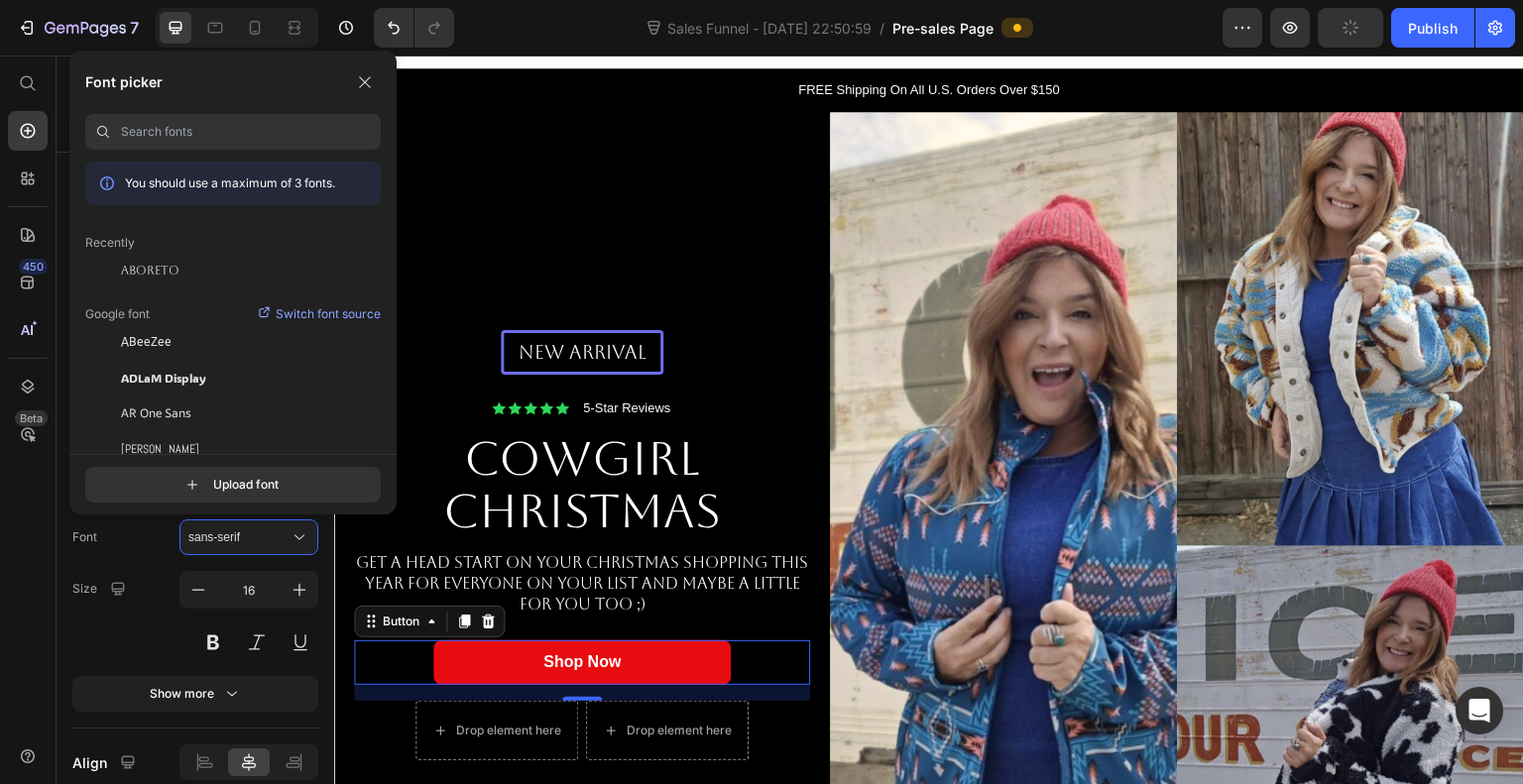 click on "Aboreto" at bounding box center [150, 271] 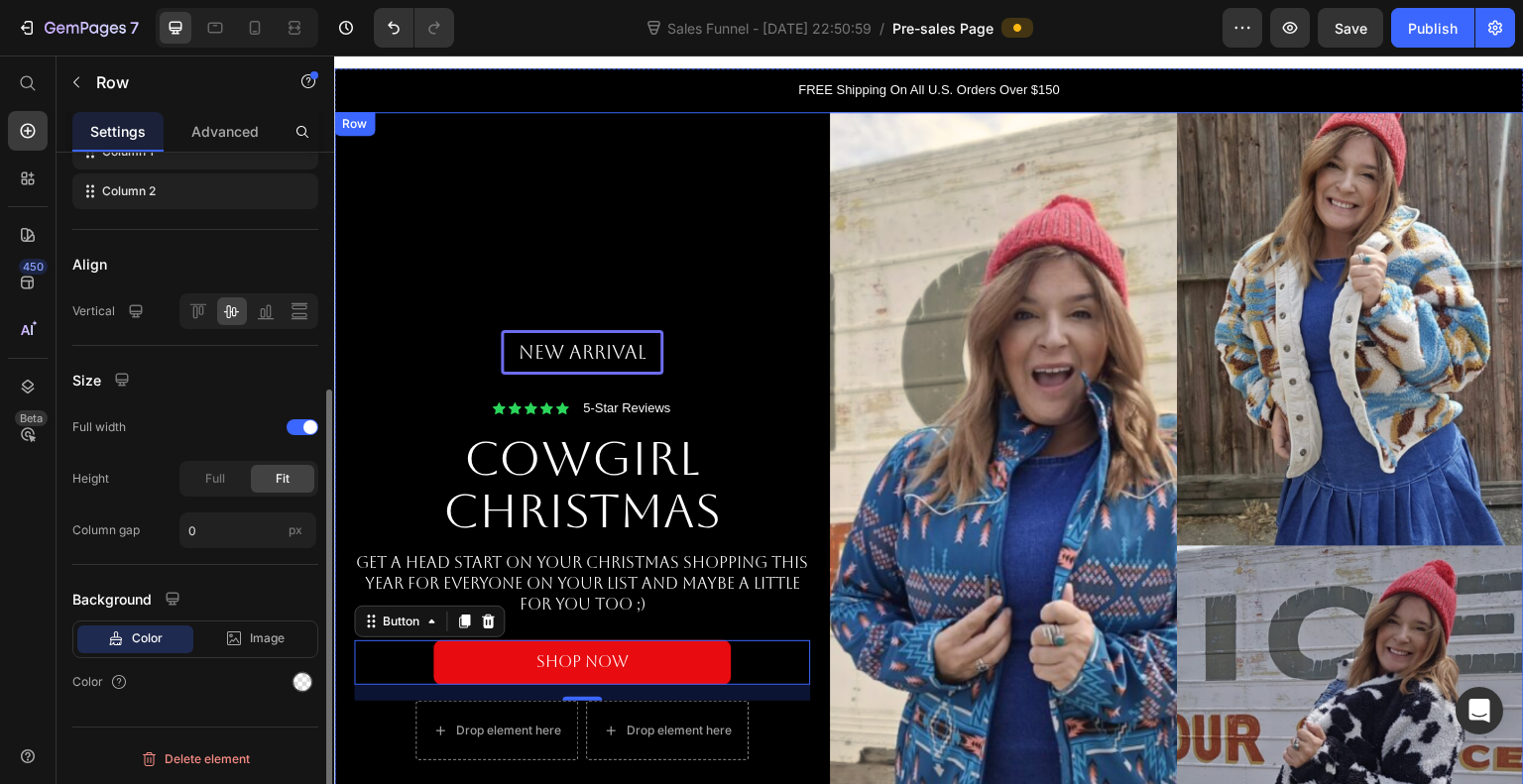 click on "New arrival Text Block Row
Icon
Icon
Icon
Icon
Icon Icon List  5-Star Reviews Text Block Row Cowgirl Christmas Heading Get a head start on your Christmas Shopping this year for everyone on your list and maybe a little for you too ;) Text Block shop now Button   16
Drop element here
Drop element here Row Row" at bounding box center [582, 545] 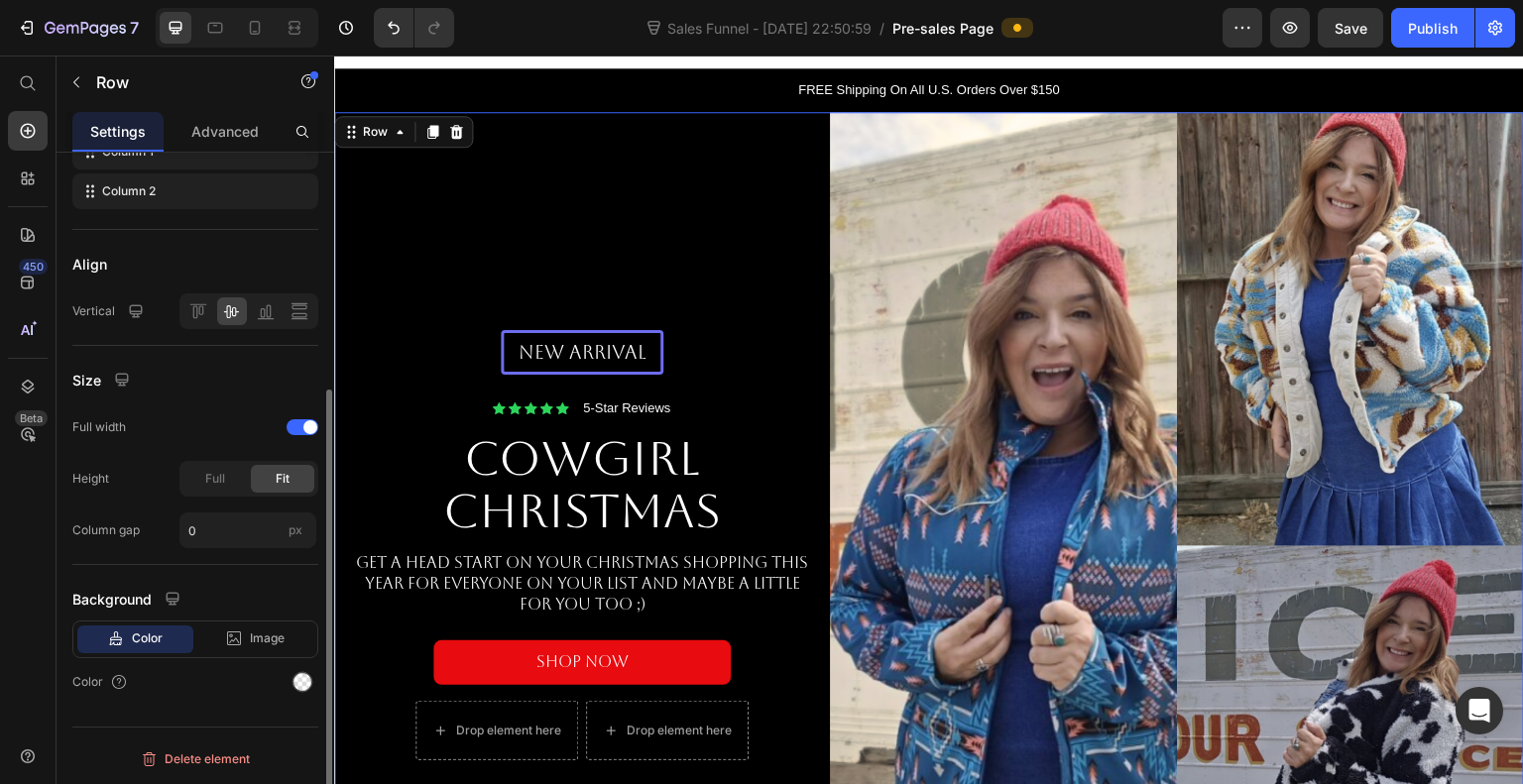 scroll, scrollTop: 0, scrollLeft: 0, axis: both 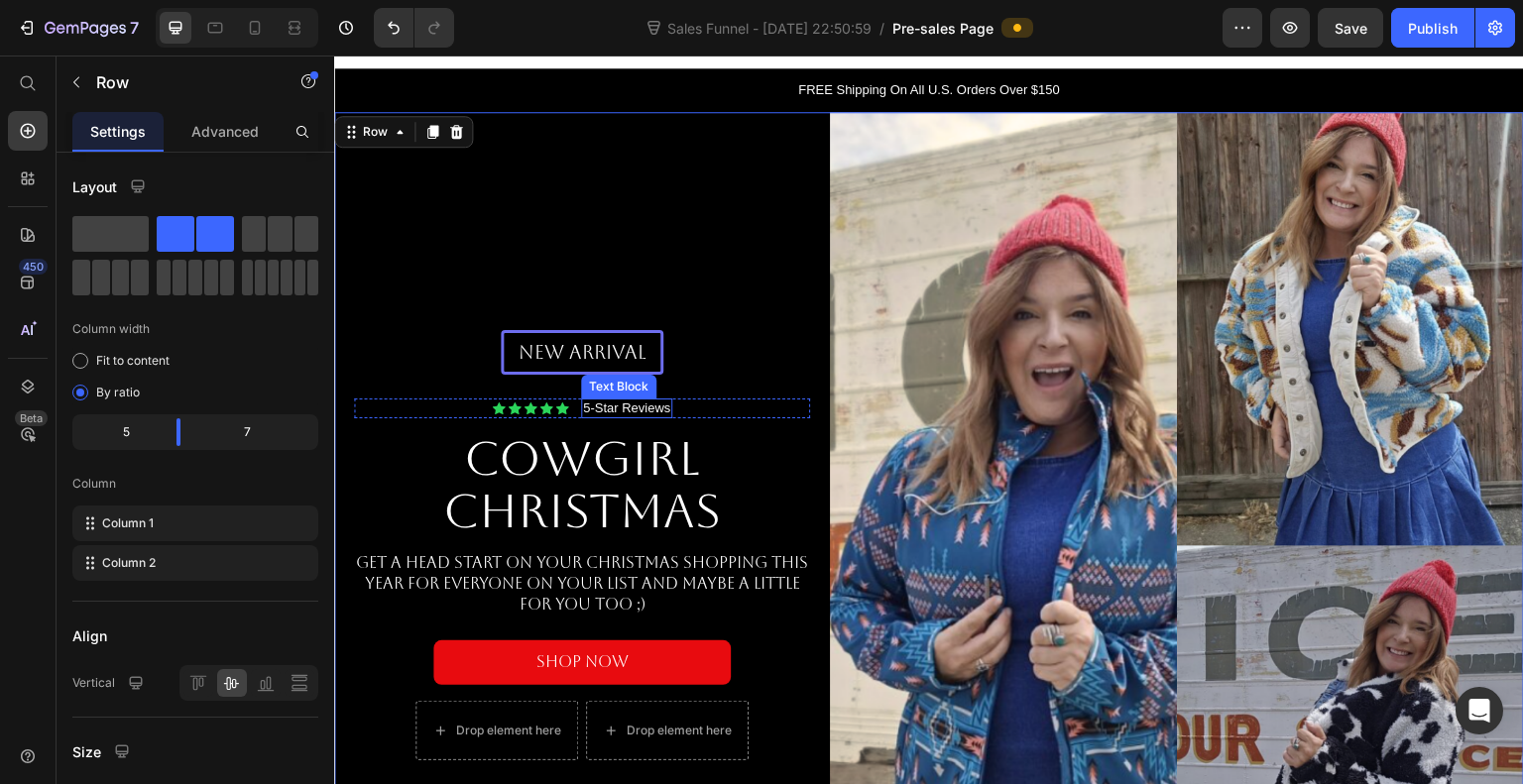 click on "5-Star Reviews" at bounding box center [627, 408] 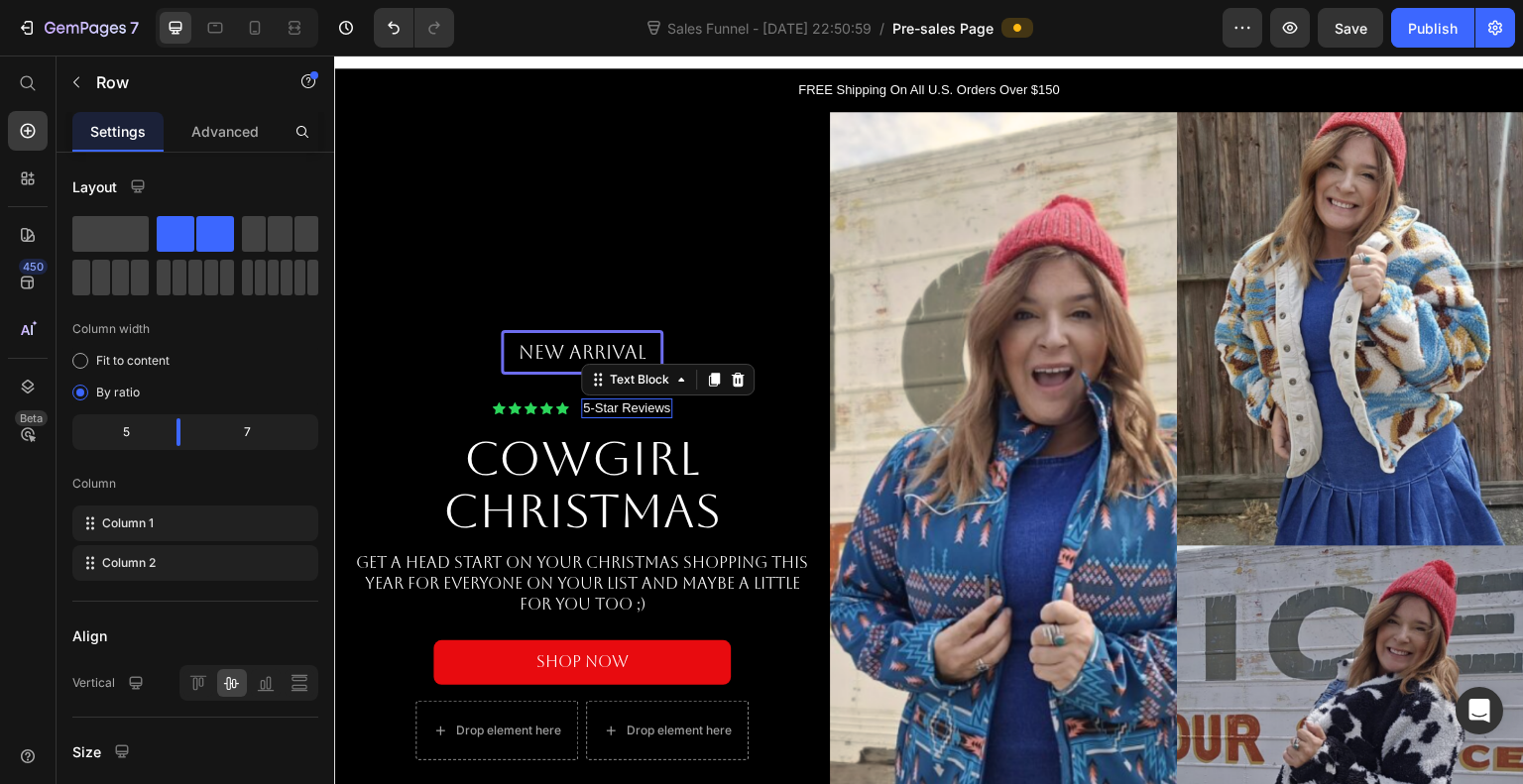 click on "5-Star Reviews" at bounding box center [627, 408] 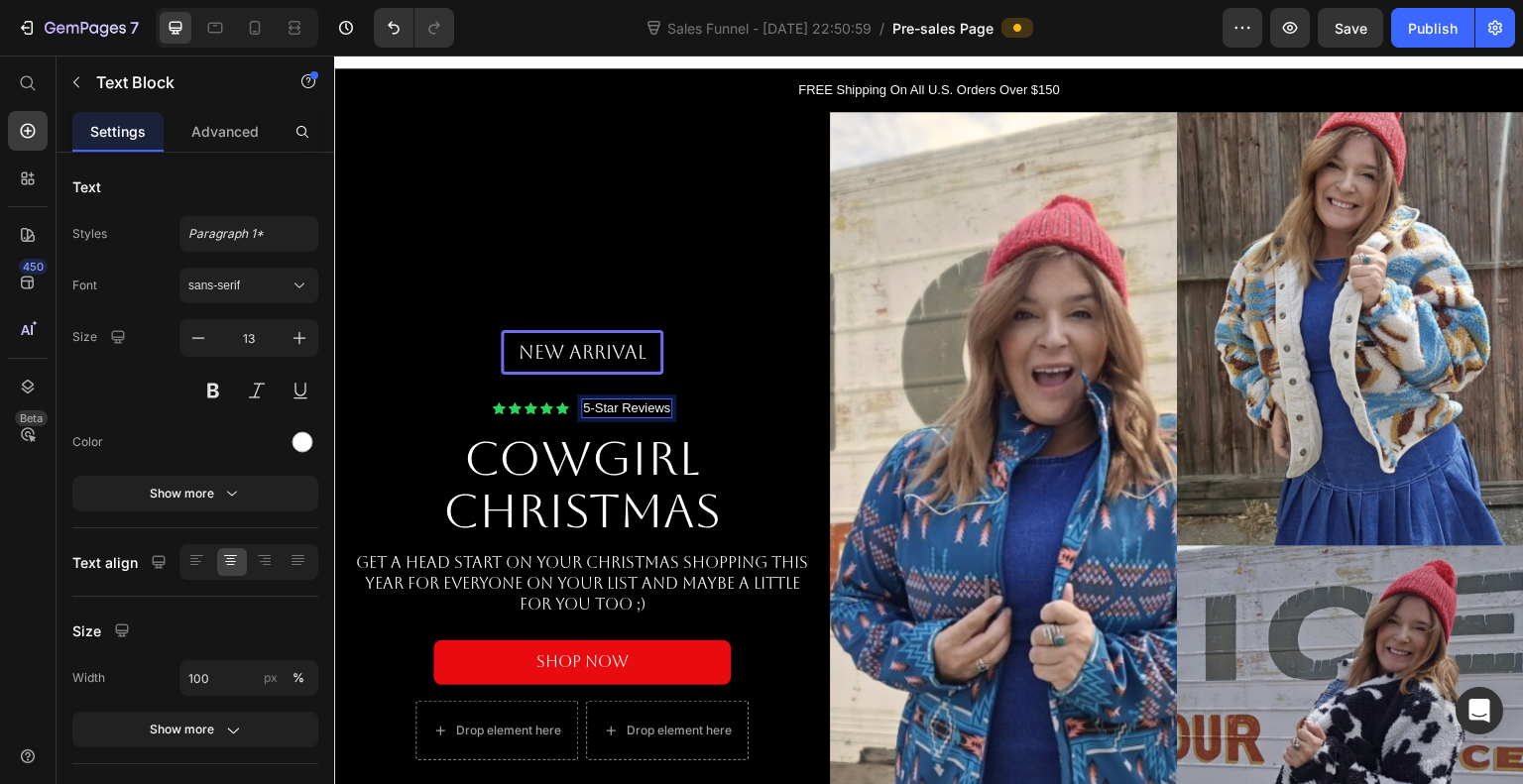 click on "5-Star Reviews" at bounding box center [627, 408] 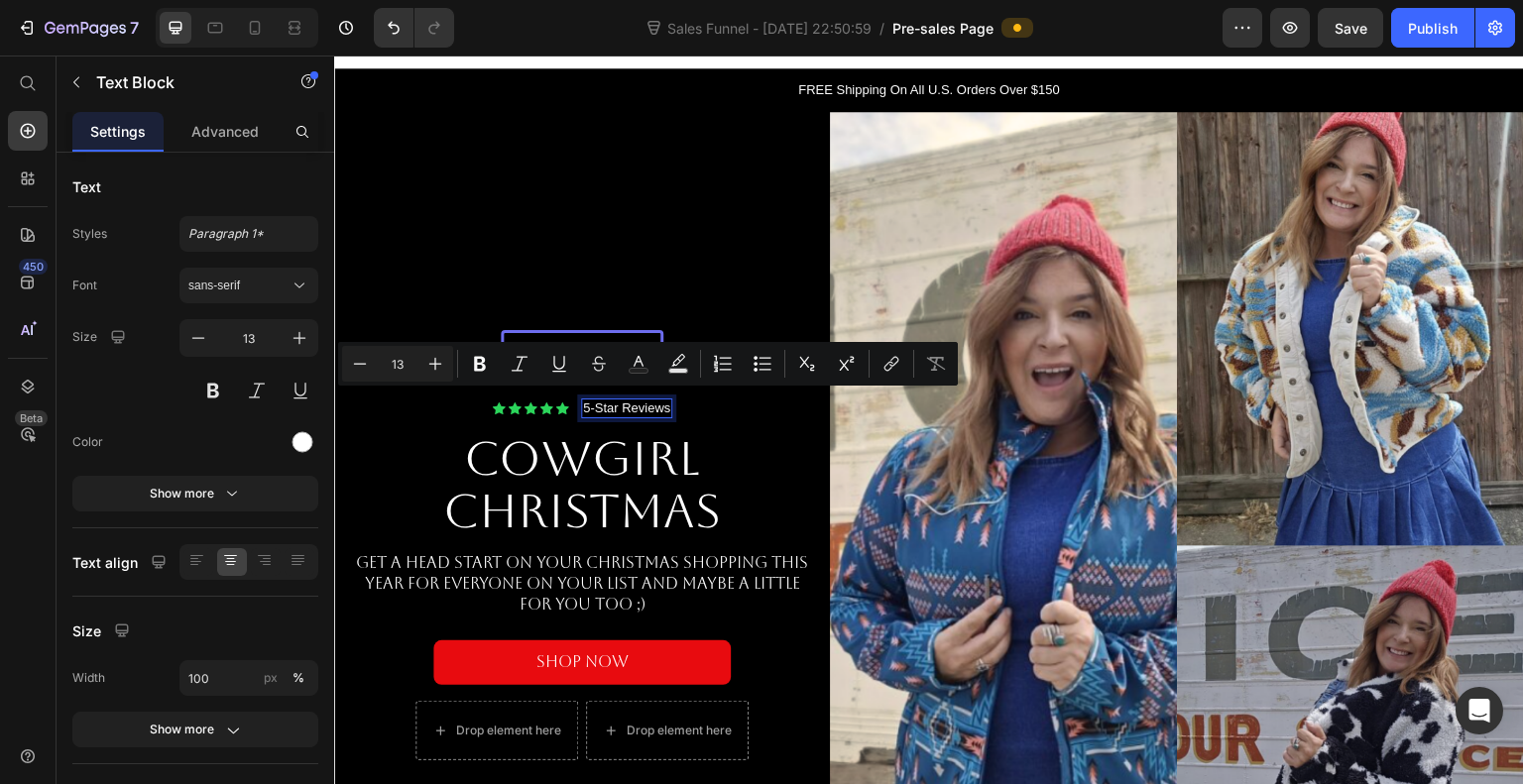 click on "sans-serif" at bounding box center [249, 285] 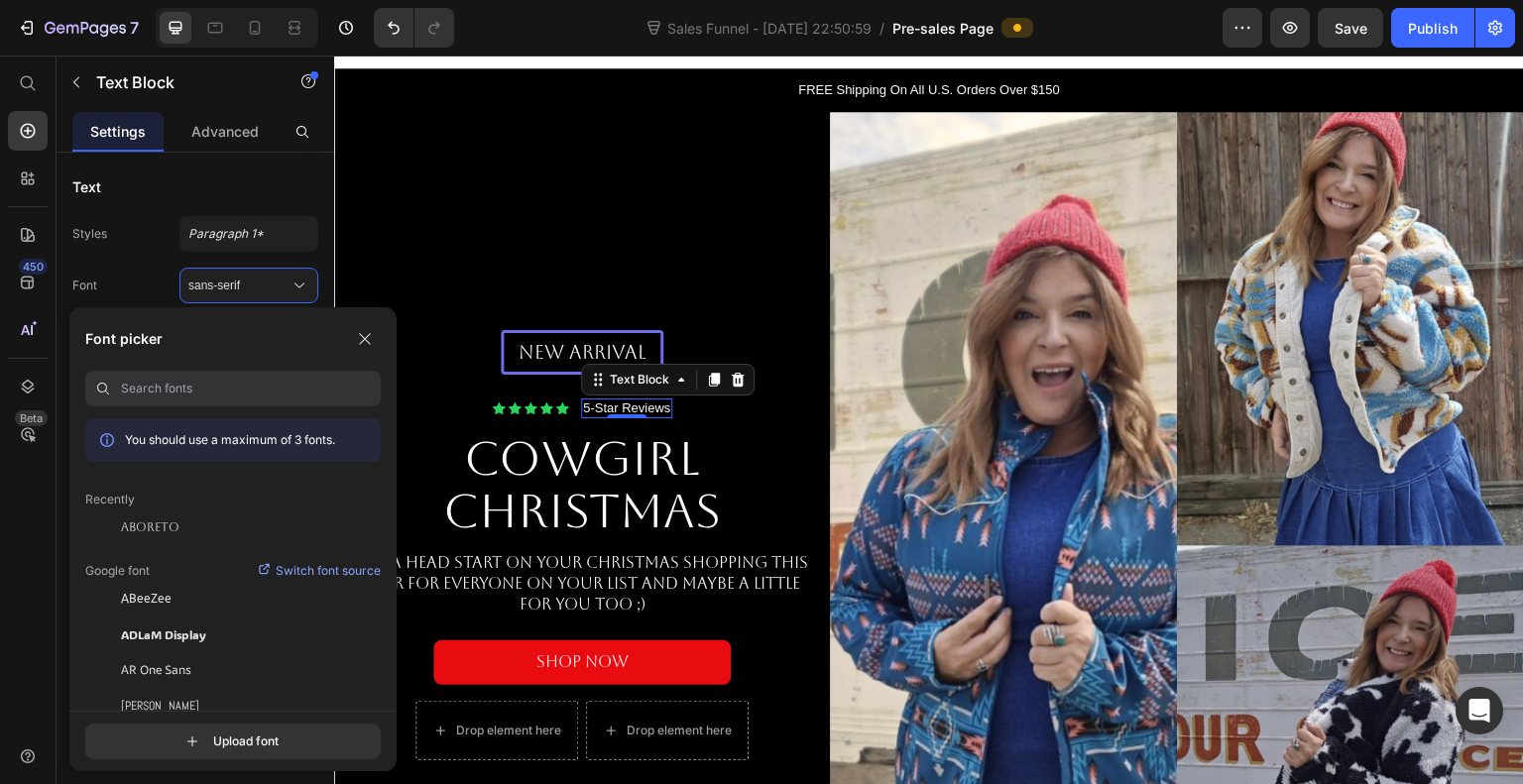 click on "Aboreto" 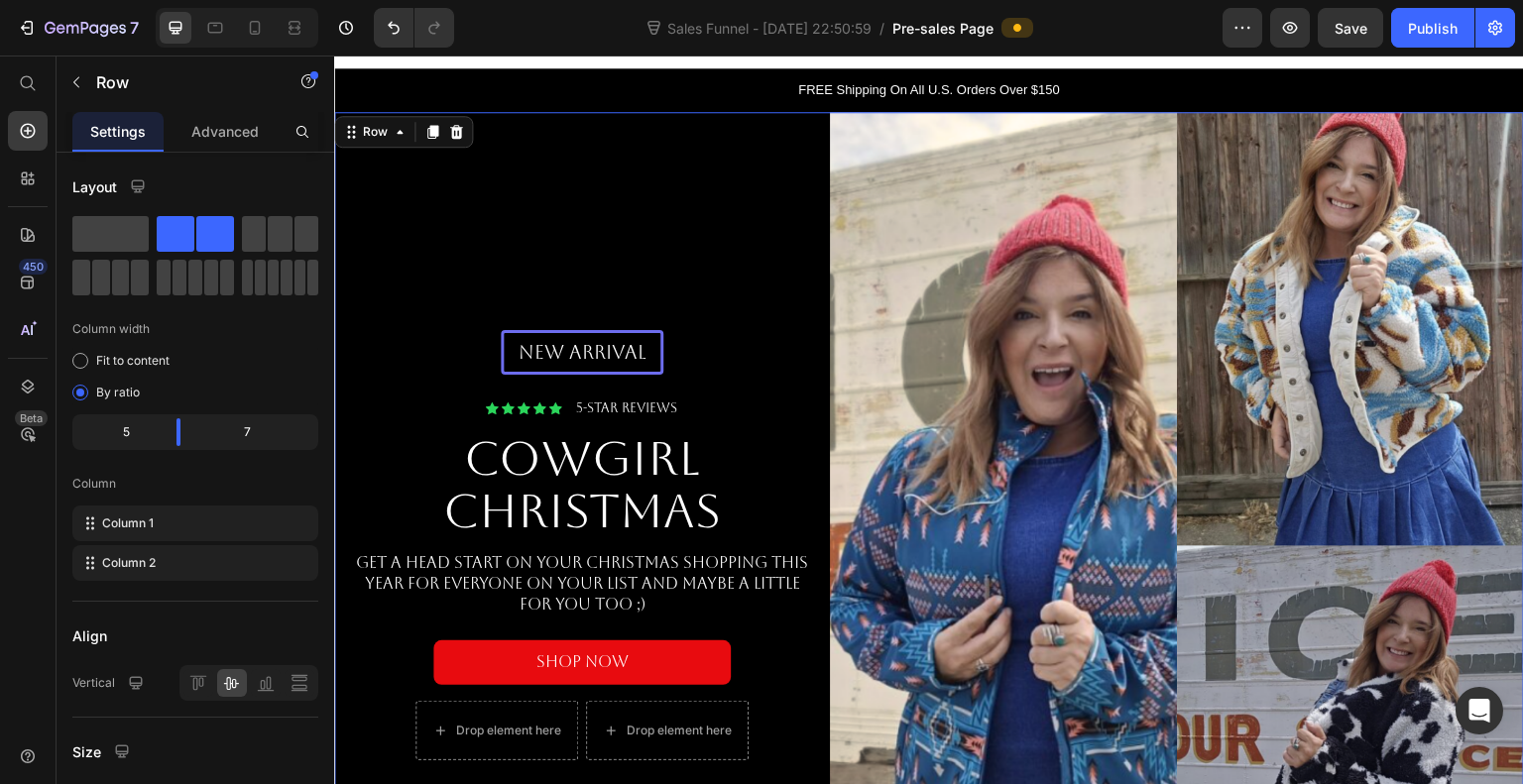 click on "New arrival Text Block Row
Icon
Icon
Icon
Icon
Icon Icon List  5-Star Reviews Text Block Row Cowgirl Christmas Heading Get a head start on your Christmas Shopping this year for everyone on your list and maybe a little for you too ;) Text Block shop now Button
Drop element here
Drop element here Row Row" at bounding box center (582, 545) 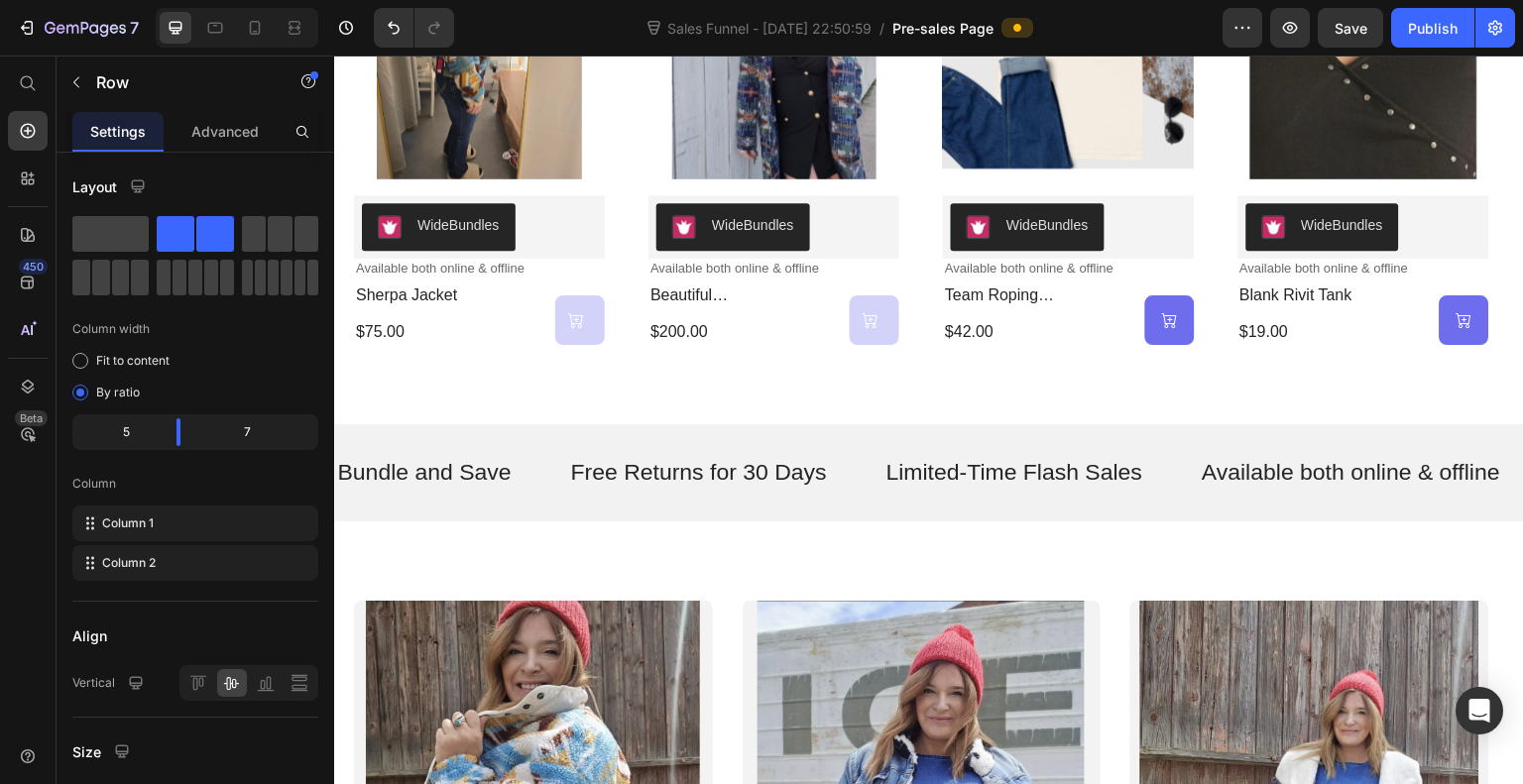 scroll, scrollTop: 2036, scrollLeft: 0, axis: vertical 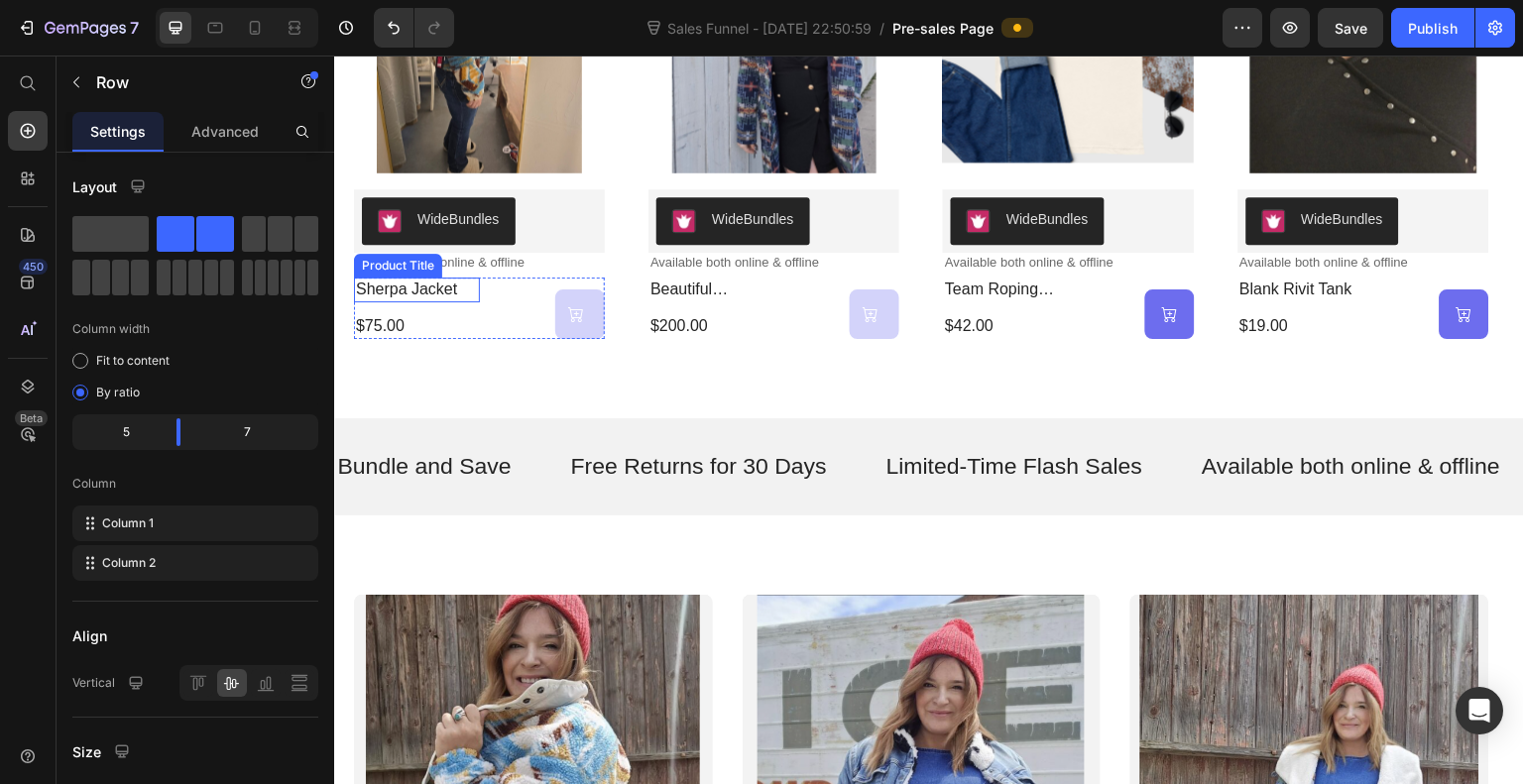 click on "Sherpa Jacket" at bounding box center (416, 289) 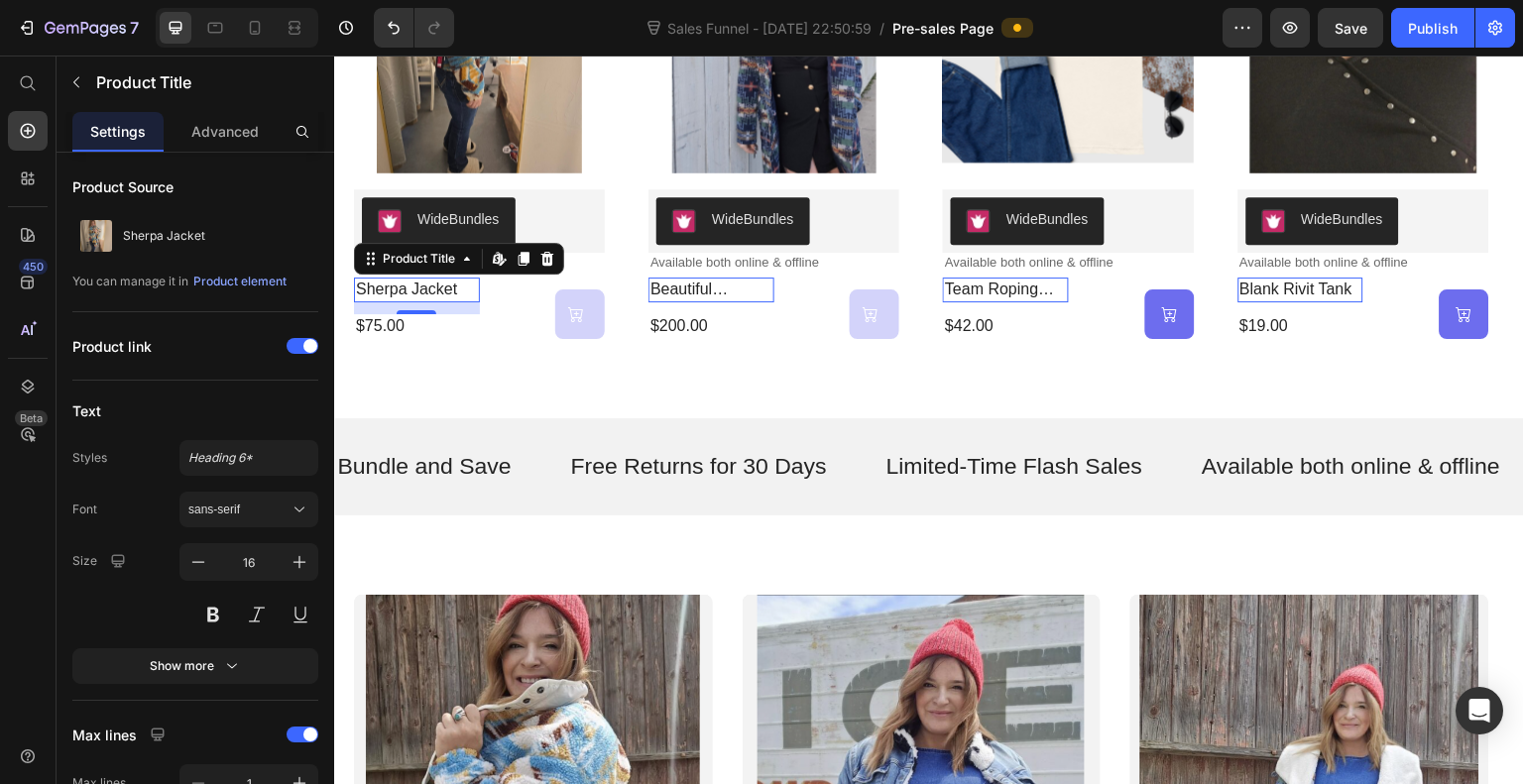 click on "Sherpa Jacket" at bounding box center [416, 289] 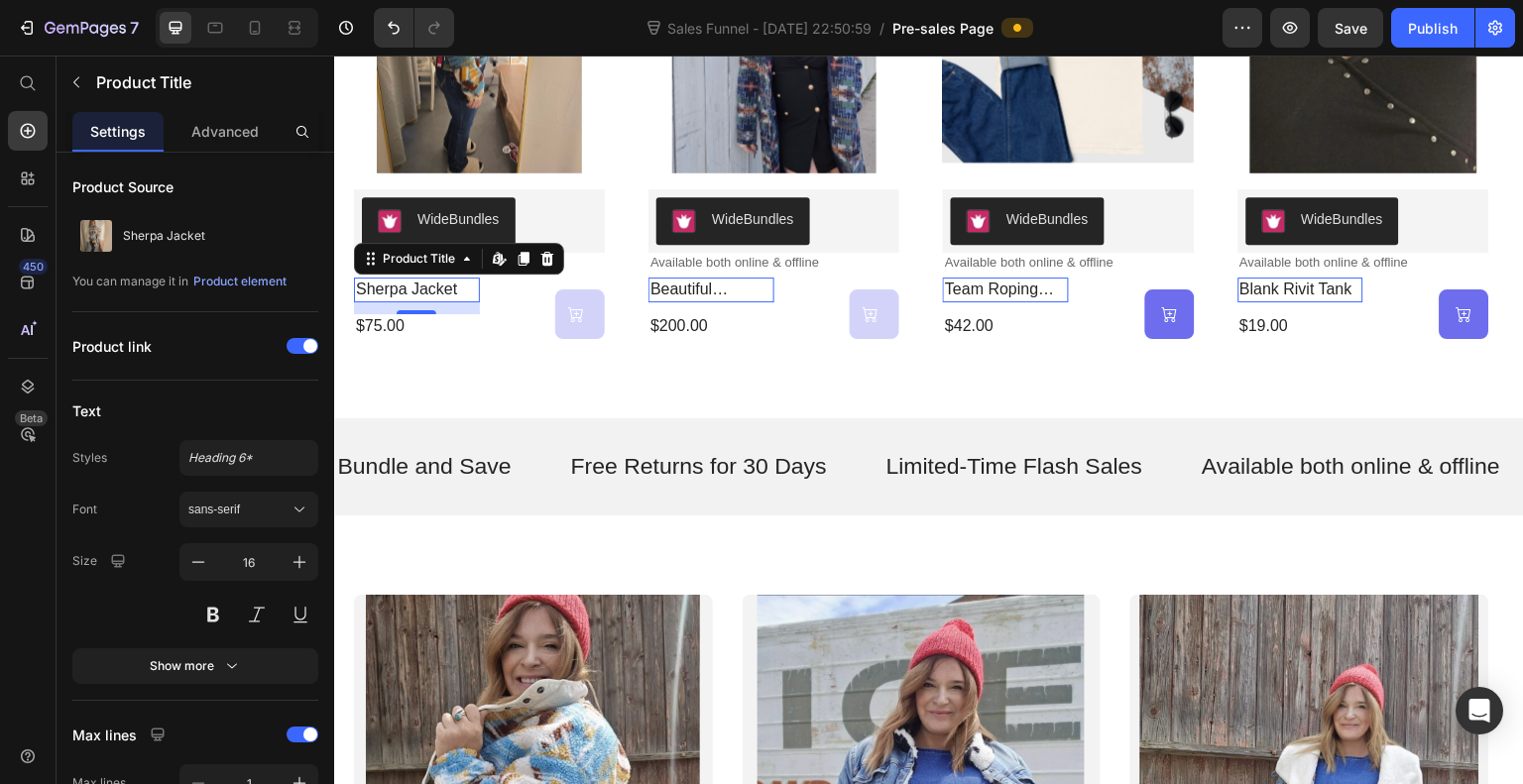 click on "Sherpa Jacket" at bounding box center [416, 289] 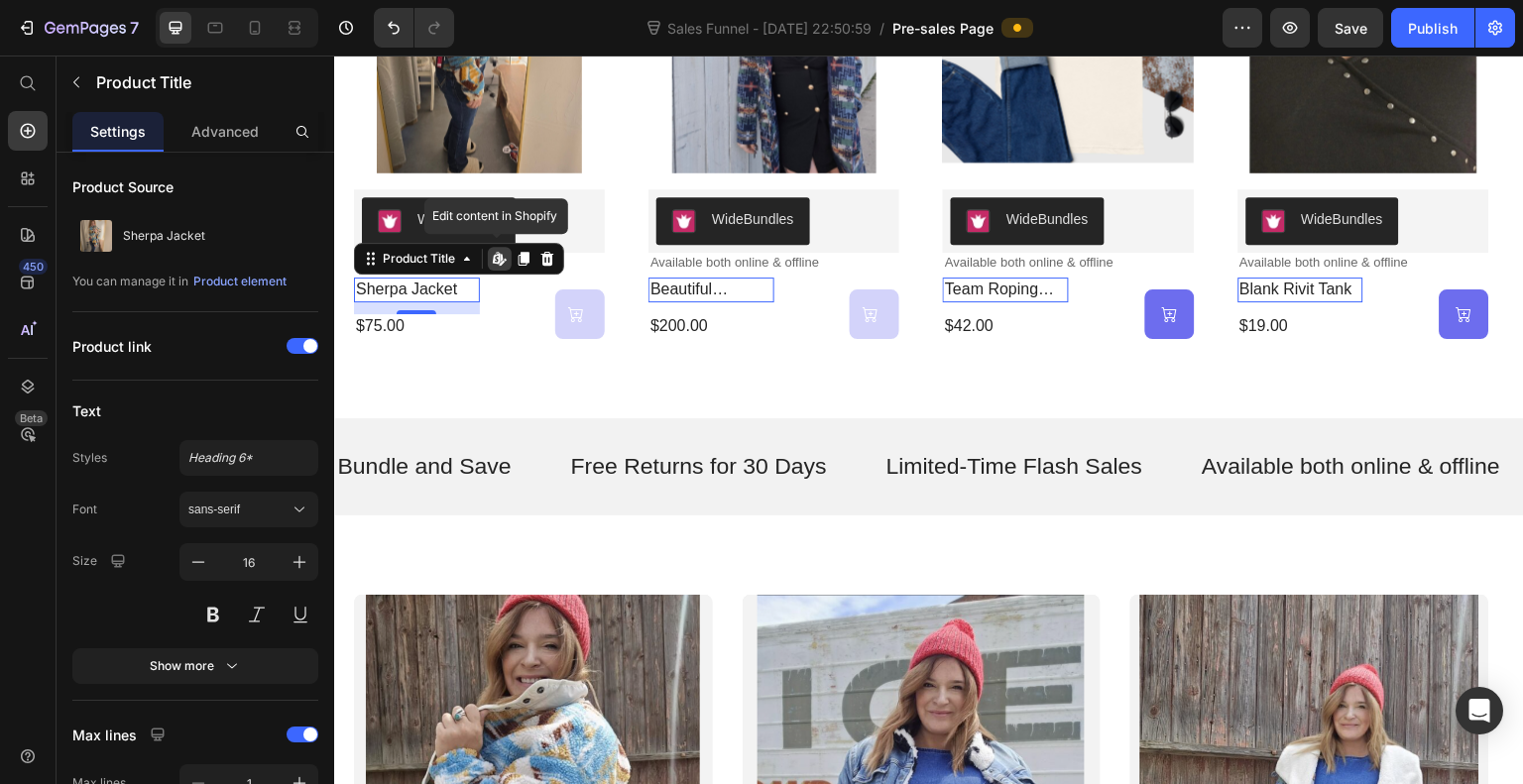 click on "sans-serif" at bounding box center [239, 509] 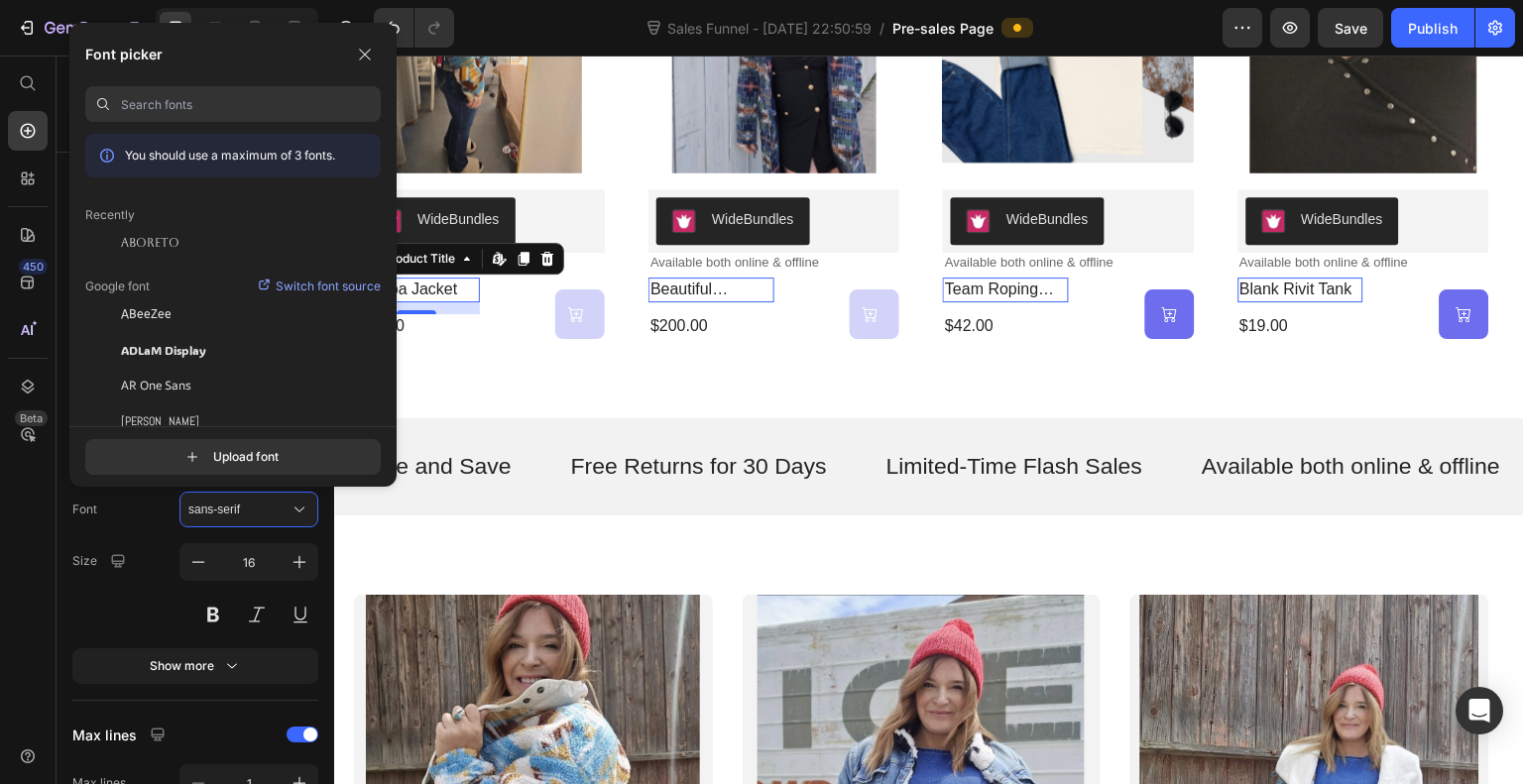 click on "Aboreto" 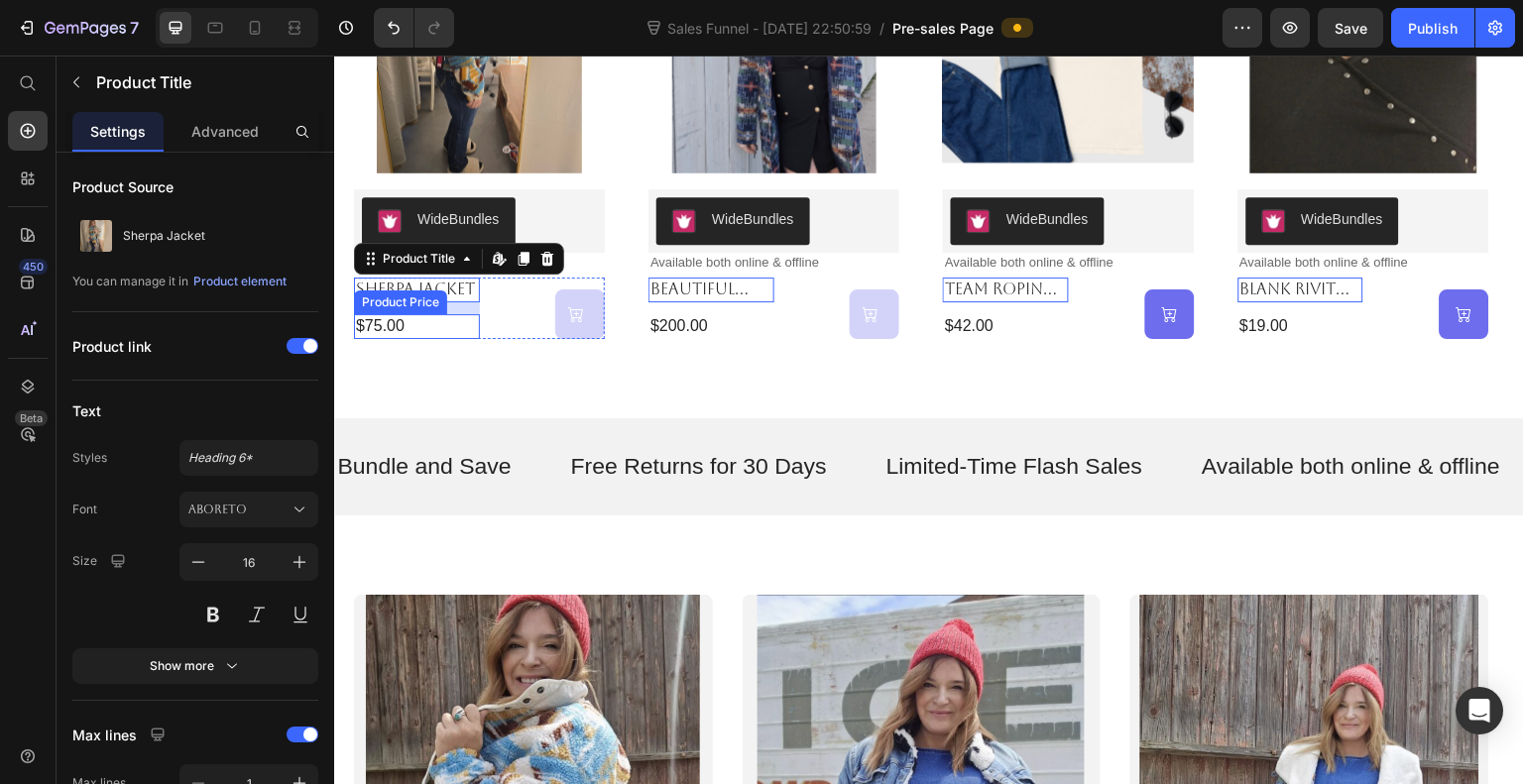 click on "$75.00" at bounding box center (416, 326) 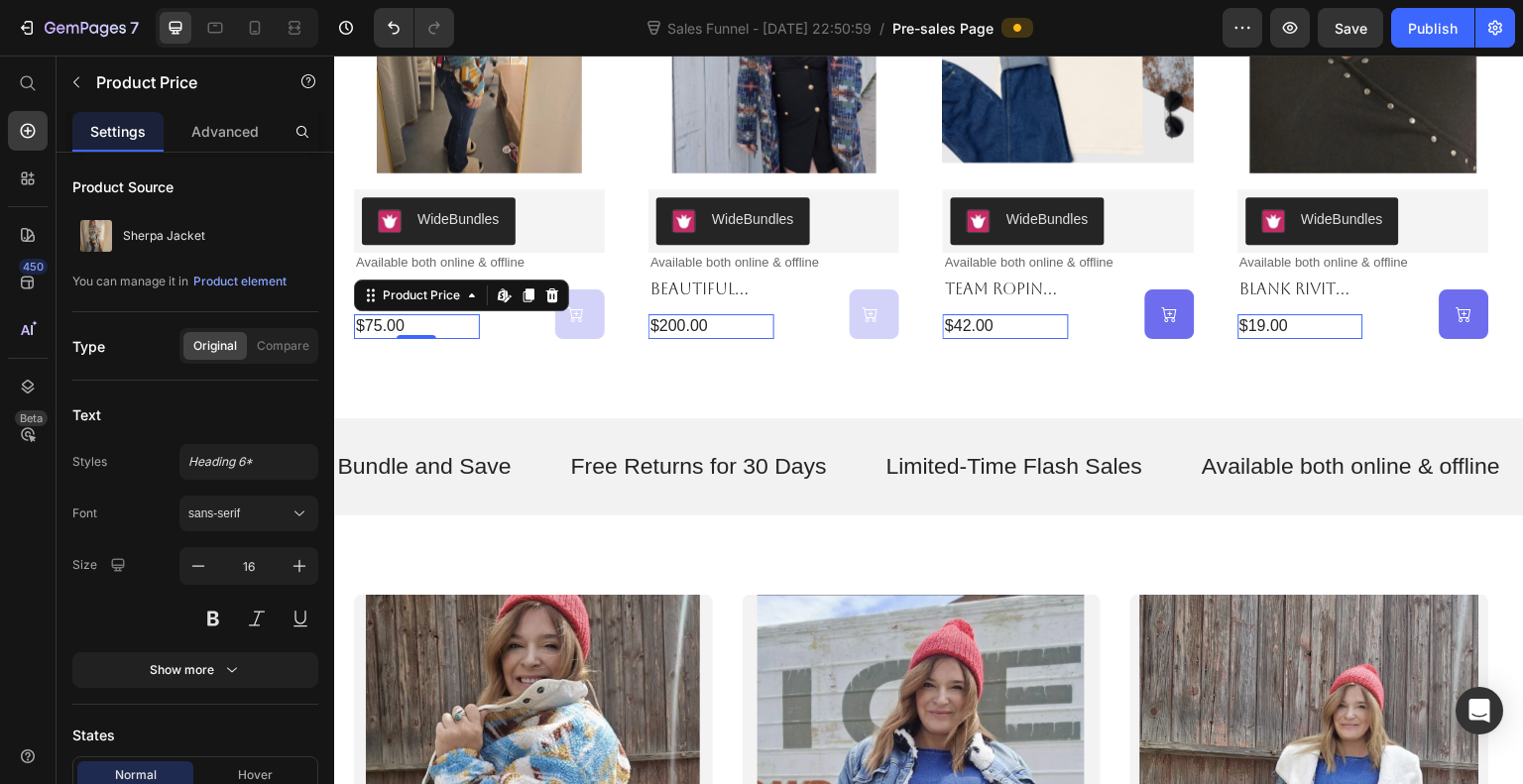 click on "sans-serif" at bounding box center [239, 513] 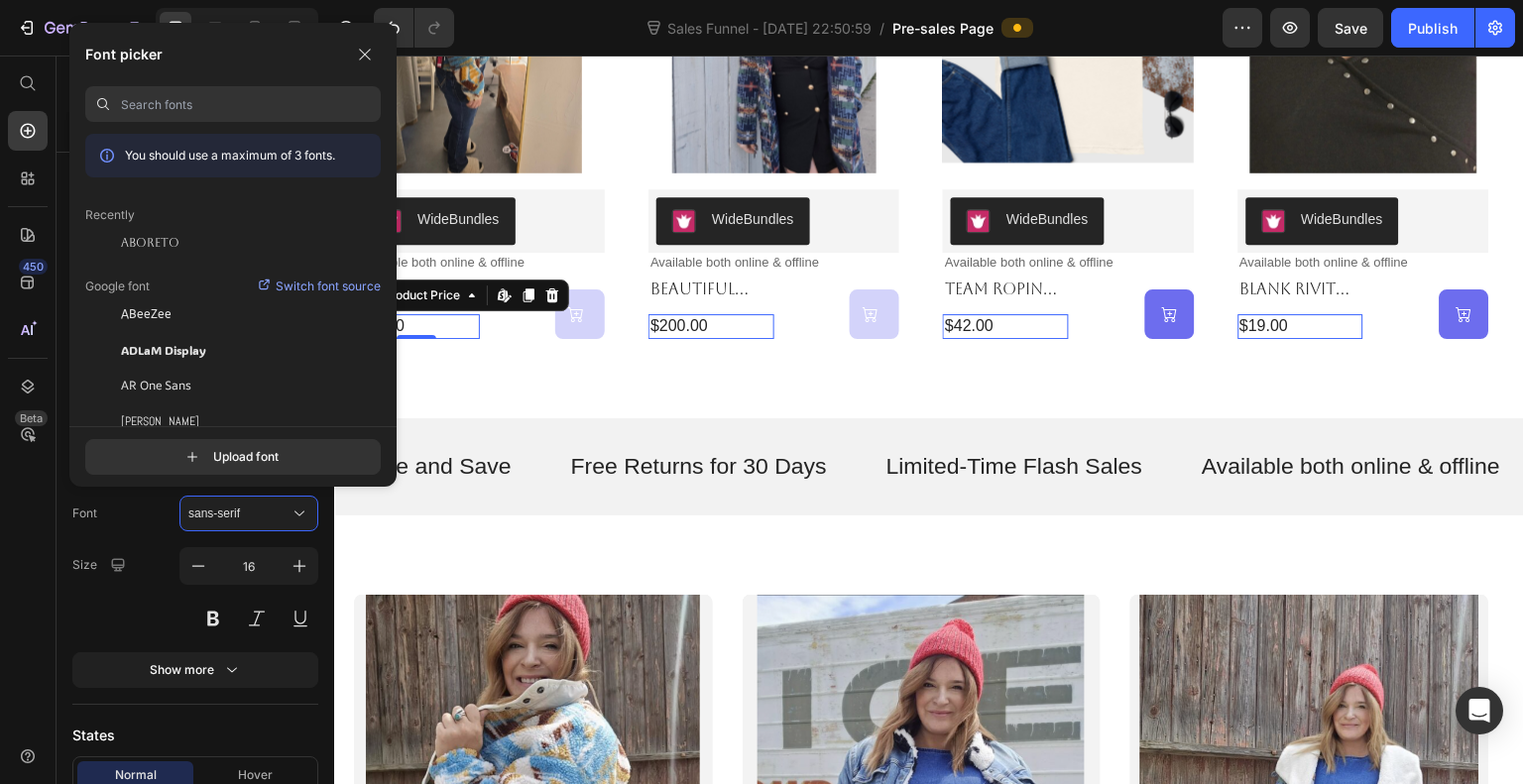 click on "Aboreto" 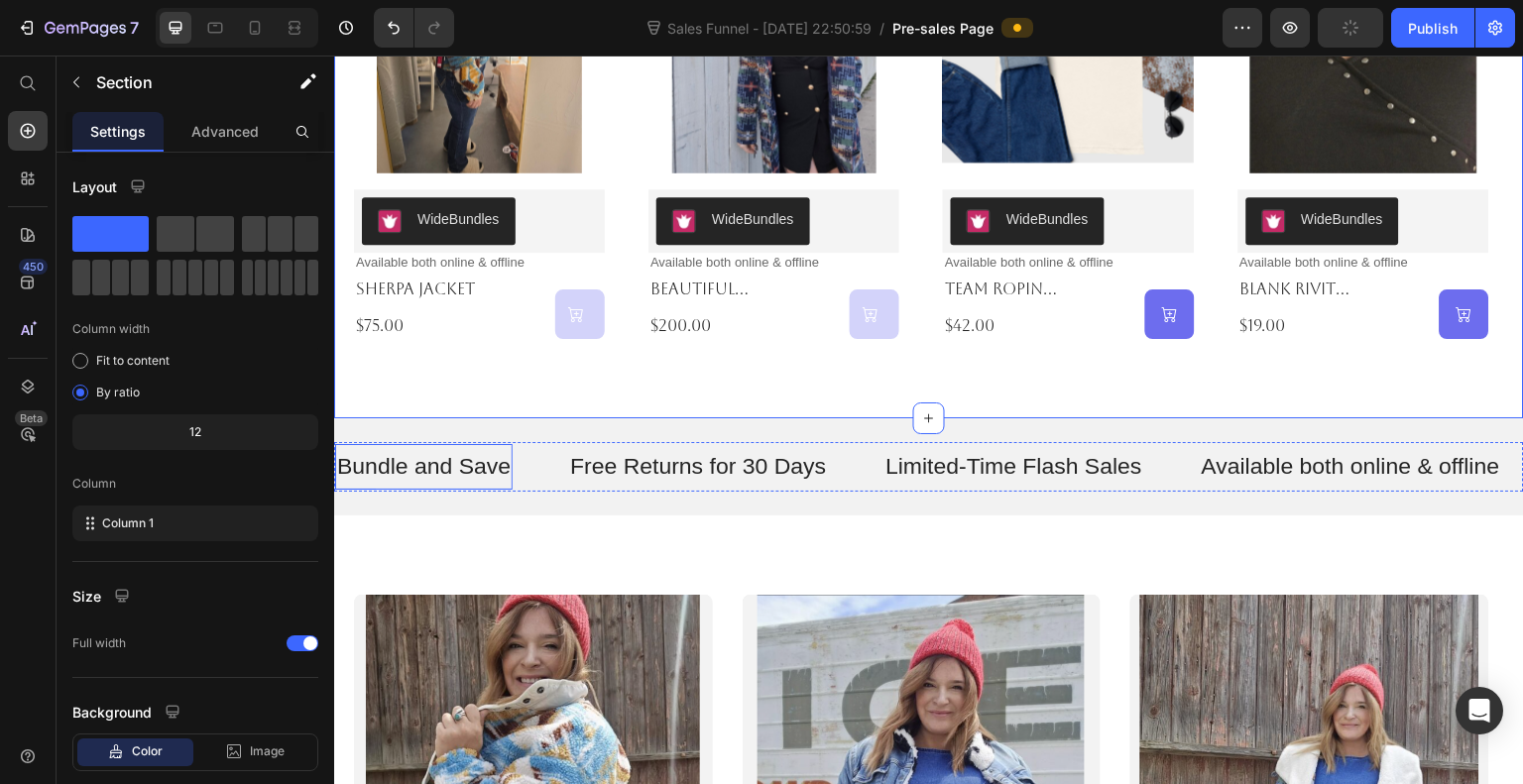 click on "Bundle and Save" at bounding box center (423, 467) 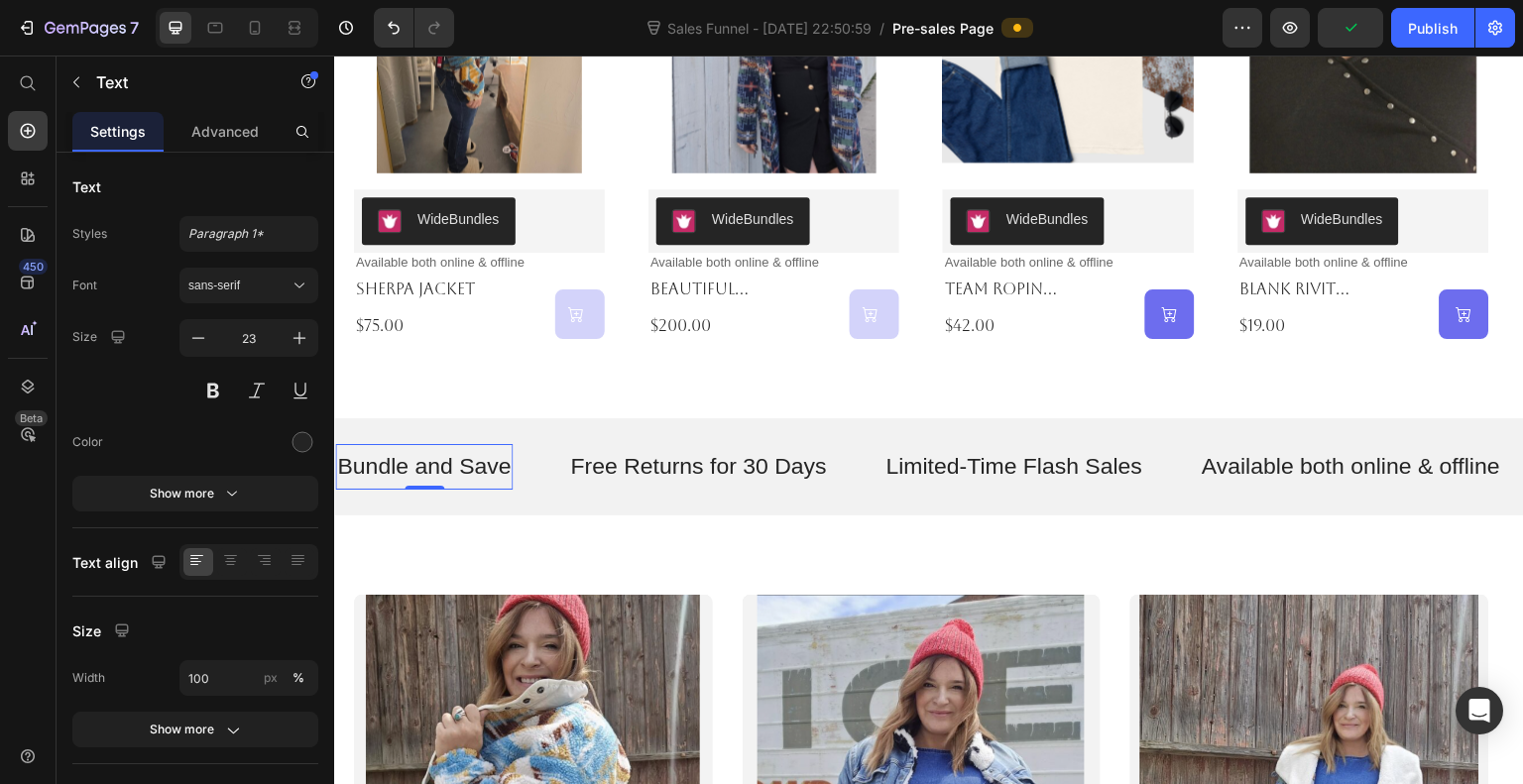 click on "sans-serif" at bounding box center [239, 285] 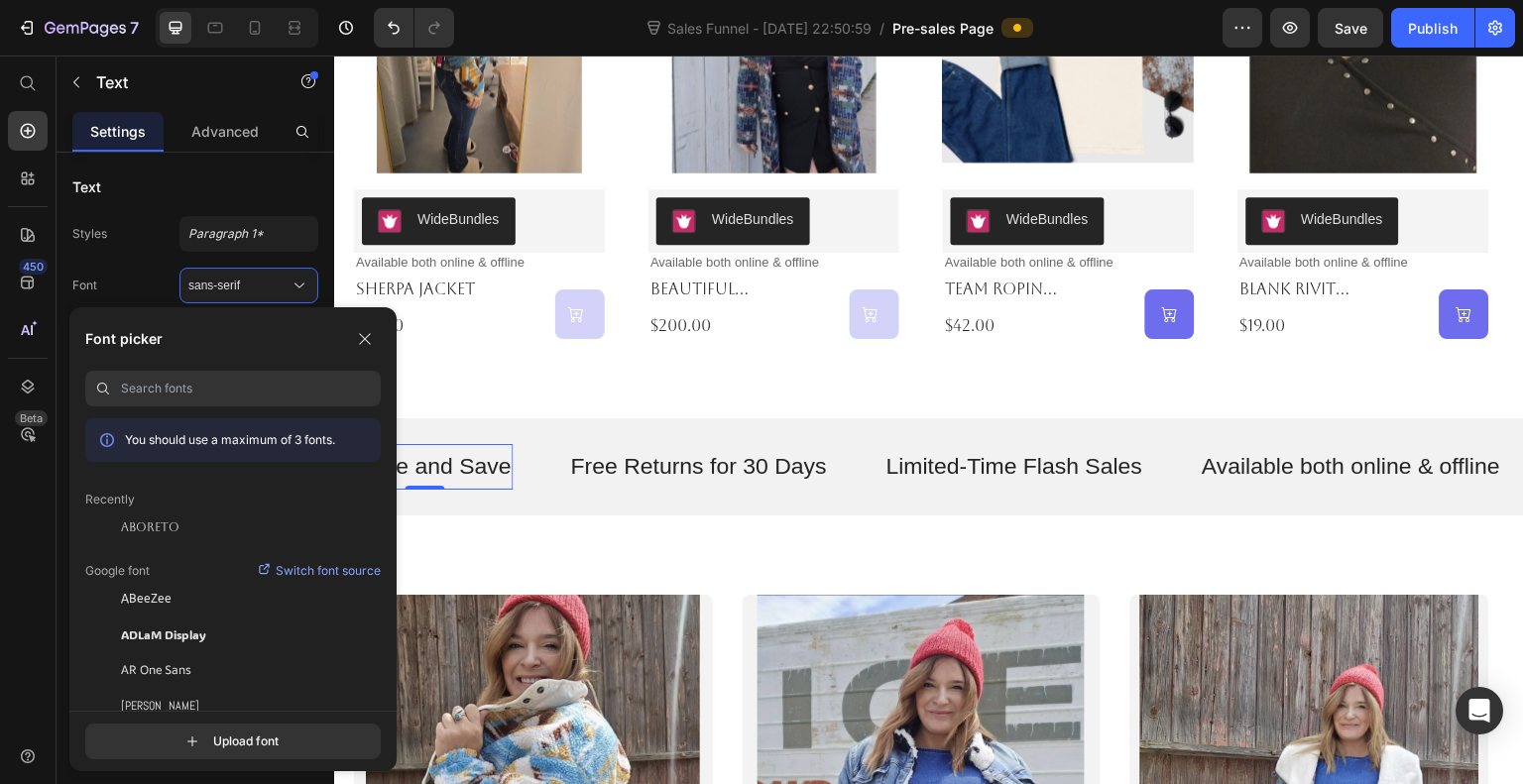 click on "Aboreto" 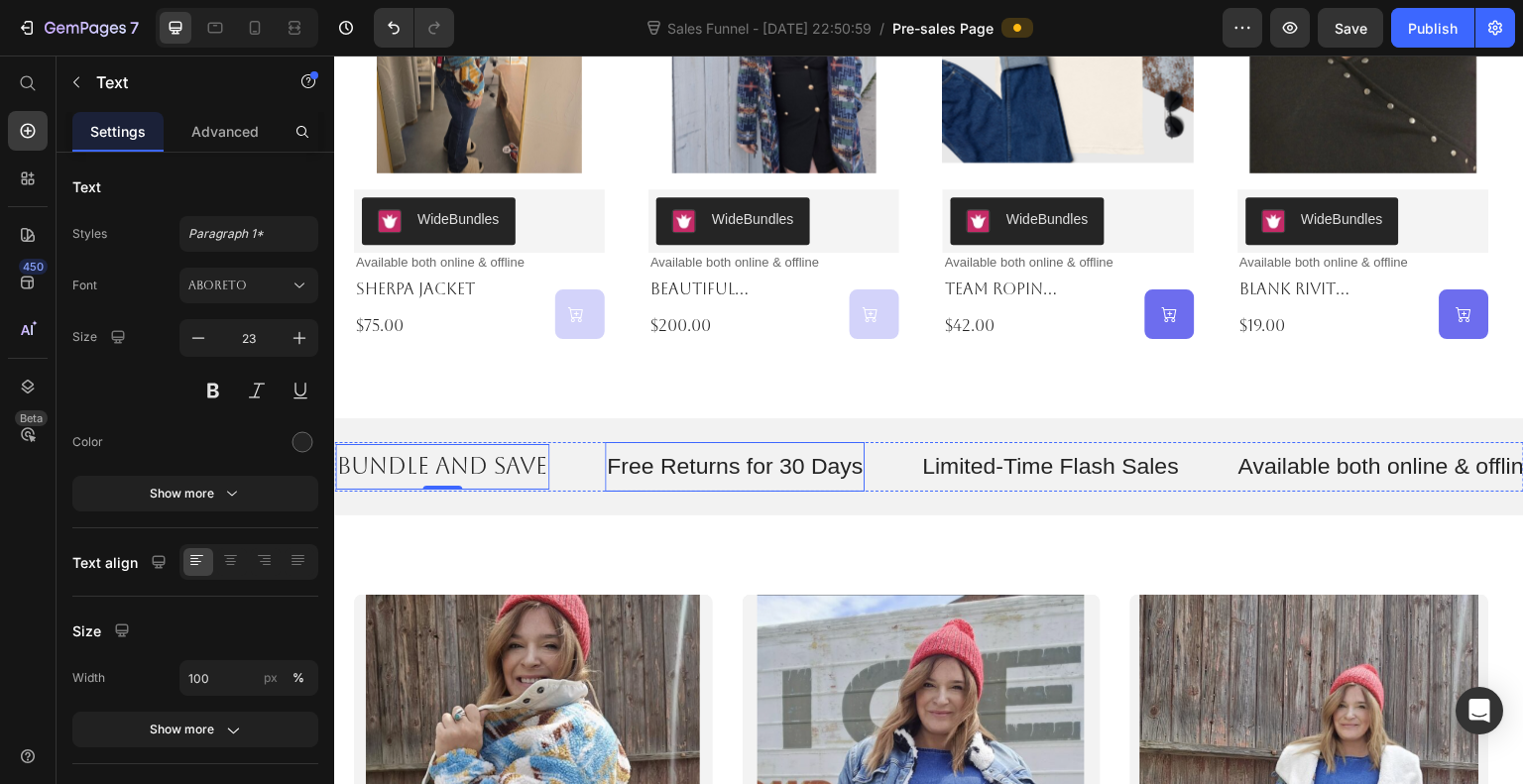click on "Free Returns for 30 Days" at bounding box center [735, 467] 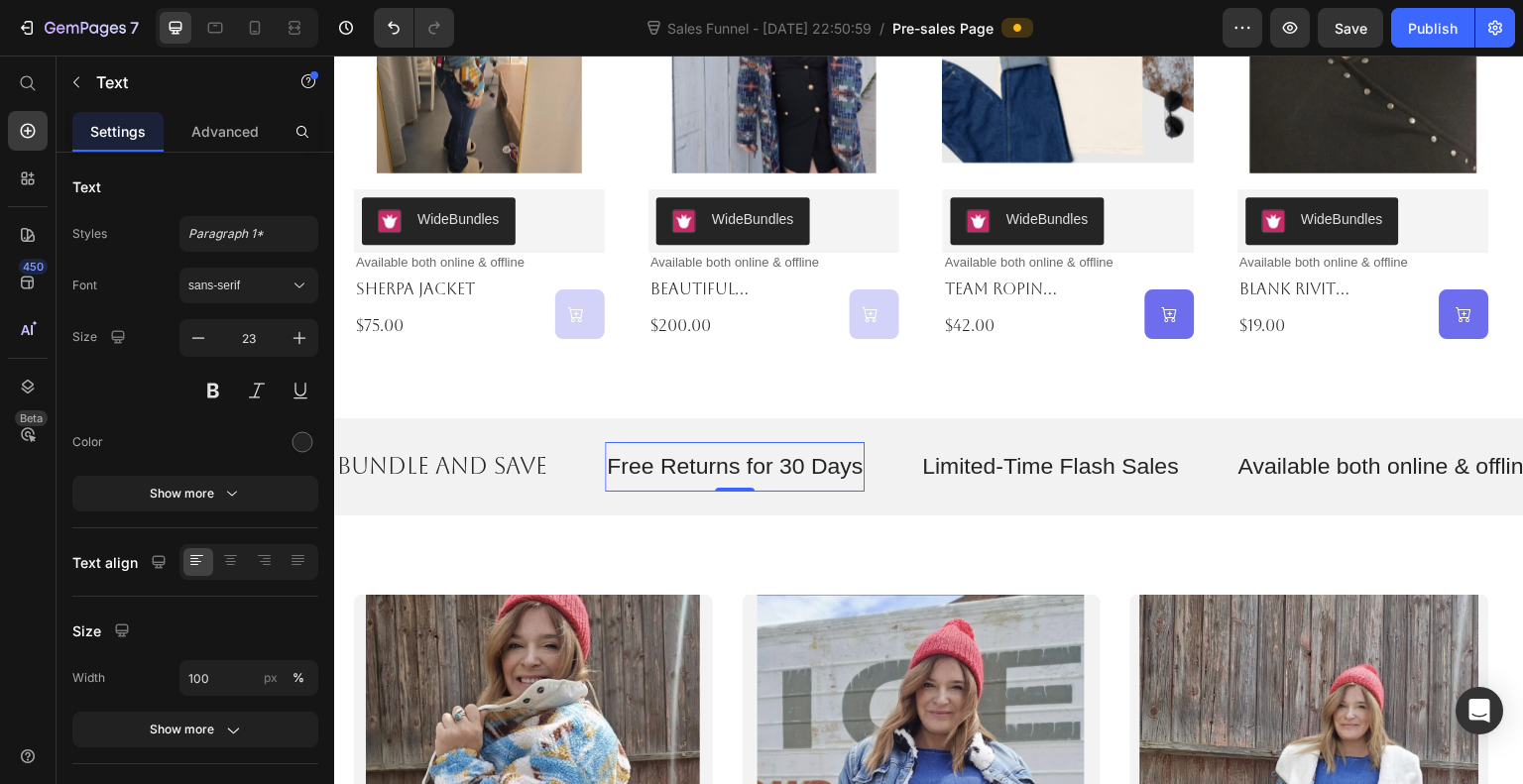 click on "sans-serif" at bounding box center (239, 285) 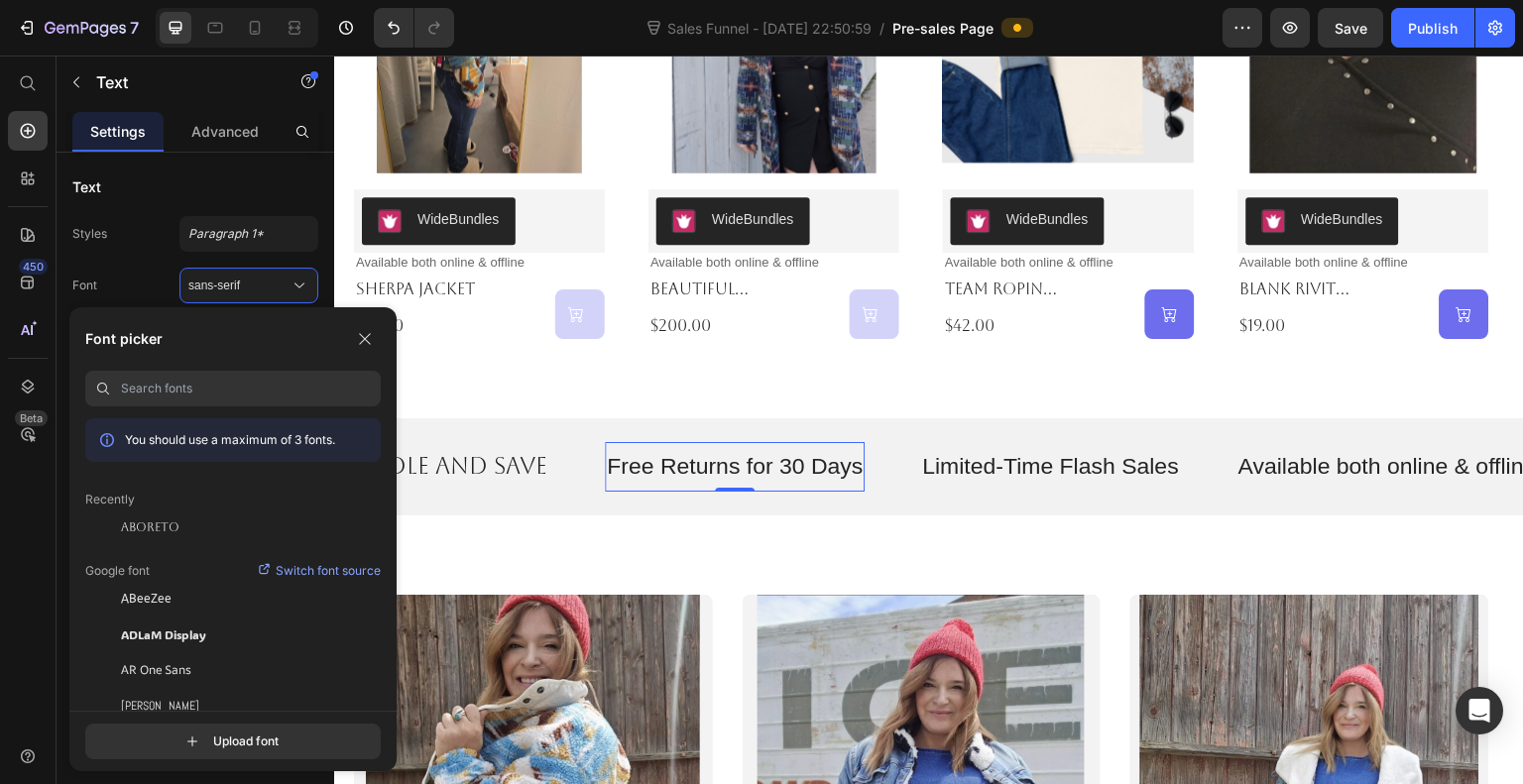 click on "Aboreto" at bounding box center (150, 527) 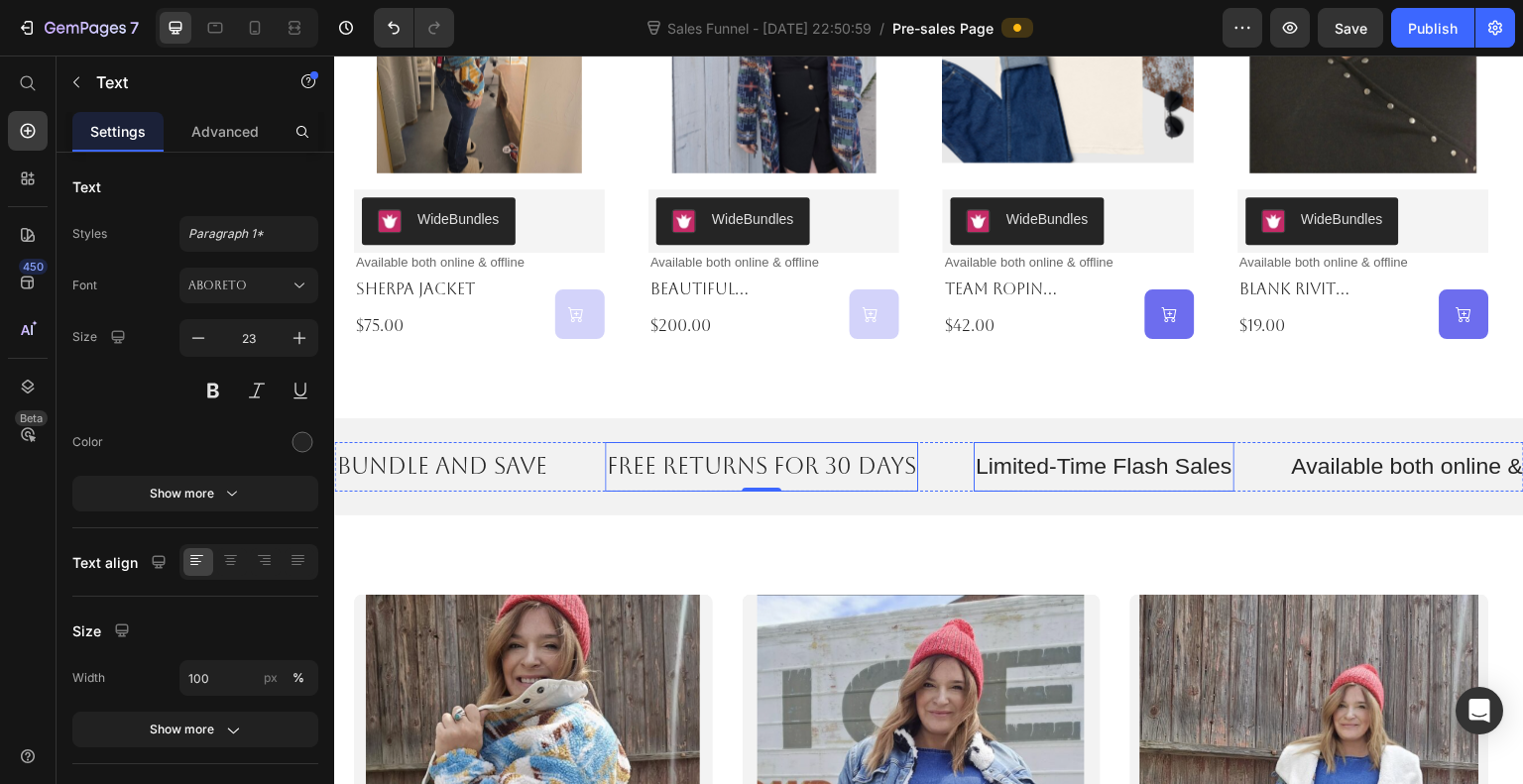 click on "Limited-Time Flash Sales" at bounding box center (1104, 467) 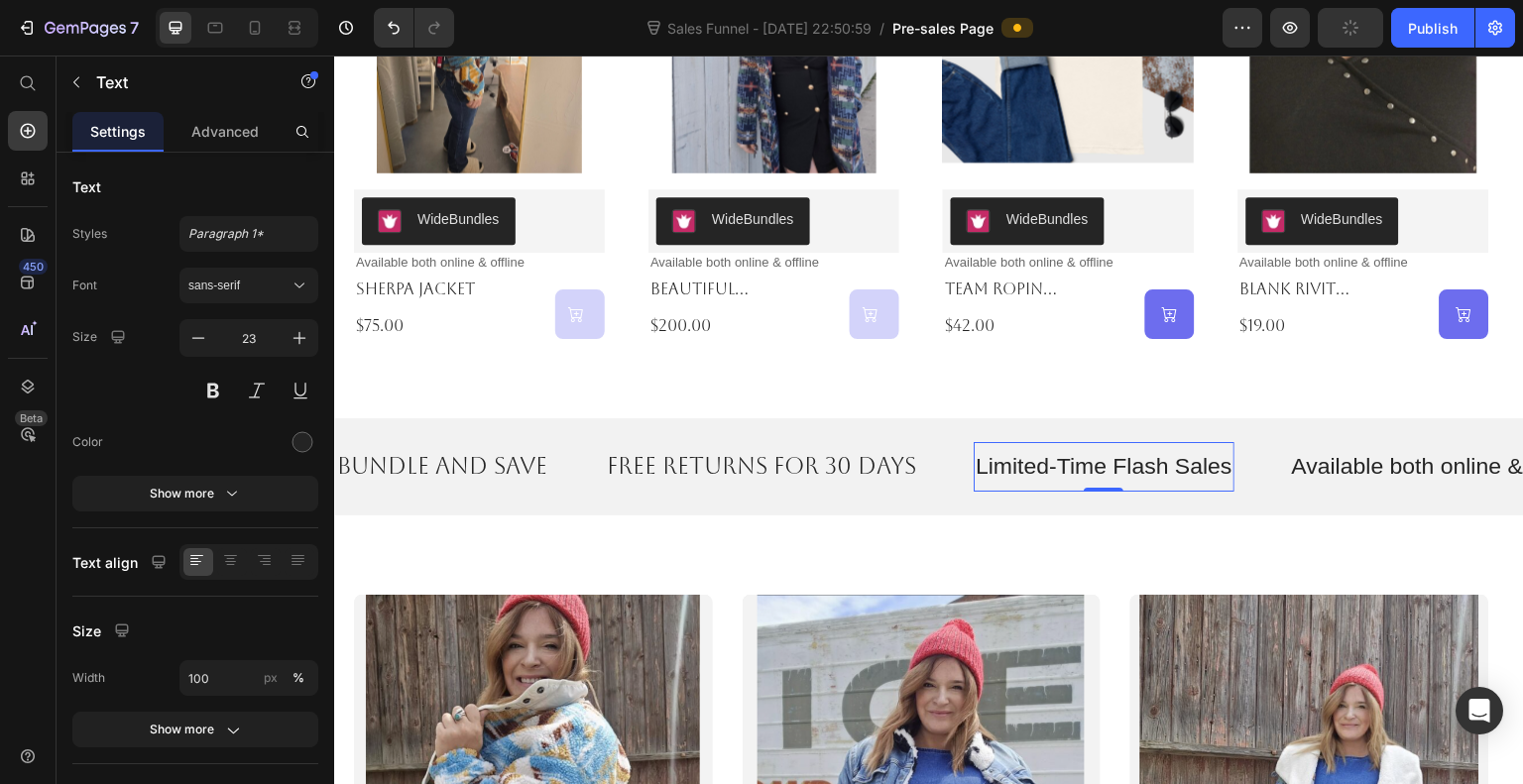 click on "sans-serif" at bounding box center (249, 285) 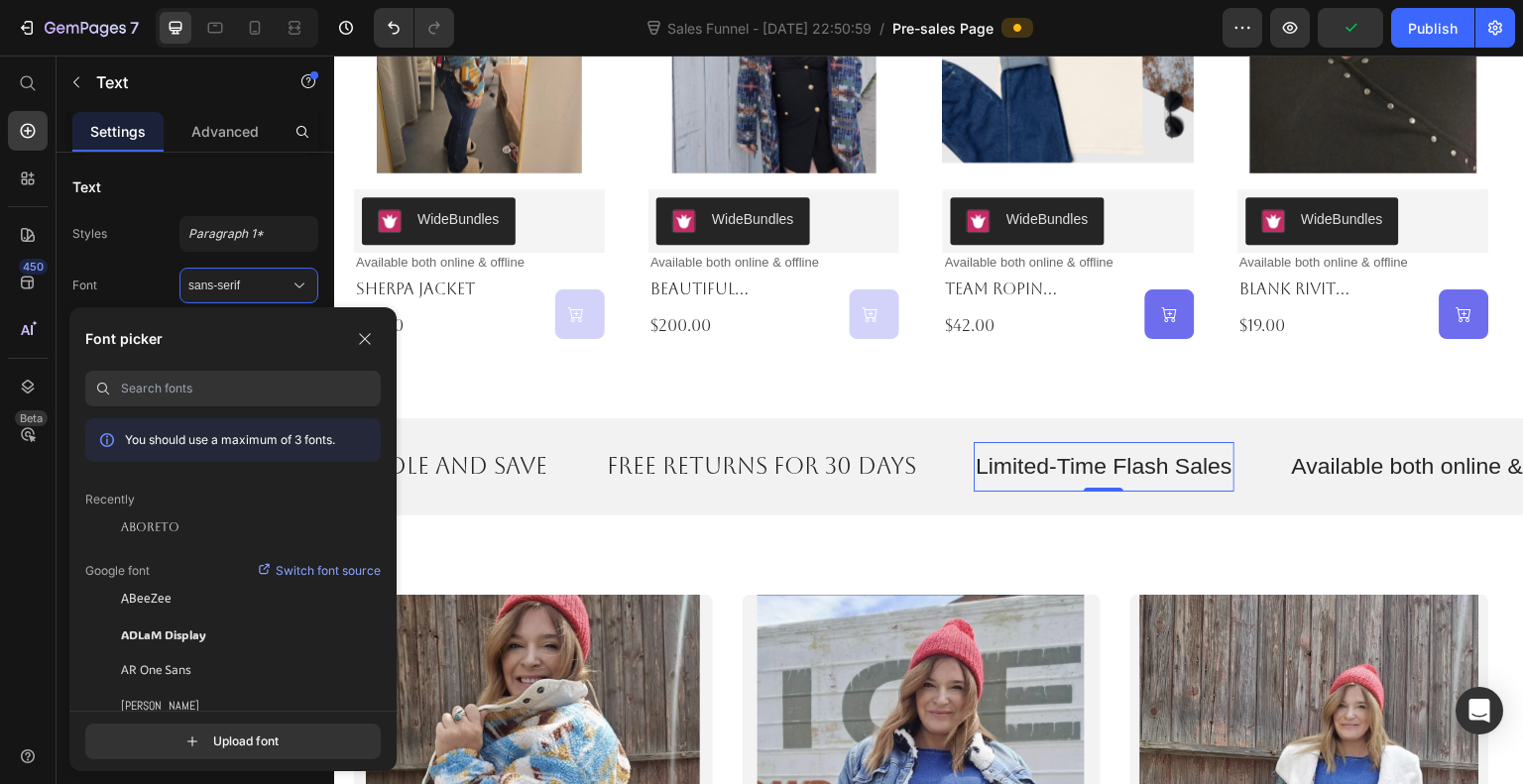 click on "Aboreto" 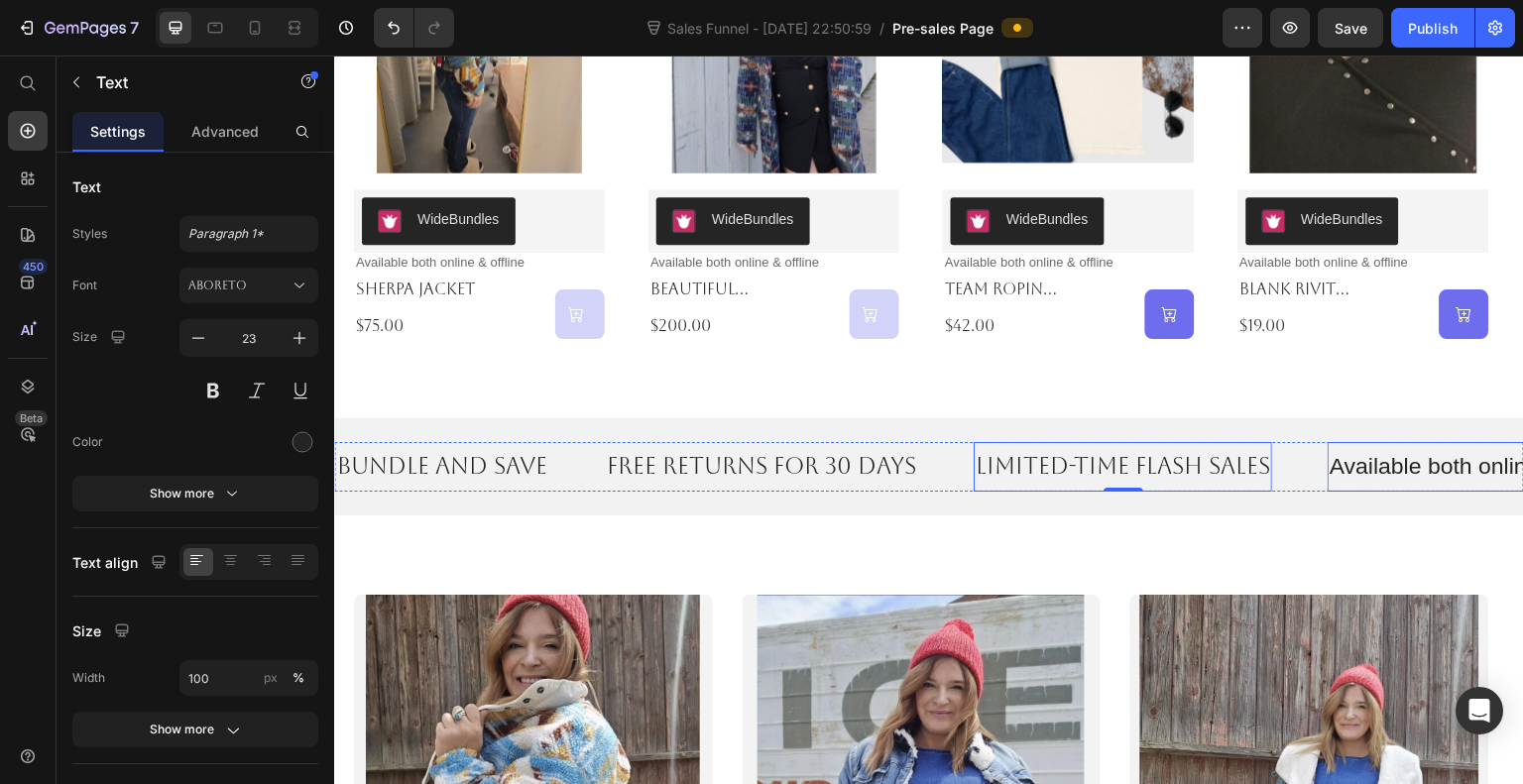 click on "Available both online & offline" at bounding box center (1478, 467) 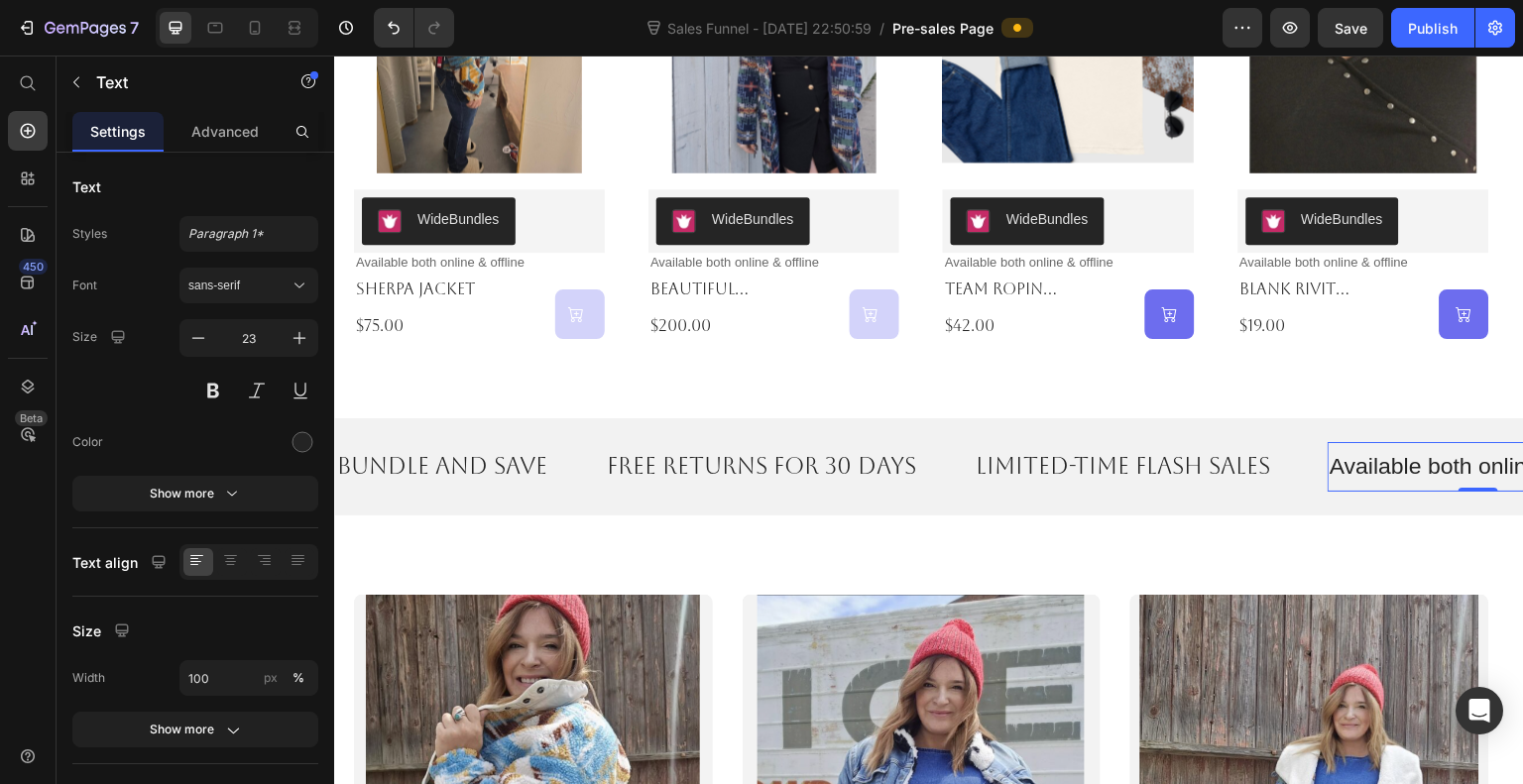 click on "sans-serif" at bounding box center (249, 285) 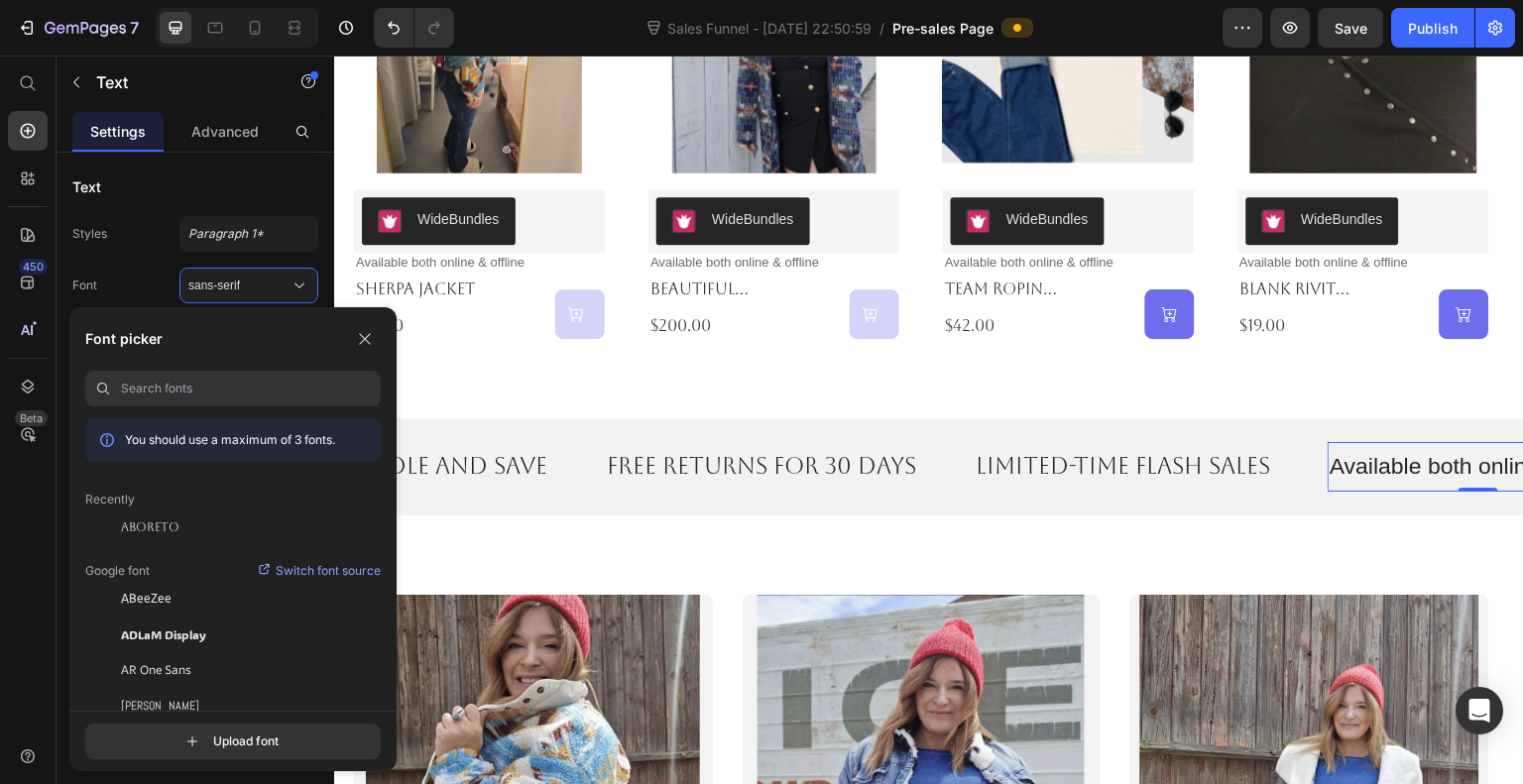 click on "Aboreto" at bounding box center [150, 527] 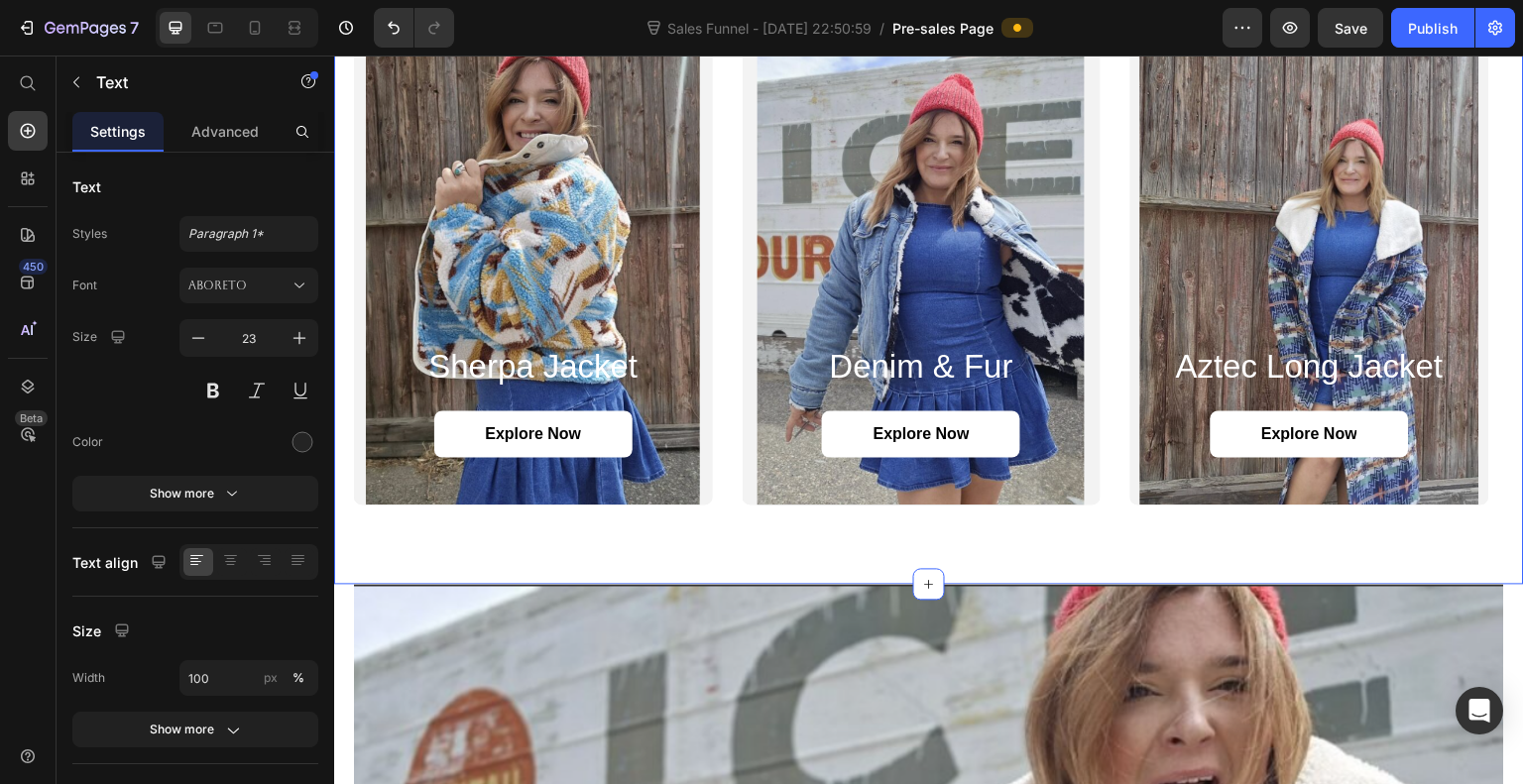 scroll, scrollTop: 2583, scrollLeft: 0, axis: vertical 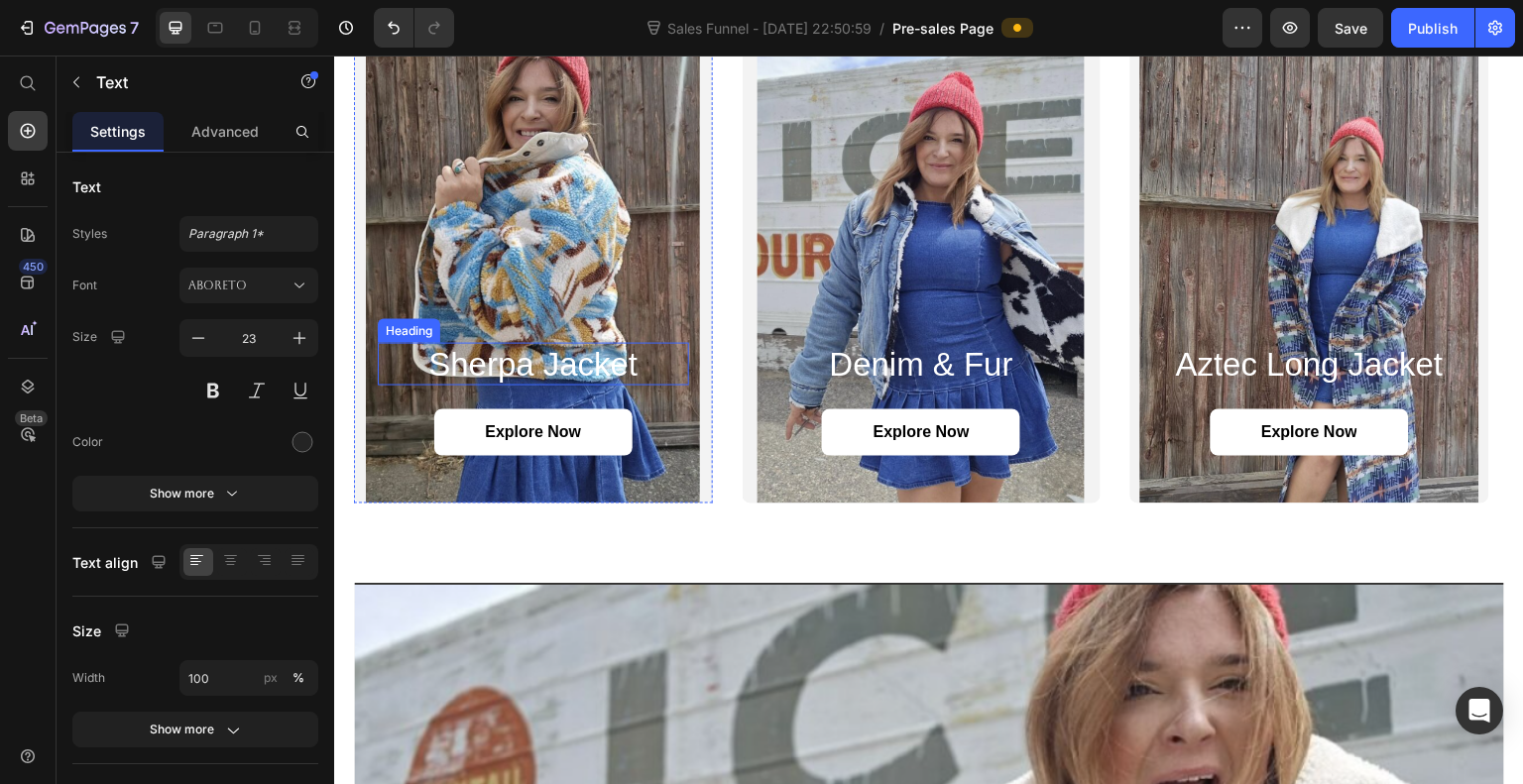 click on "Sherpa Jacket" at bounding box center (533, 365) 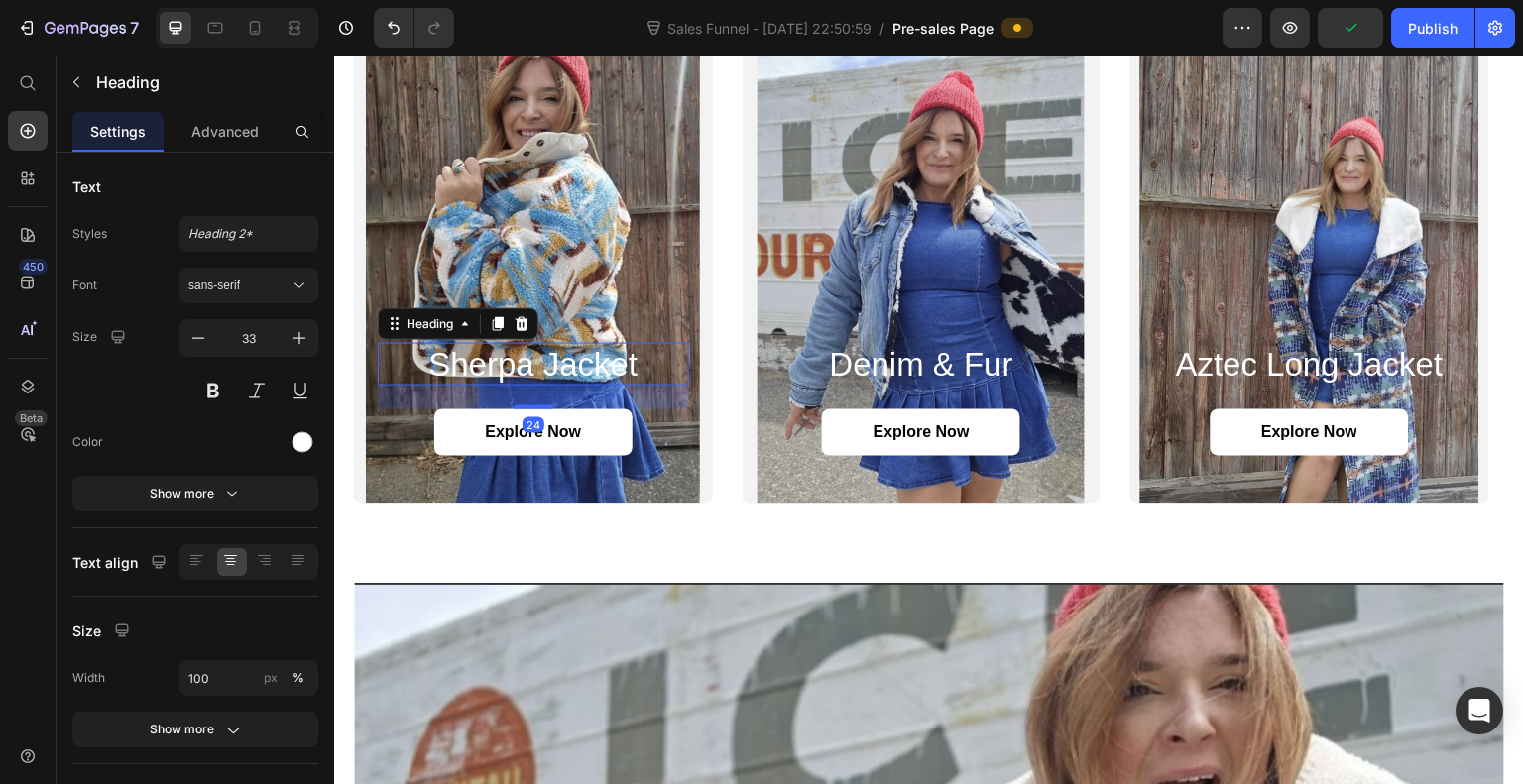 click on "sans-serif" at bounding box center [239, 285] 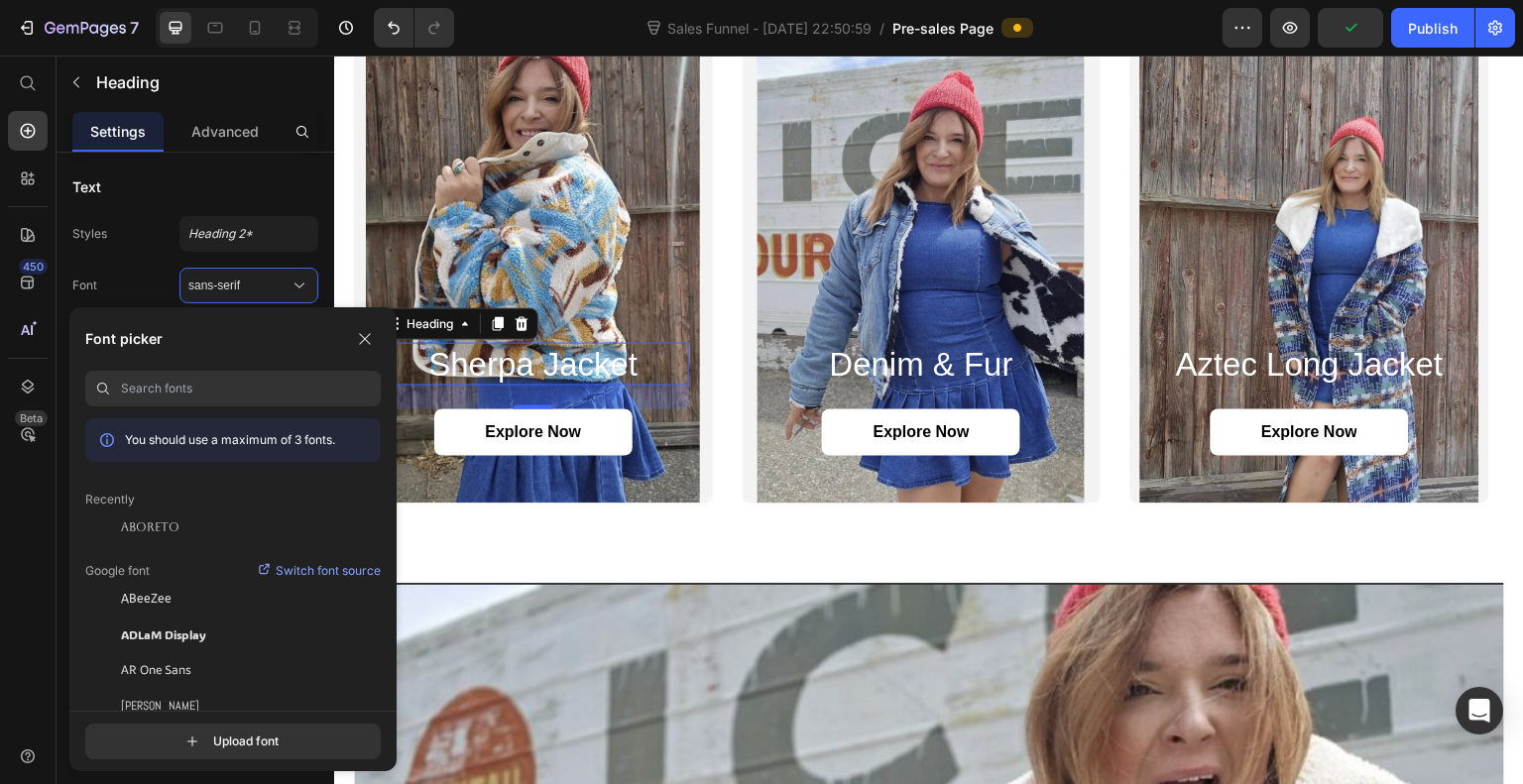 click on "Aboreto" at bounding box center (150, 527) 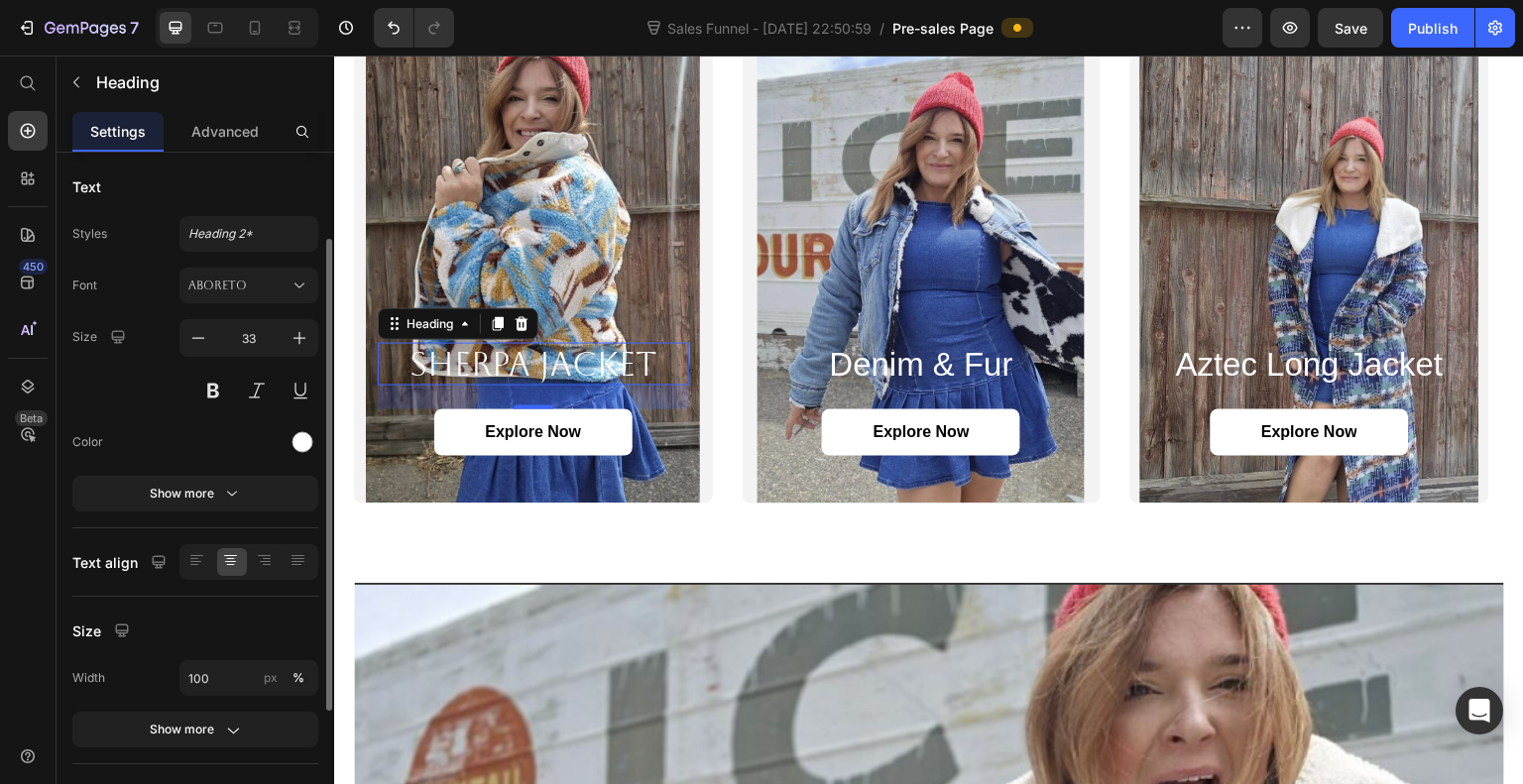 scroll, scrollTop: 56, scrollLeft: 0, axis: vertical 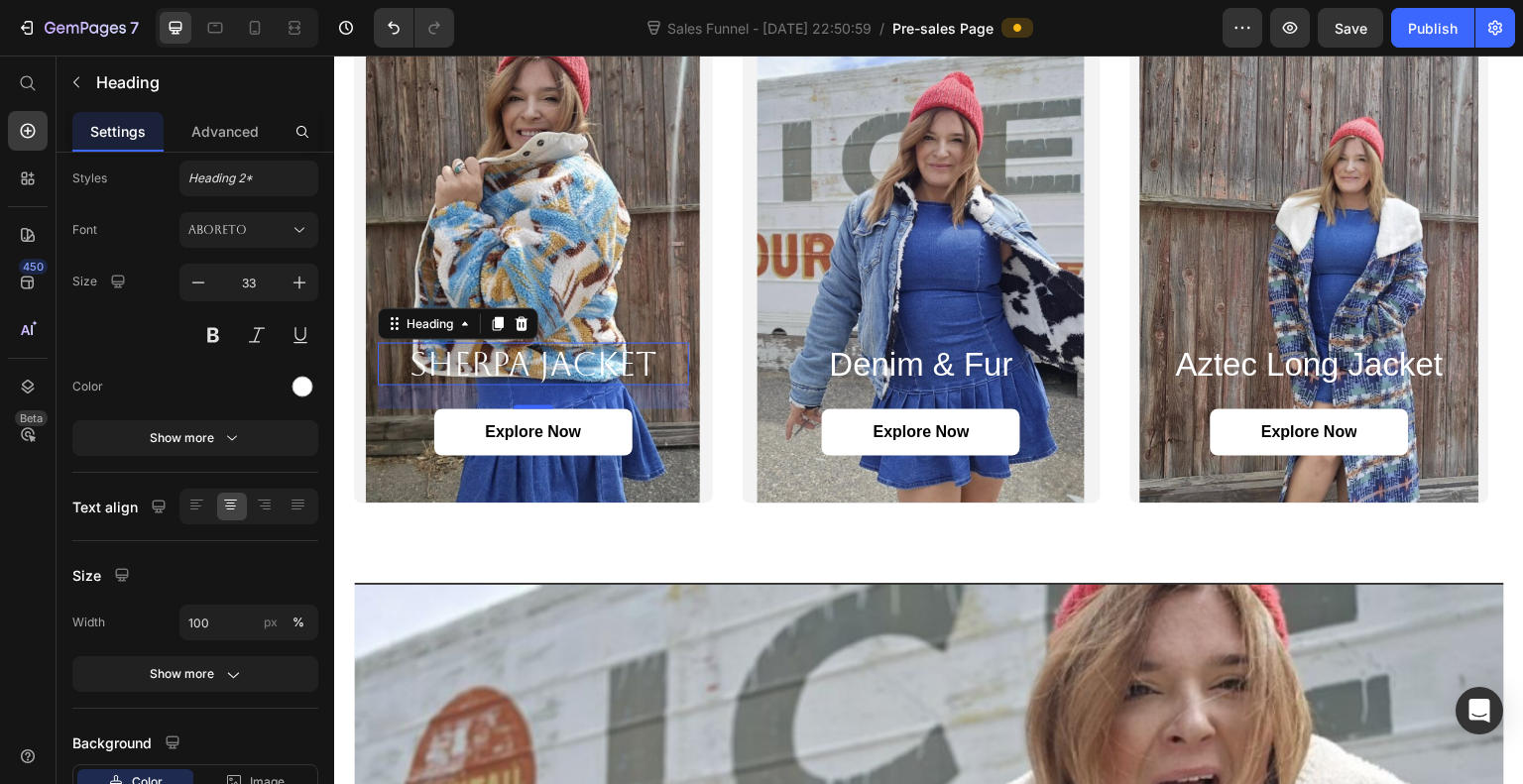 click at bounding box center (302, 387) 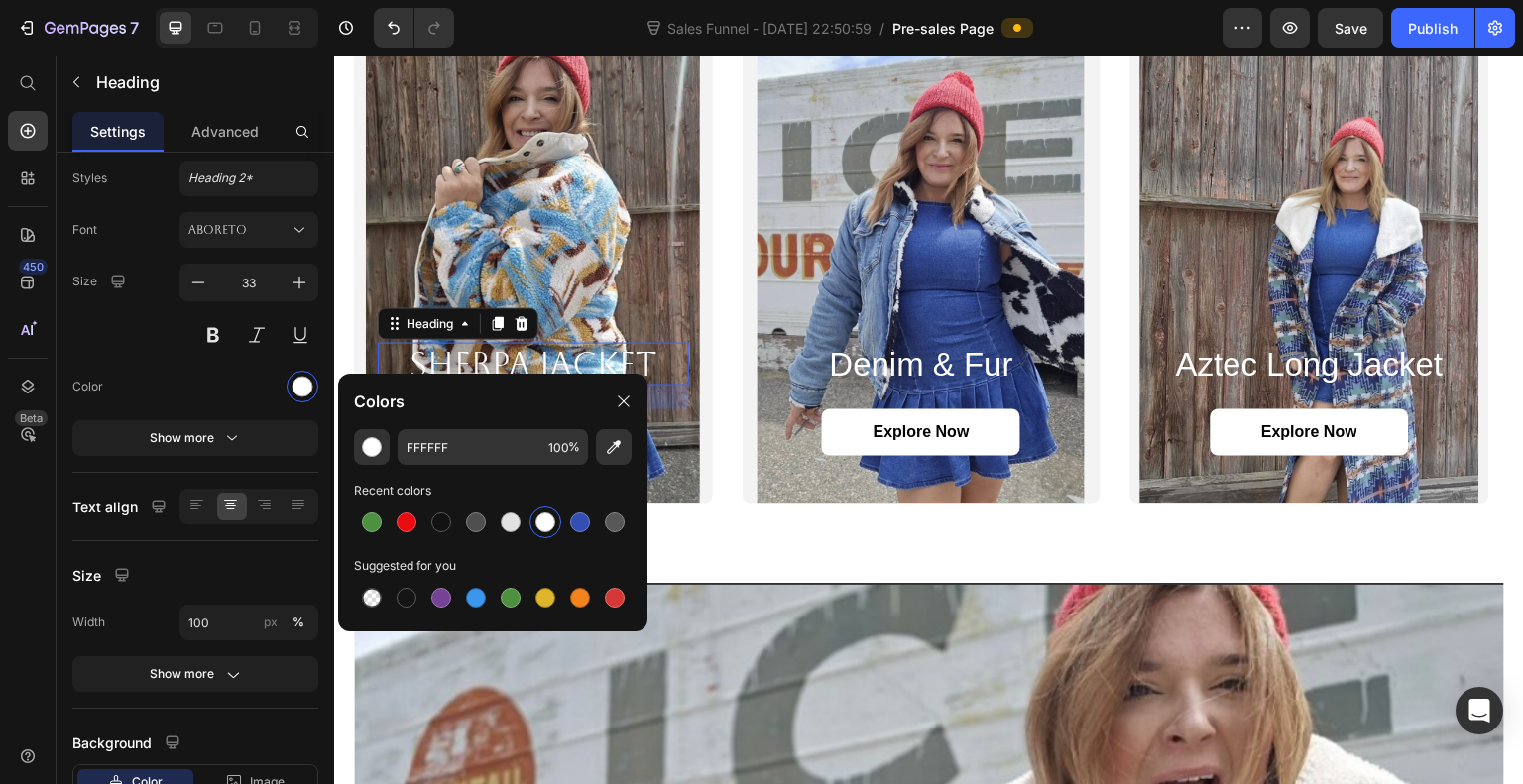 click at bounding box center (441, 522) 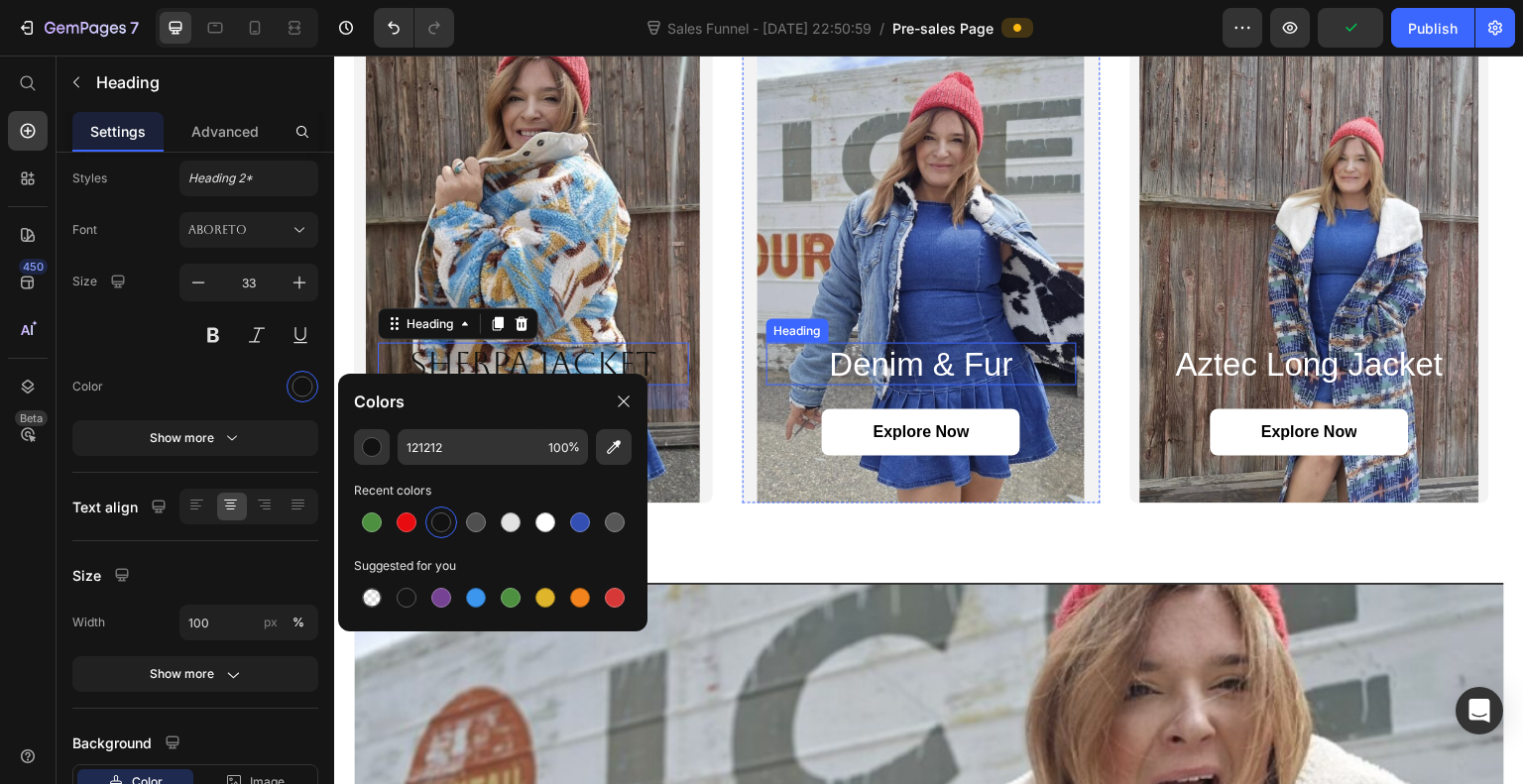 click on "Denim & Fur" at bounding box center [922, 365] 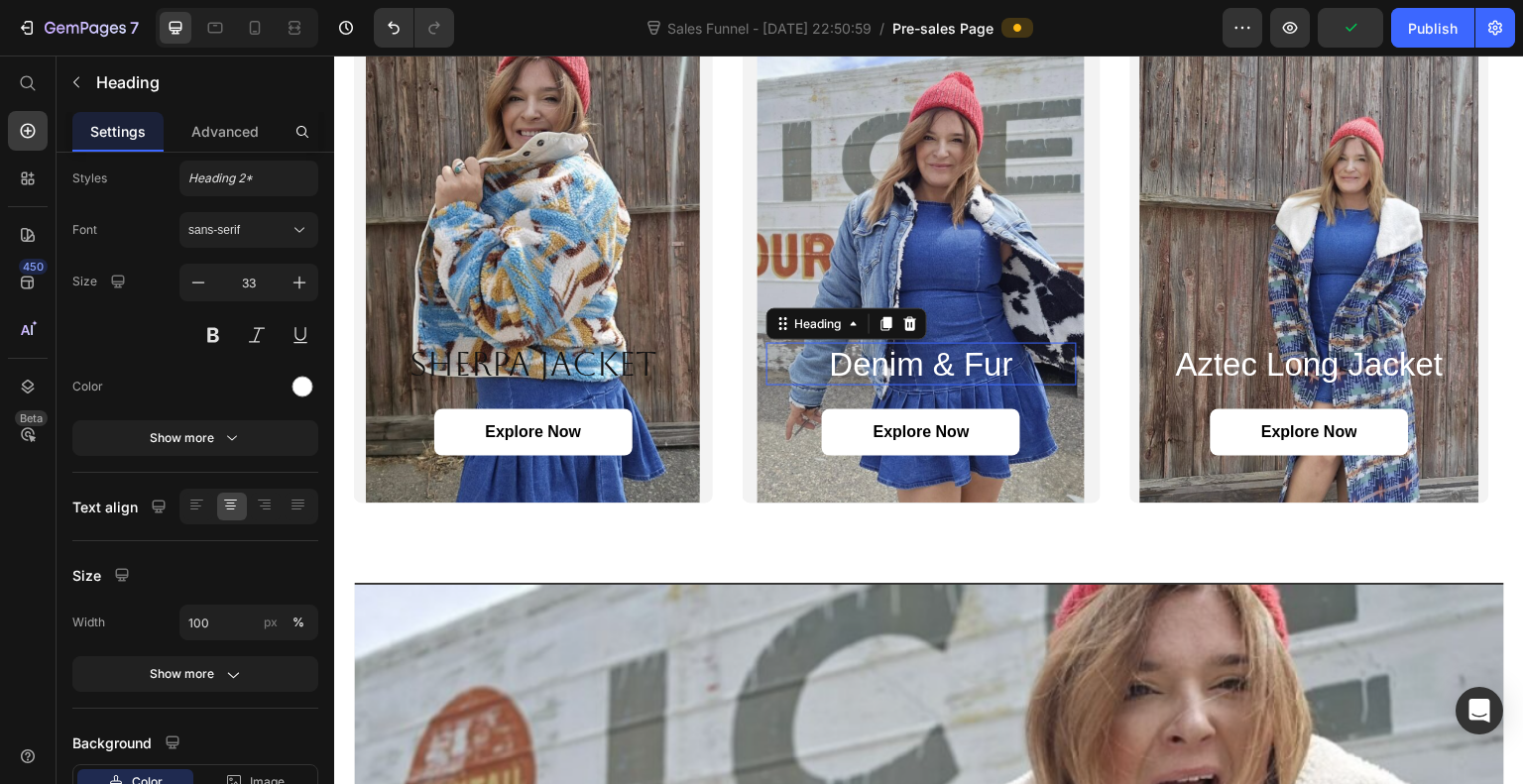 scroll, scrollTop: 56, scrollLeft: 0, axis: vertical 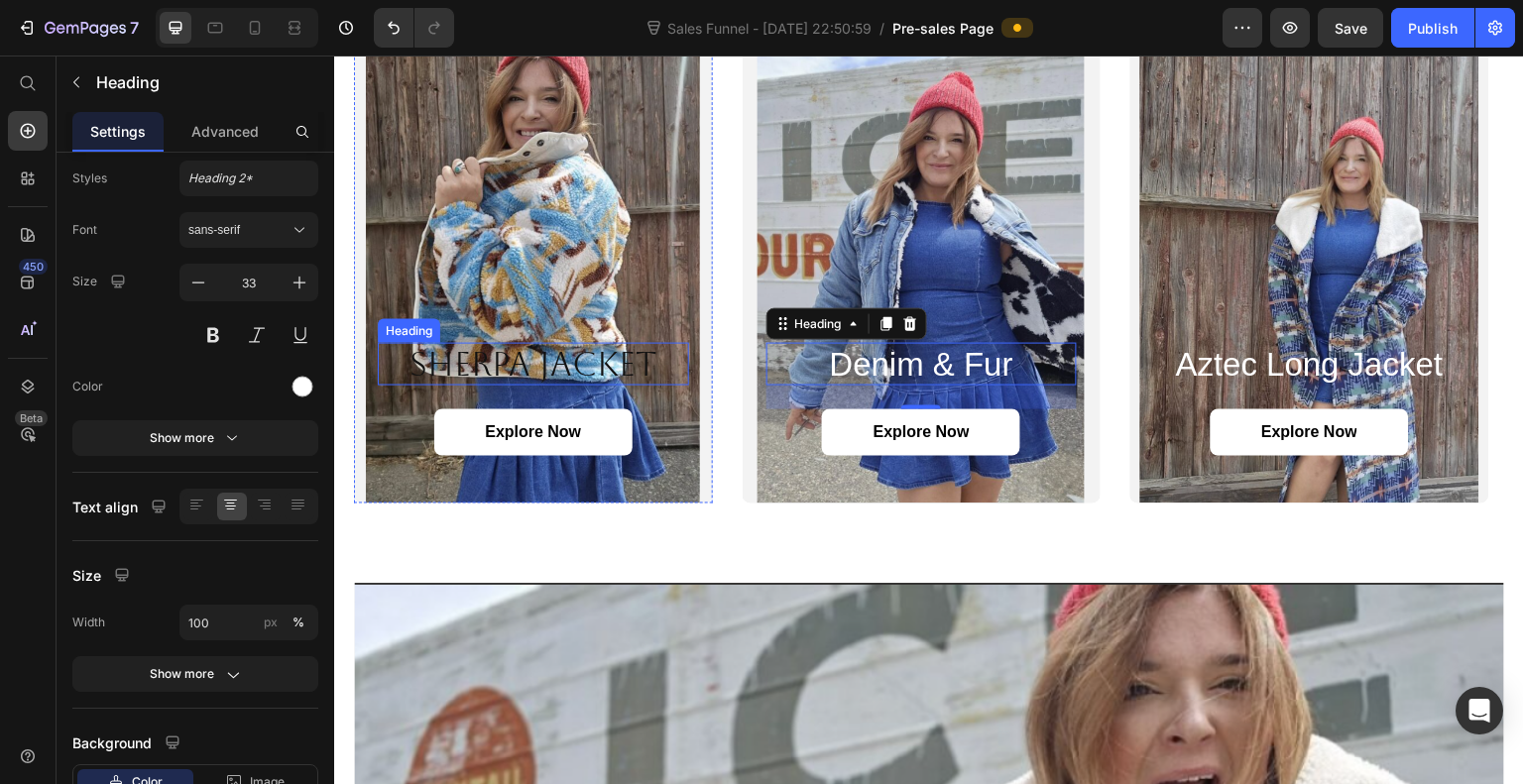 click on "Sherpa Jacket" at bounding box center (533, 365) 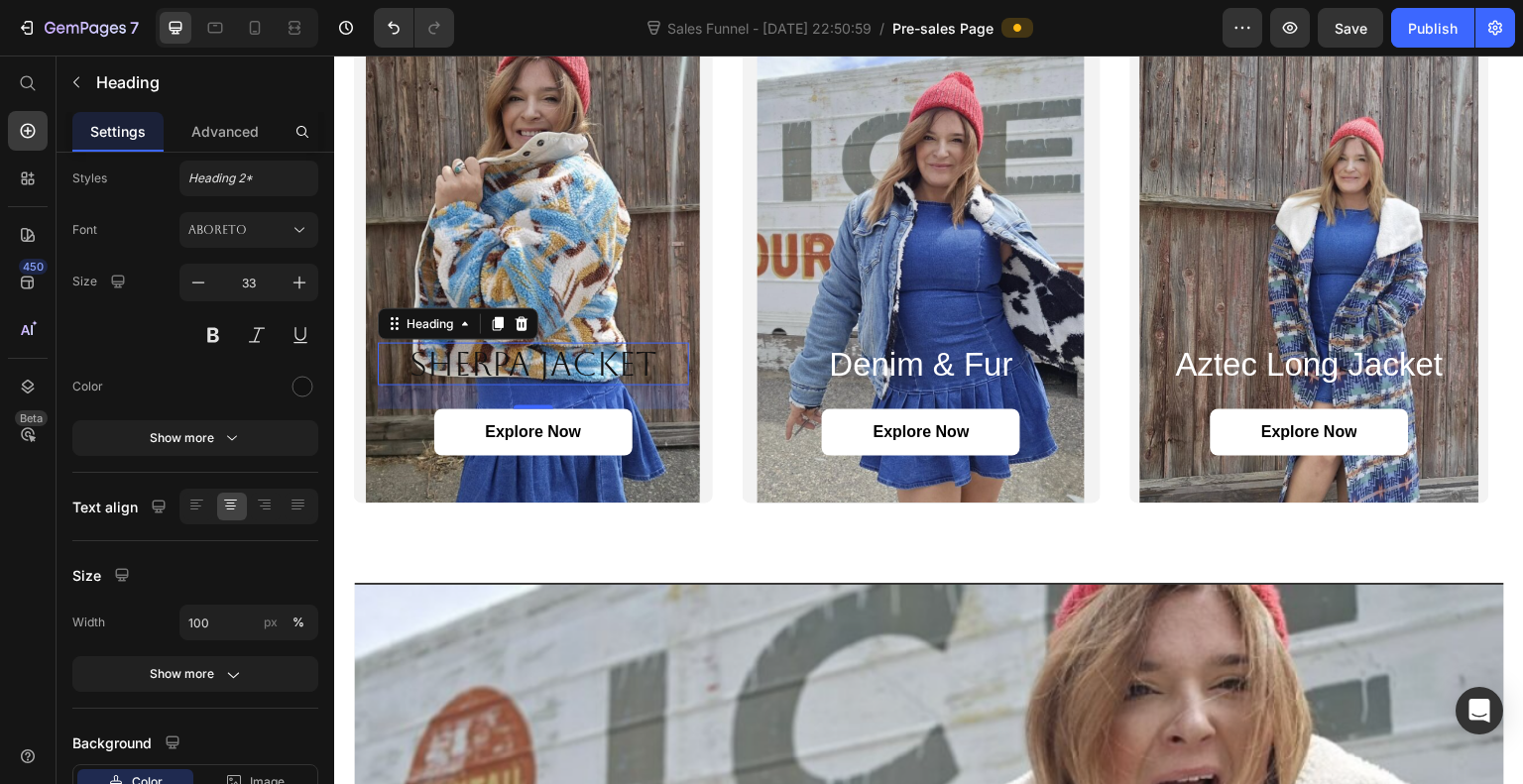click at bounding box center (213, 335) 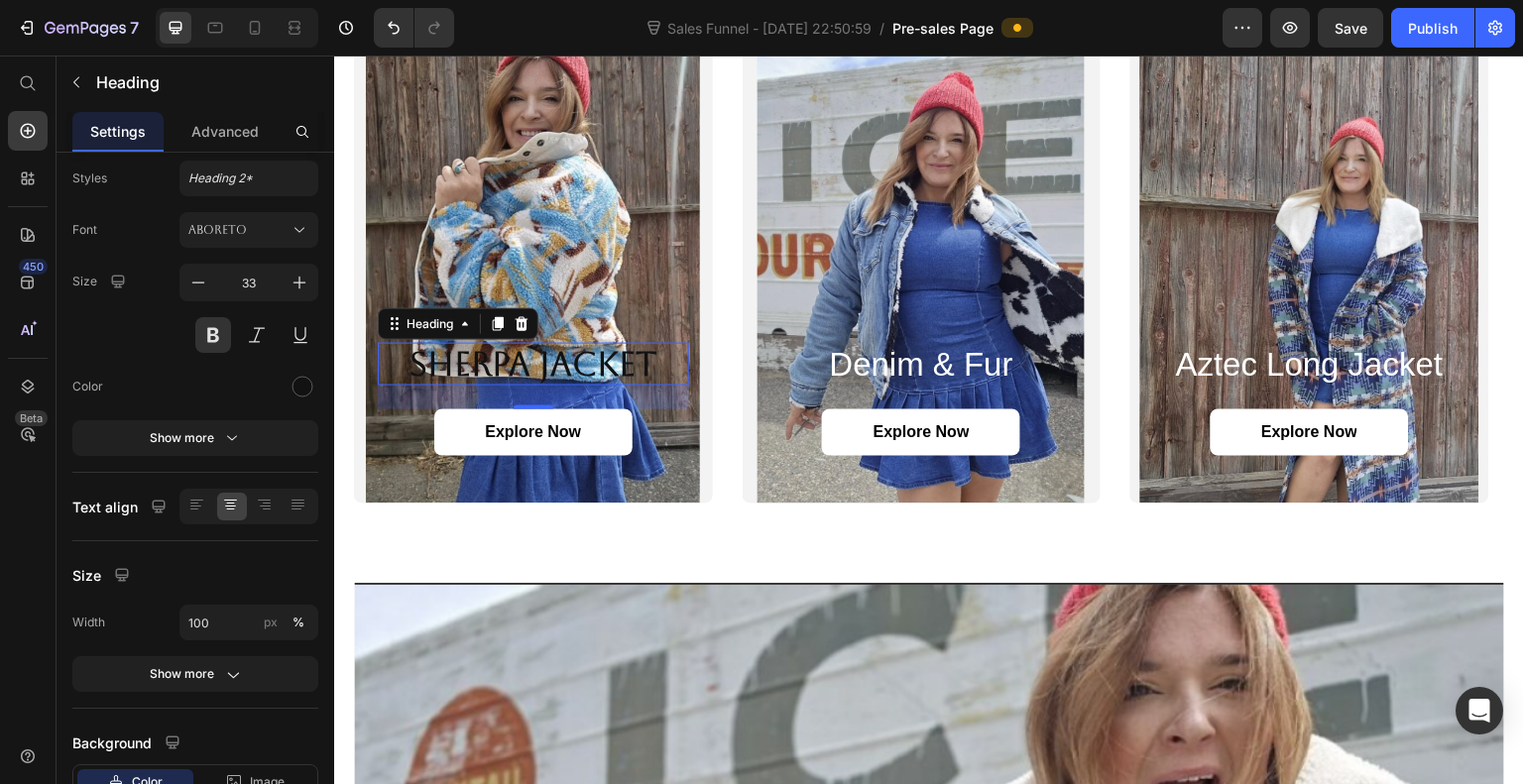 click at bounding box center [302, 387] 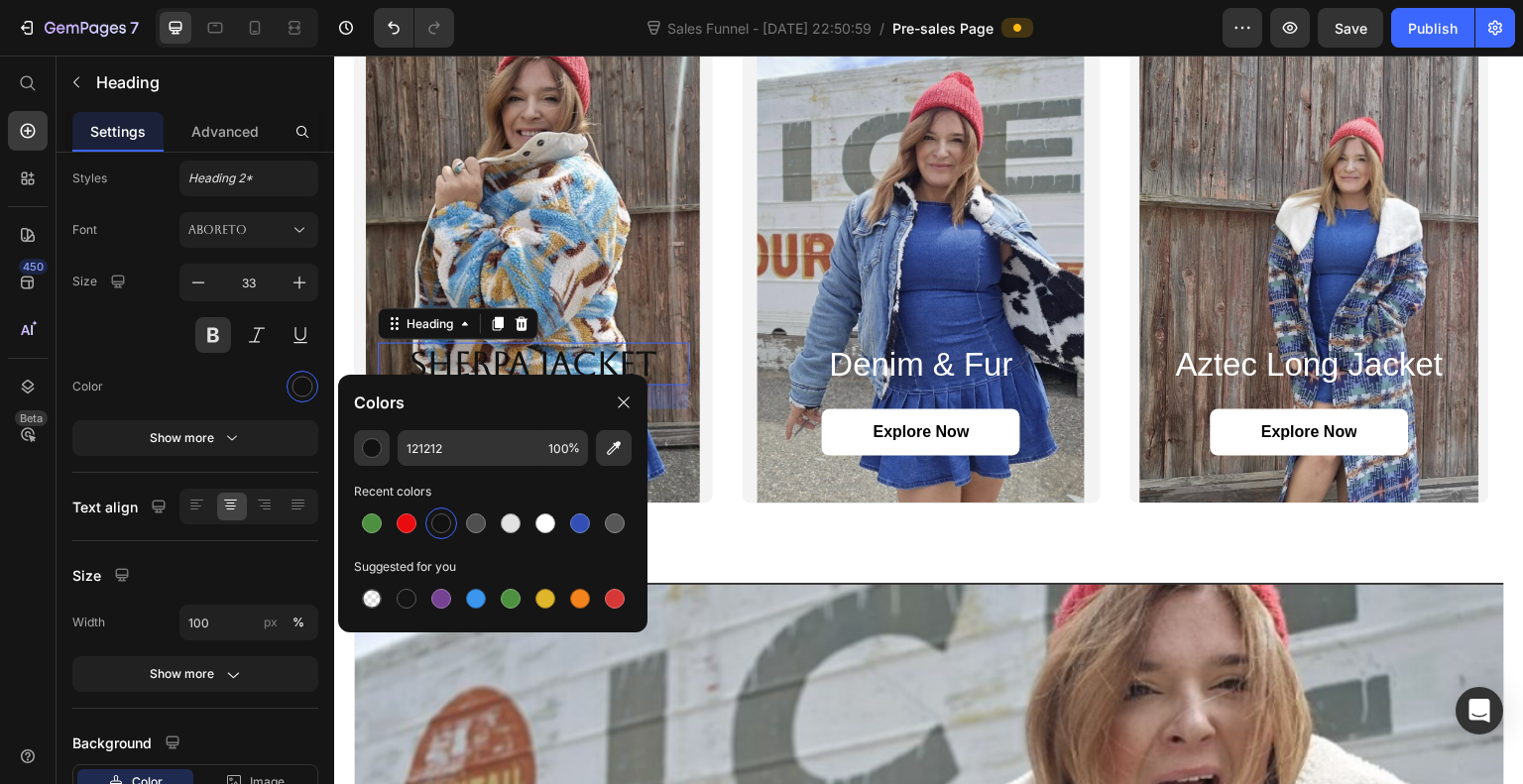 click at bounding box center (407, 523) 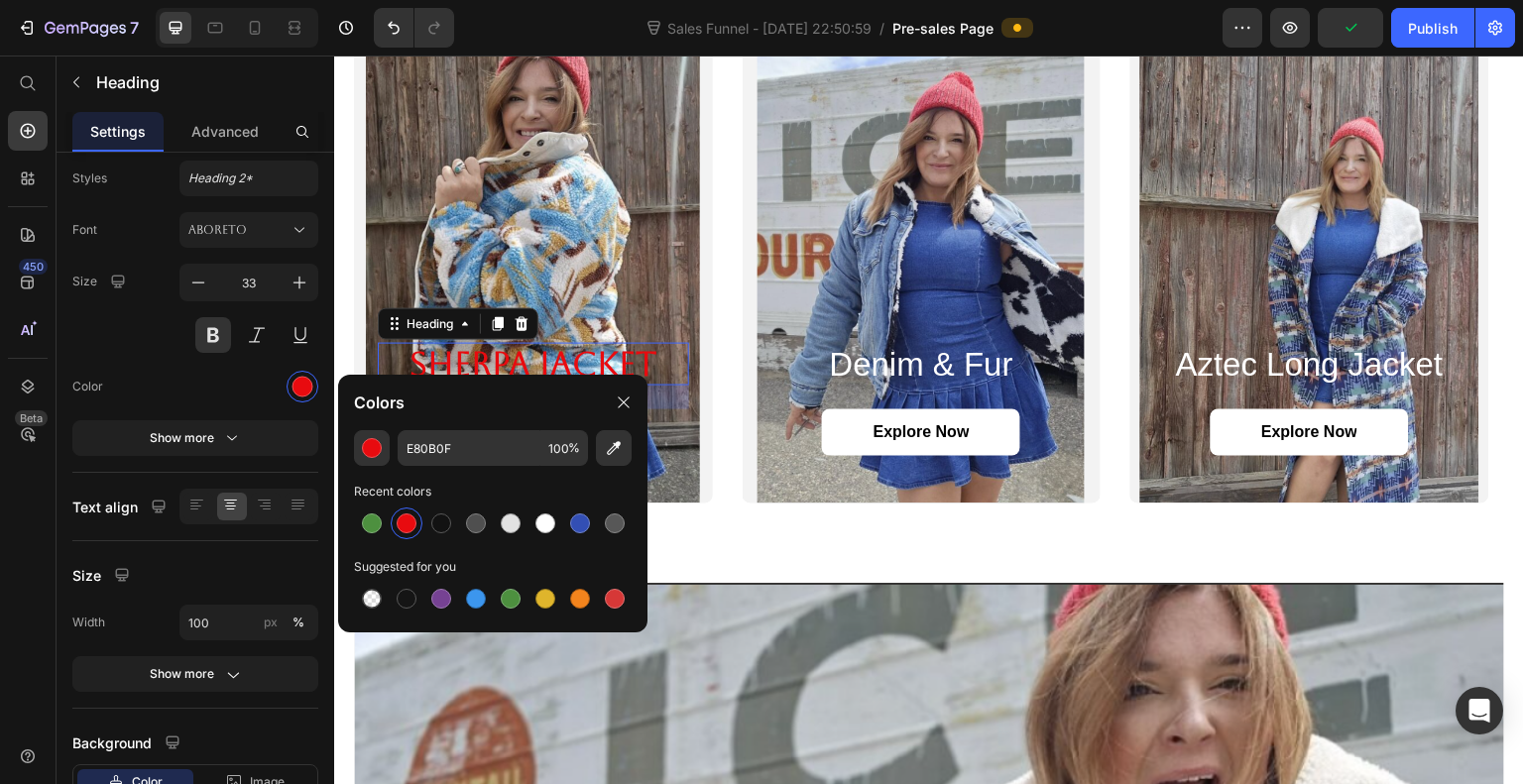 click at bounding box center (372, 523) 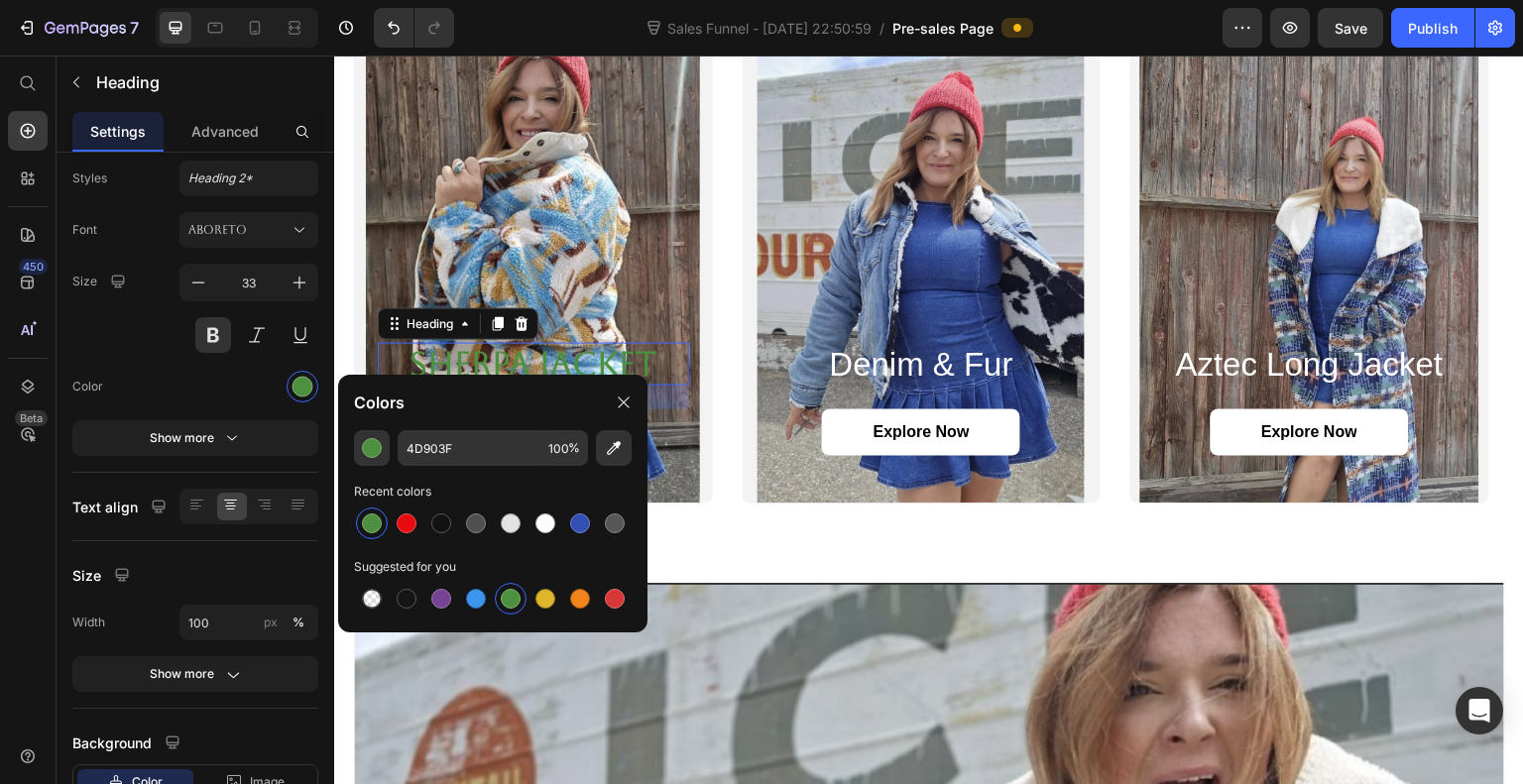 click 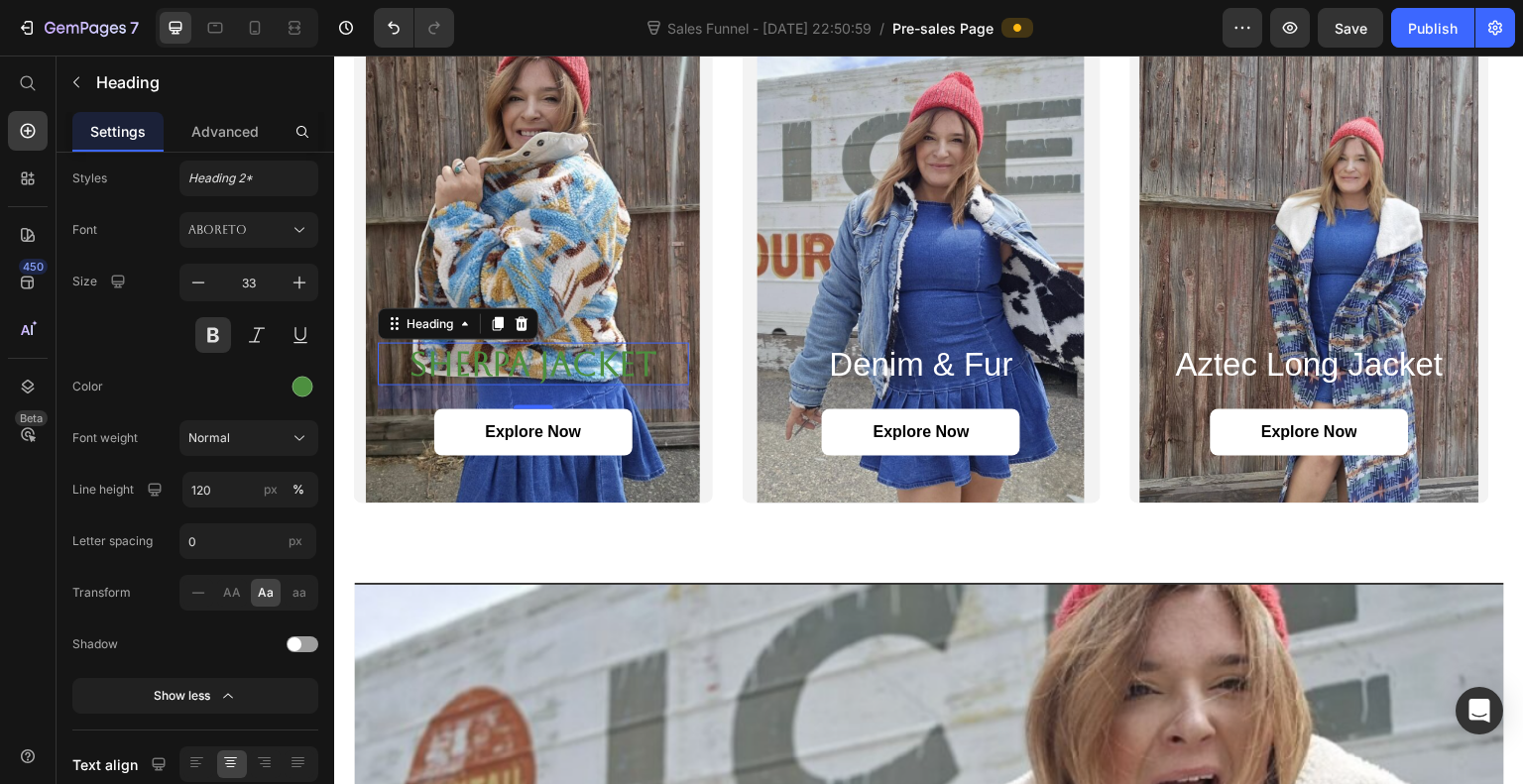 click at bounding box center (302, 387) 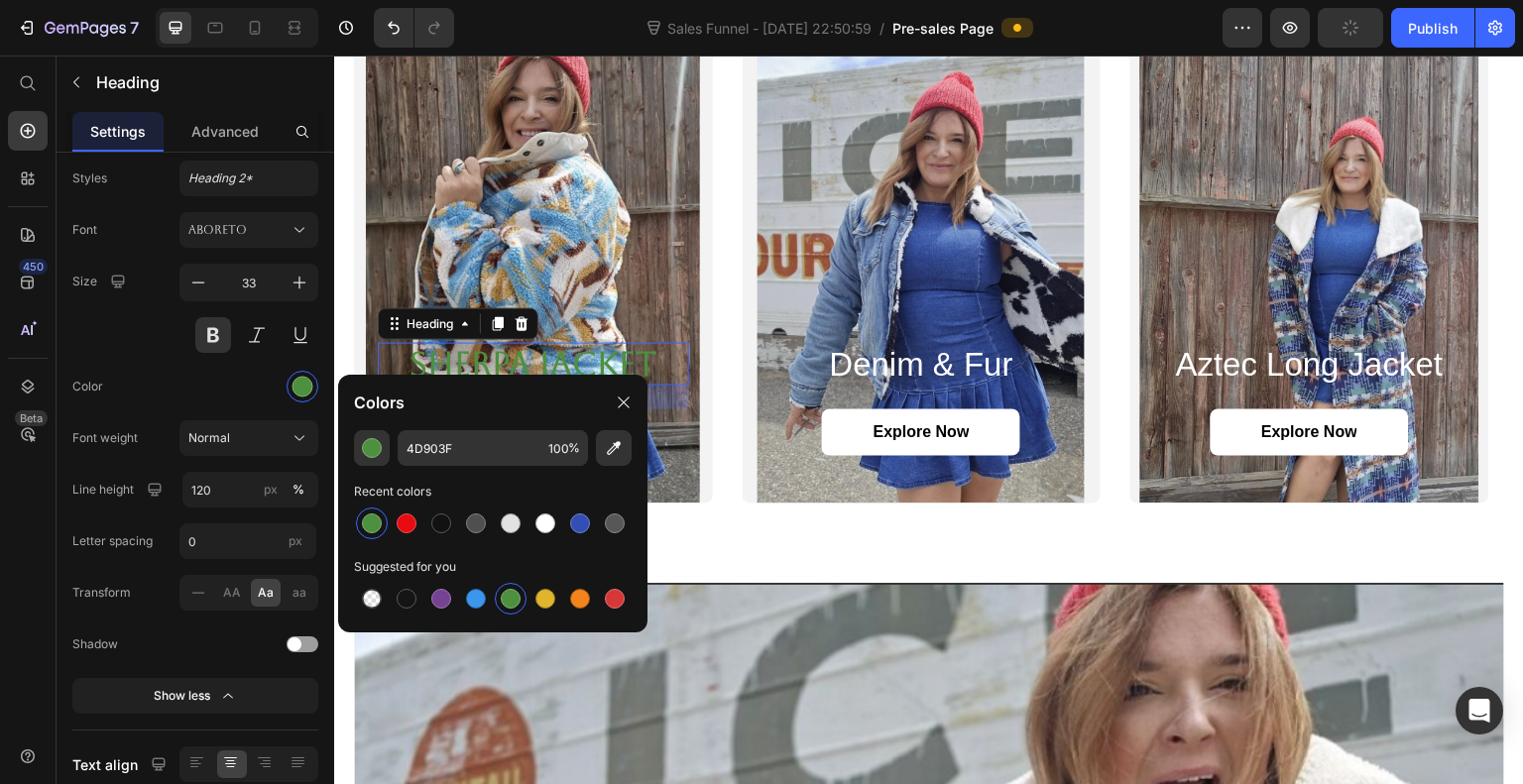 click at bounding box center (441, 523) 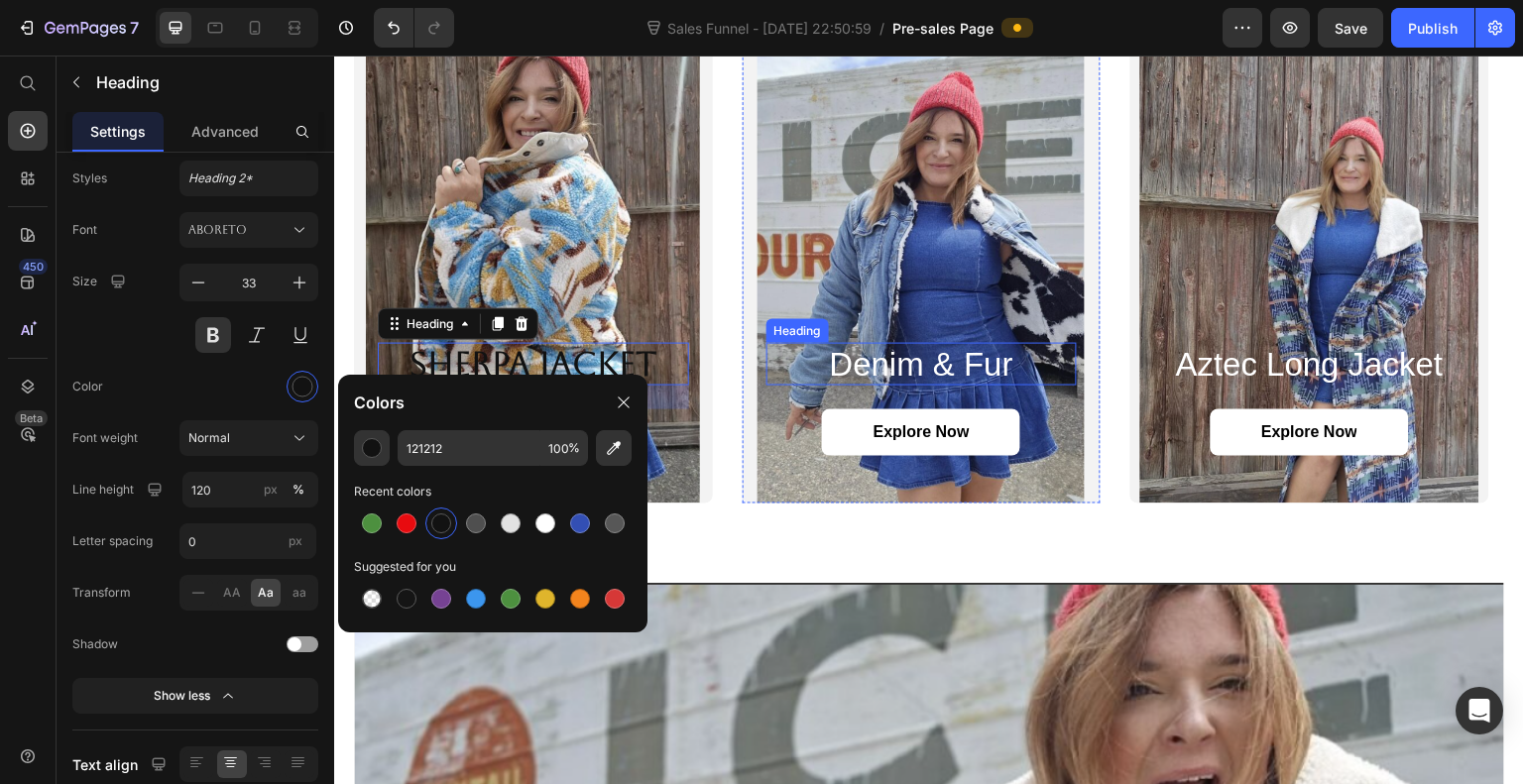 click on "Denim & Fur" at bounding box center (922, 365) 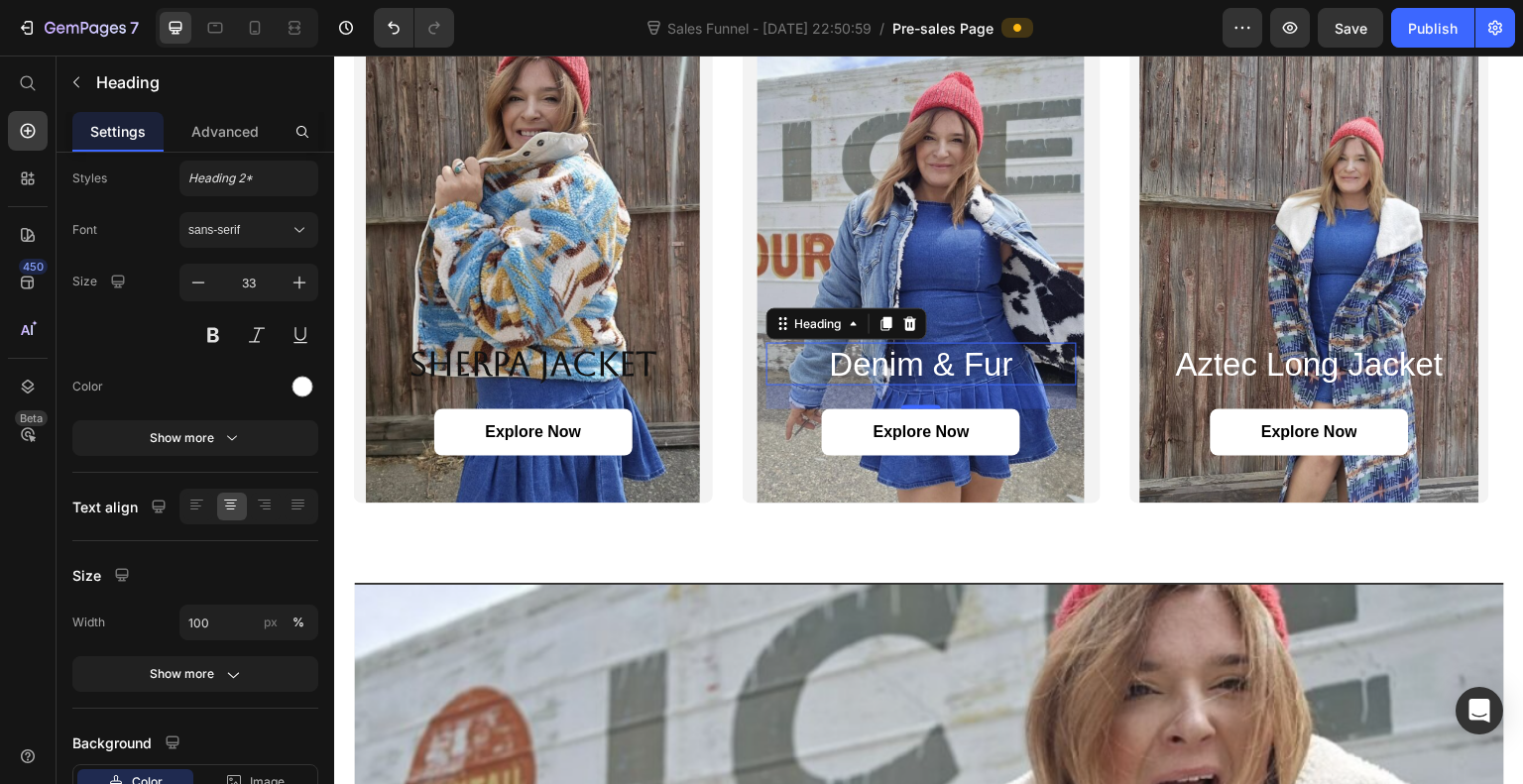 click on "sans-serif" at bounding box center [249, 230] 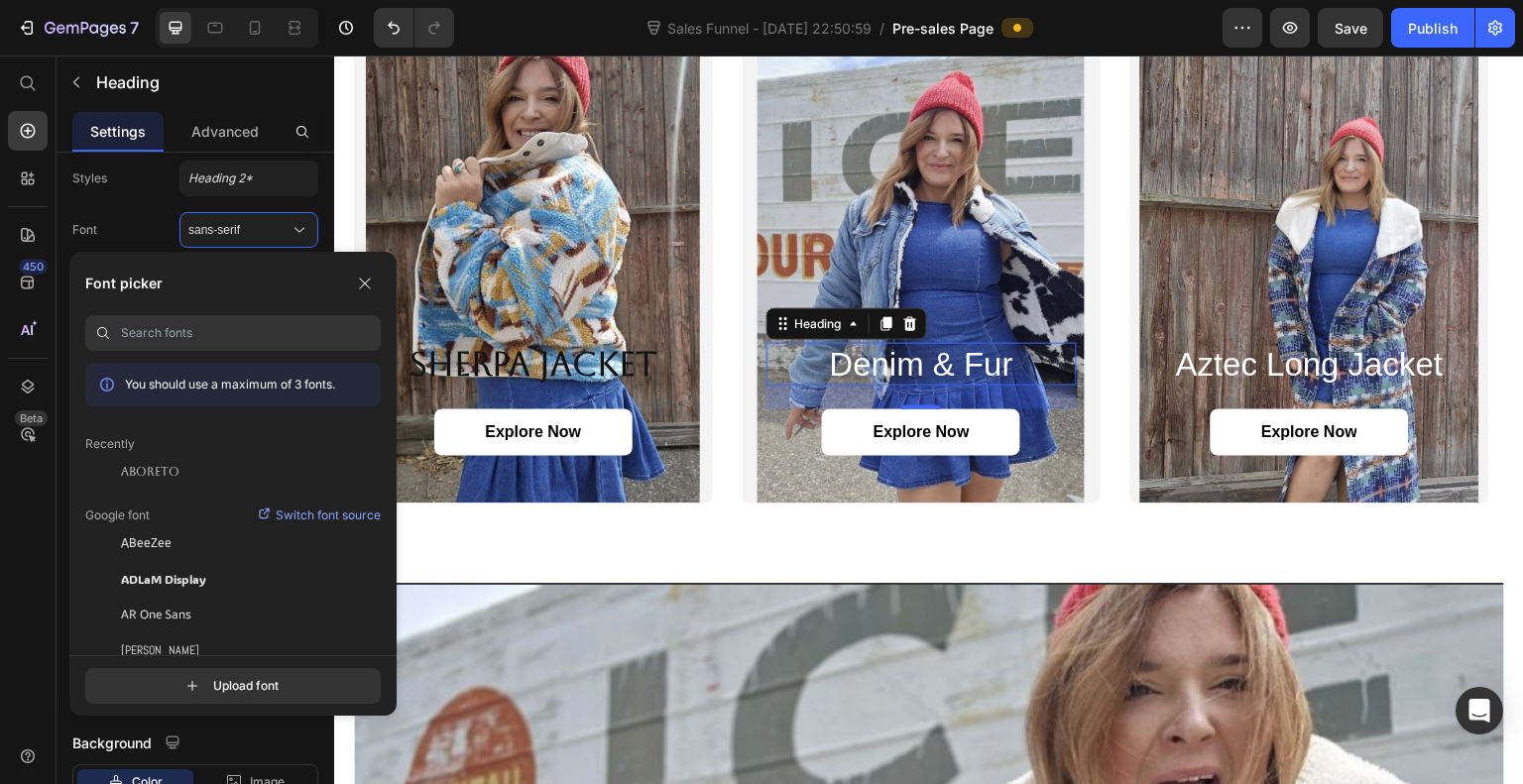 click on "Aboreto" 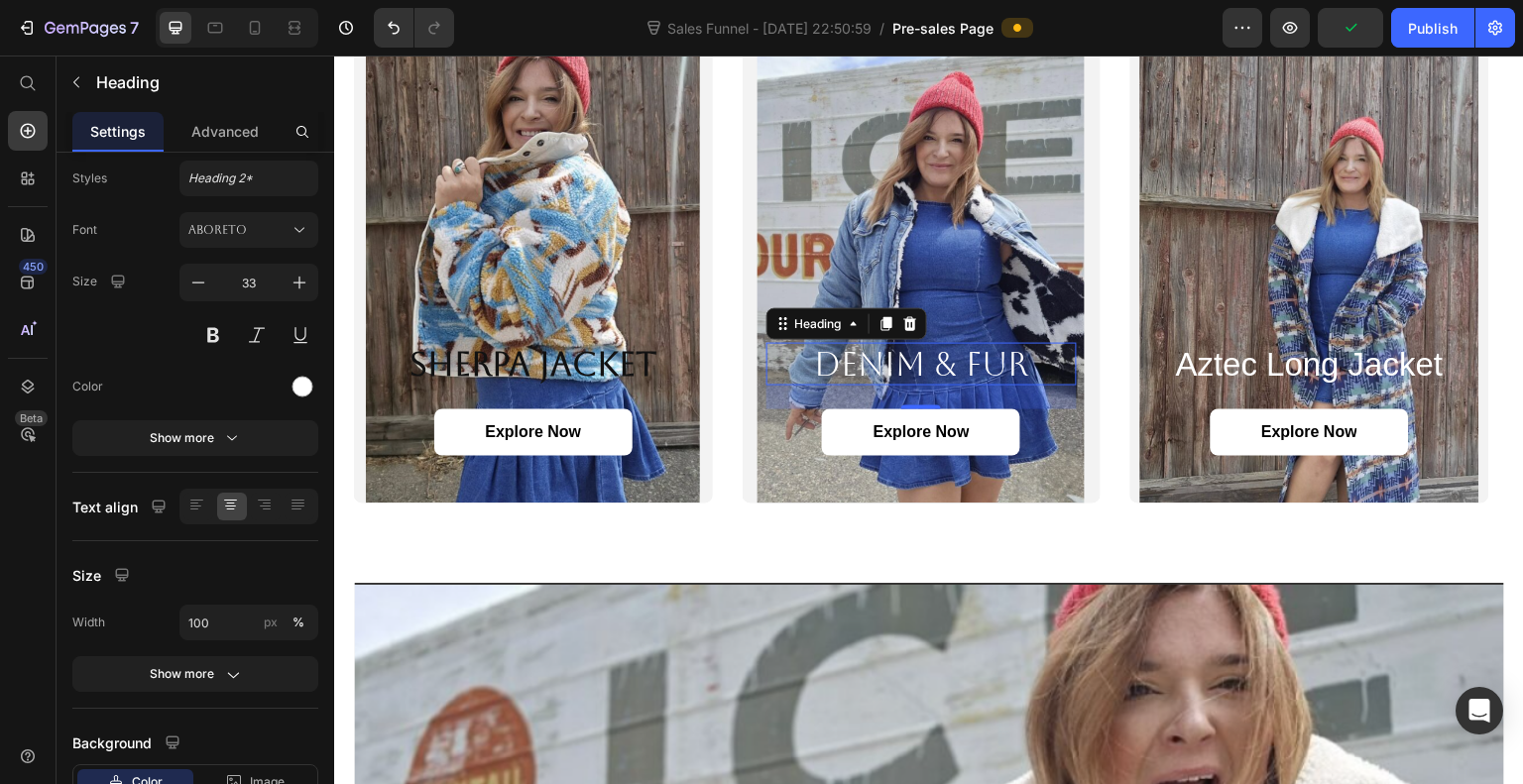 click at bounding box center [302, 387] 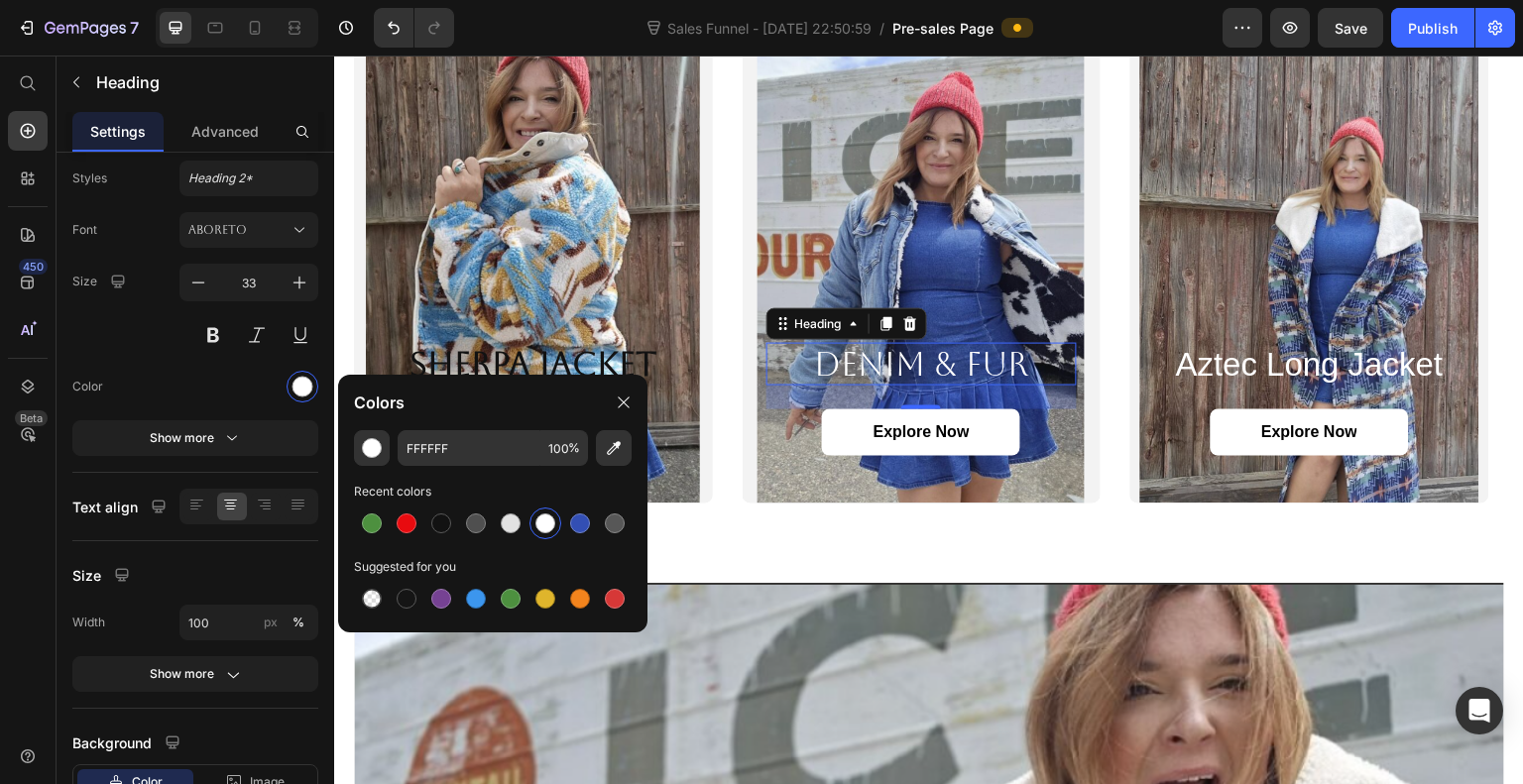 click at bounding box center [441, 523] 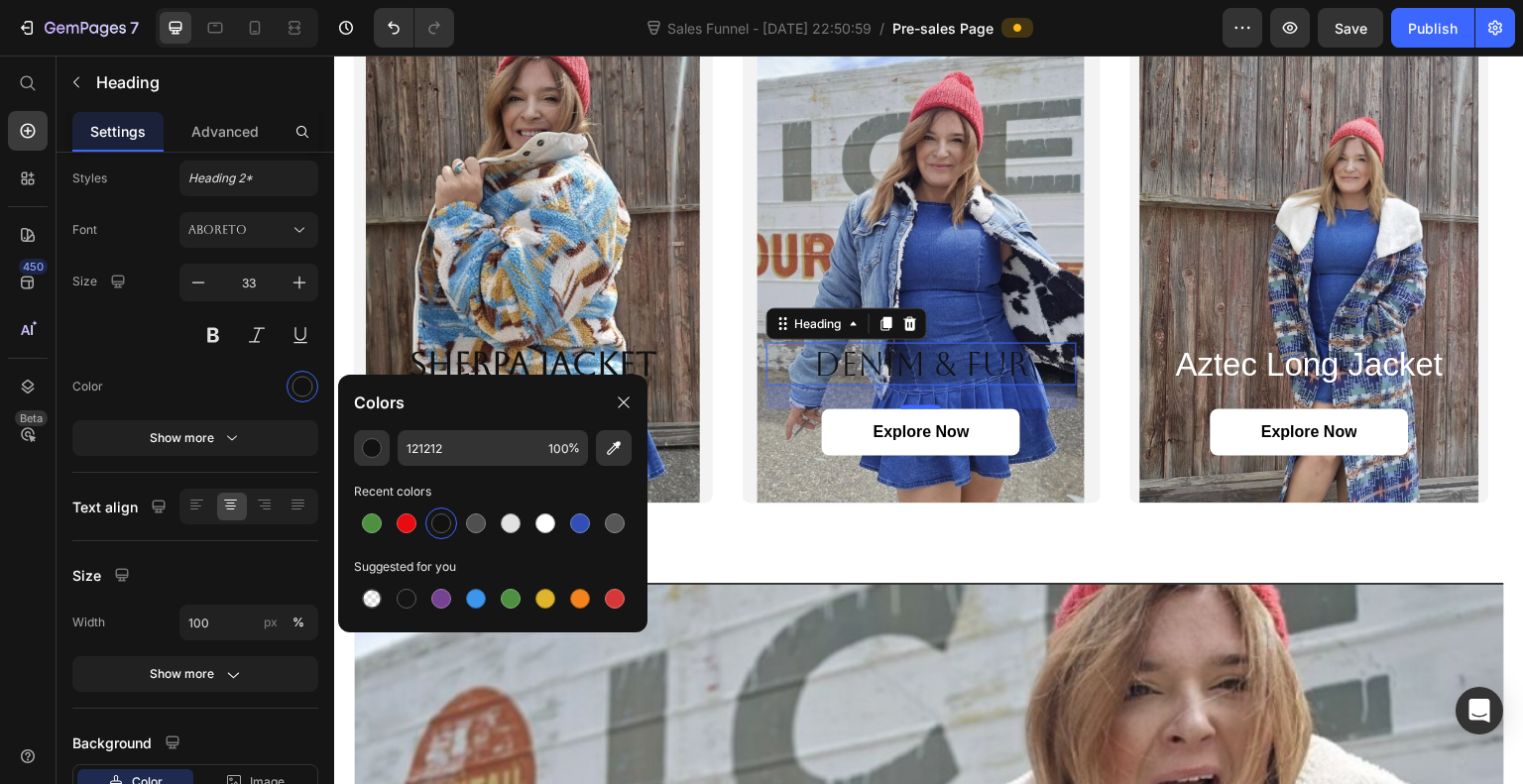 click at bounding box center (213, 335) 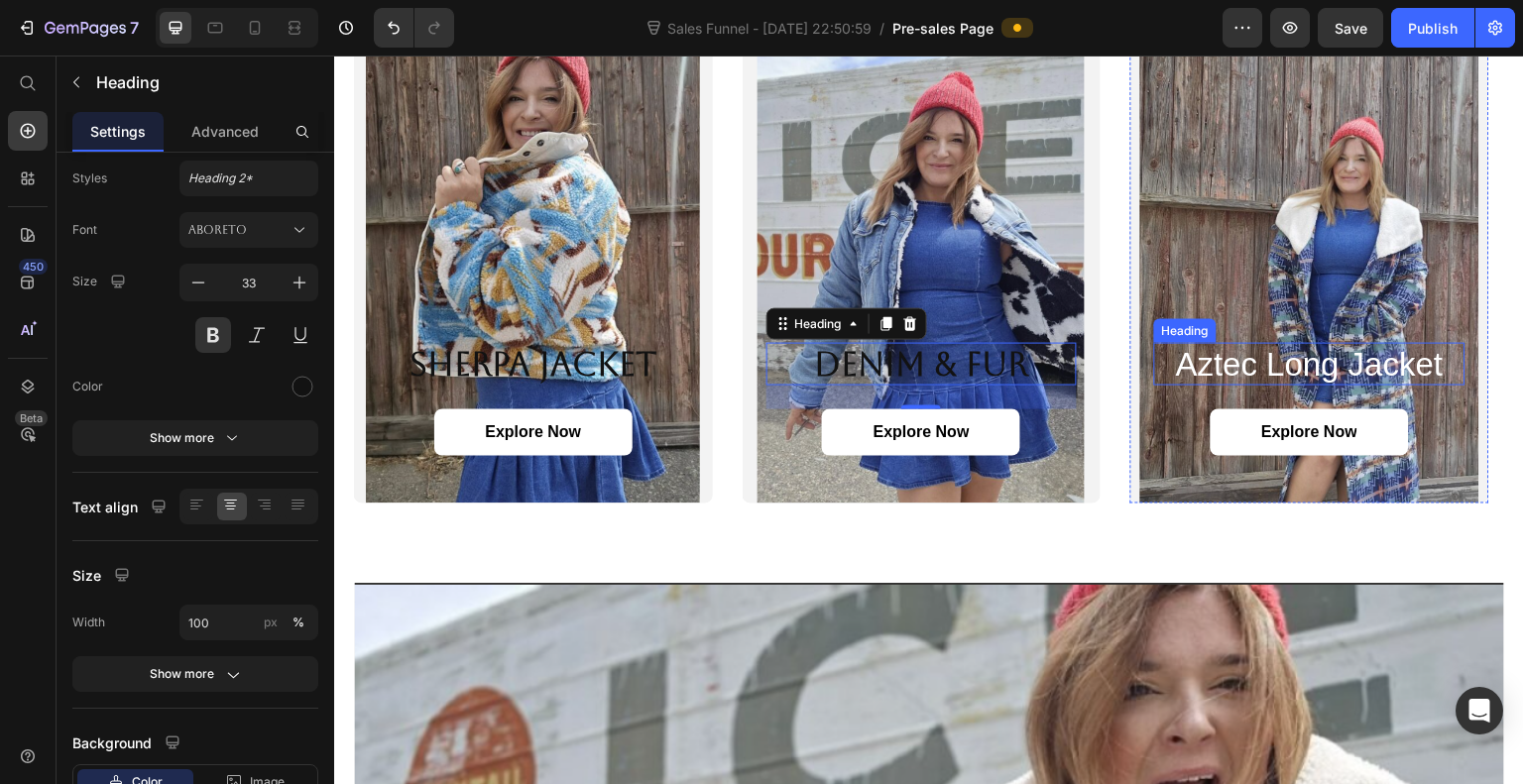 click on "Aztec Long Jacket" at bounding box center (1310, 365) 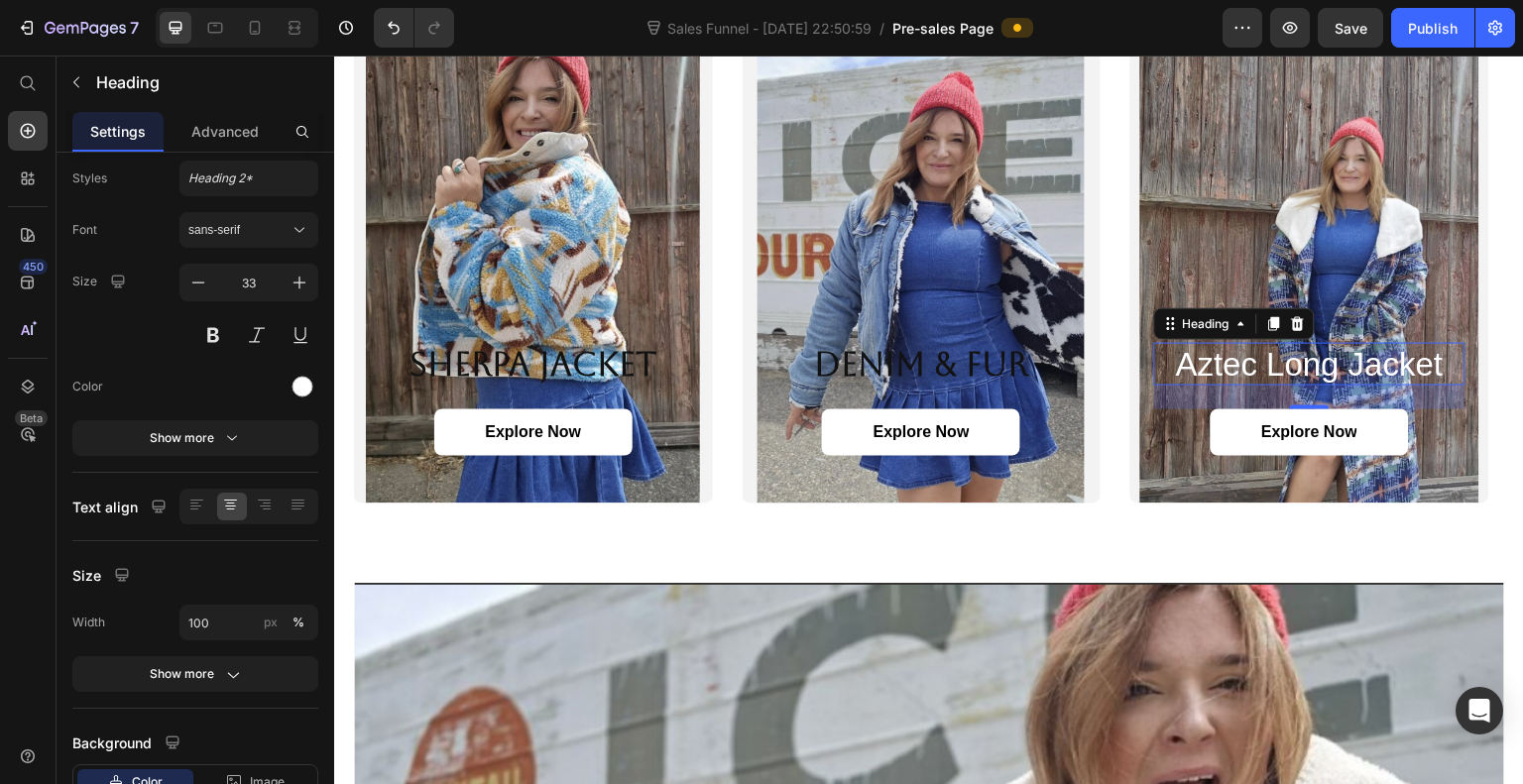 click on "sans-serif" at bounding box center (239, 230) 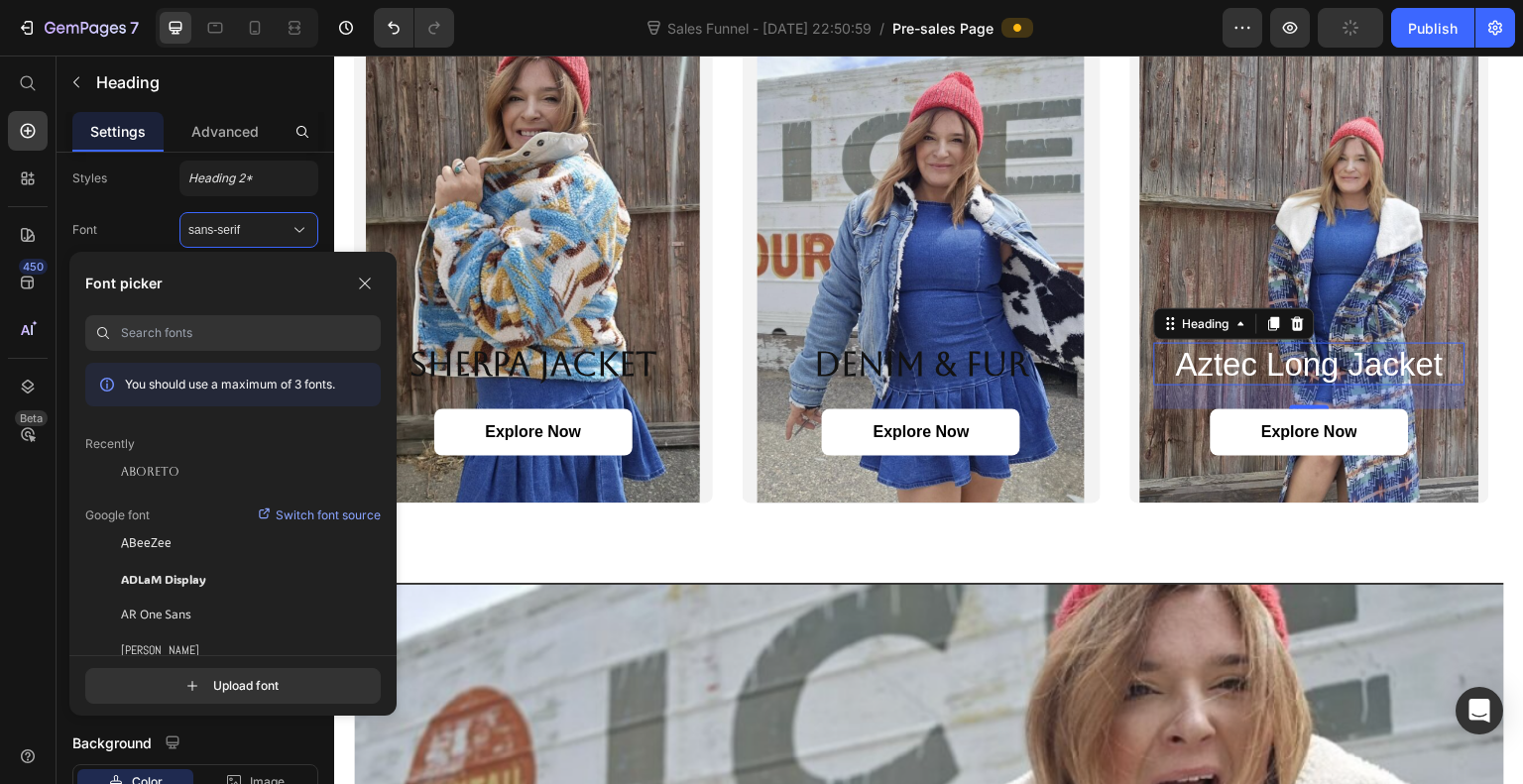 click on "Aboreto" 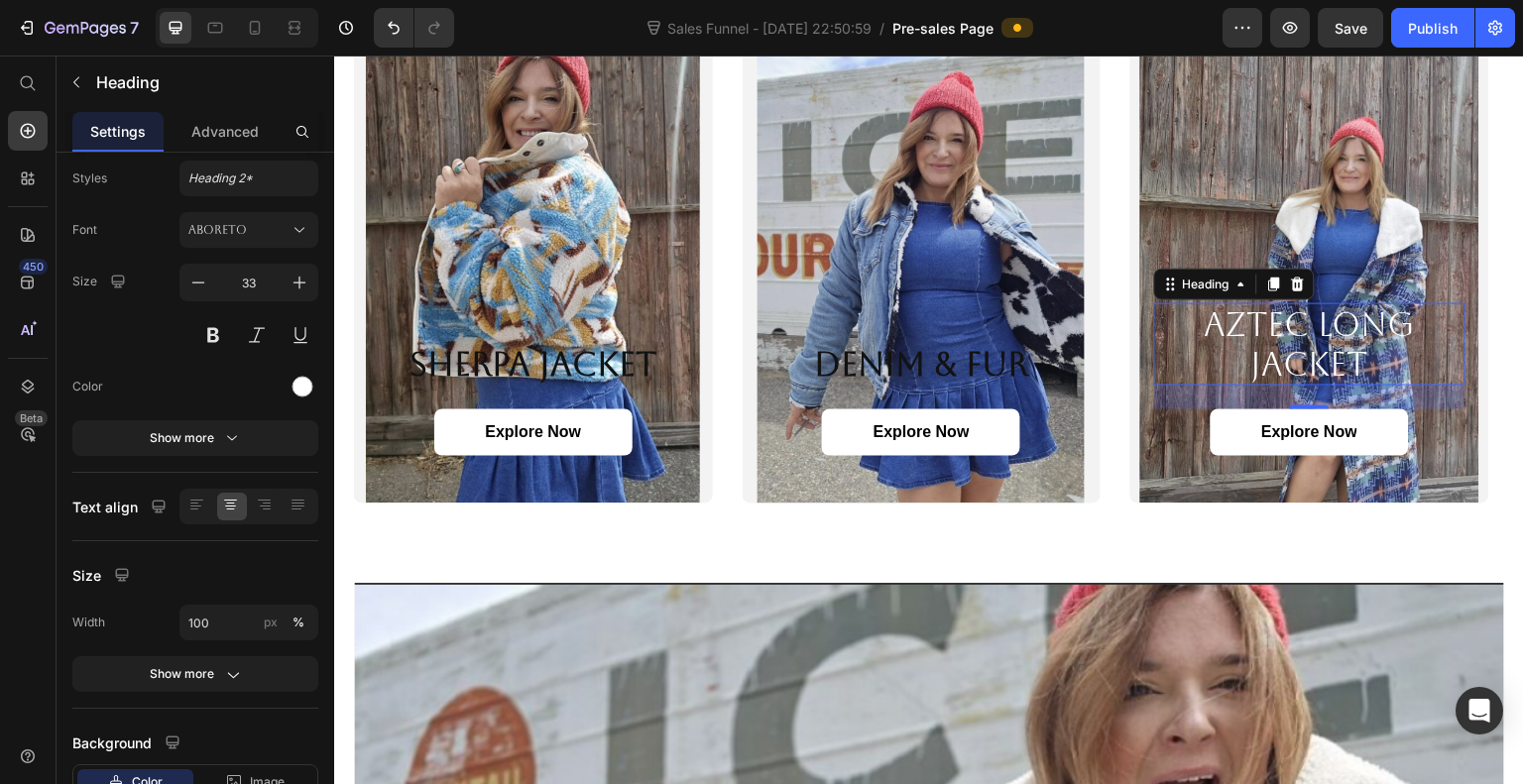 click at bounding box center [213, 335] 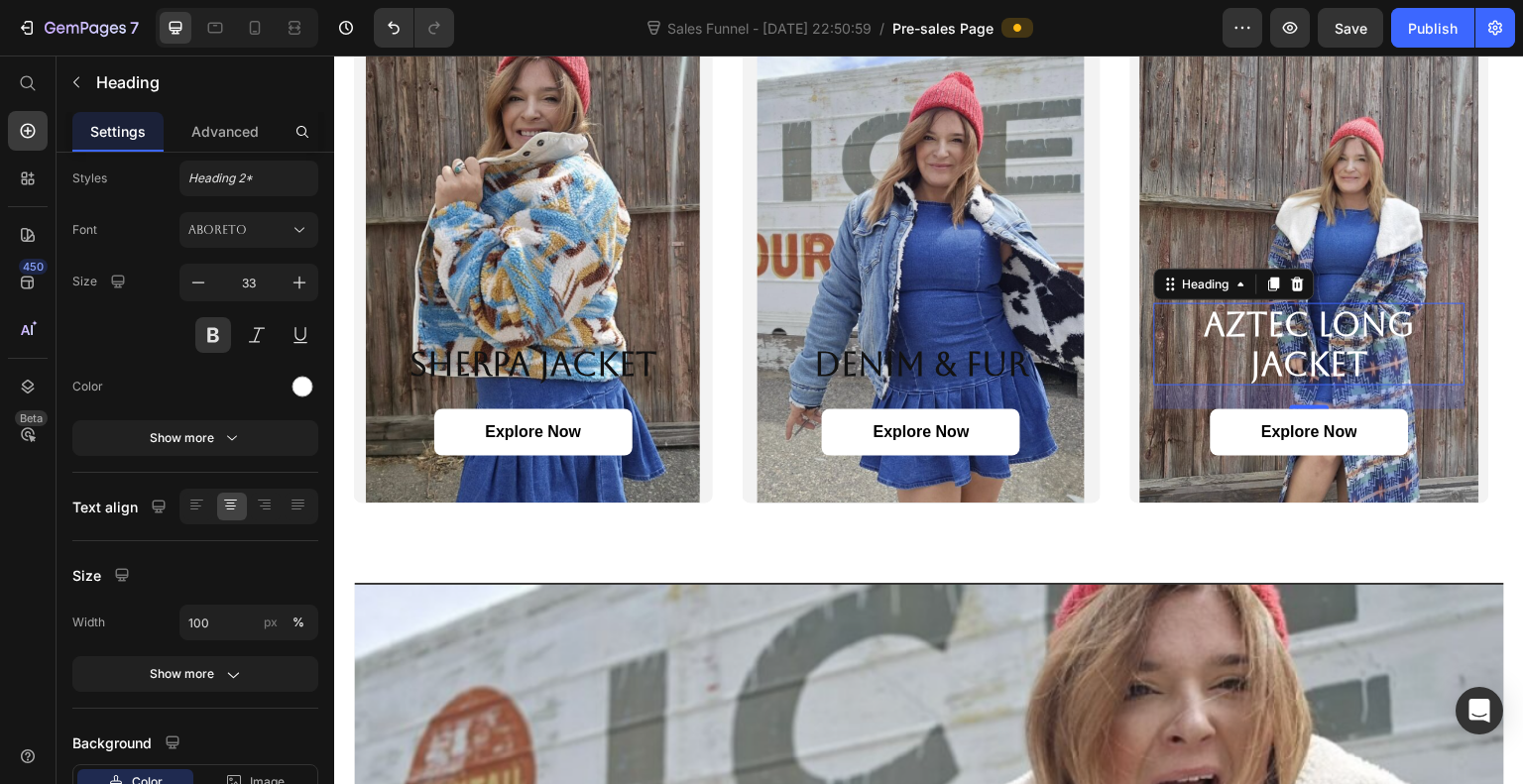 click at bounding box center (302, 387) 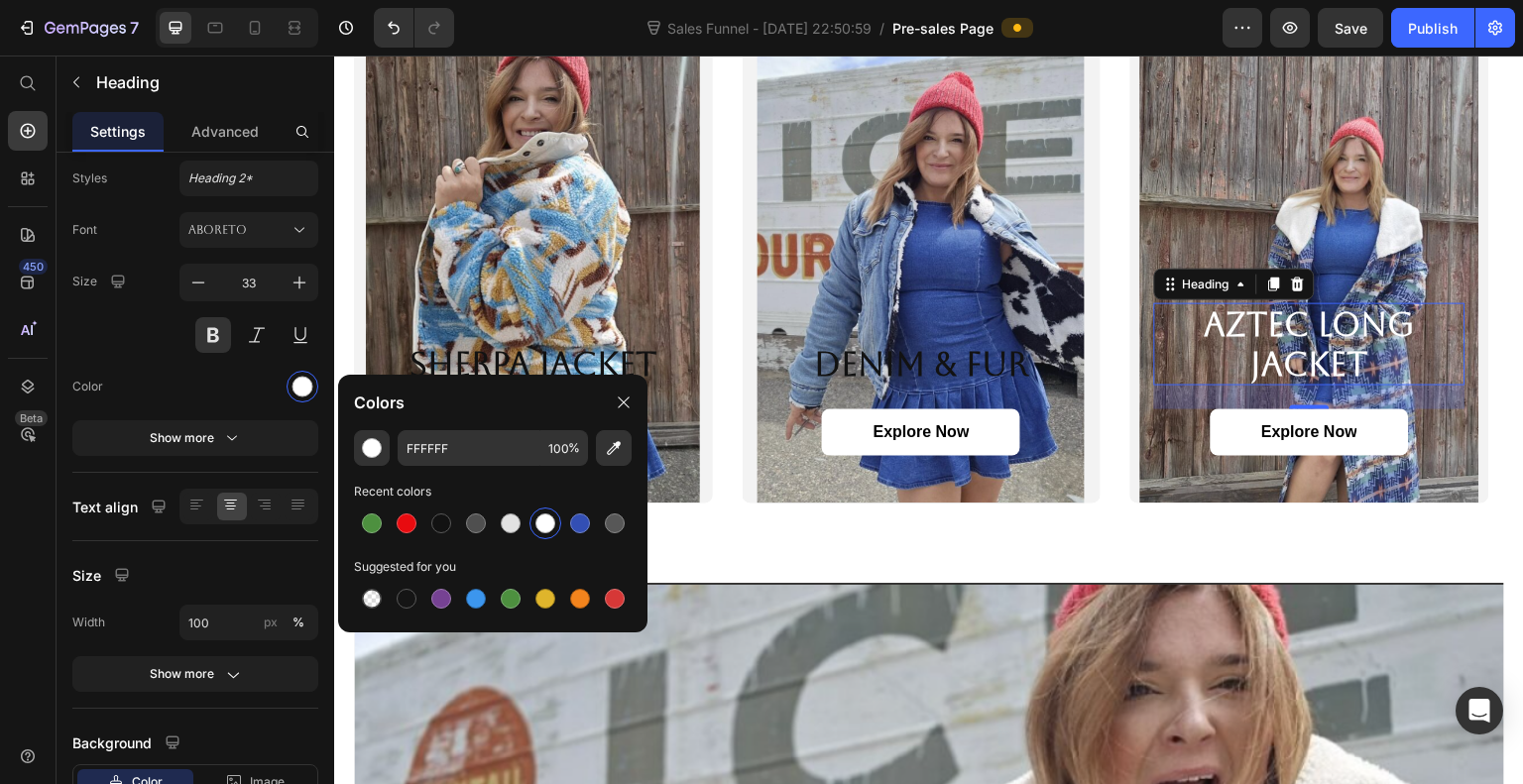 click at bounding box center (441, 523) 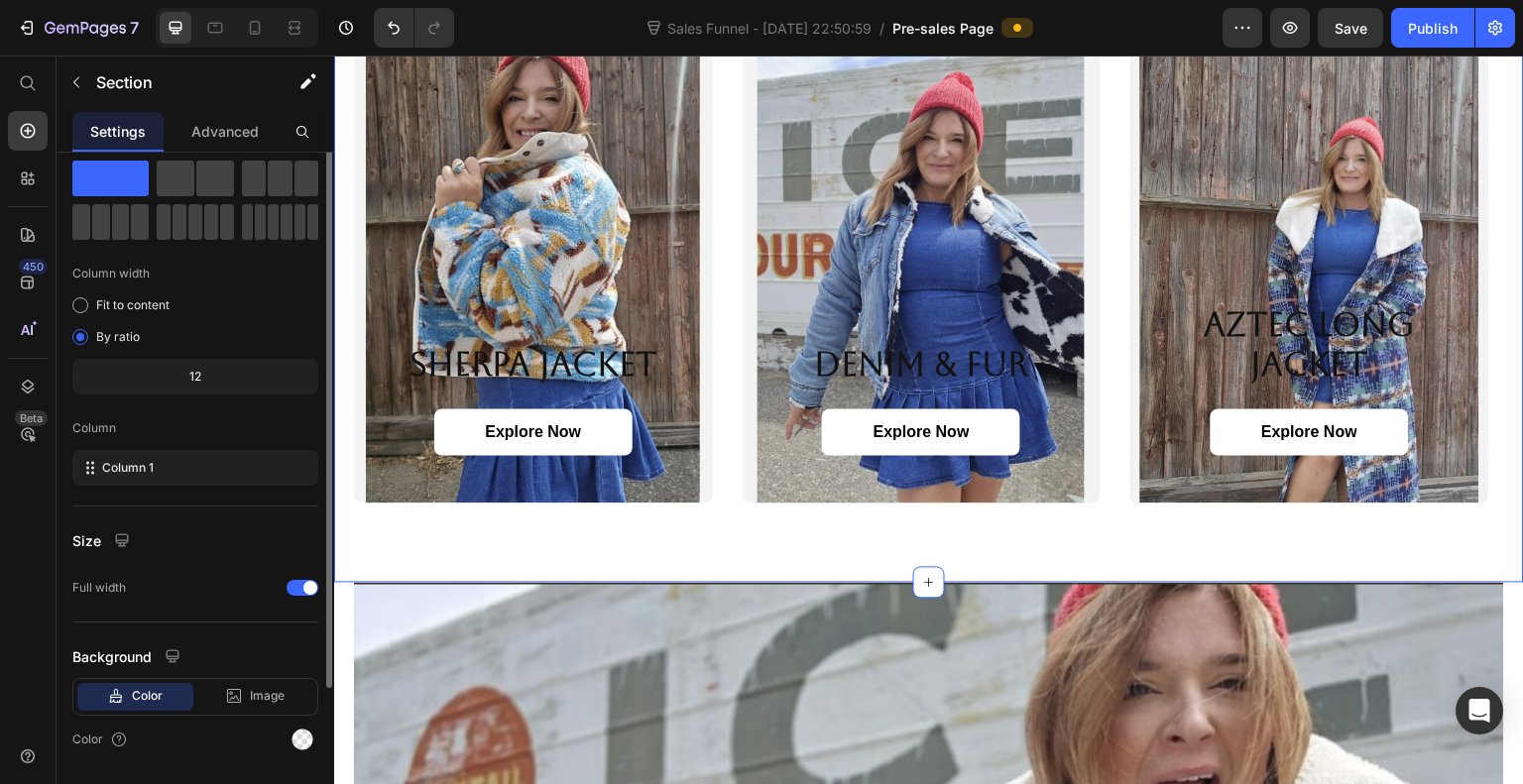 scroll, scrollTop: 0, scrollLeft: 0, axis: both 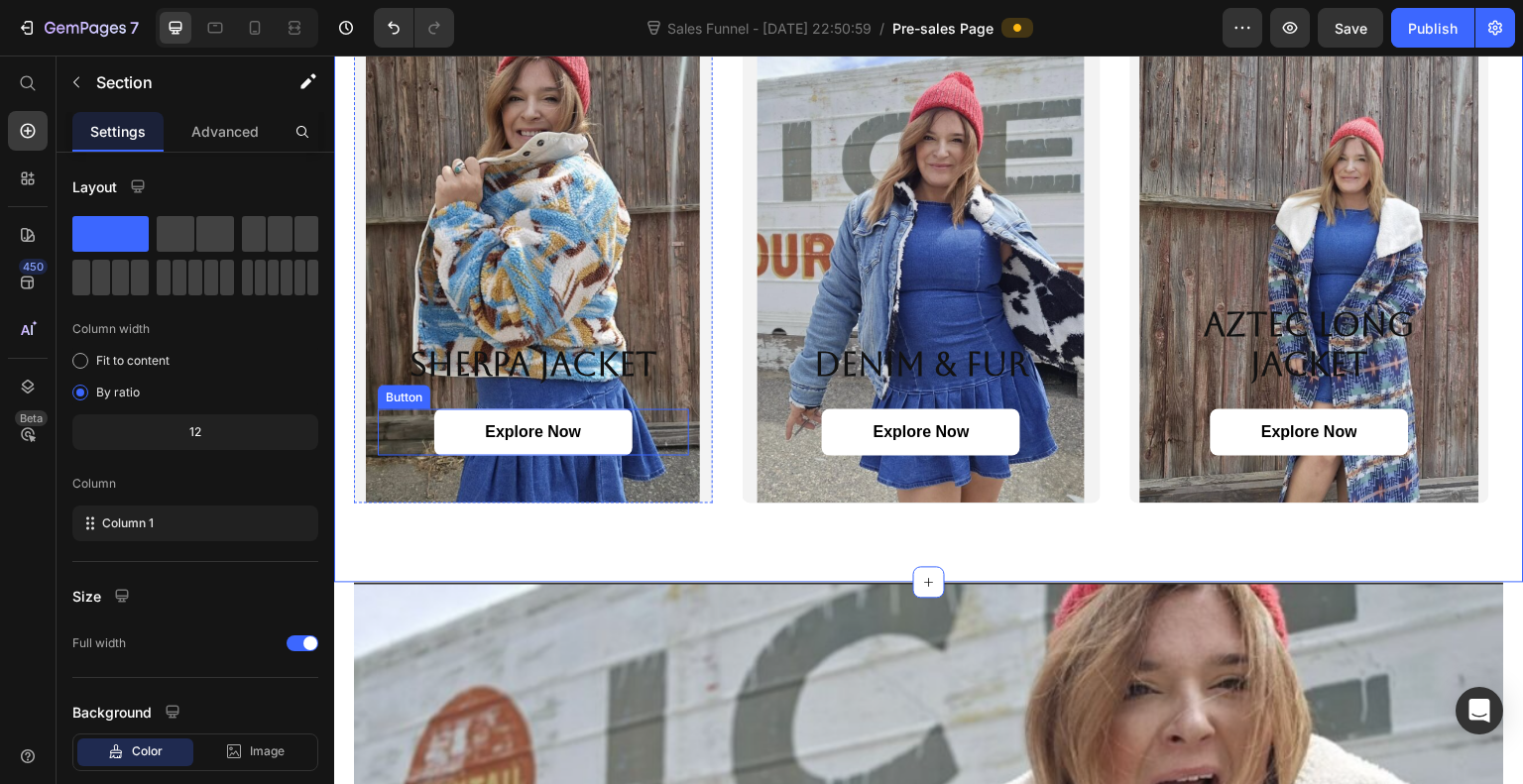 click on "explore now" at bounding box center [532, 432] 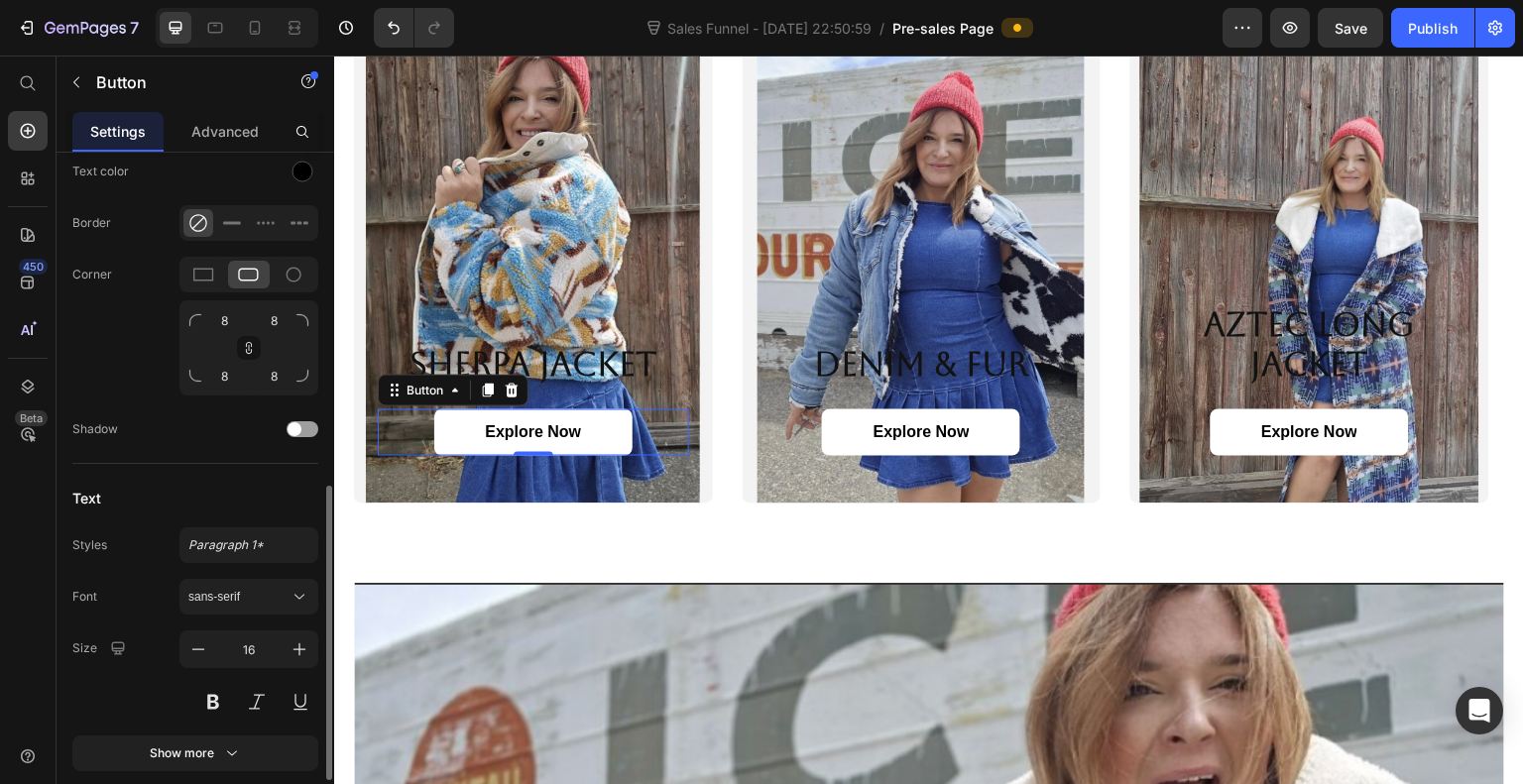 scroll, scrollTop: 778, scrollLeft: 0, axis: vertical 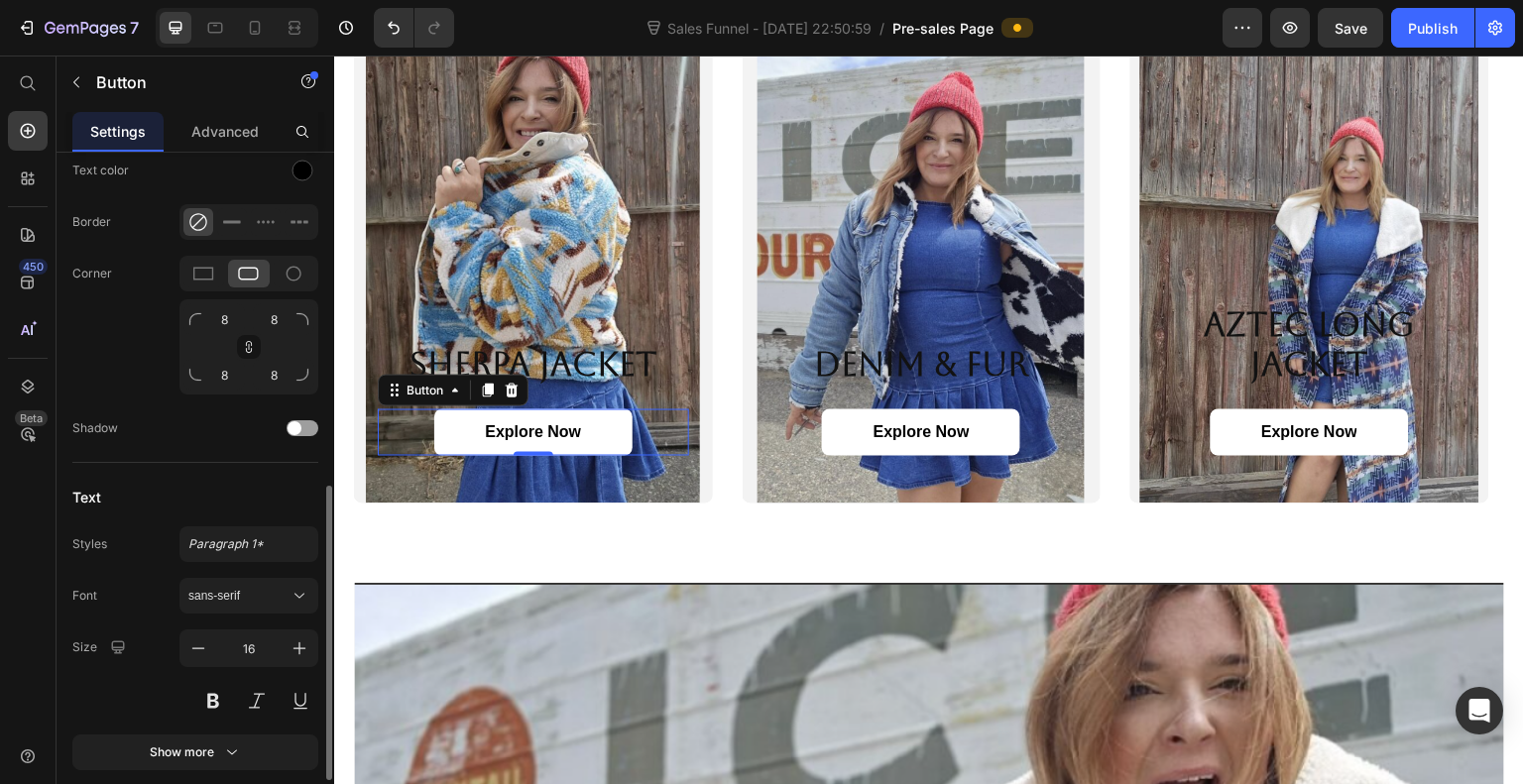 click on "sans-serif" at bounding box center [239, 596] 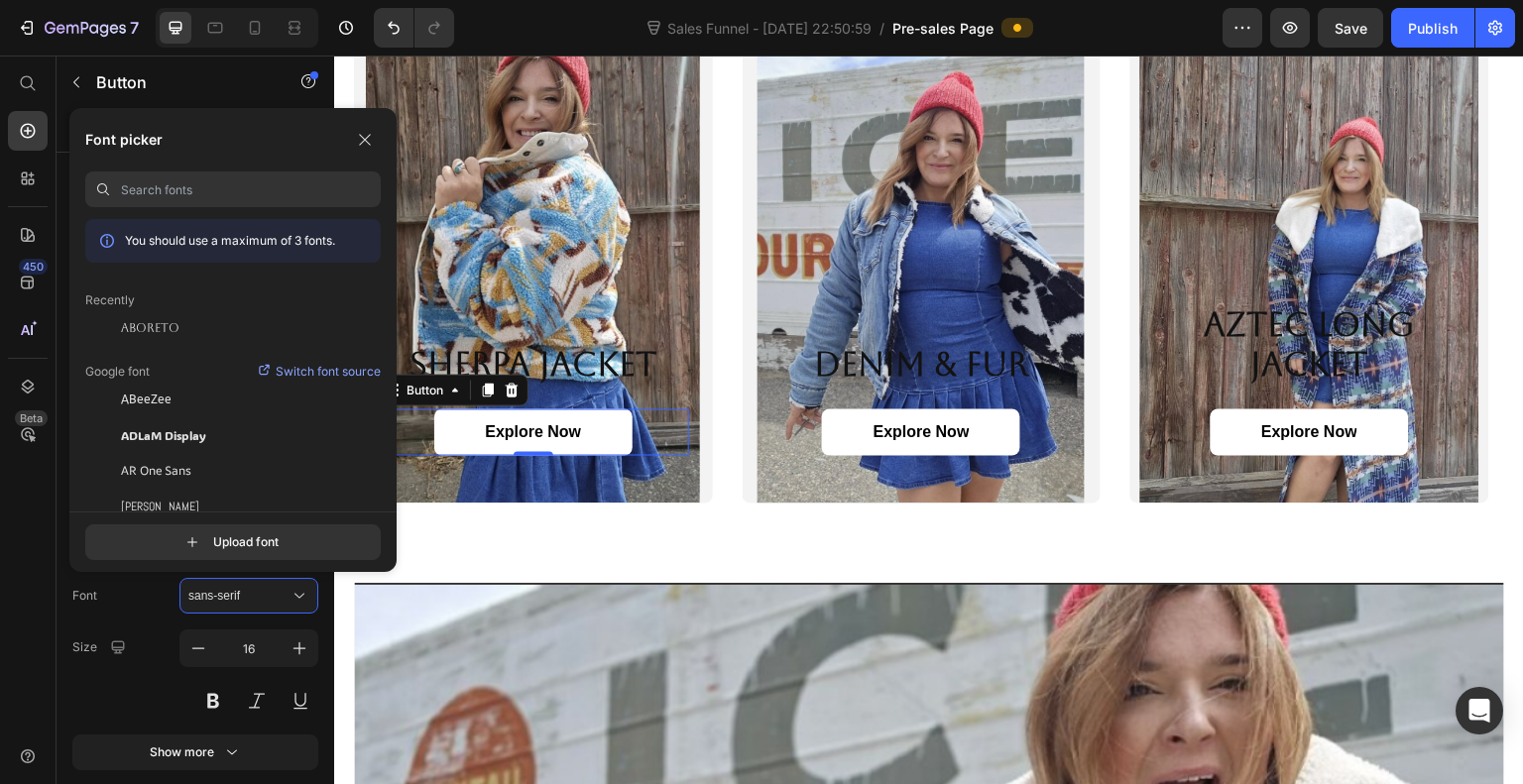 click on "Aboreto" at bounding box center [150, 328] 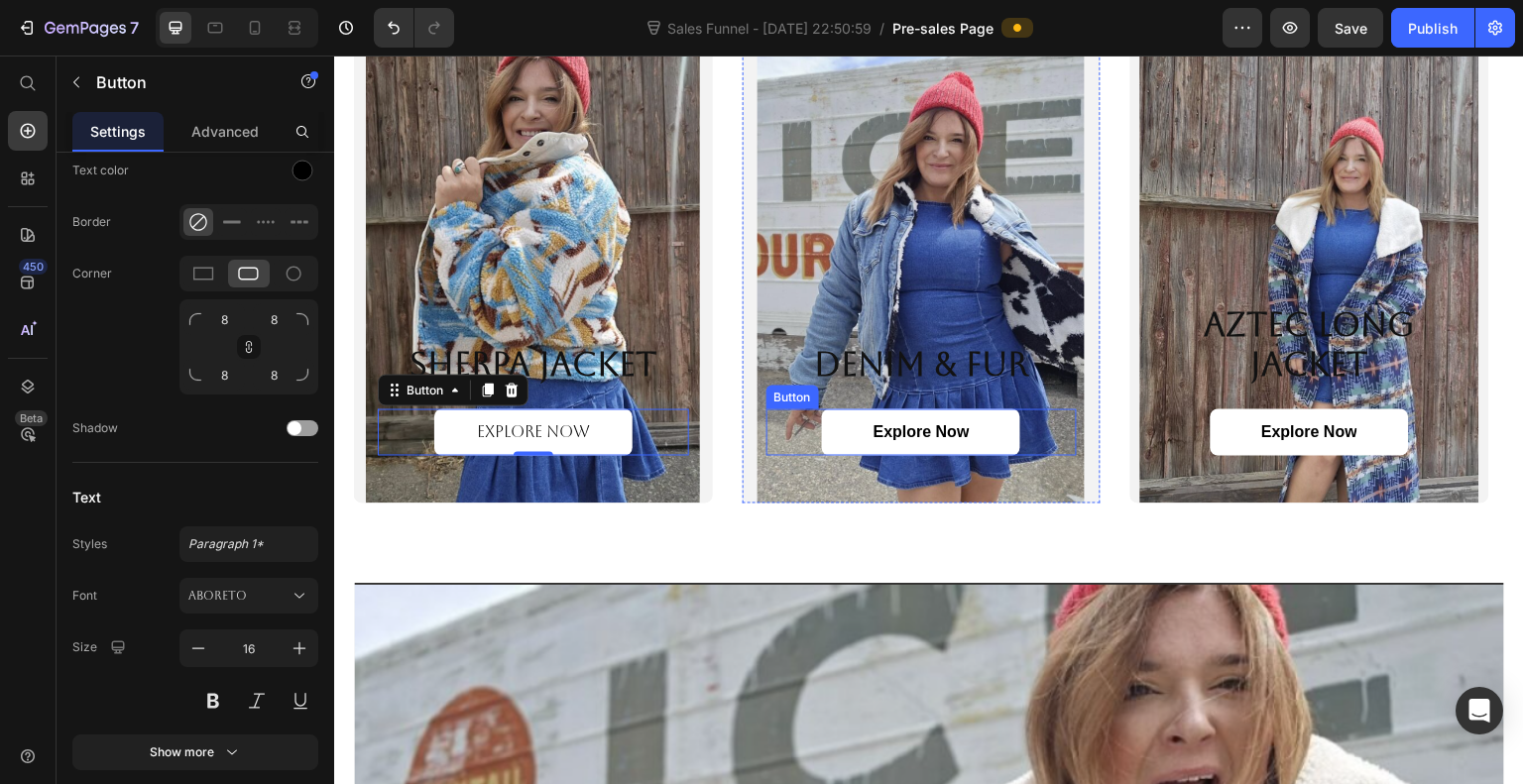 click on "explore now" at bounding box center (921, 432) 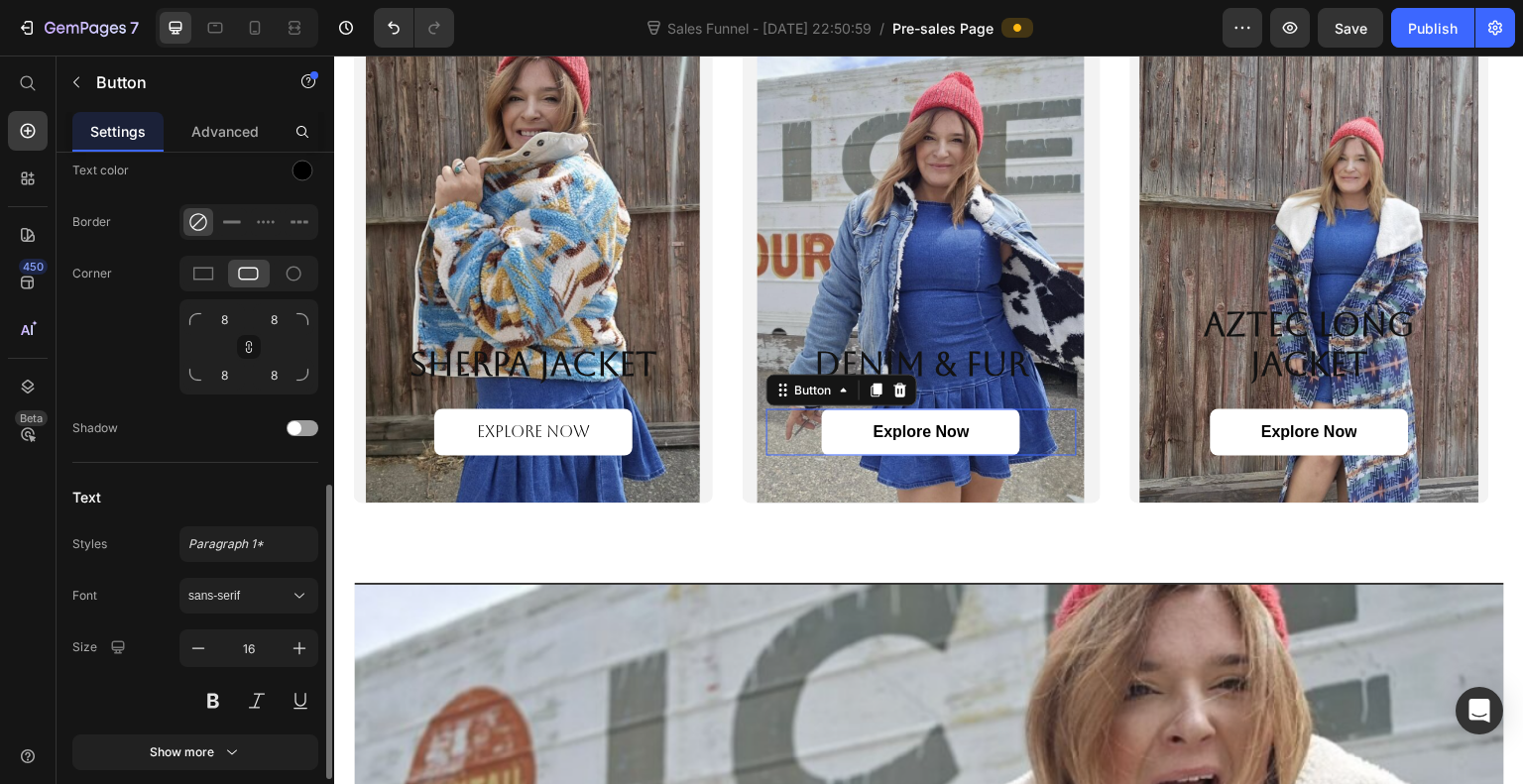 scroll, scrollTop: 777, scrollLeft: 0, axis: vertical 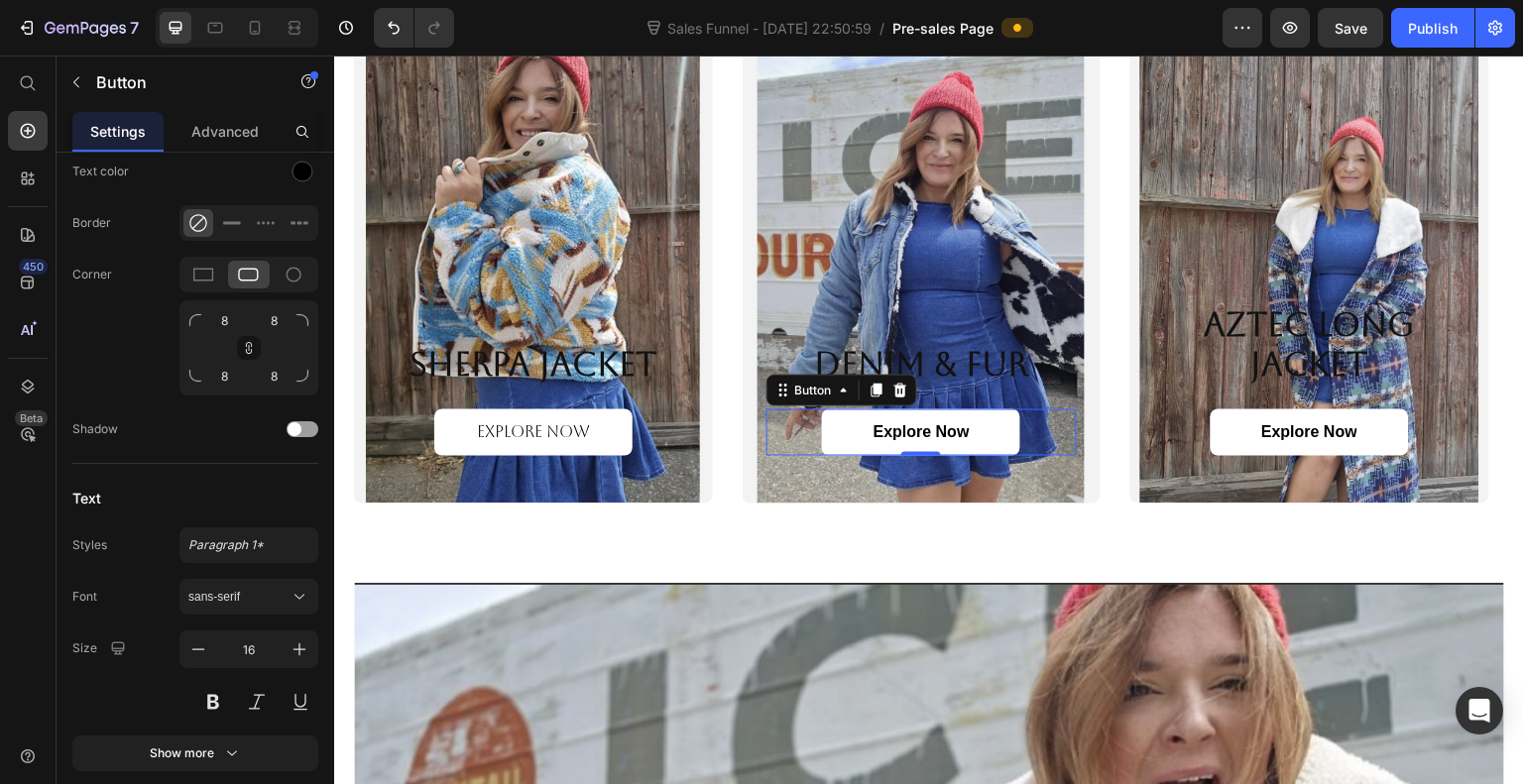 click on "sans-serif" at bounding box center [239, 597] 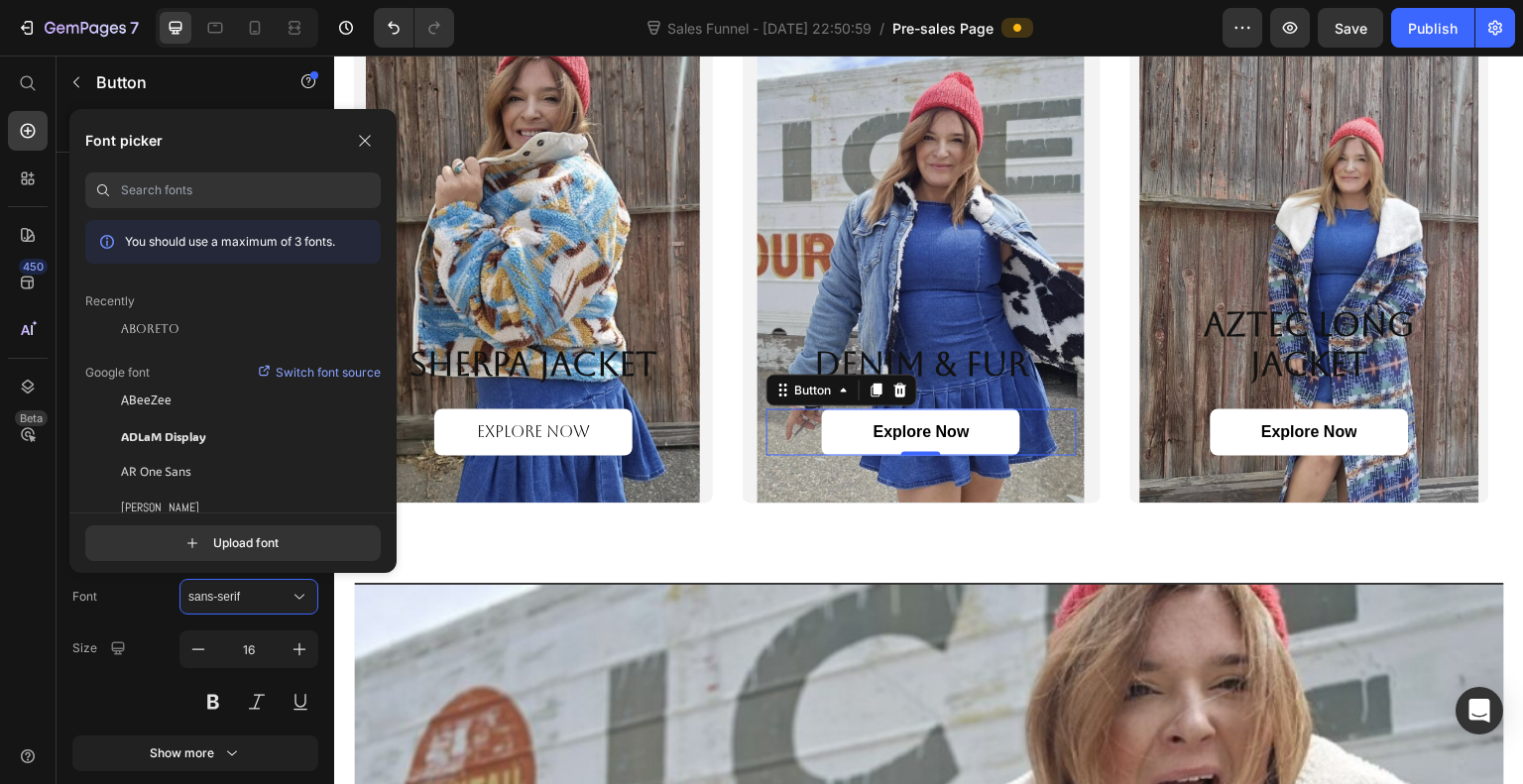 click on "Aboreto" 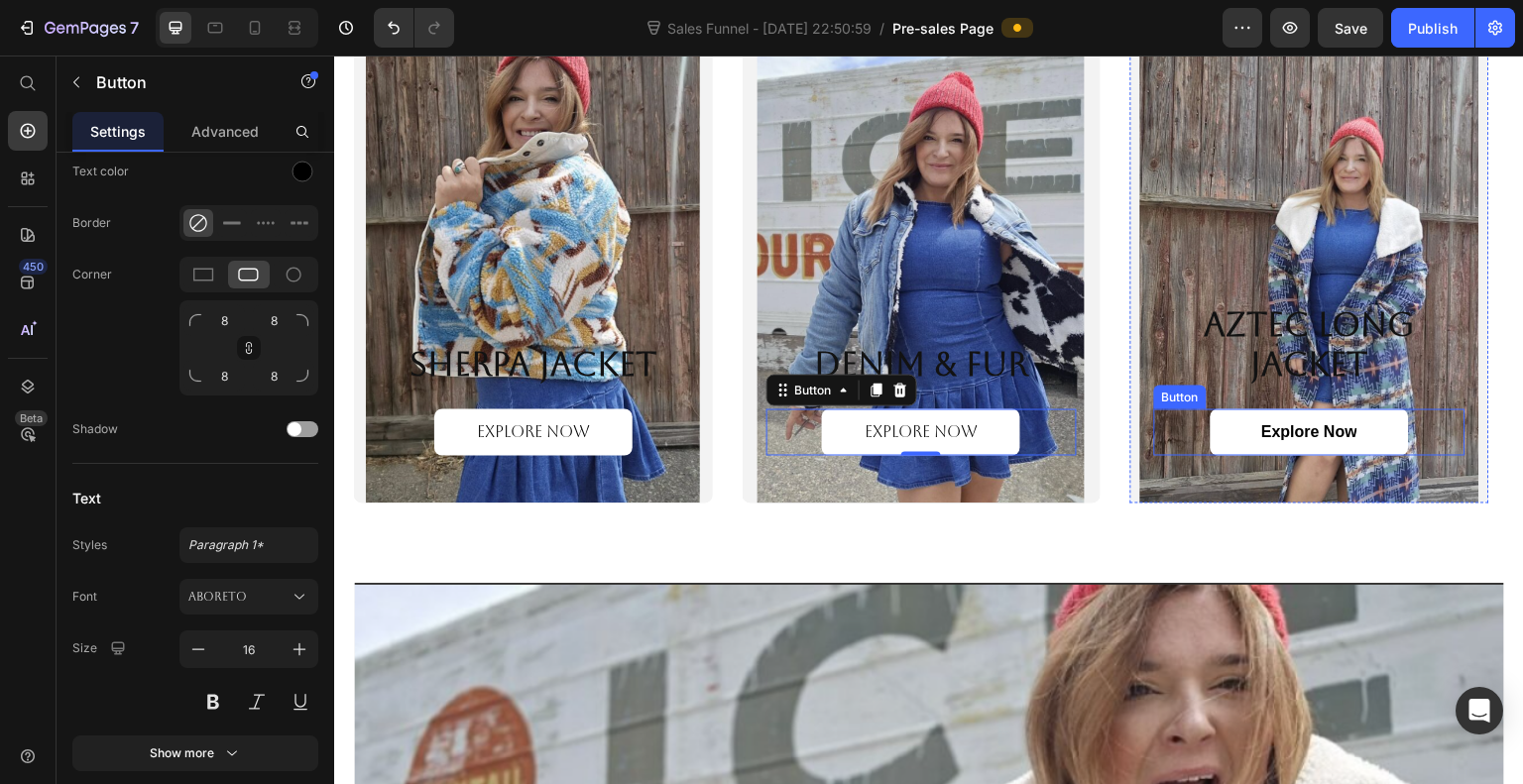 click on "explore now" at bounding box center (1310, 432) 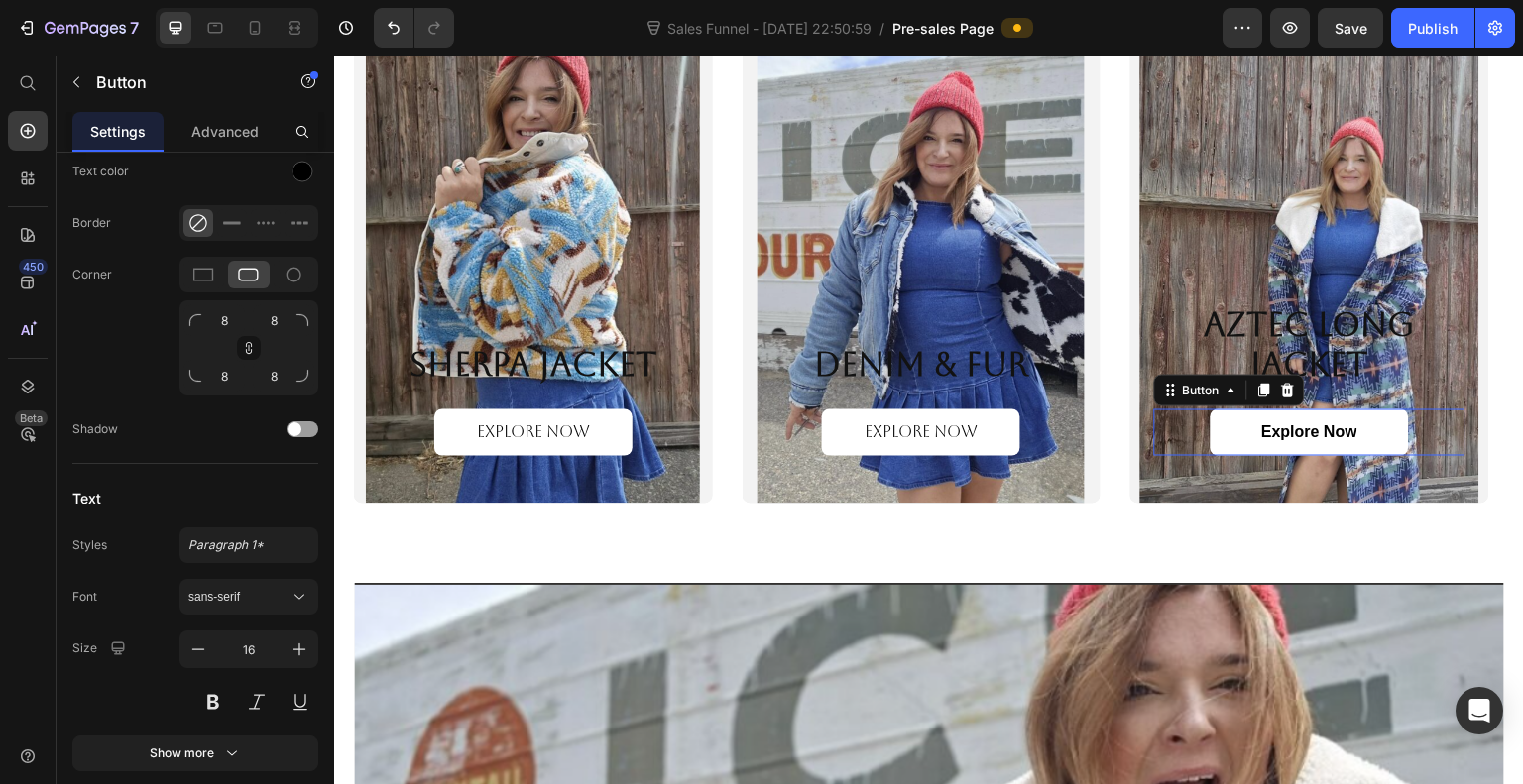 scroll, scrollTop: 777, scrollLeft: 0, axis: vertical 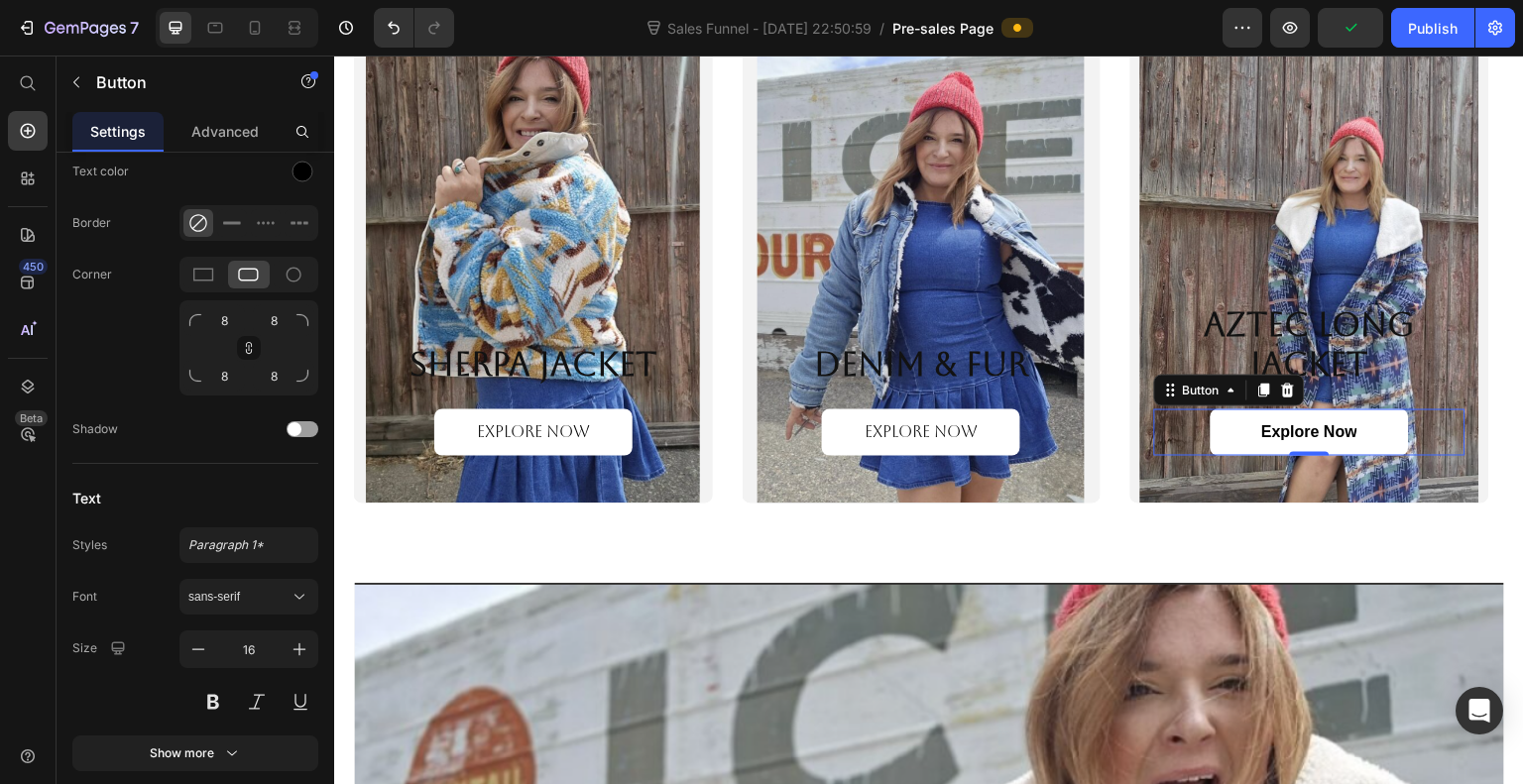 click on "sans-serif" at bounding box center [239, 597] 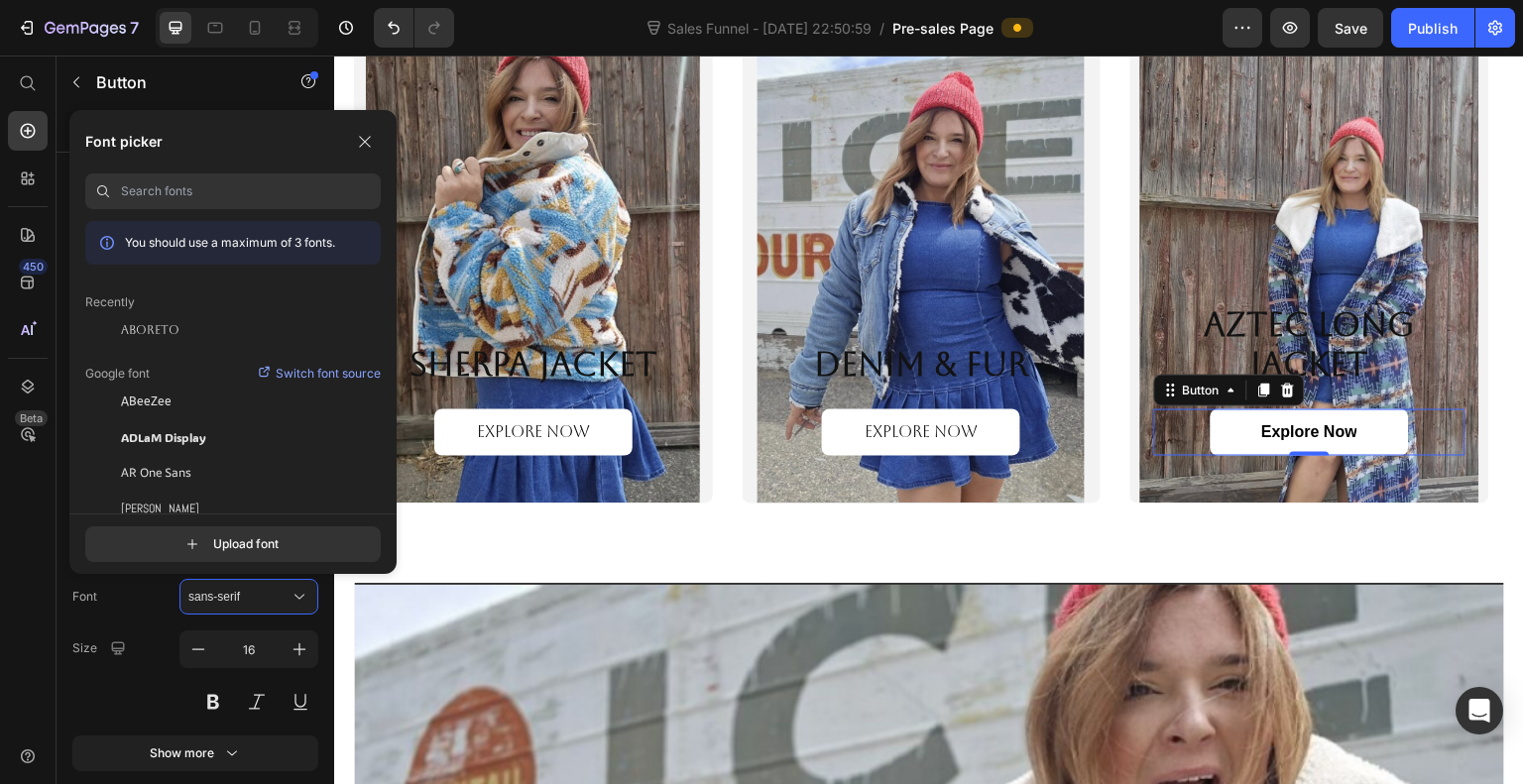click on "Aboreto" 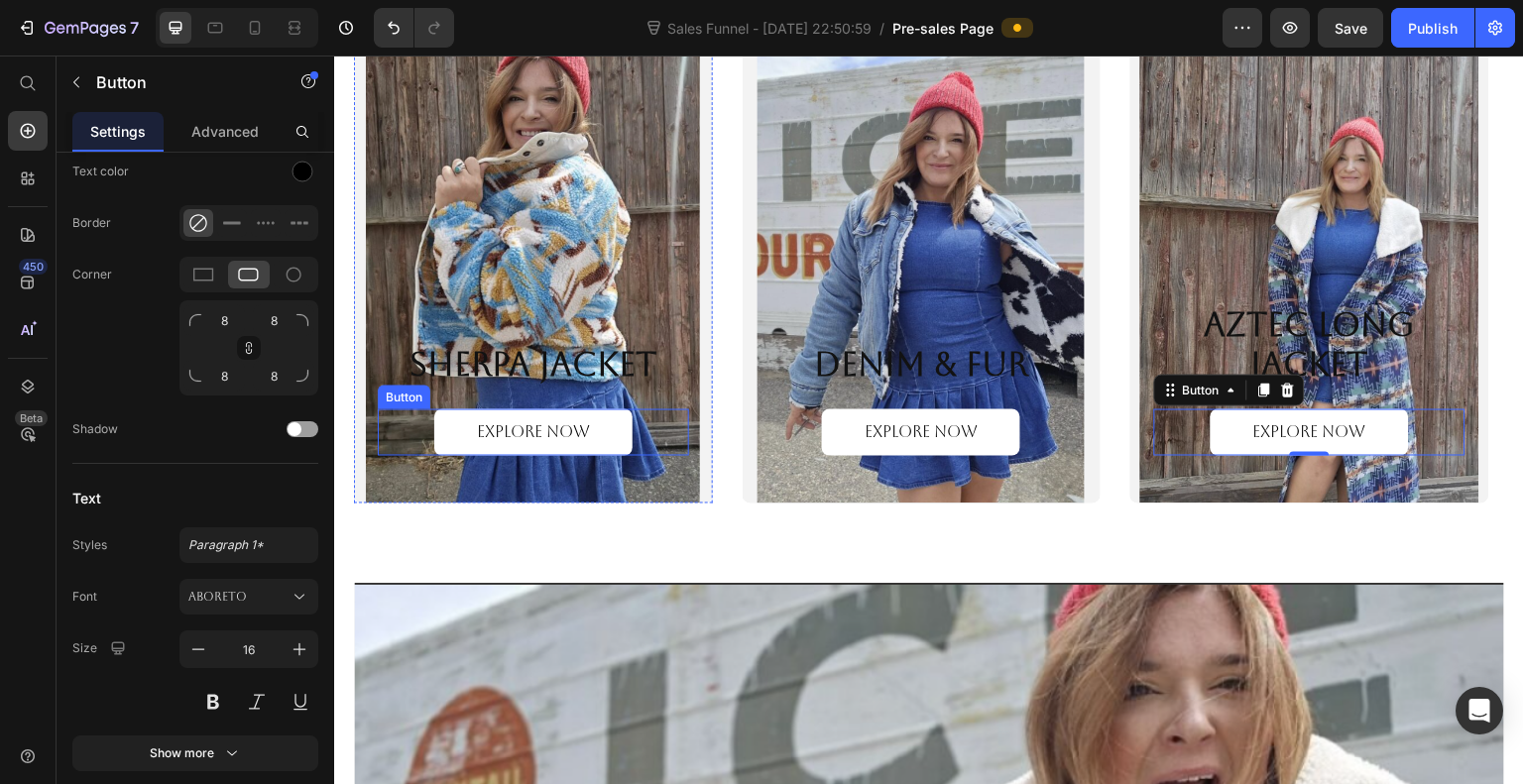 click on "explore now" at bounding box center [533, 432] 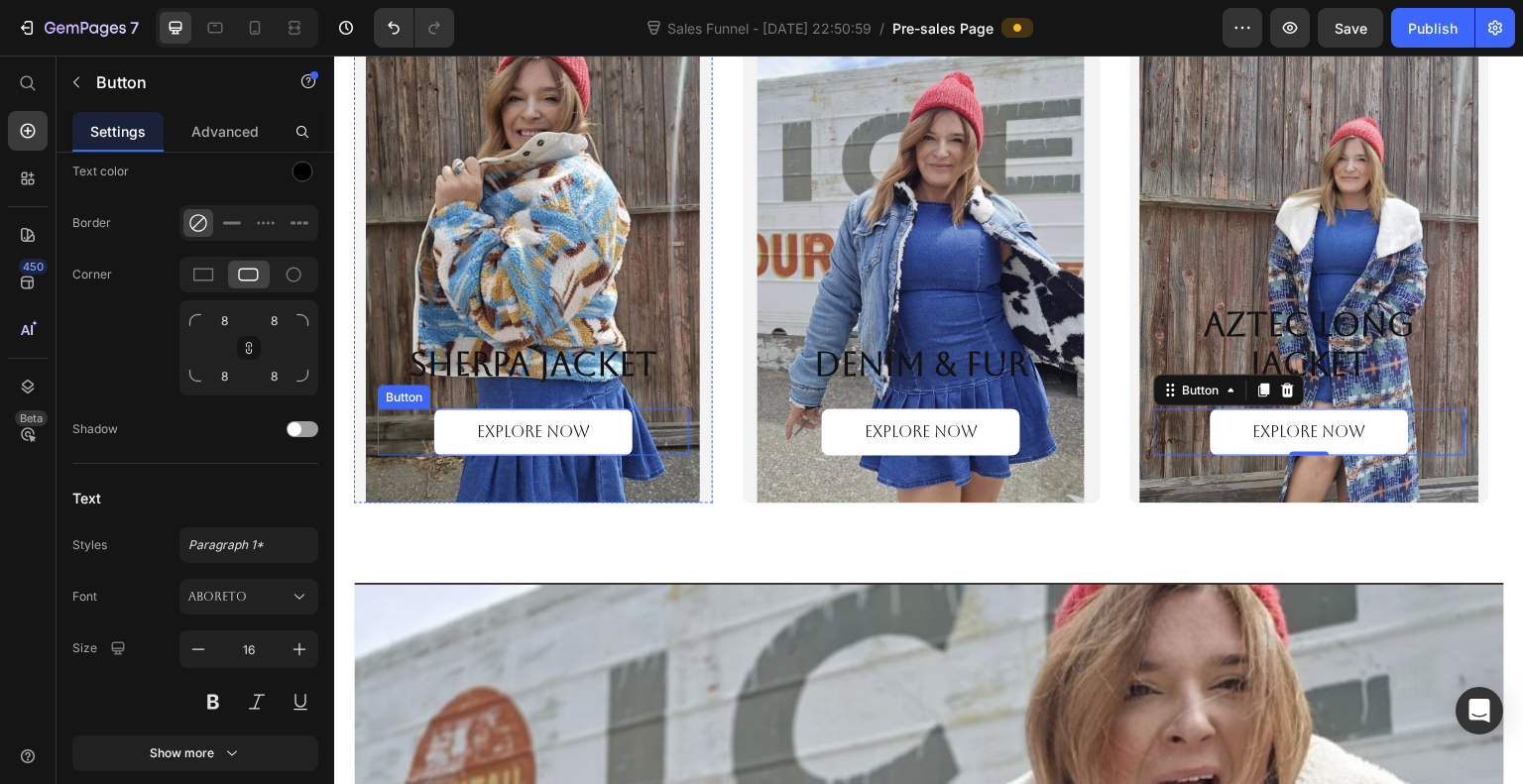 click on "explore now" at bounding box center (533, 432) 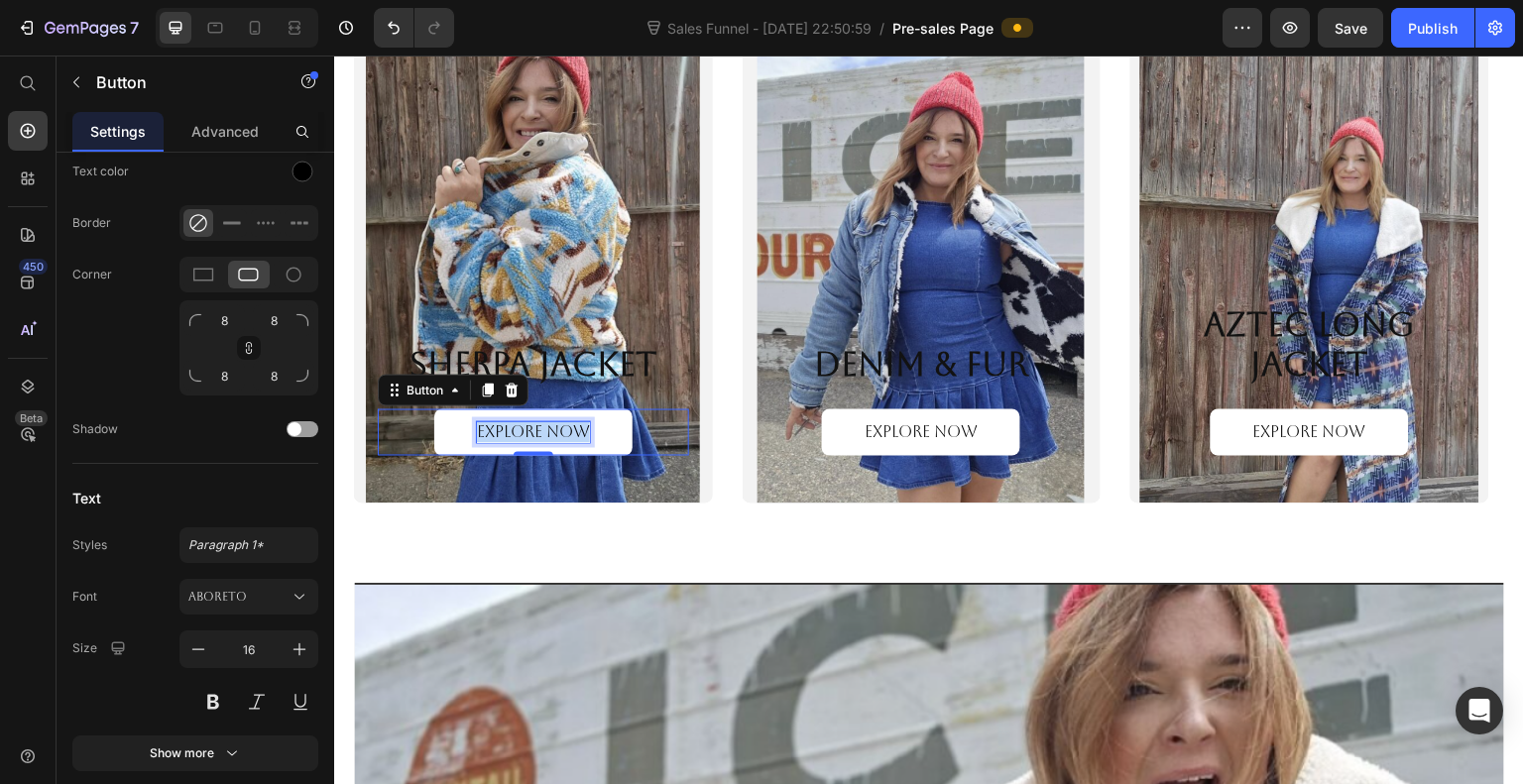 click on "explore now" at bounding box center (533, 432) 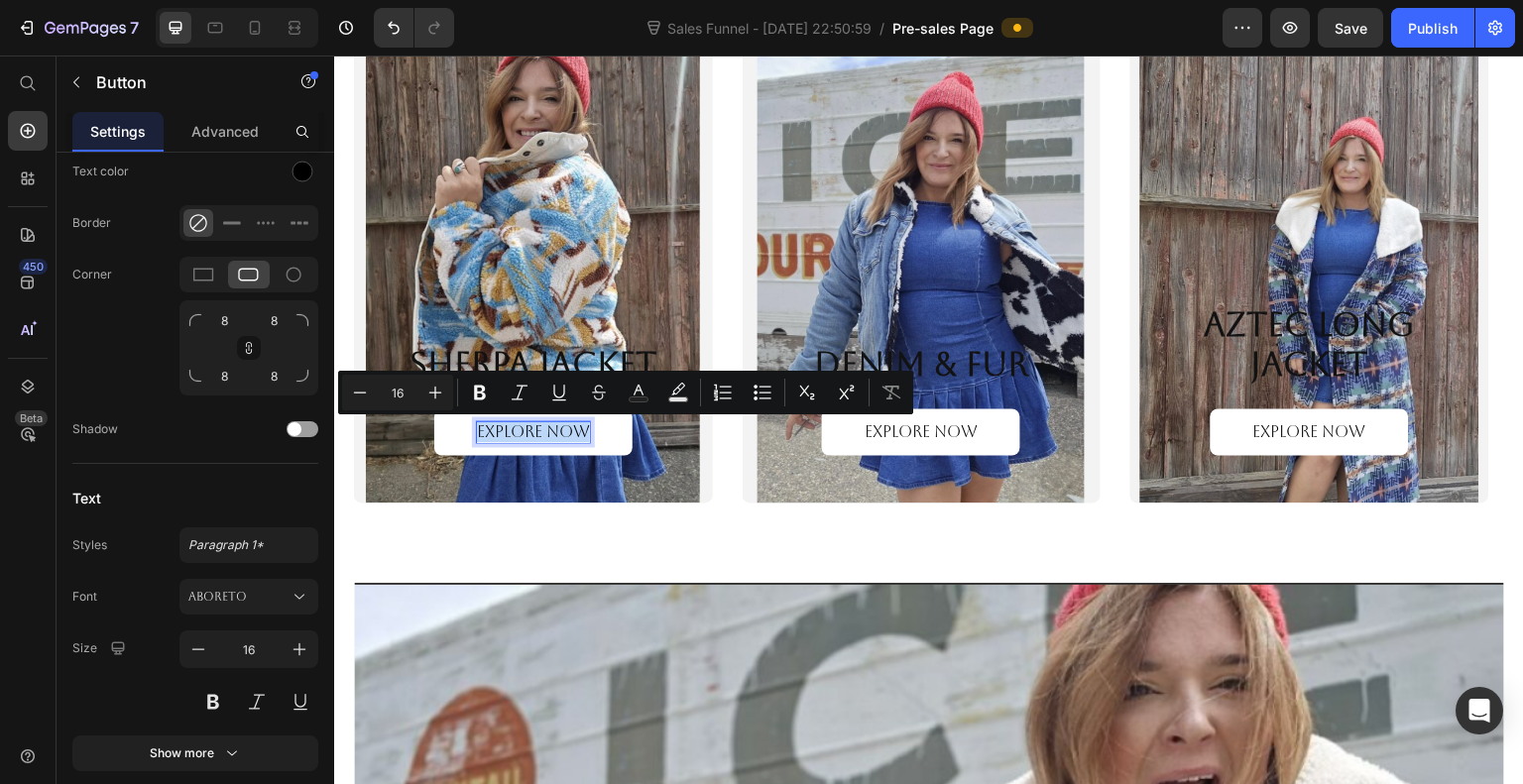 click on "explore now" at bounding box center (533, 432) 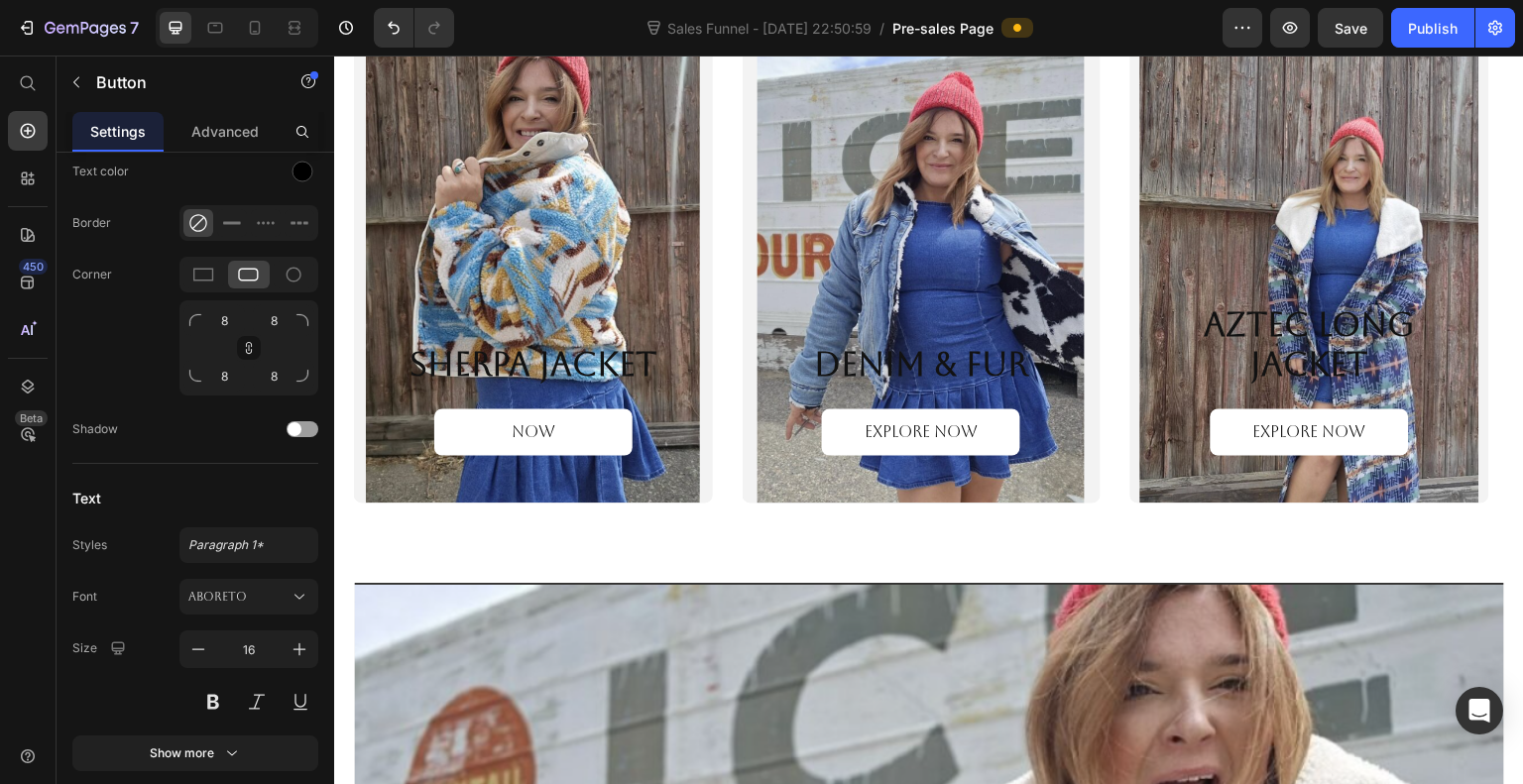 click on "now" at bounding box center (533, 432) 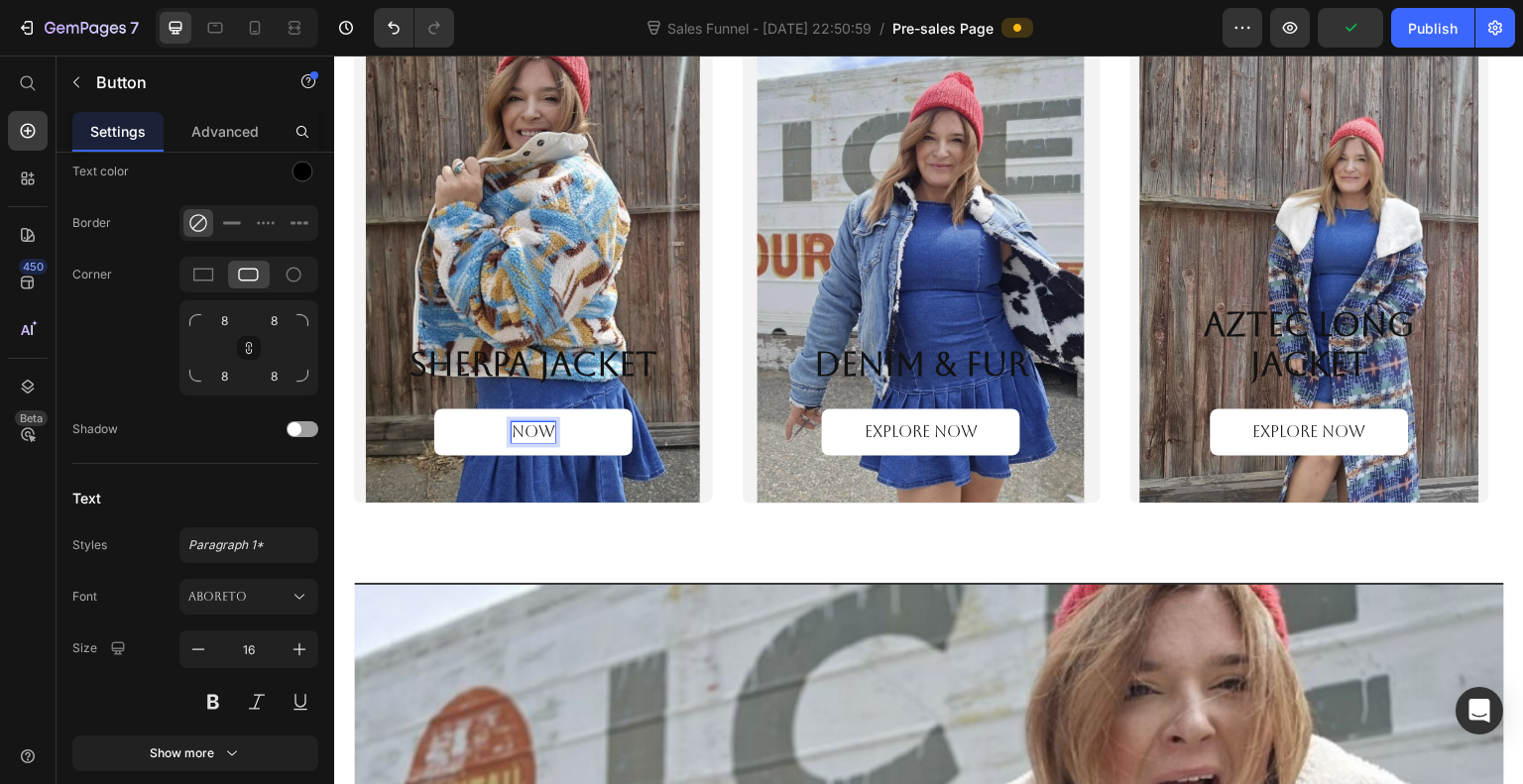 click on "now" at bounding box center (533, 432) 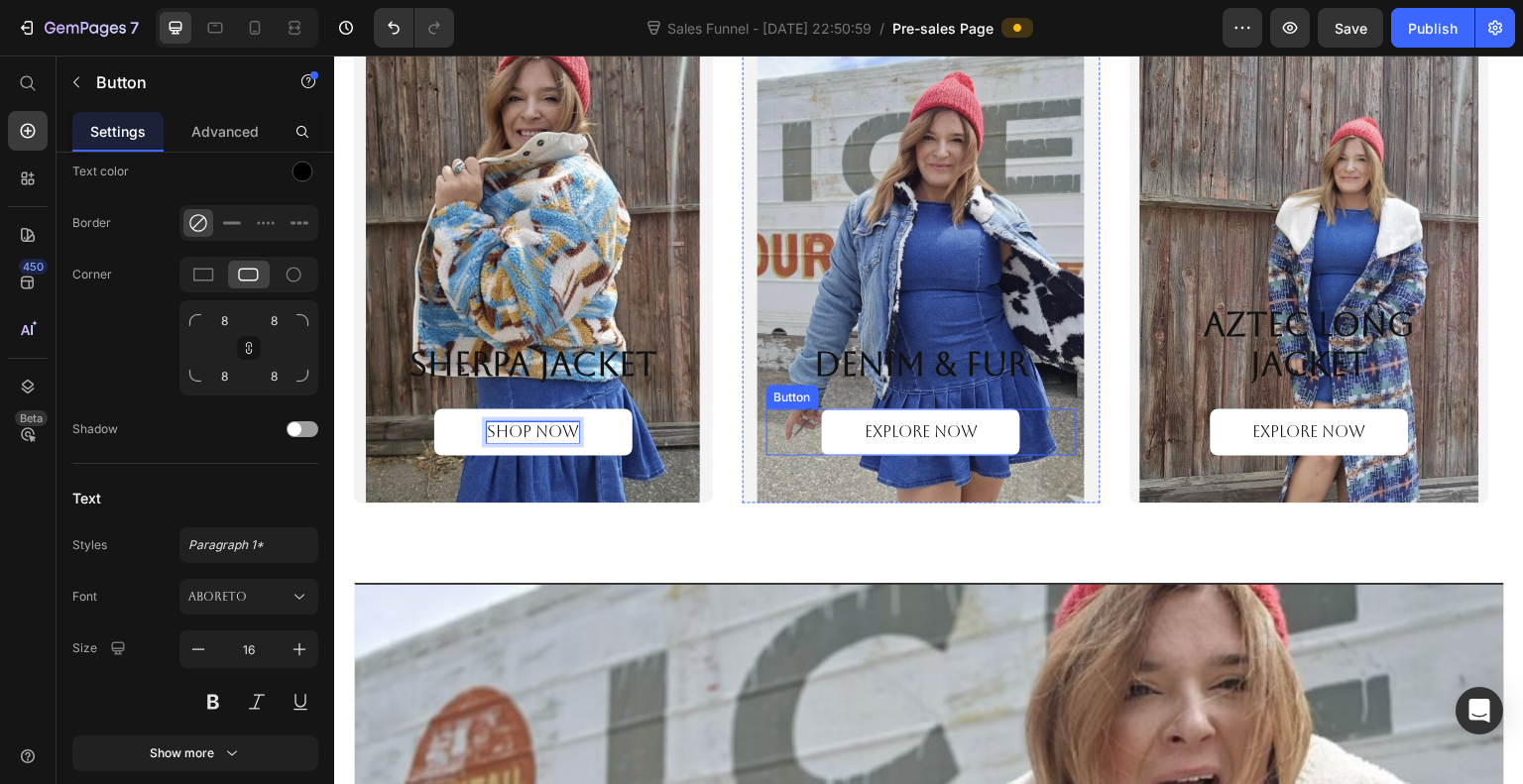 click on "explore now" at bounding box center [921, 432] 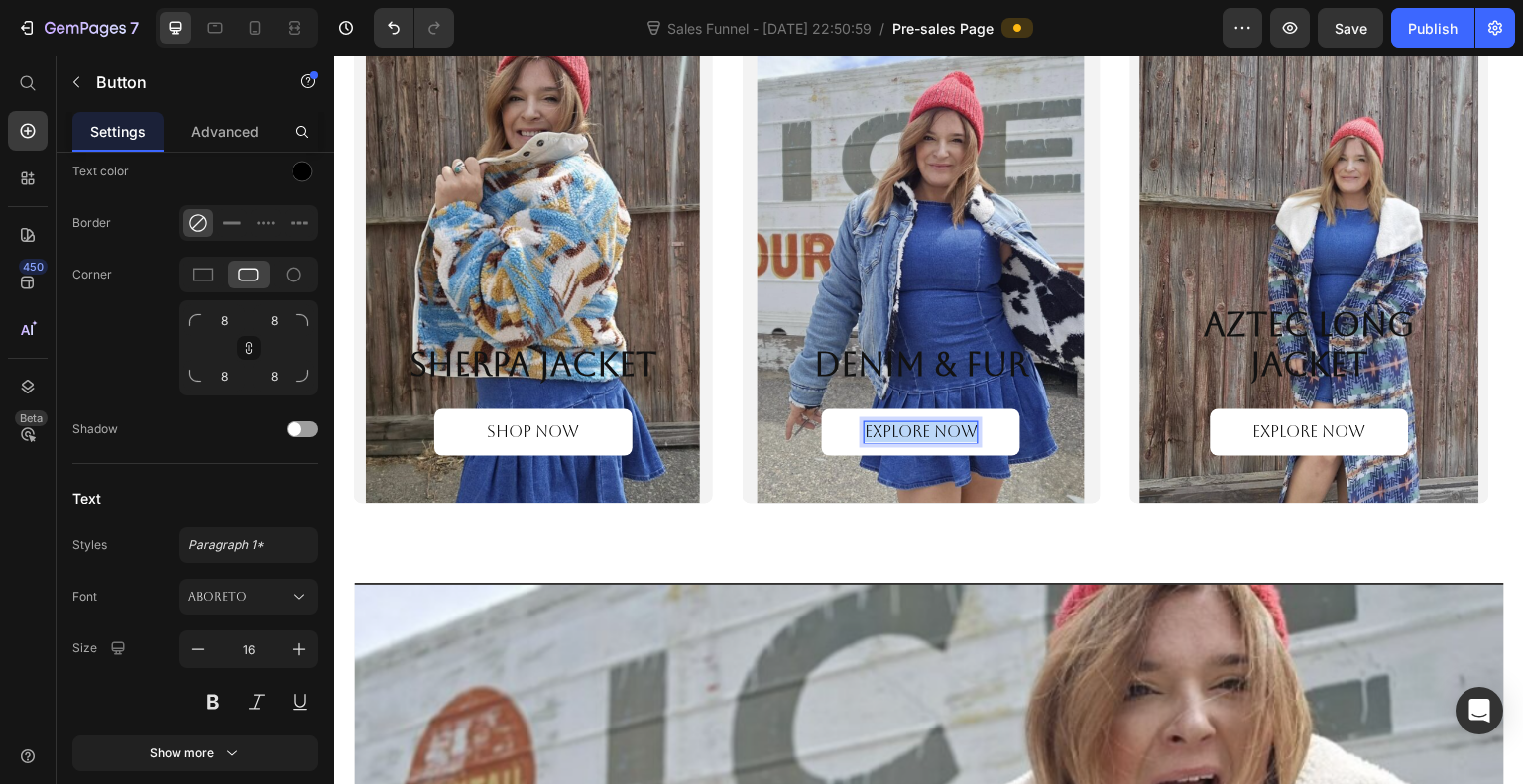 click on "explore now" at bounding box center (921, 432) 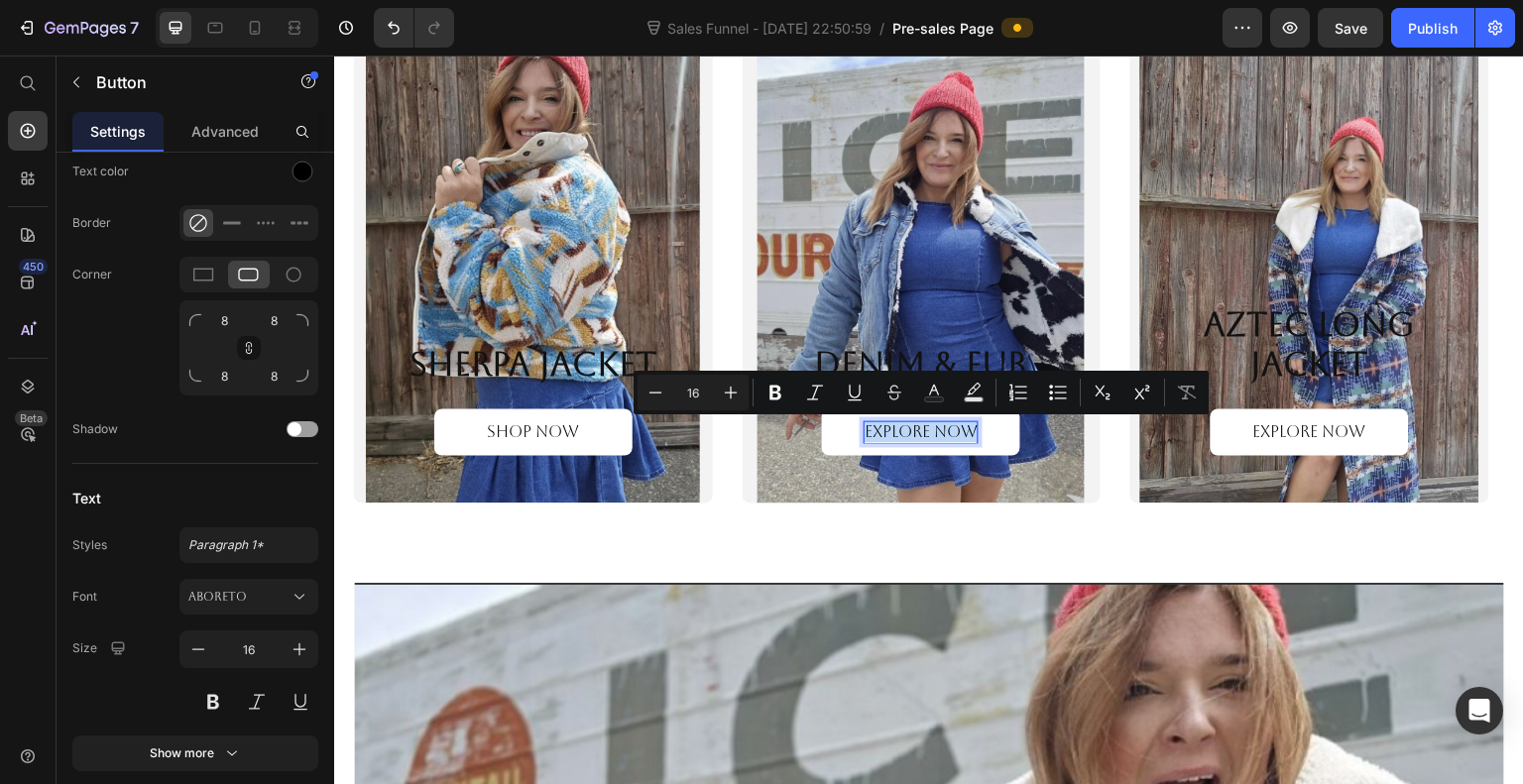 click on "explore now" at bounding box center [921, 432] 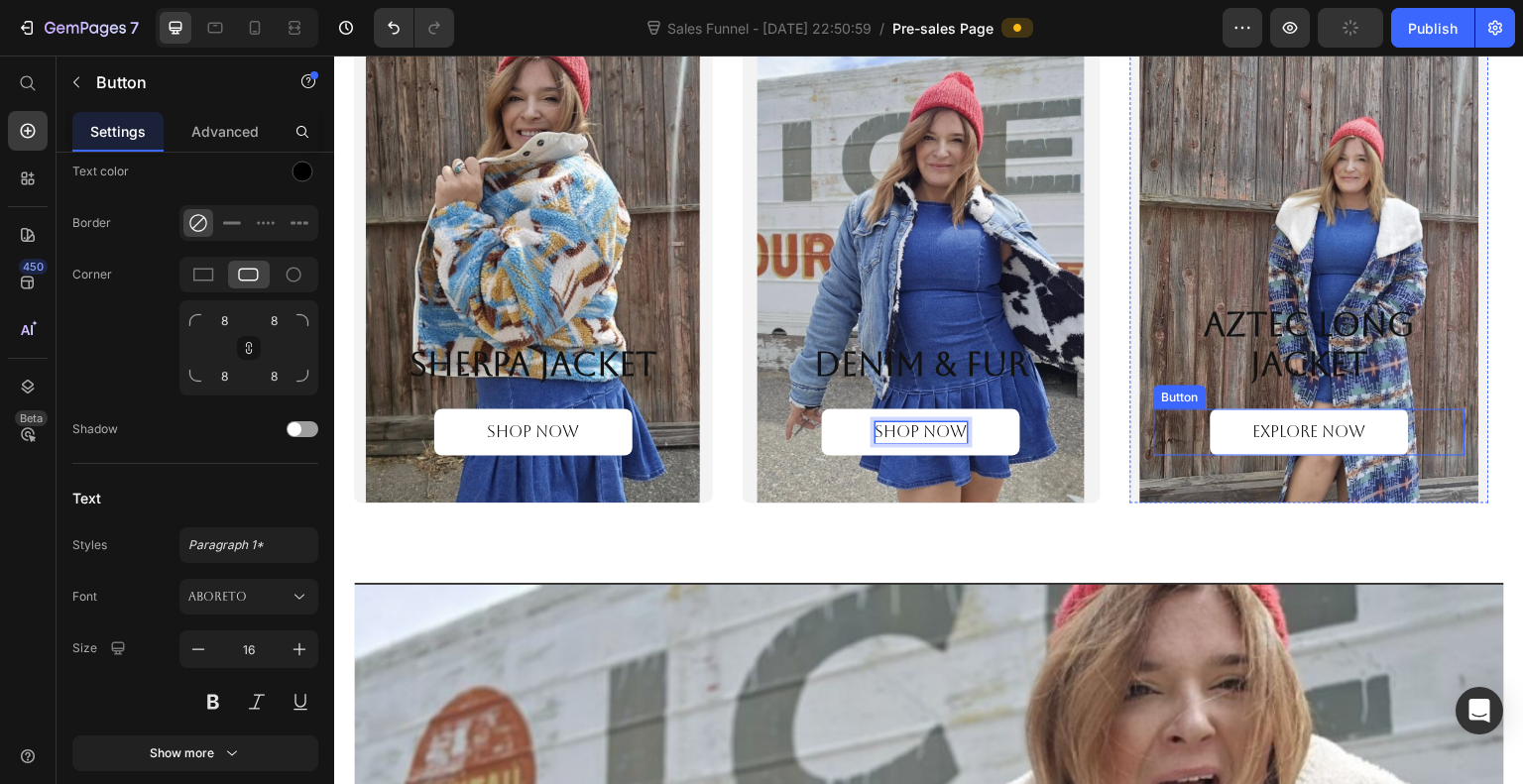 click on "explore now" at bounding box center [1310, 432] 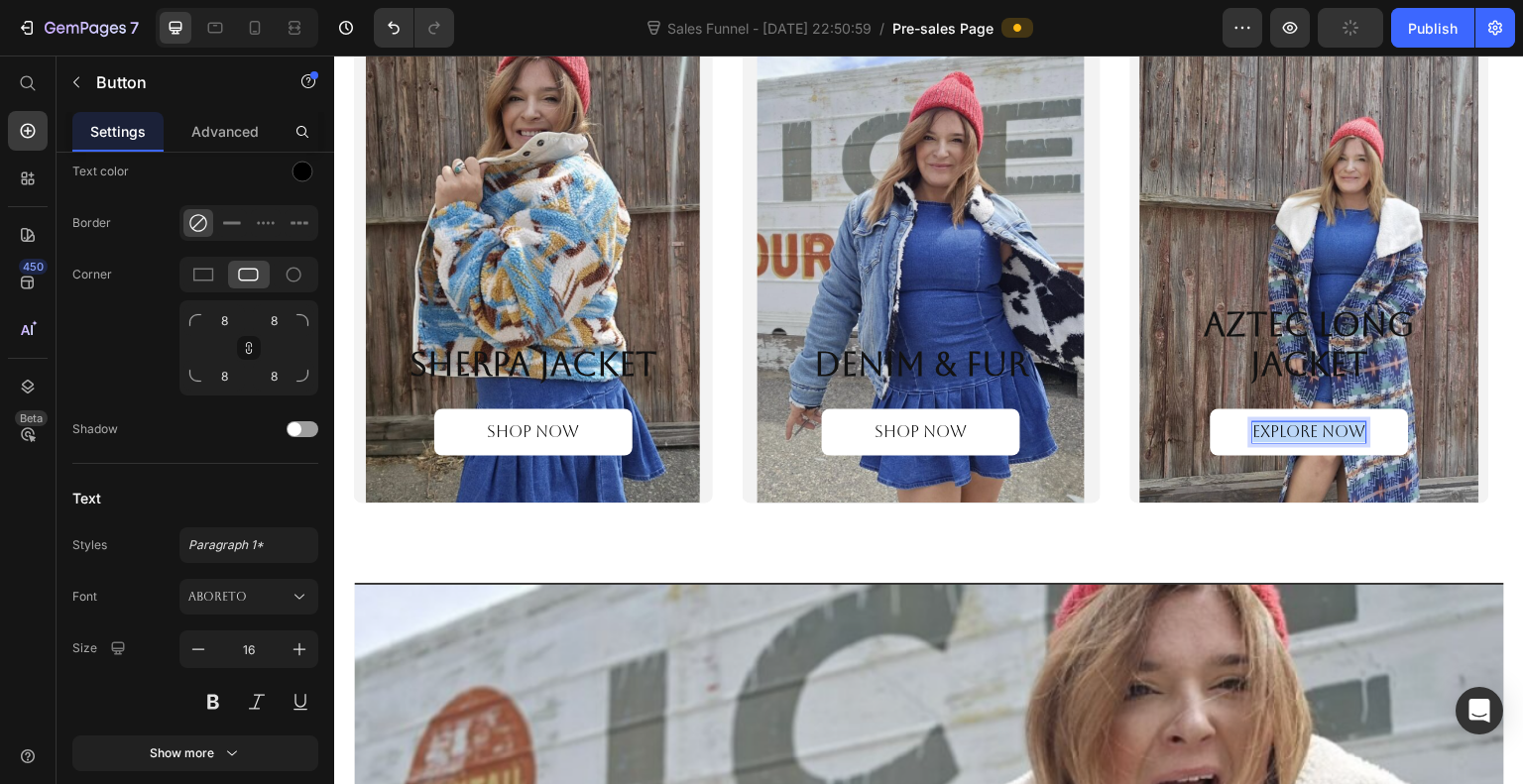 click on "explore now" at bounding box center (1310, 432) 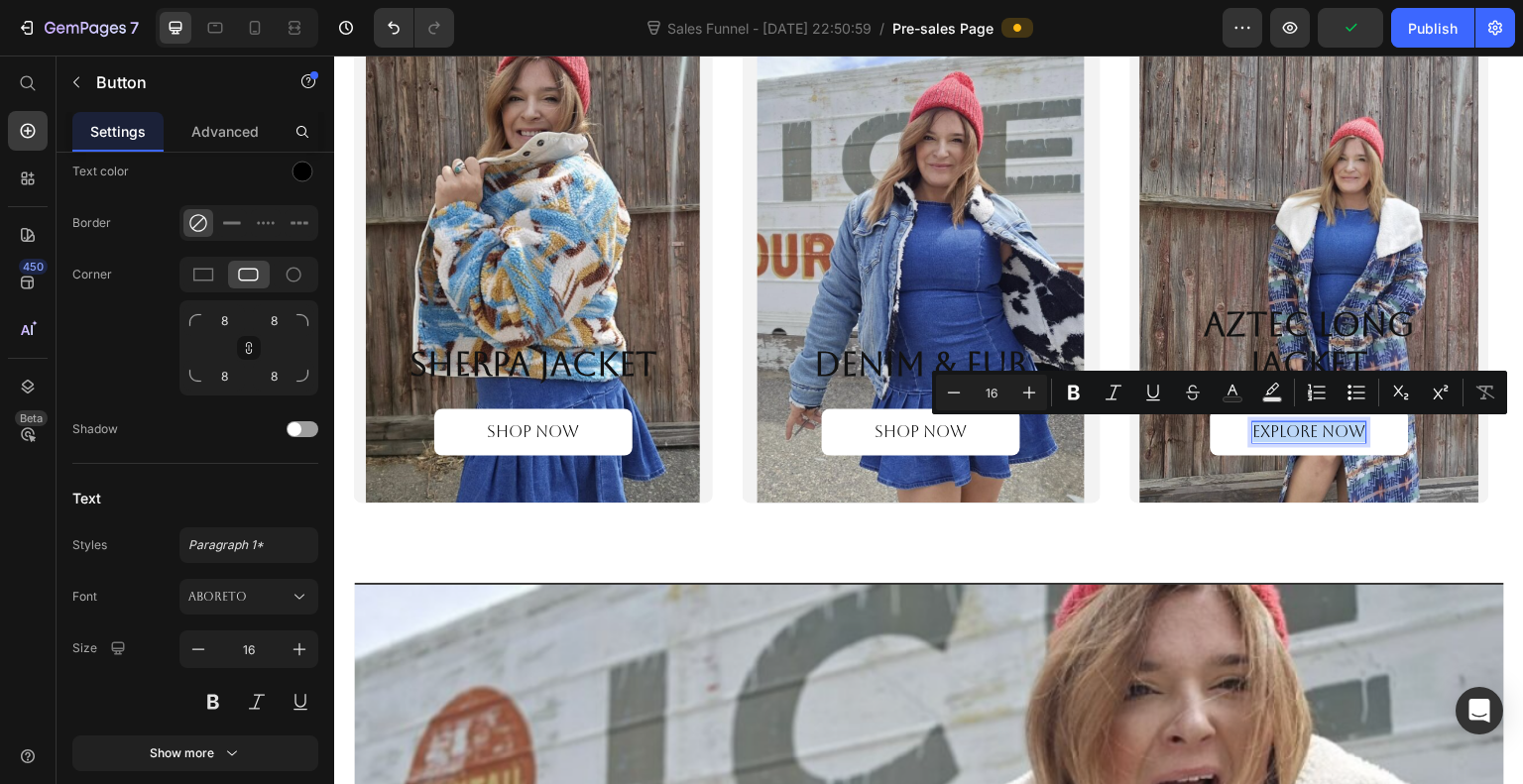 click on "explore now" at bounding box center [1310, 432] 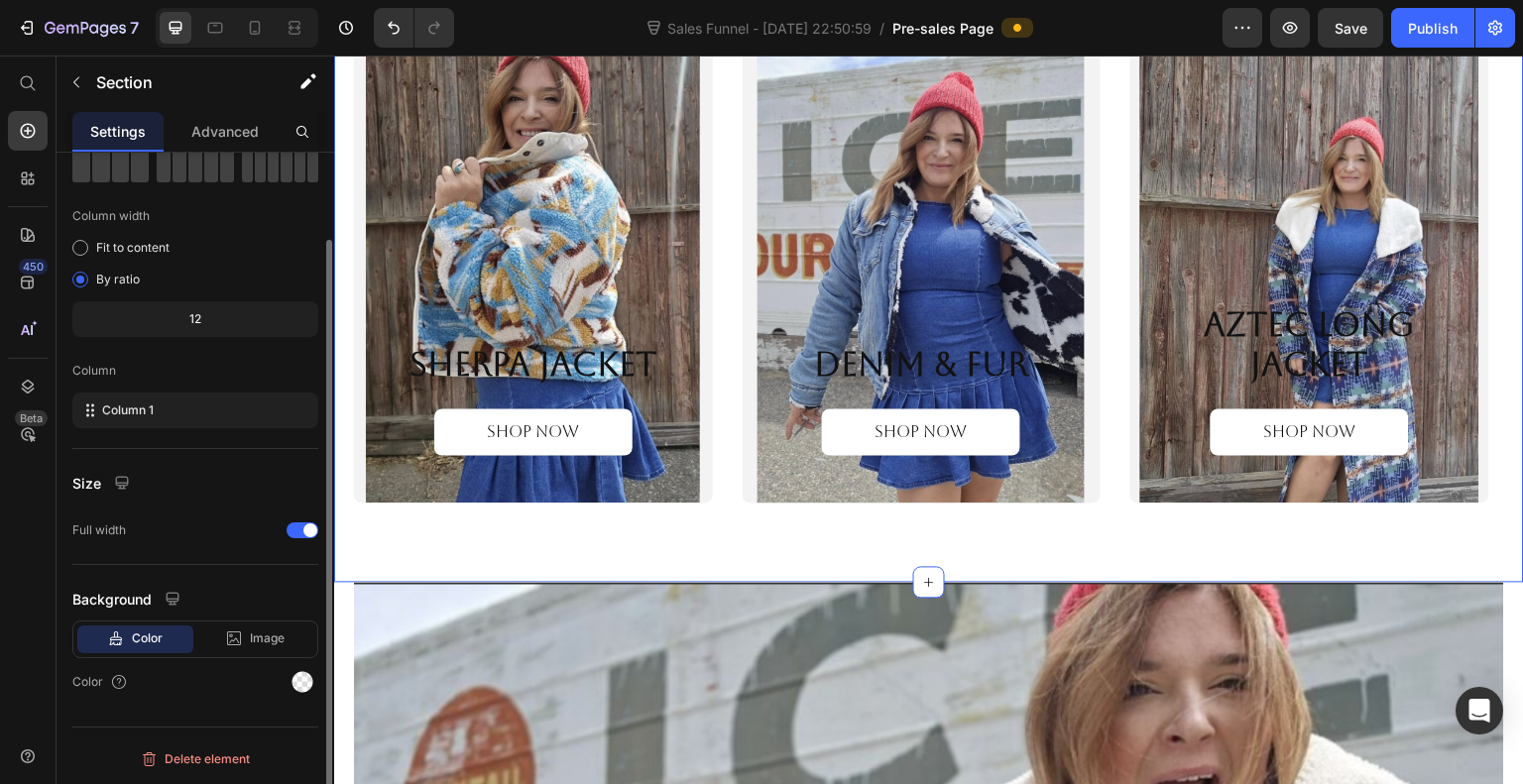 click on "Sherpa Jacket Heading  Shop now Button Hero Banner Denim & Fur Heading Shop now Button Hero Banner Aztec Long Jacket Heading Shop now Button Hero Banner Carousel Section 5   You can create reusable sections Create Theme Section AI Content Write with GemAI What would you like to describe here? Tone and Voice Persuasive Product Show more Generate" at bounding box center [929, 276] 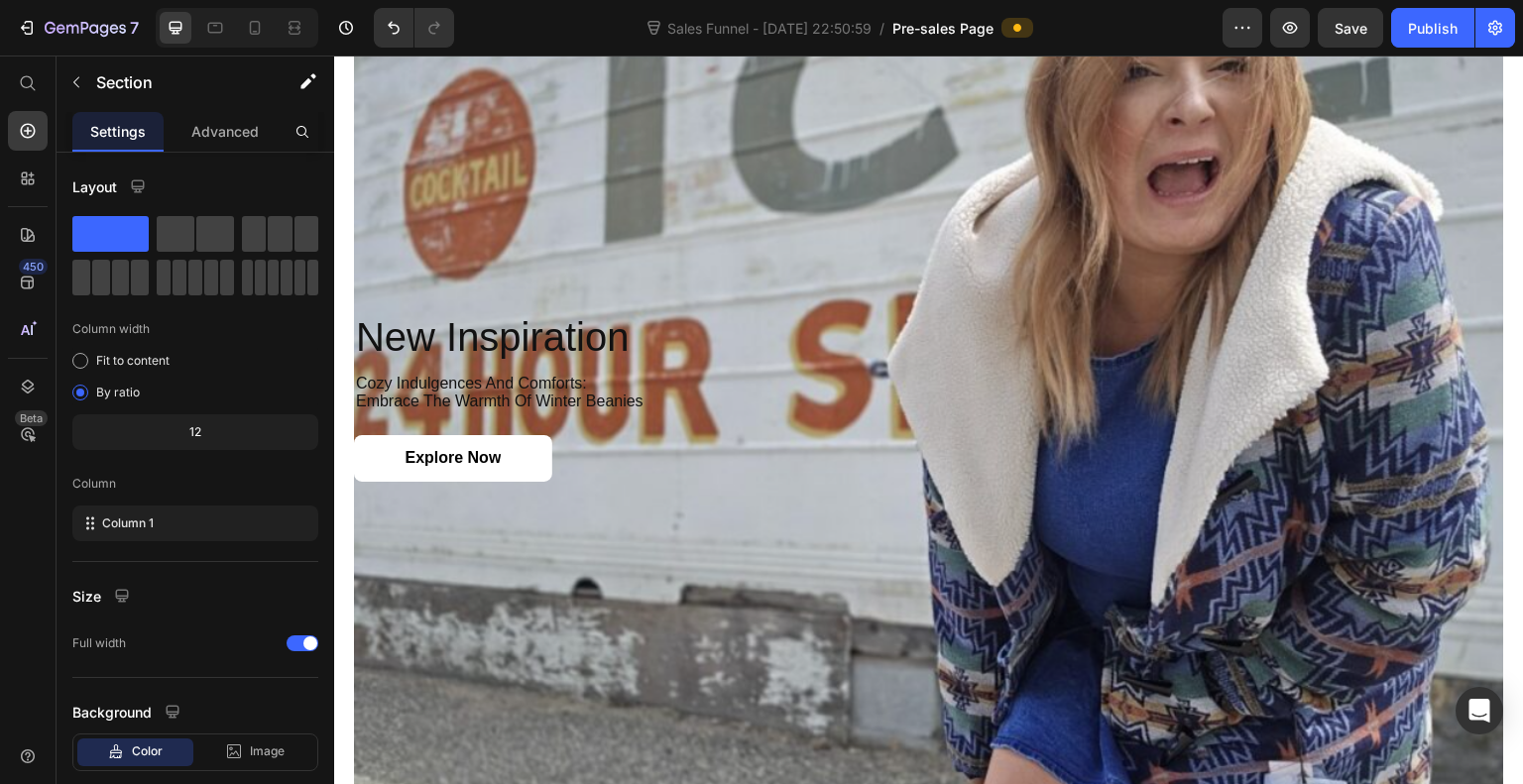 scroll, scrollTop: 3211, scrollLeft: 0, axis: vertical 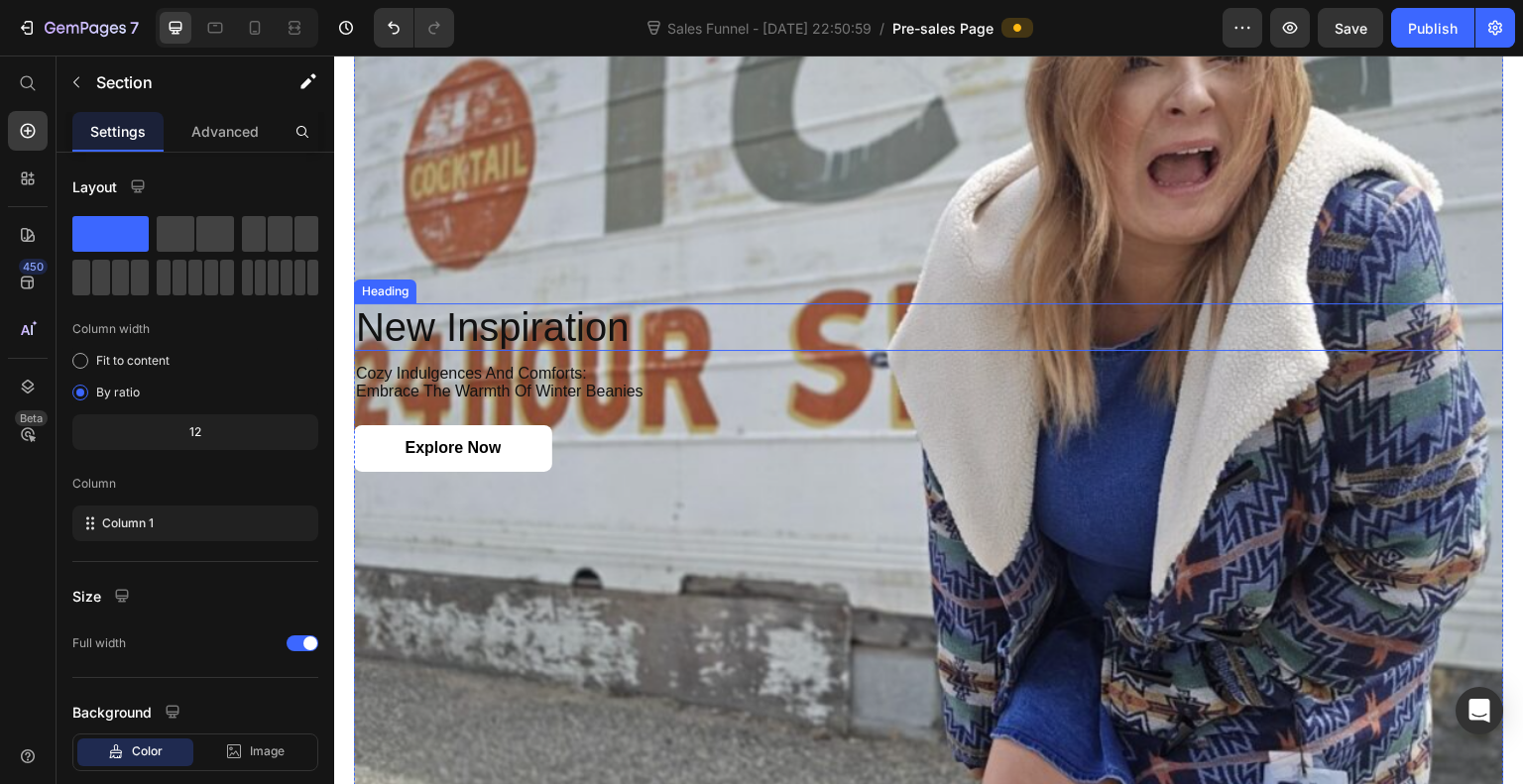 click on "New Inspiration" at bounding box center (929, 327) 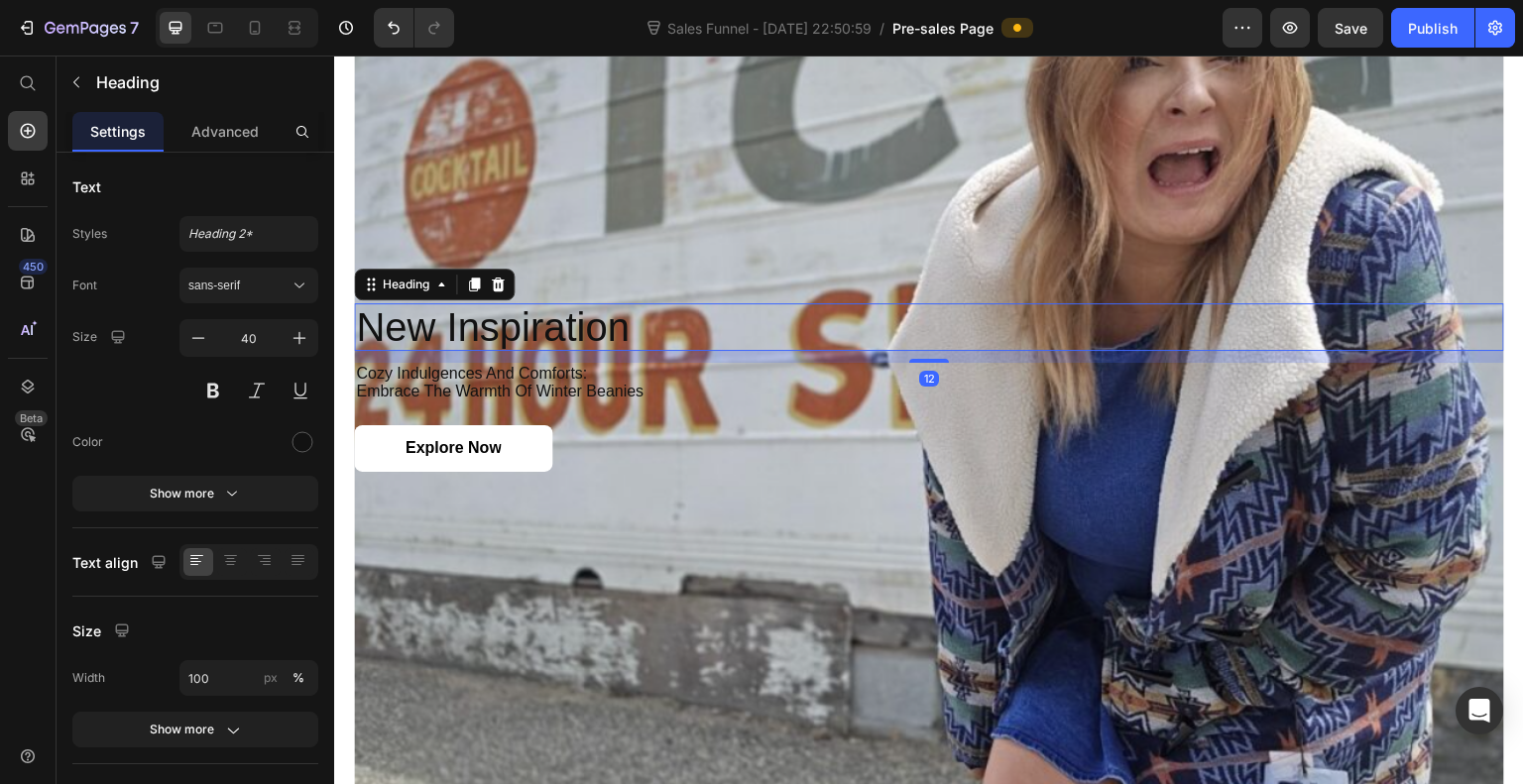 click on "sans-serif" at bounding box center (239, 285) 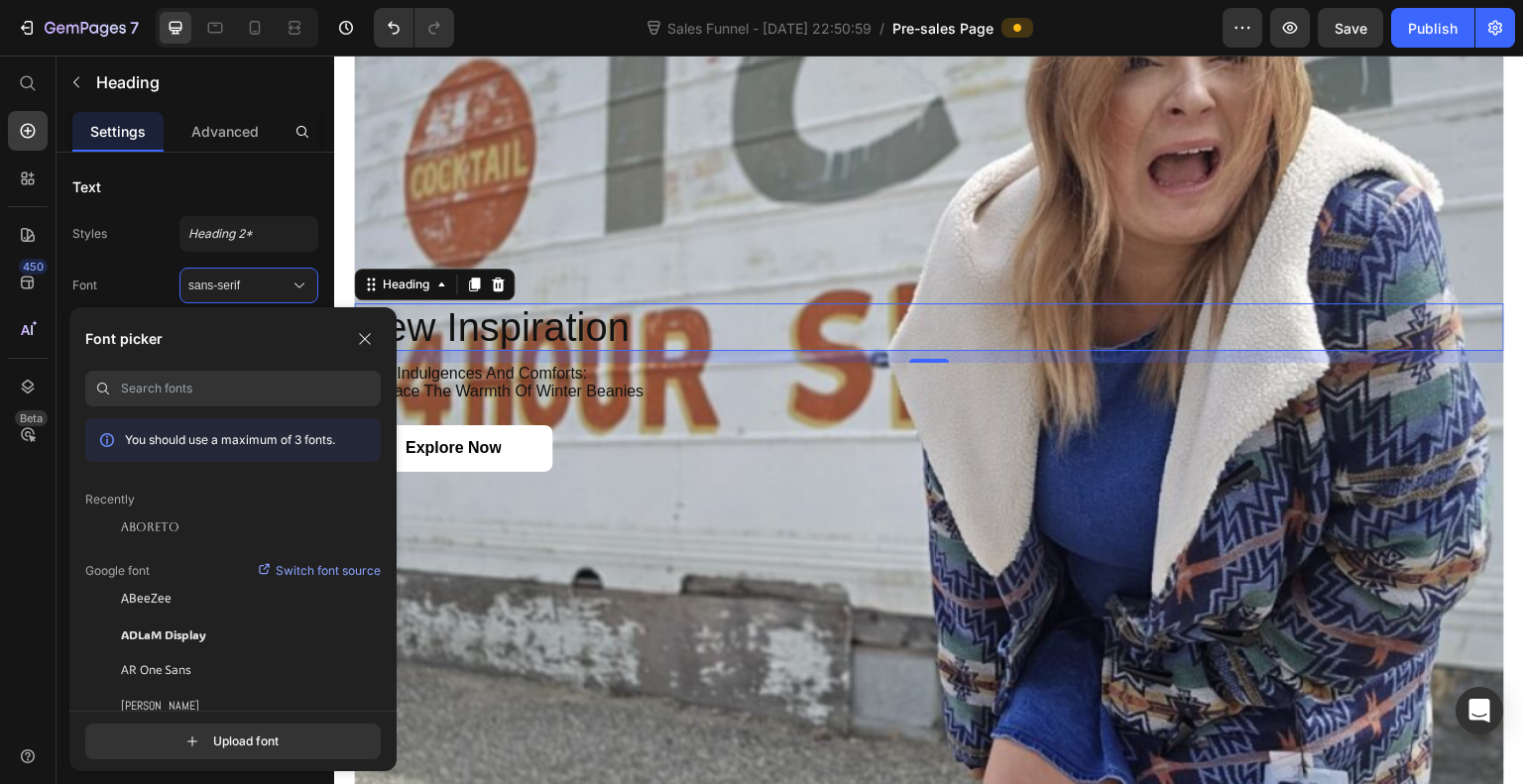 click on "Aboreto" 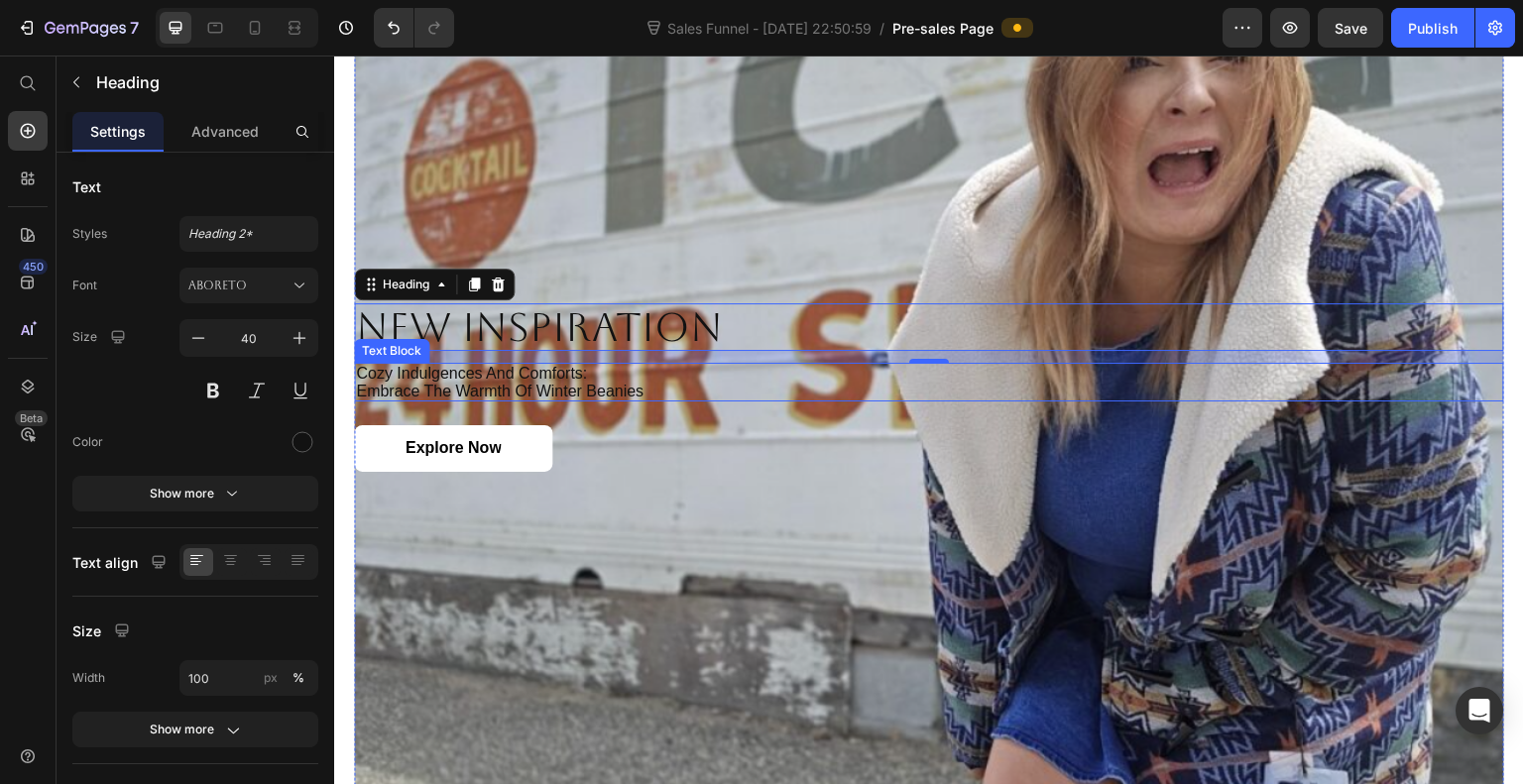 click on "Cozy Indulgences and Comforts: Embrace the Warmth of Winter Beanies" at bounding box center [929, 382] 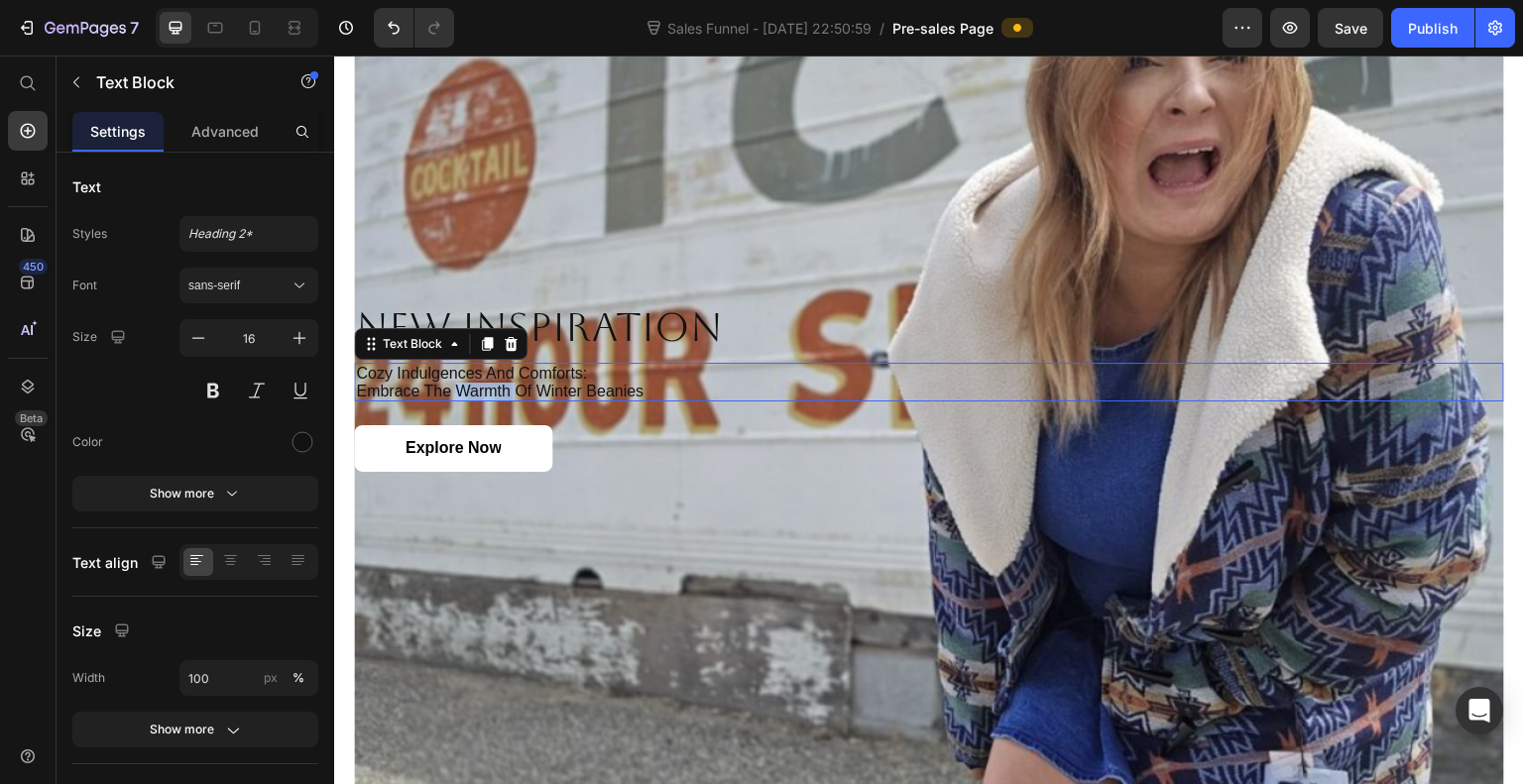 click on "Cozy Indulgences and Comforts: Embrace the Warmth of Winter Beanies" at bounding box center [929, 382] 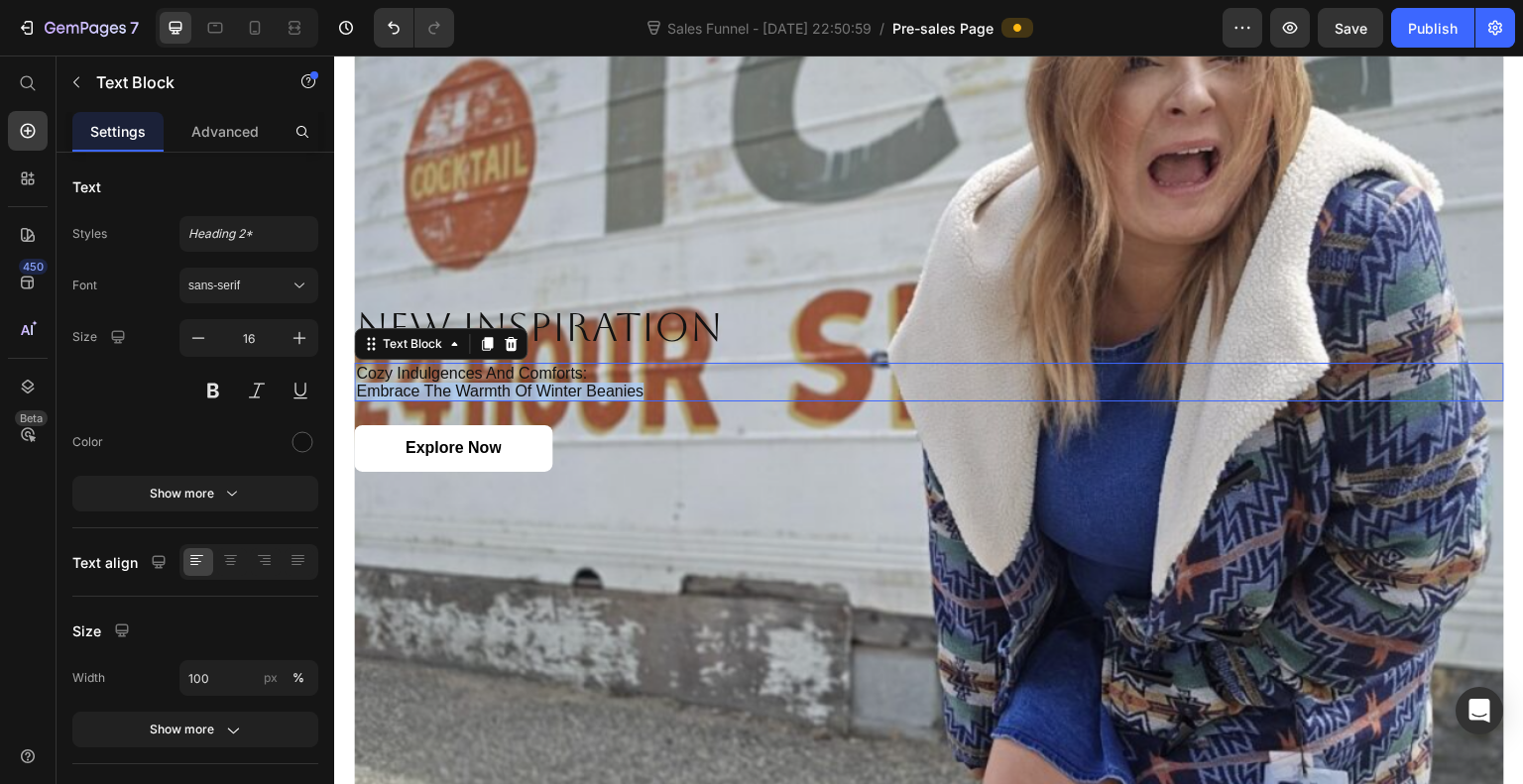 click on "Cozy Indulgences and Comforts: Embrace the Warmth of Winter Beanies" at bounding box center (929, 382) 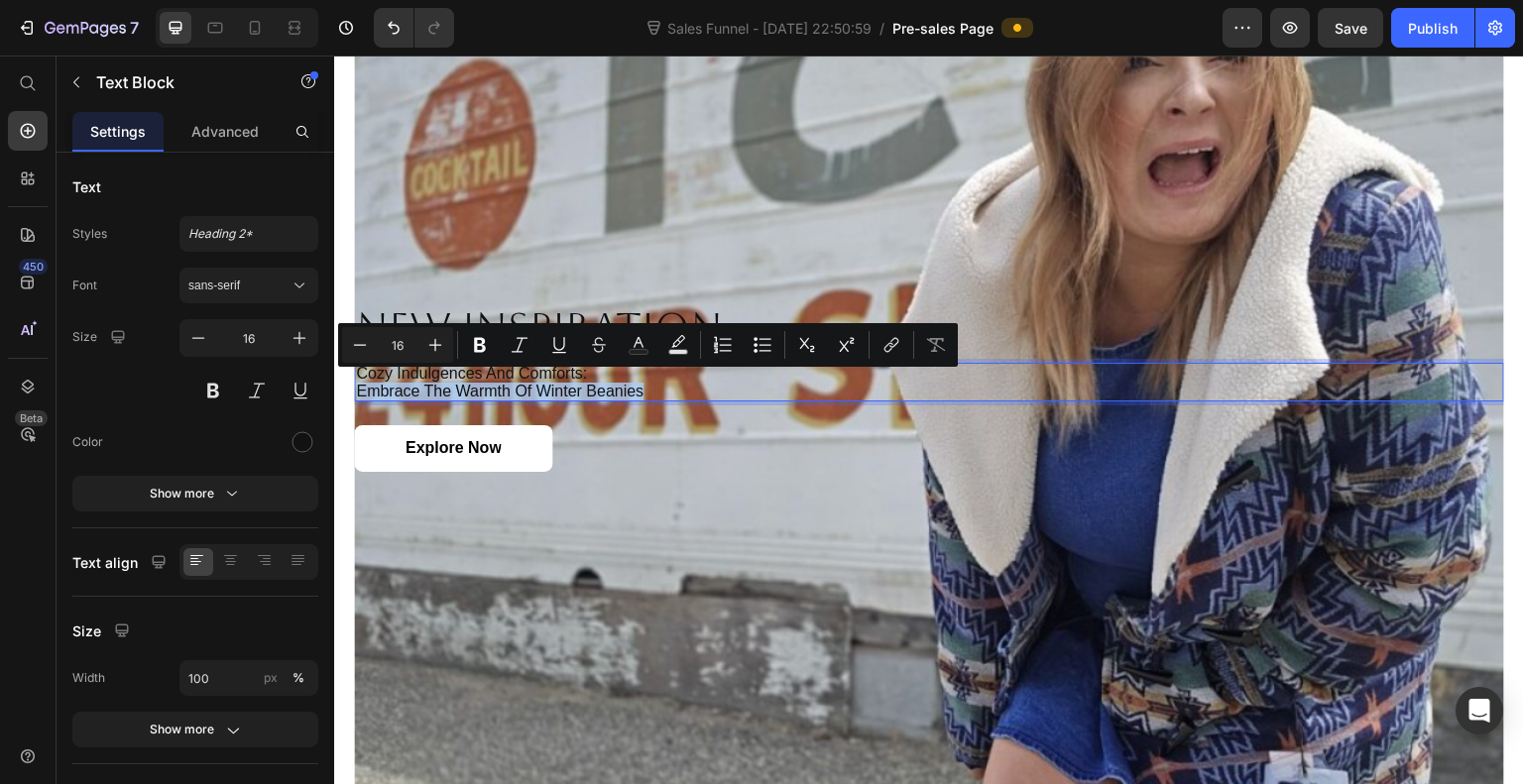 click on "Cozy Indulgences and Comforts: Embrace the Warmth of Winter Beanies" at bounding box center (929, 382) 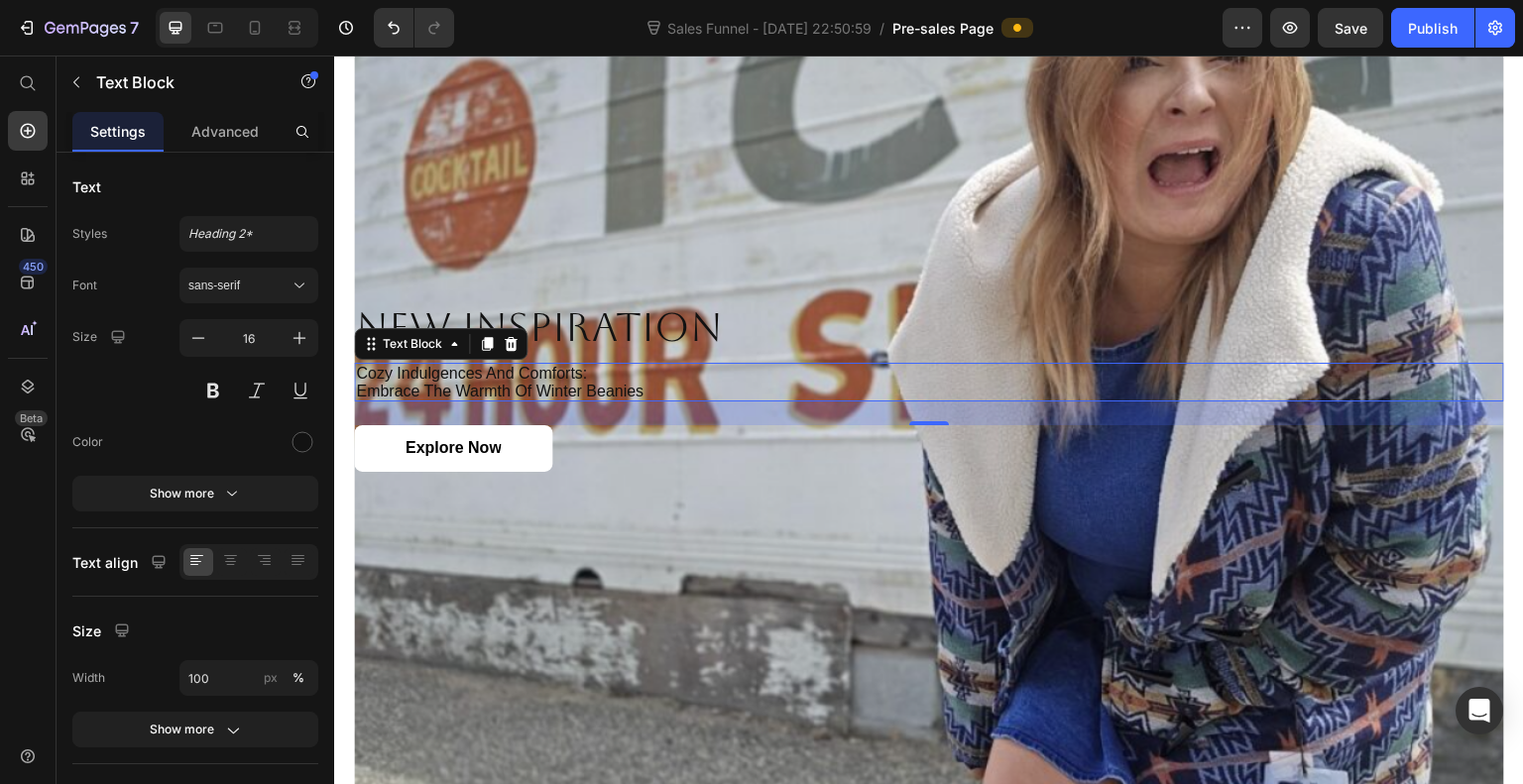 click on "sans-serif" at bounding box center (239, 285) 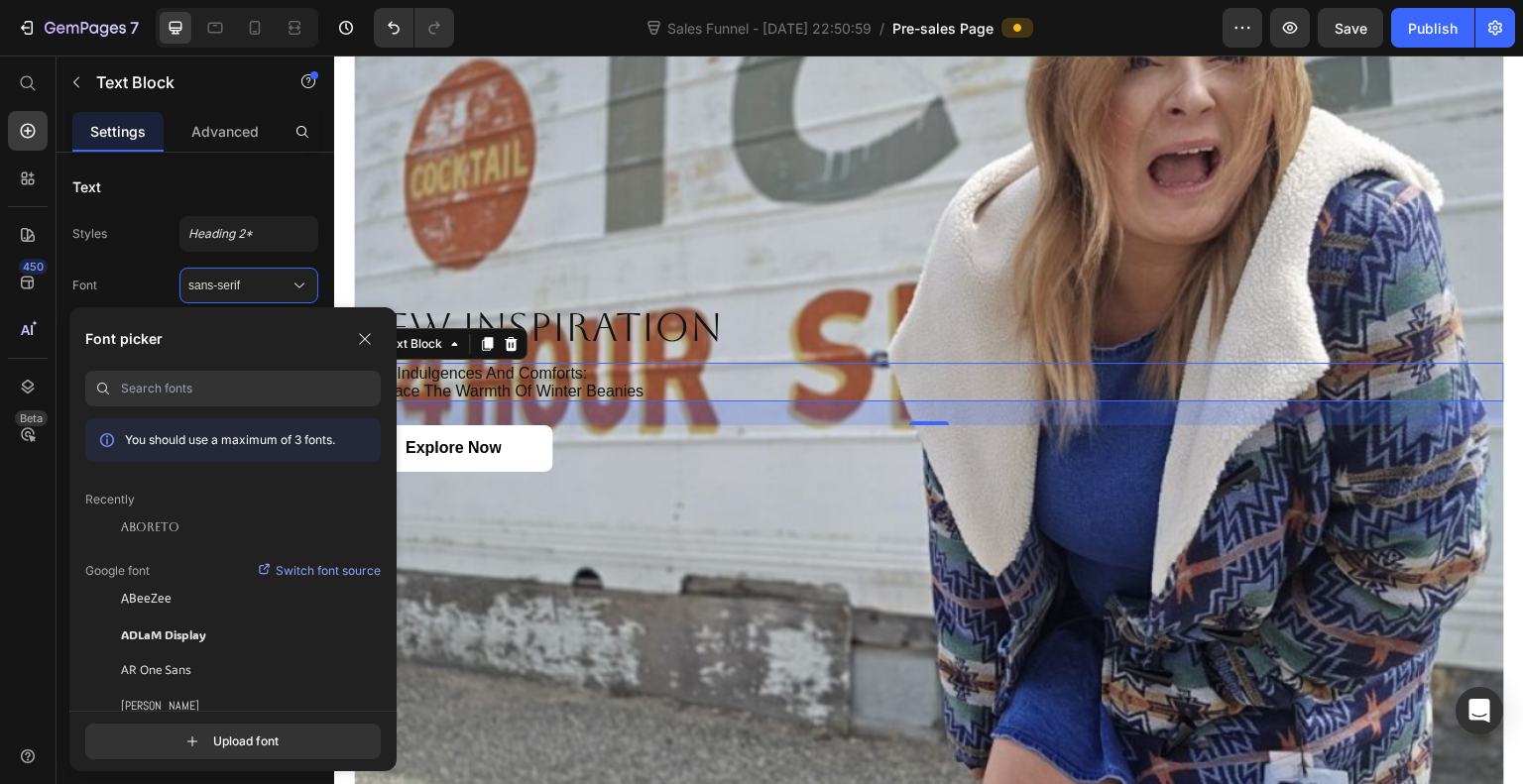 click on "Aboreto" at bounding box center [150, 527] 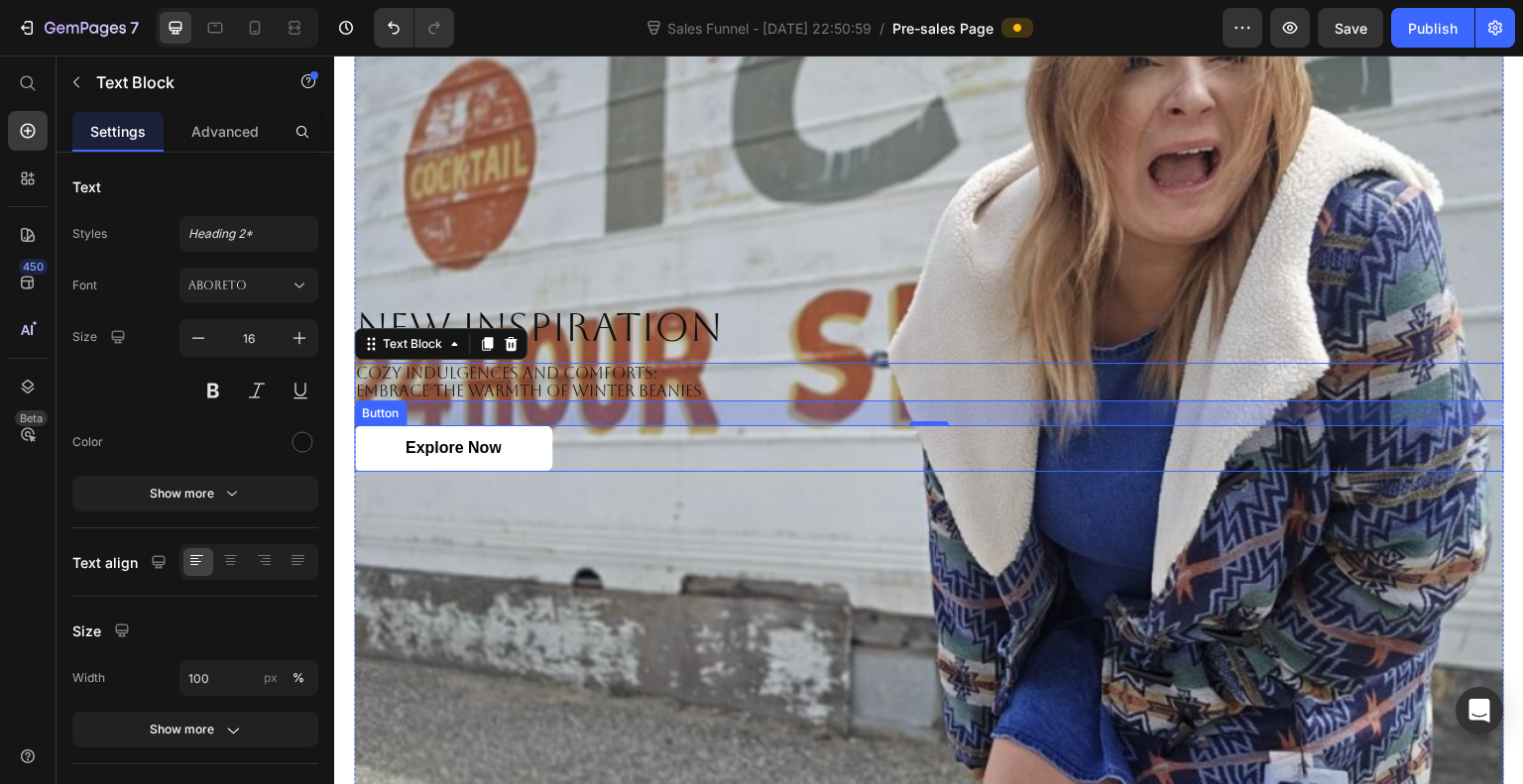 click on "explore now" at bounding box center [453, 448] 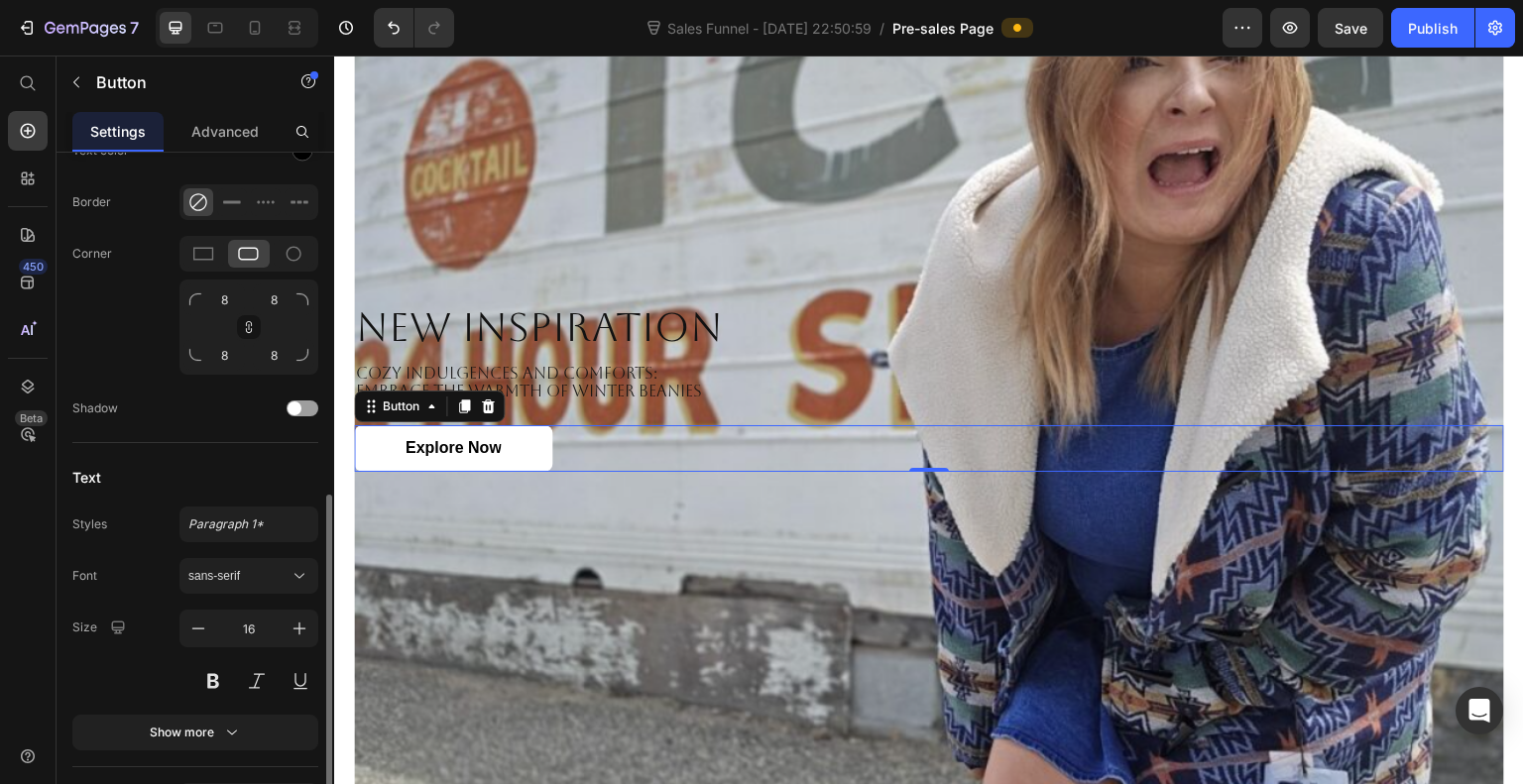 scroll, scrollTop: 801, scrollLeft: 0, axis: vertical 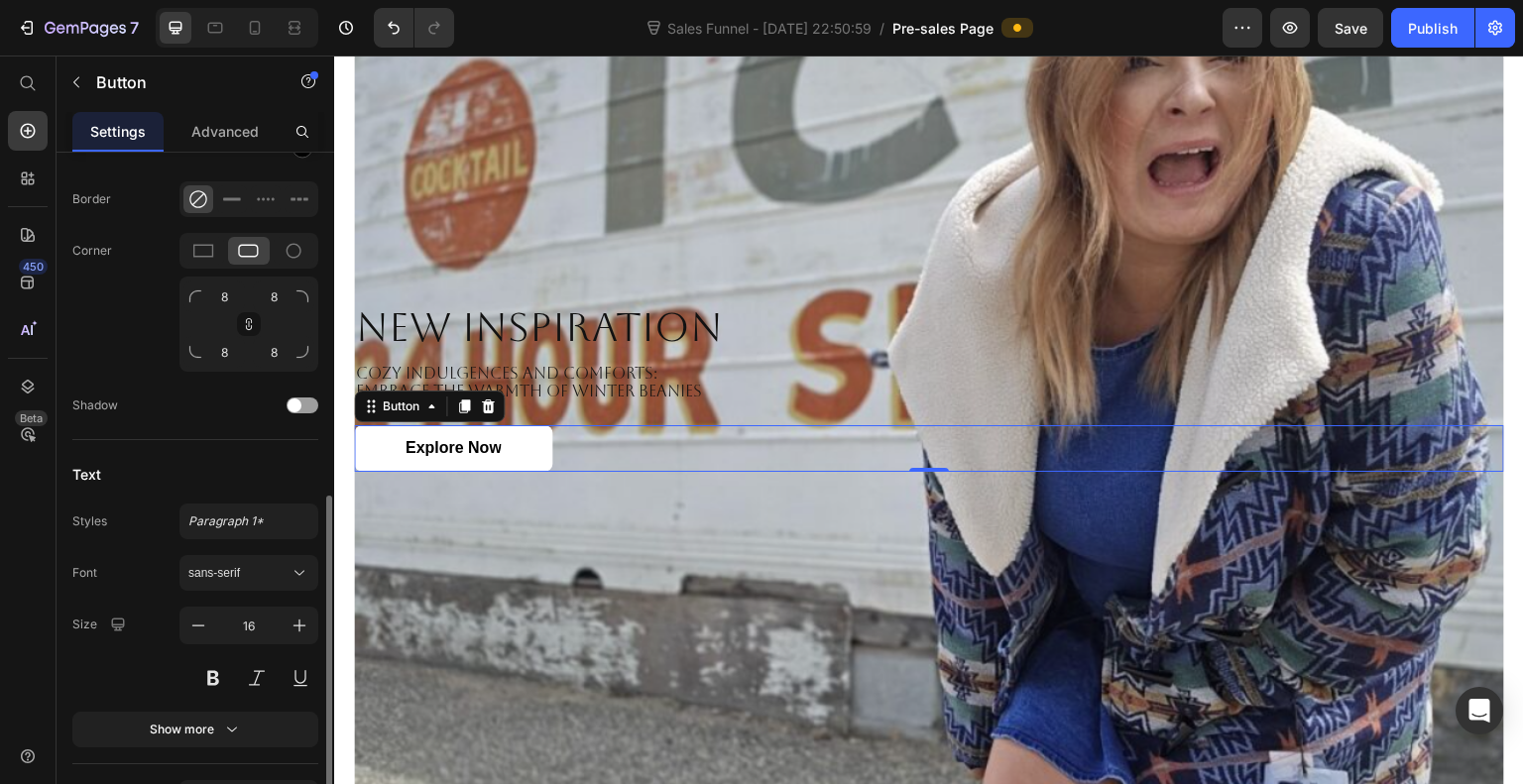 click on "sans-serif" at bounding box center [249, 573] 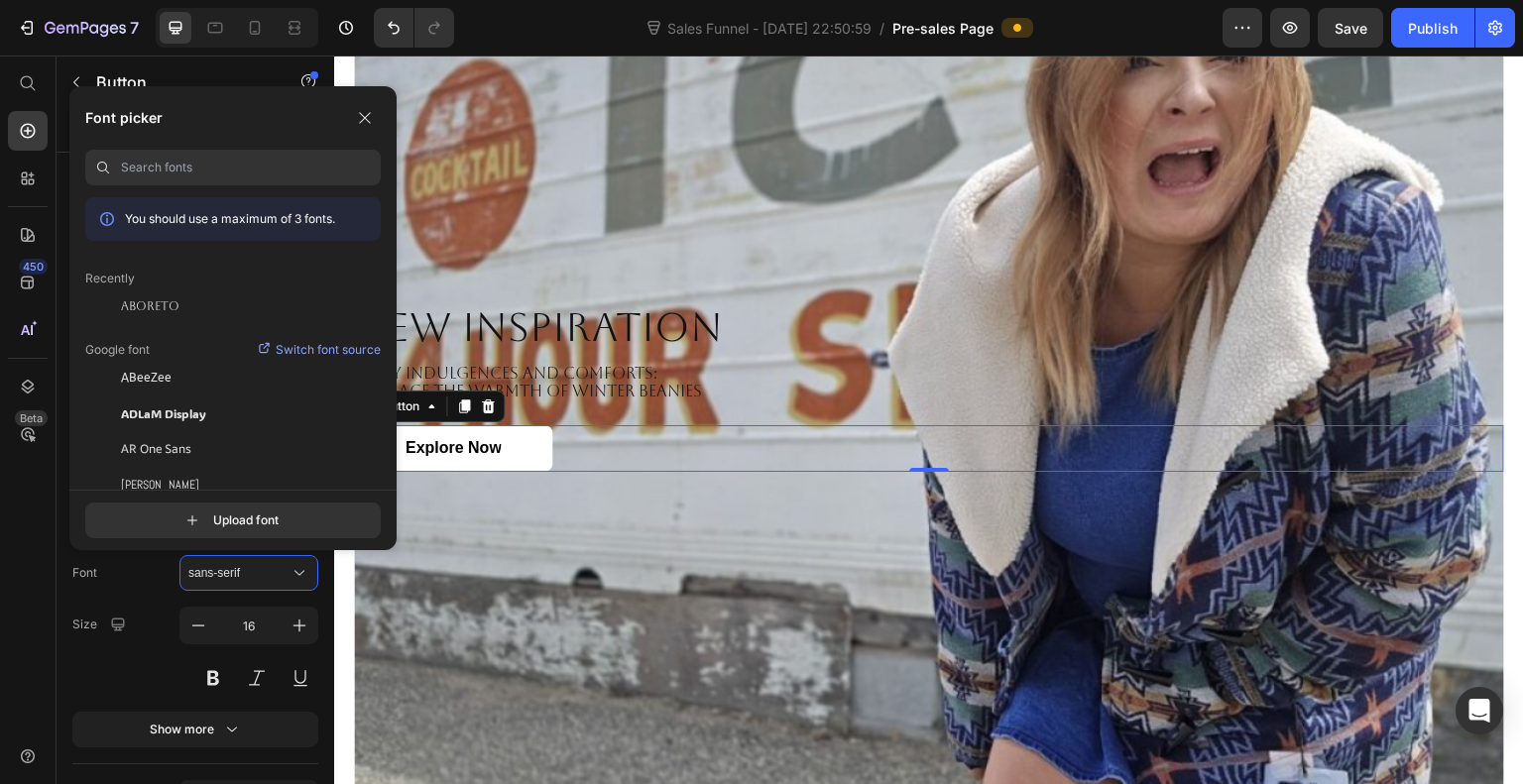click on "Aboreto" 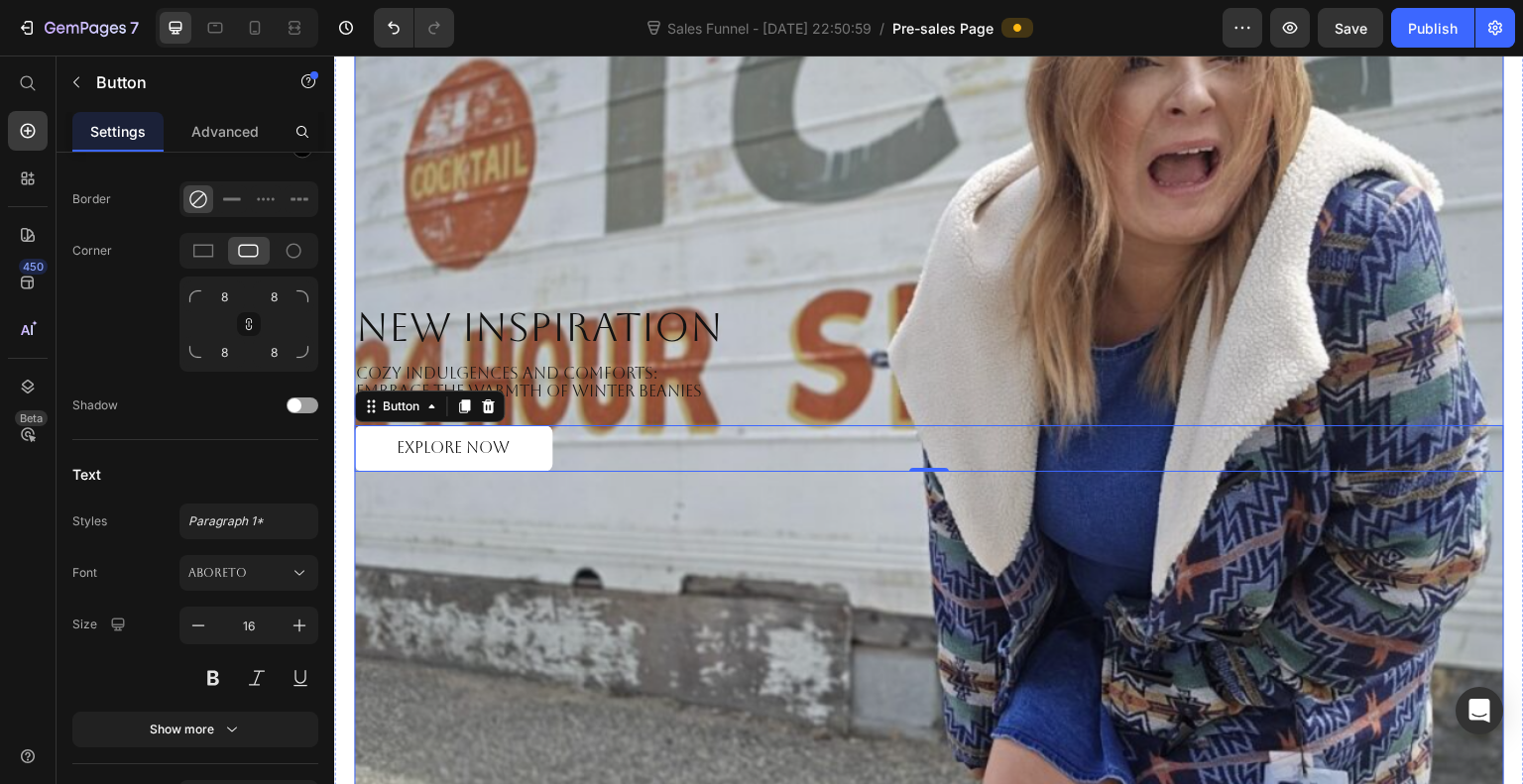 click at bounding box center (929, 387) 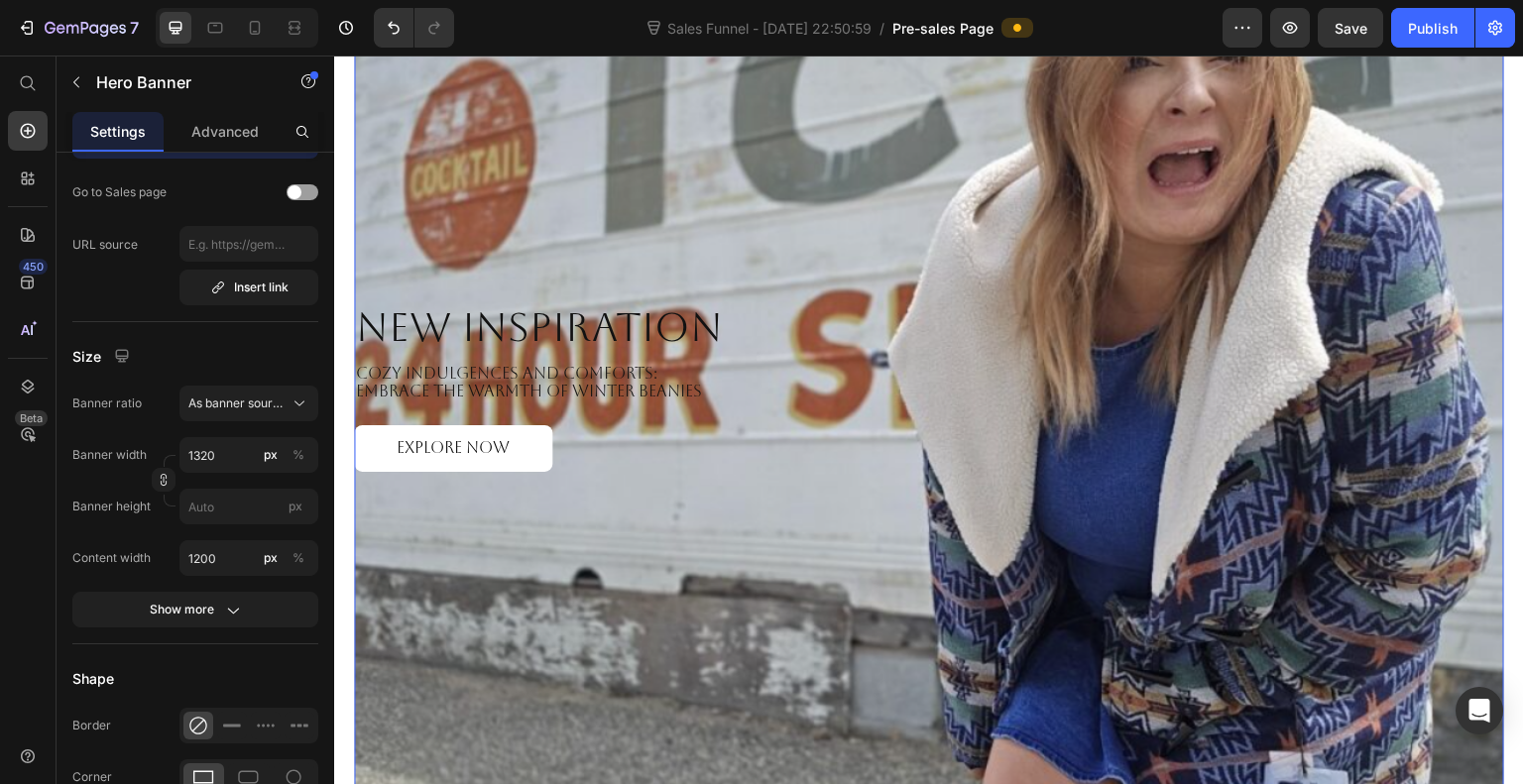 scroll, scrollTop: 0, scrollLeft: 0, axis: both 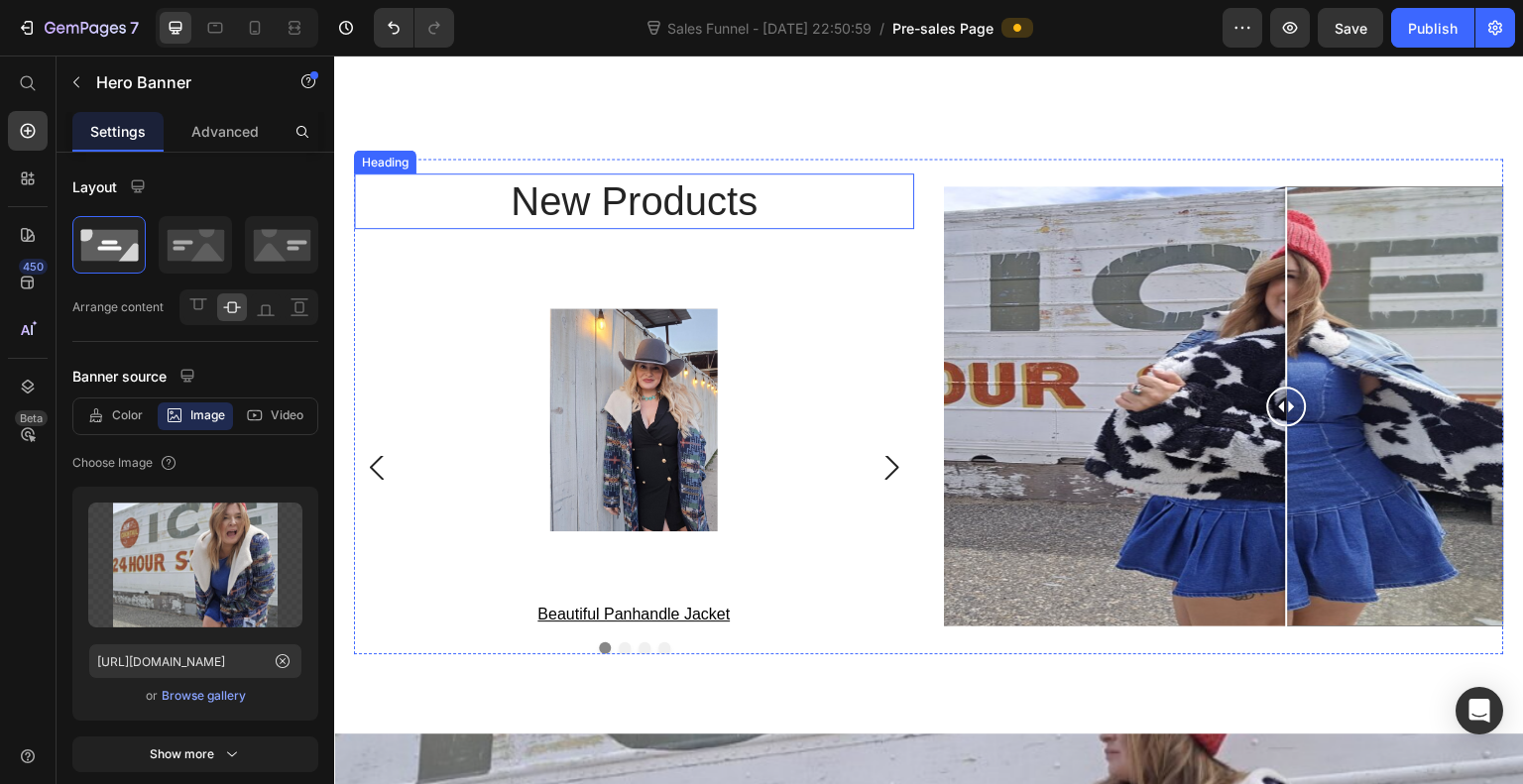 click on "New Products" at bounding box center [634, 201] 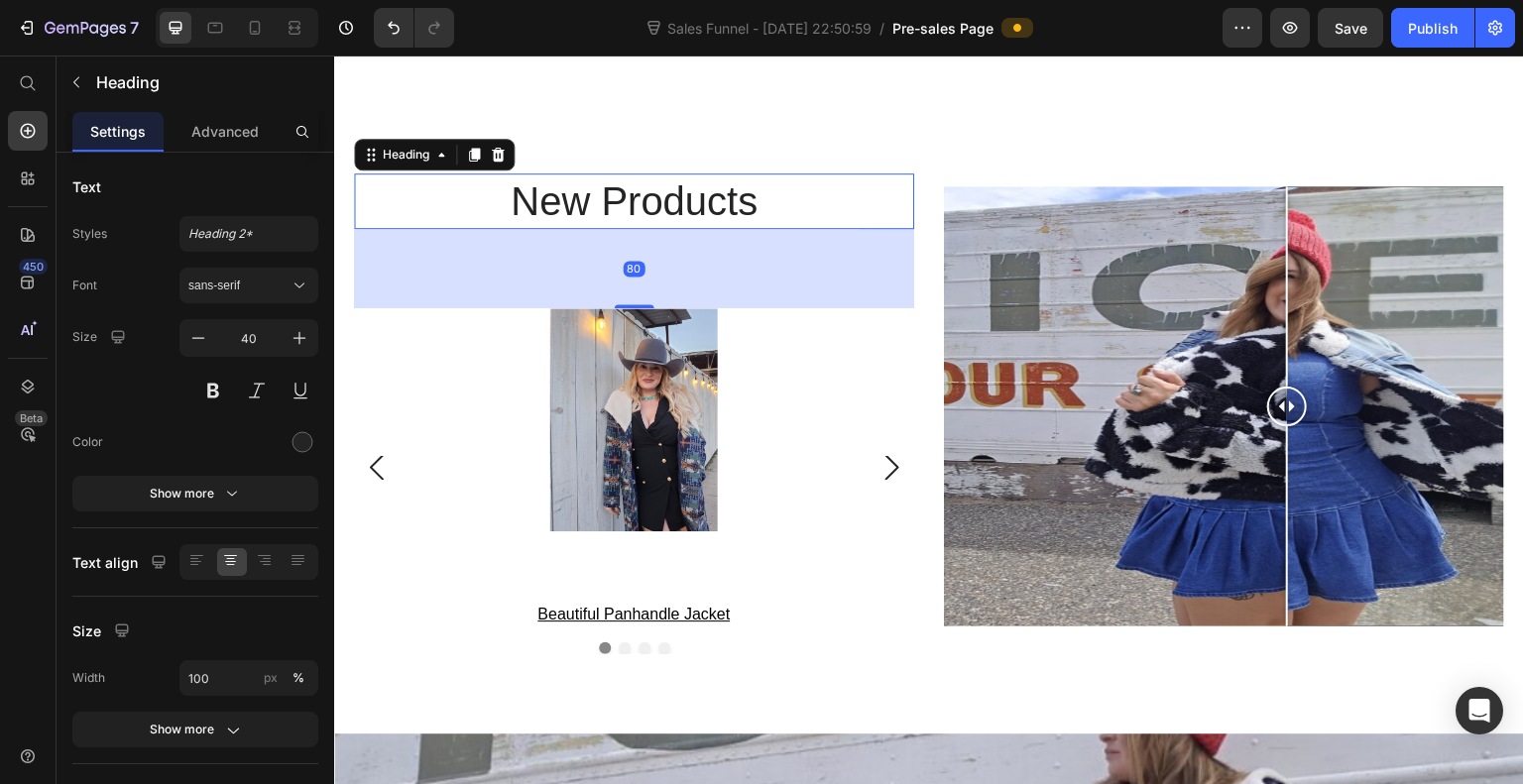 click on "sans-serif" at bounding box center [239, 285] 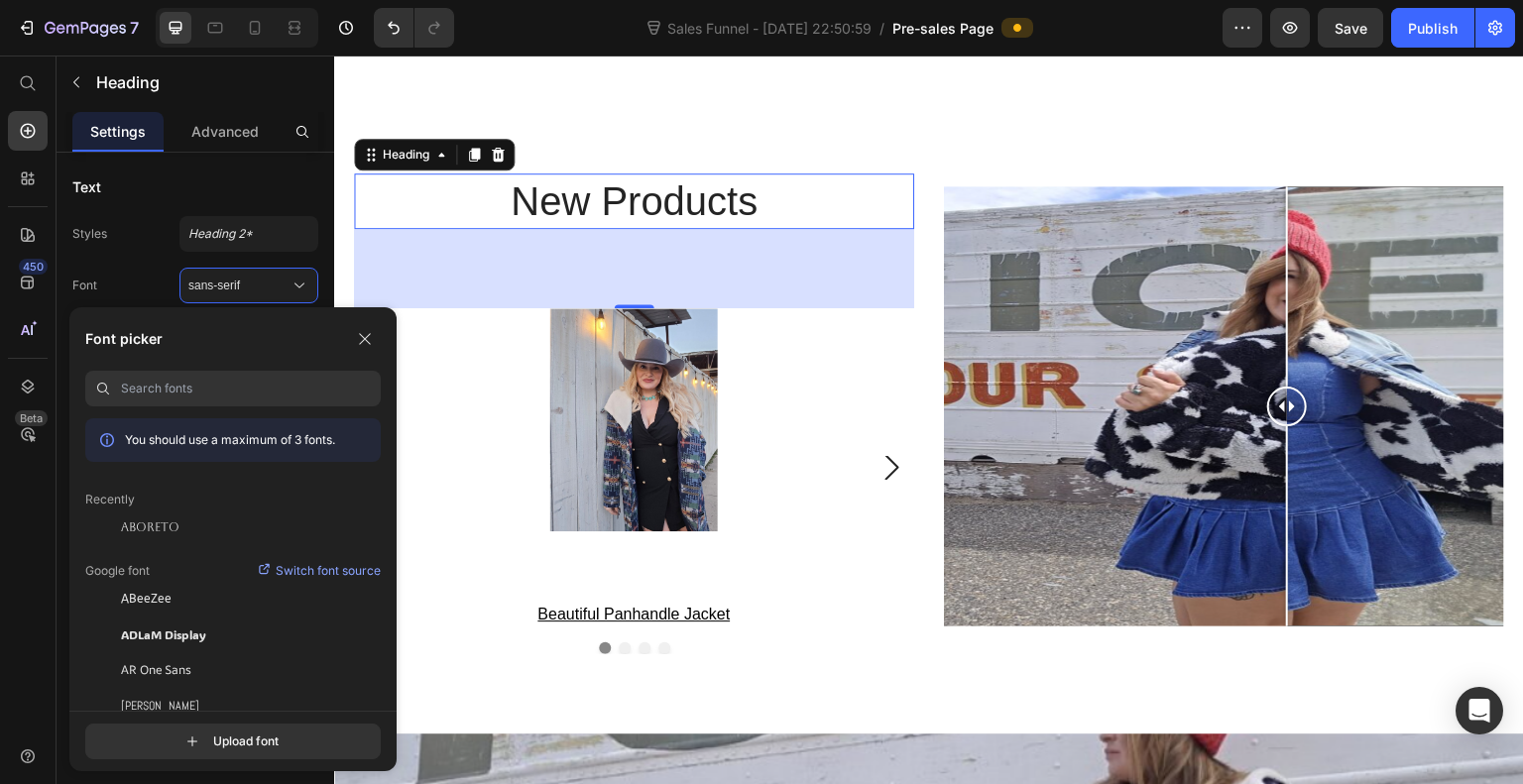click on "Aboreto" 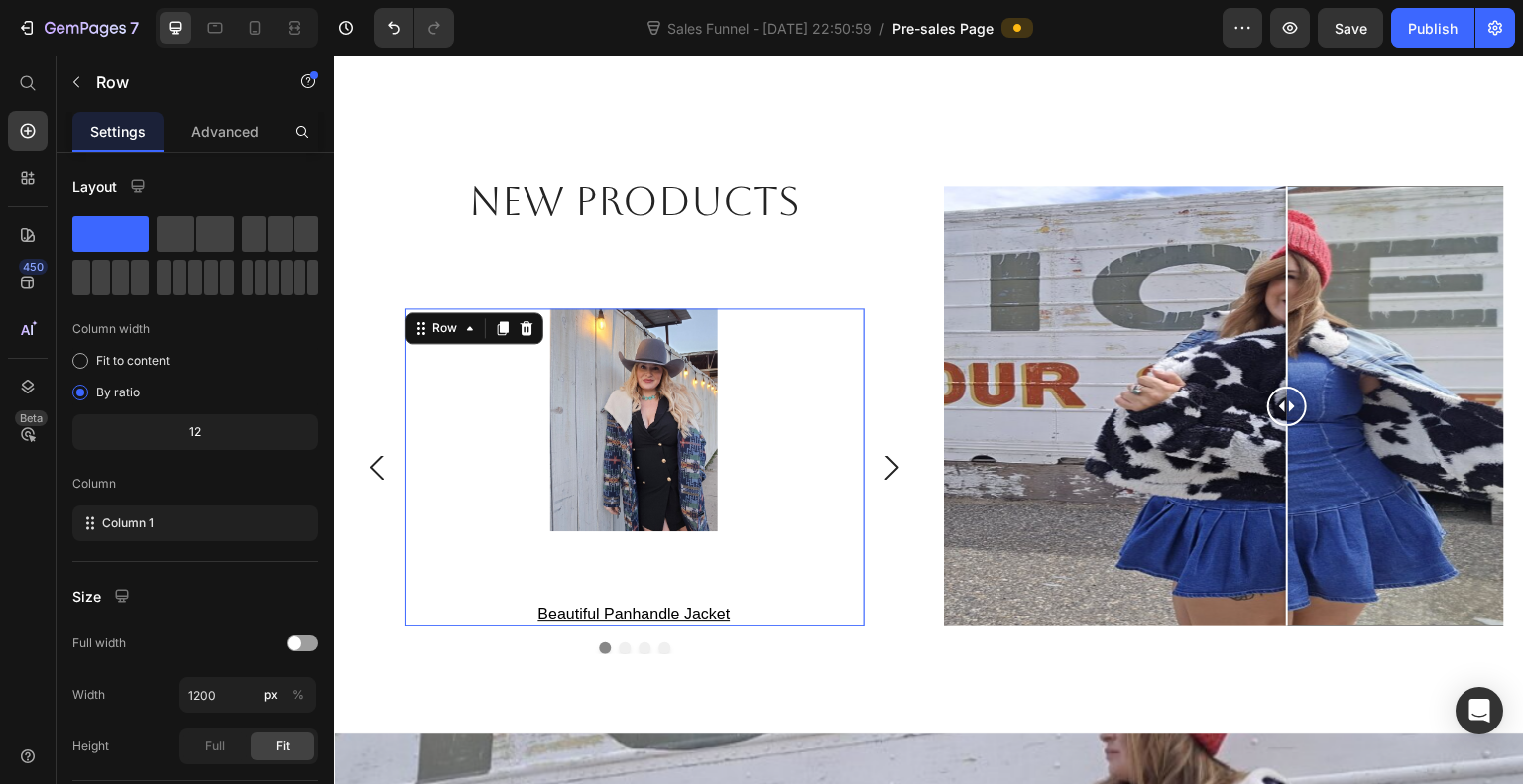 click on "Product Images Beautiful panhandle jacket Product Title" at bounding box center [635, 468] 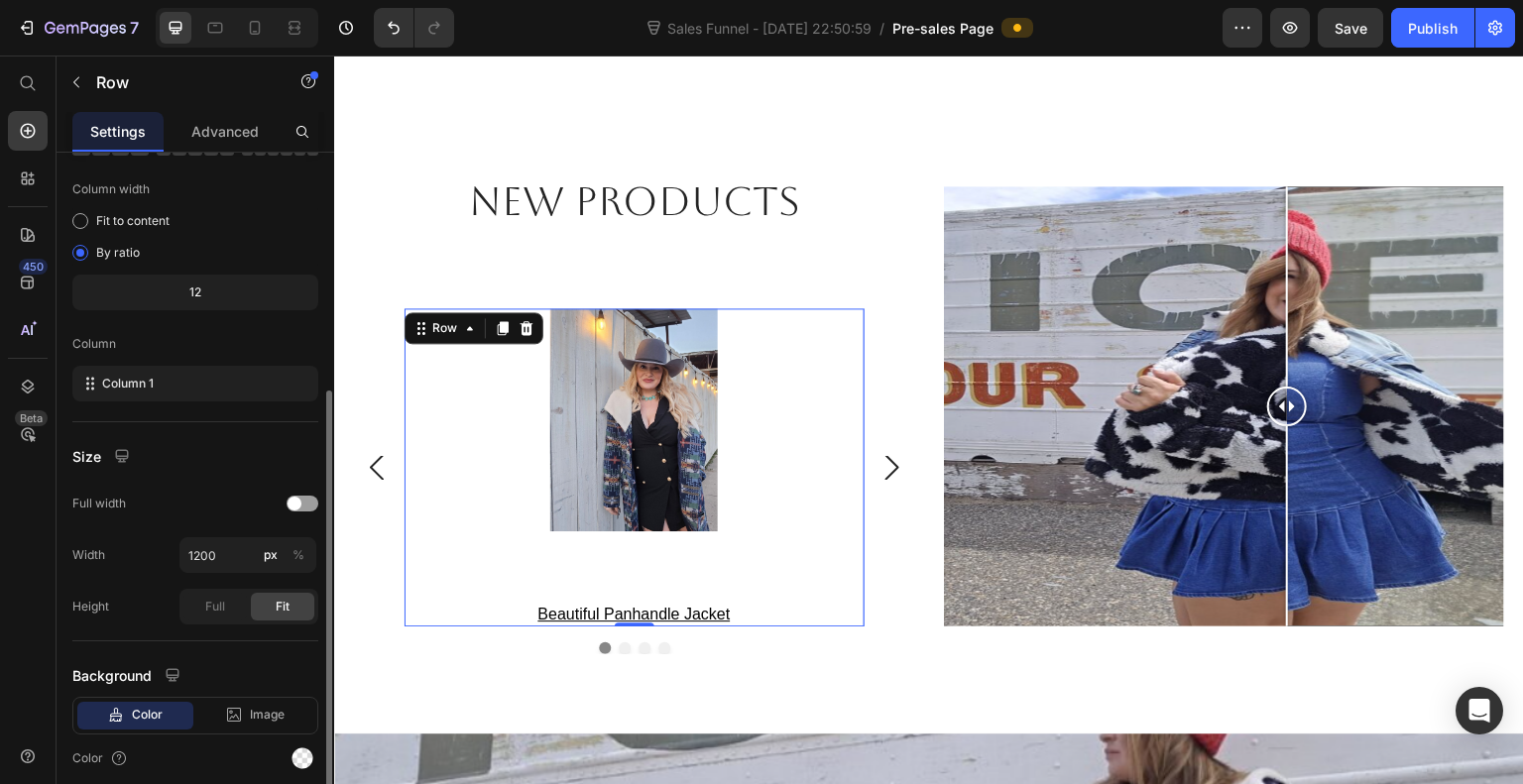 scroll, scrollTop: 214, scrollLeft: 0, axis: vertical 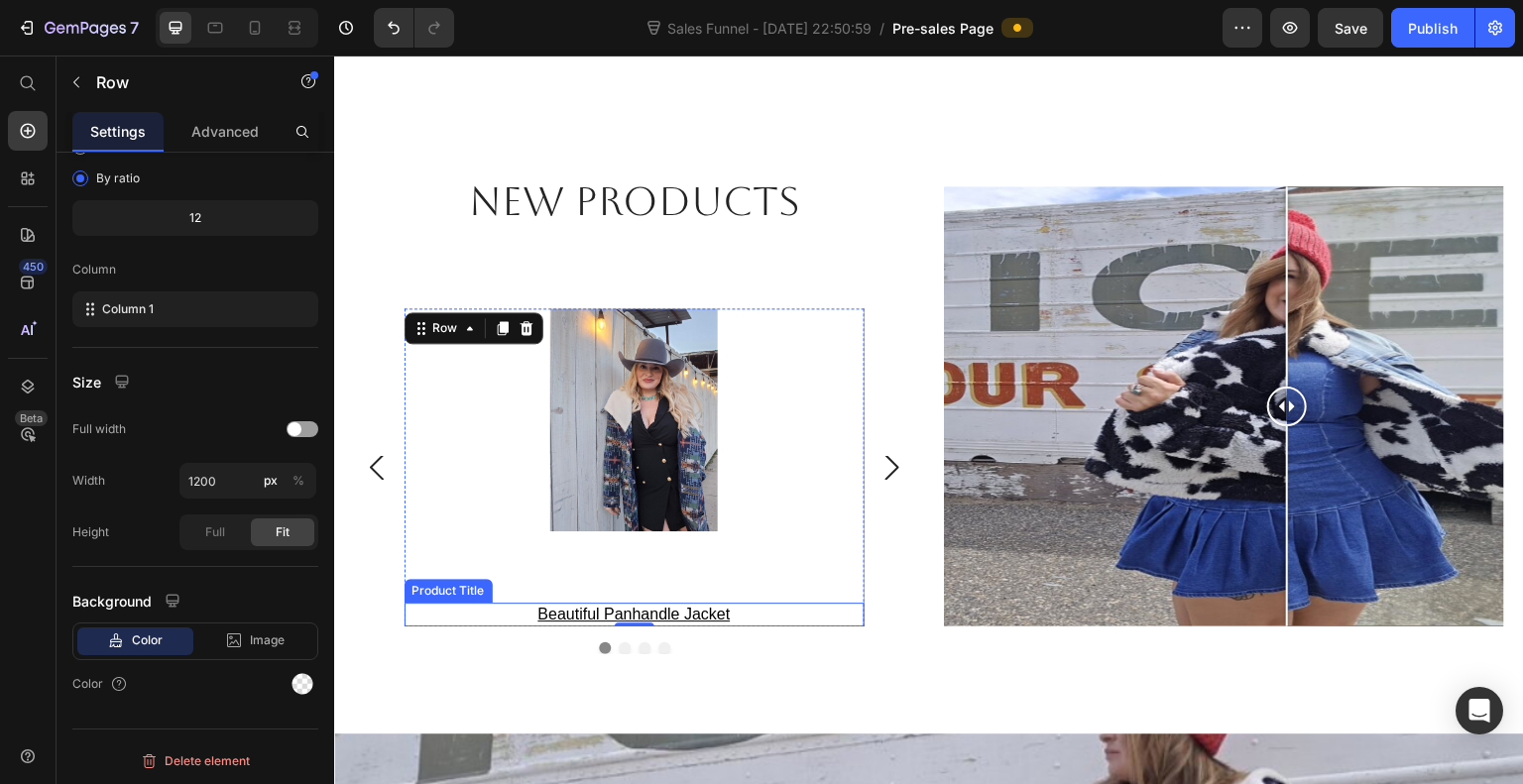 click on "Beautiful panhandle jacket" at bounding box center [635, 615] 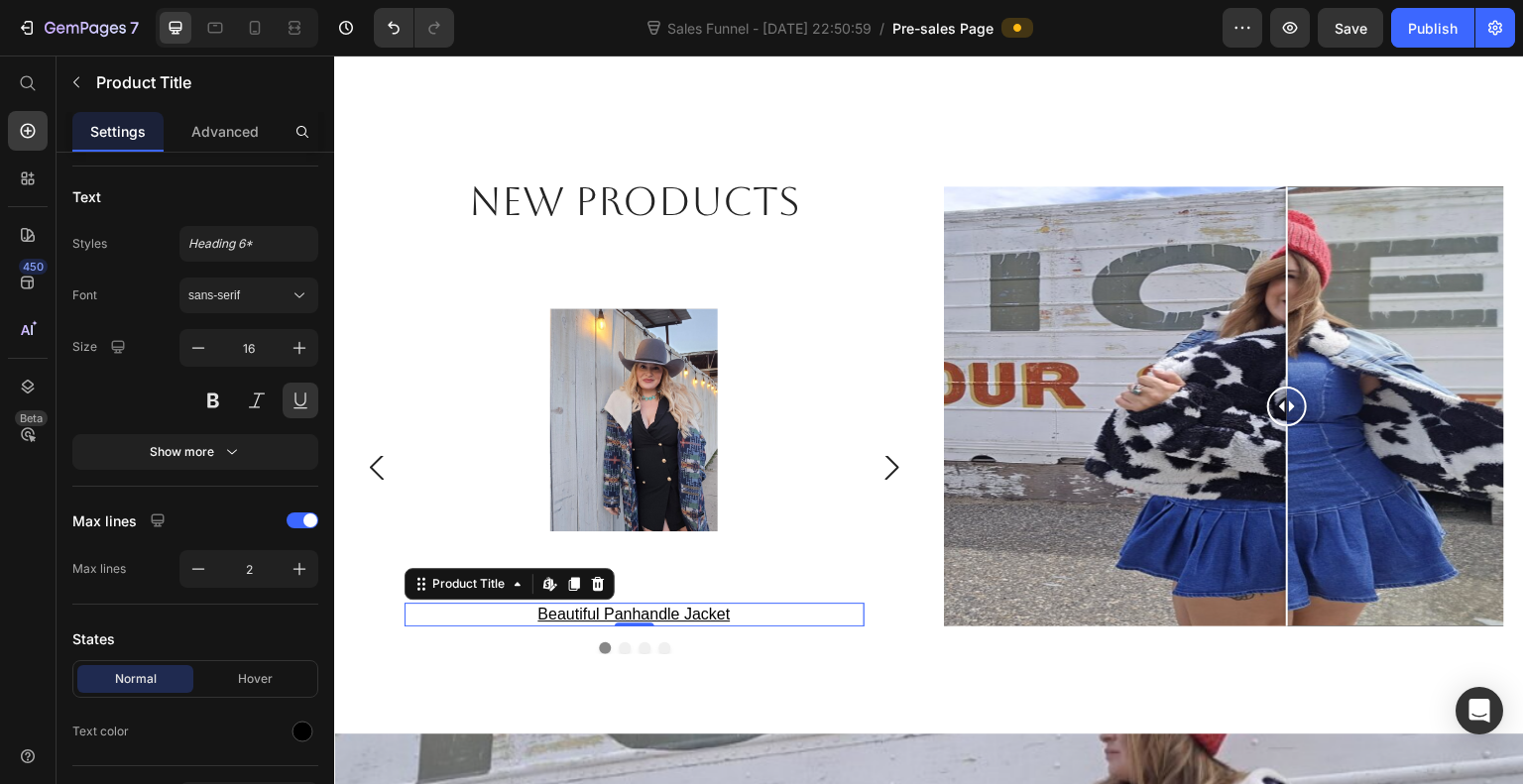 scroll, scrollTop: 0, scrollLeft: 0, axis: both 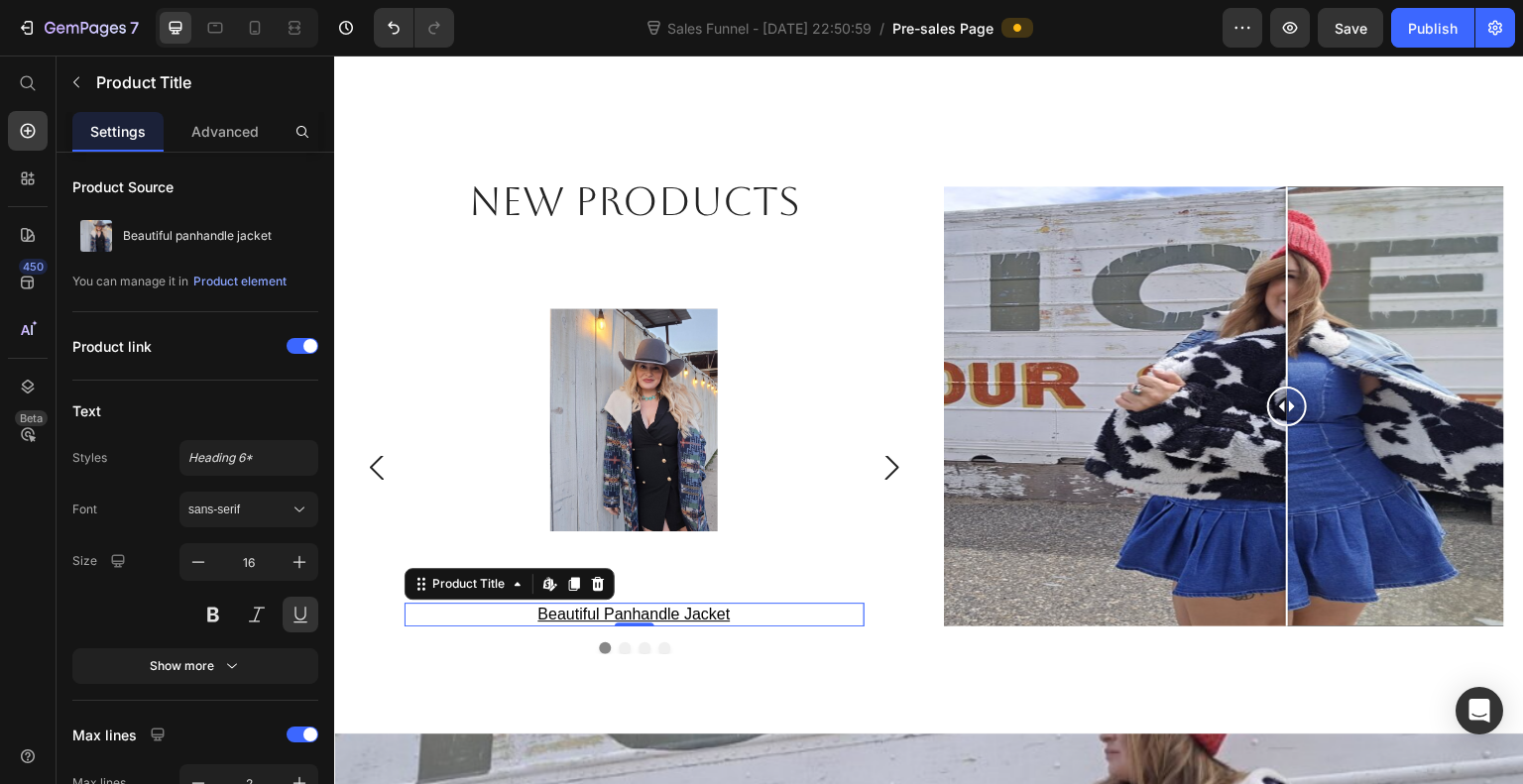 click on "sans-serif" at bounding box center (249, 509) 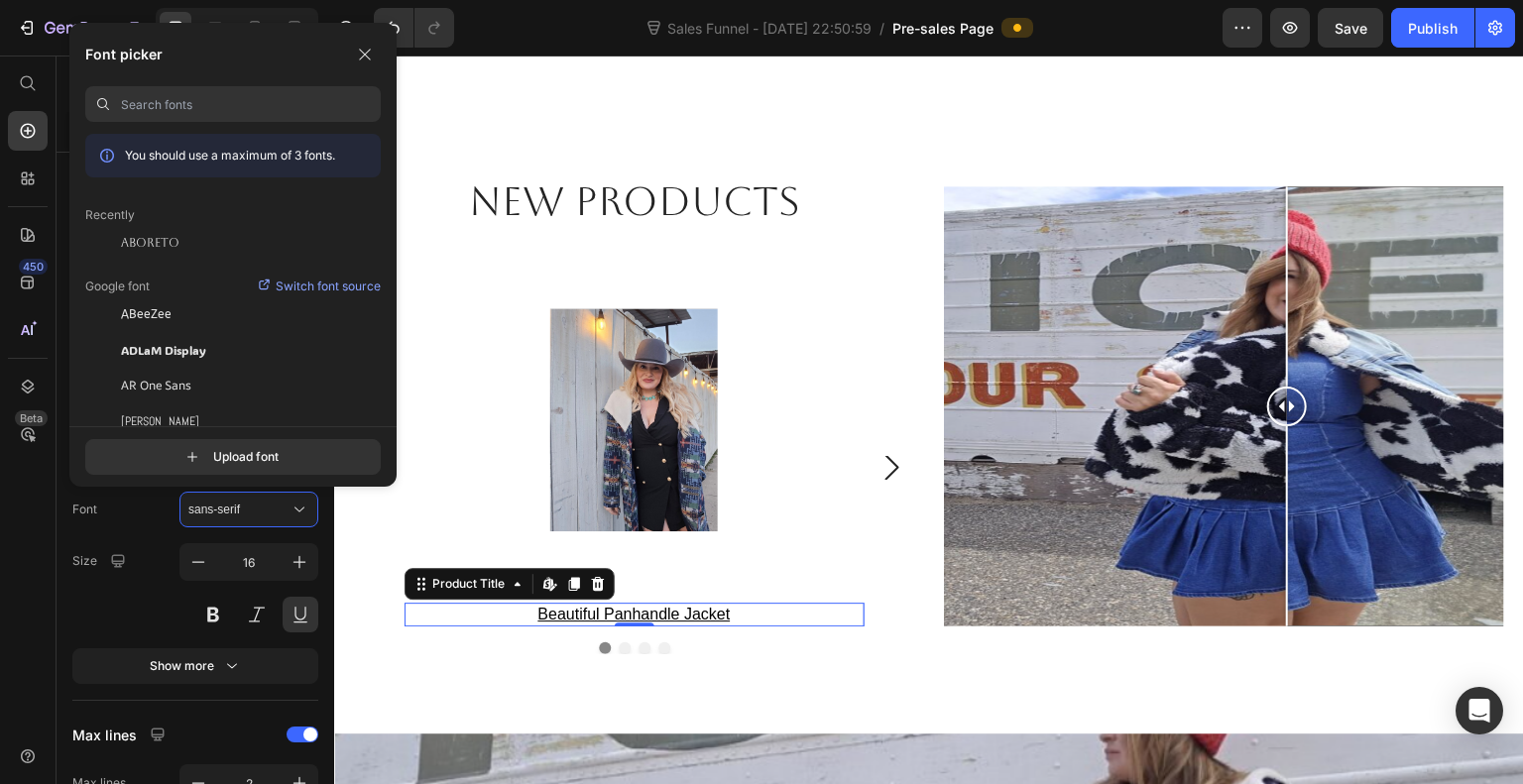 click on "Aboreto" at bounding box center (150, 243) 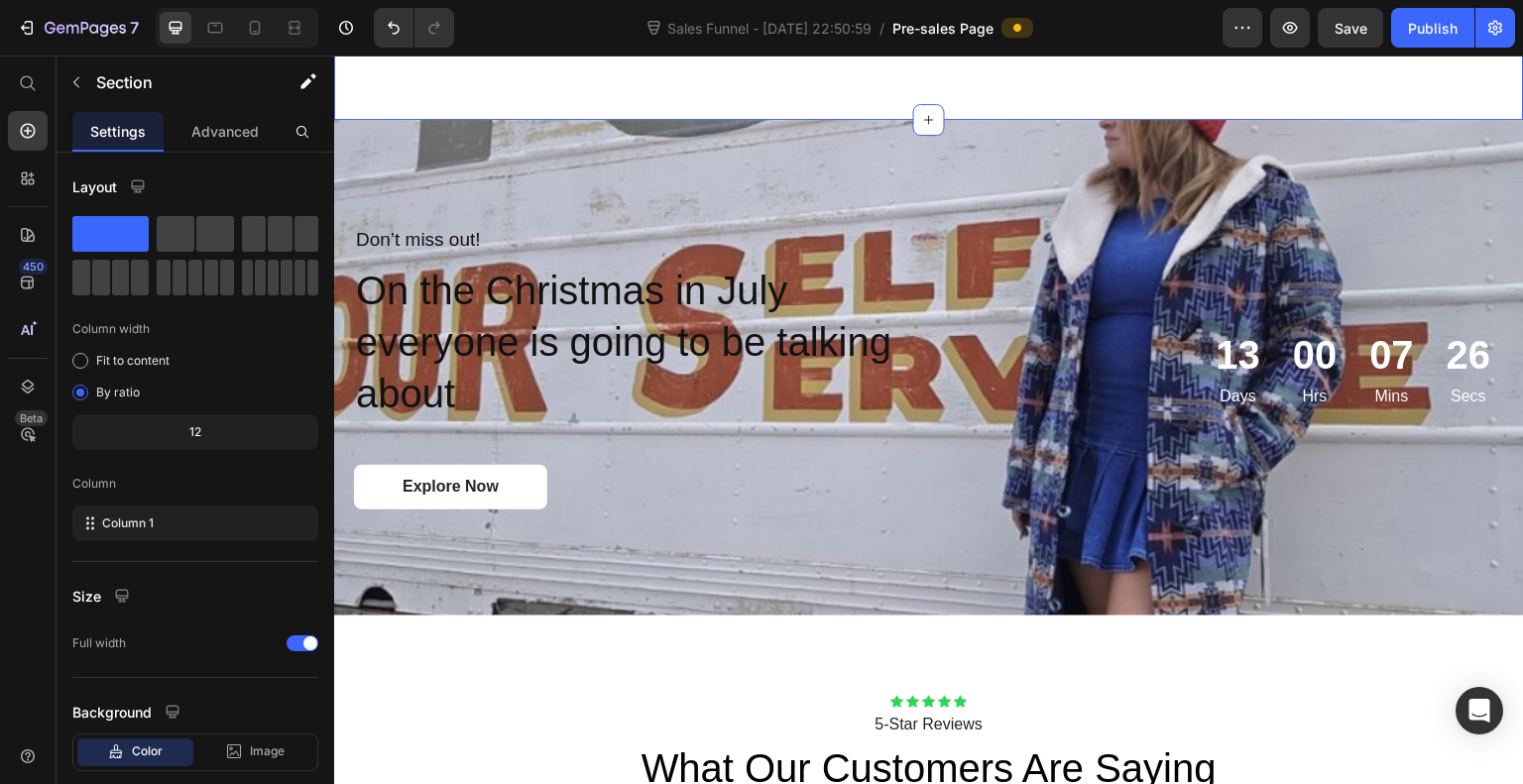 scroll, scrollTop: 4647, scrollLeft: 0, axis: vertical 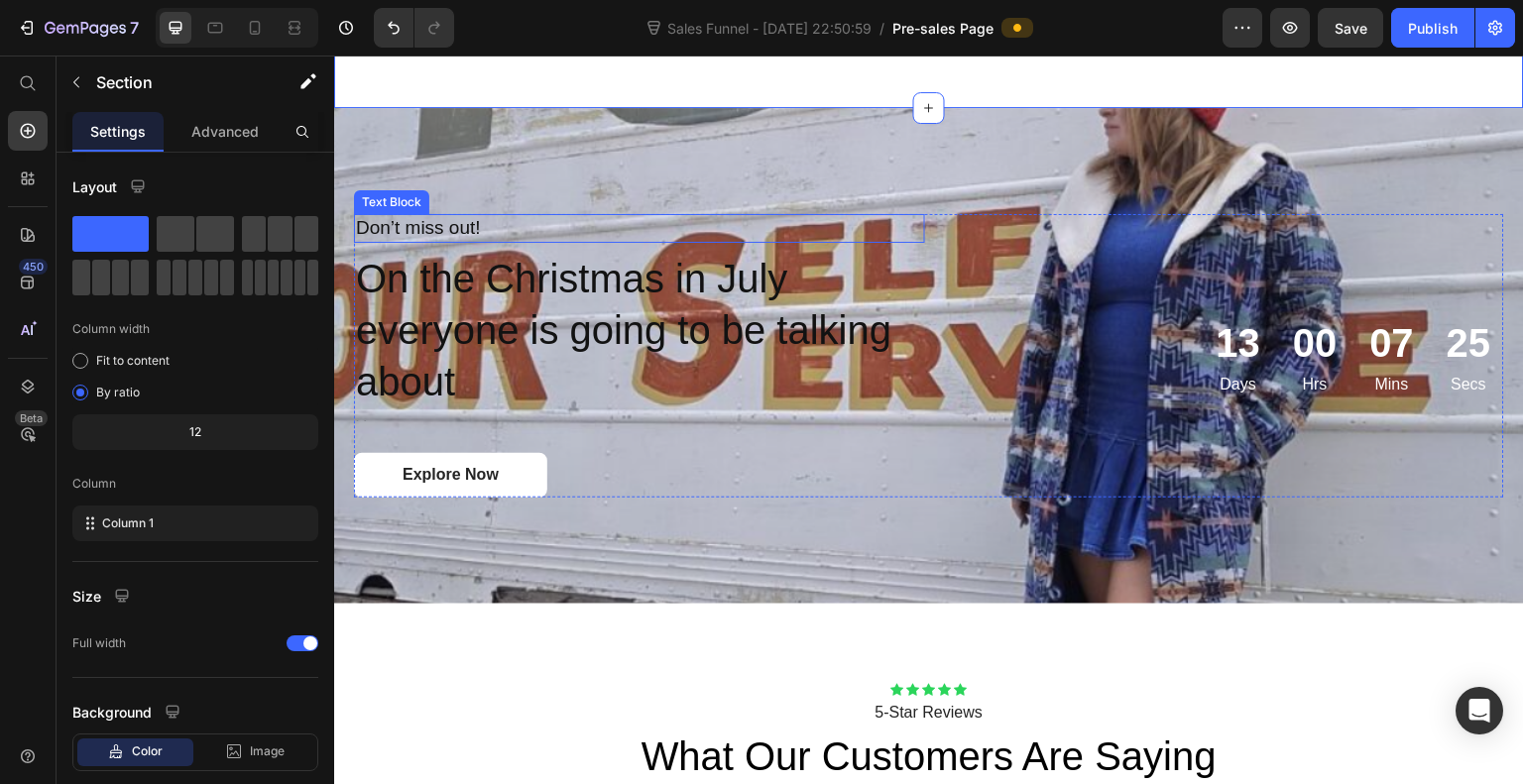 click on "Don’t miss out!" at bounding box center [562, 228] 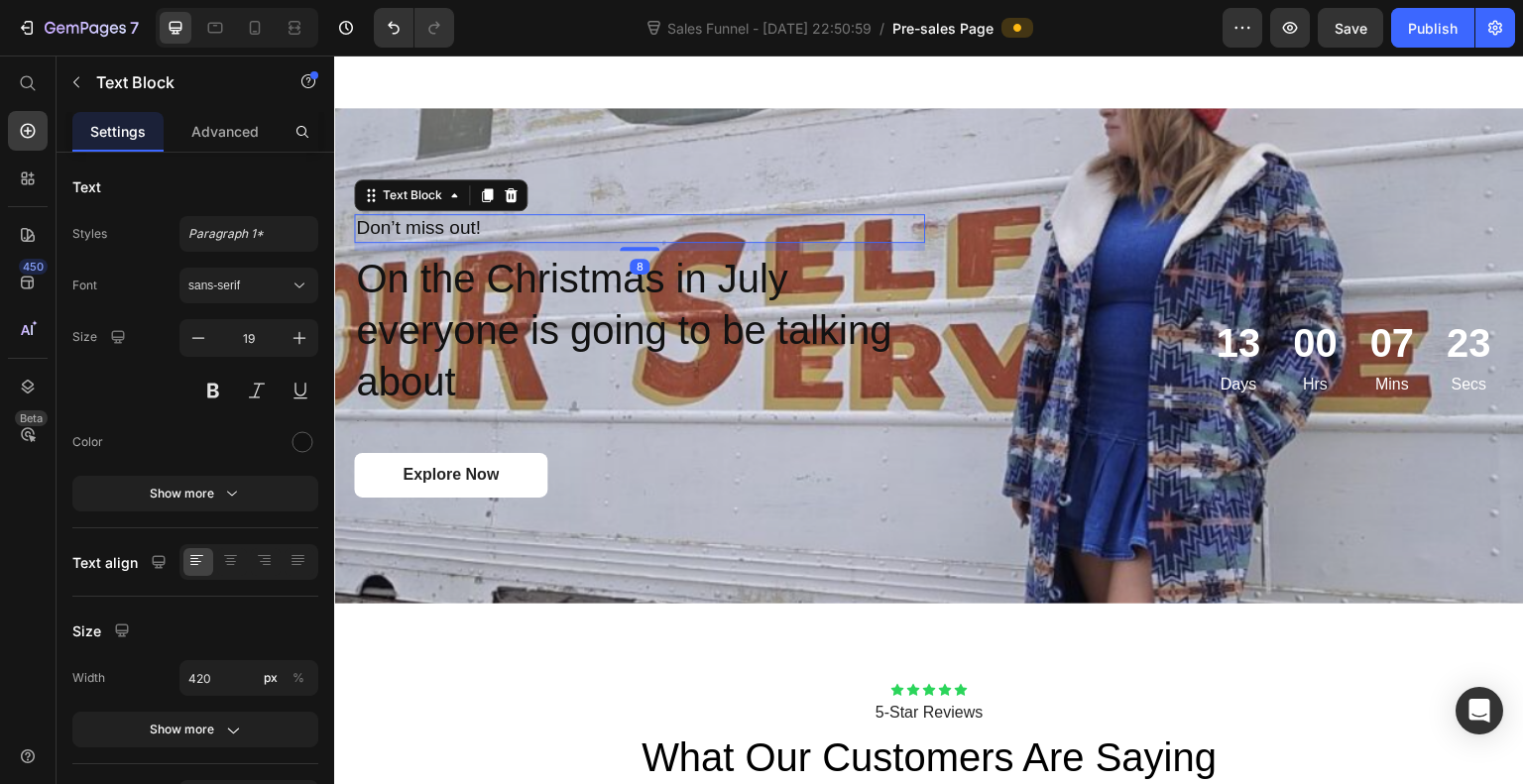 click on "sans-serif" at bounding box center [239, 285] 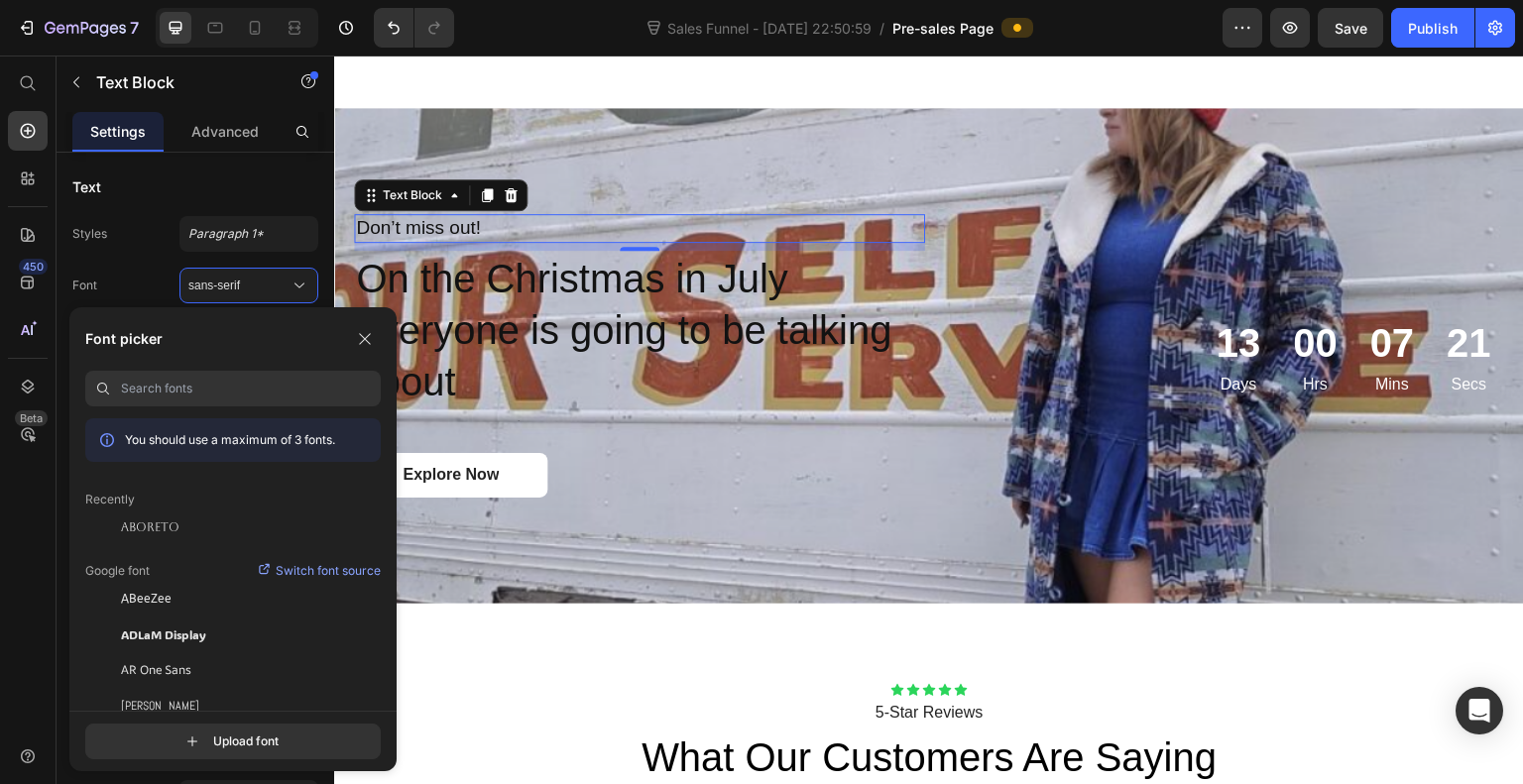 click on "Aboreto" 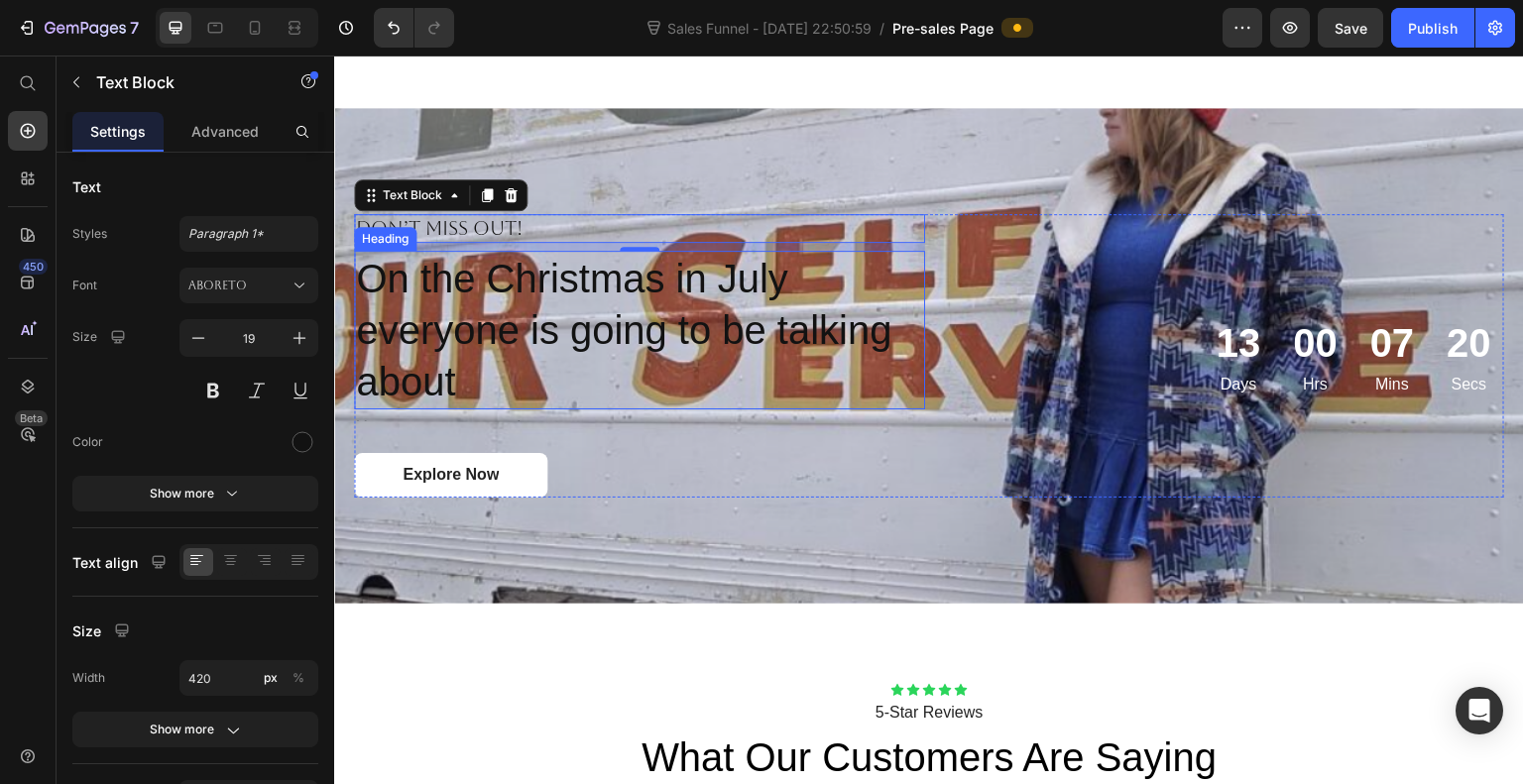 click on "On the Christmas in July everyone is going to be talking about" at bounding box center (640, 330) 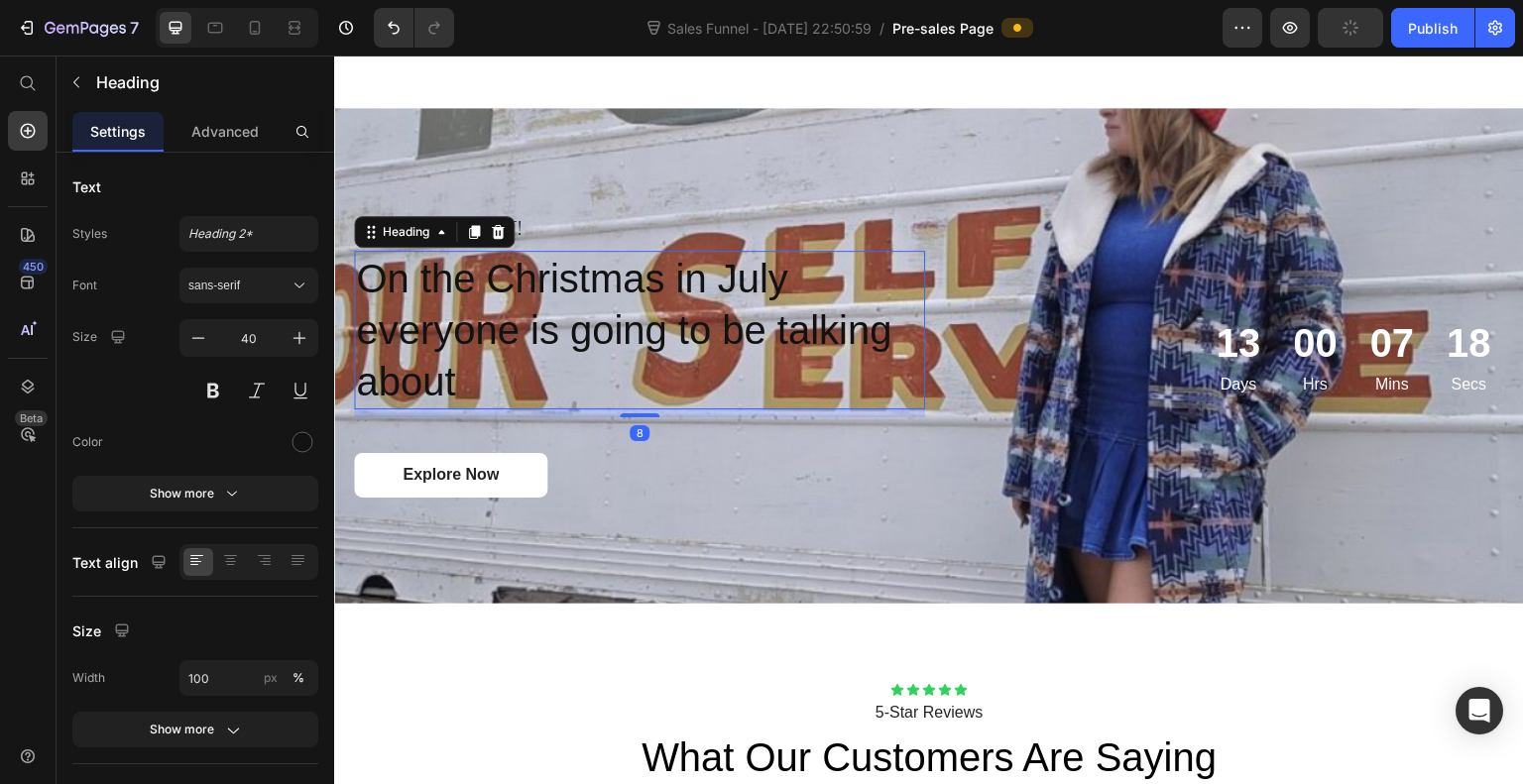 click on "sans-serif" at bounding box center (249, 285) 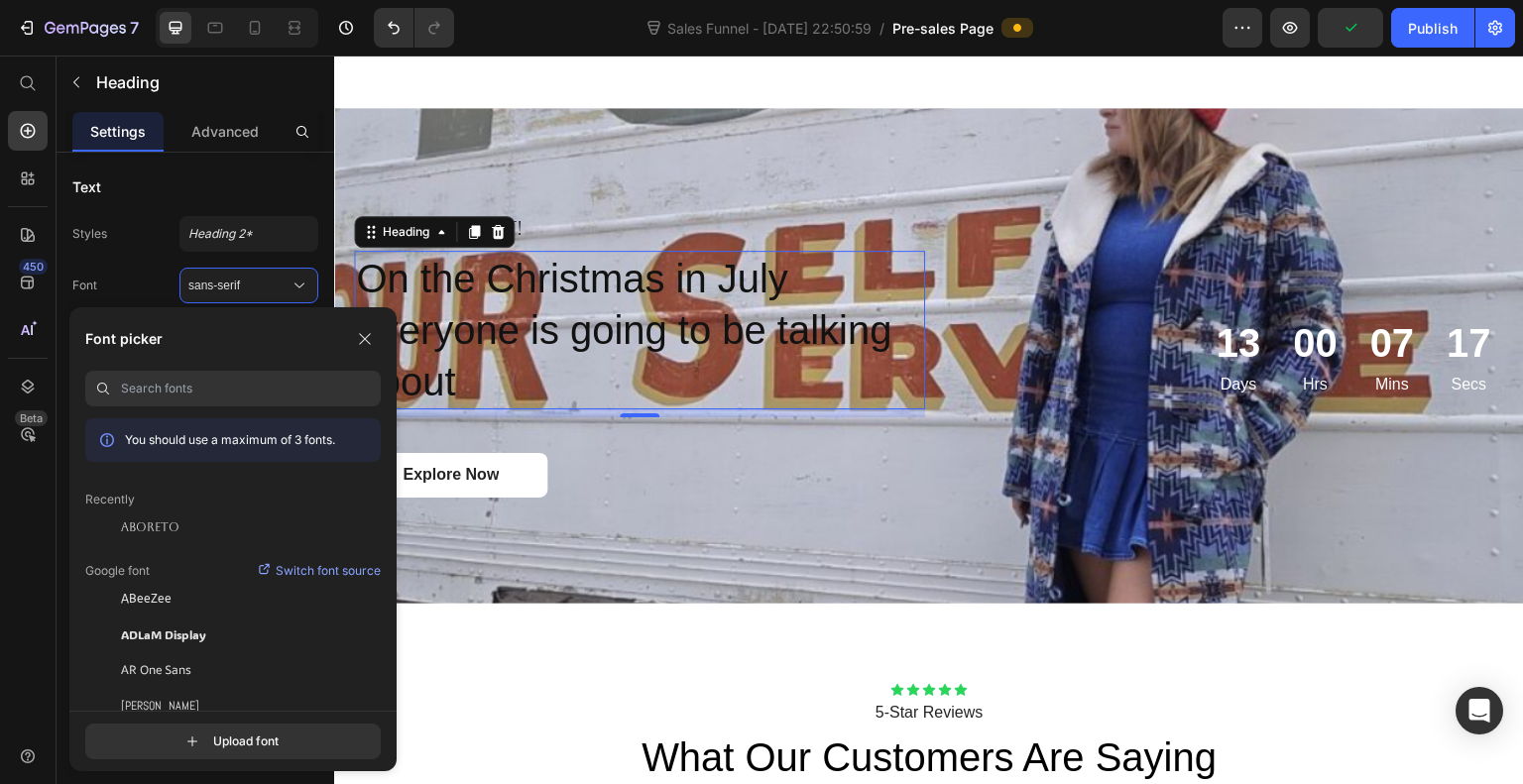 click on "Aboreto" 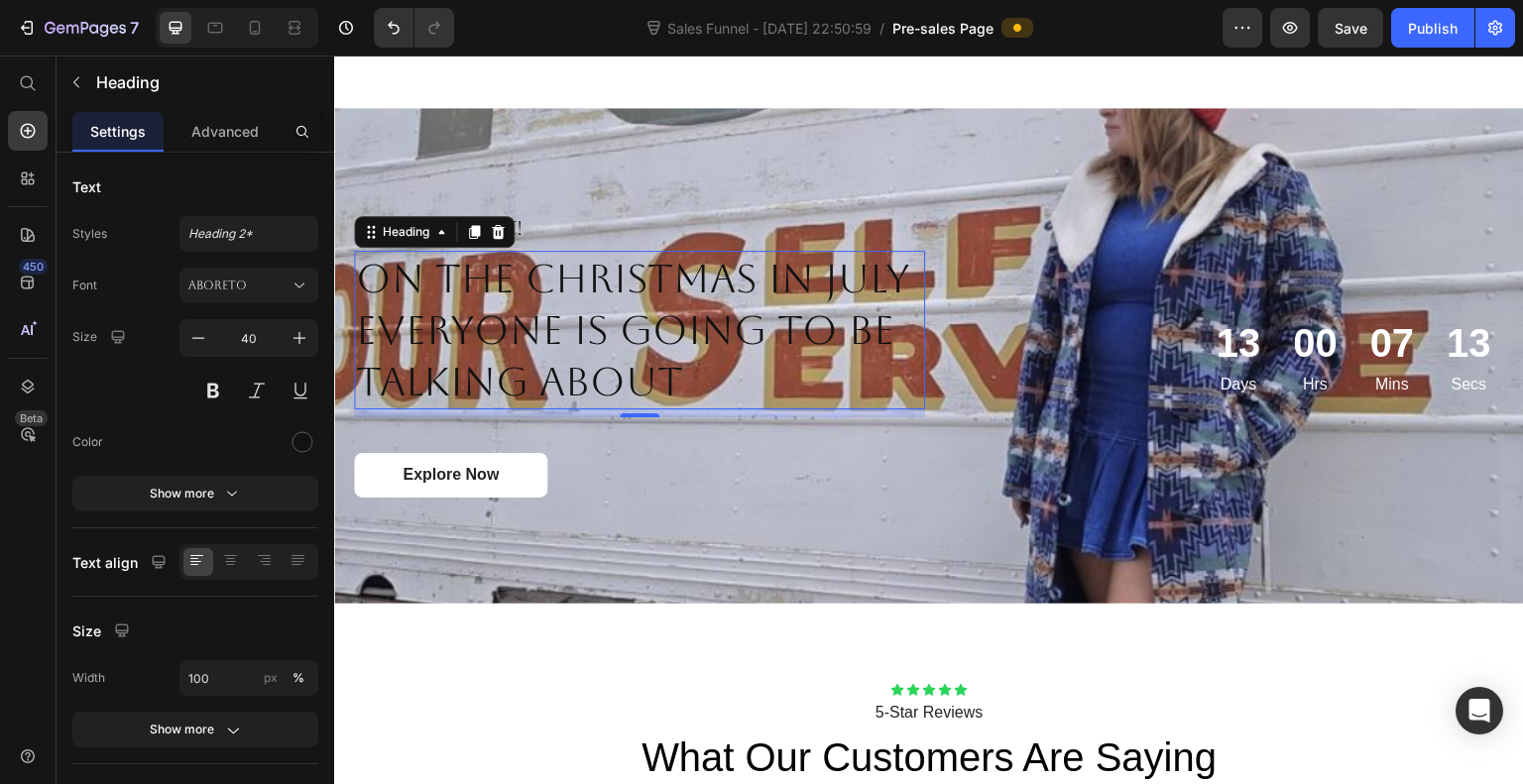 click at bounding box center [213, 391] 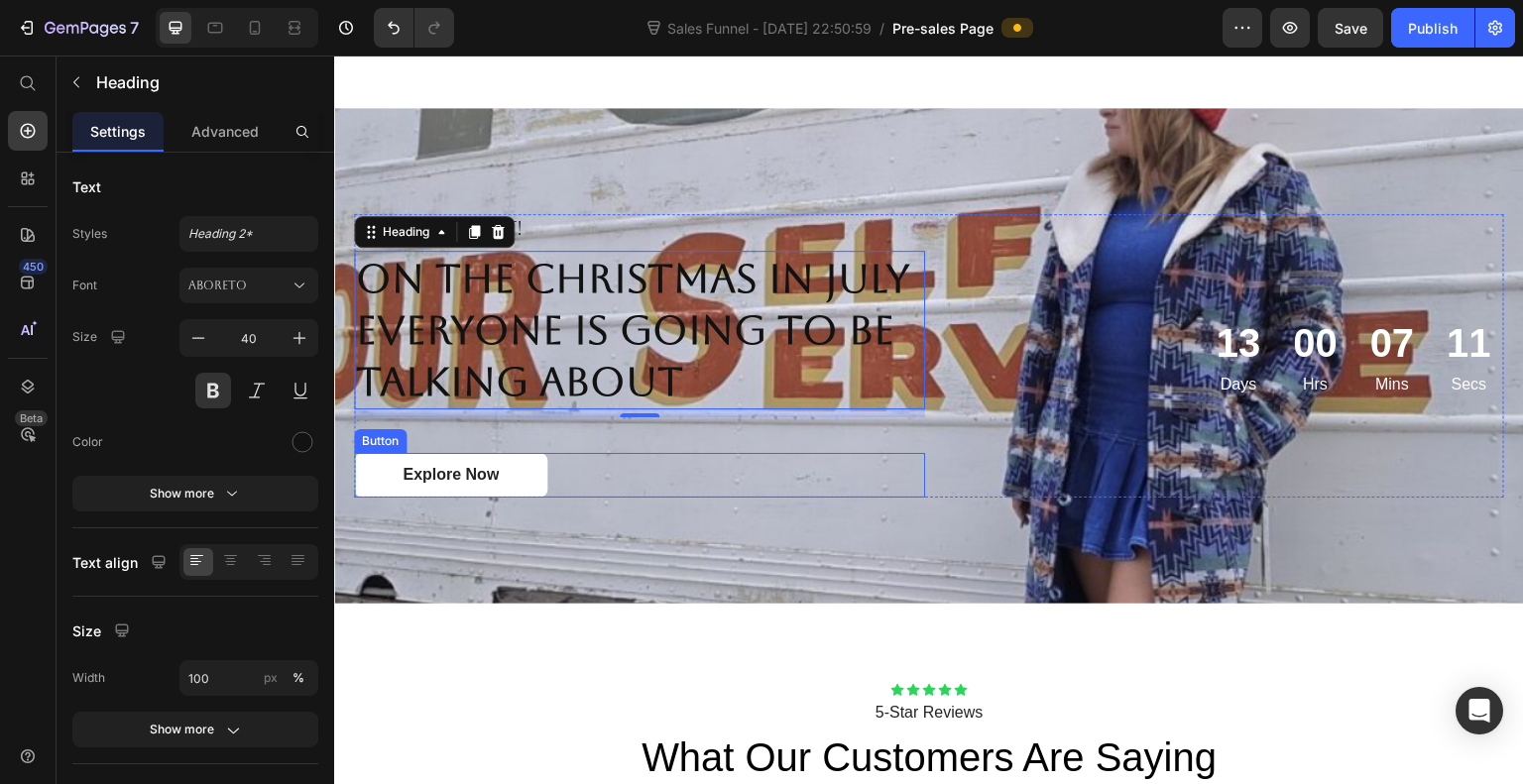 click on "Explore Now" at bounding box center (450, 475) 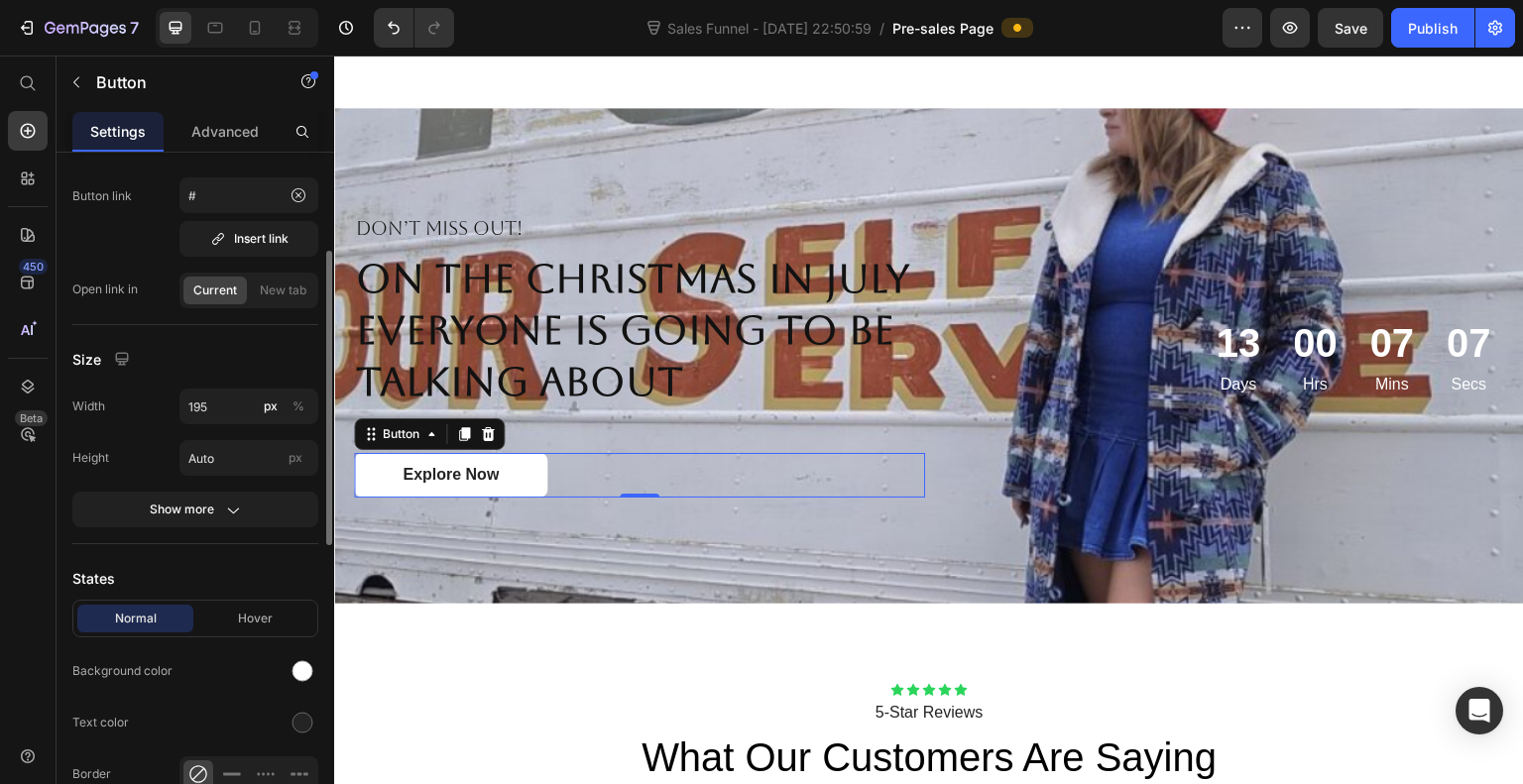 scroll, scrollTop: 228, scrollLeft: 0, axis: vertical 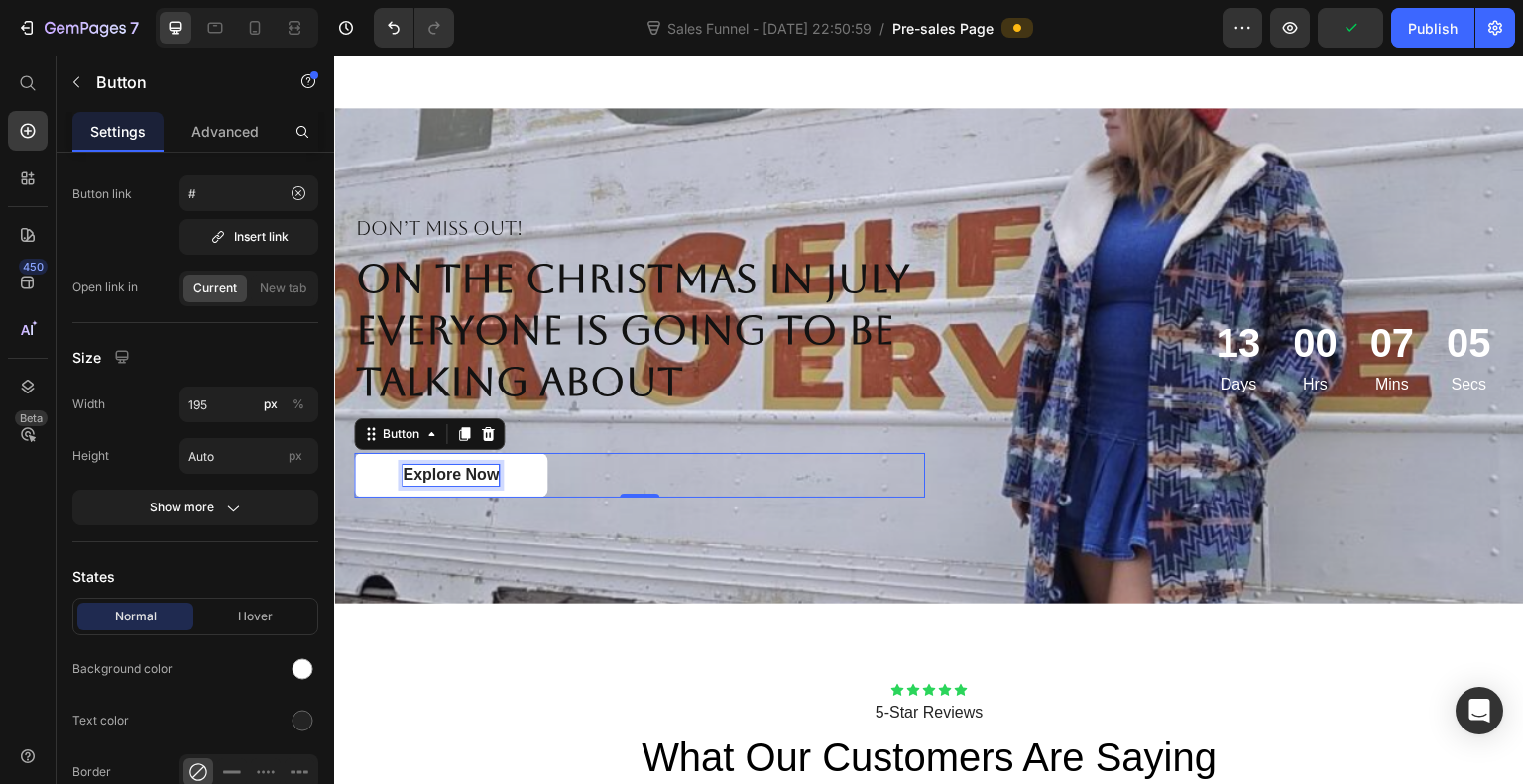 click on "Explore Now" at bounding box center (450, 475) 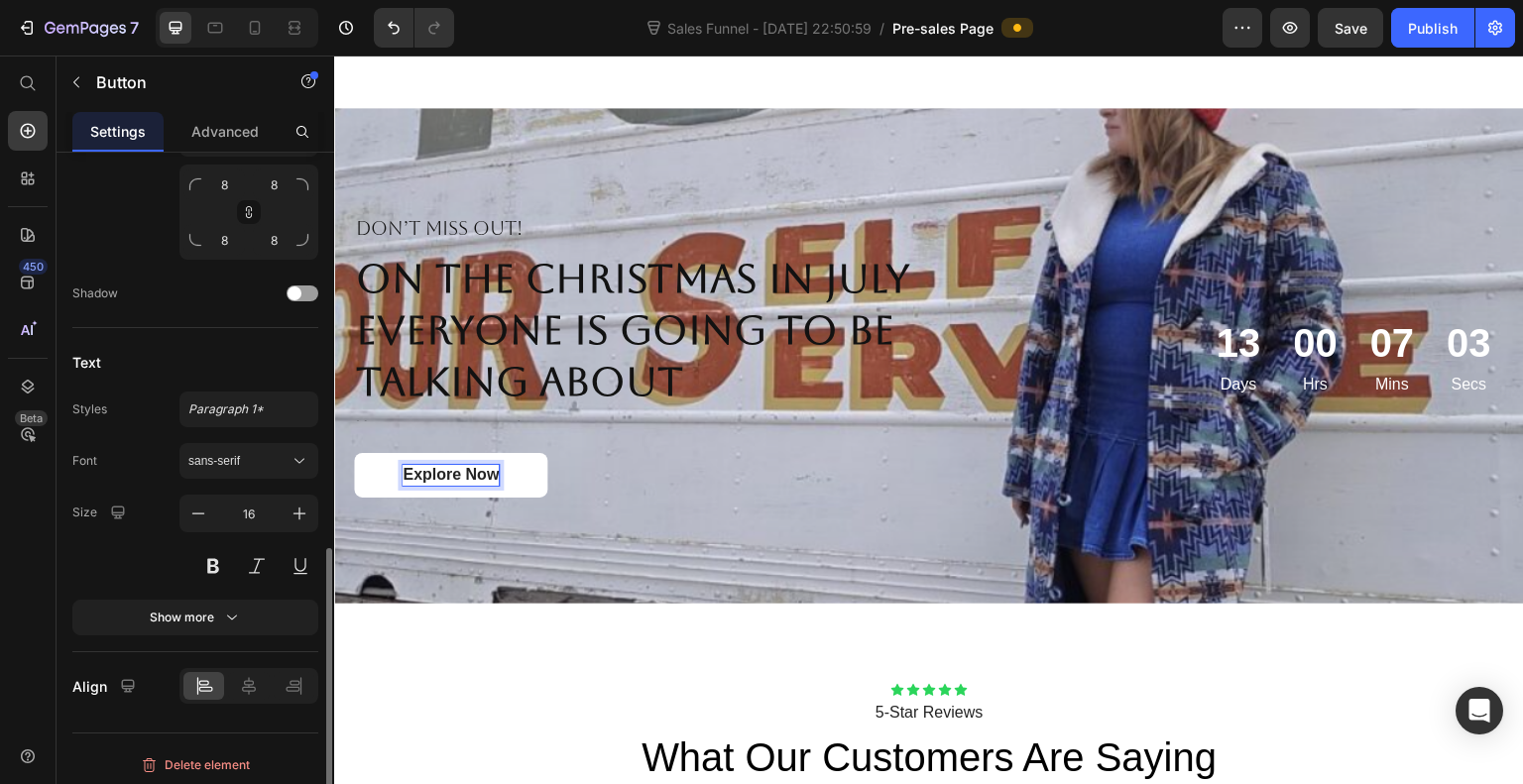 scroll, scrollTop: 916, scrollLeft: 0, axis: vertical 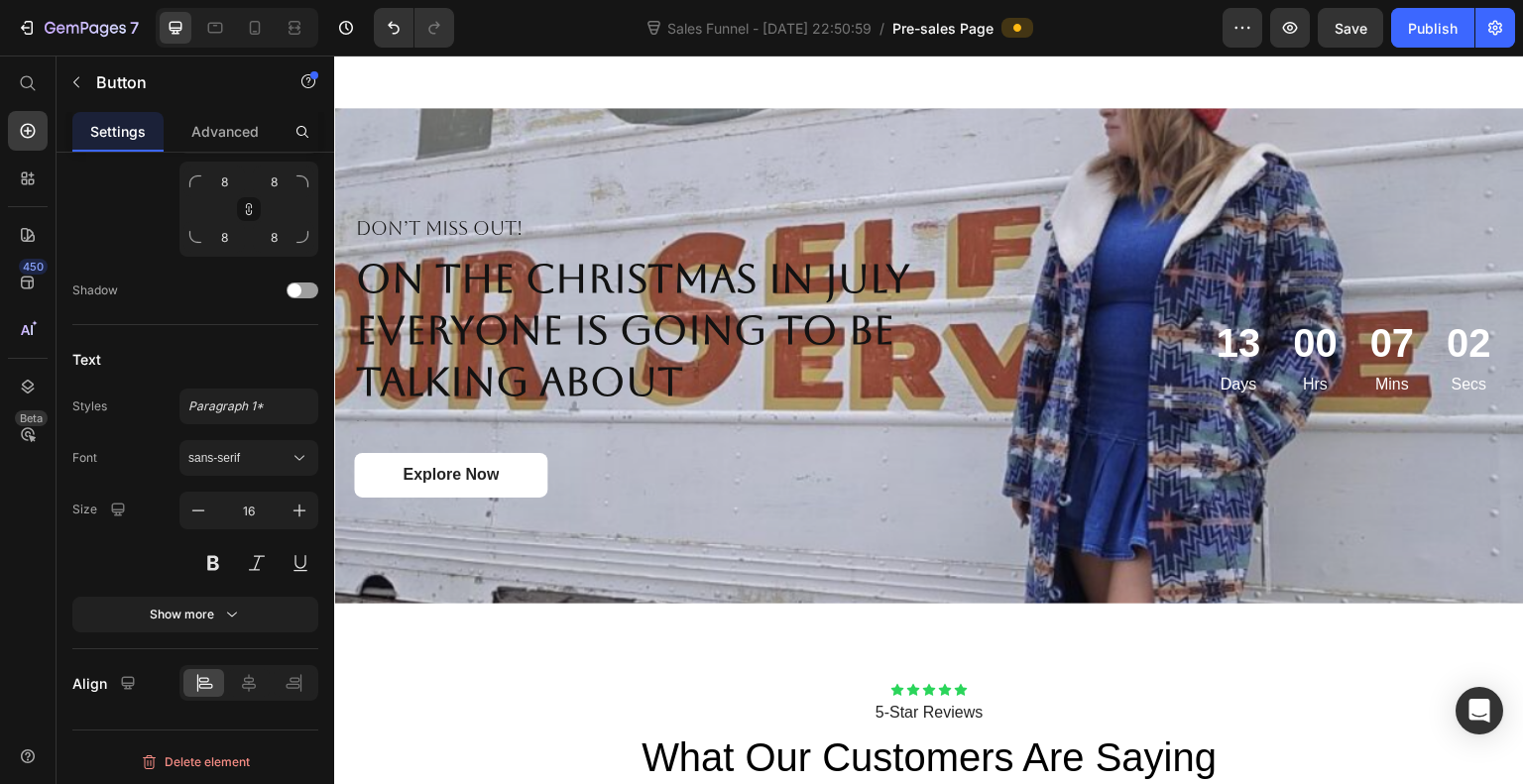 click on "sans-serif" at bounding box center [249, 458] 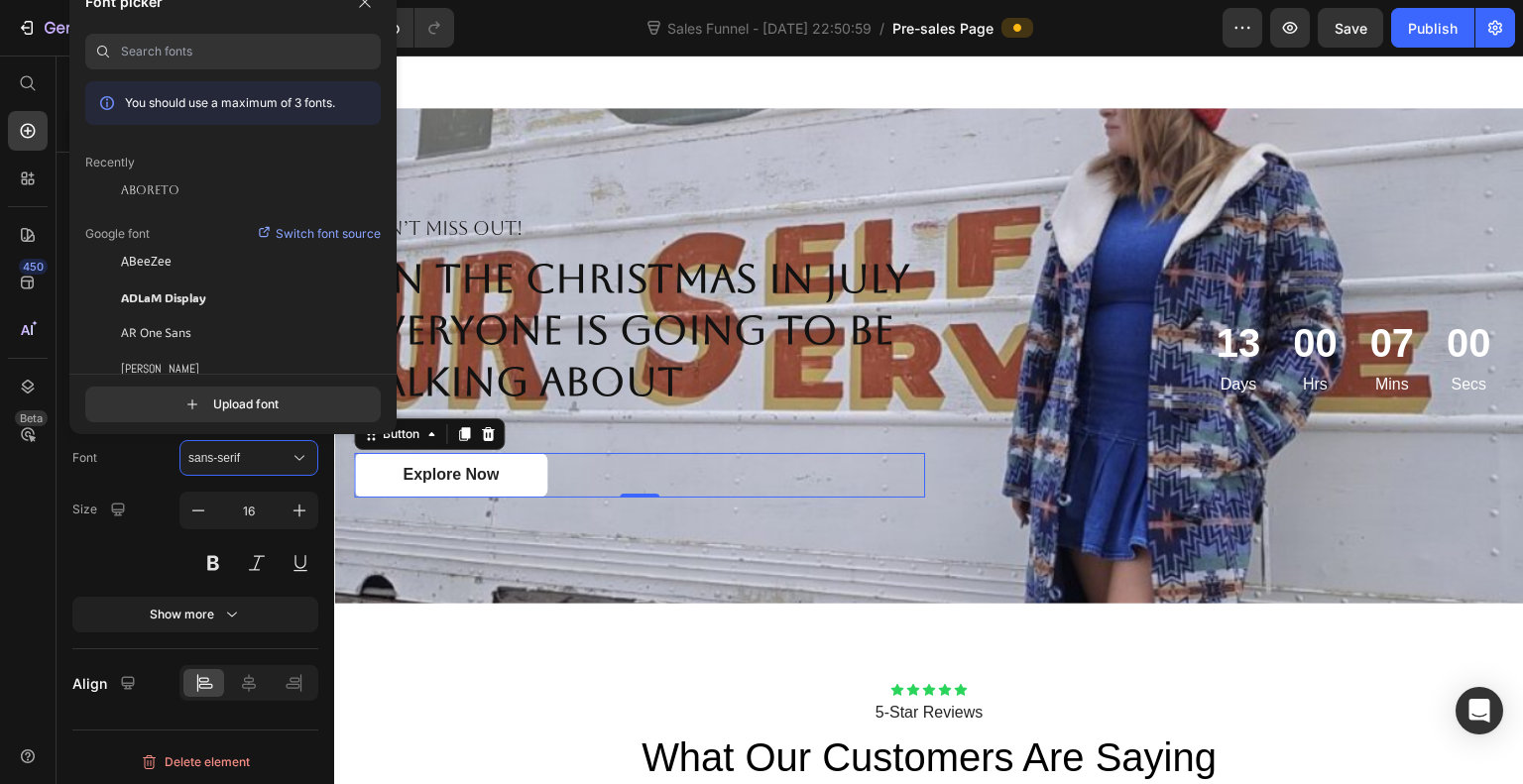 click on "Aboreto" 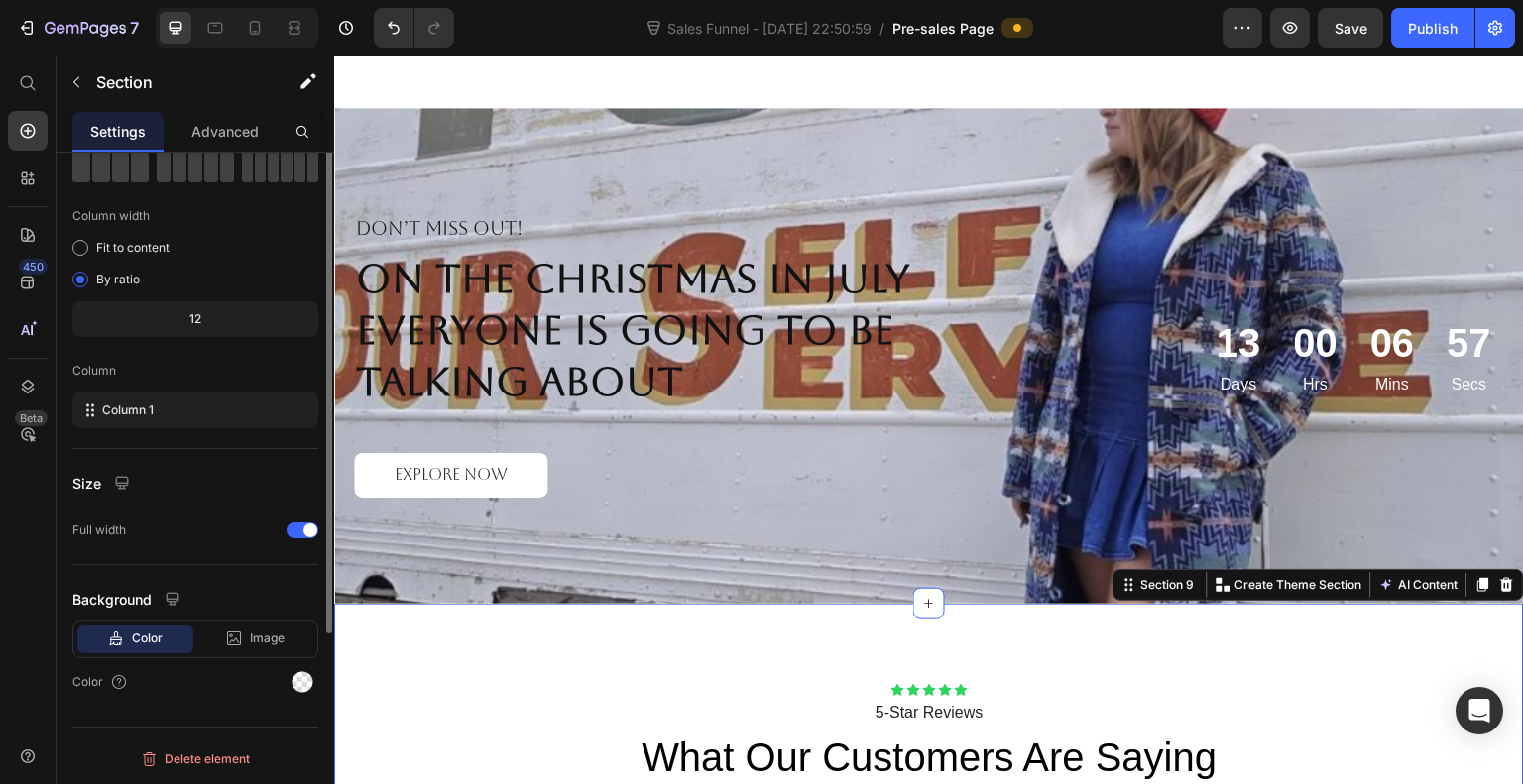scroll, scrollTop: 0, scrollLeft: 0, axis: both 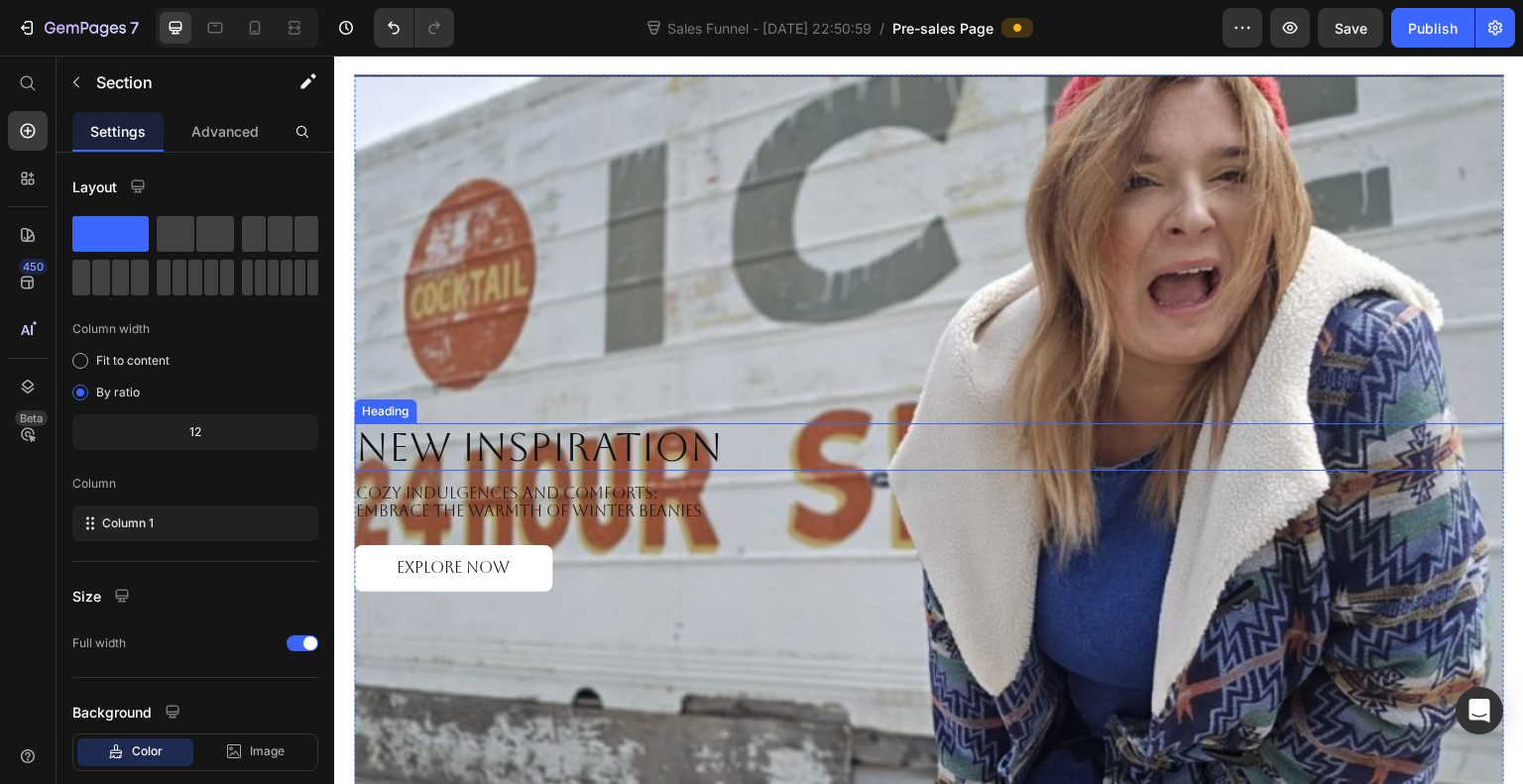 click on "New Inspiration" at bounding box center [929, 447] 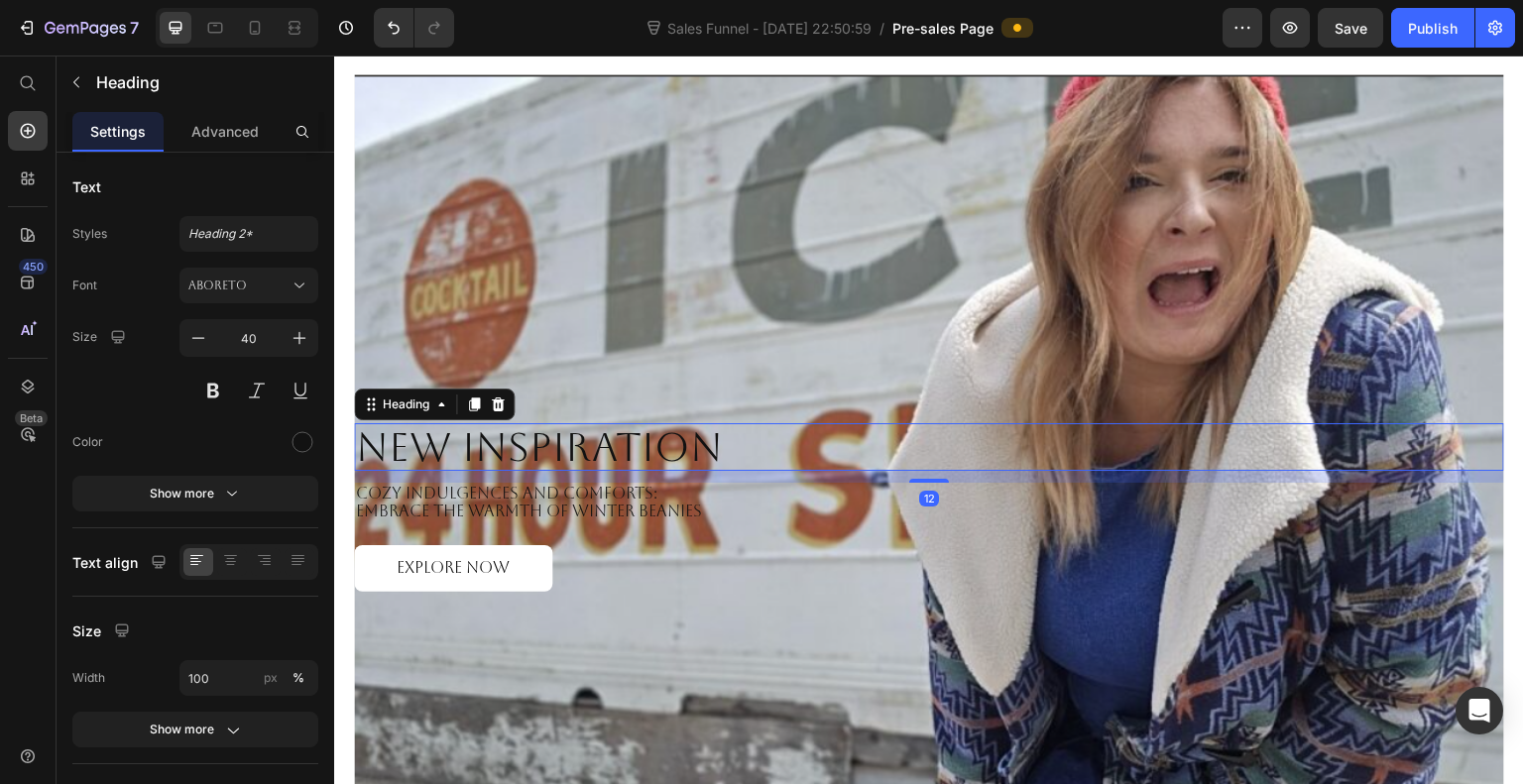 click at bounding box center [213, 391] 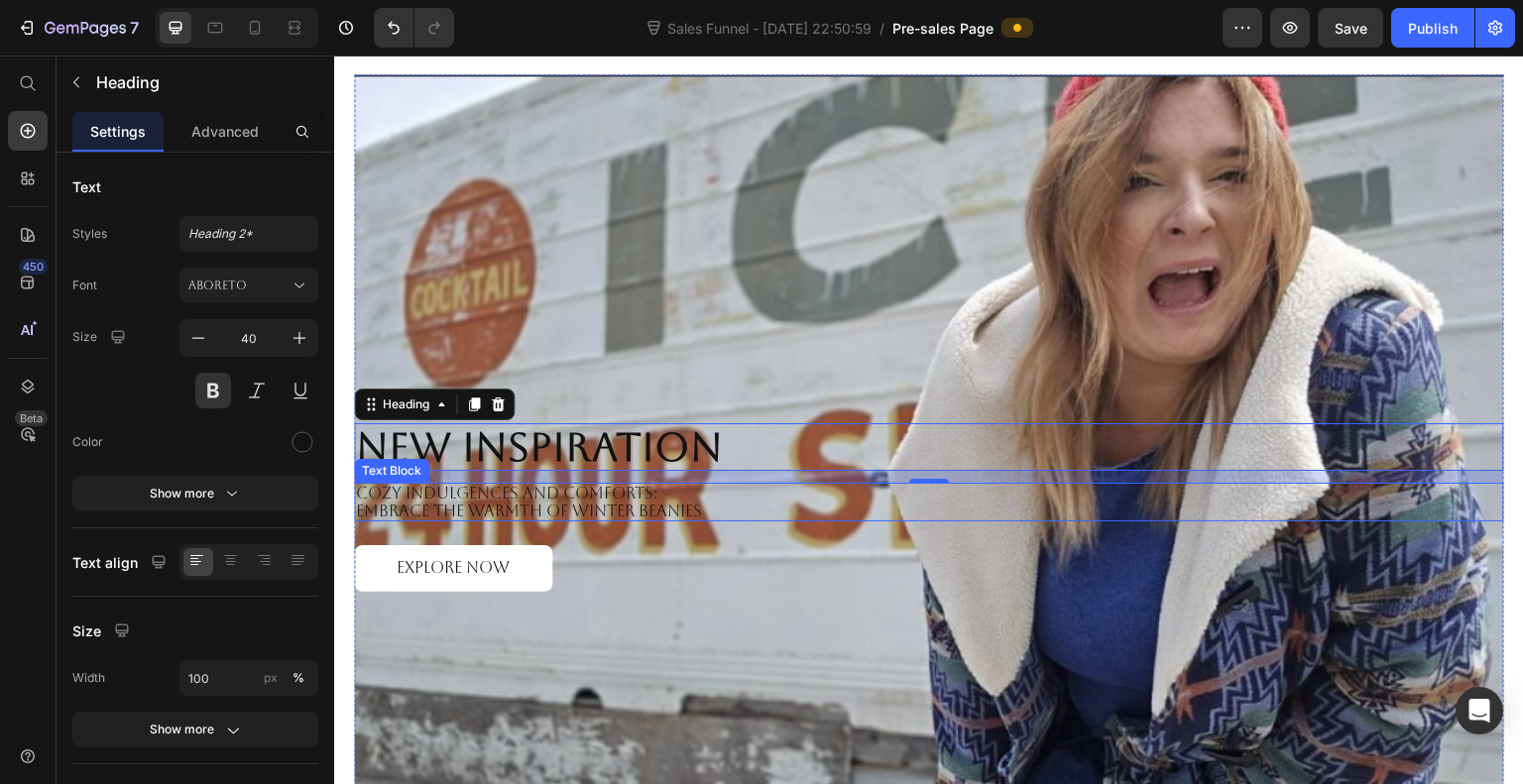 click on "Cozy Indulgences and Comforts: Embrace the Warmth of Winter Beanies" at bounding box center [929, 502] 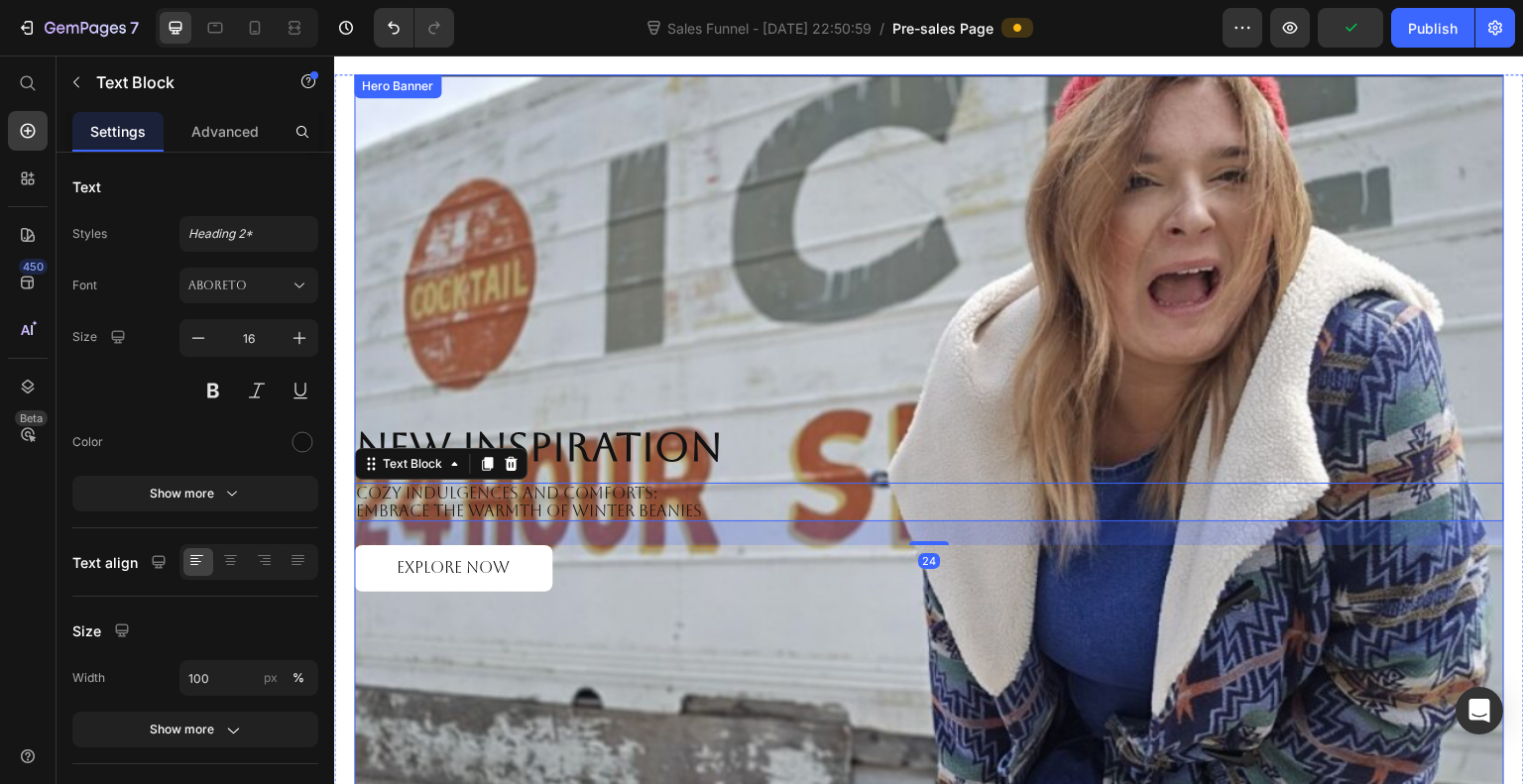 click at bounding box center (929, 506) 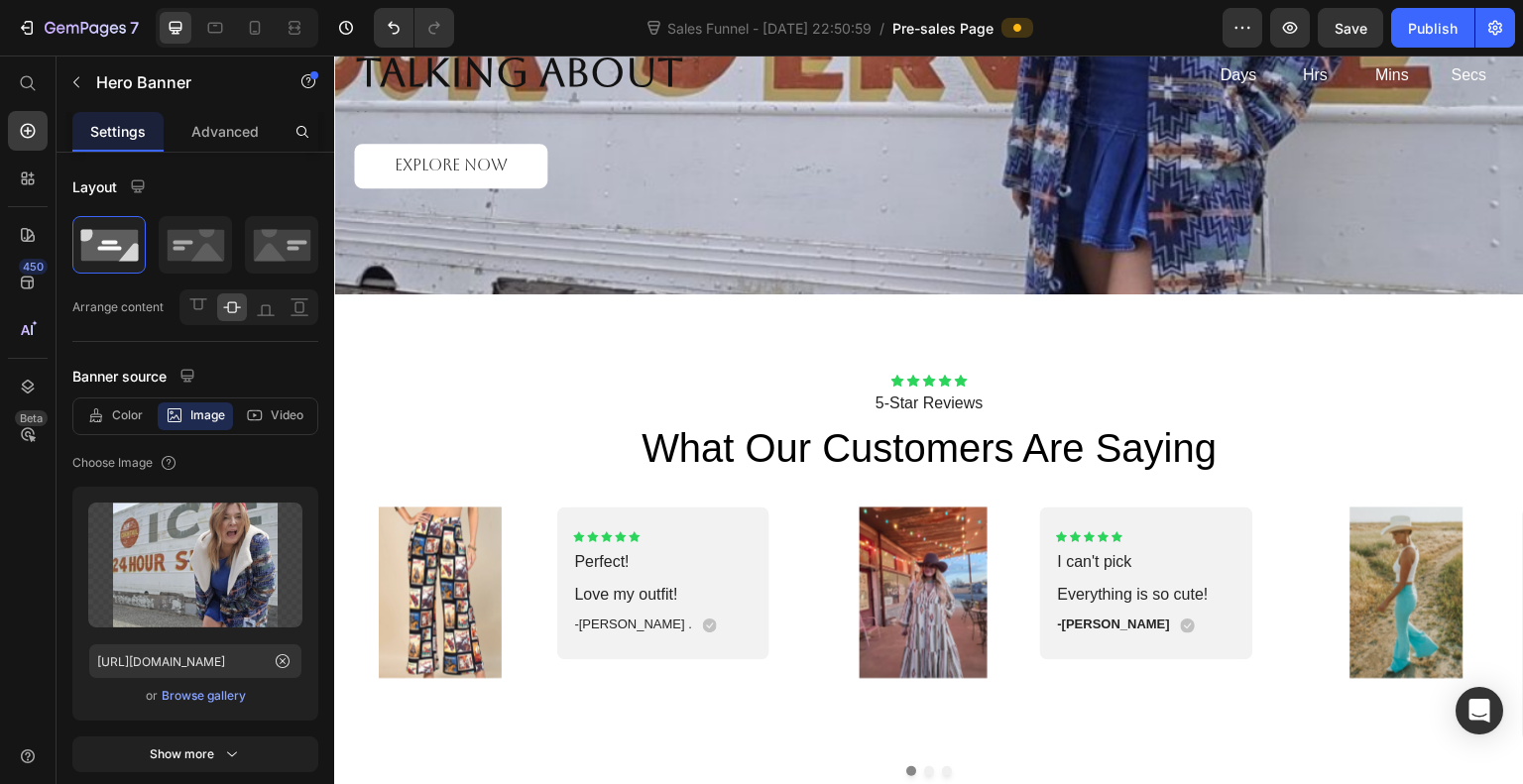 scroll, scrollTop: 5018, scrollLeft: 0, axis: vertical 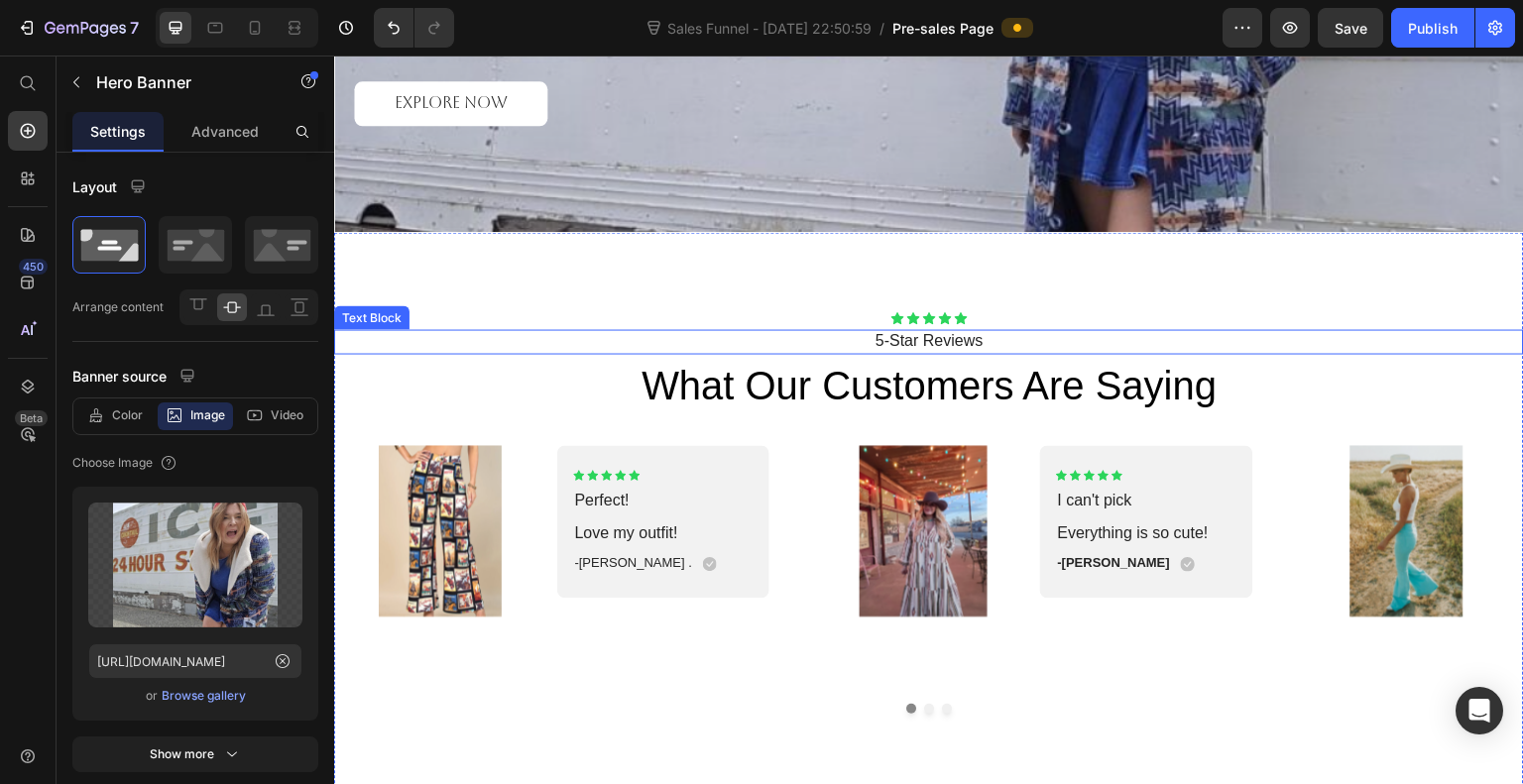click on "5-Star Reviews" at bounding box center [929, 341] 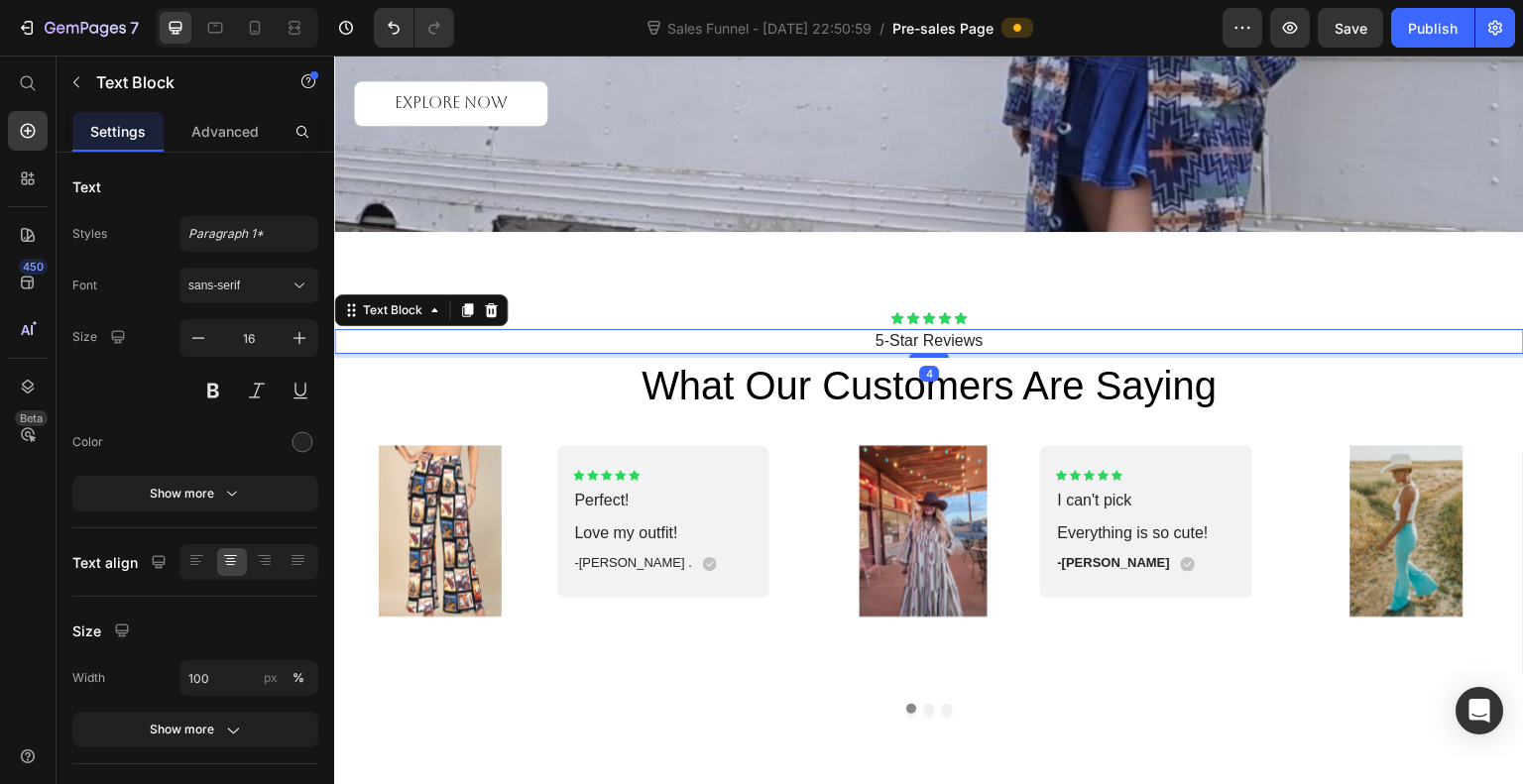 click on "sans-serif" at bounding box center (239, 285) 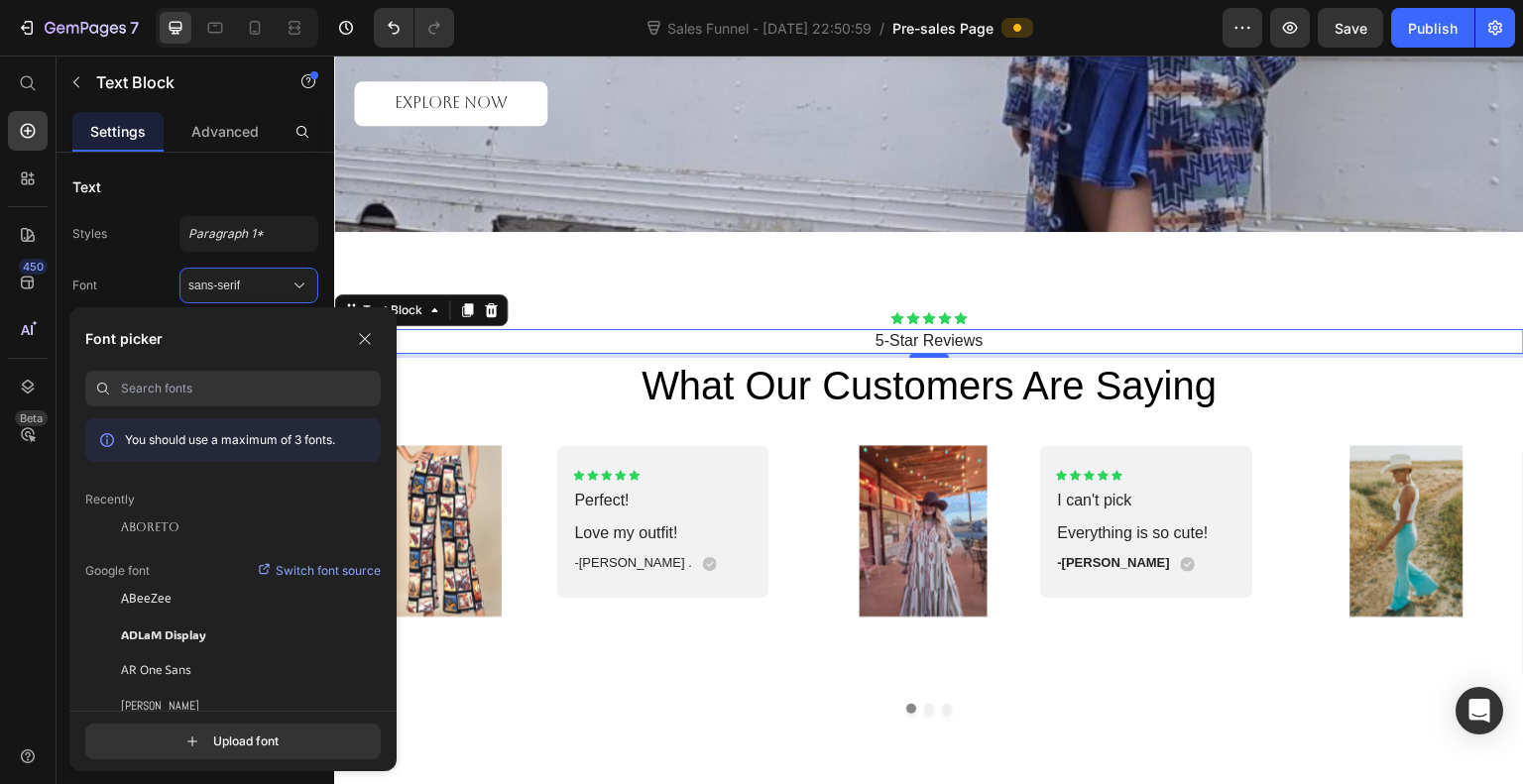 click on "Aboreto" at bounding box center (150, 527) 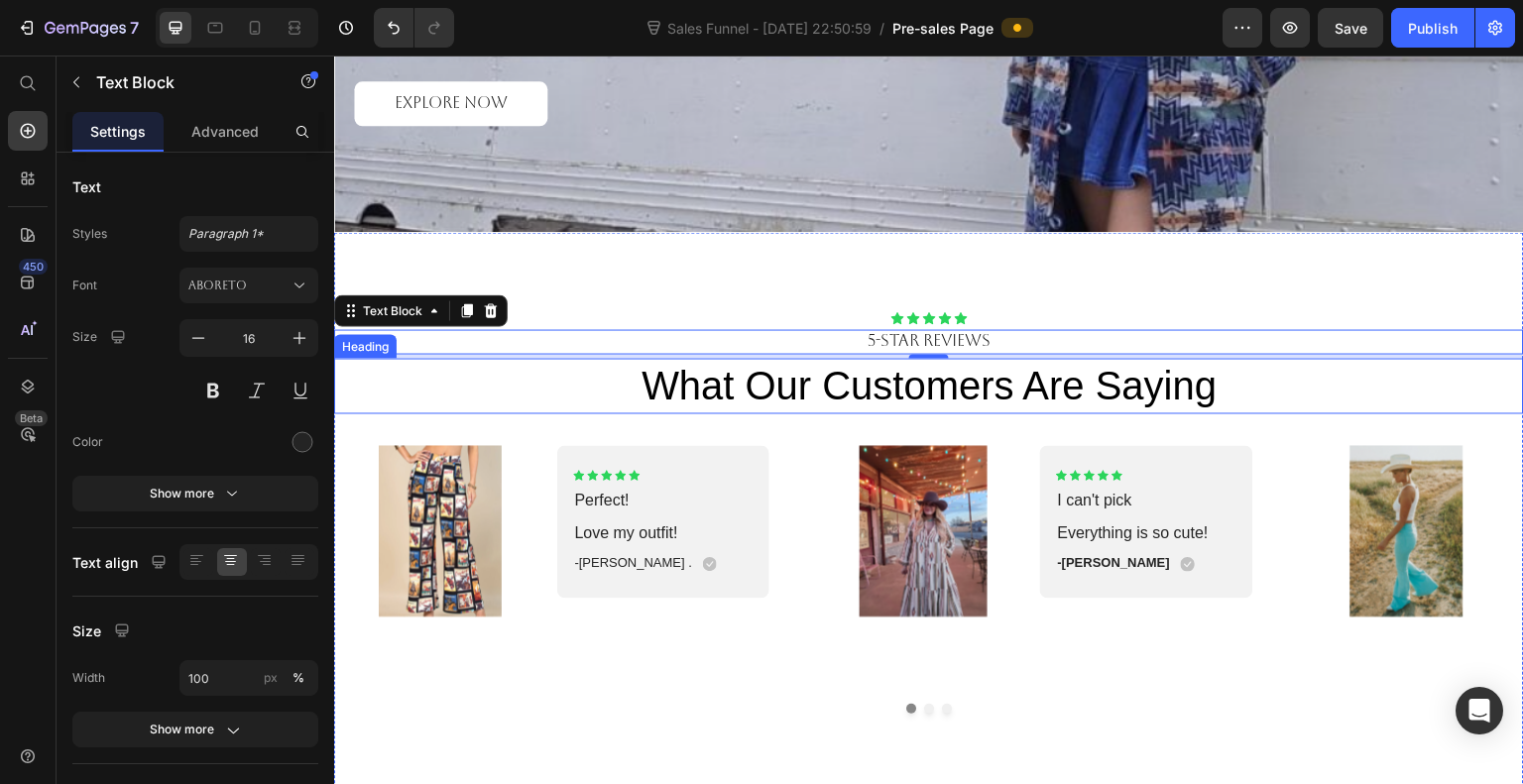 click on "What Our Customers Are Saying" at bounding box center (929, 386) 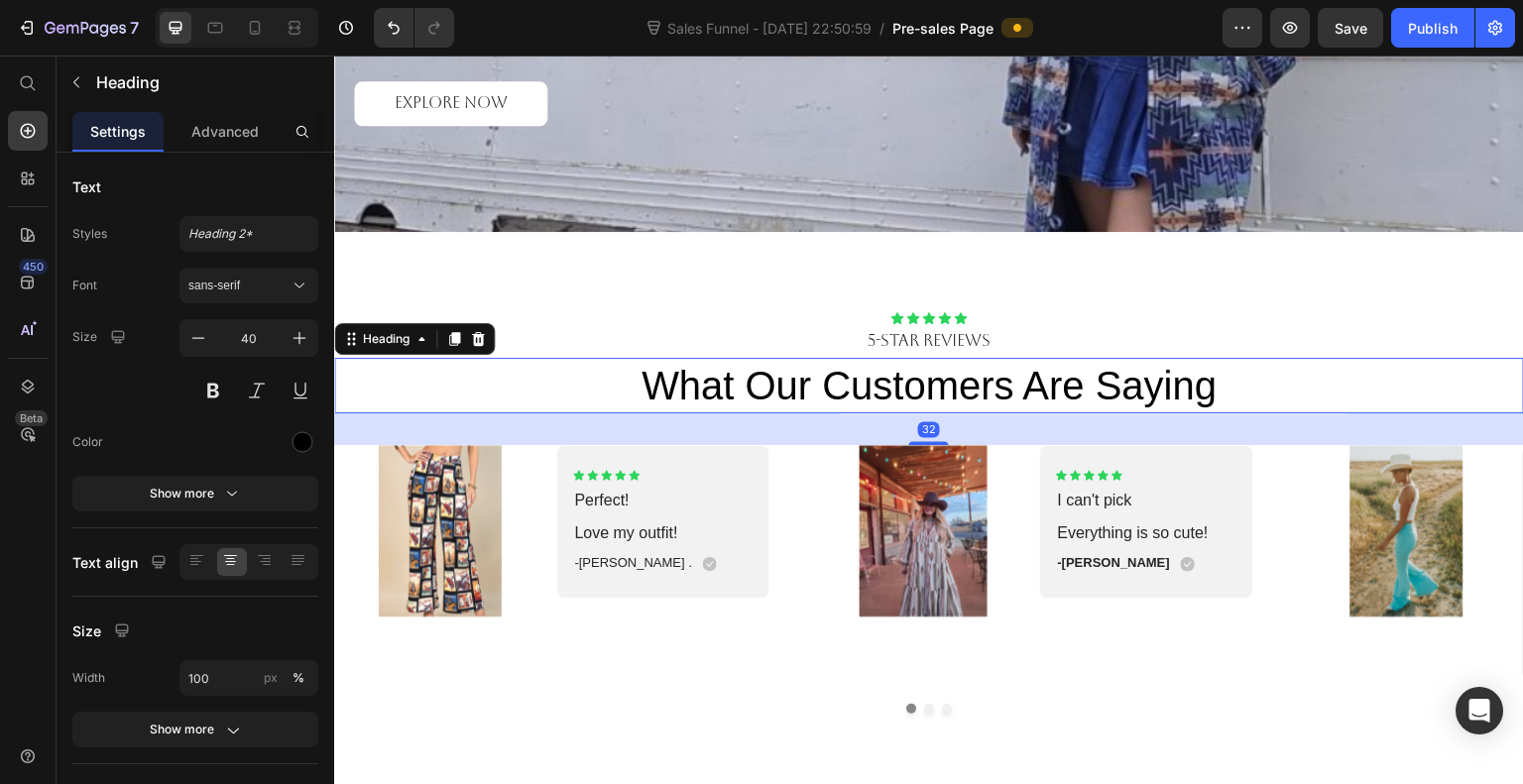 click on "sans-serif" at bounding box center (239, 285) 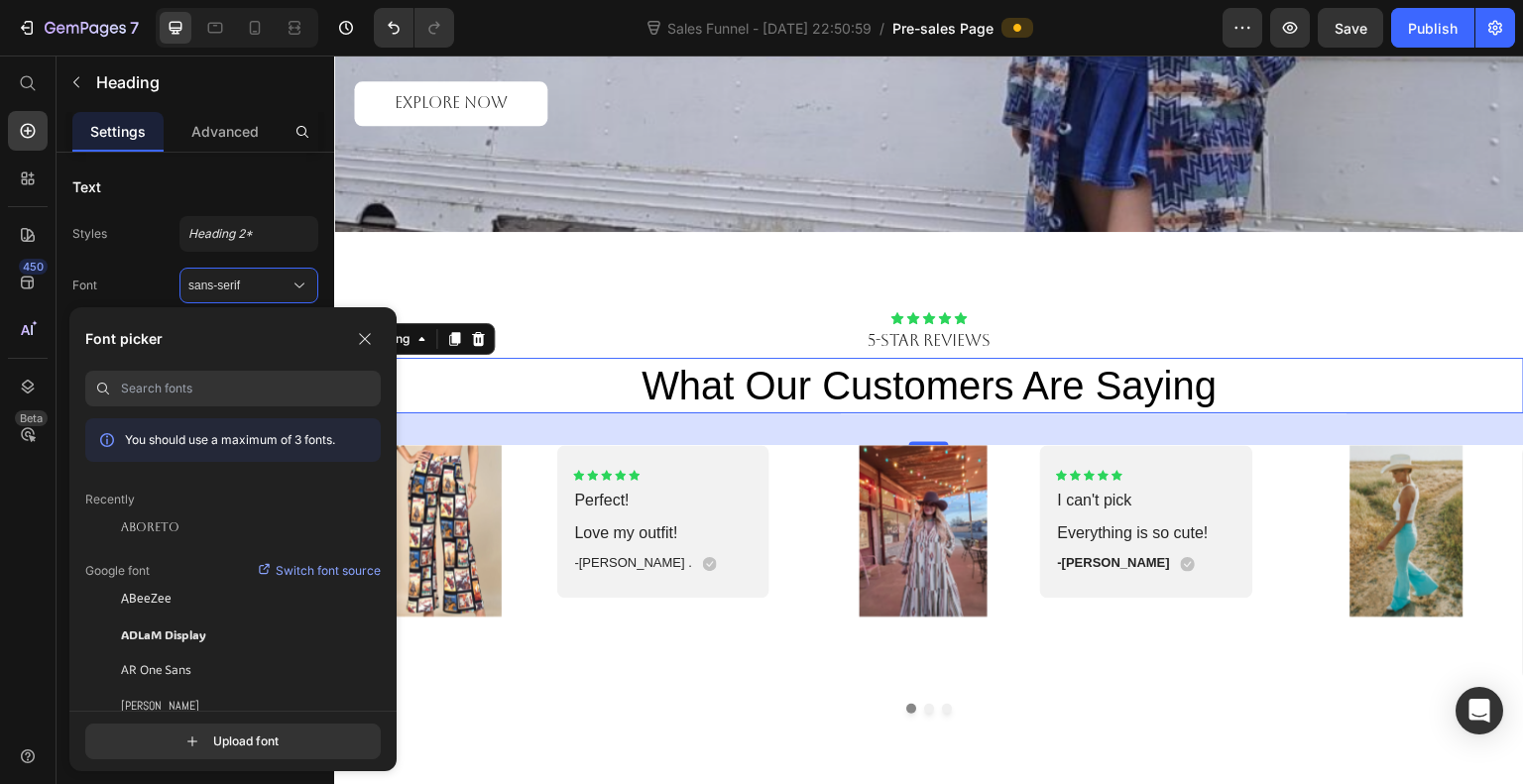 click on "Aboreto" at bounding box center [150, 527] 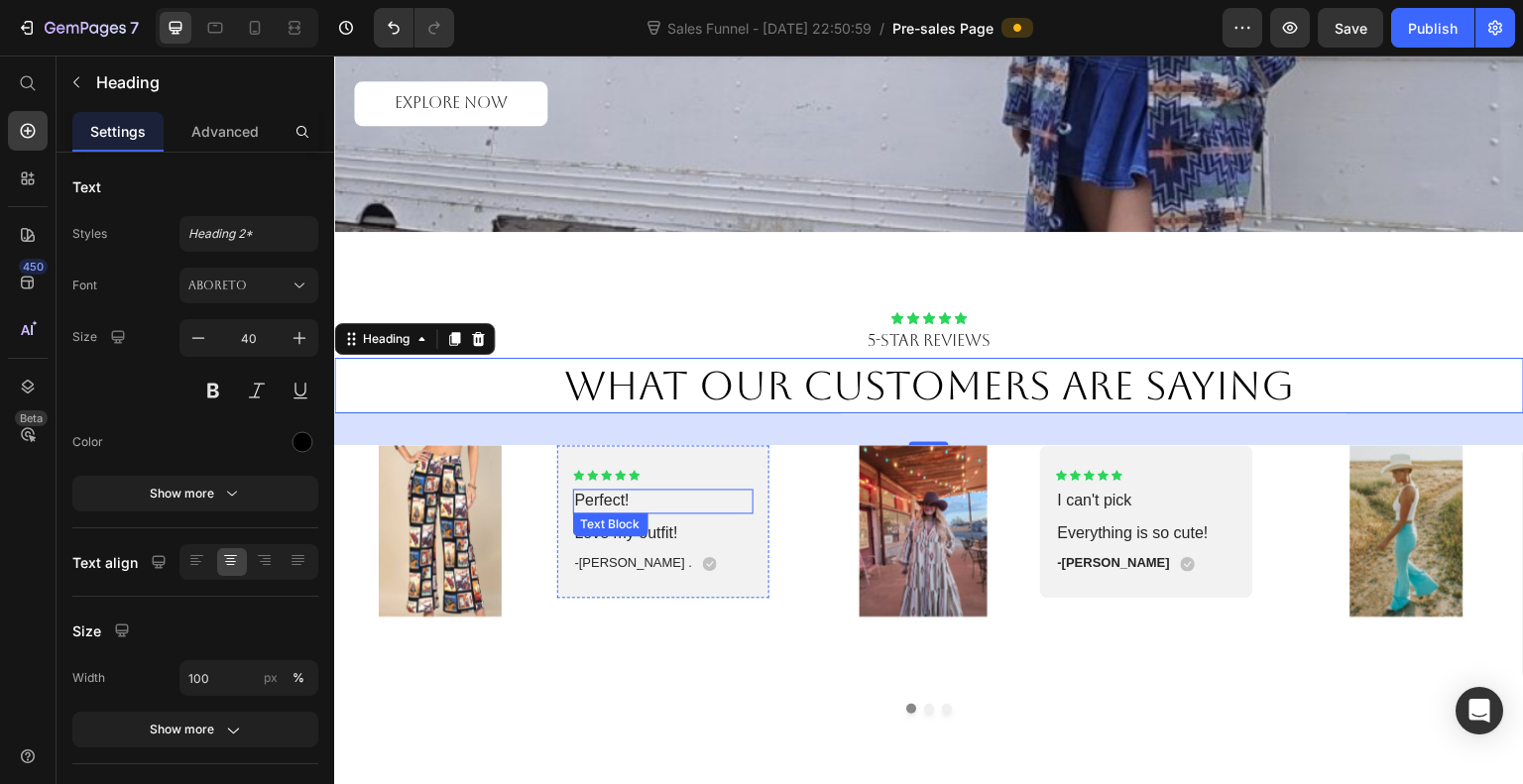 click on "Icon
Icon
Icon
Icon
Icon Icon List Perfect! Text Block Love my outfit! Text Block -Katie . Text Block
Icon Row" at bounding box center (663, 521) 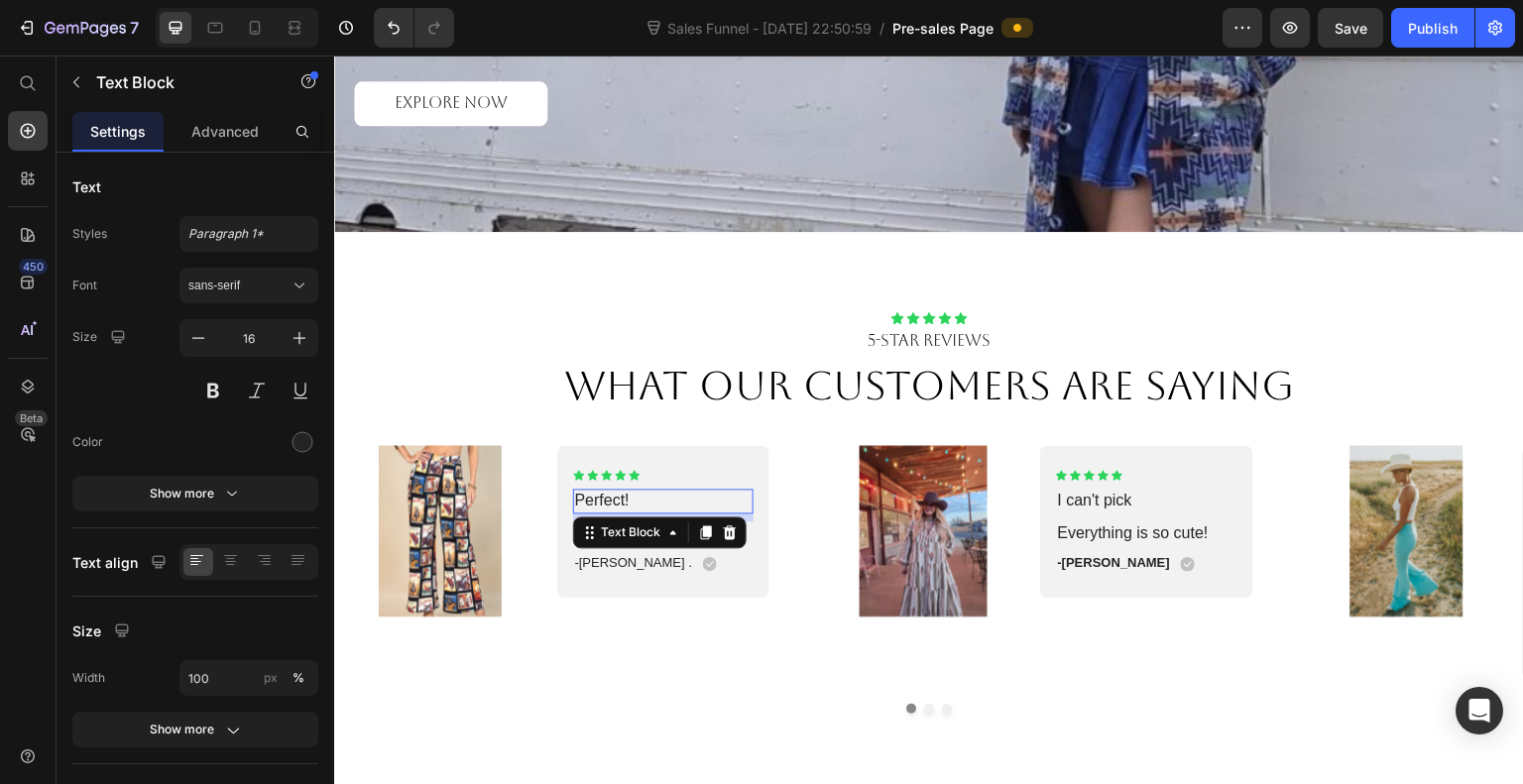 click on "sans-serif" at bounding box center (249, 285) 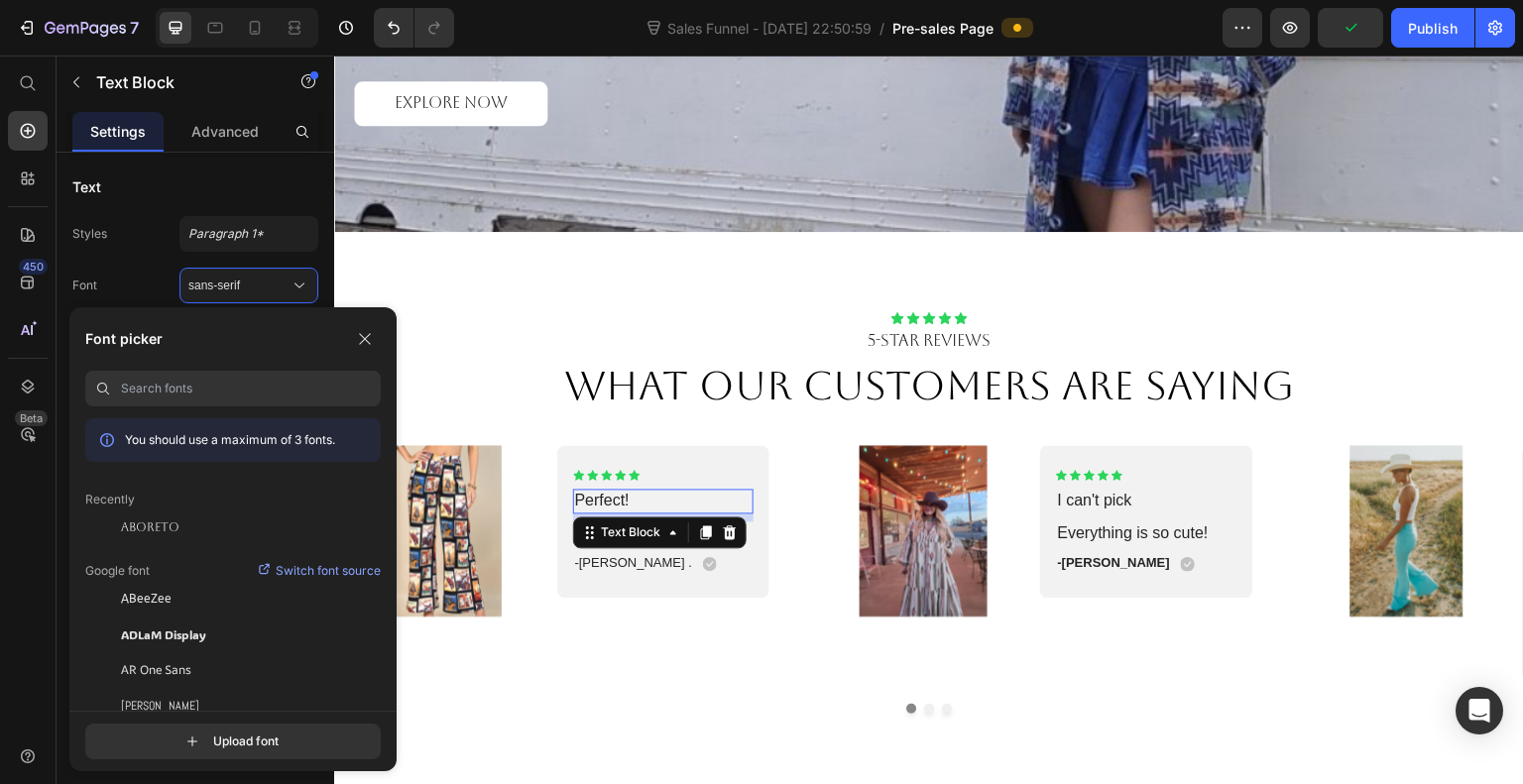 click on "Aboreto" 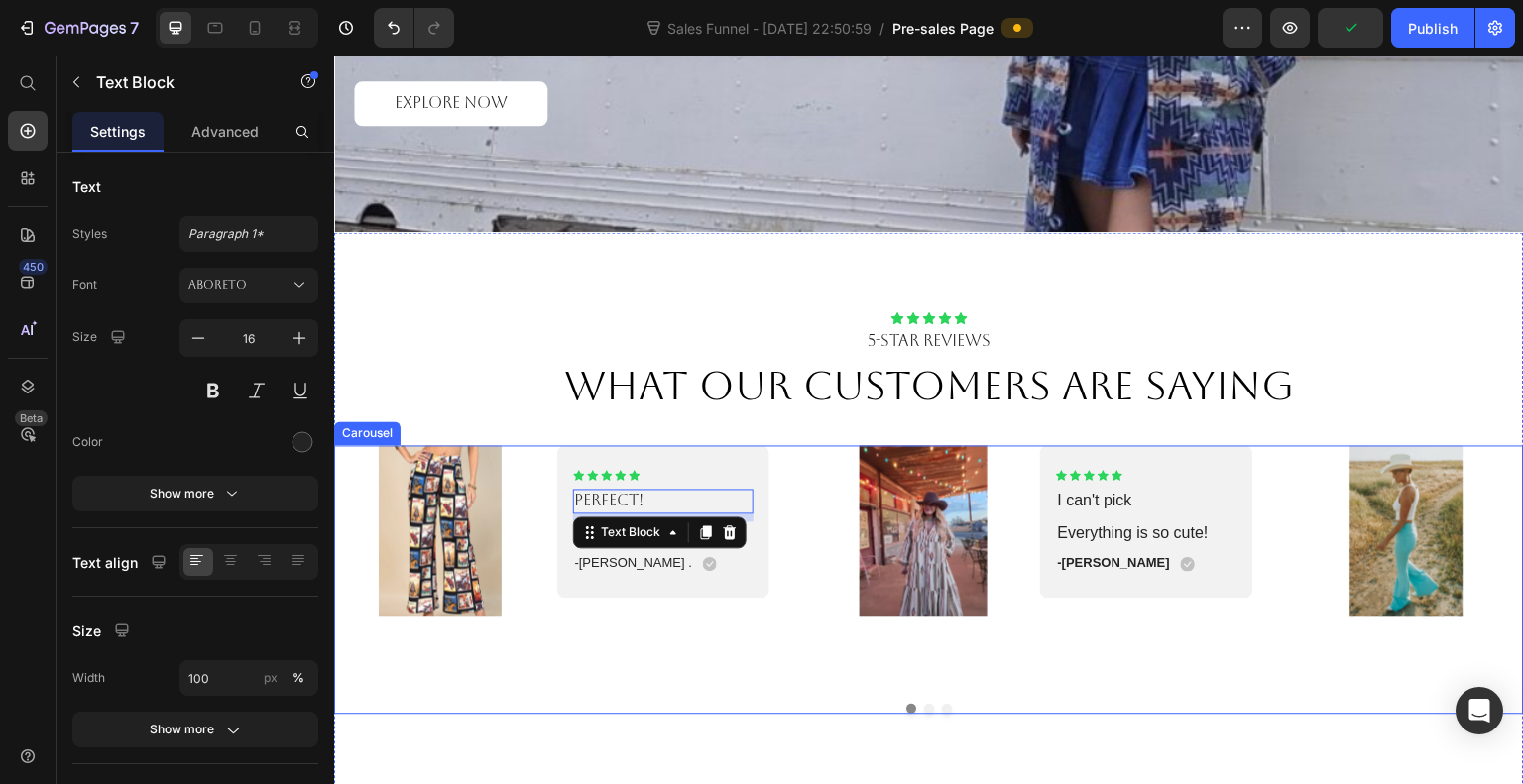 click on "Image
Icon
Icon
Icon
Icon
Icon Icon List Perfect! Text Block   8 Love my outfit! Text Block -Katie . Text Block
Icon Row Row Carousel" at bounding box center (551, 563) 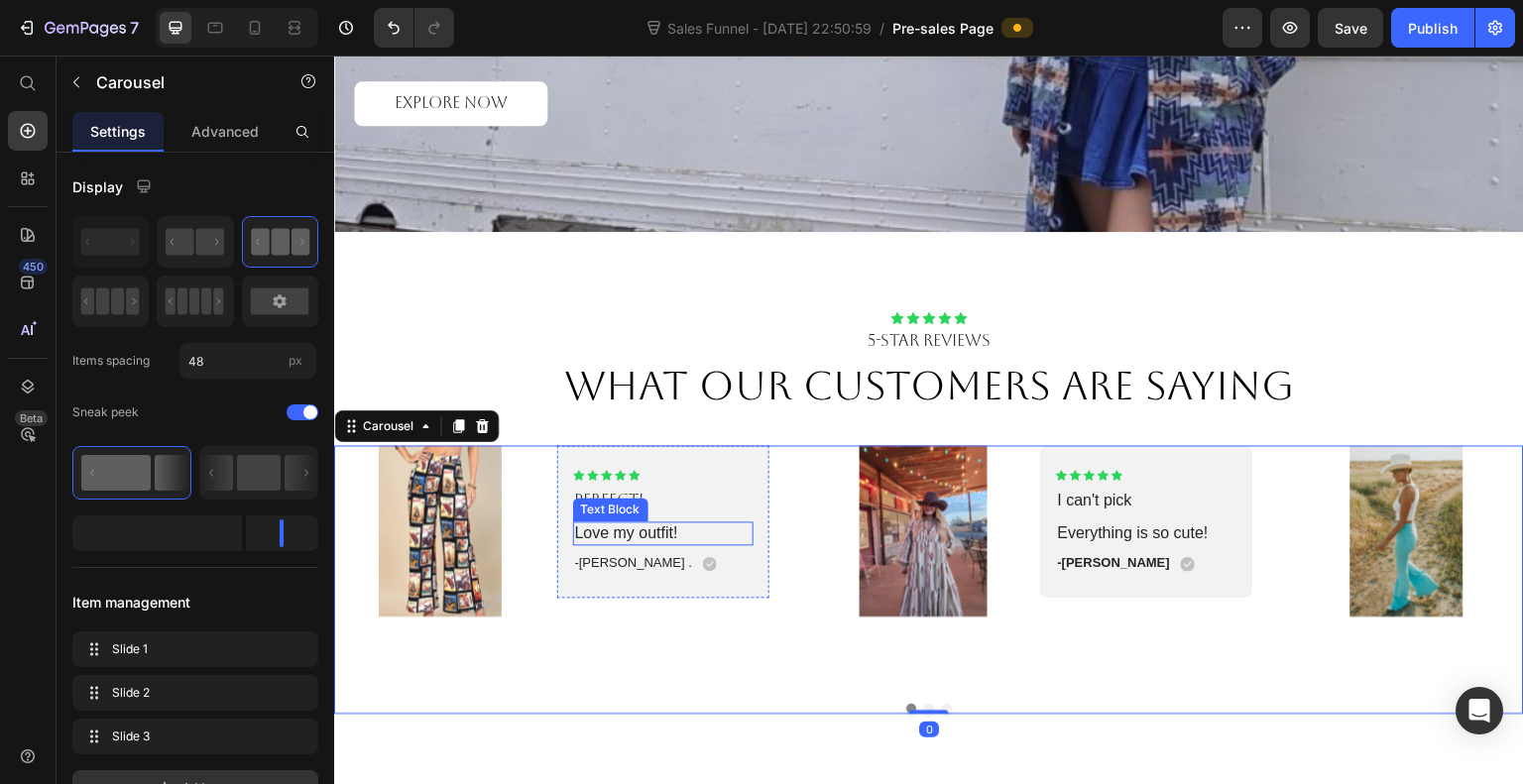 click on "Love my outfit!" at bounding box center [663, 533] 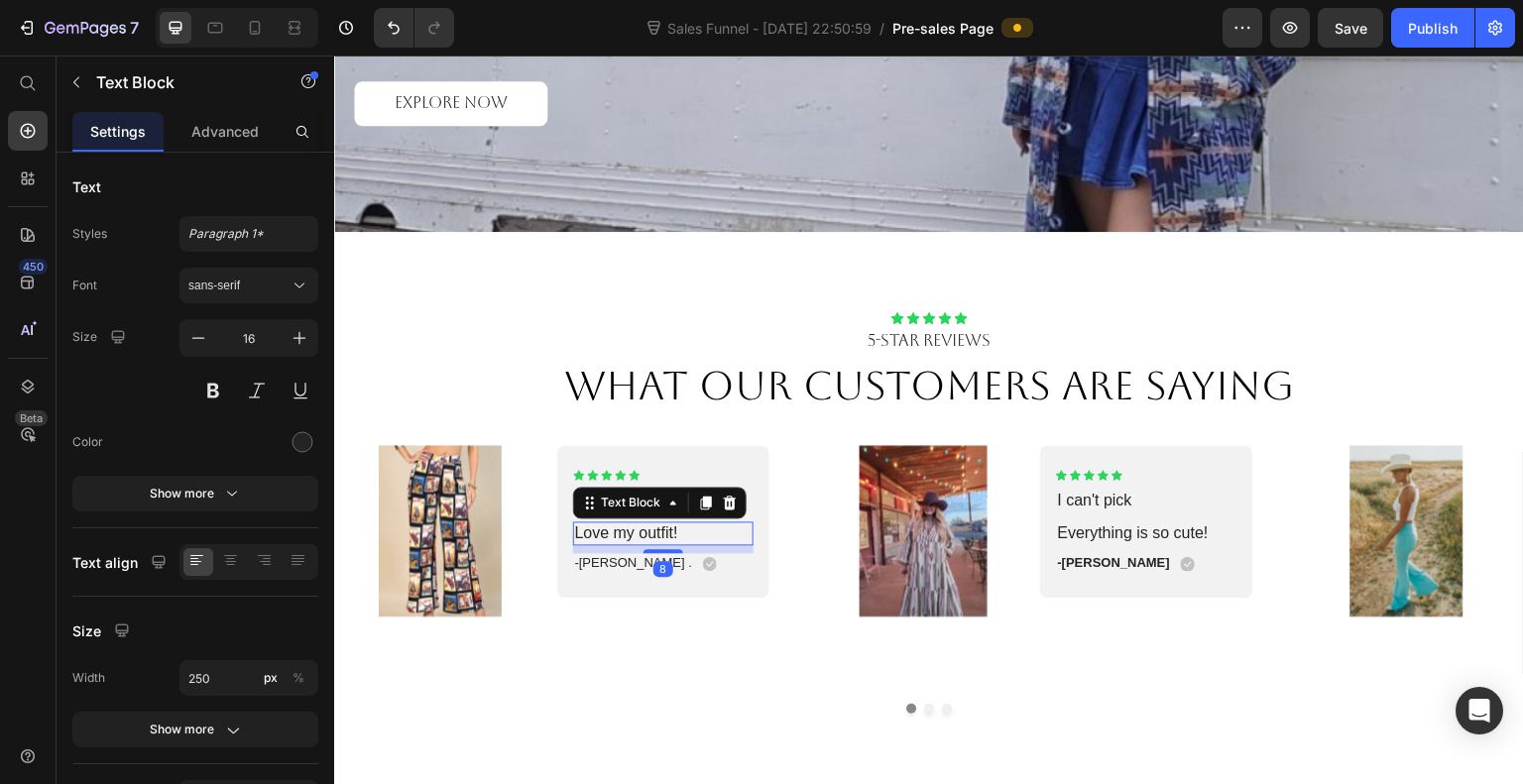 click on "sans-serif" at bounding box center (239, 285) 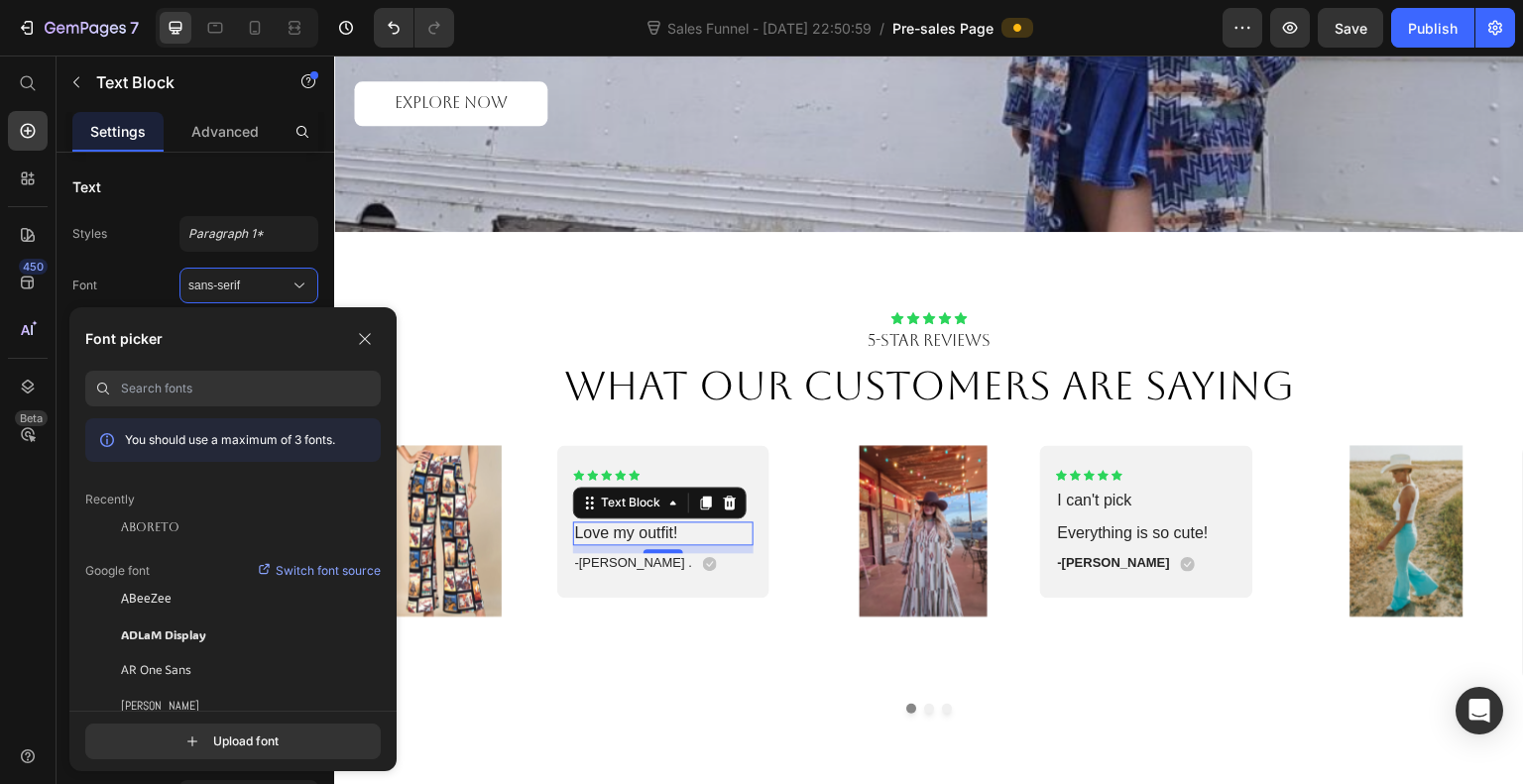 click on "Aboreto" 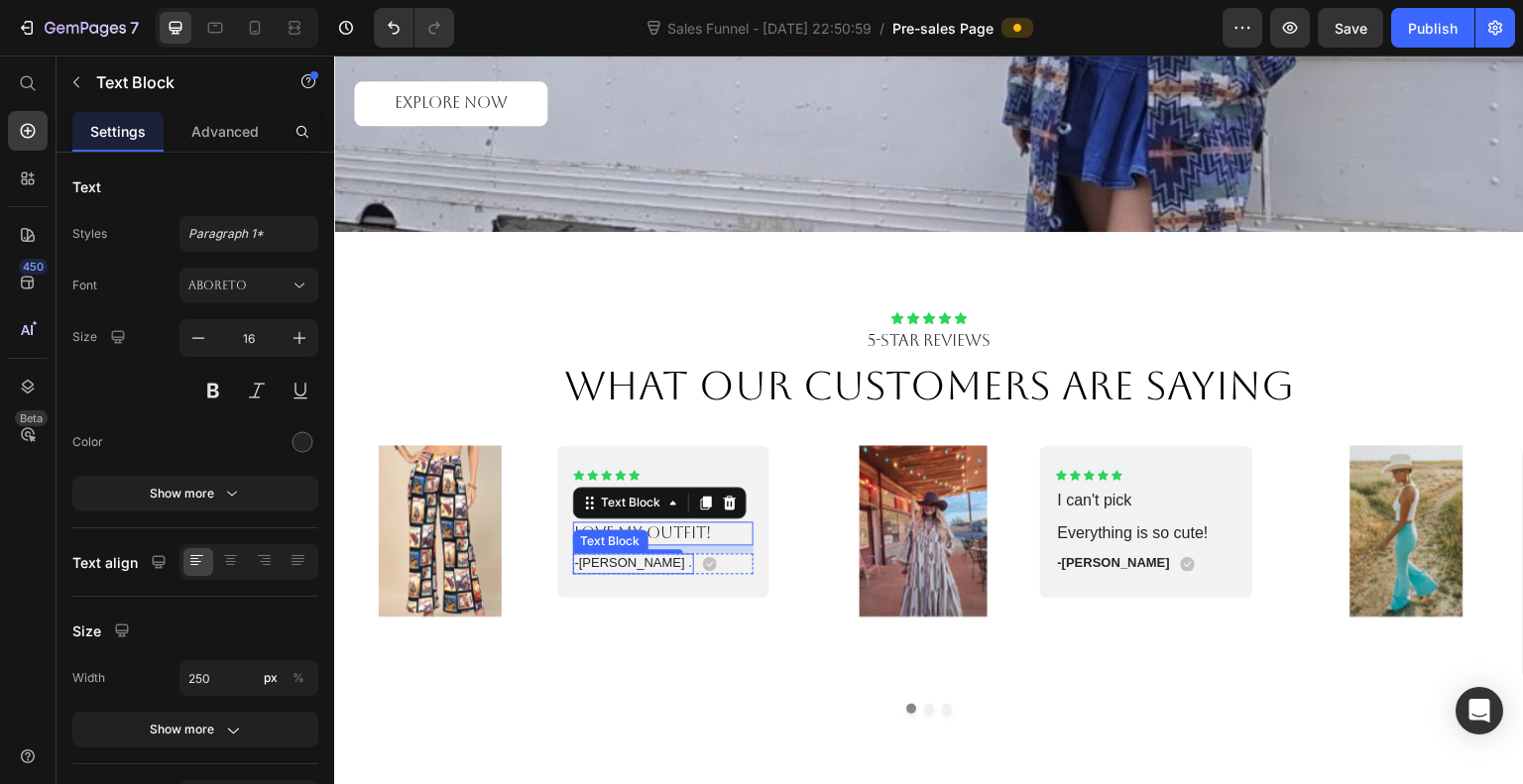 click on "-Katie ." at bounding box center [634, 563] 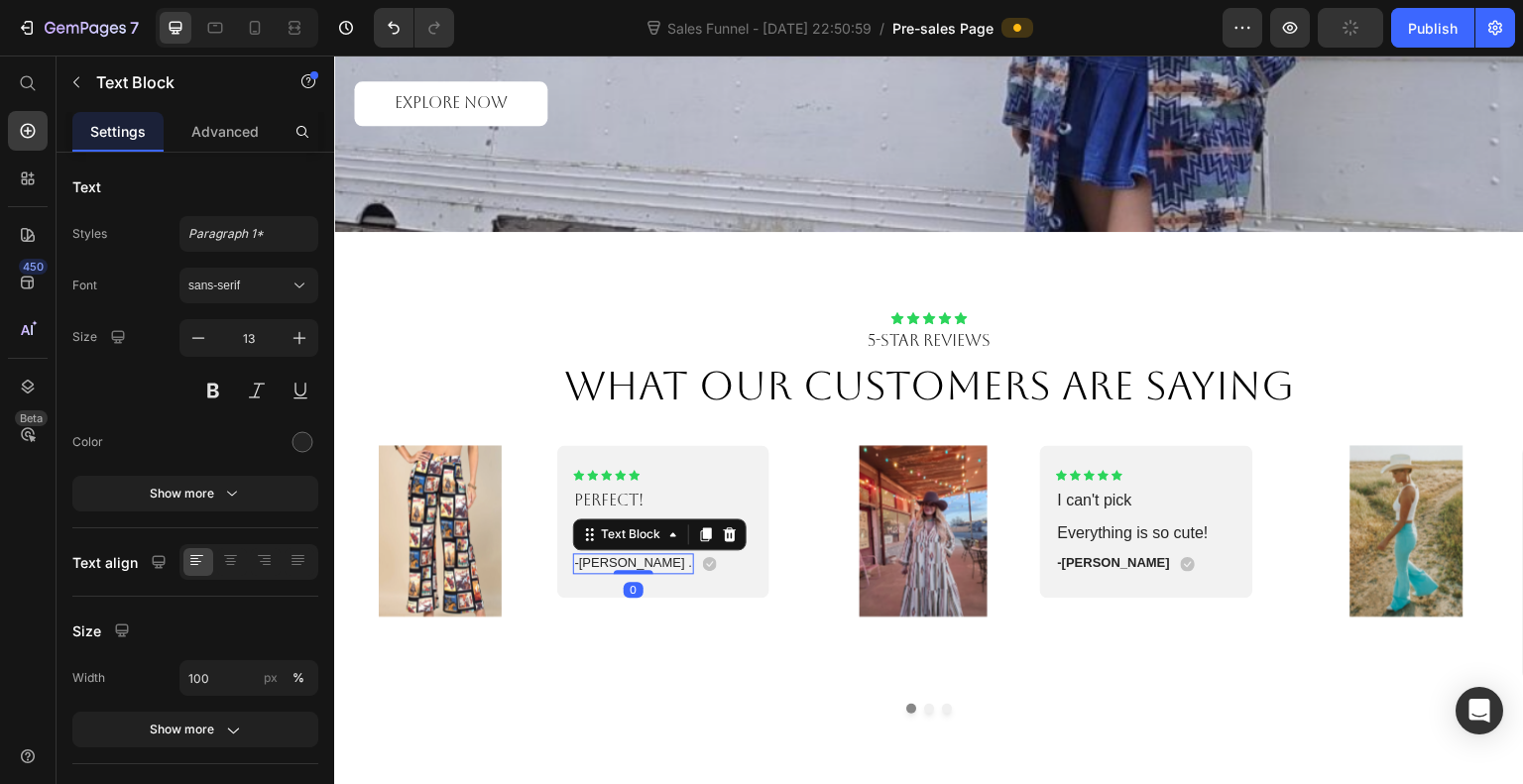 click on "sans-serif" at bounding box center (249, 285) 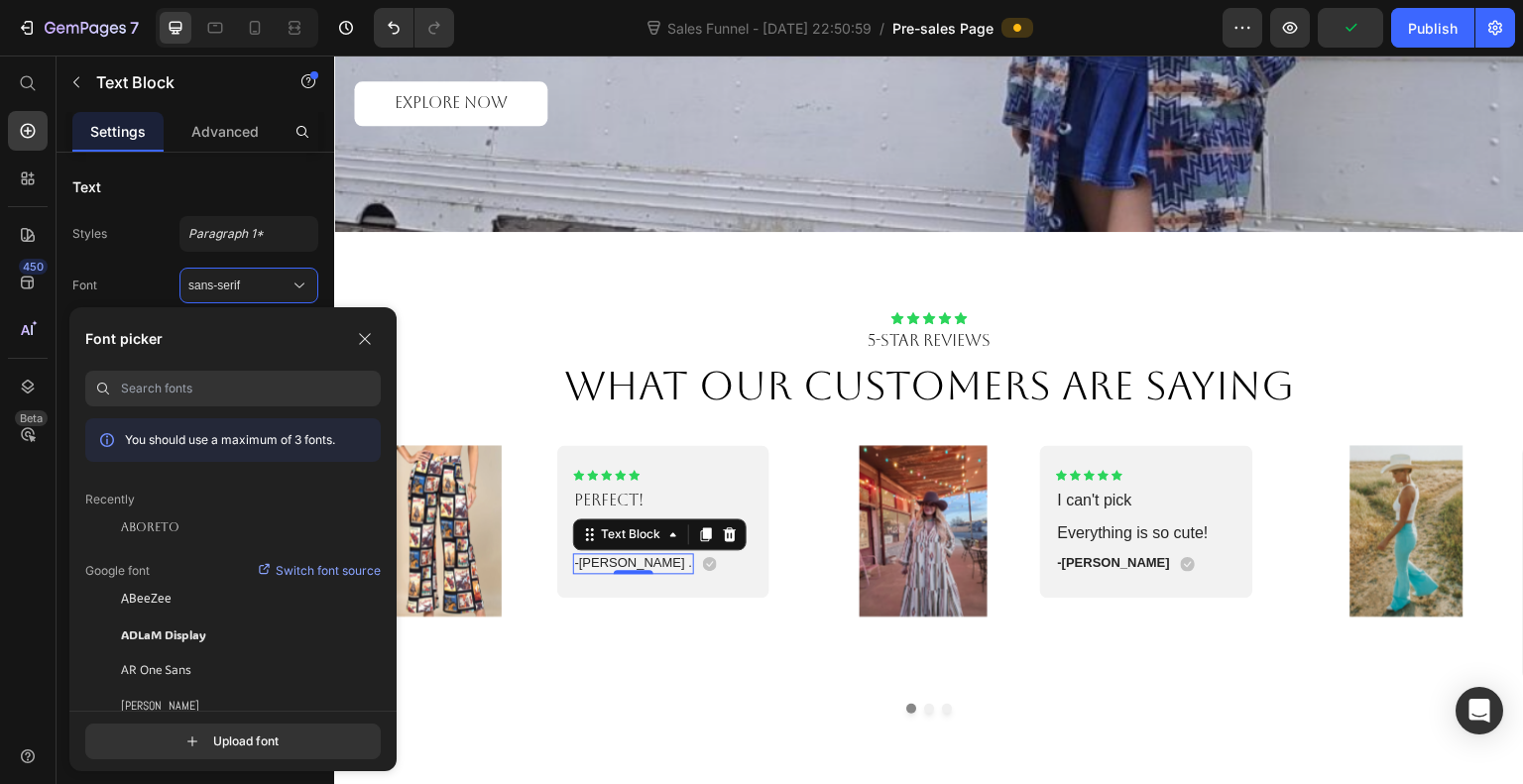 click on "Aboreto" 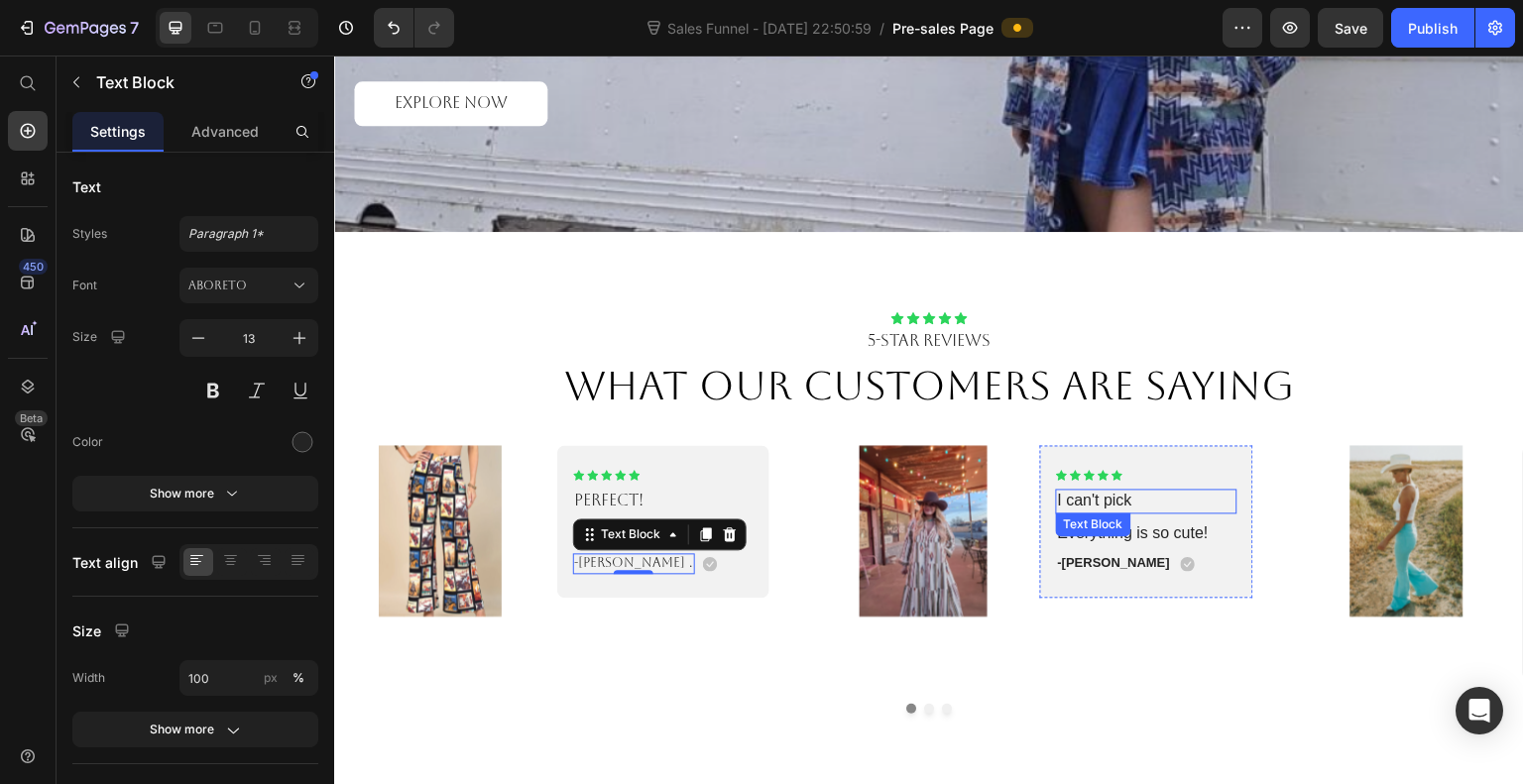 click on "I can't pick" at bounding box center (1146, 501) 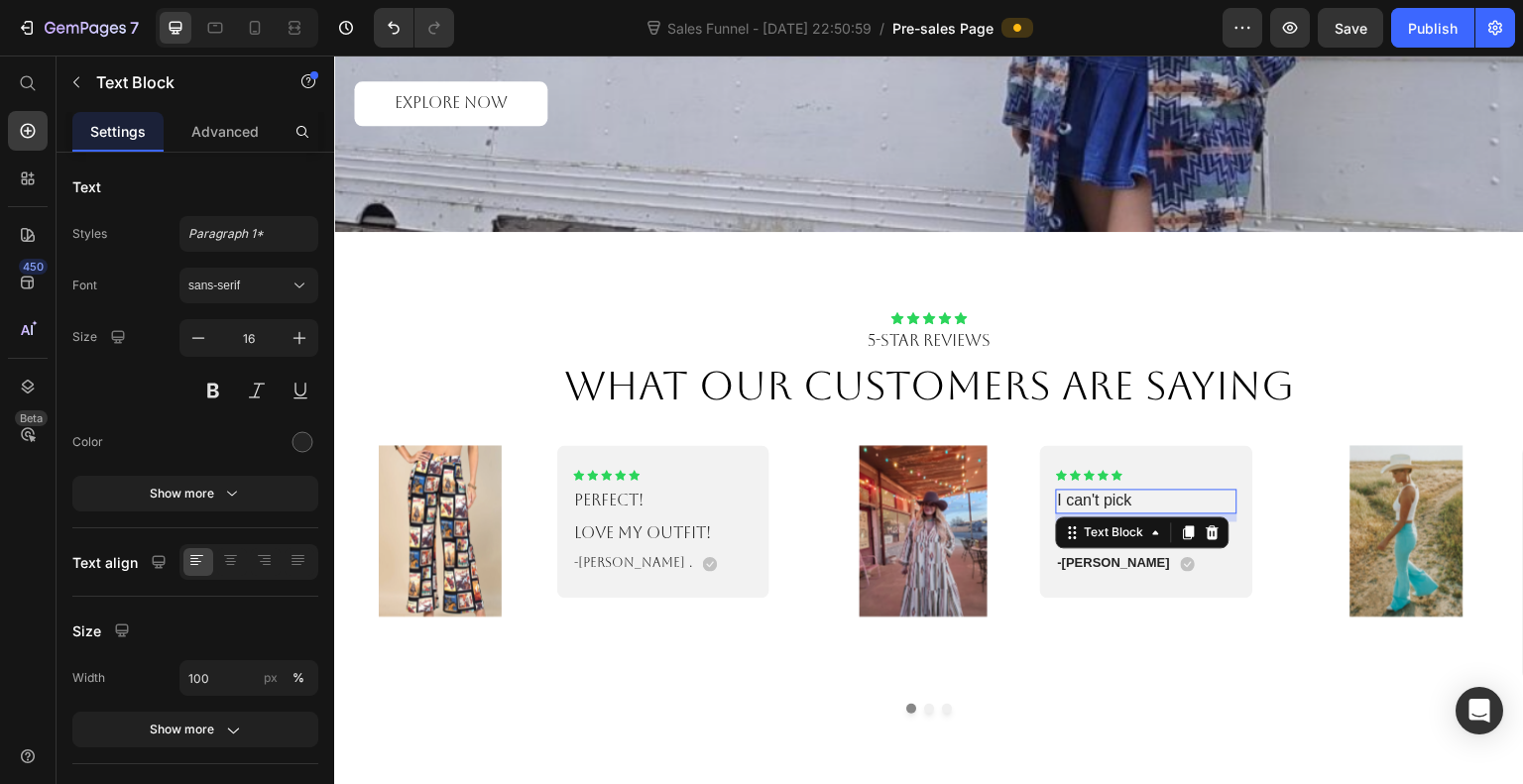 click 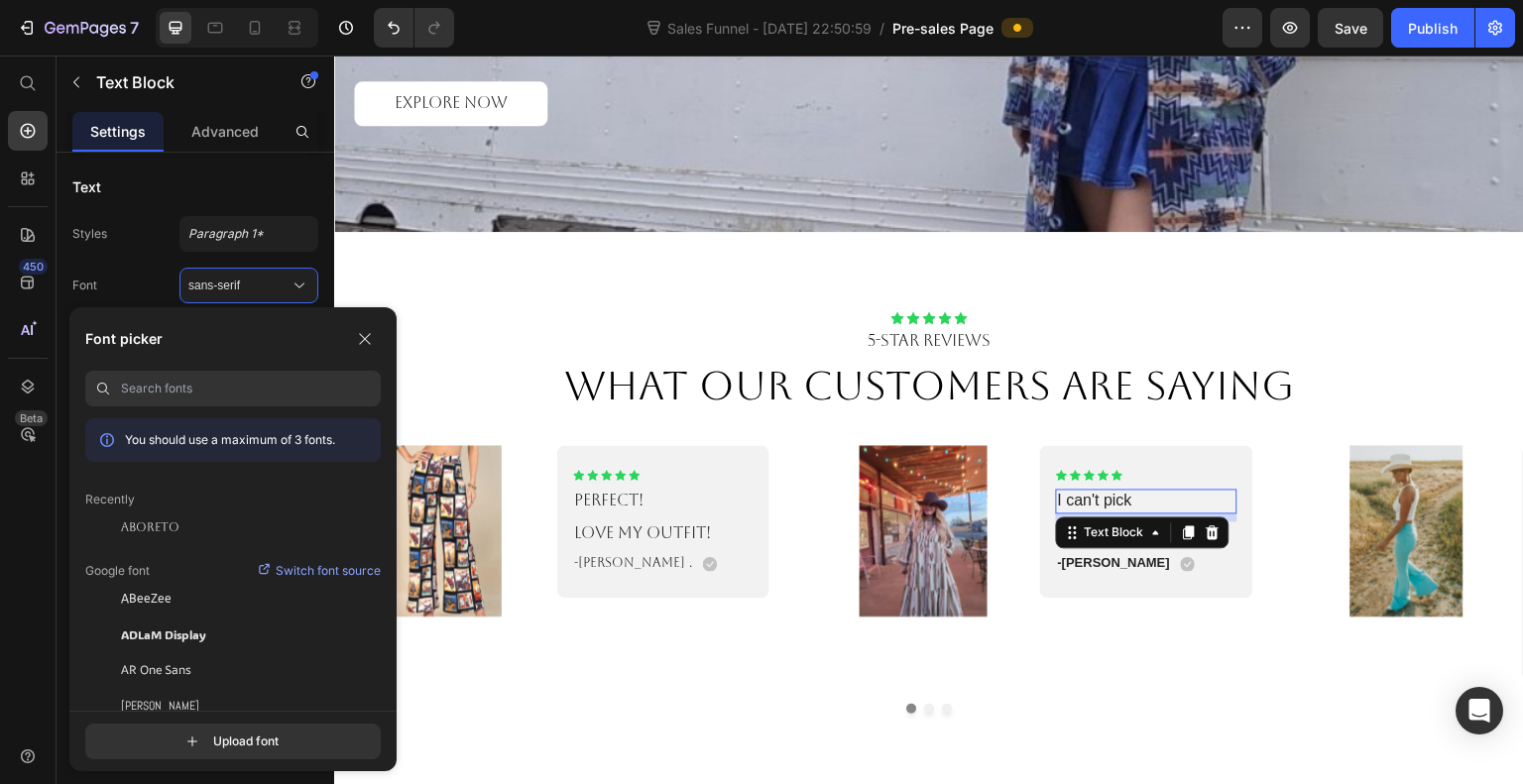 click on "Aboreto" 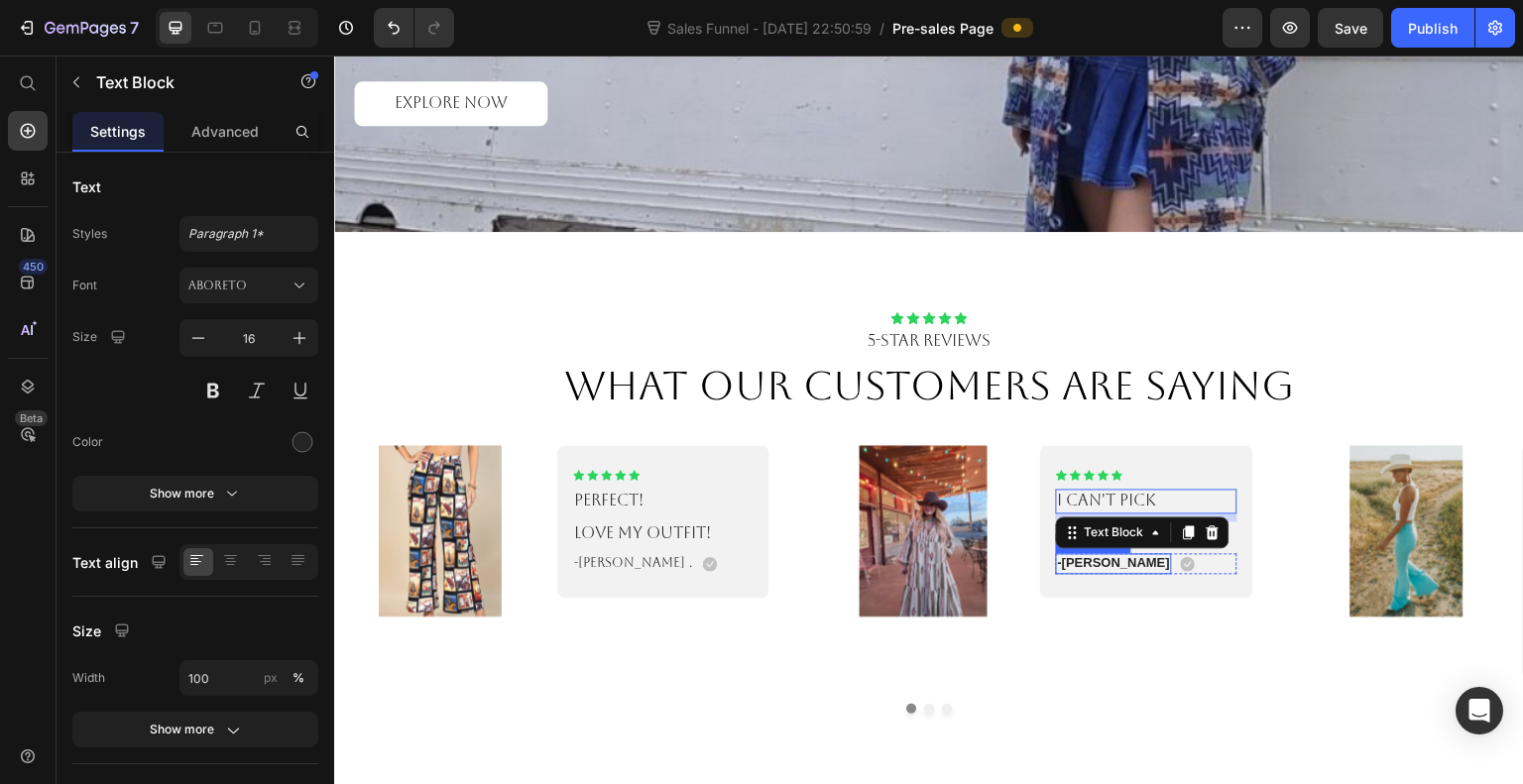 click on "-Jan L." at bounding box center [1113, 563] 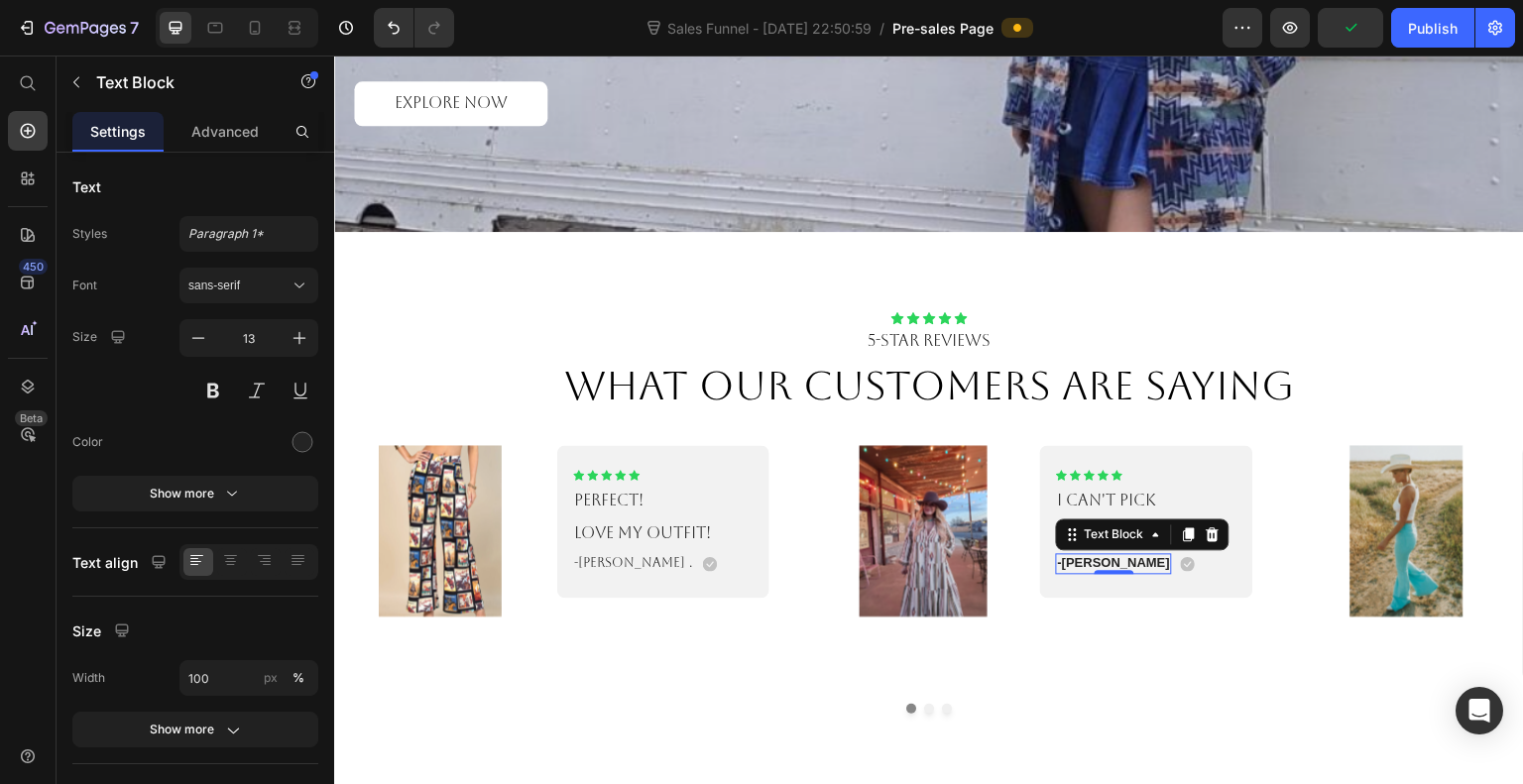 click at bounding box center (213, 391) 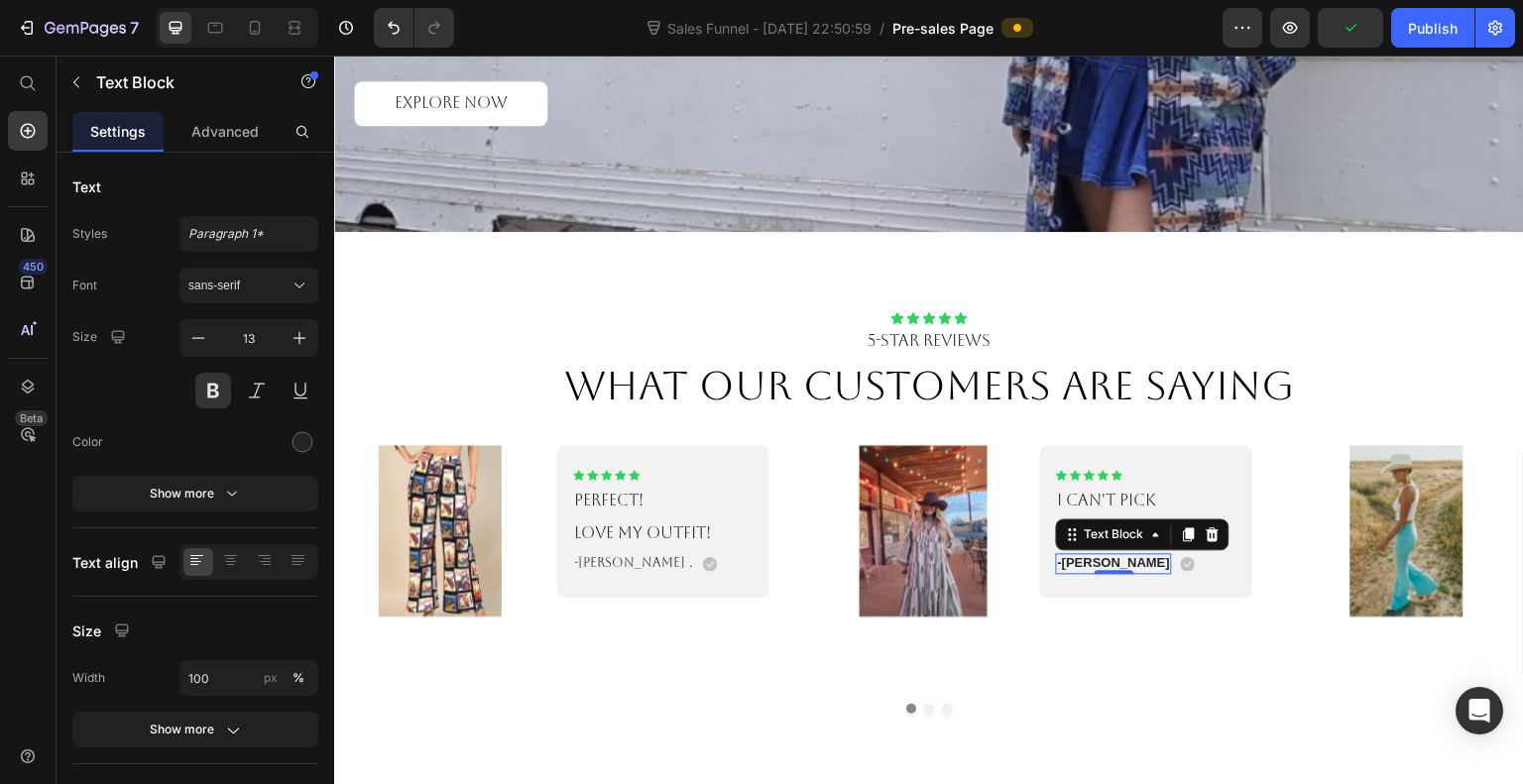 click at bounding box center [213, 391] 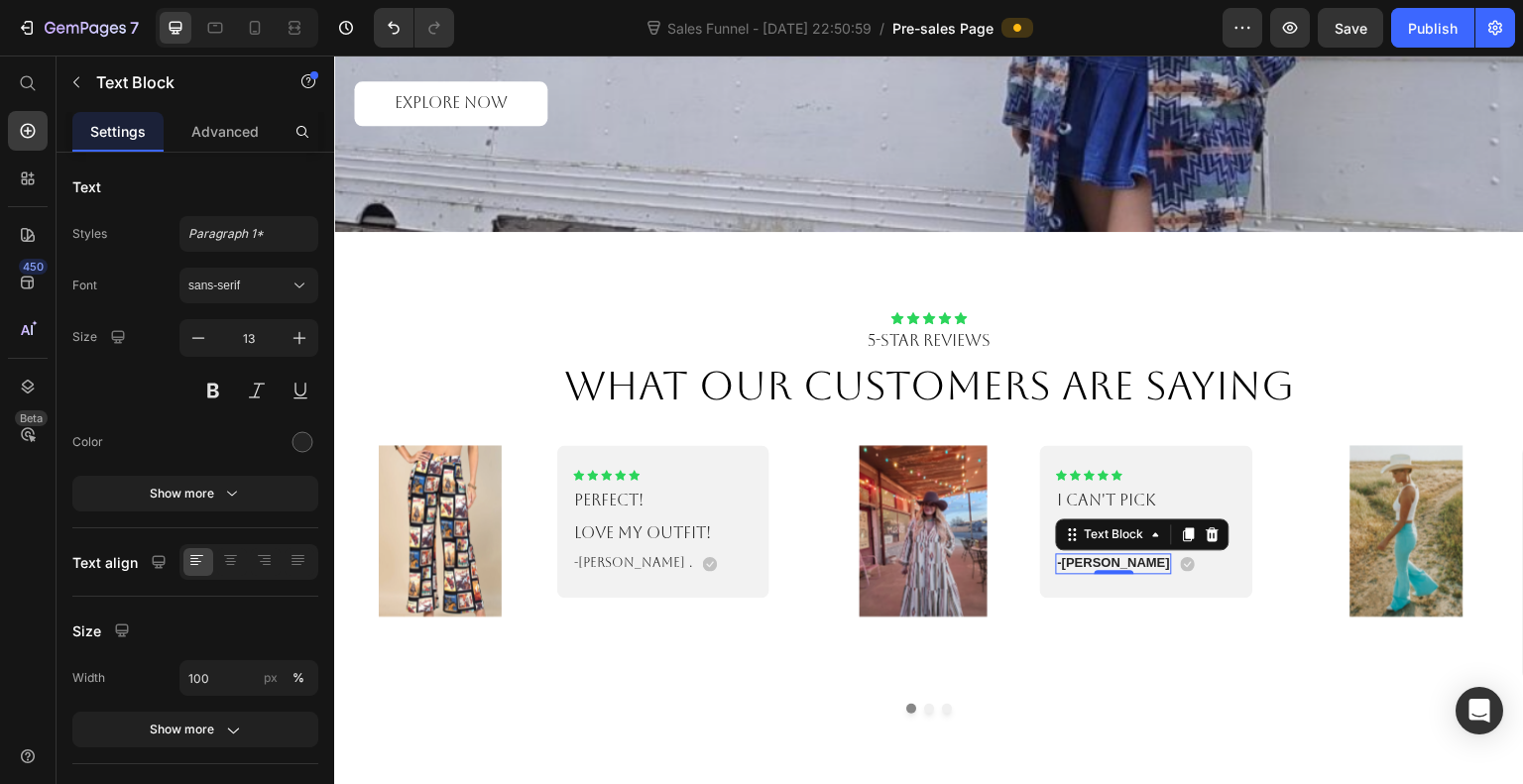 click on "sans-serif" at bounding box center [239, 285] 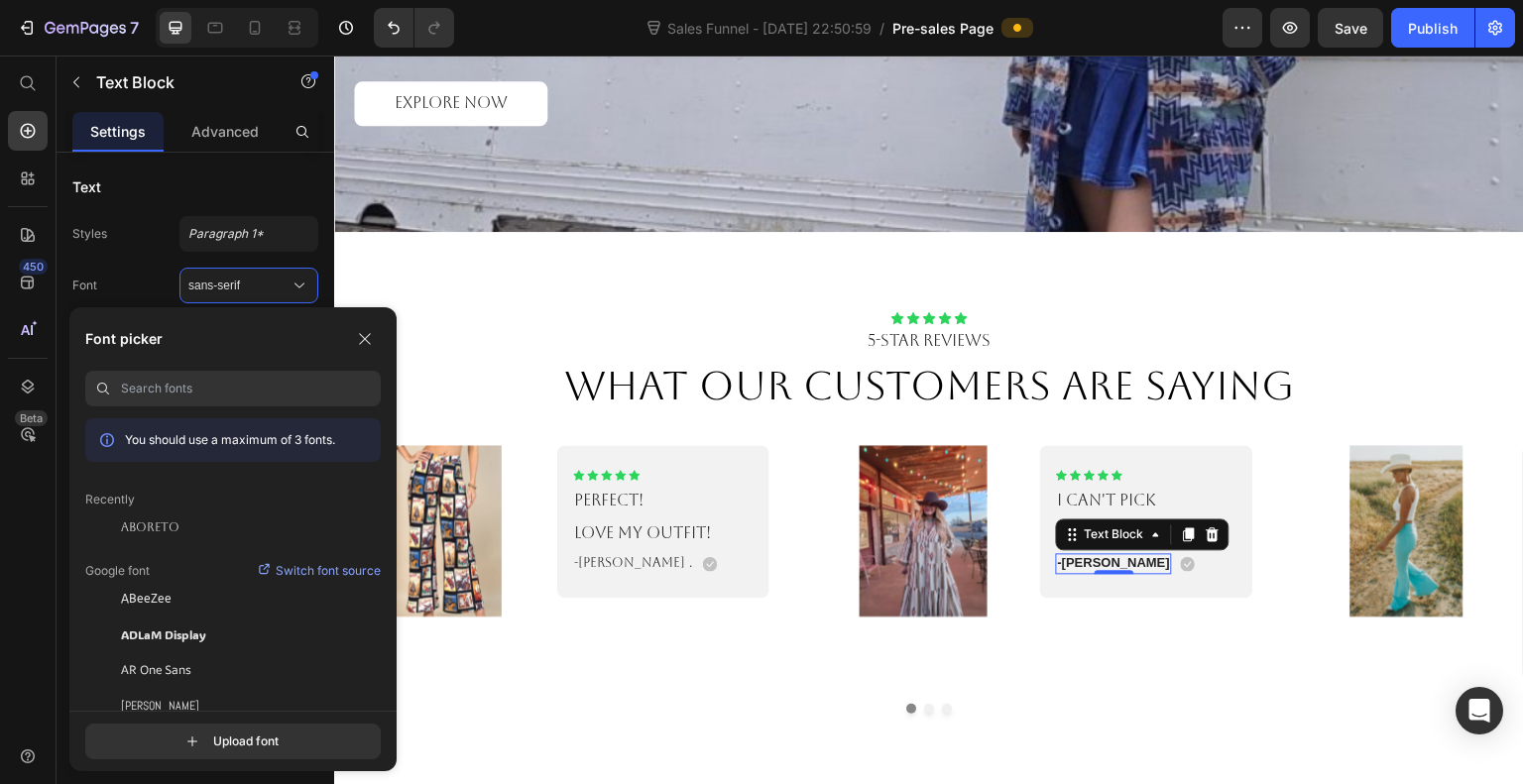 click on "Aboreto" 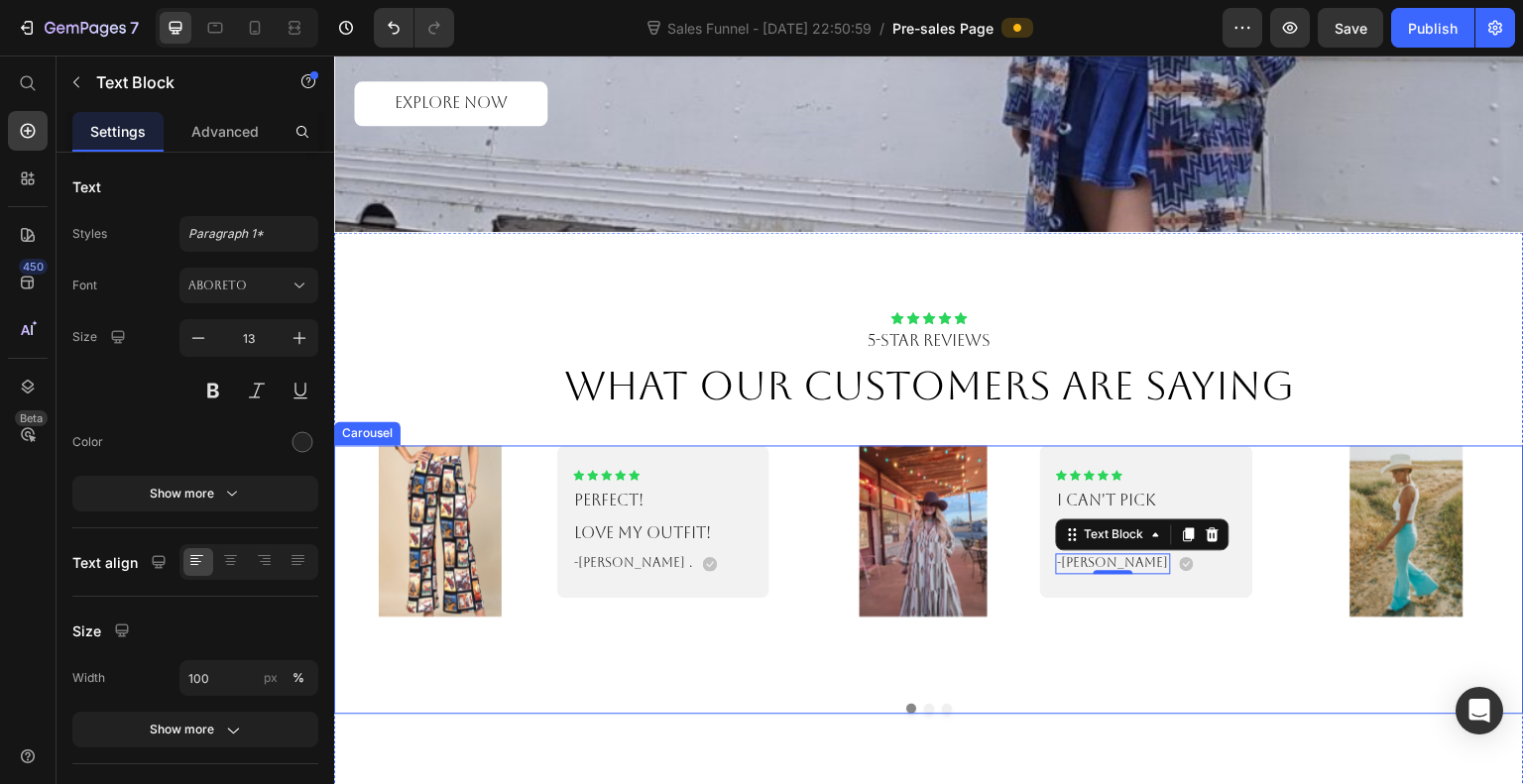 click on "Image
Icon
Icon
Icon
Icon
Icon Icon List Perfect! Text Block Love my outfit! Text Block -Katie . Text Block
Icon Row Row Carousel Image
Icon
Icon
Icon
Icon
Icon Icon List I can't pick Text Block Everything is so cute! Text Block -Jan L. Text Block   0
Icon Row Row Carousel Image
Icon
Icon
Icon
Icon
Icon Icon List Fantastic! Text Block “This hat has become an indispensable part of my everyday look, delivering both function and fashion.” Text Block -Ken K. Text Block
Icon Row Row Carousel" at bounding box center [929, 580] 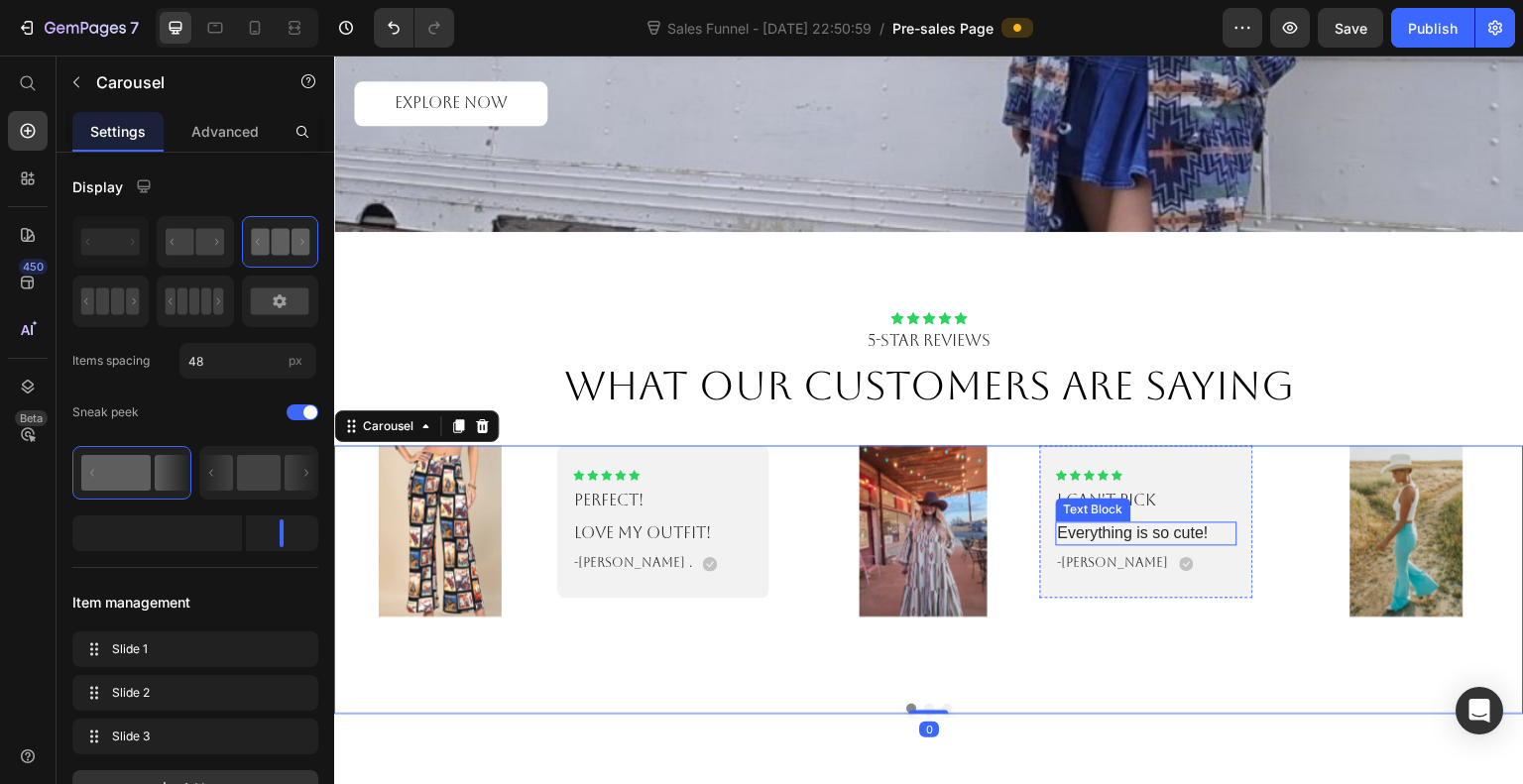 click on "Everything is so cute!" at bounding box center (1146, 533) 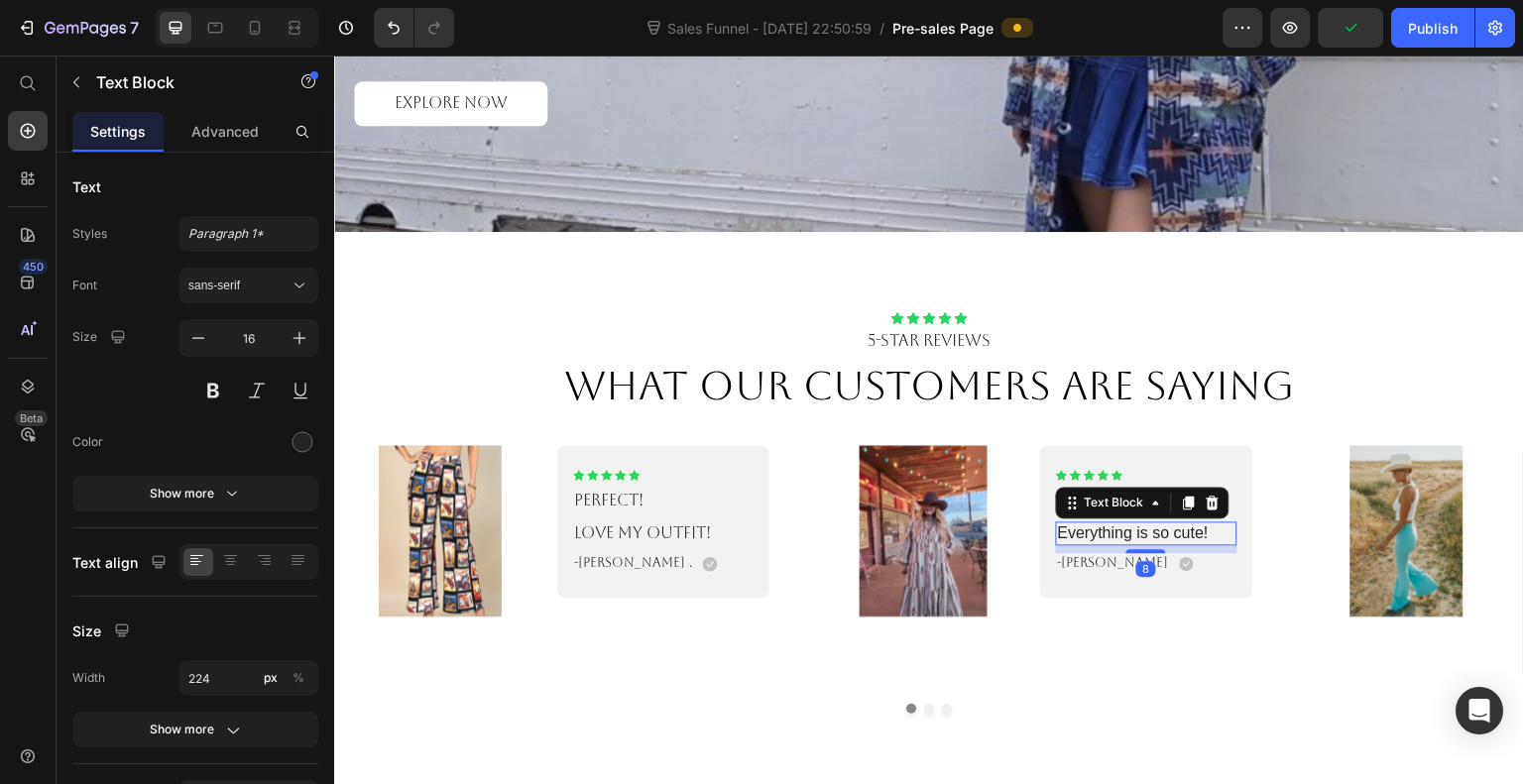 click on "sans-serif" at bounding box center [239, 285] 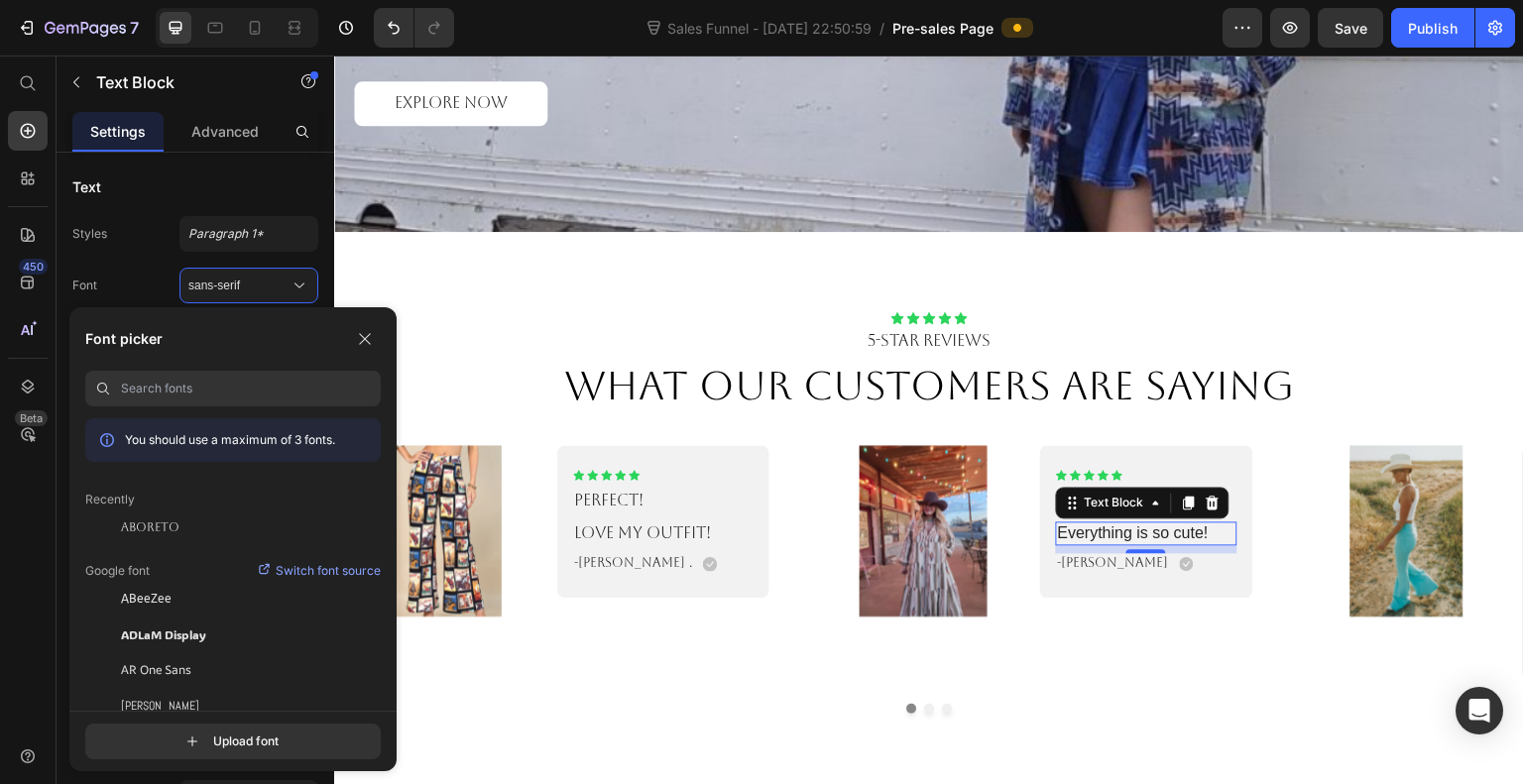 click on "Aboreto" 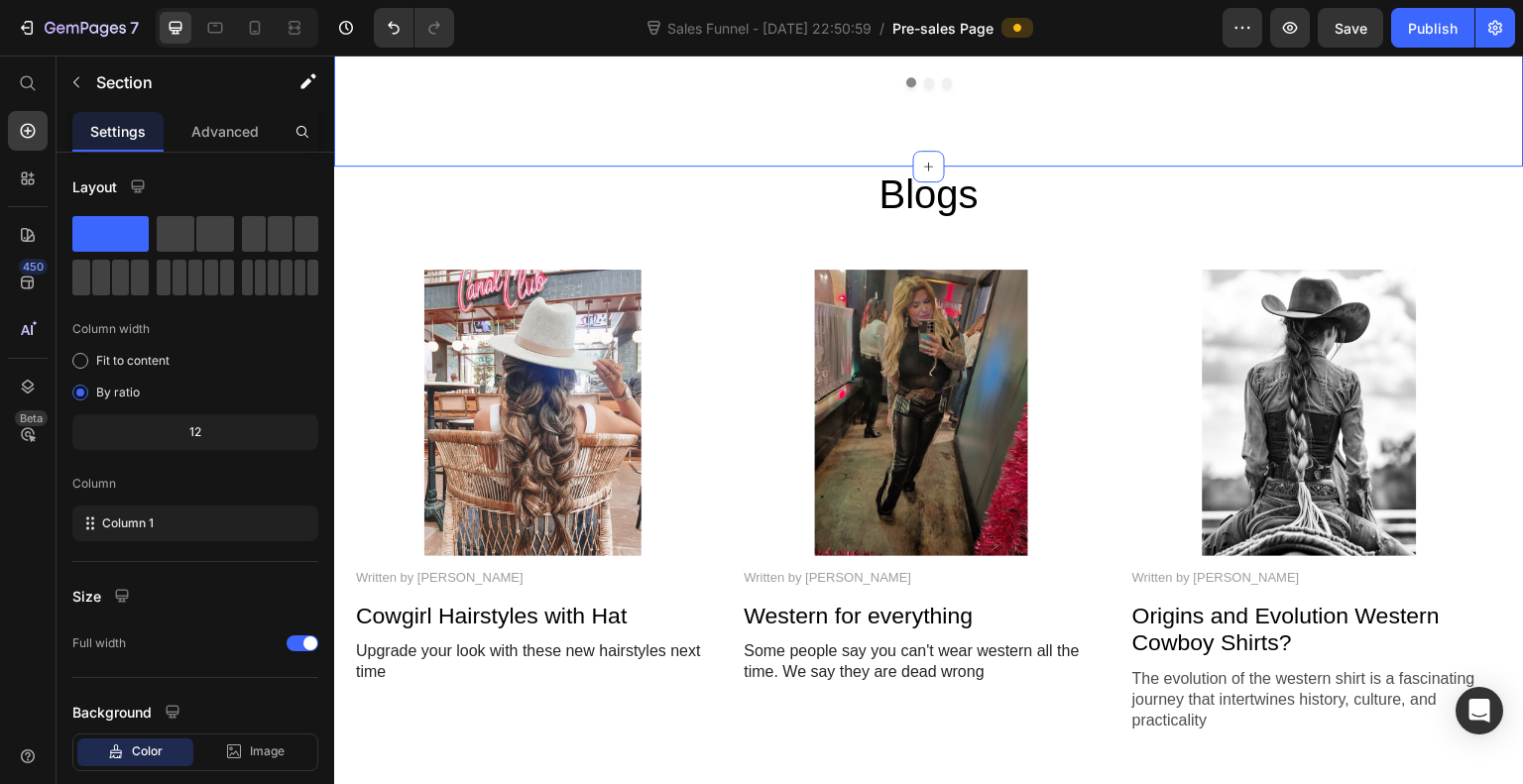 scroll, scrollTop: 5646, scrollLeft: 0, axis: vertical 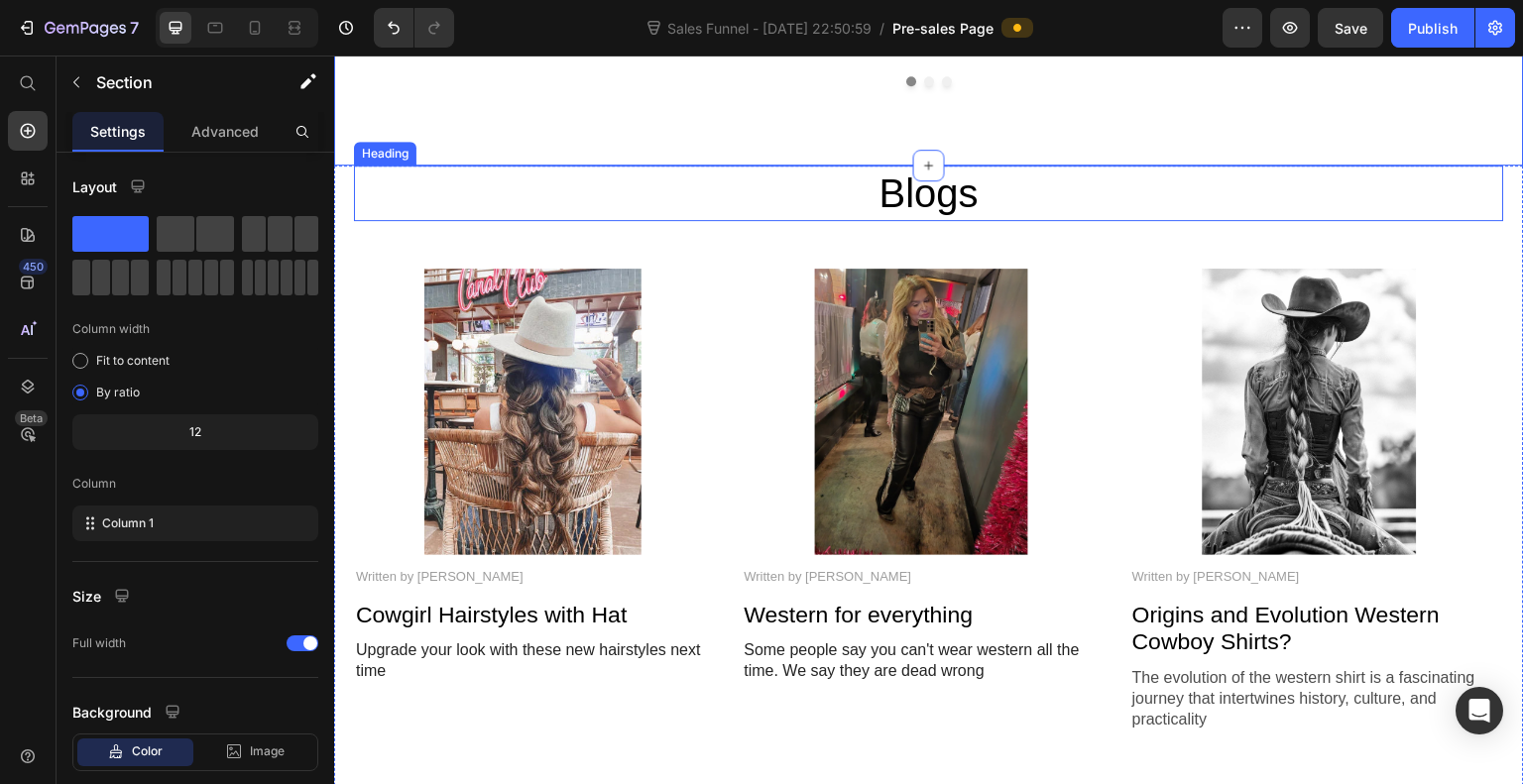 click on "Blogs" at bounding box center (929, 193) 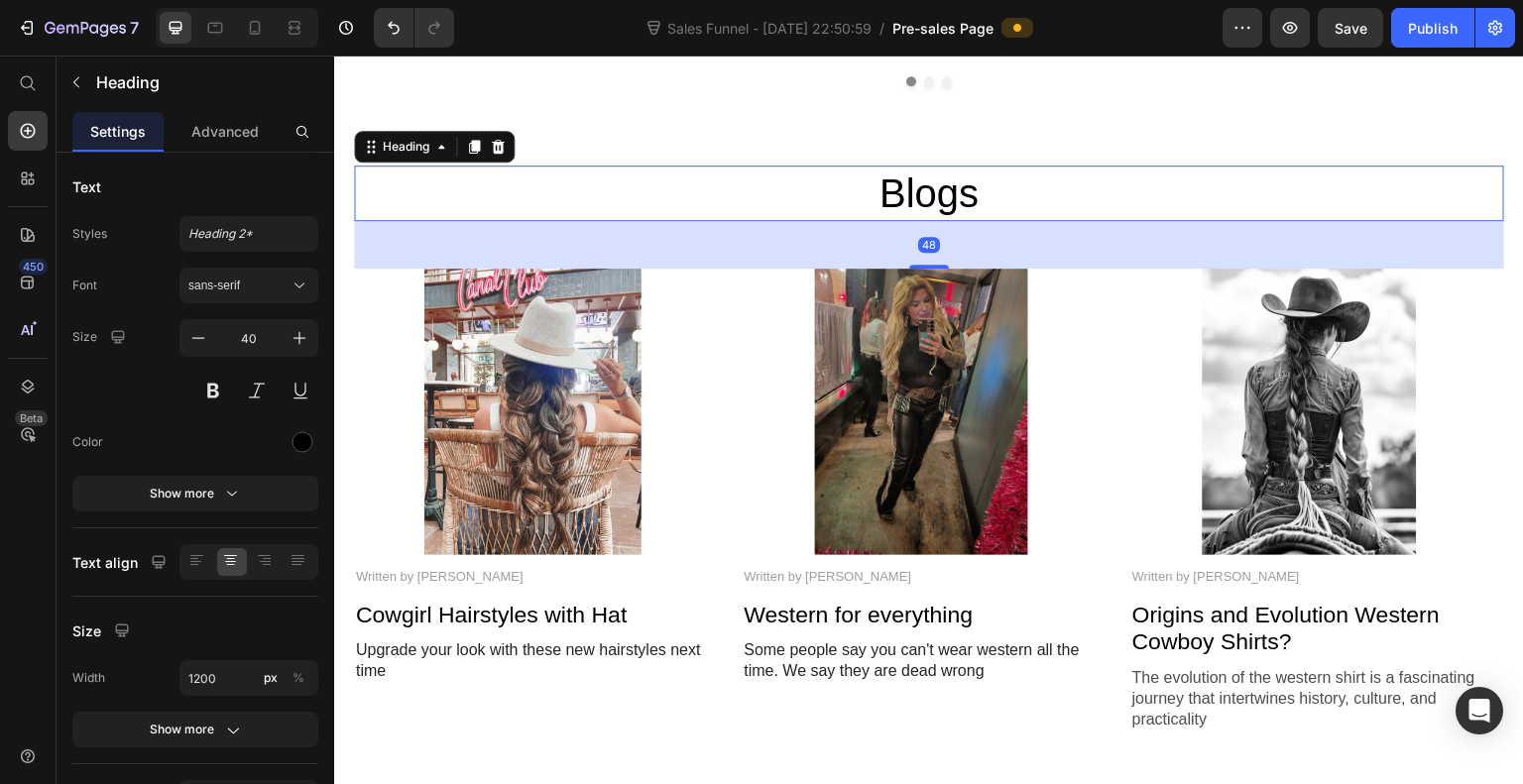 click on "sans-serif" at bounding box center (249, 285) 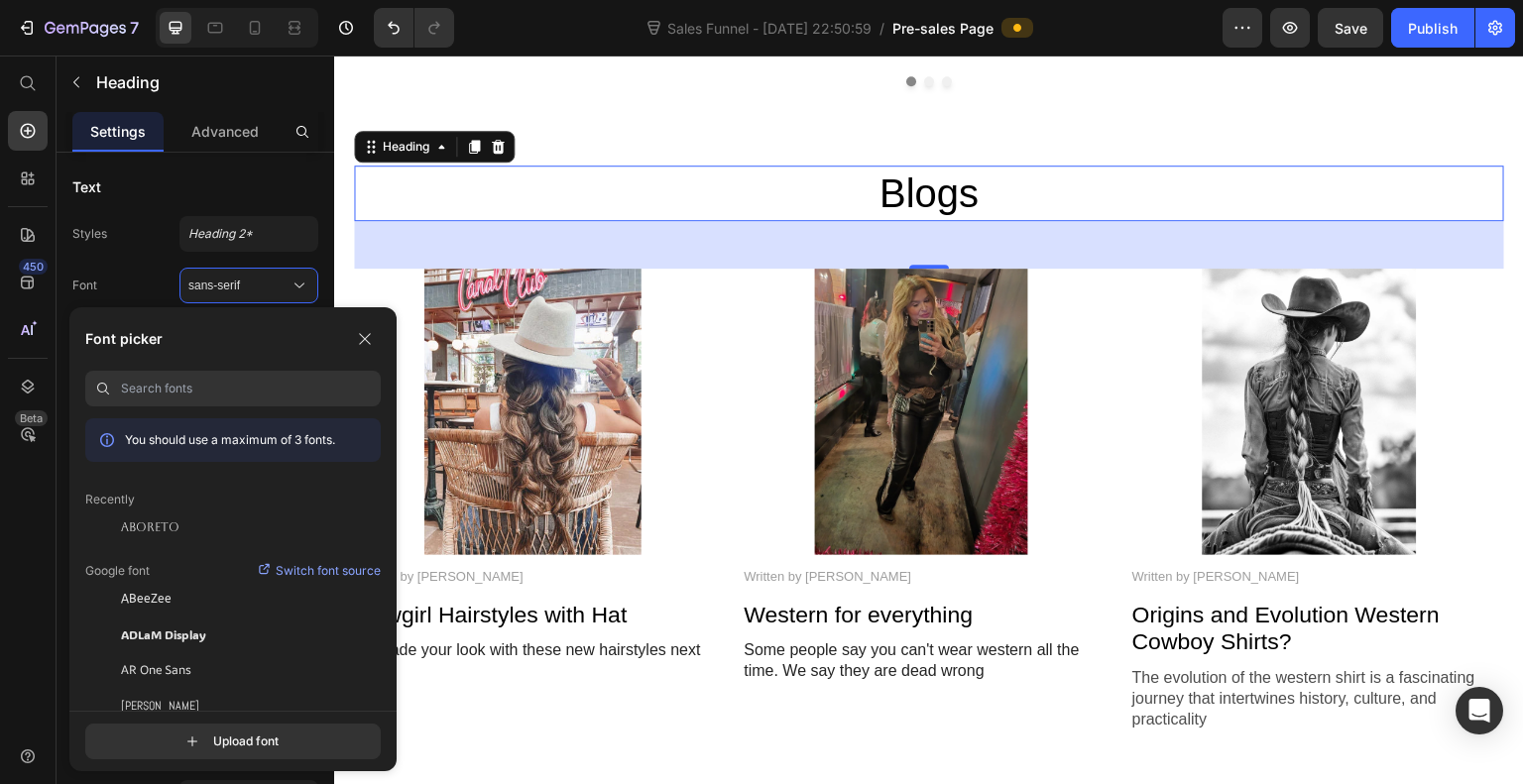 click on "Aboreto" 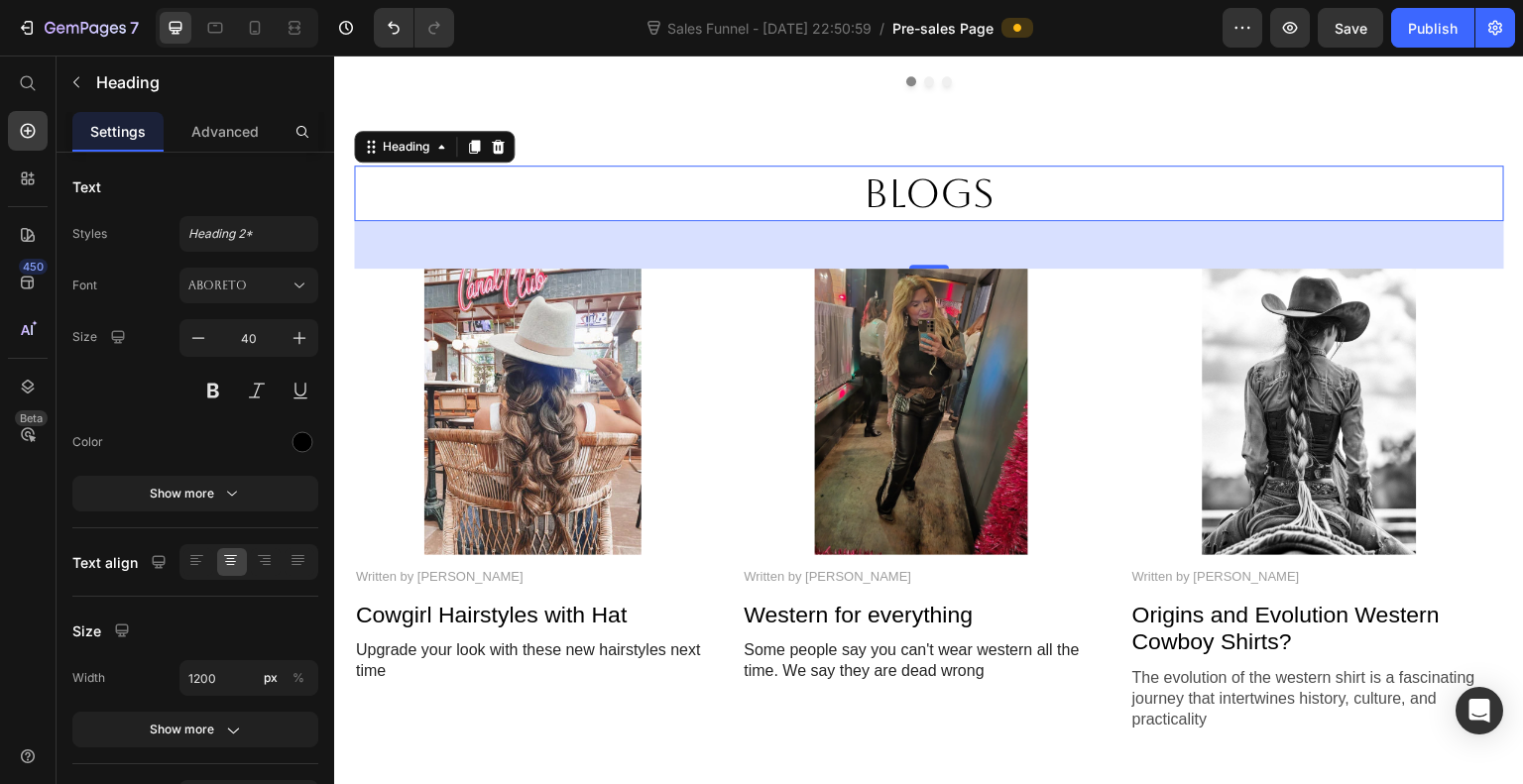 click at bounding box center [213, 391] 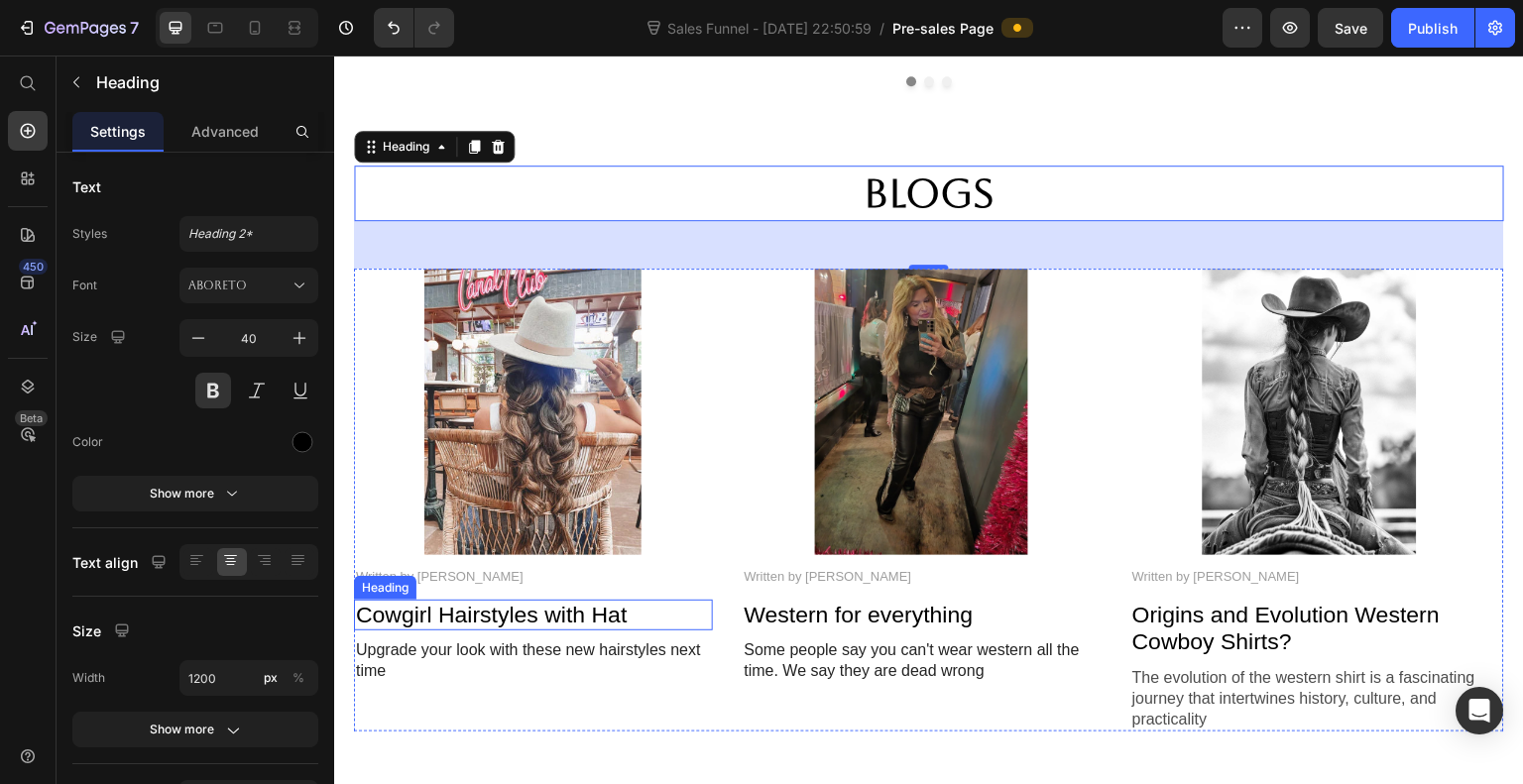 click on "Cowgirl Hairstyles with Hat" at bounding box center (533, 616) 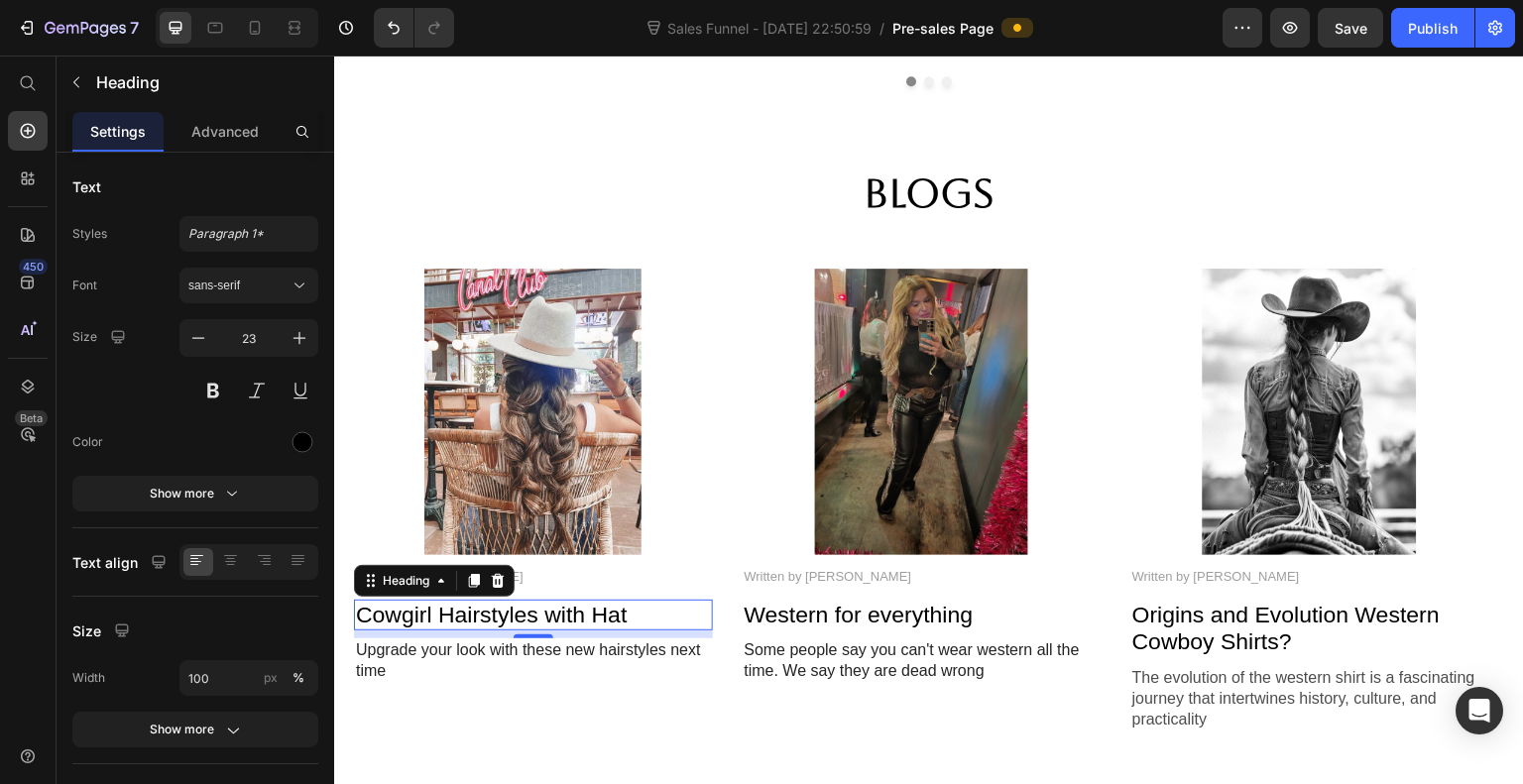 click on "sans-serif" at bounding box center (239, 285) 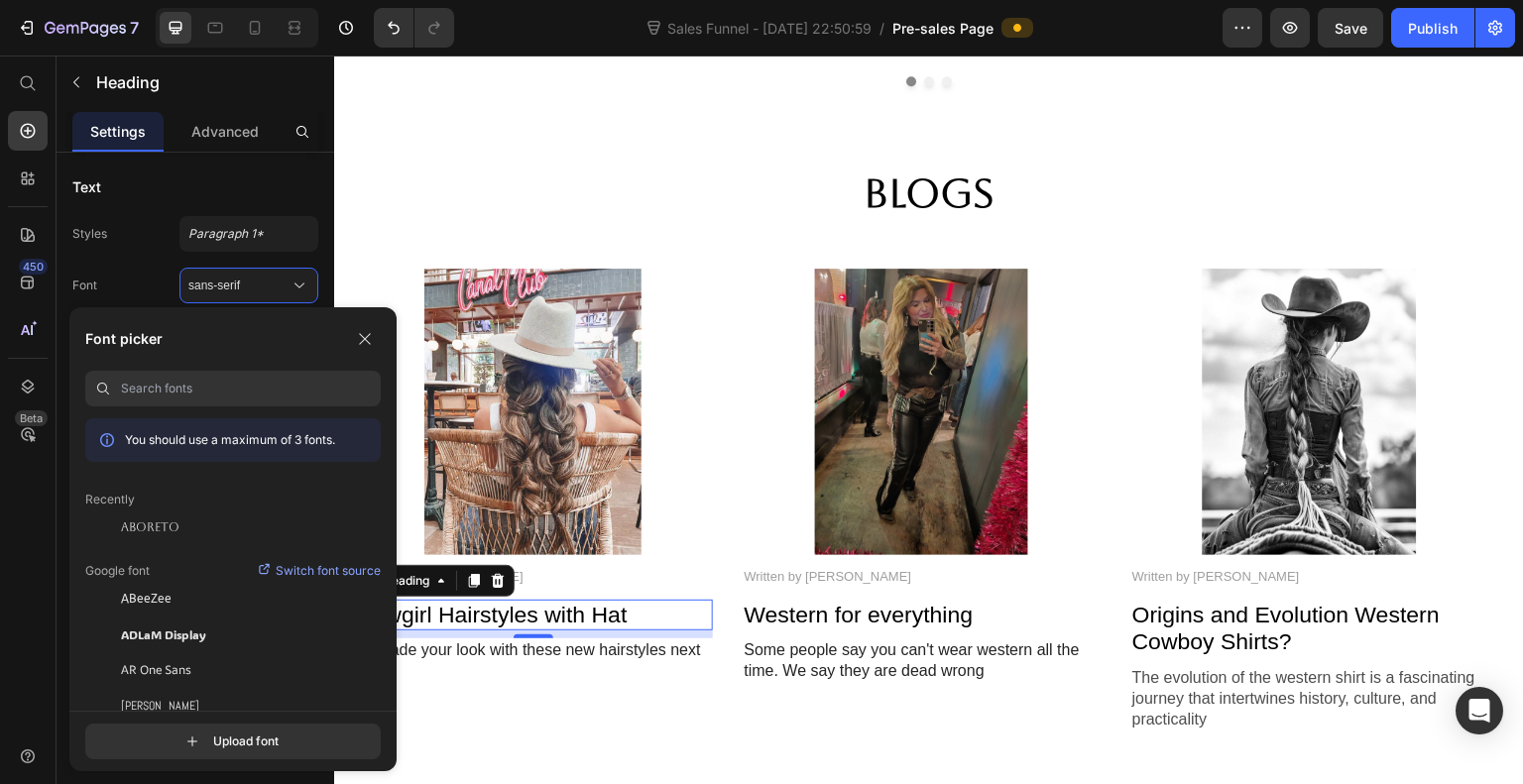 click on "Aboreto" at bounding box center (150, 527) 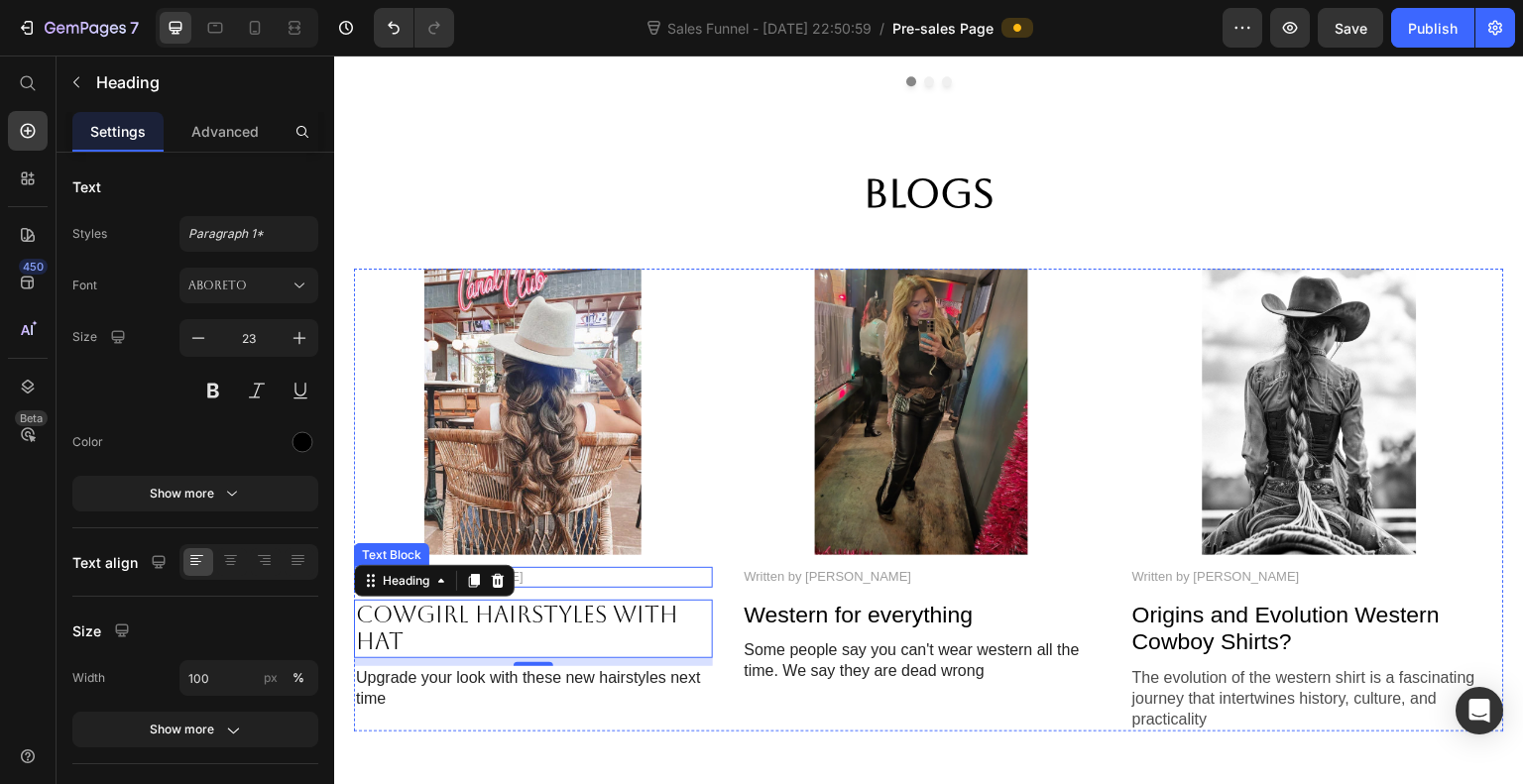 click on "Written by Sarah Brock" at bounding box center [533, 577] 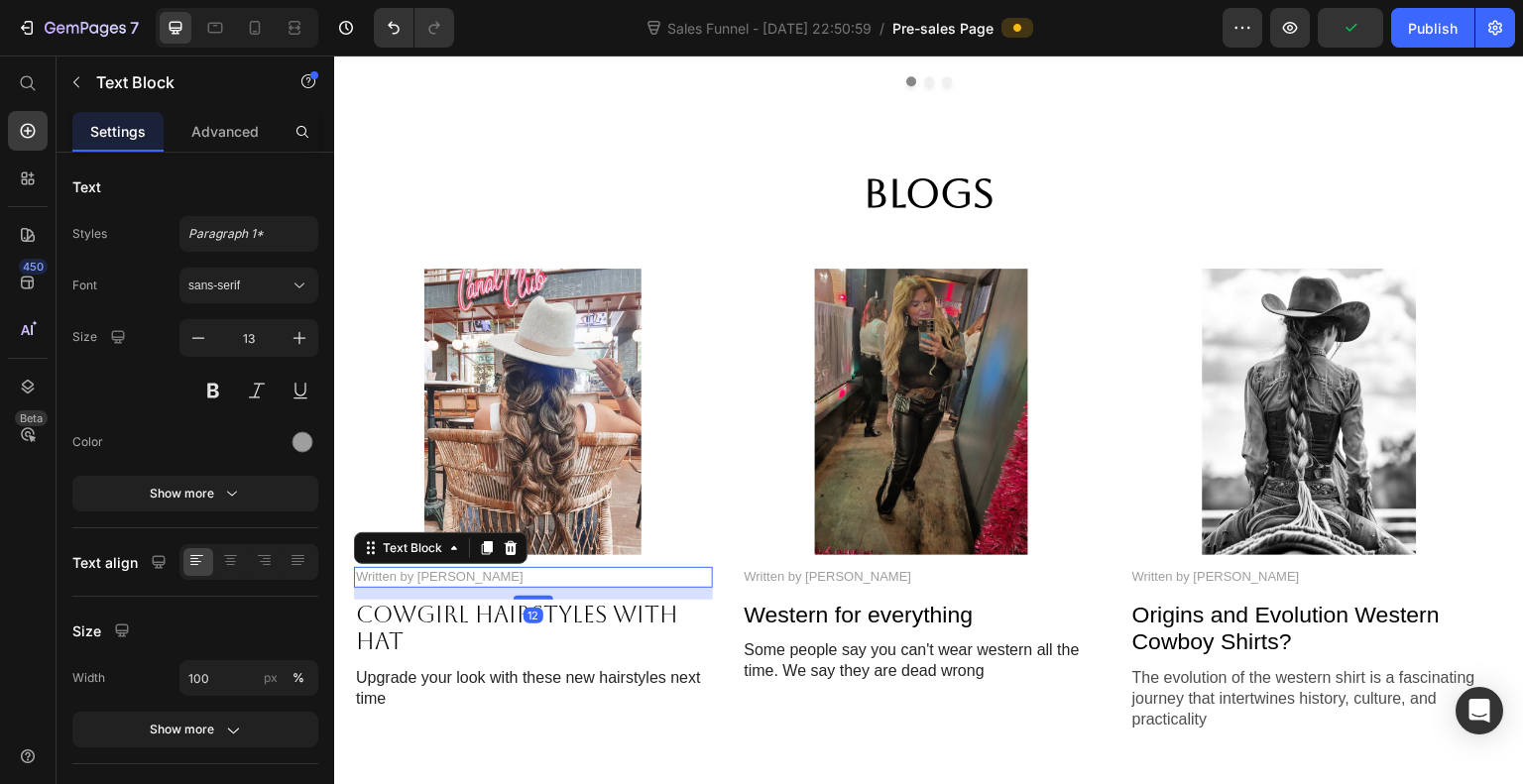 click on "sans-serif" at bounding box center [239, 285] 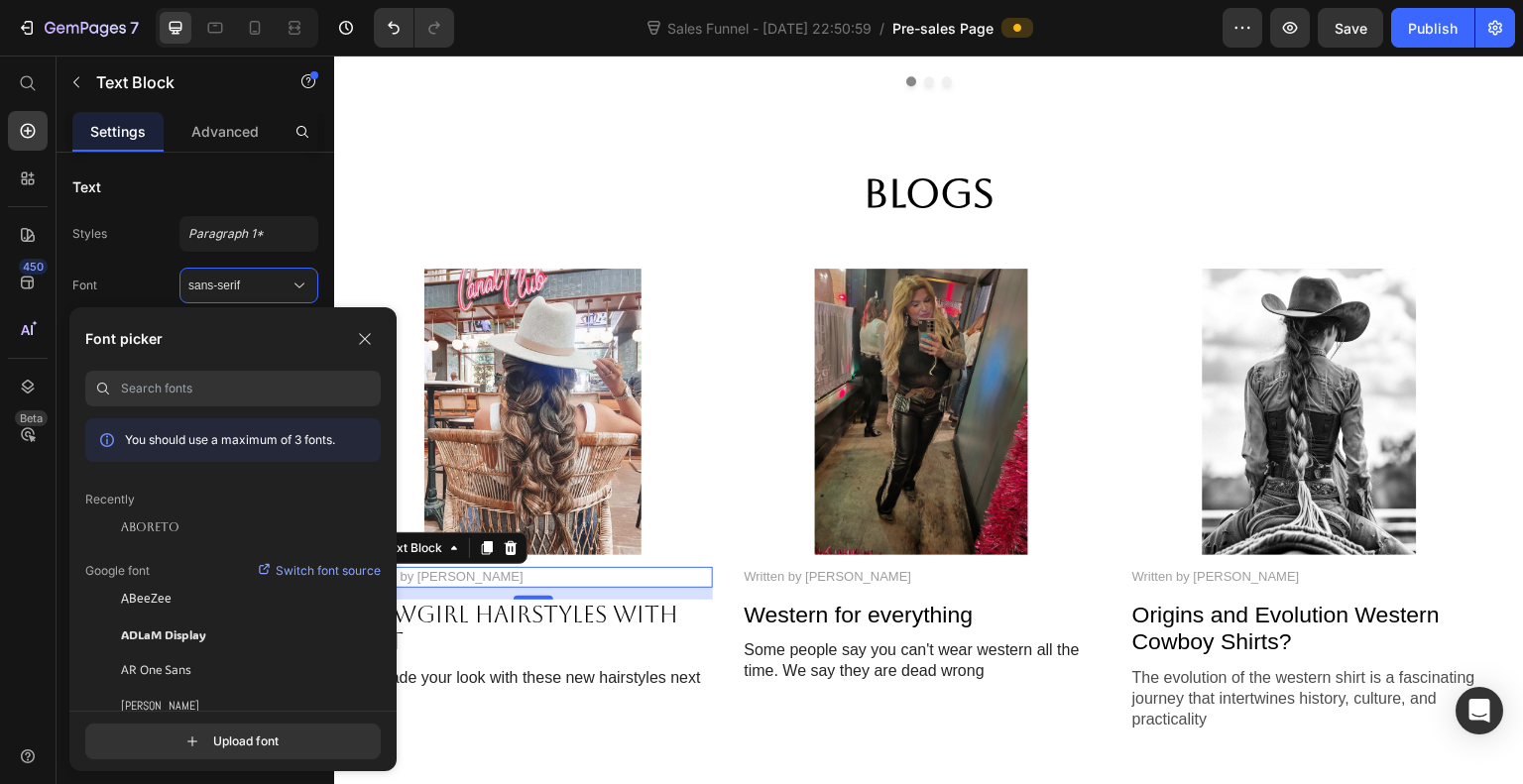 click on "Aboreto" at bounding box center (150, 527) 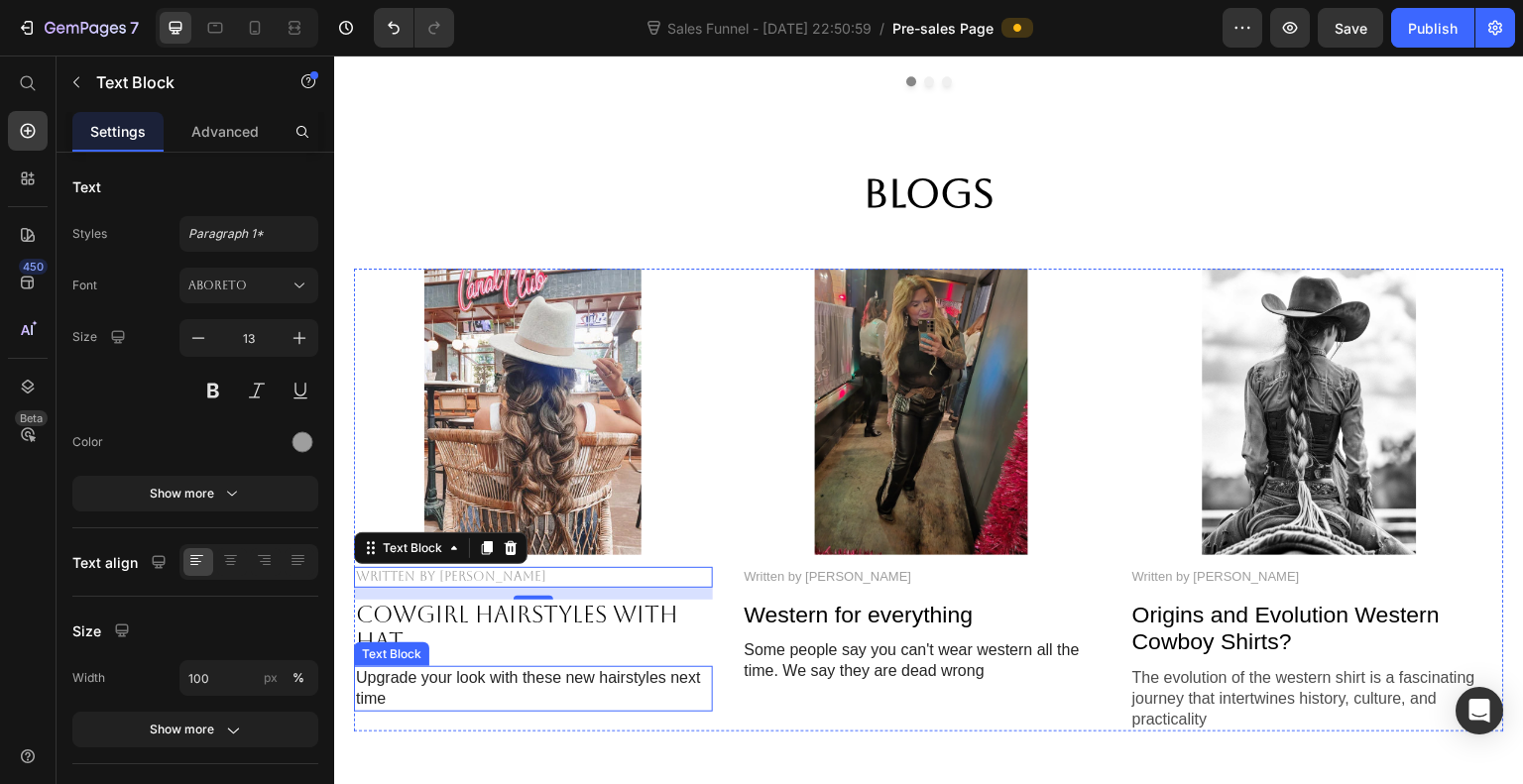 click on "Upgrade your look with these new hairstyles next time" at bounding box center [533, 689] 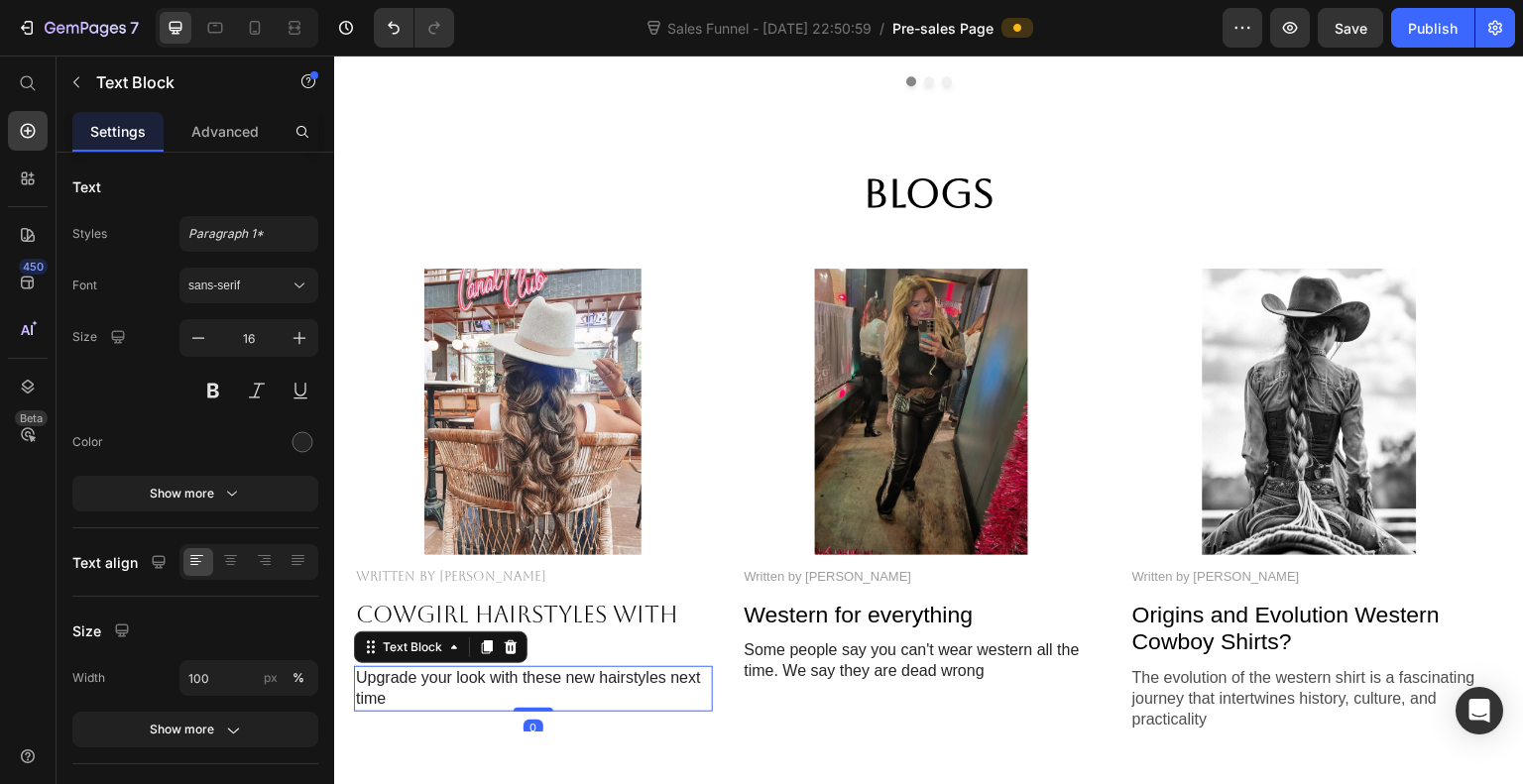 click on "sans-serif" at bounding box center (239, 285) 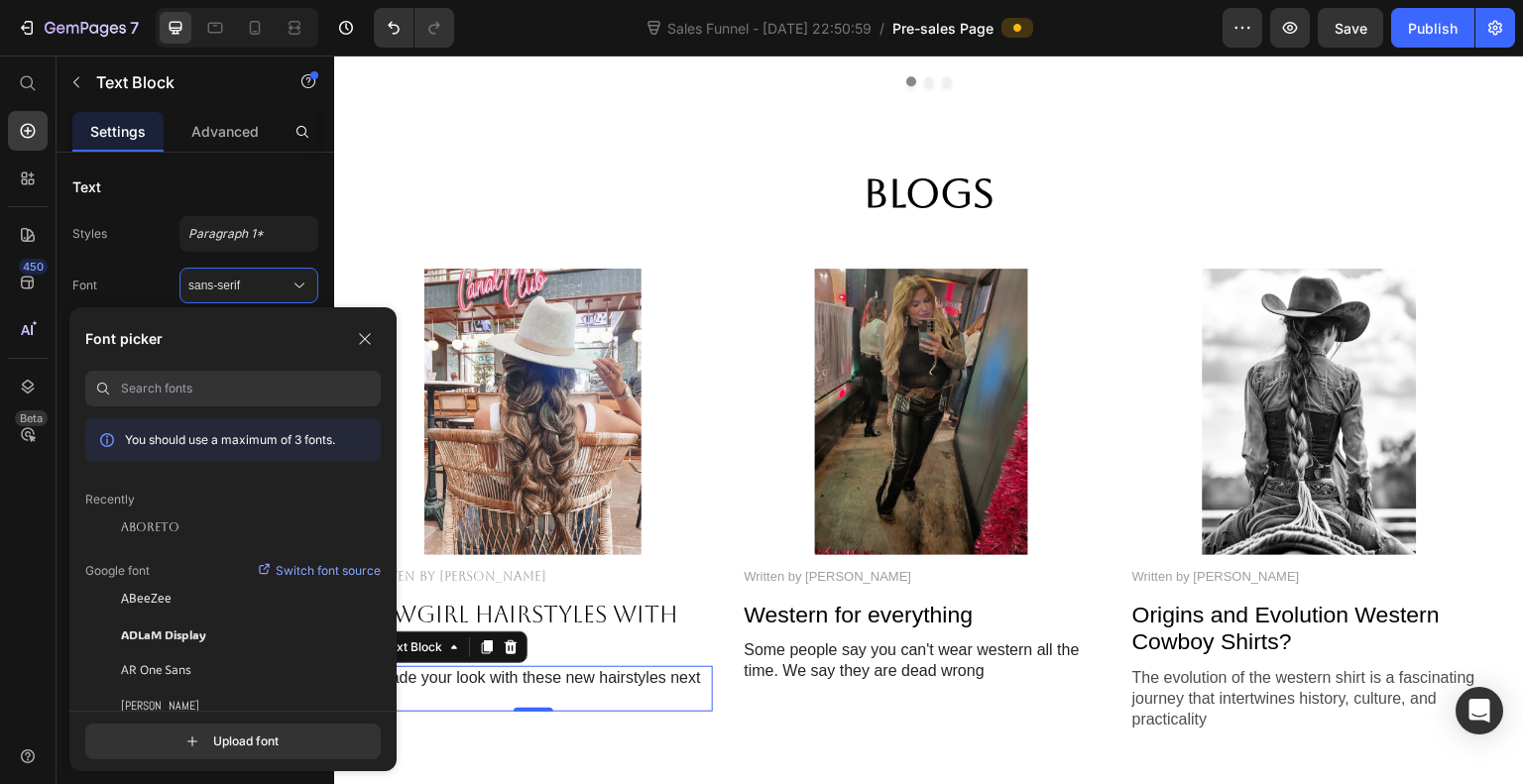 click on "Aboreto" 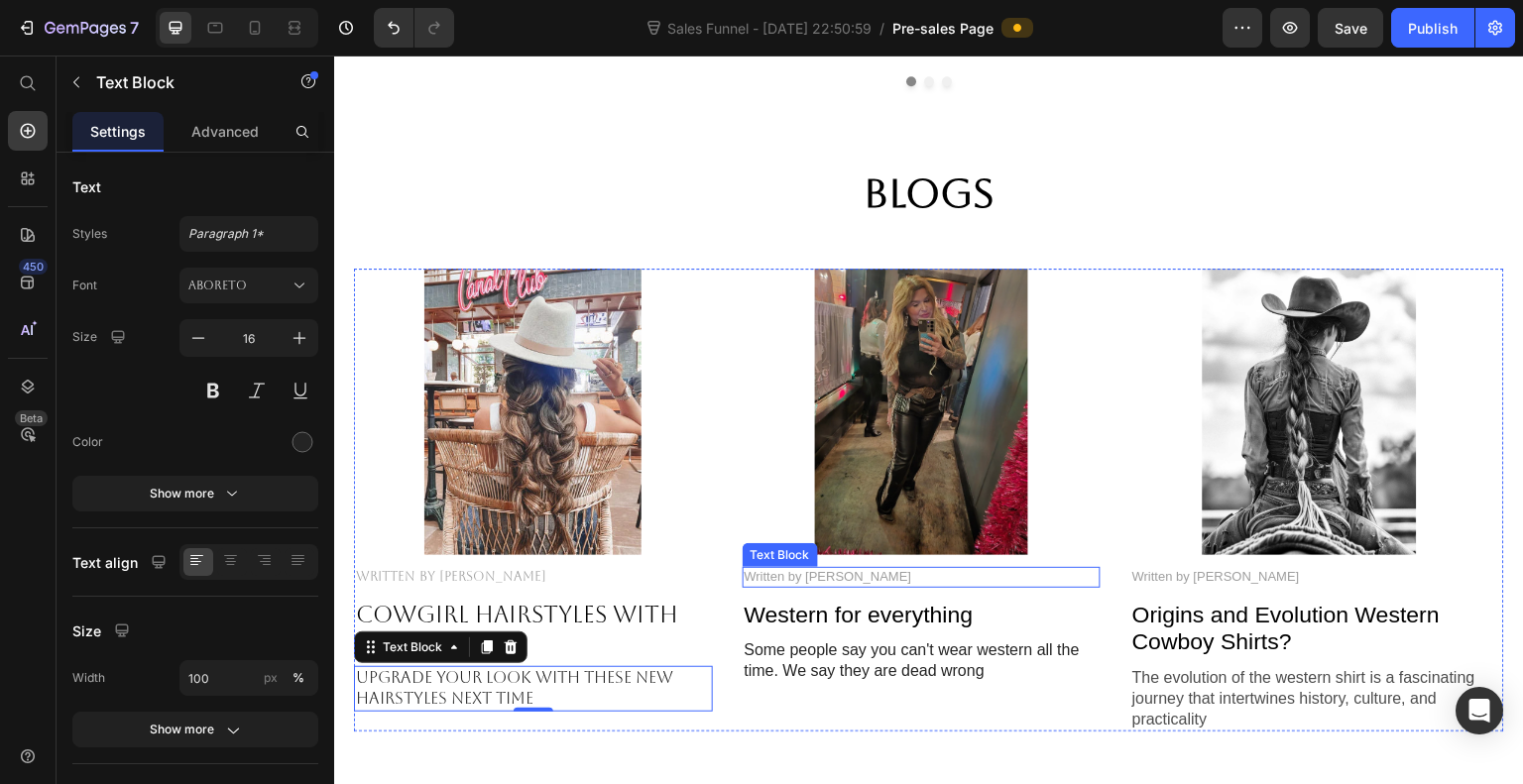 click on "Written by Sarah Brock" at bounding box center [922, 577] 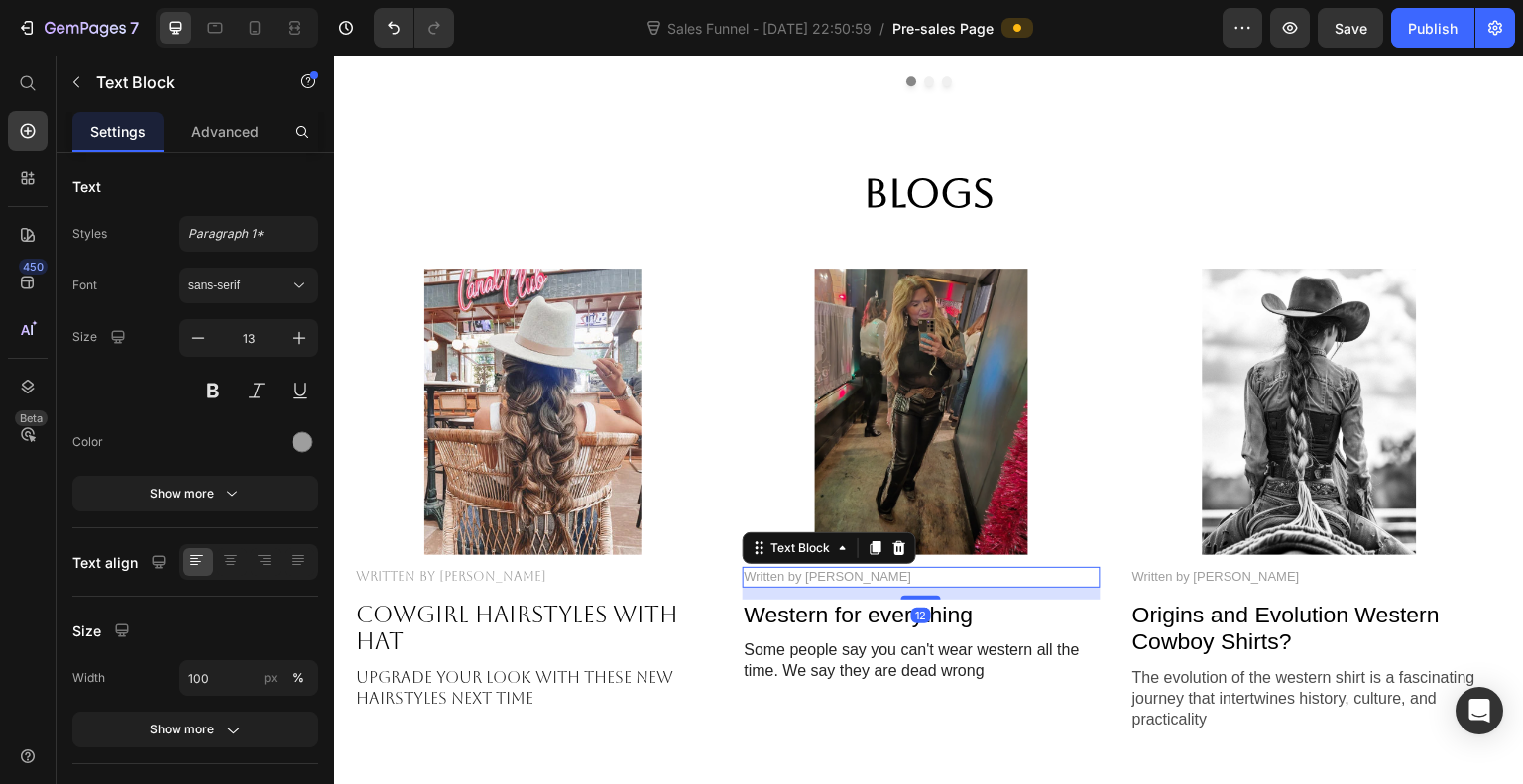 click on "sans-serif" at bounding box center [239, 285] 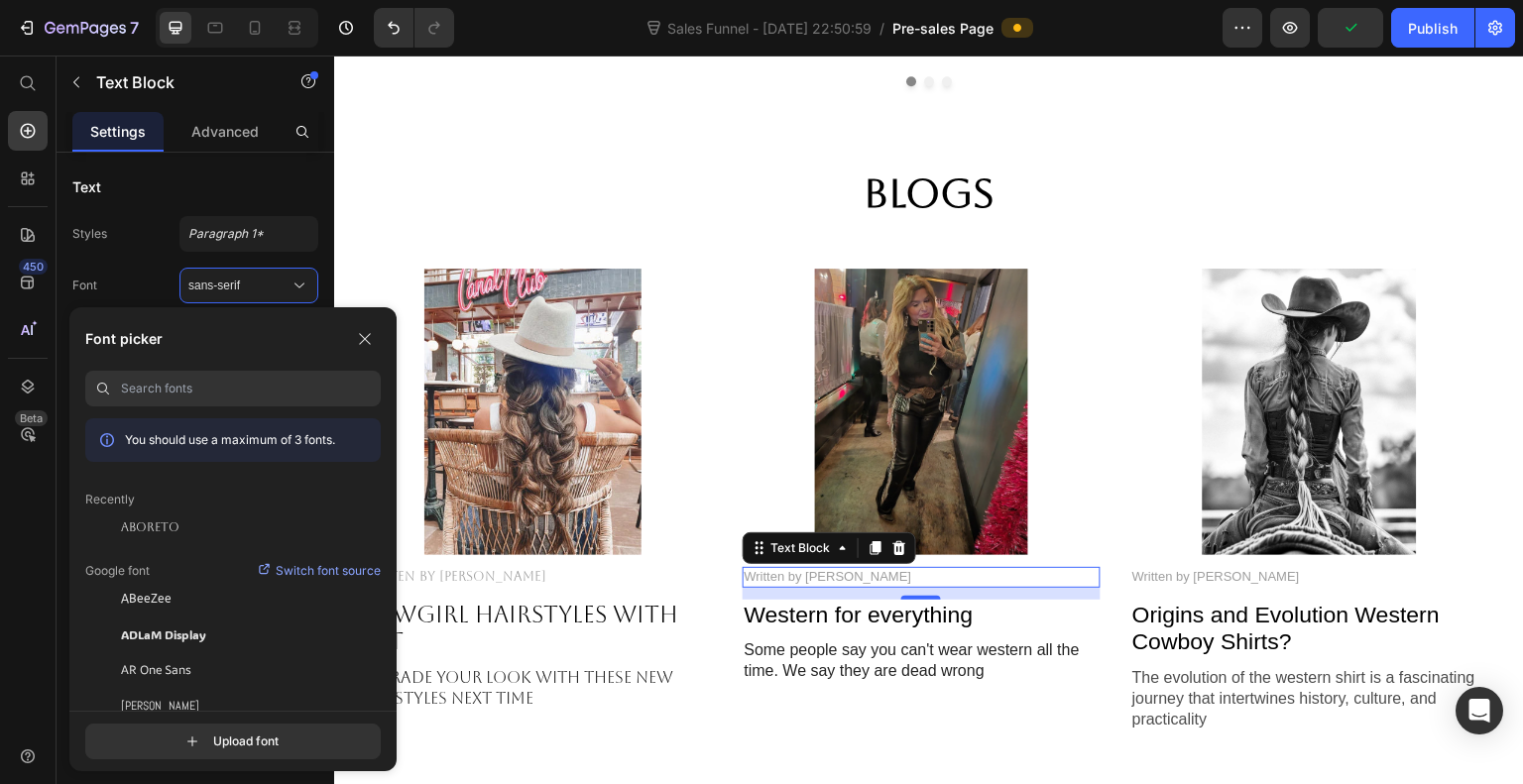 click on "Aboreto" at bounding box center (150, 527) 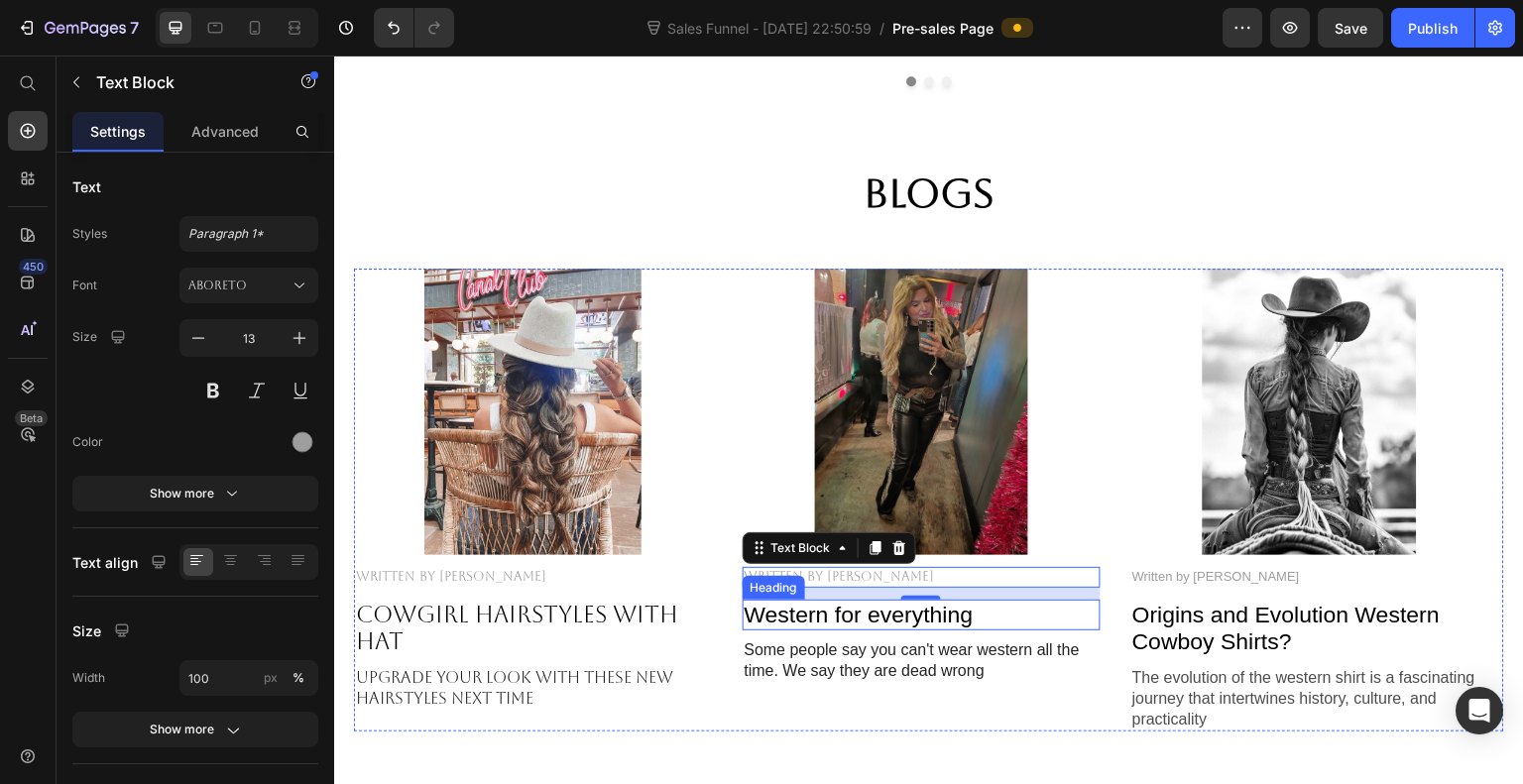 click on "Western for everything" at bounding box center [922, 616] 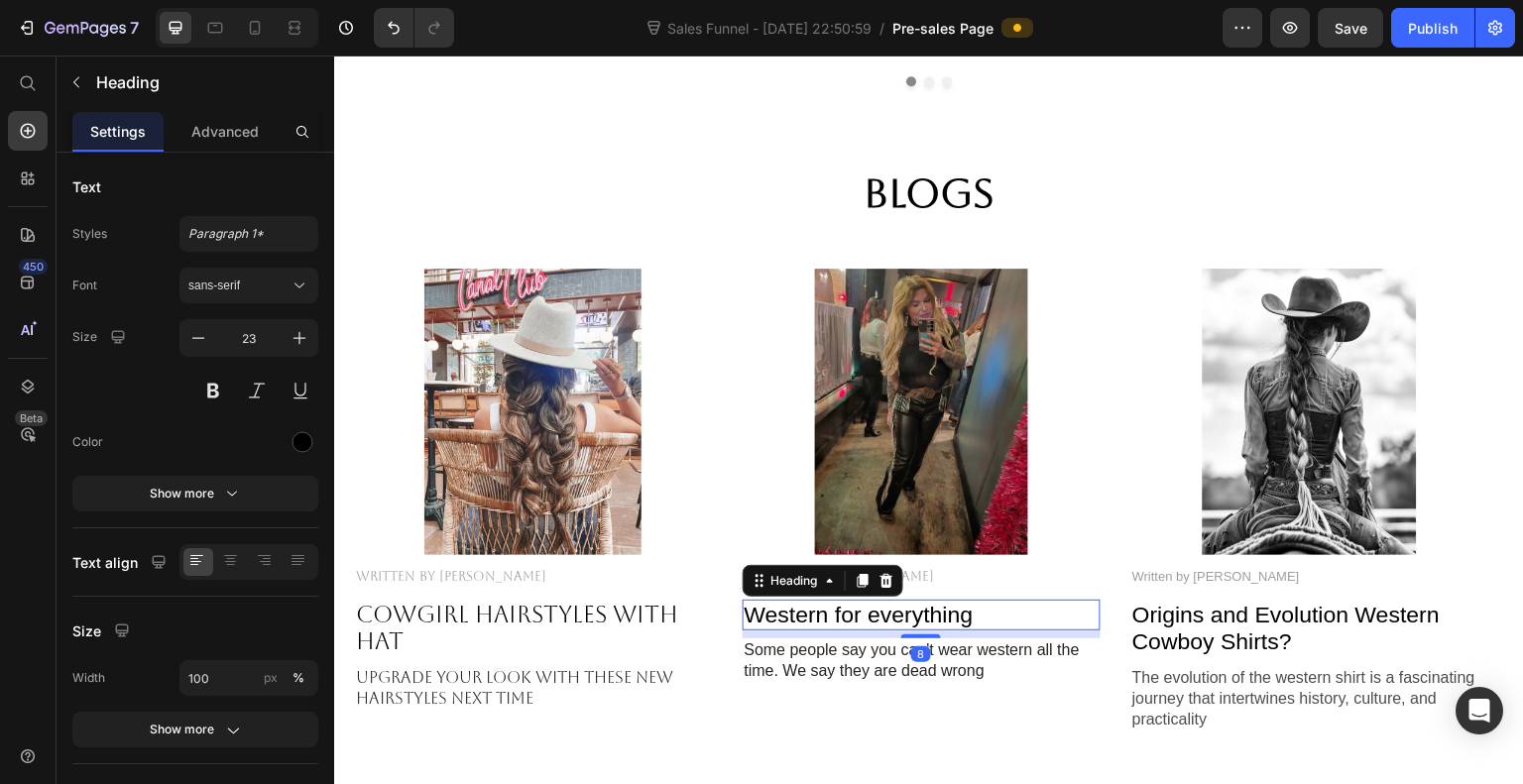 click on "sans-serif" at bounding box center (249, 285) 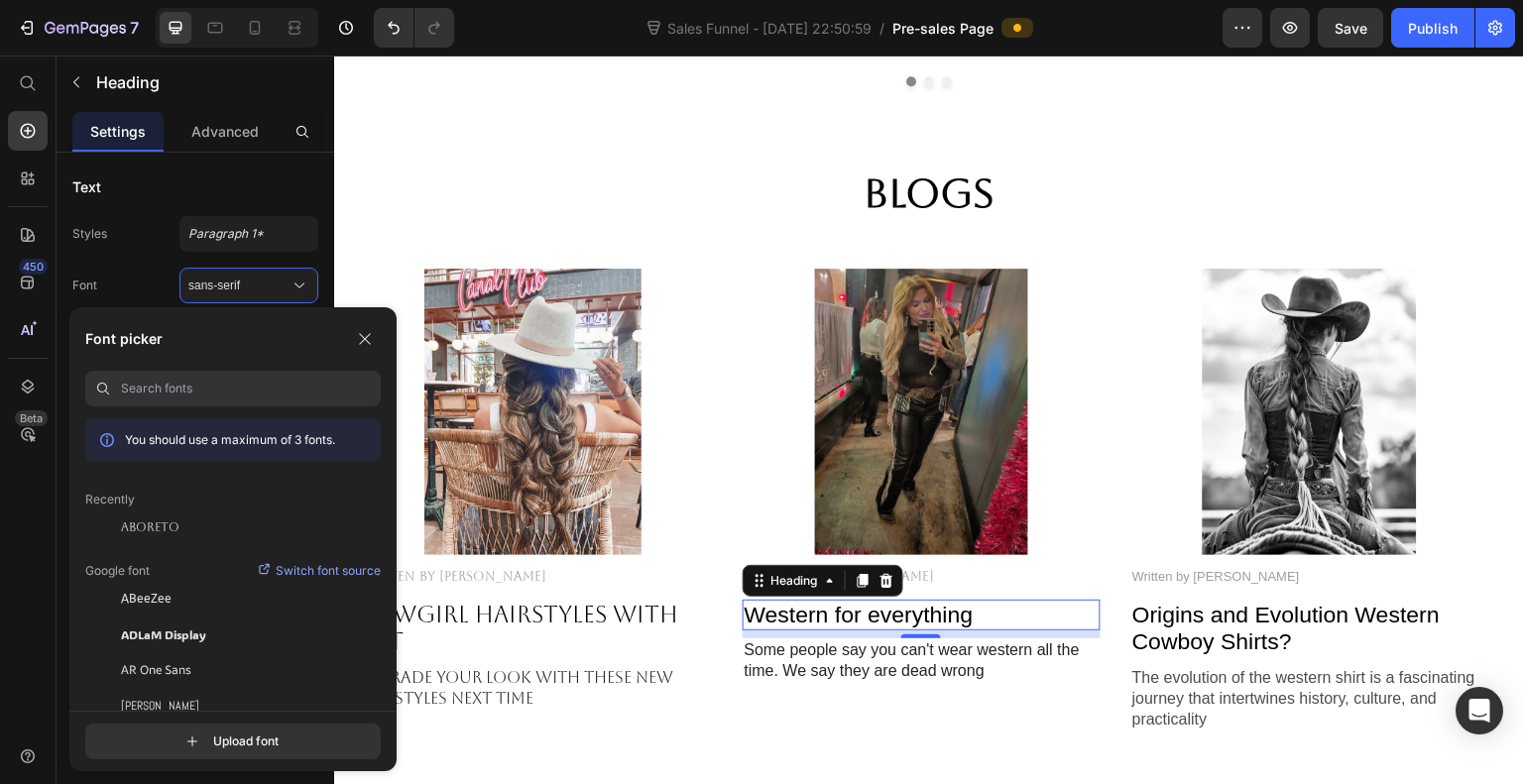 click on "Aboreto" at bounding box center [150, 527] 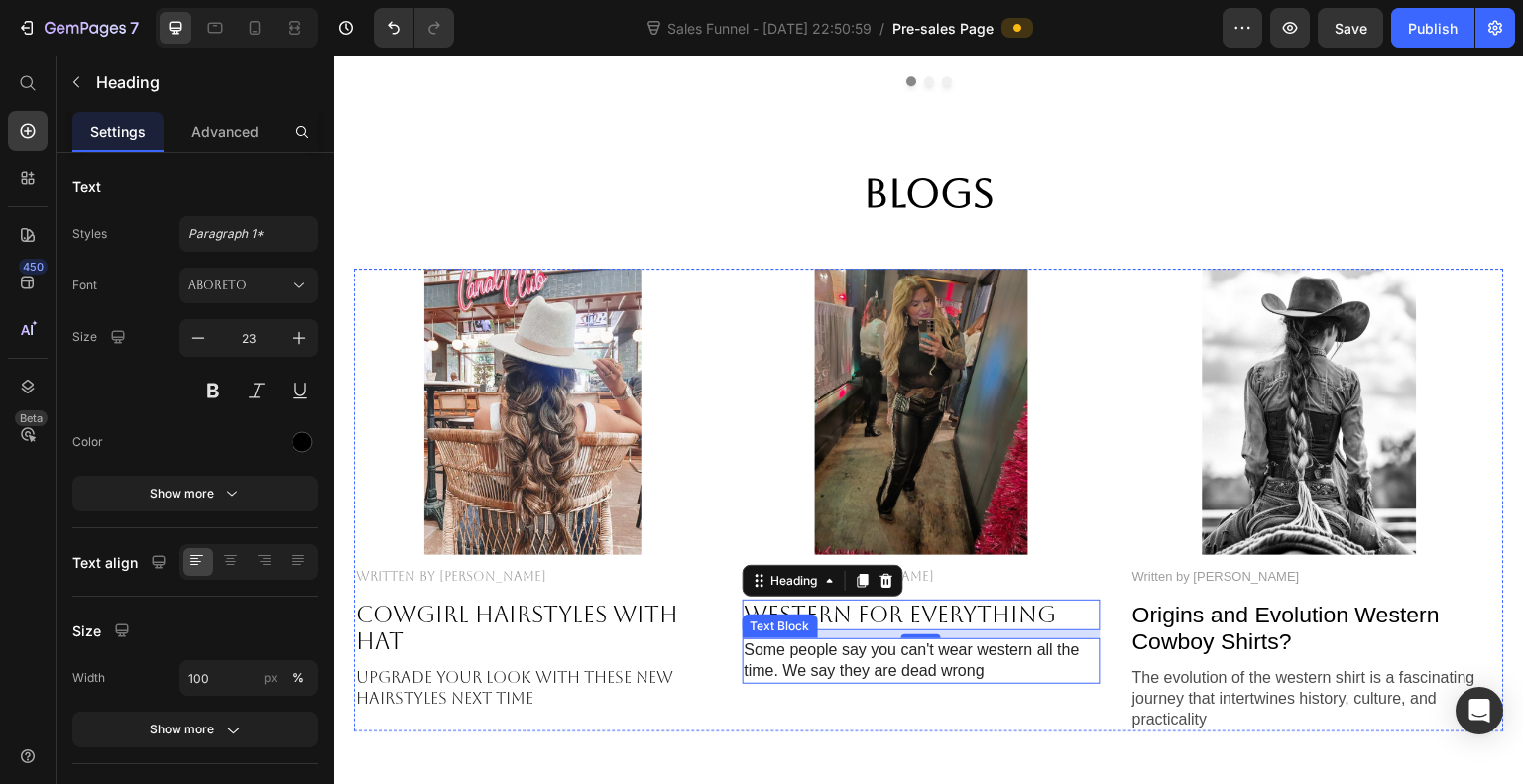 click on "Some people say you can't wear western all the time. We say they are dead wrong" at bounding box center (922, 661) 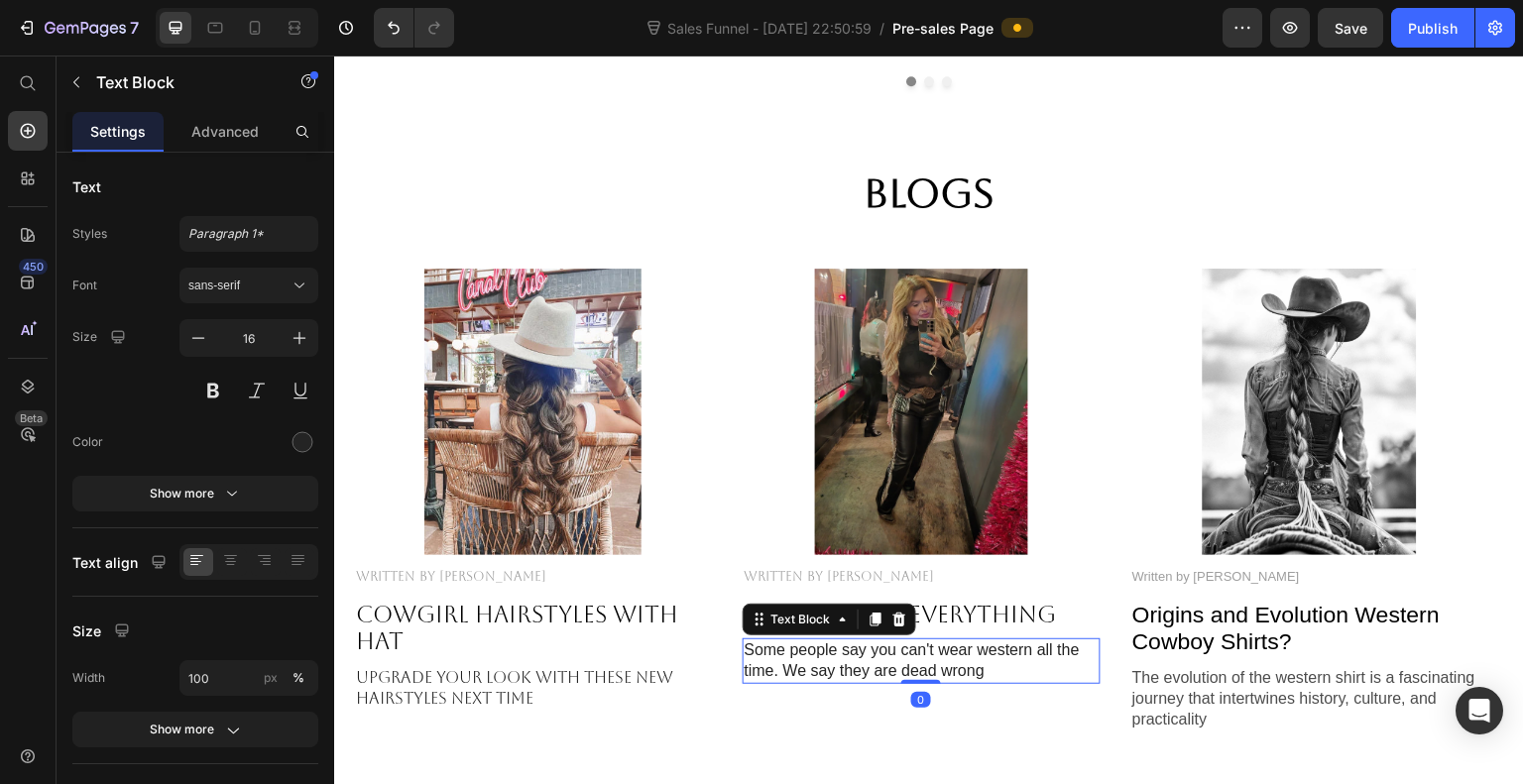 click on "sans-serif" at bounding box center [239, 285] 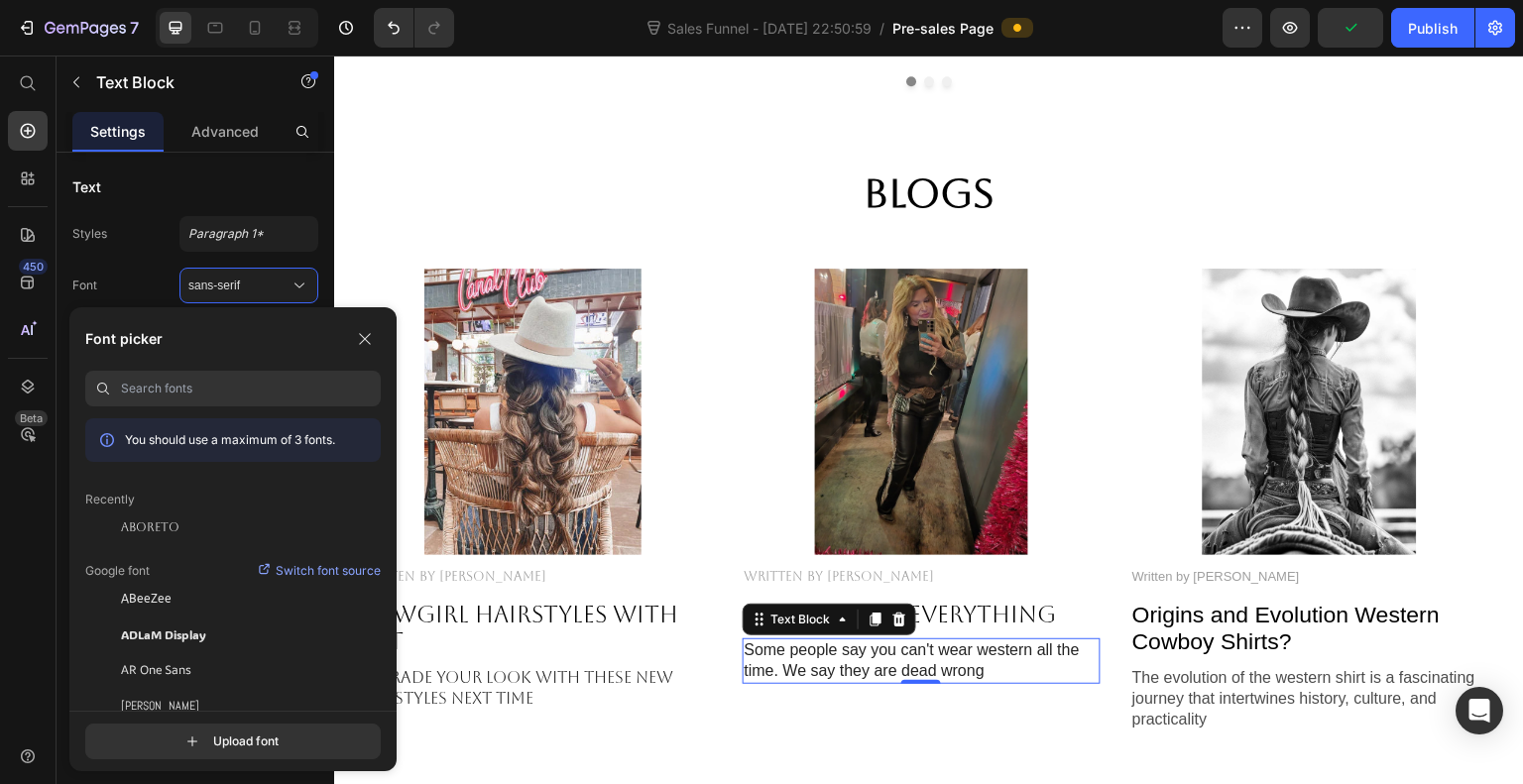 click on "Aboreto" 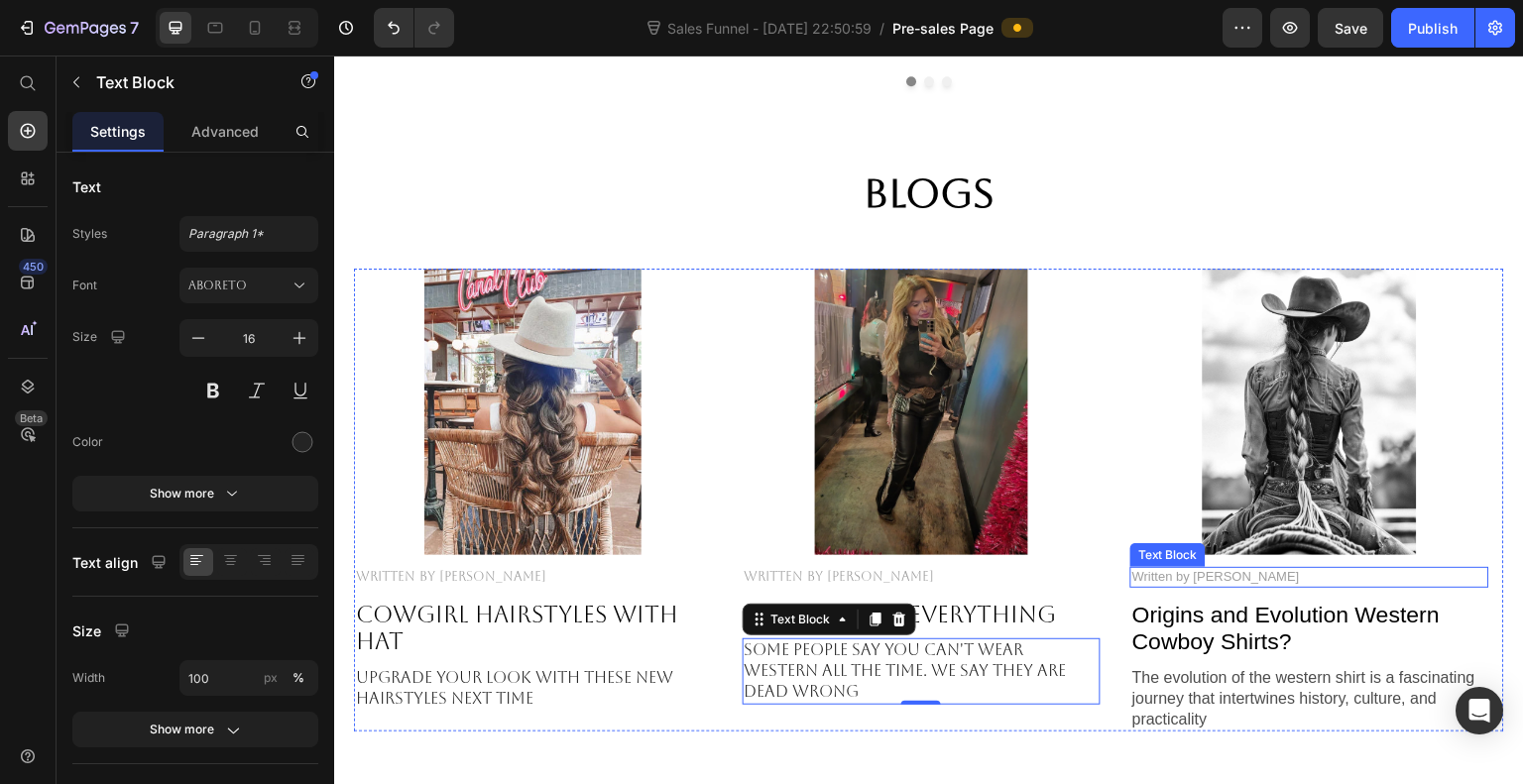 click on "Written by Sarah Brock" at bounding box center [1310, 577] 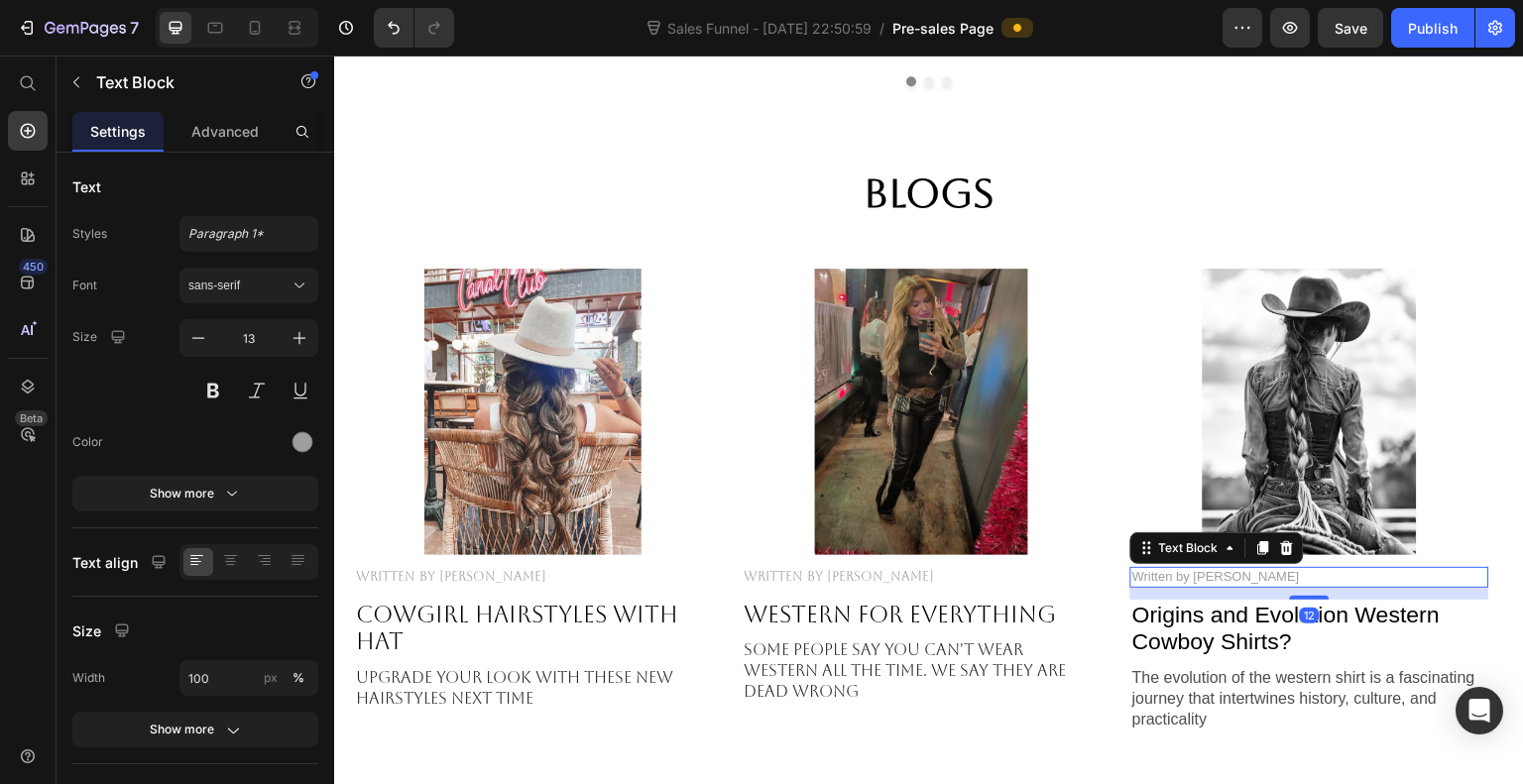 click on "sans-serif" at bounding box center (239, 285) 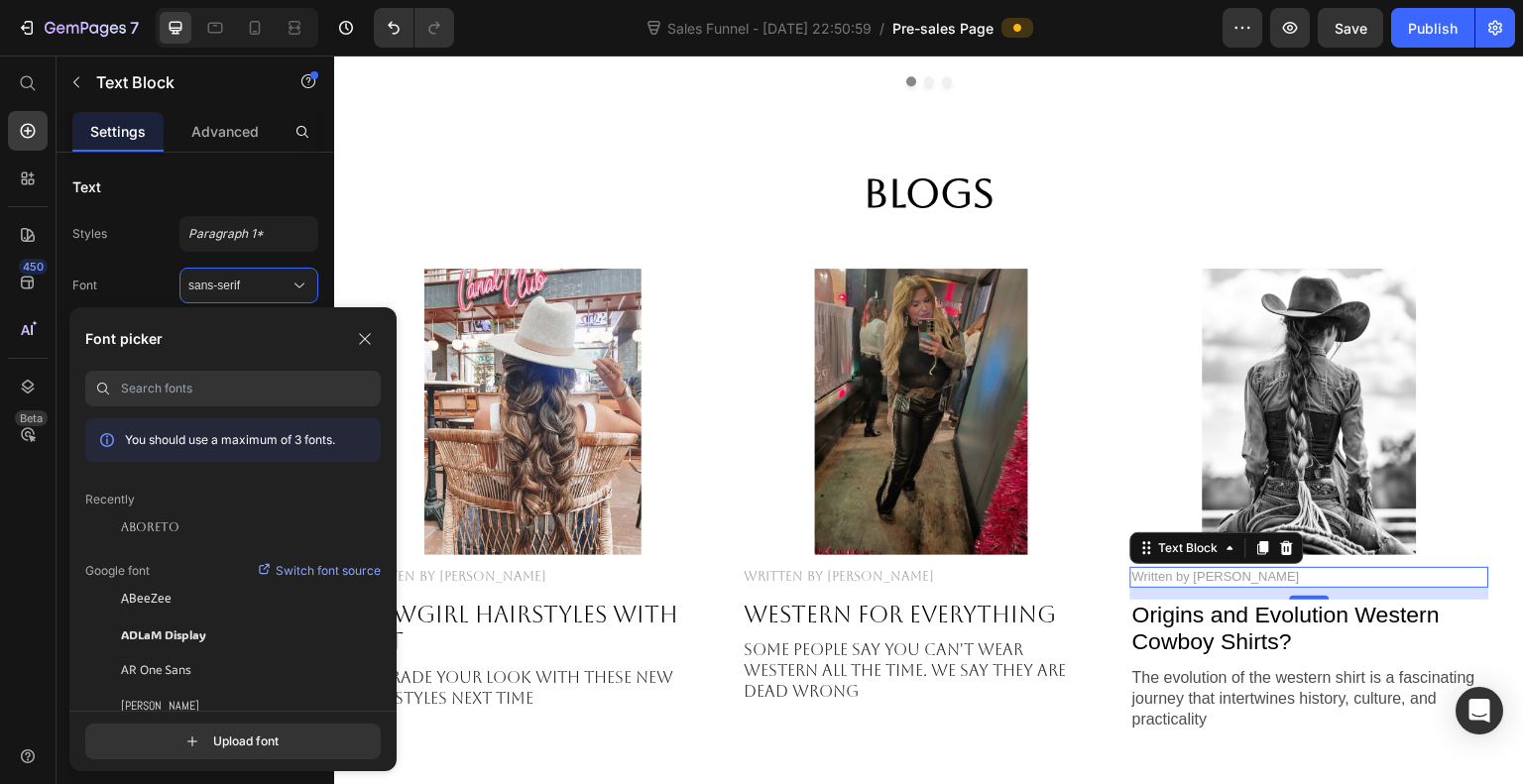 click on "Aboreto" at bounding box center [150, 527] 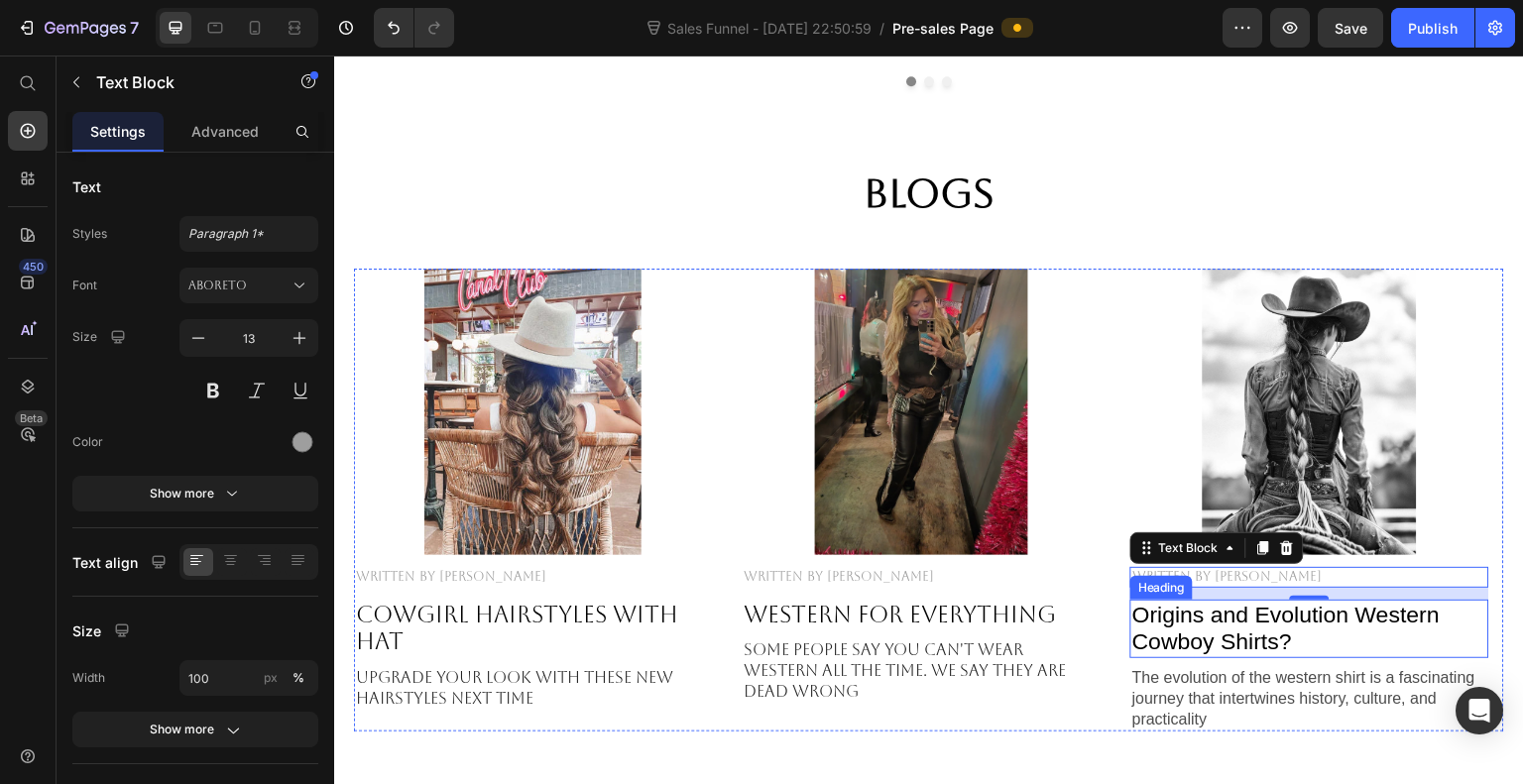 click on "Origins and Evolution Western Cowboy Shirts?" at bounding box center (1310, 628) 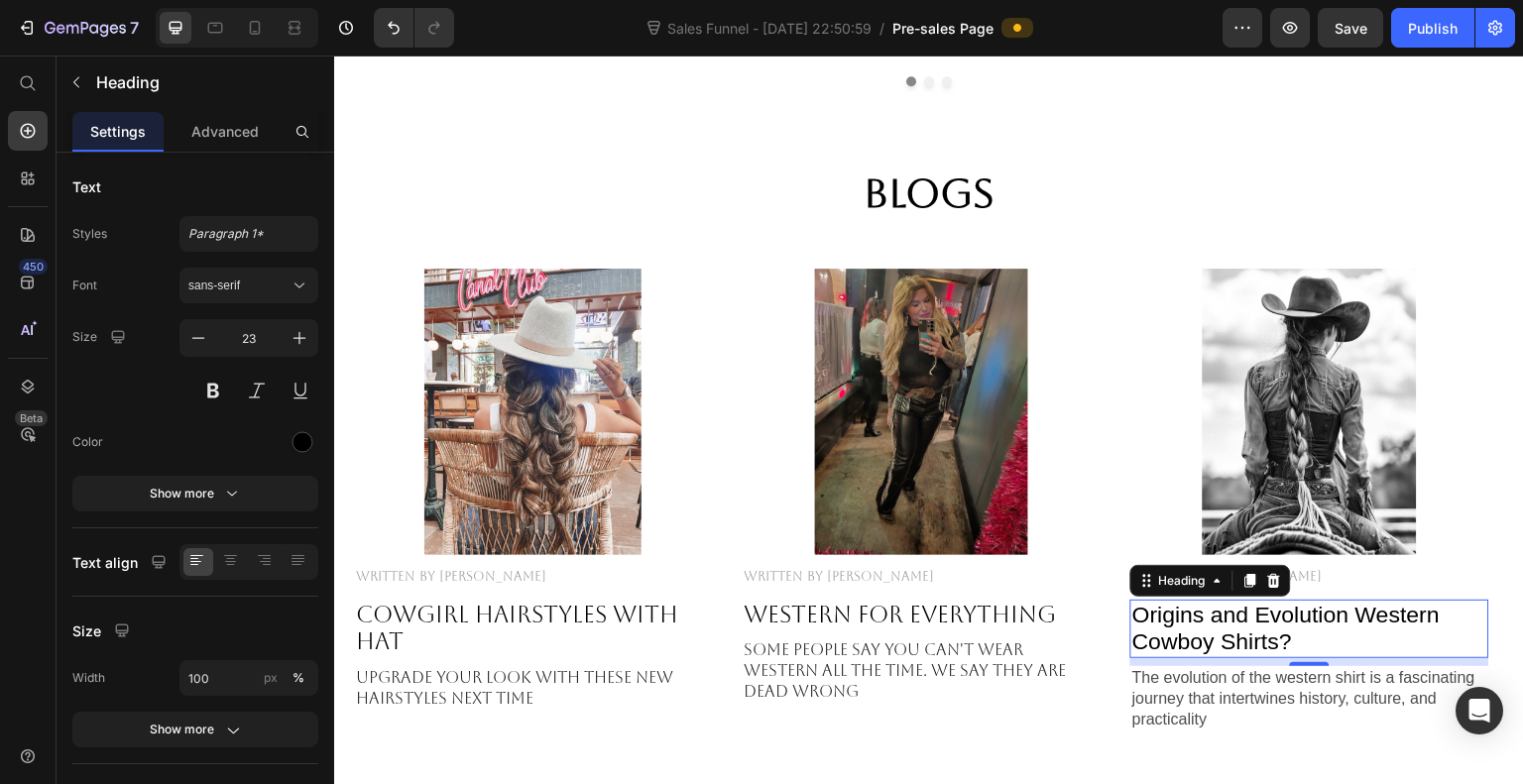 click on "sans-serif" at bounding box center [249, 285] 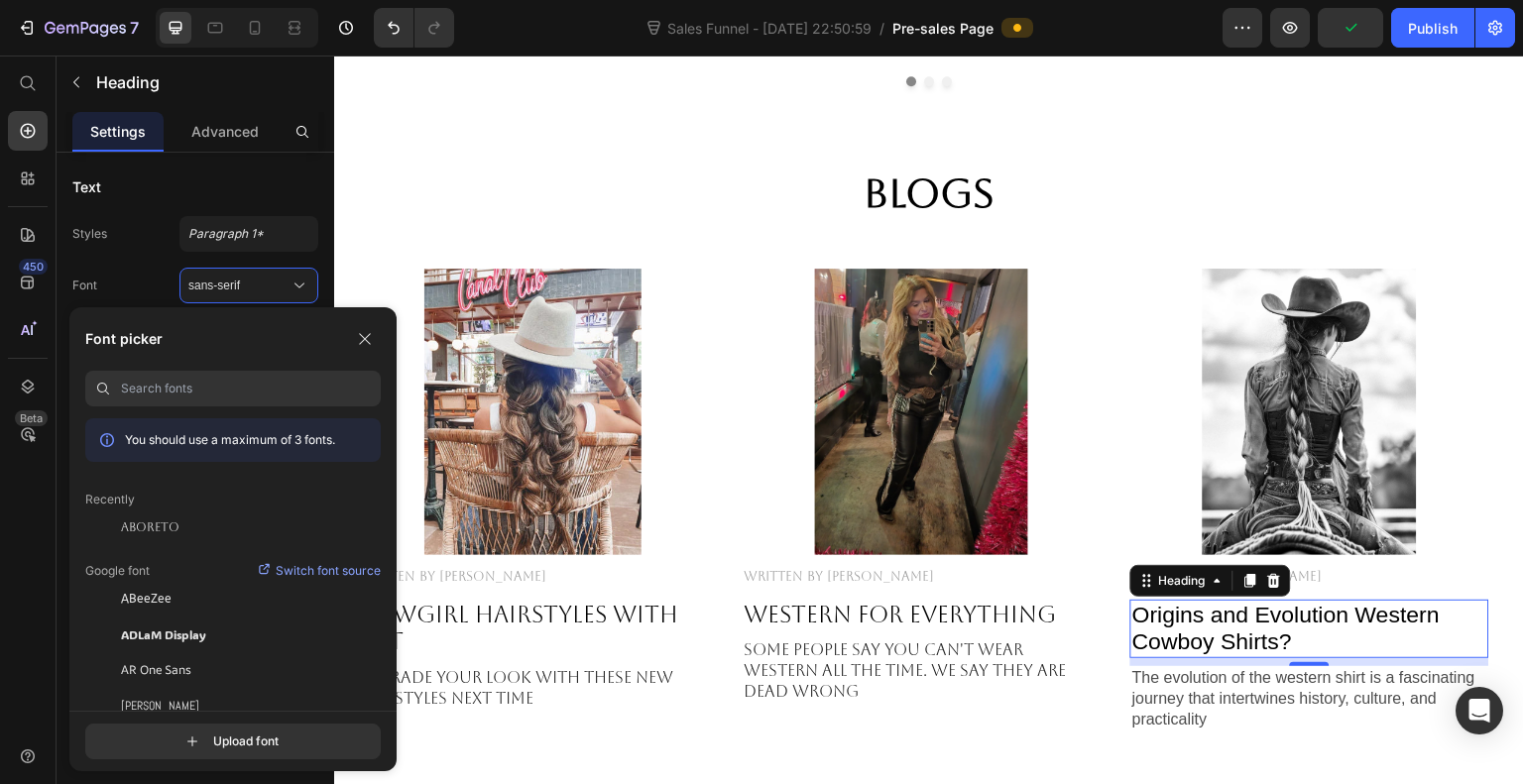 click on "Aboreto" at bounding box center [150, 527] 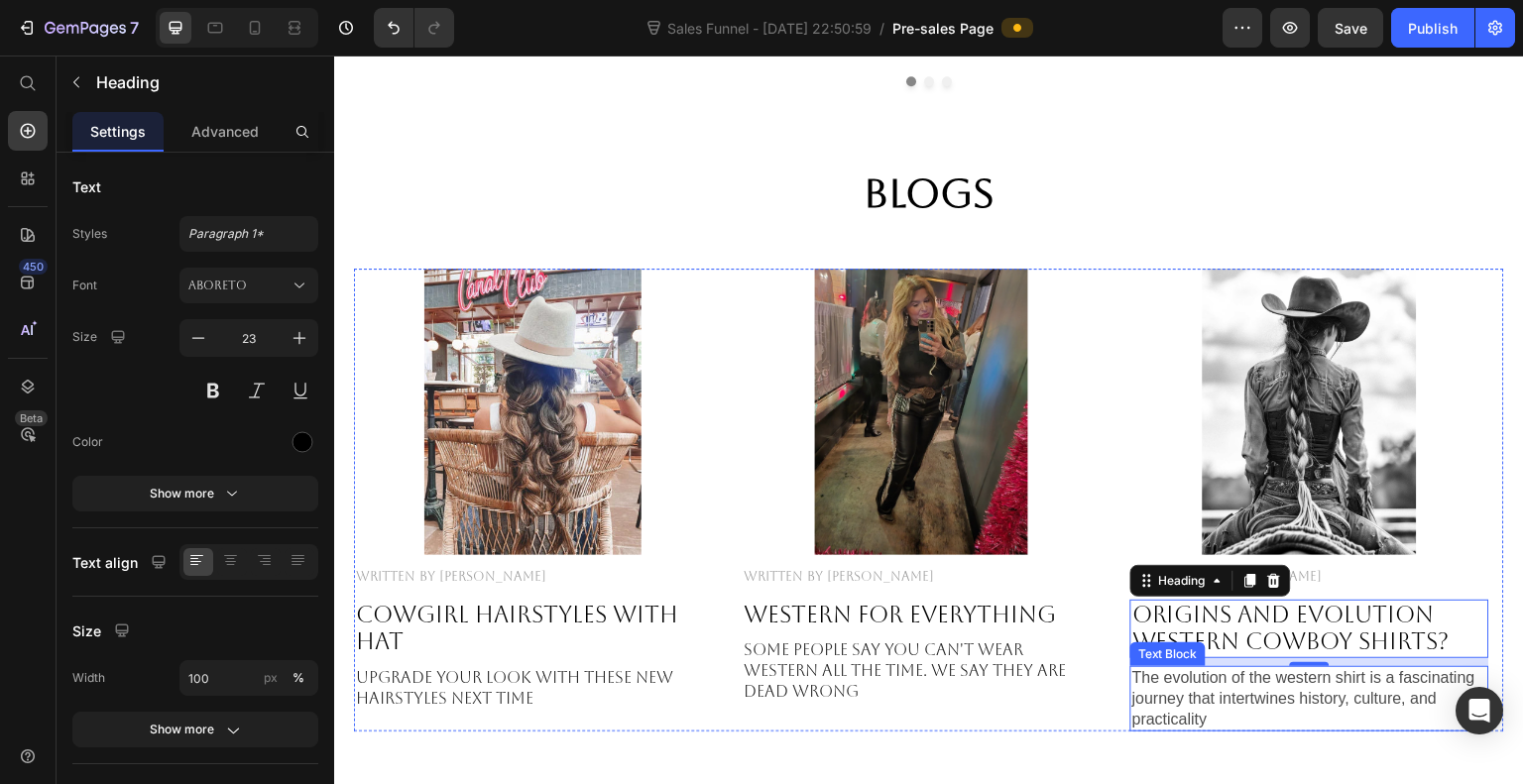 click on "The evolution of the western shirt is a fascinating journey that intertwines history, culture, and practicality" at bounding box center (1310, 699) 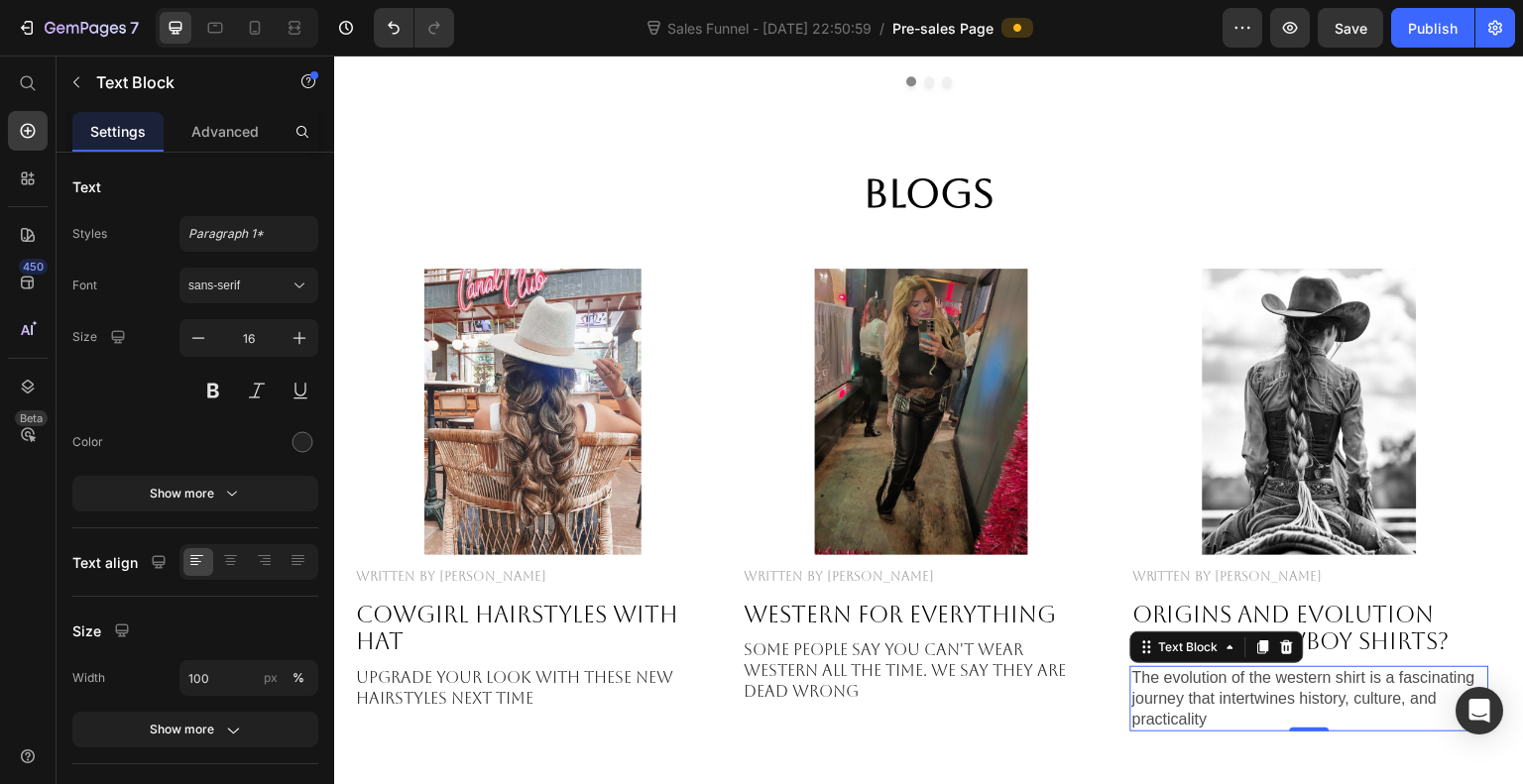click on "sans-serif" at bounding box center [239, 285] 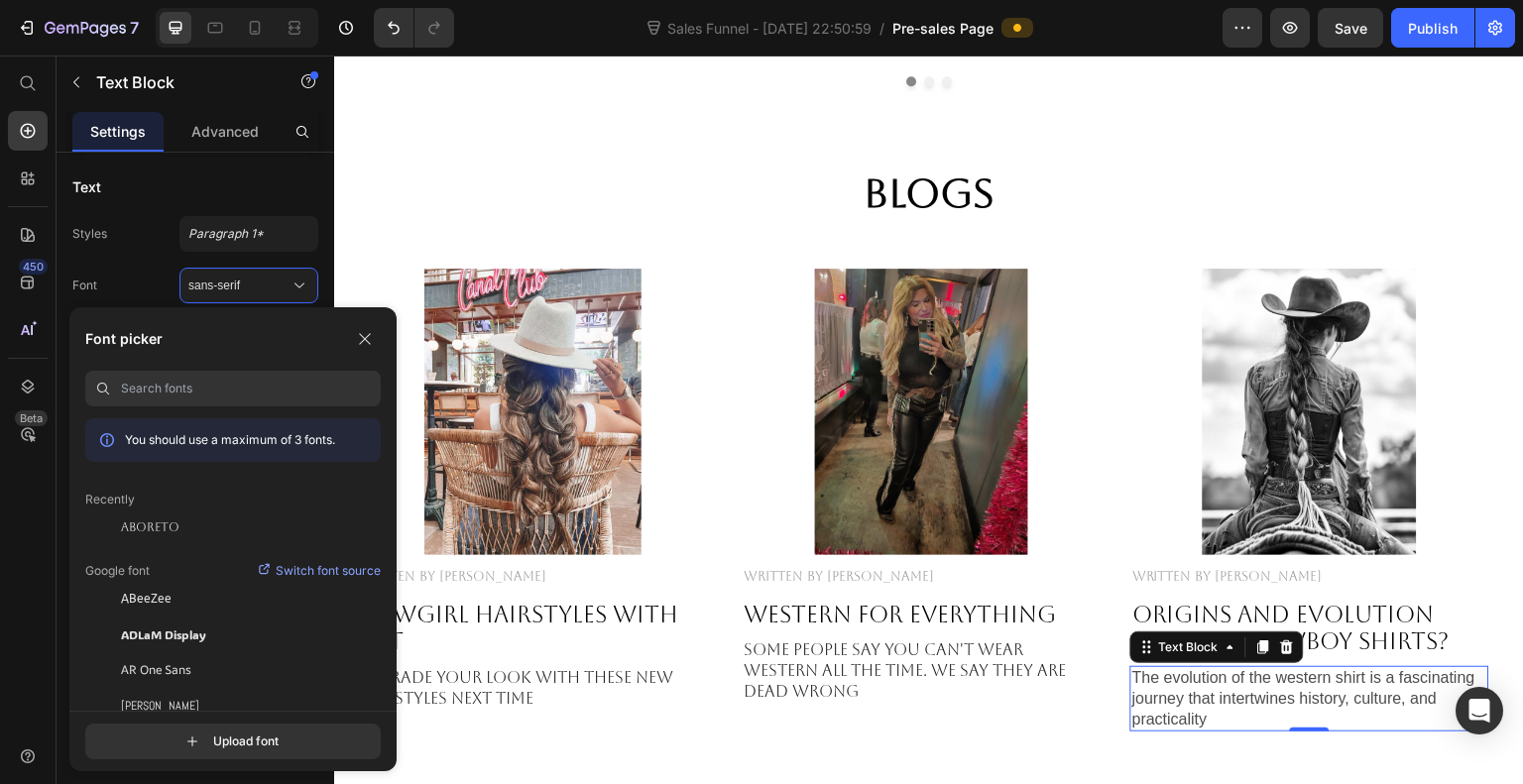 click on "Aboreto" at bounding box center (150, 527) 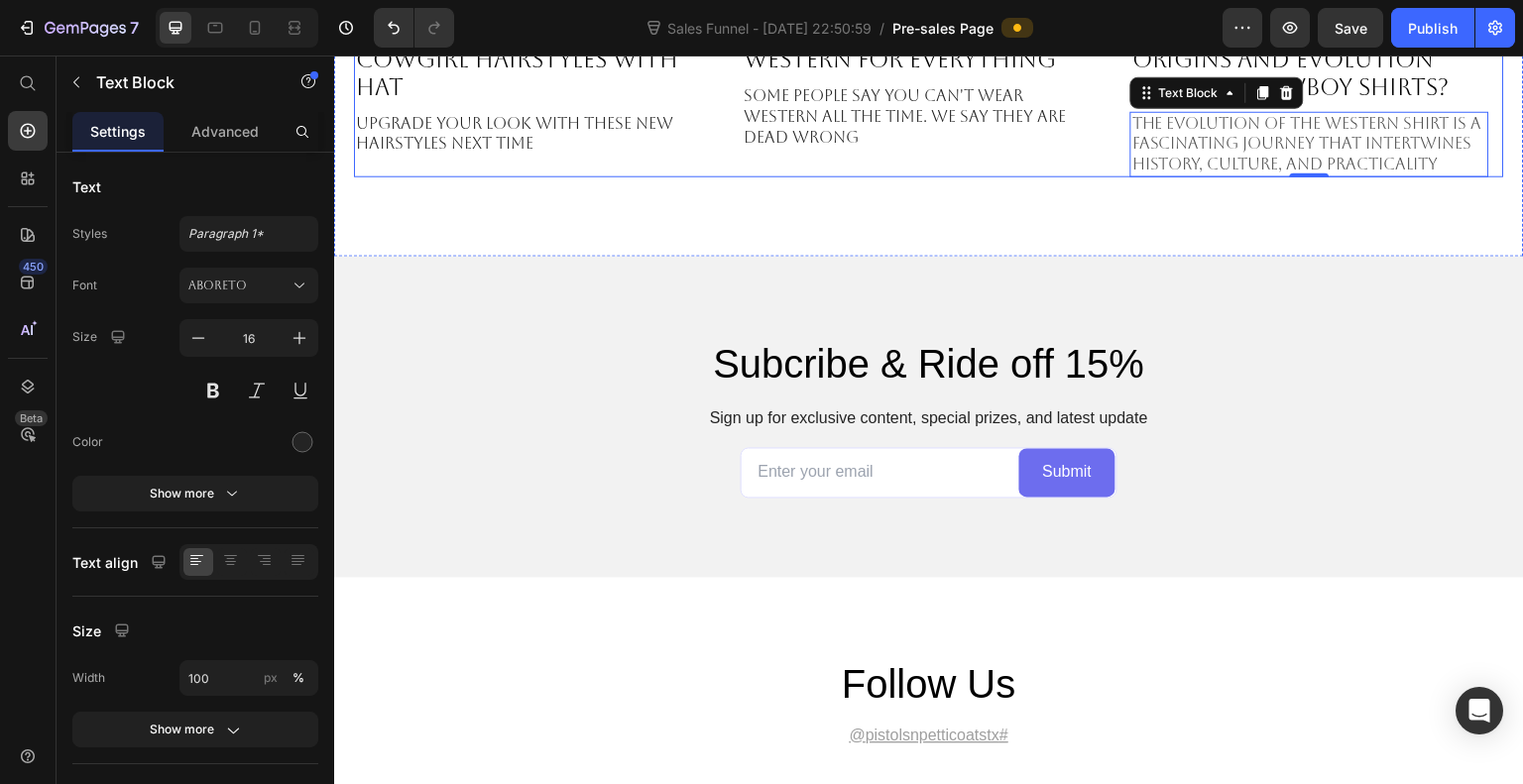 scroll, scrollTop: 6205, scrollLeft: 0, axis: vertical 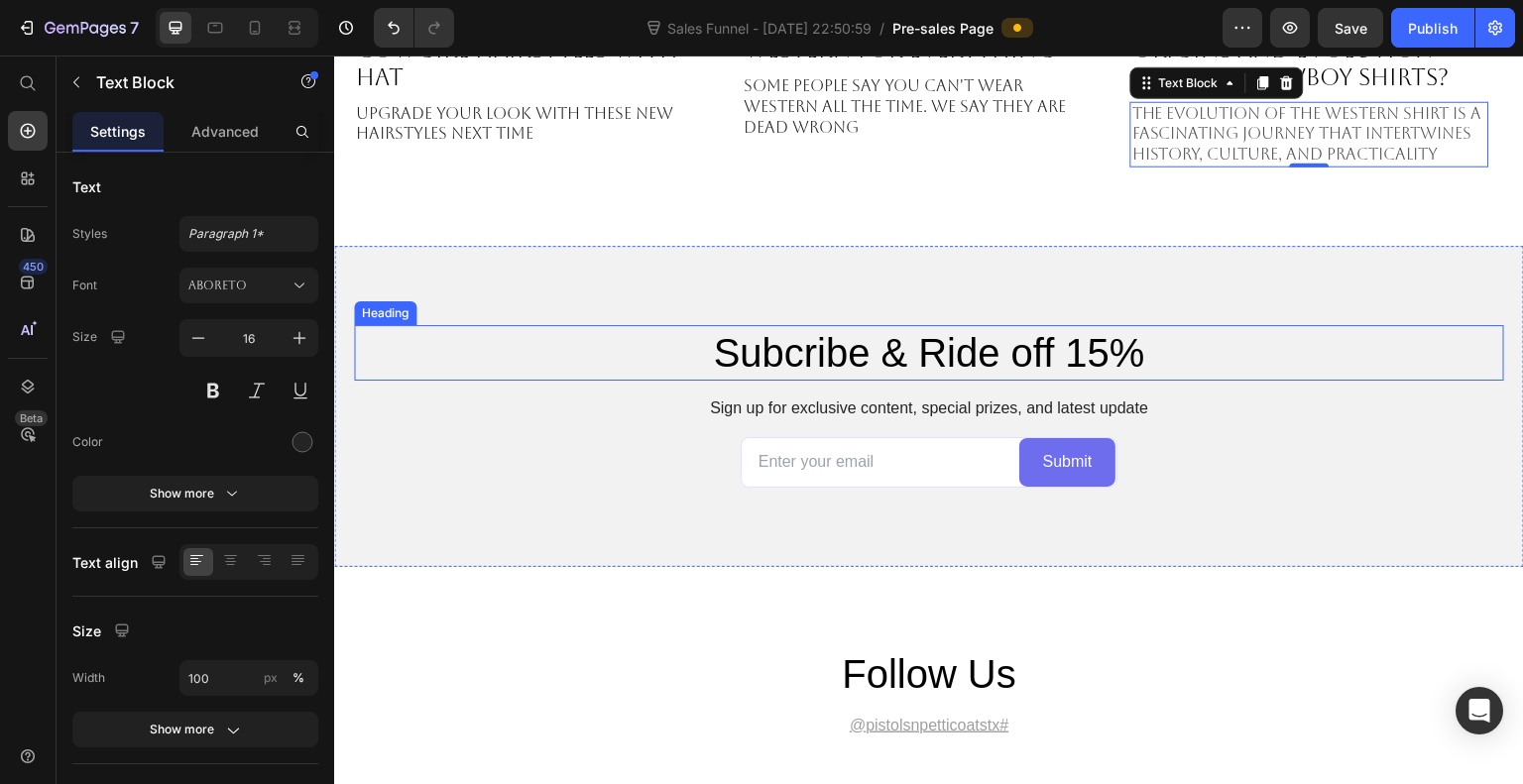 click on "Subcribe & Ride off 15%" at bounding box center [929, 353] 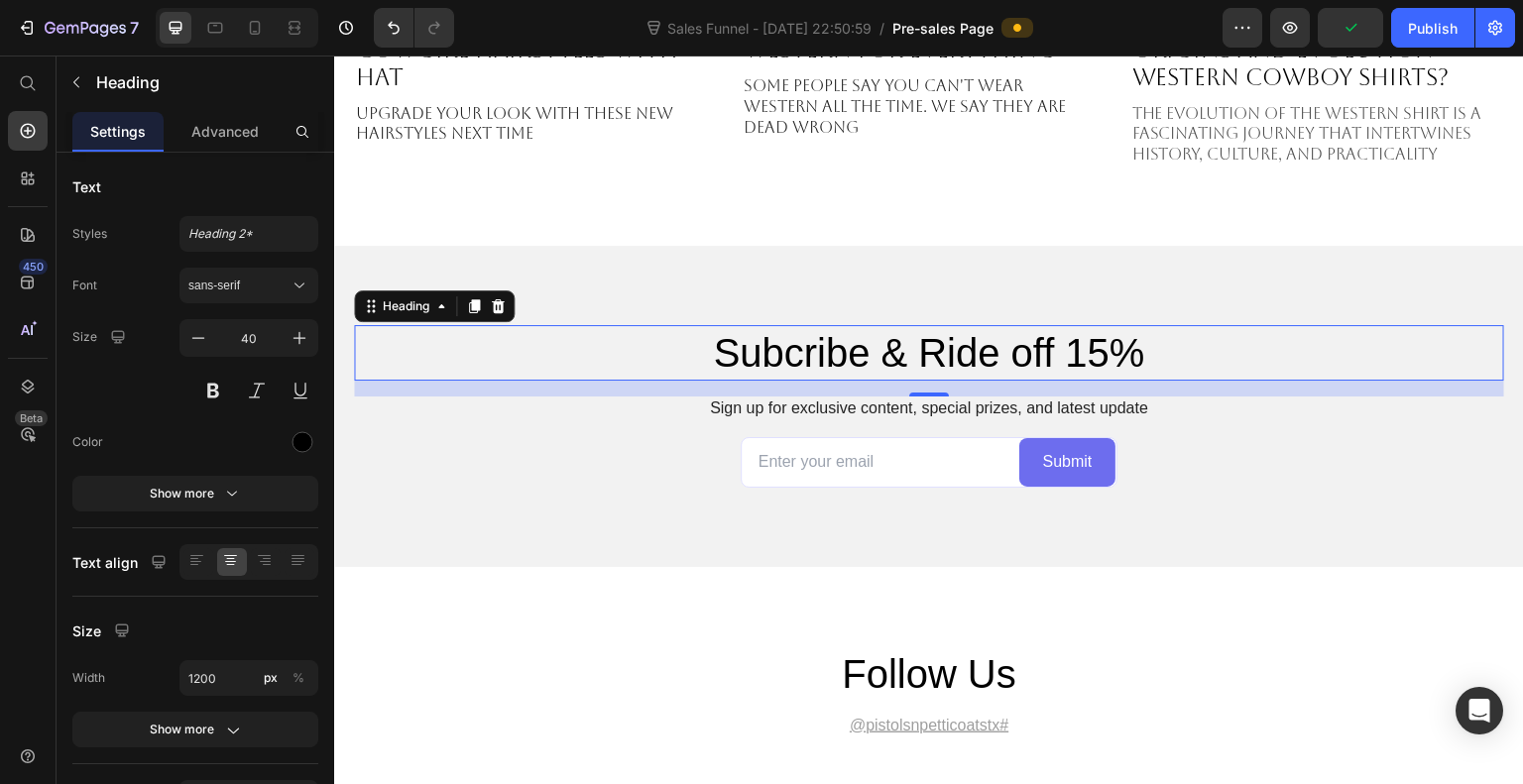 click on "sans-serif" at bounding box center [239, 285] 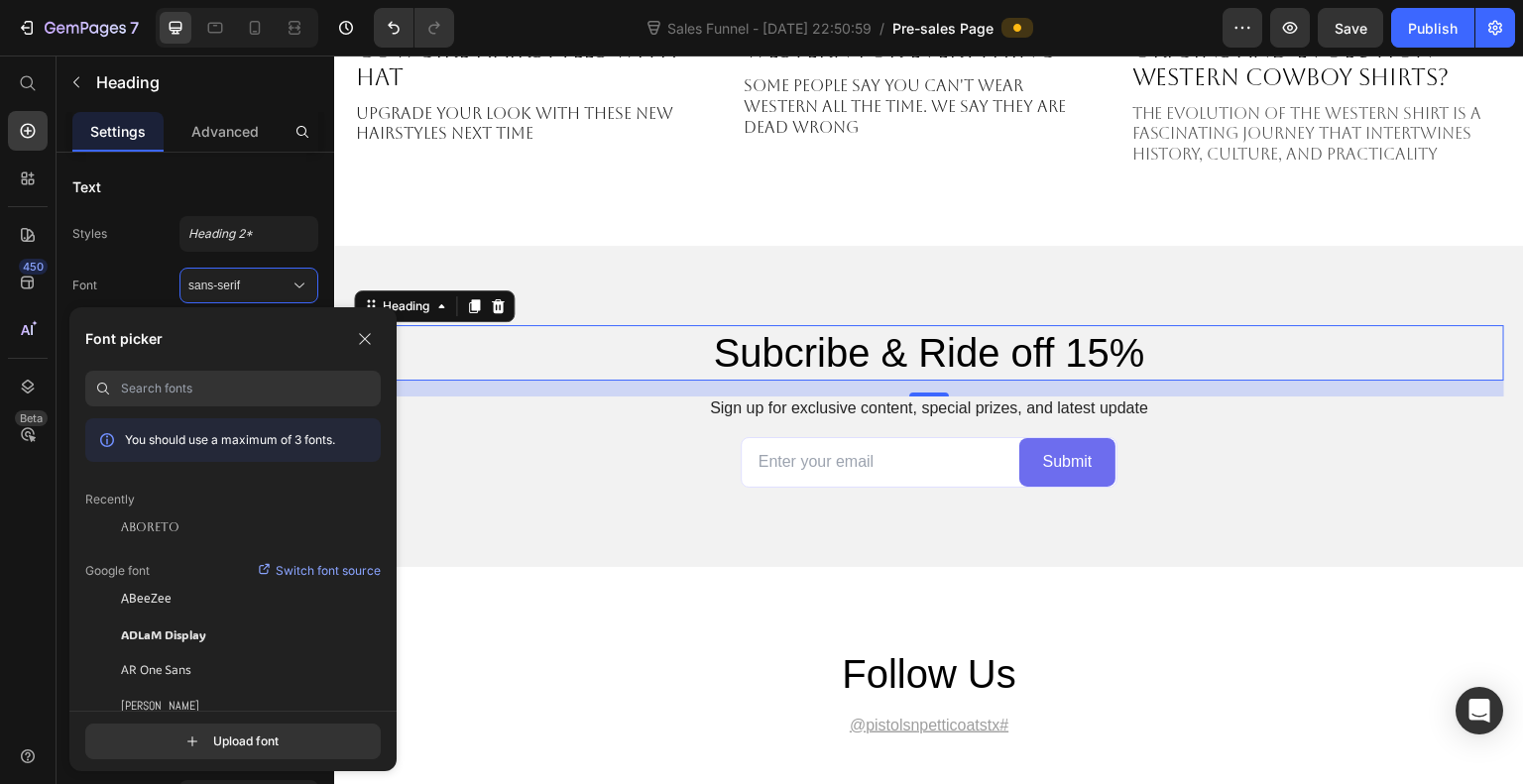 click on "Aboreto" at bounding box center (150, 527) 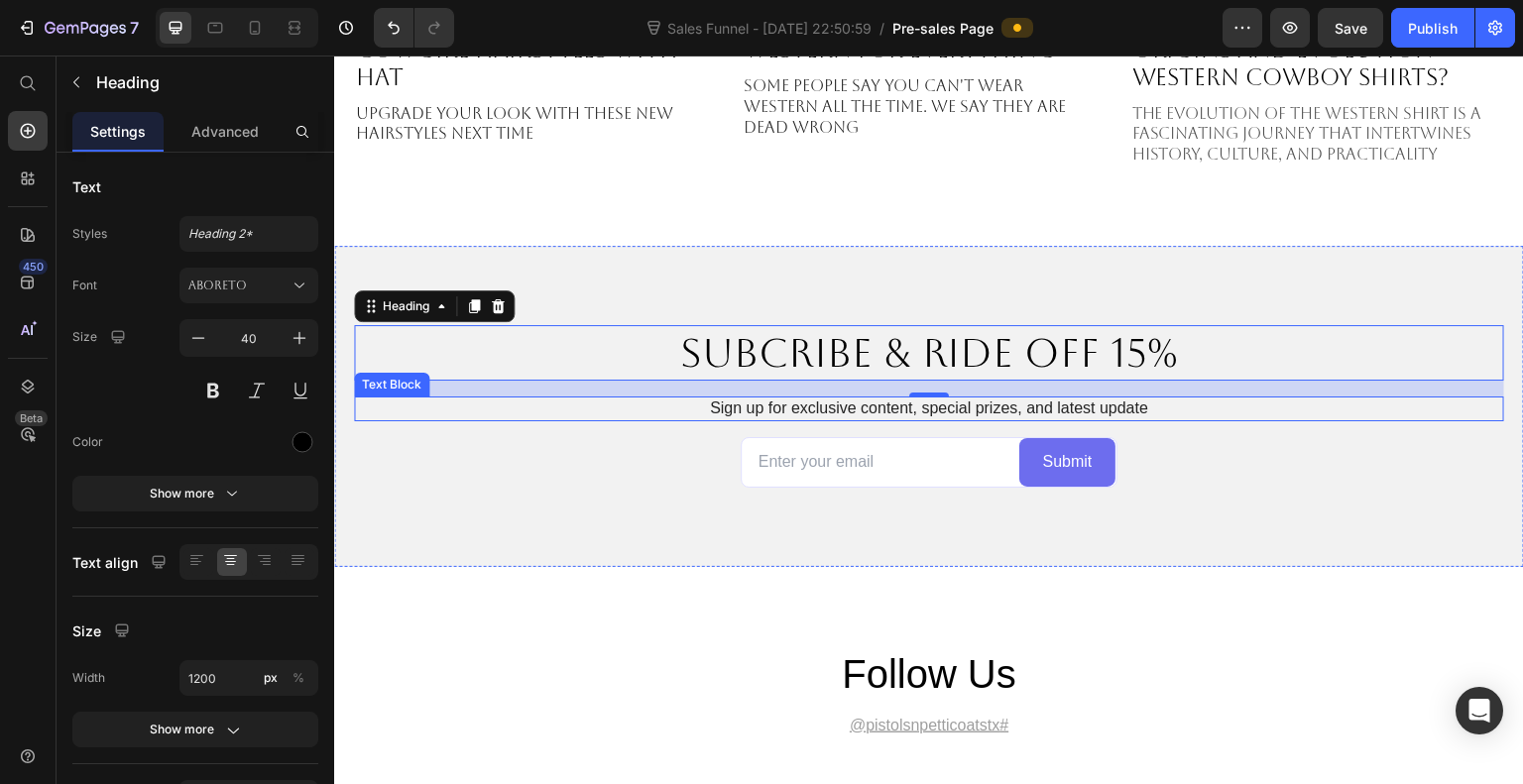 click on "Sign up for exclusive content, special prizes, and latest update" at bounding box center (929, 408) 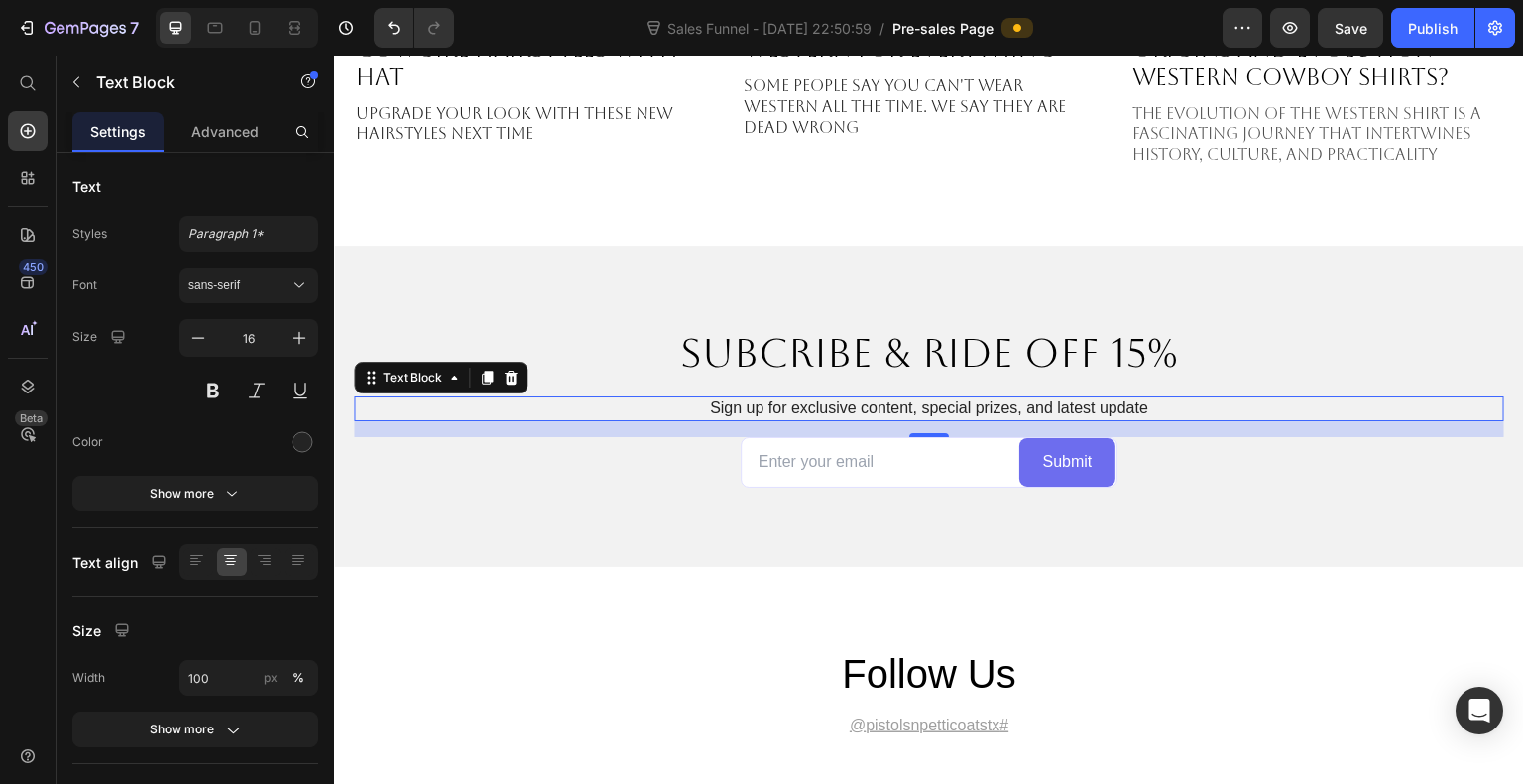 click on "sans-serif" at bounding box center (239, 285) 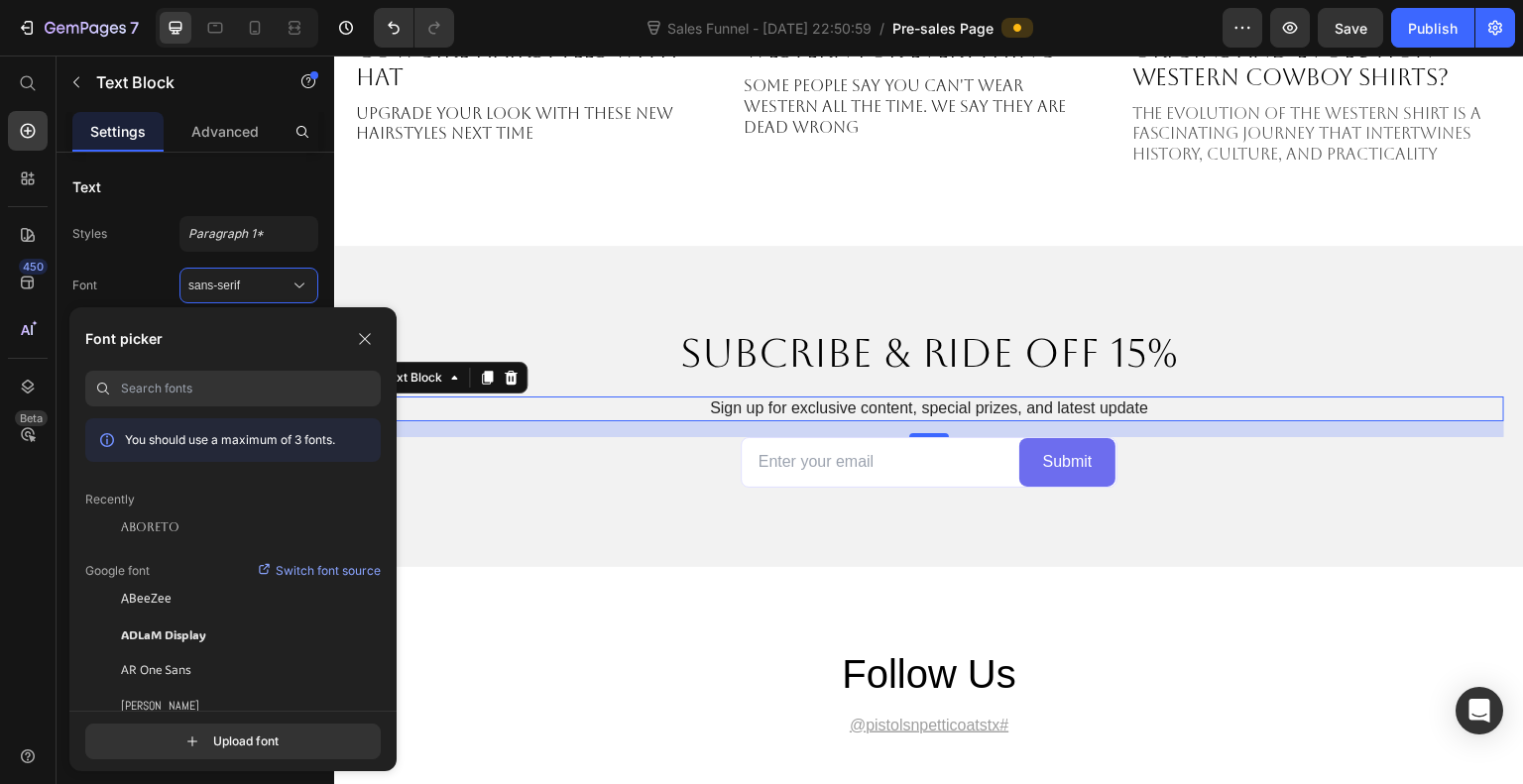 click on "Aboreto" at bounding box center [150, 527] 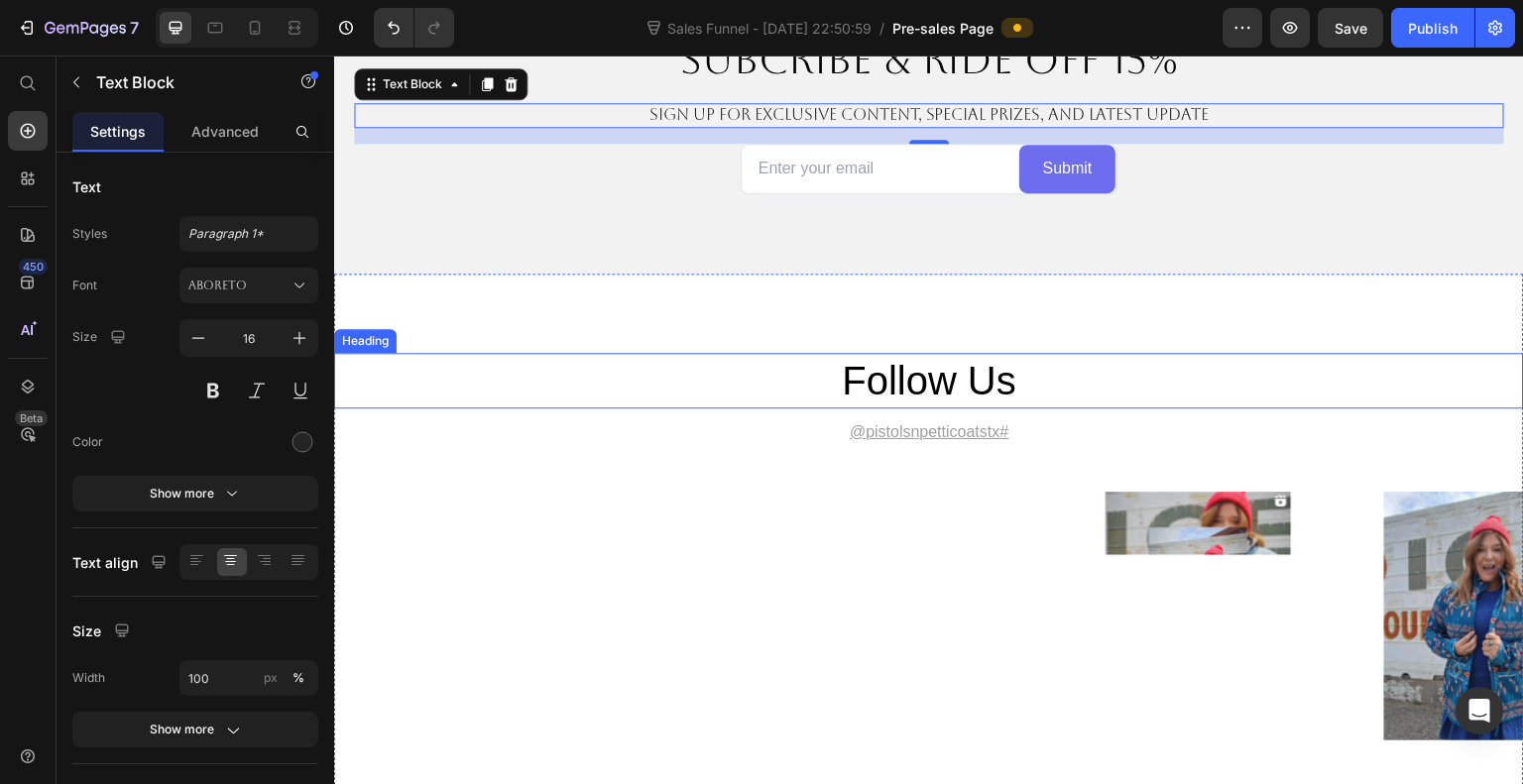 scroll, scrollTop: 6502, scrollLeft: 0, axis: vertical 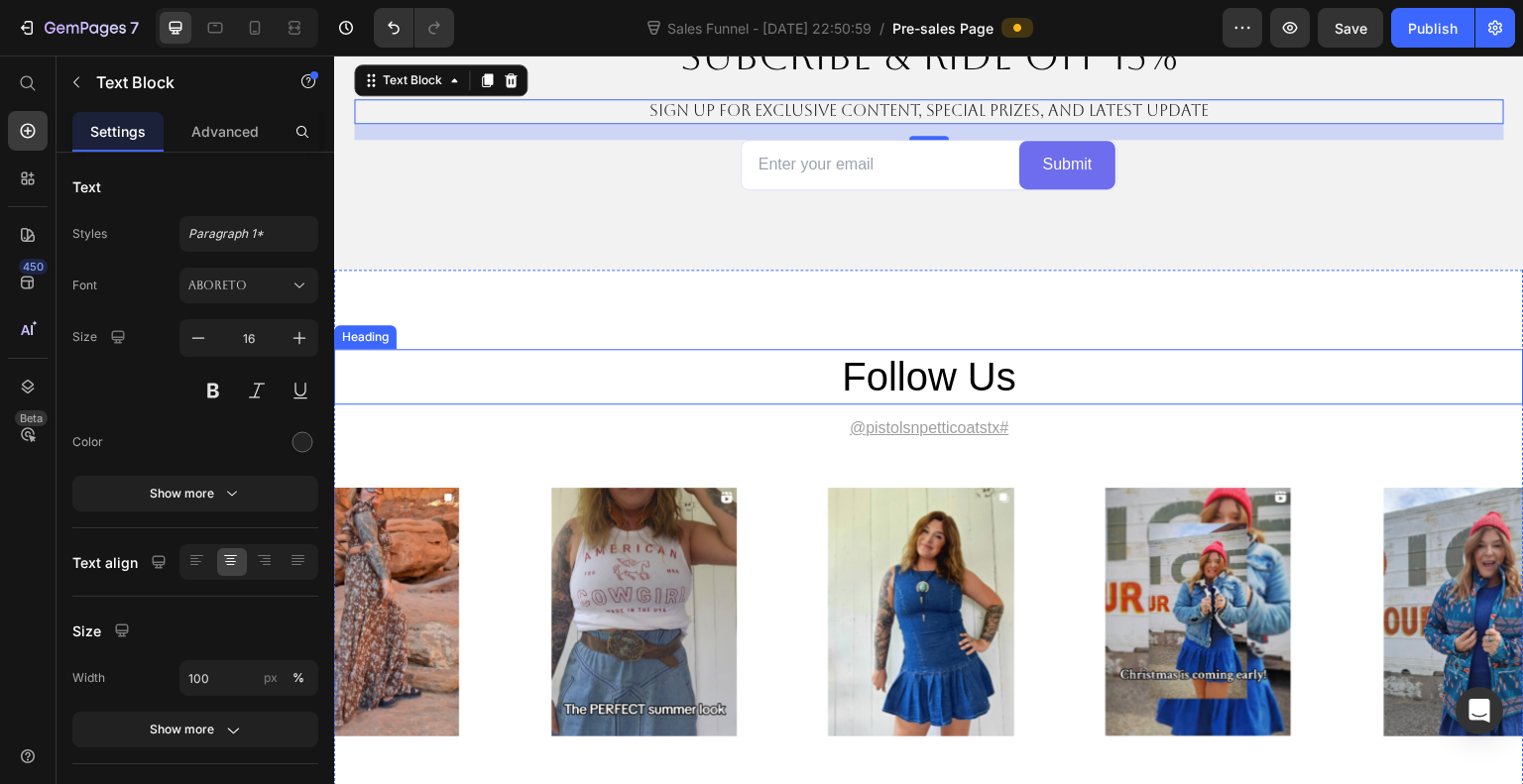 click on "Follow Us" at bounding box center (929, 377) 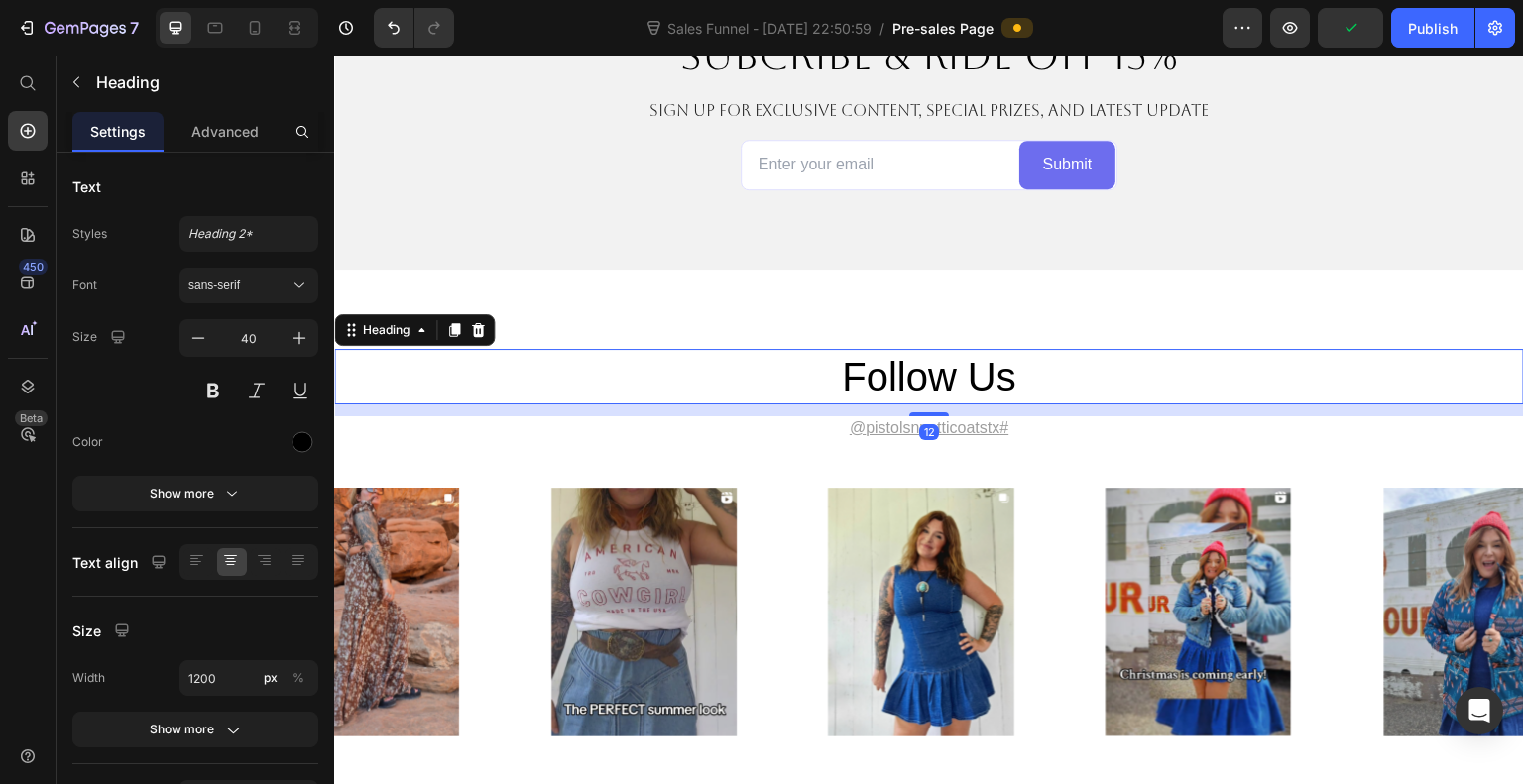 click on "sans-serif" at bounding box center (239, 285) 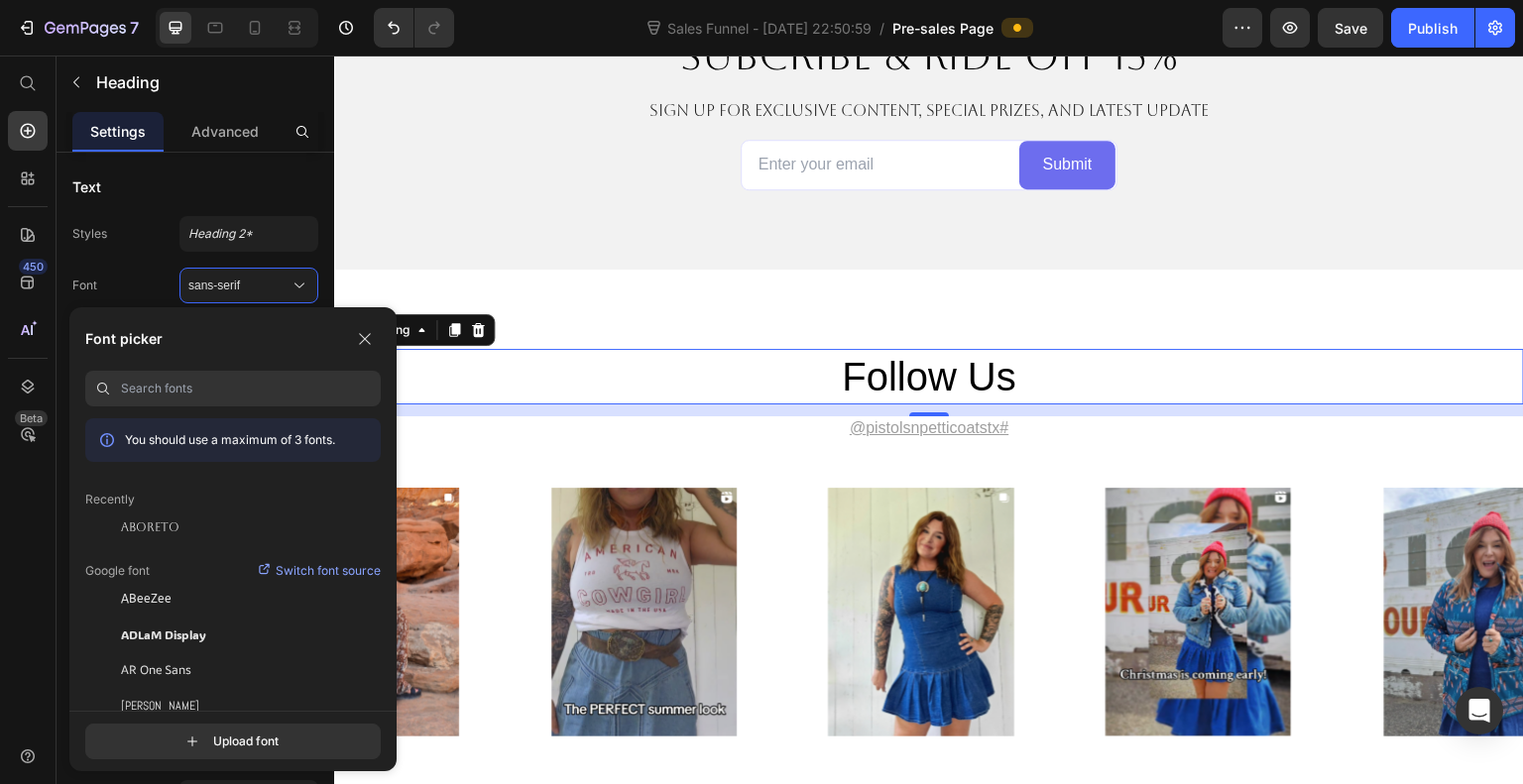 click on "Aboreto" 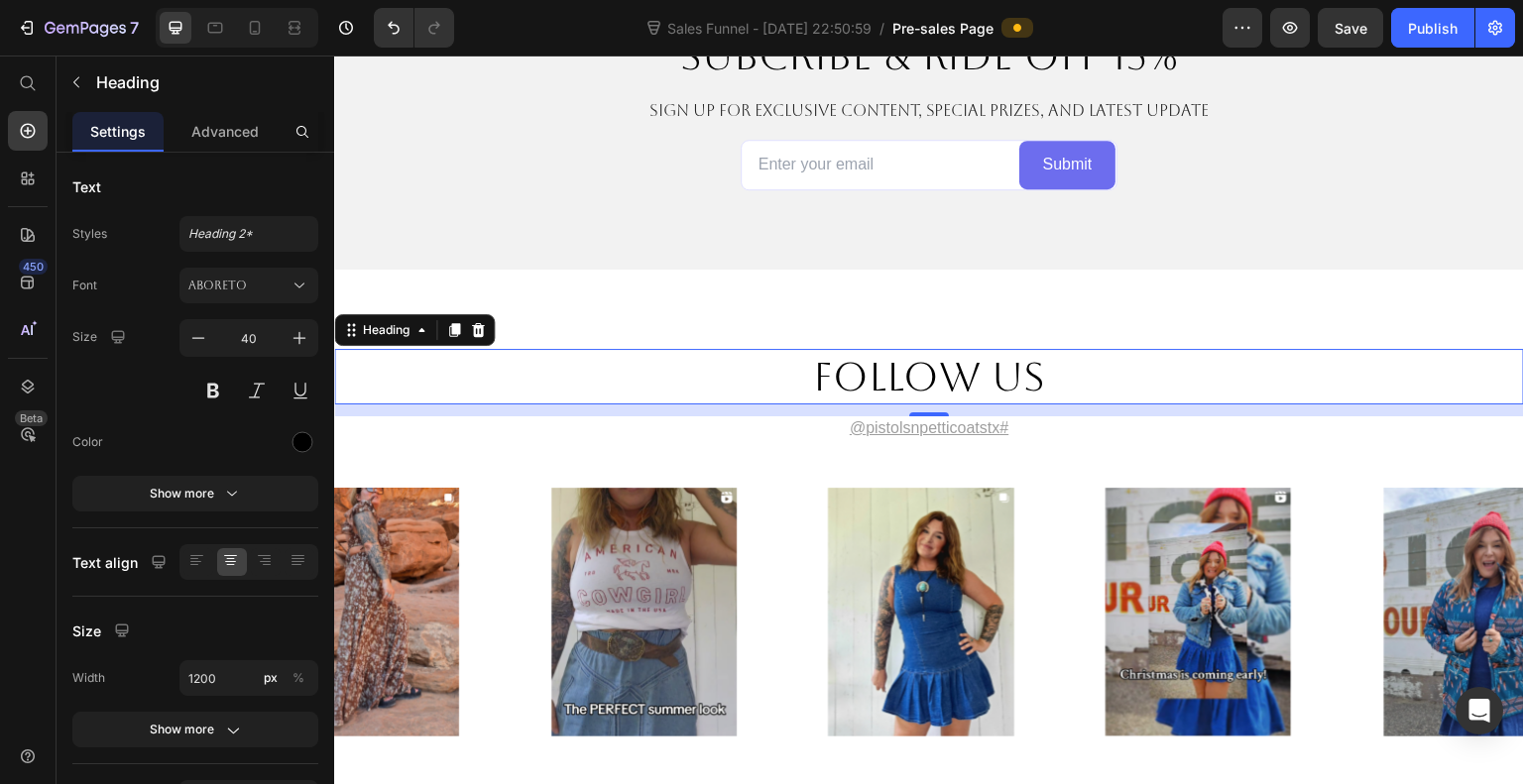 click on "12" at bounding box center (929, 432) 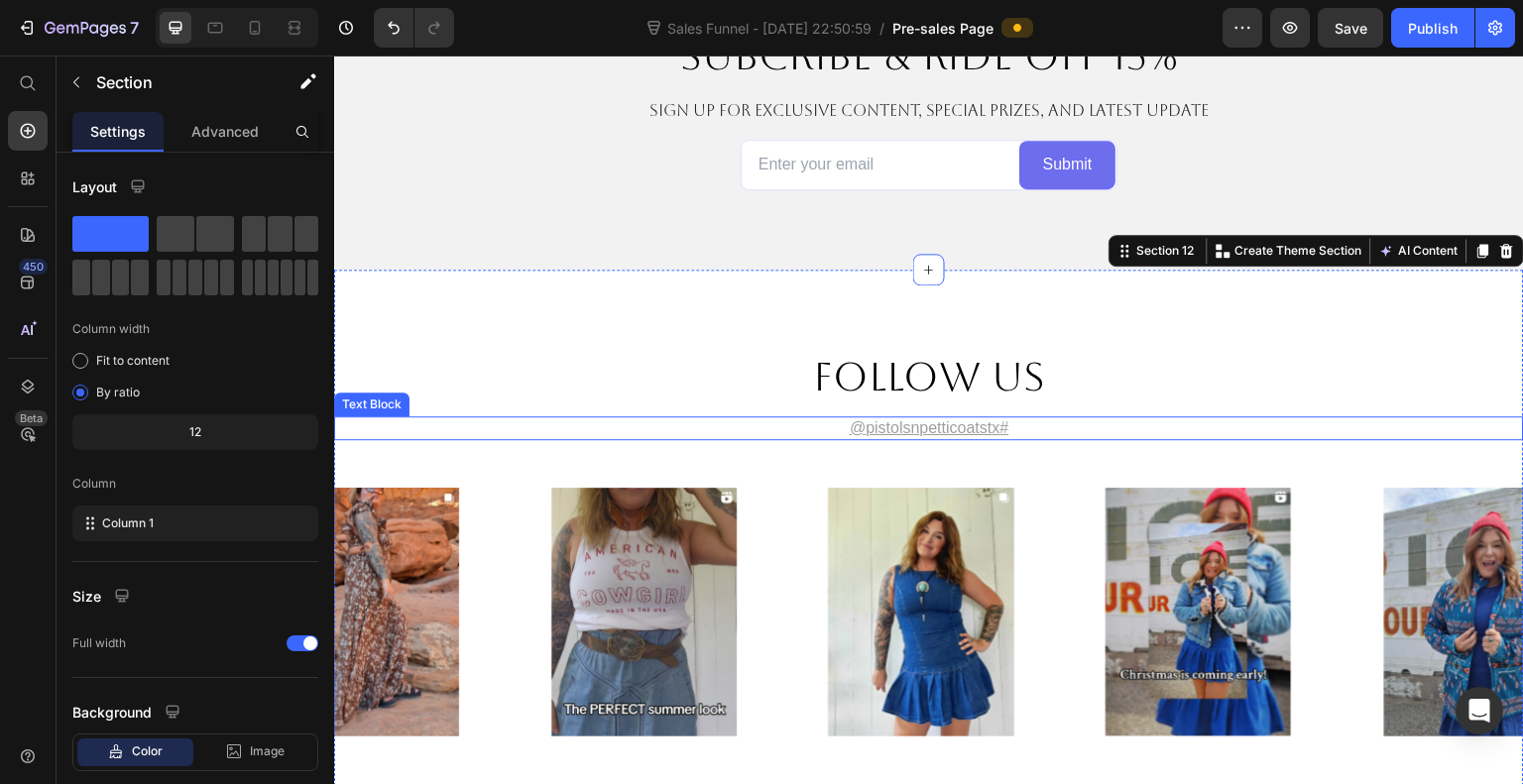 click on "pistolsnpetticoatstx" at bounding box center (932, 427) 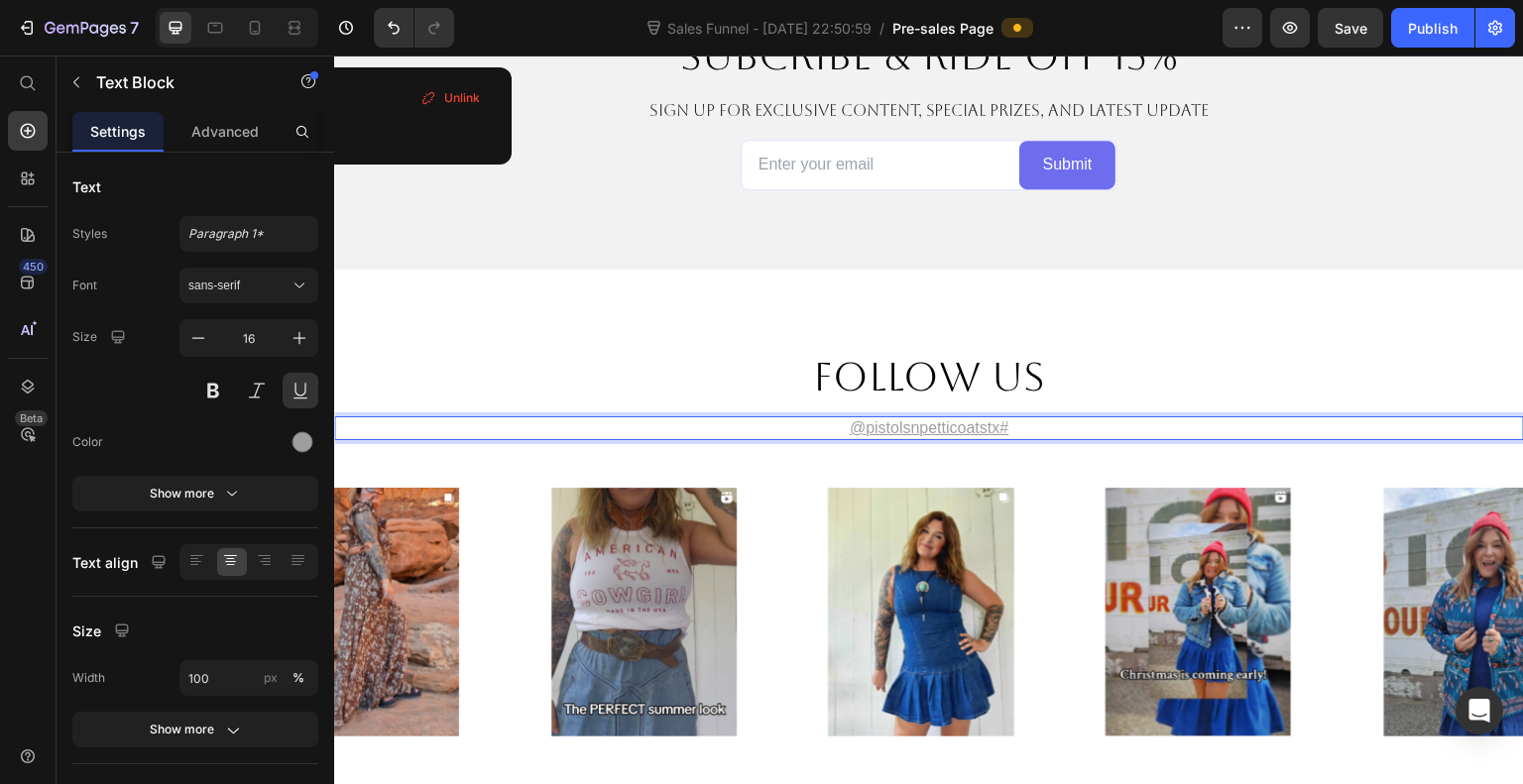 click on "@ pistolsnpetticoatstx #" at bounding box center [929, 428] 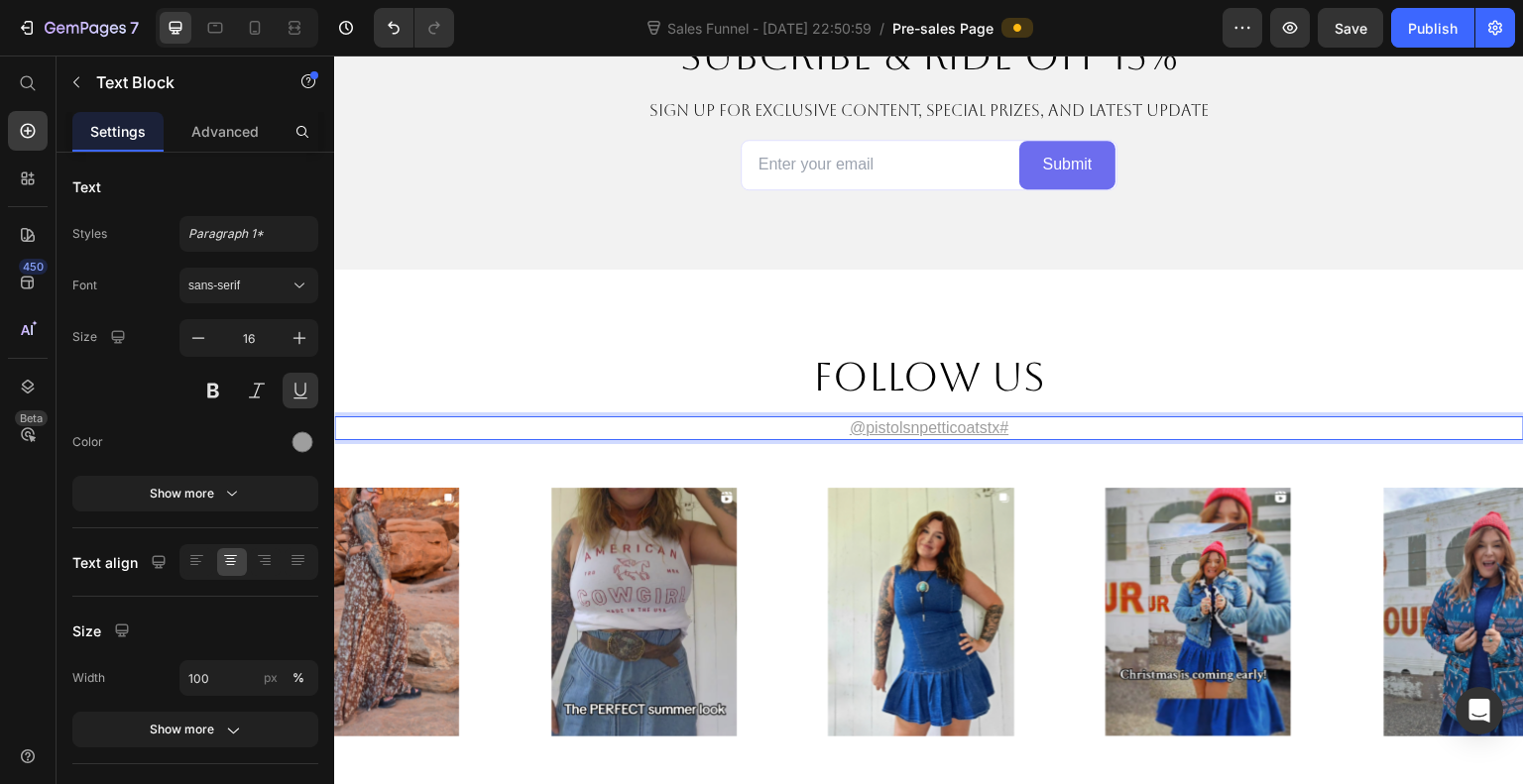 click on "@ pistolsnpetticoatstx #" at bounding box center [929, 428] 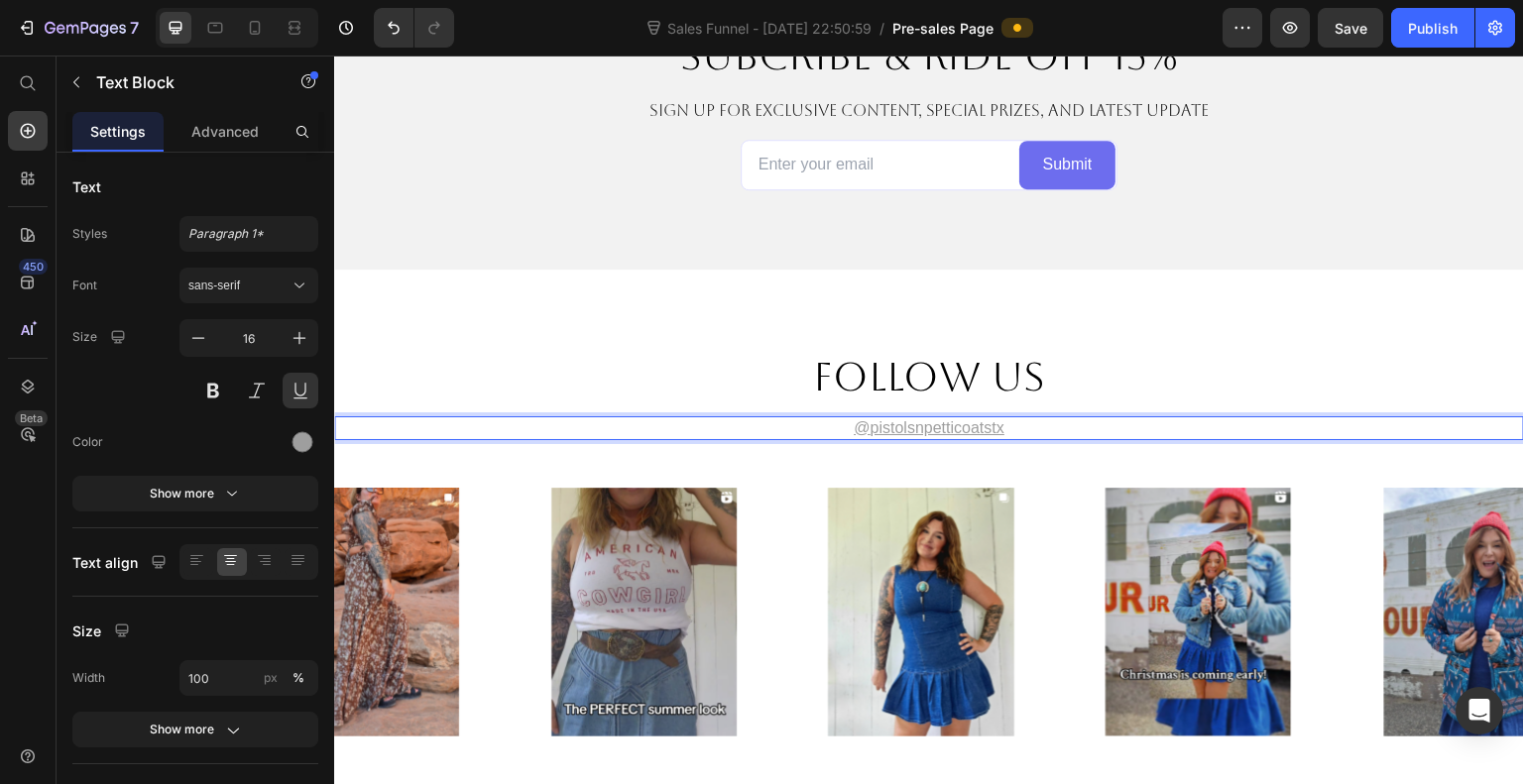 click on "sans-serif" at bounding box center [239, 285] 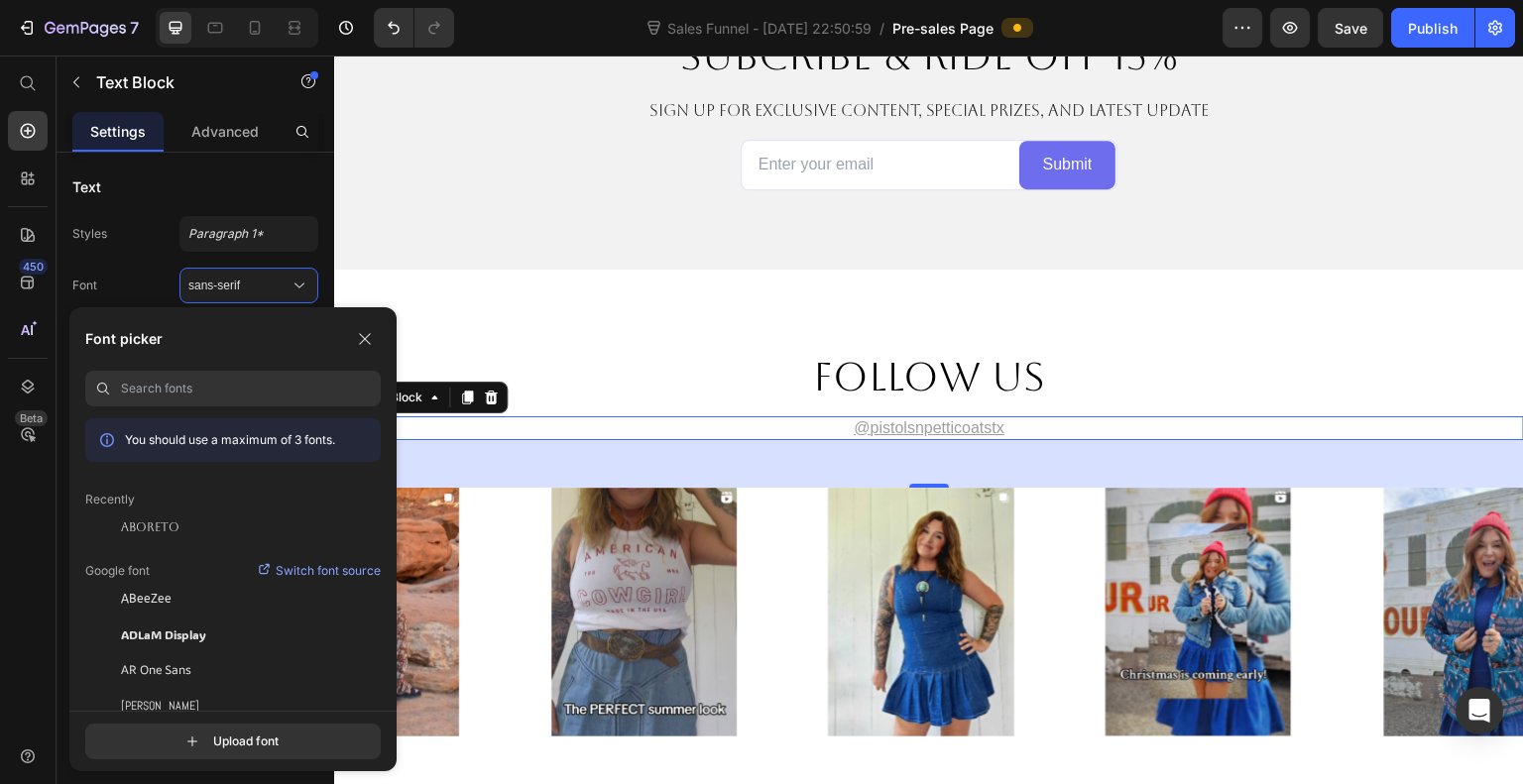 click on "Aboreto" at bounding box center [150, 527] 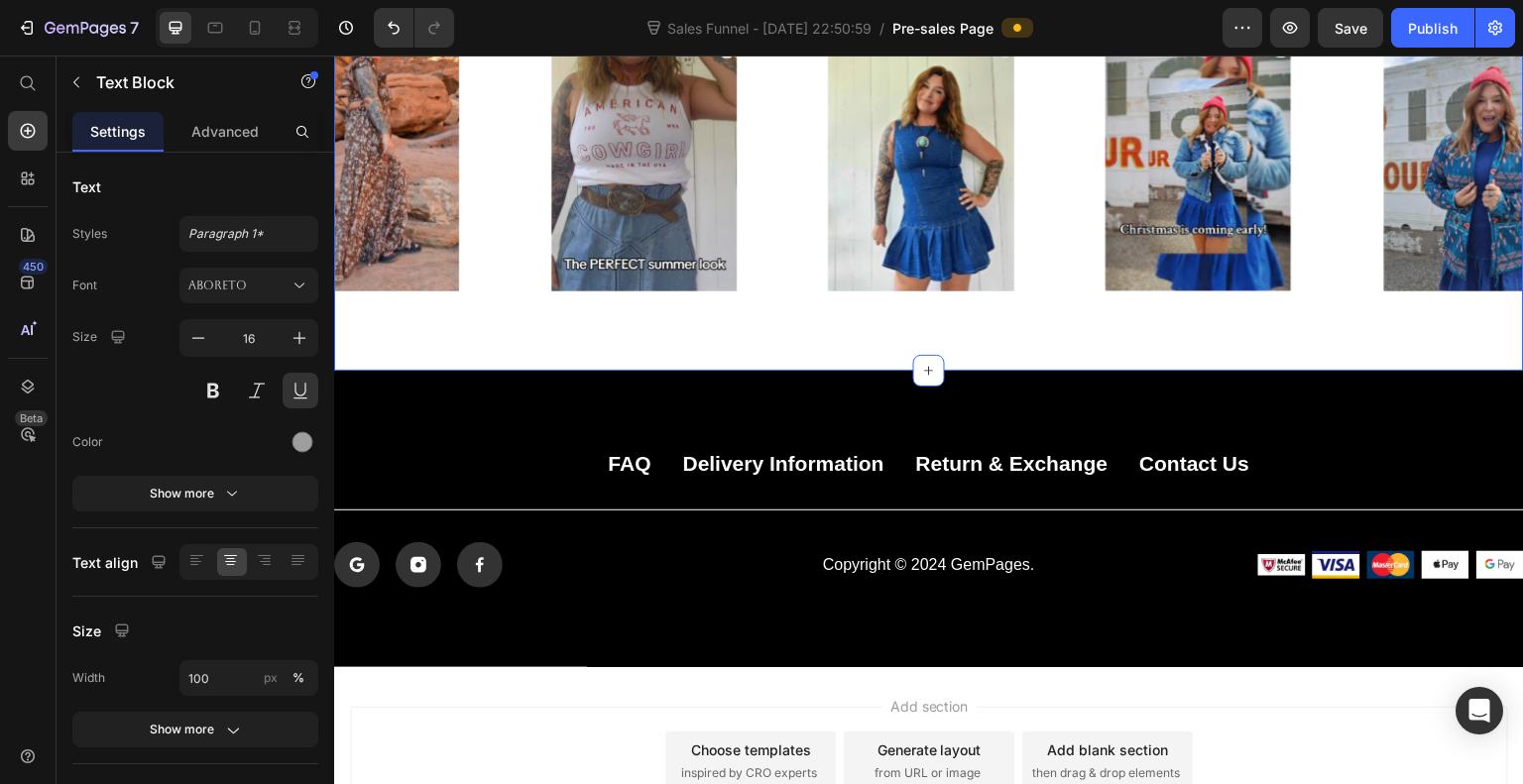 scroll, scrollTop: 6969, scrollLeft: 0, axis: vertical 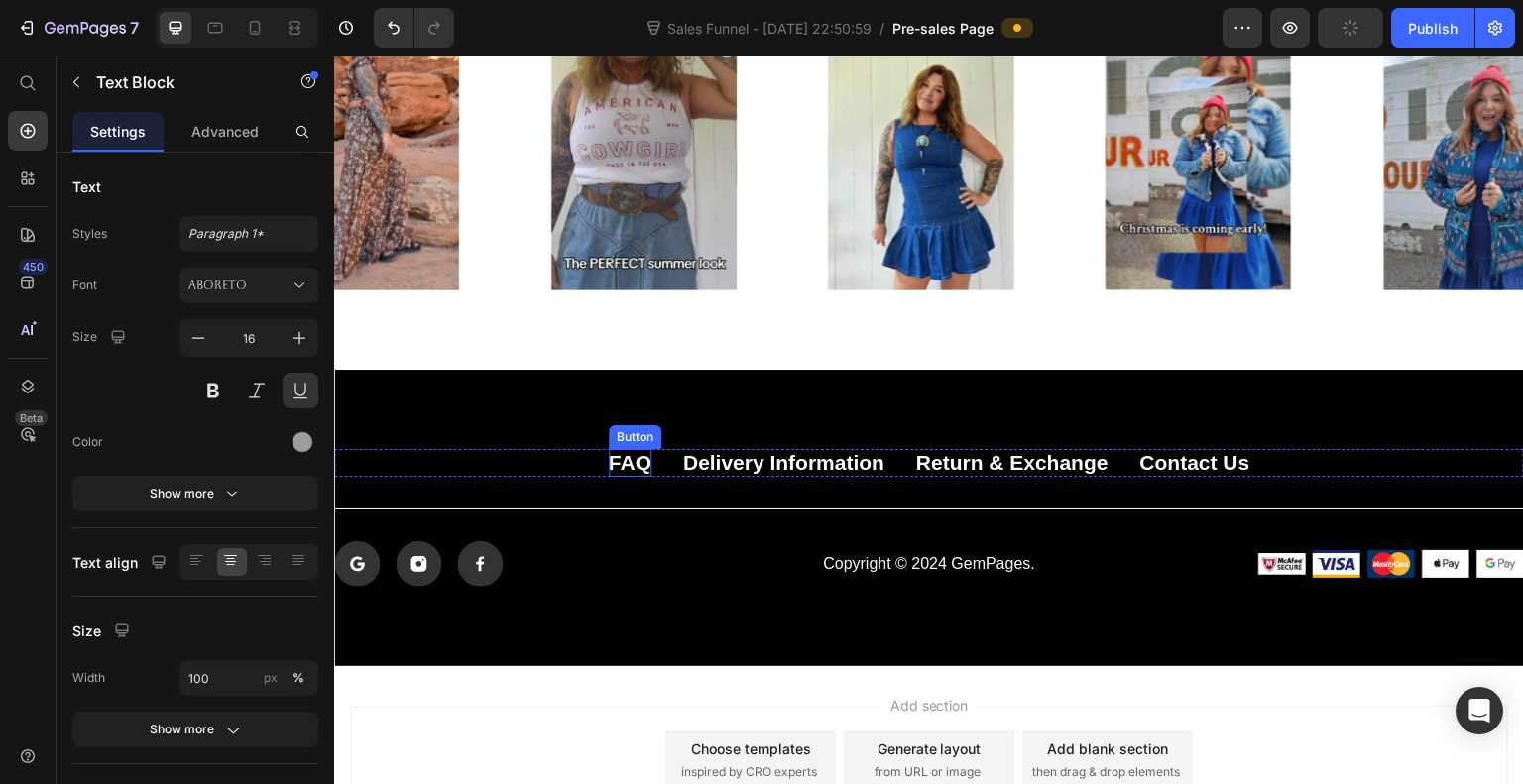 click on "FAQ" at bounding box center (630, 462) 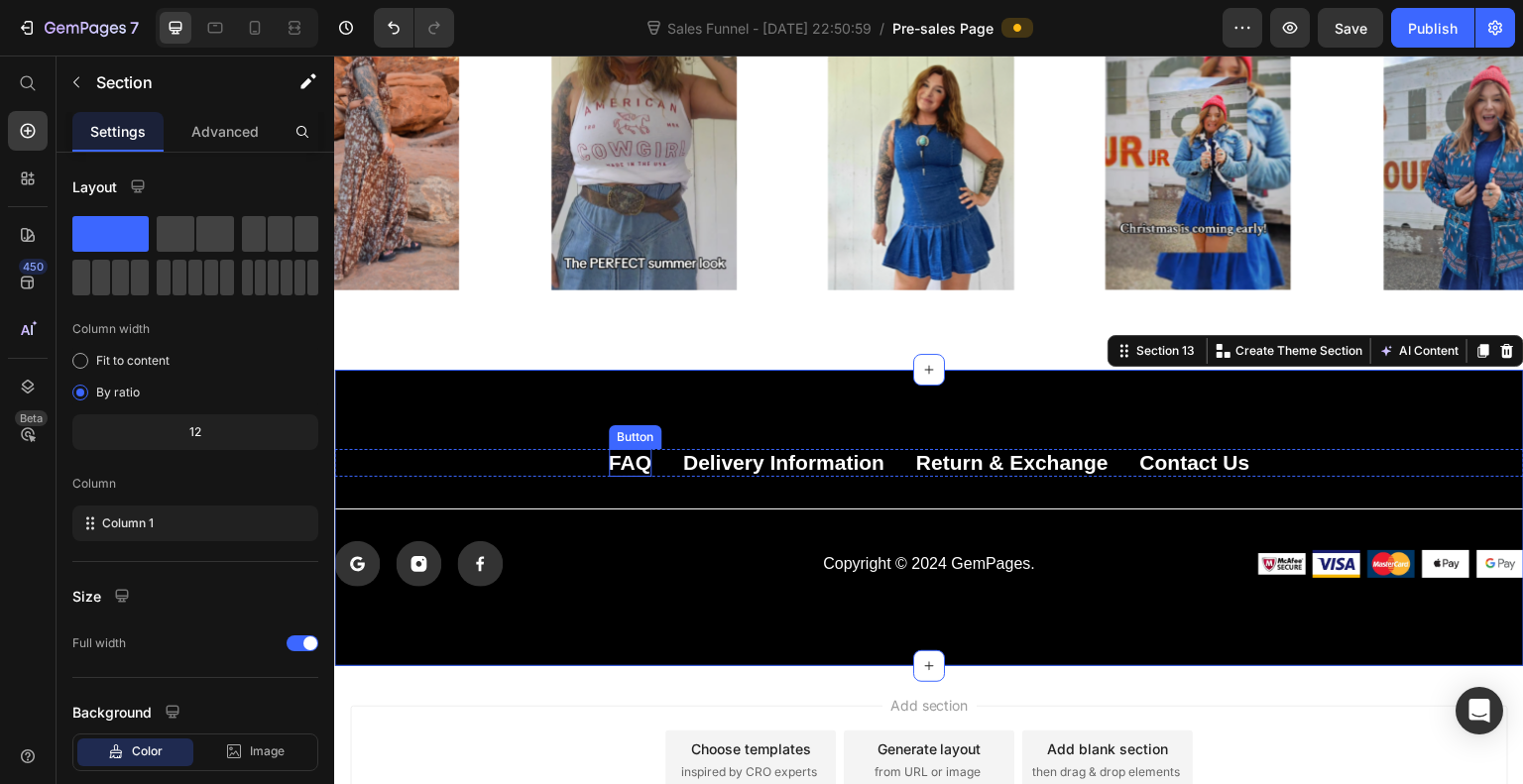 click on "FAQ" at bounding box center (630, 462) 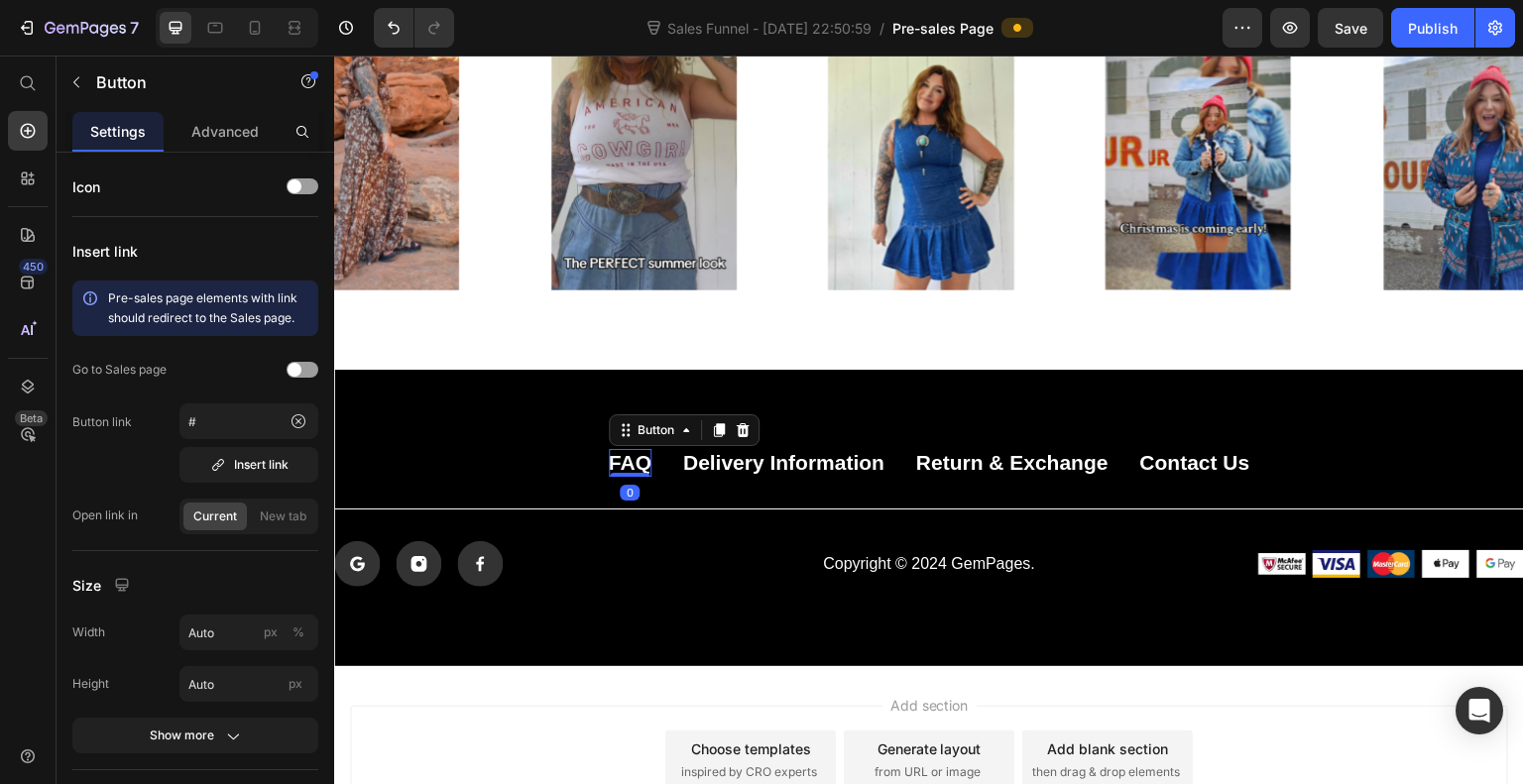 click 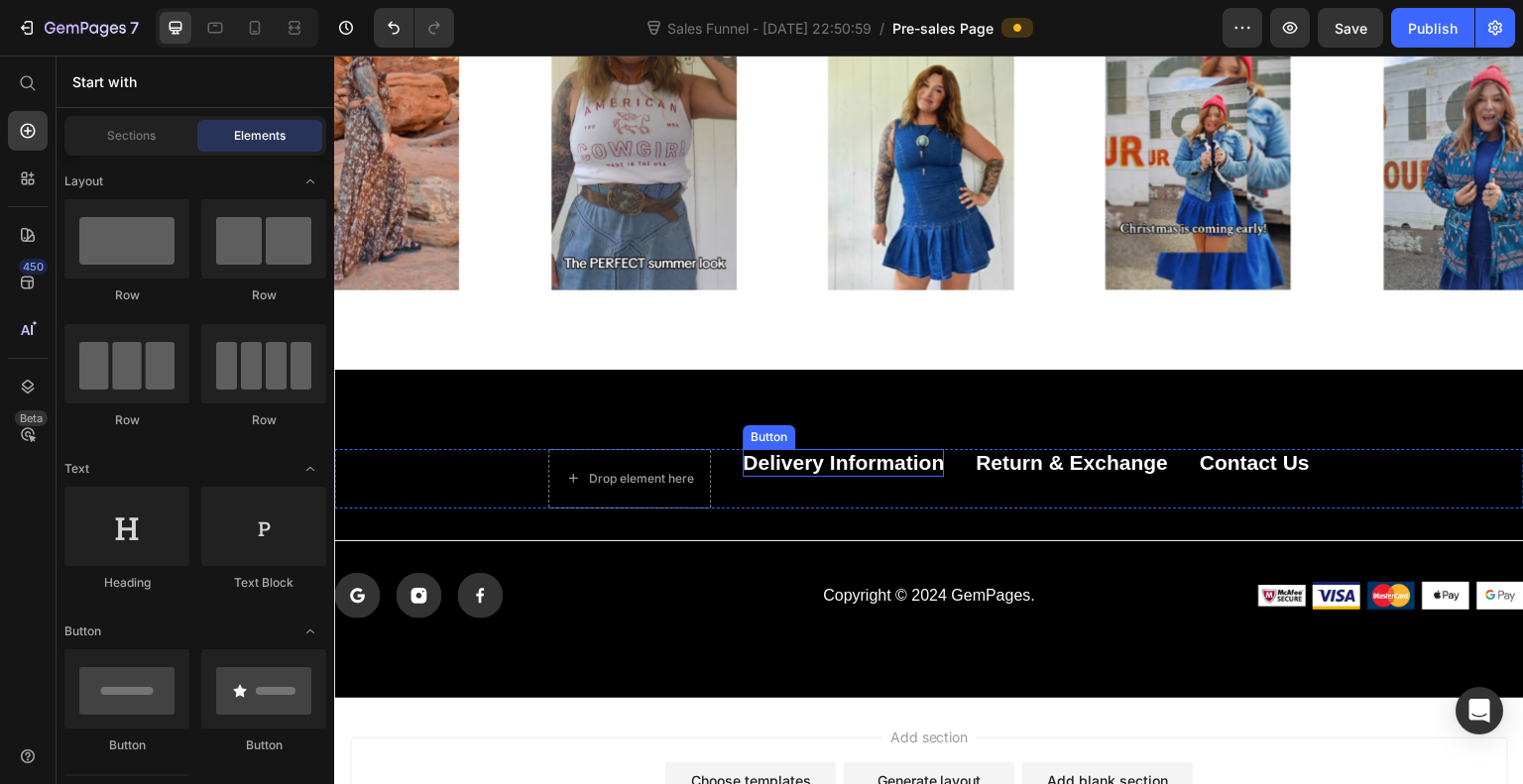 click on "delivery information" at bounding box center (843, 462) 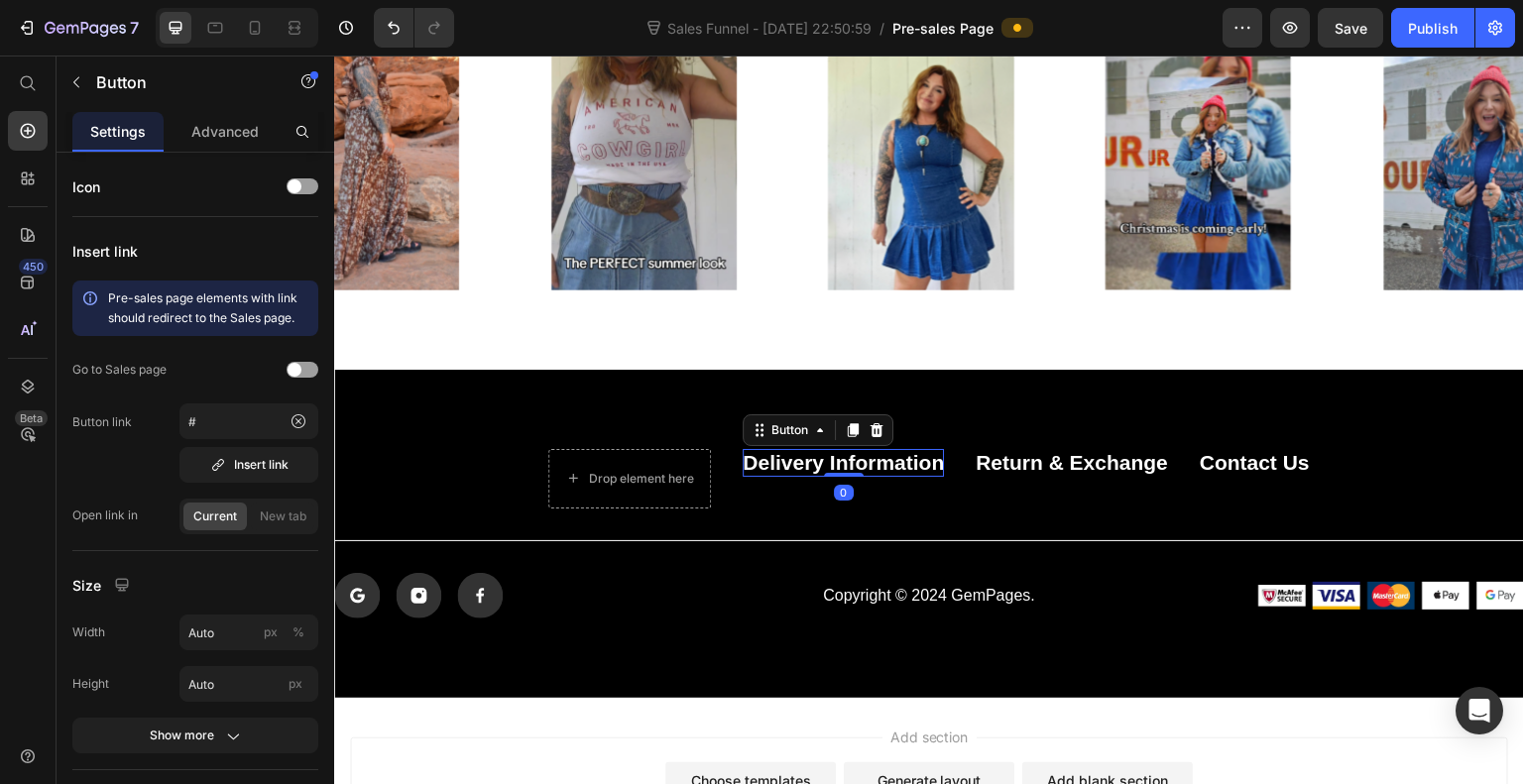 click 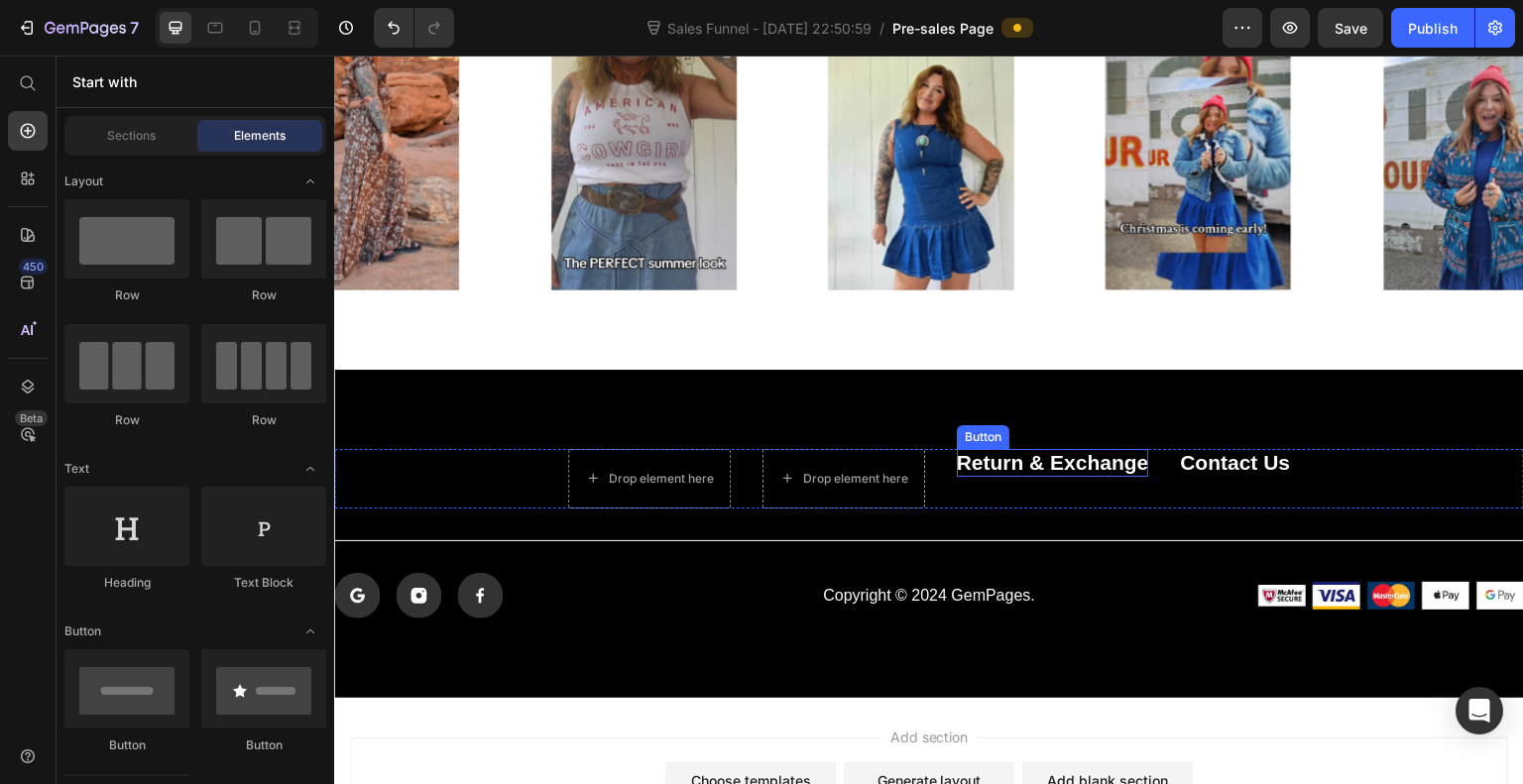 click on "return & exchange" at bounding box center (1053, 462) 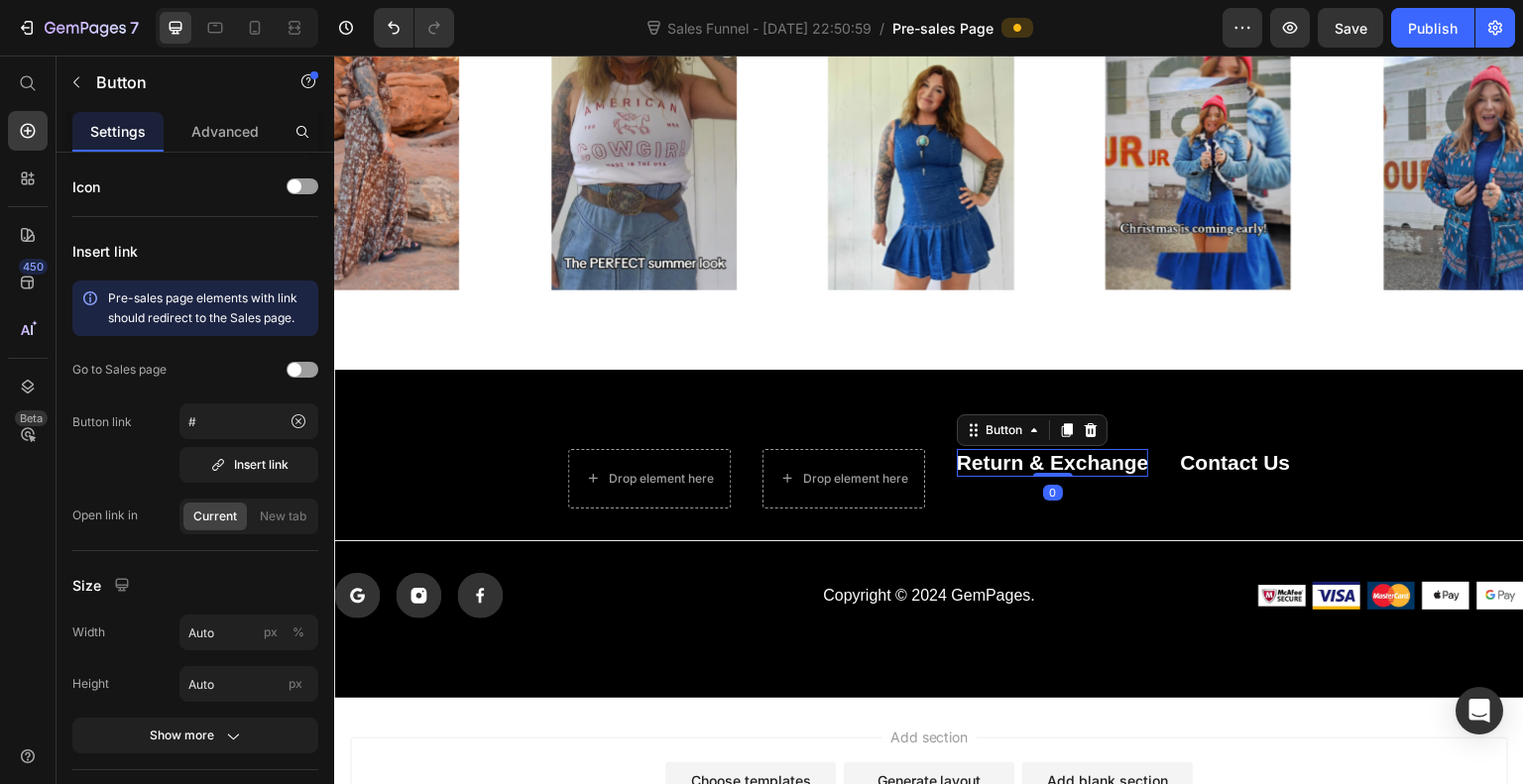 click 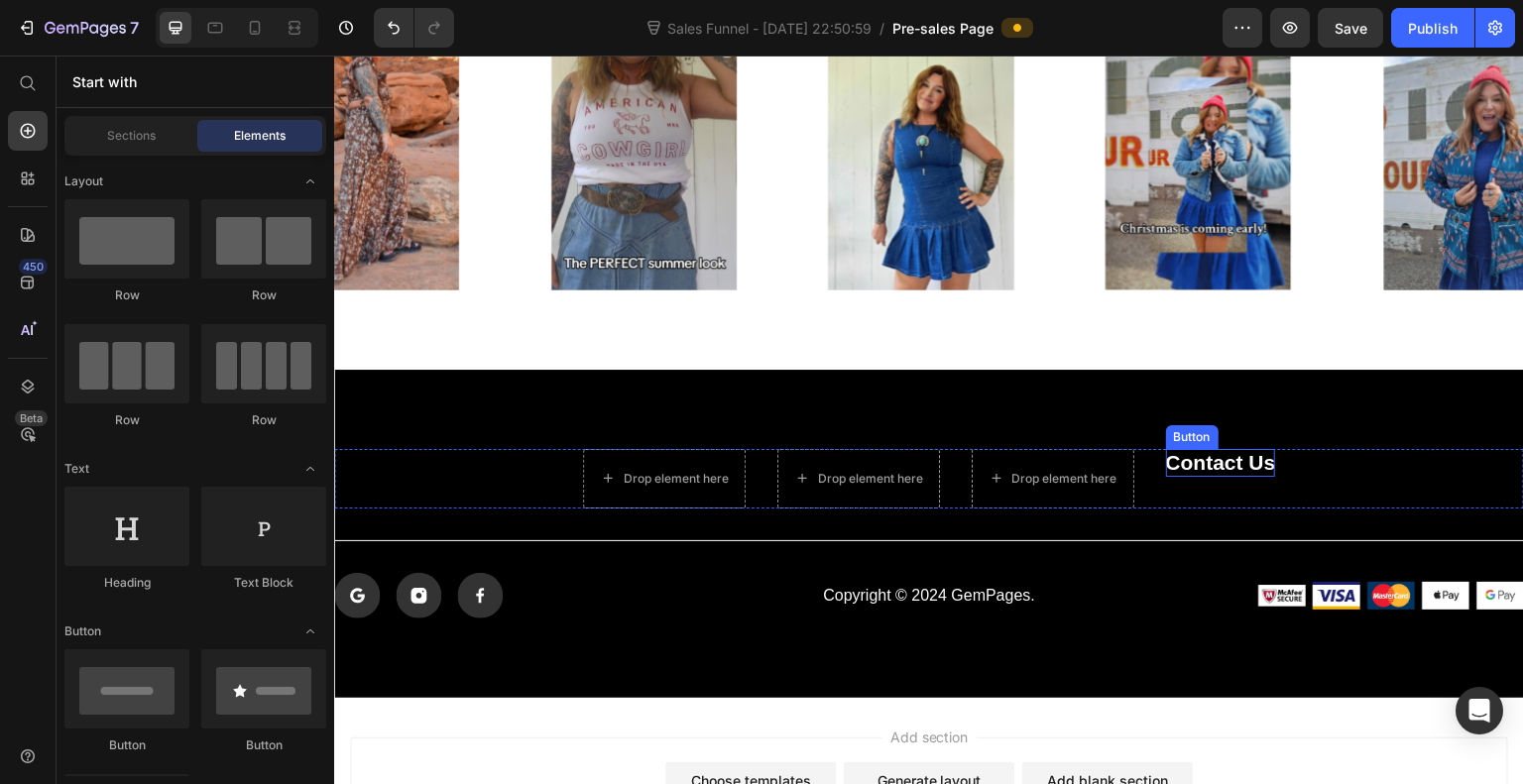 click on "contact us" at bounding box center (1221, 462) 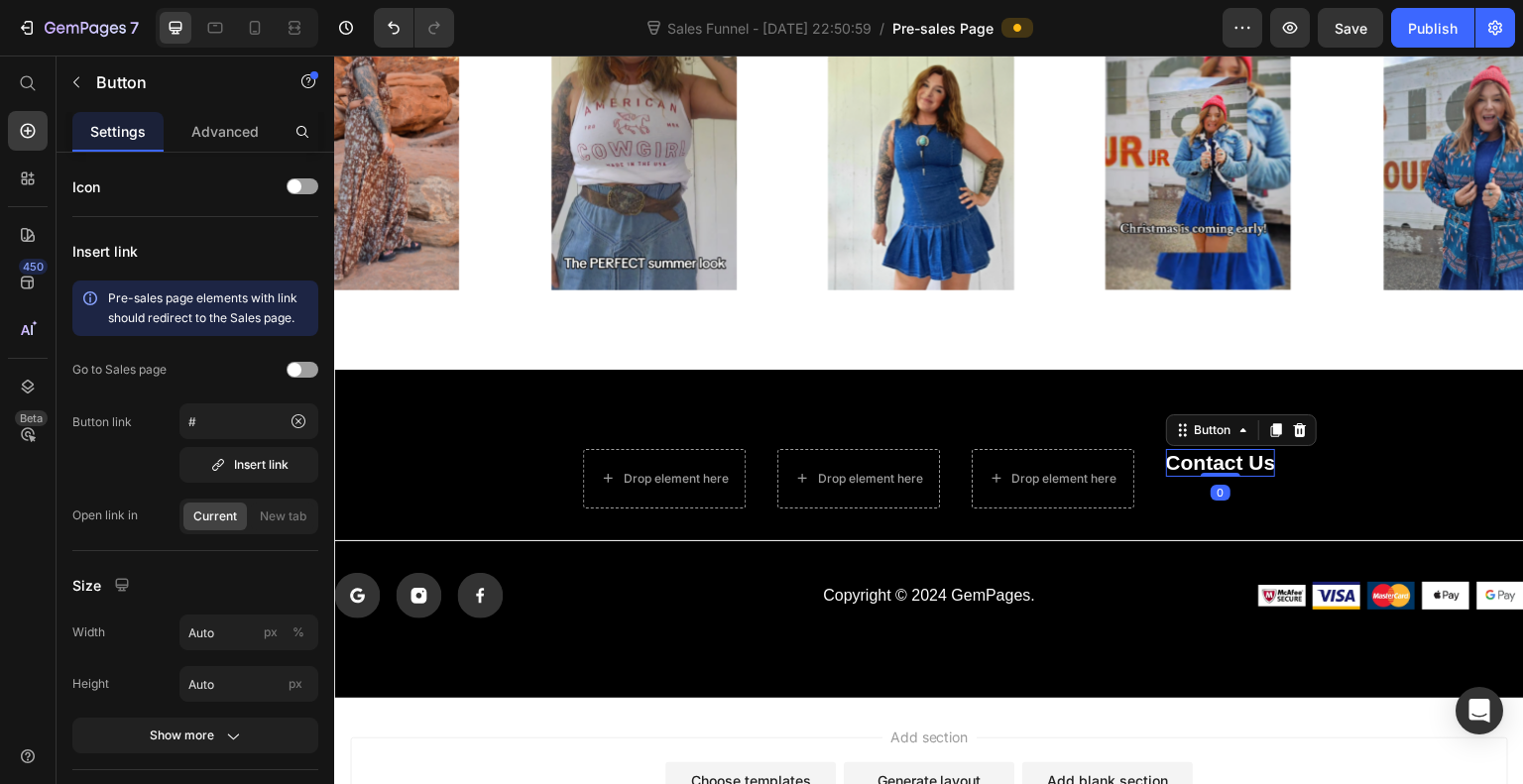 click at bounding box center (1300, 430) 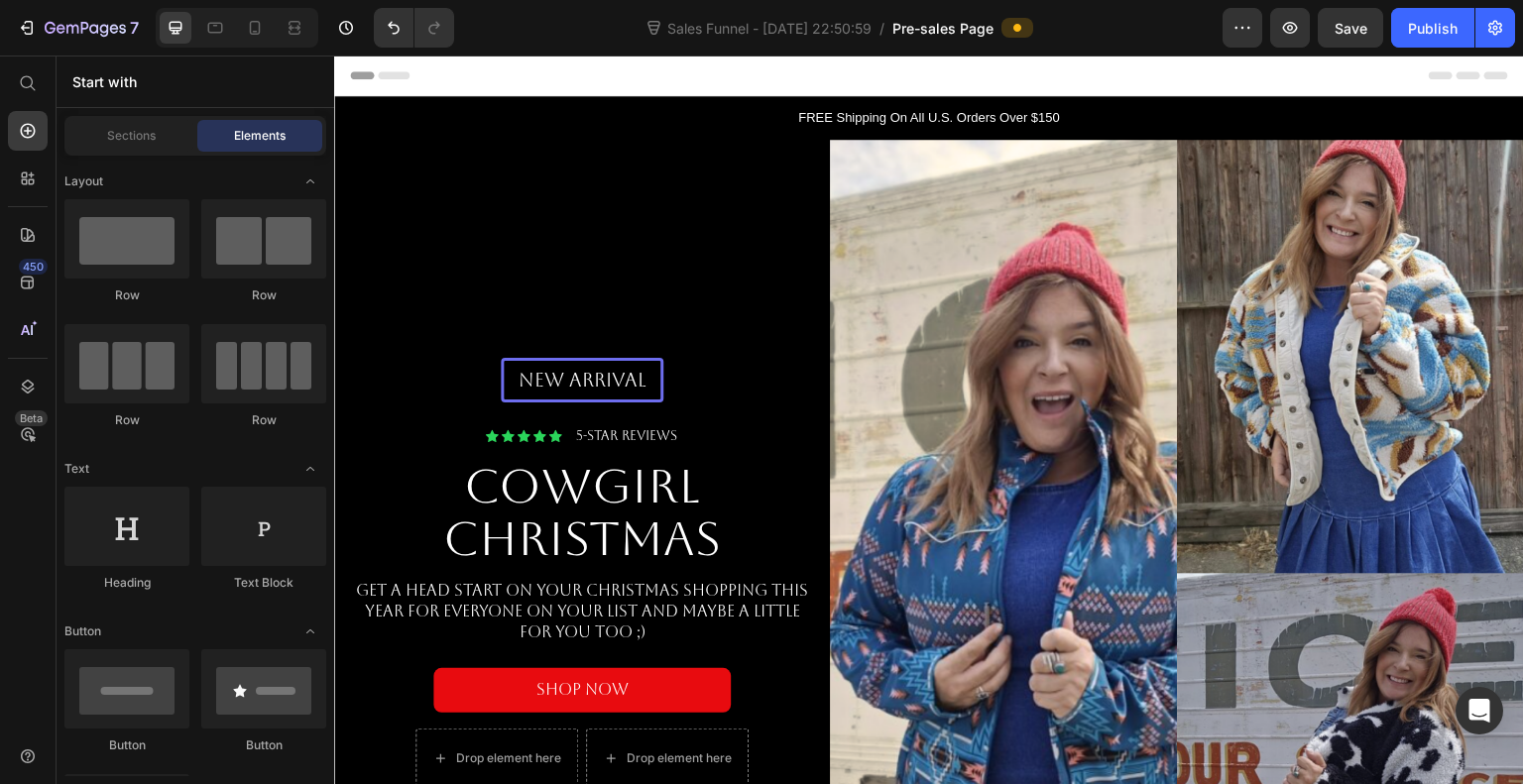 scroll, scrollTop: 0, scrollLeft: 0, axis: both 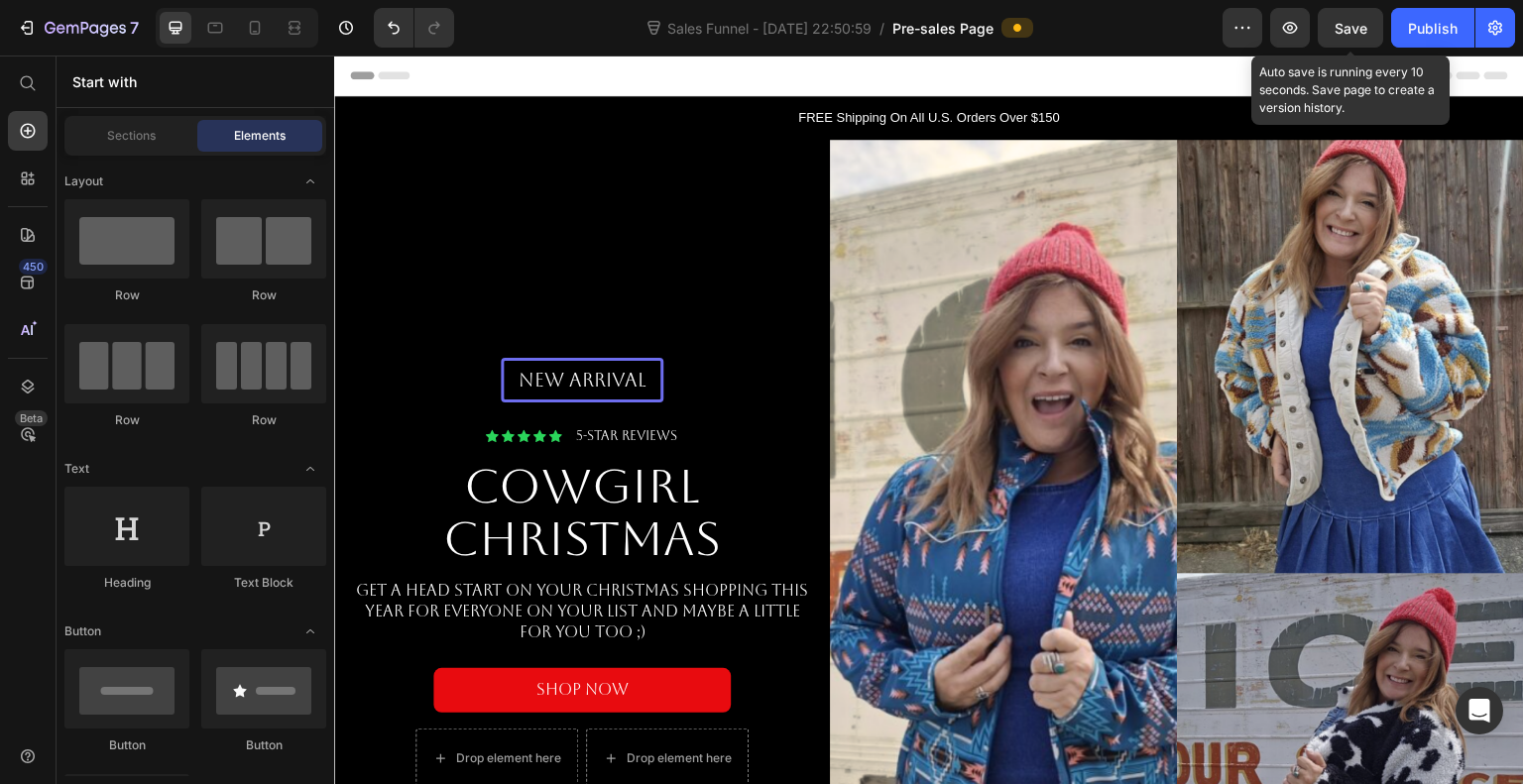 click on "Save" at bounding box center [1350, 28] 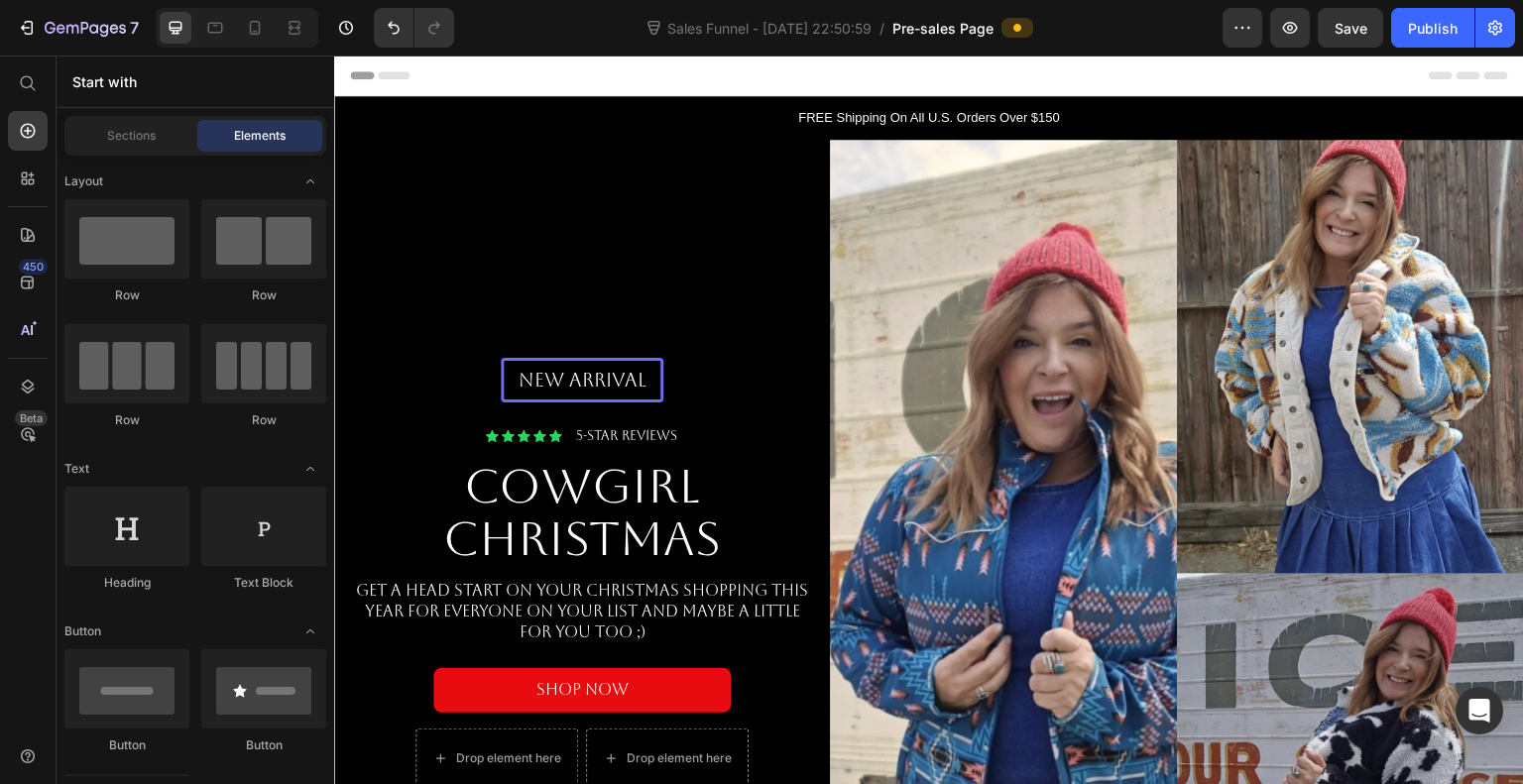 click on "Publish" at bounding box center (1433, 28) 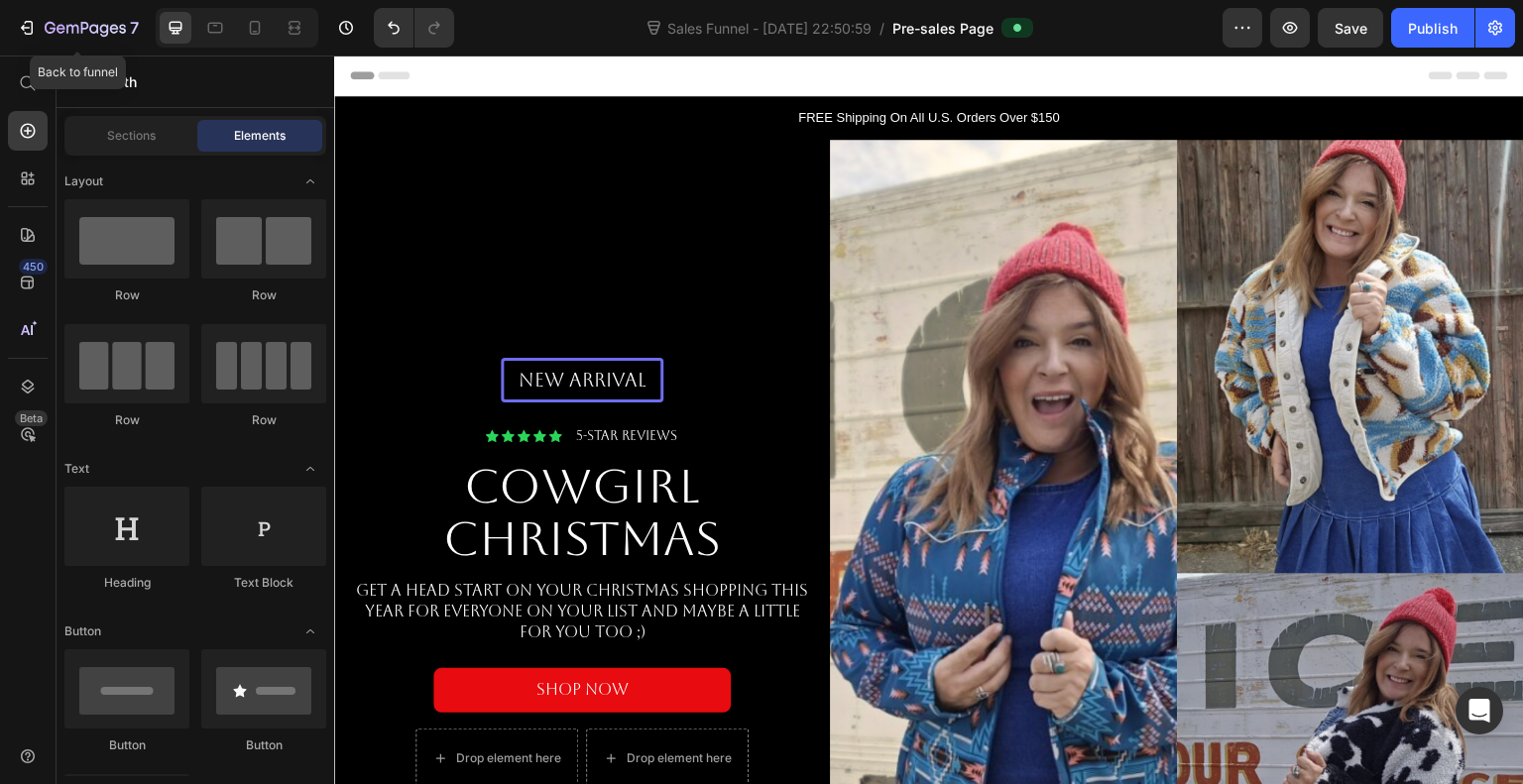 click on "7" at bounding box center [77, 28] 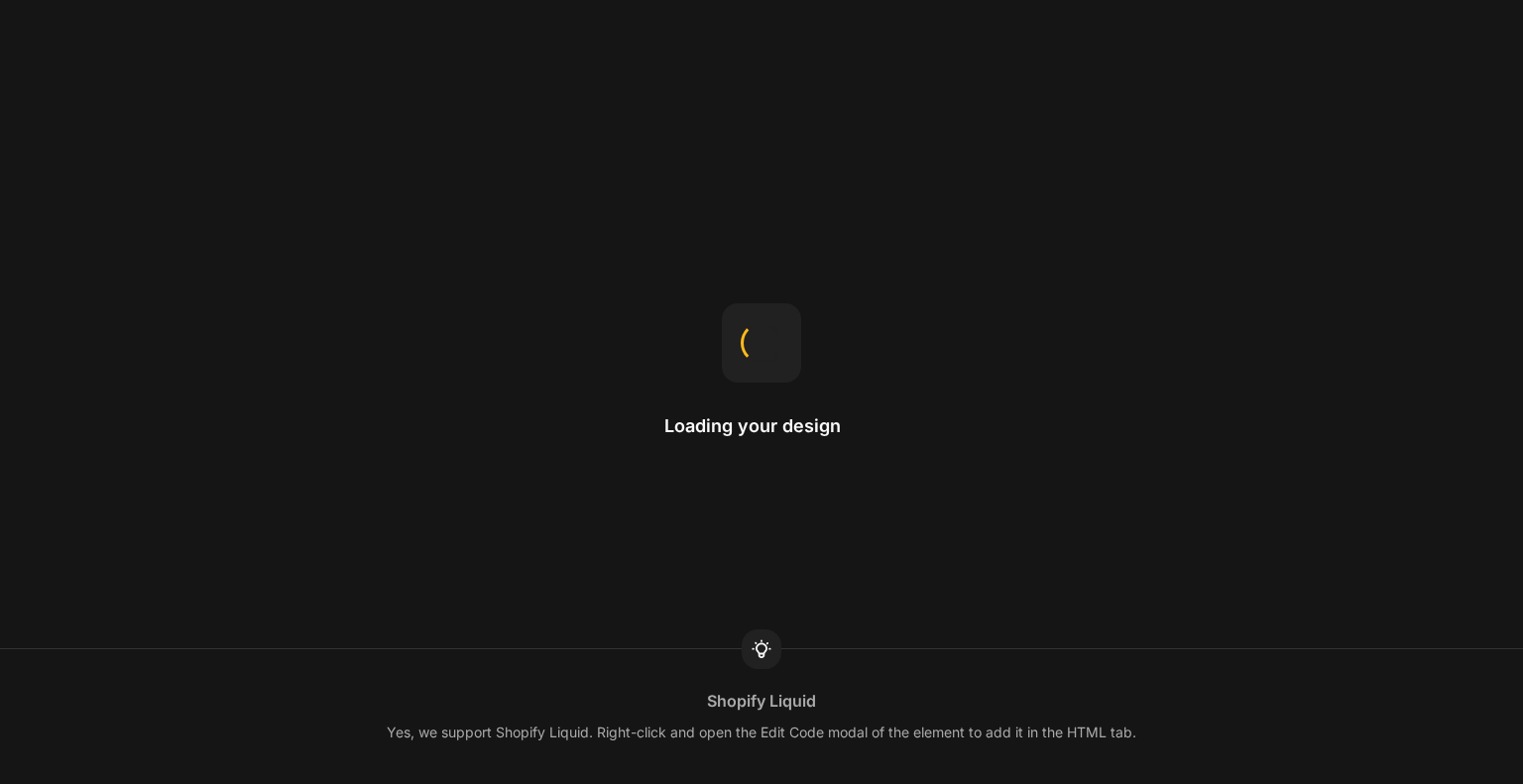 scroll, scrollTop: 0, scrollLeft: 0, axis: both 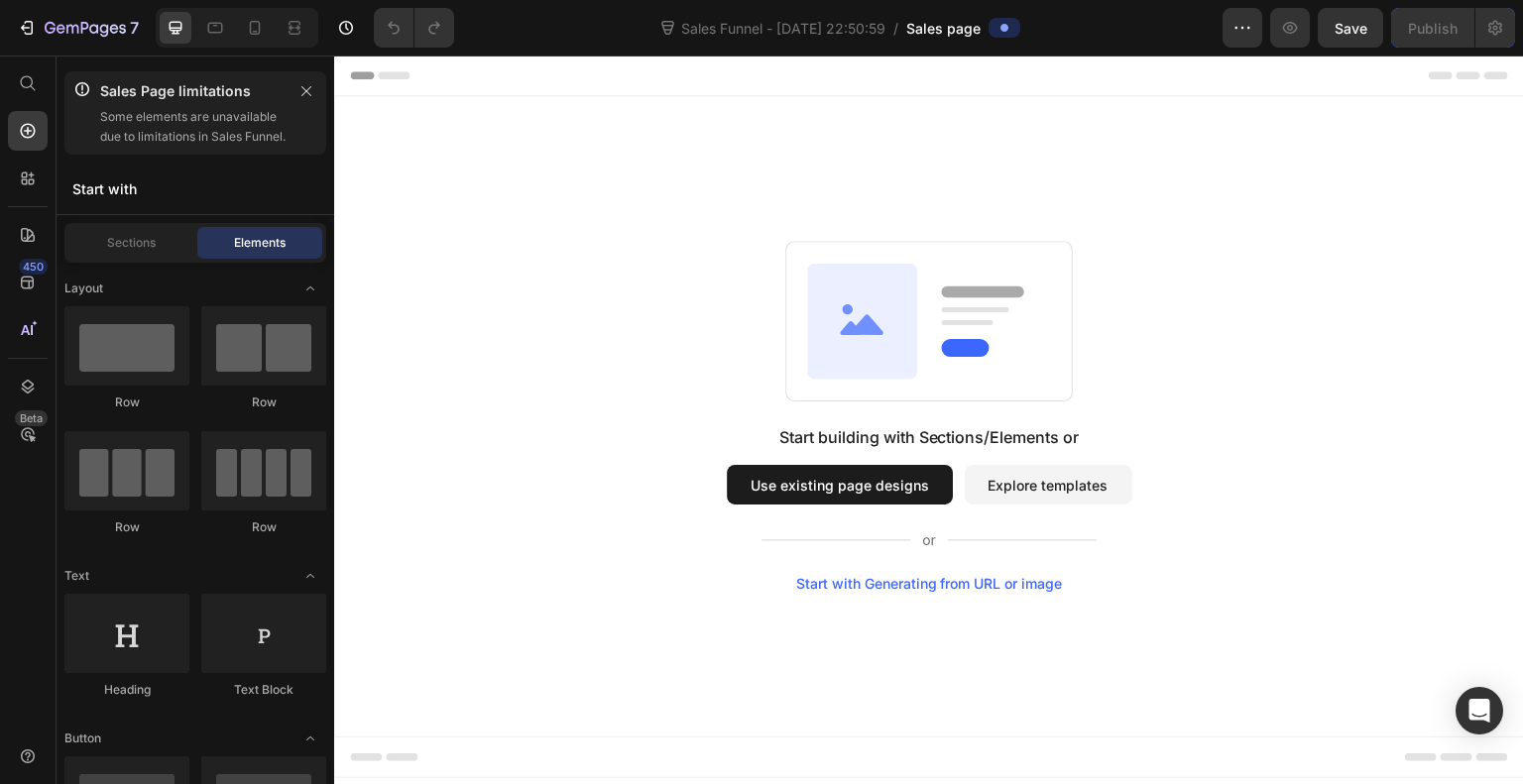 click on "Explore templates" at bounding box center (1048, 485) 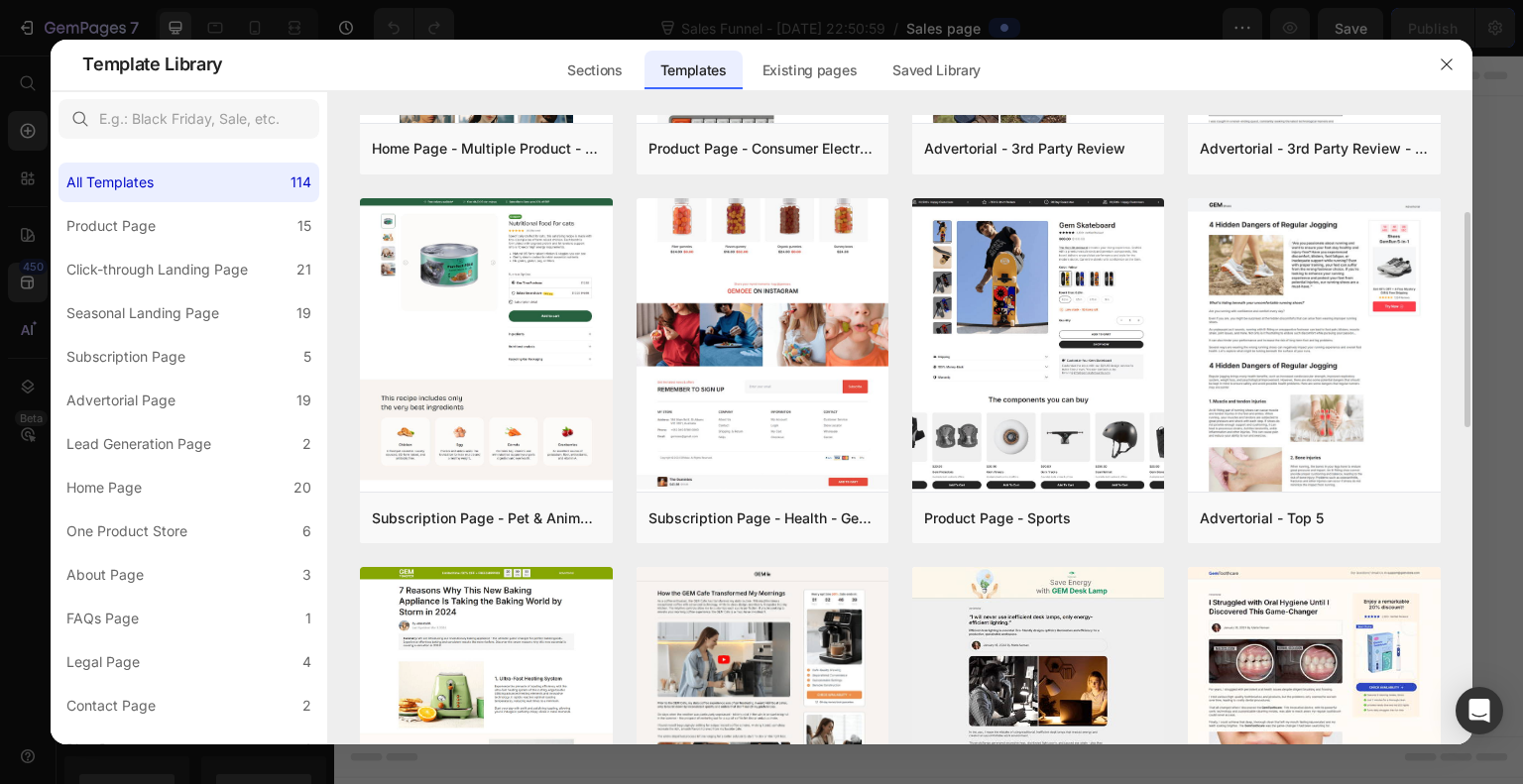 scroll, scrollTop: 285, scrollLeft: 0, axis: vertical 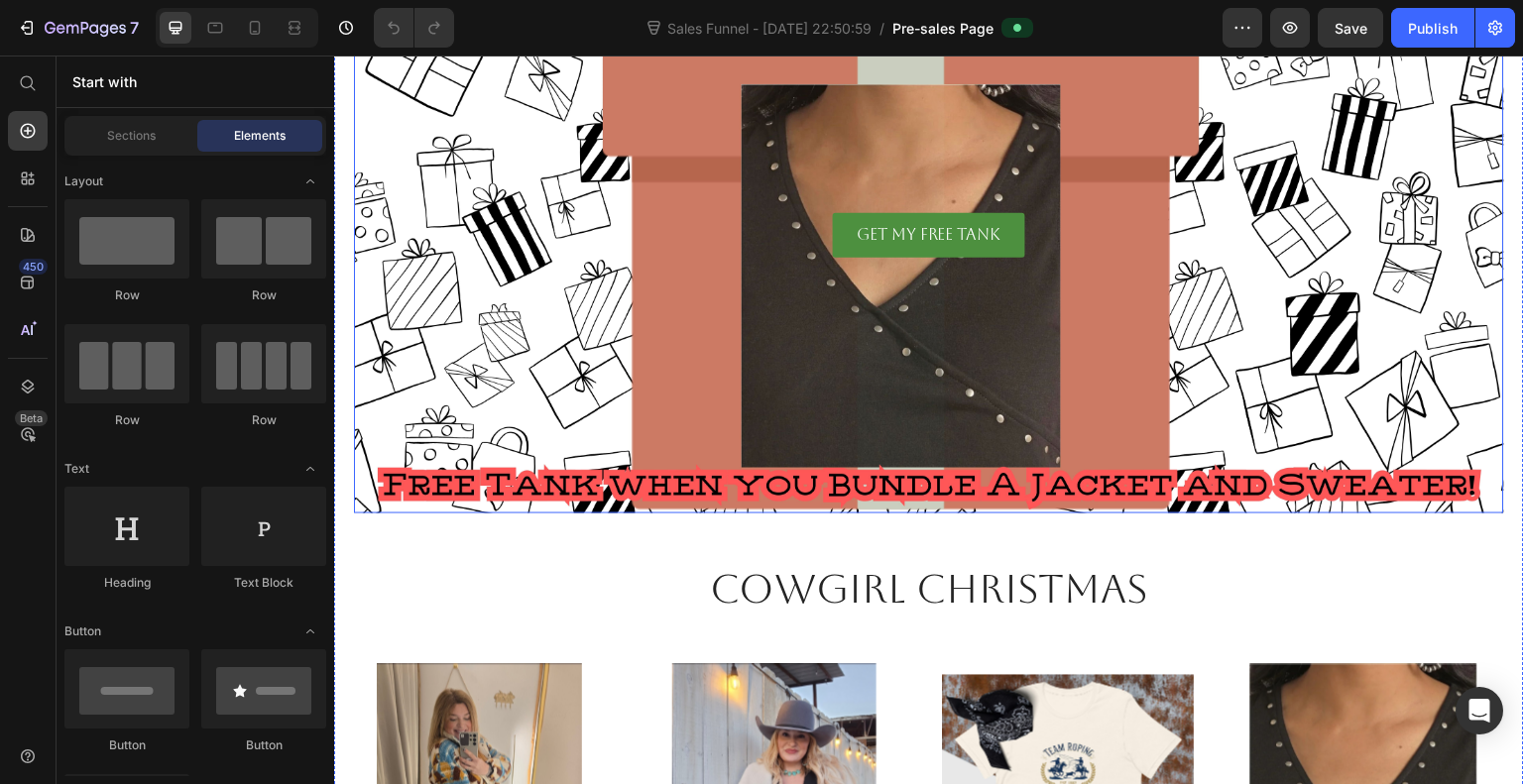 click at bounding box center (929, 175) 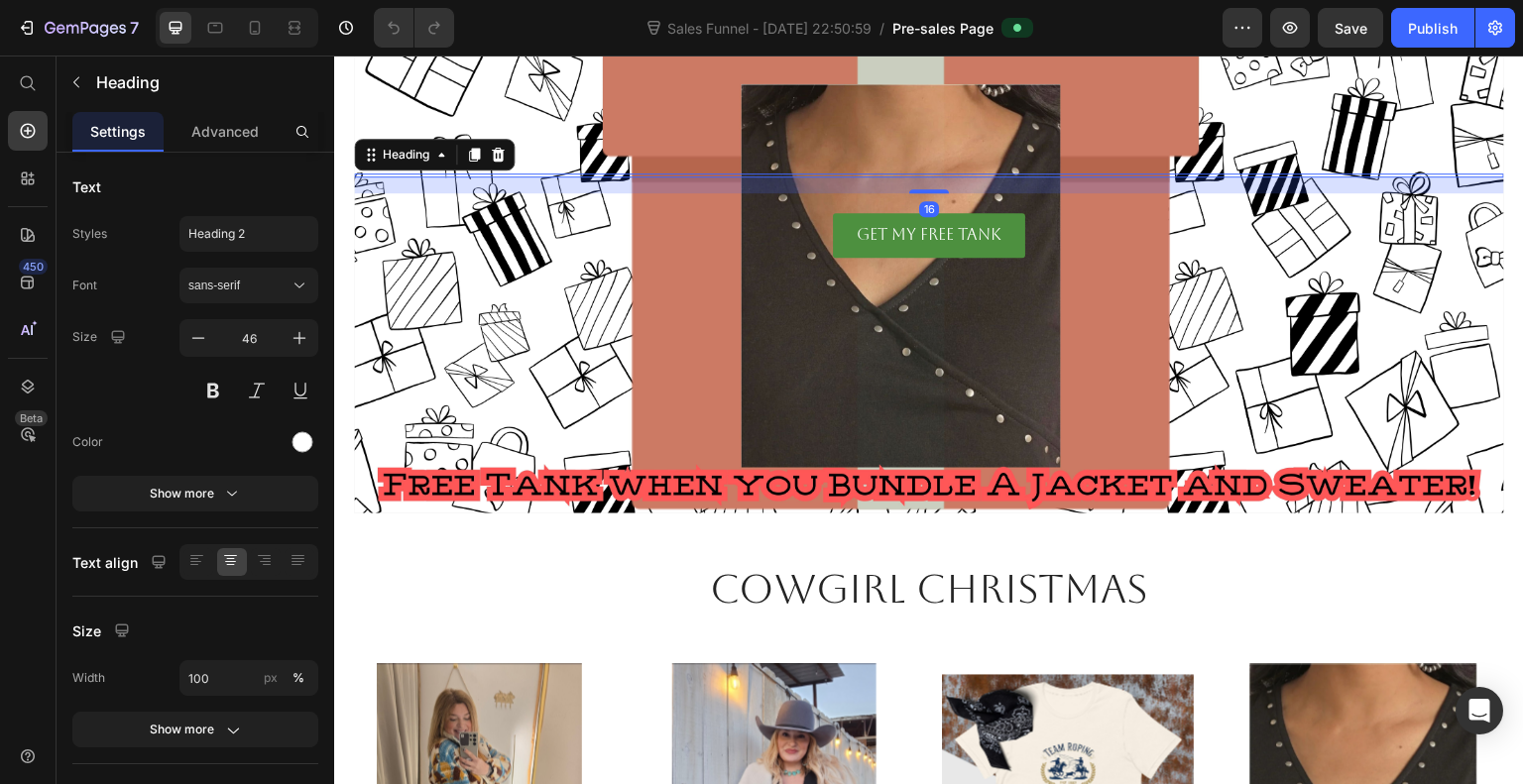 click on "16" at bounding box center (929, 185) 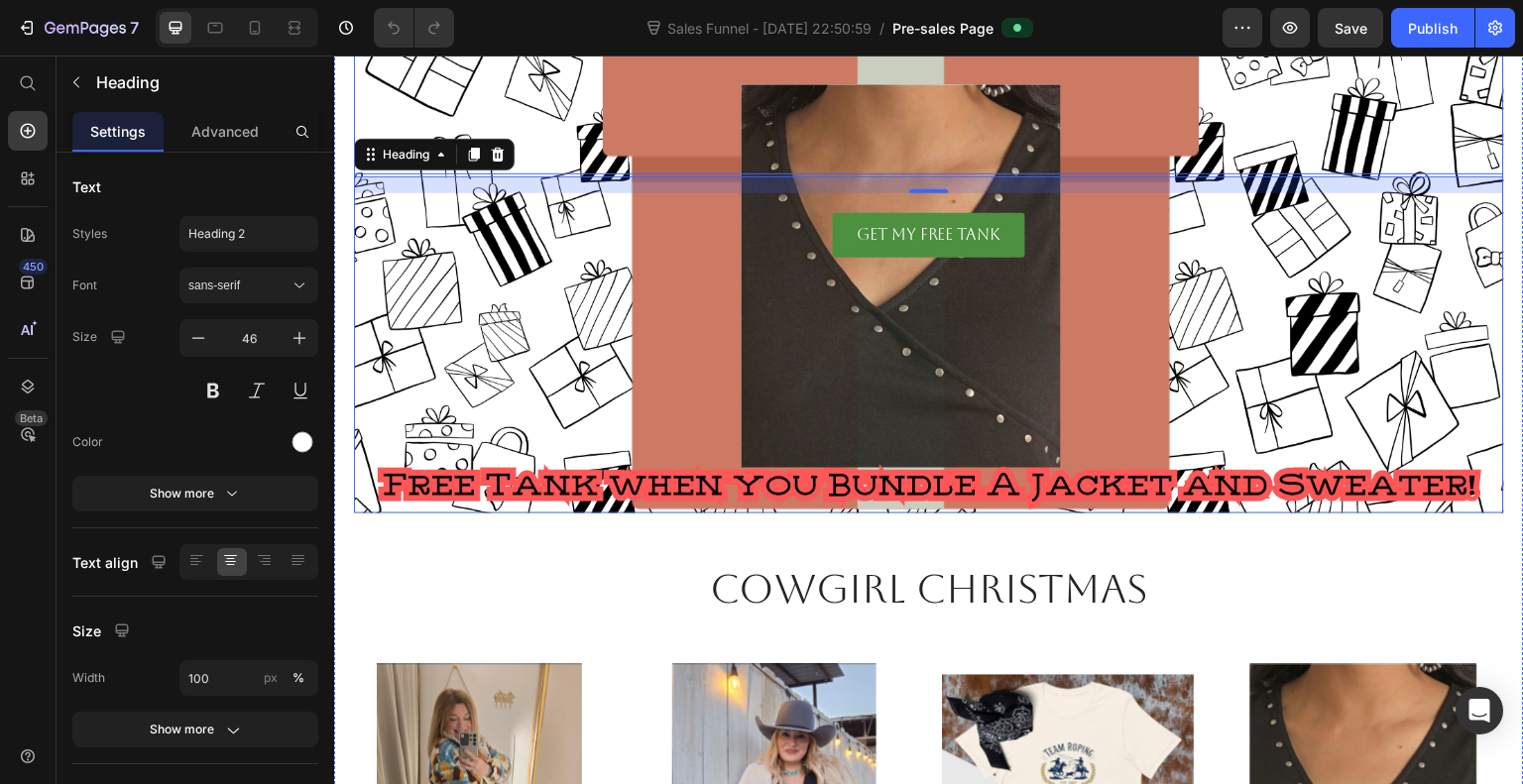 click on "Heading   16 Text Block GET MY FREE TANK Button" at bounding box center [929, 215] 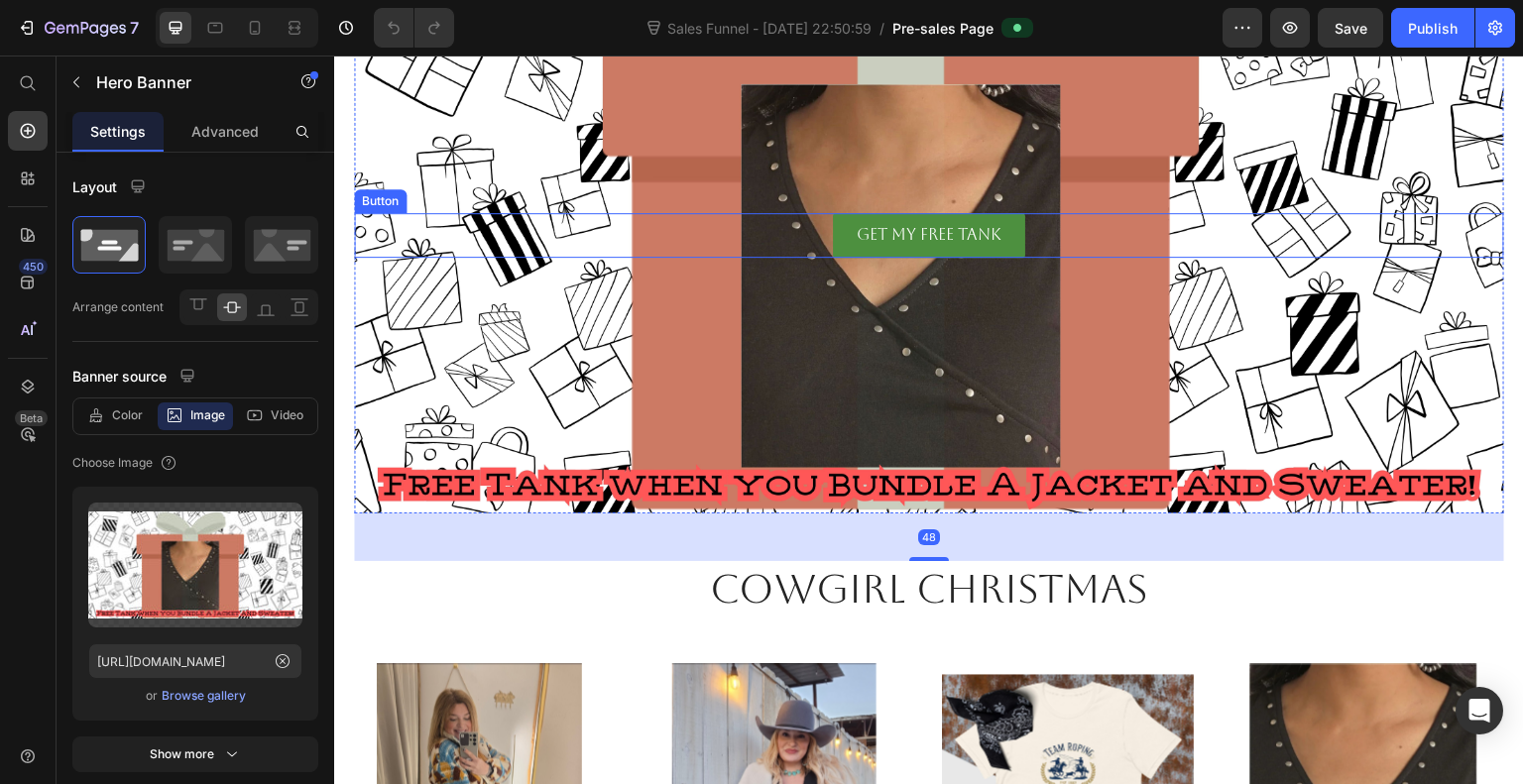 click on "GET MY FREE TANK" at bounding box center [929, 235] 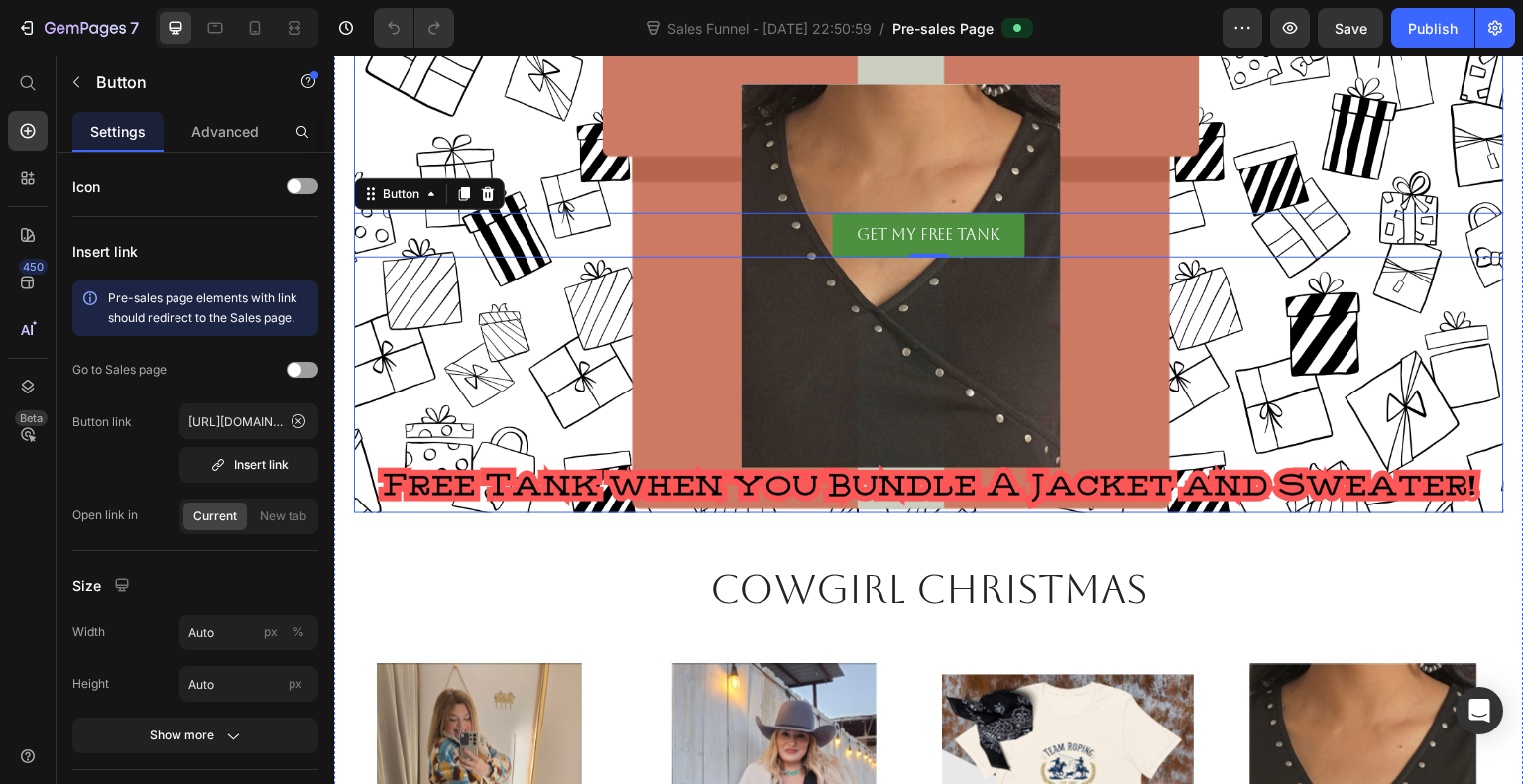click on "Heading Text Block GET MY FREE TANK Button   0" at bounding box center (929, 215) 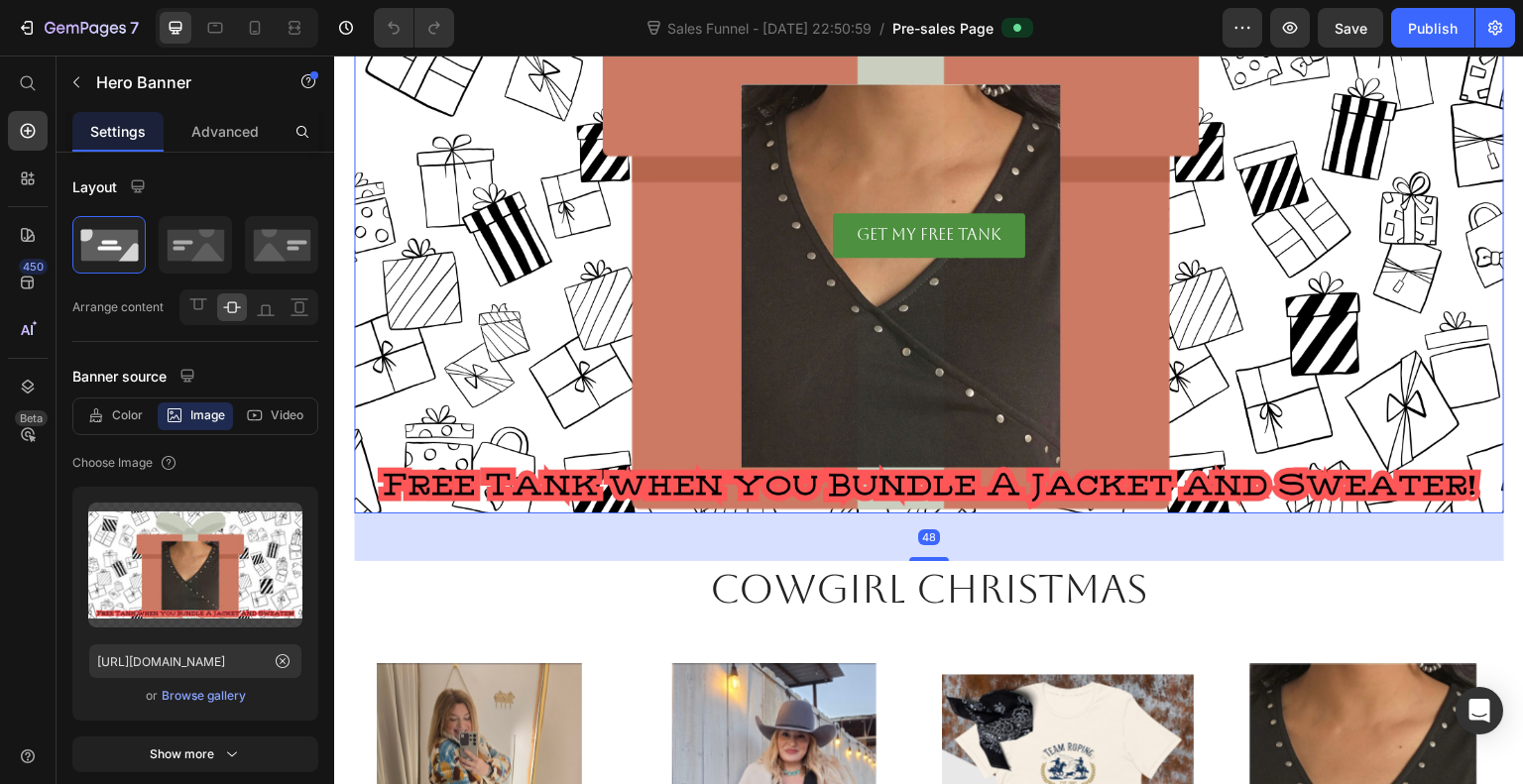 click on "Heading Text Block GET MY FREE TANK Button" at bounding box center (929, 215) 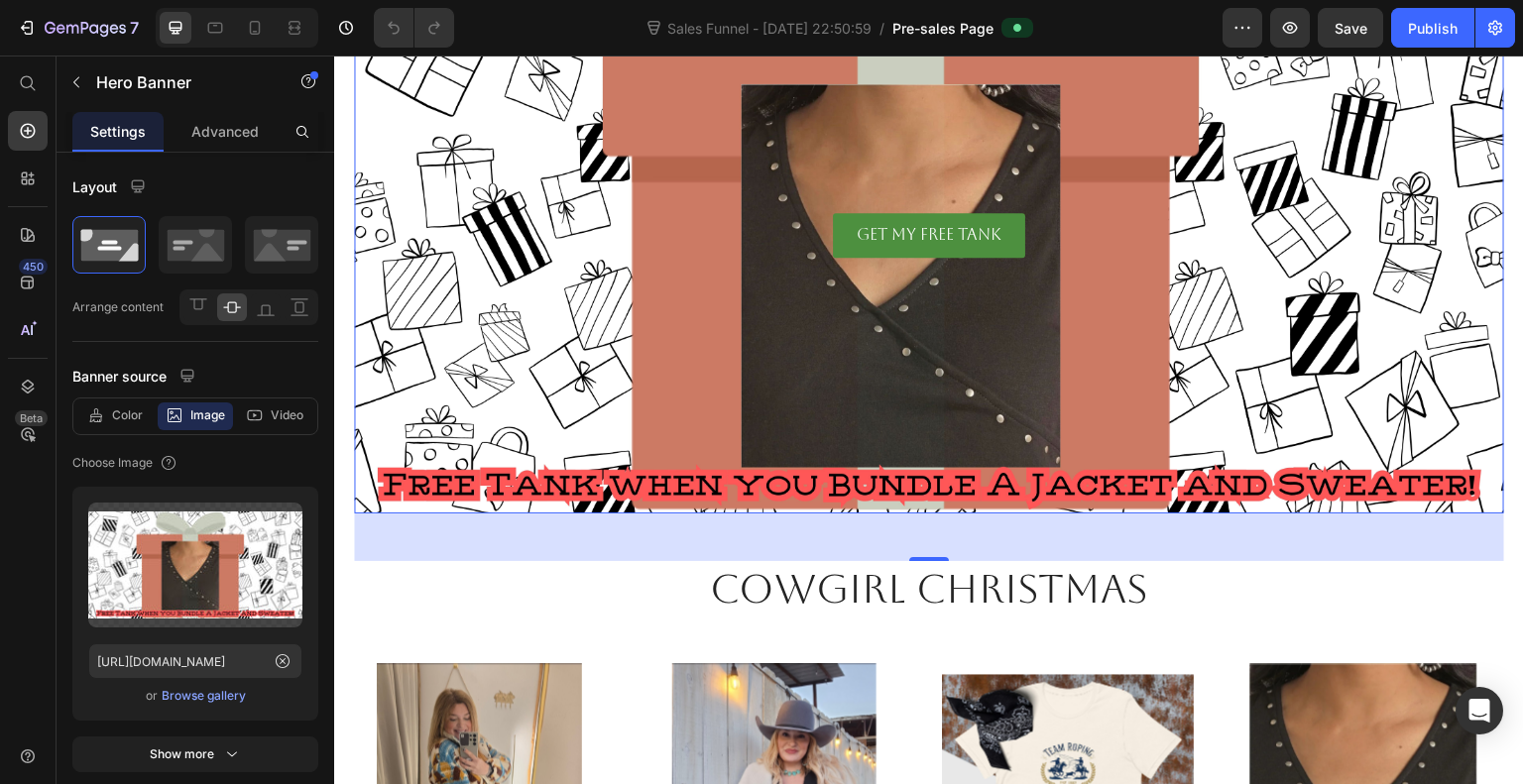 click on "FREE Shipping On All U.S. Orders Over $150 Text Block New arrival Text Block Row
Icon
Icon
Icon
Icon
Icon Icon List  5-Star Reviews Text Block Row Cowgirl Christmas Heading Get a head start on your Christmas Shopping this year for everyone on your list and maybe a little for you too ;) Text Block shop now Button
Drop element here
Drop element here Row Row Image Row Section 1 Image Image Image Image Image Image Image Image Image Image Image Image Image Image Marquee Section 2 Heading Text Block GET MY FREE TANK Button Hero Banner   48 Cowgirl Christmas Heading Product Images WideBundles WideBundles Available both online & offline Text Block Sherpa Jacket Product Title $75.00 Product Price
Out Of Stock (P) Cart Button Row Row Product Images WideBundles WideBundles Available both online & offline Text Block Beautiful panhandle jacket Product Title $200.00 Product Price
Row" at bounding box center [929, 2409] 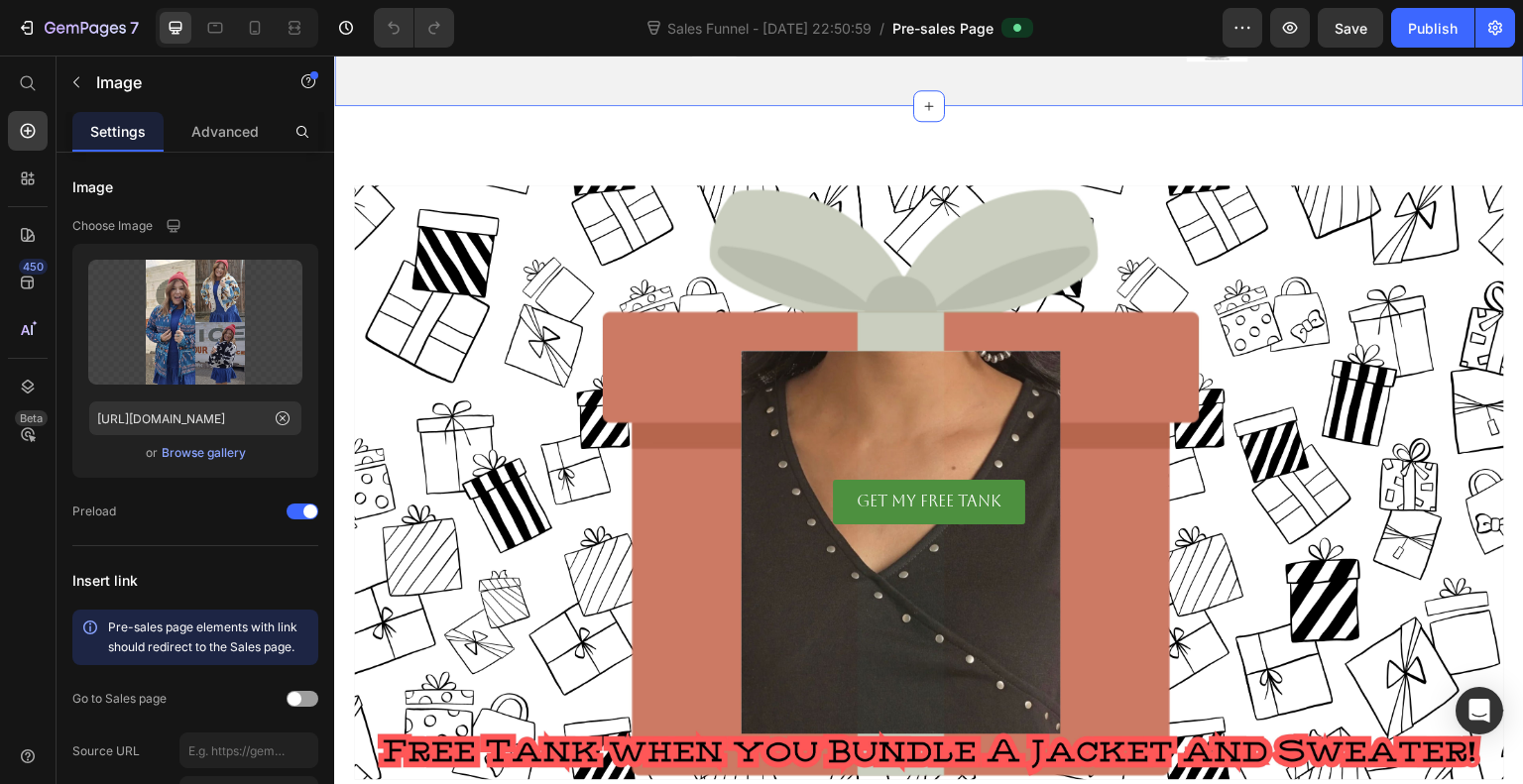 scroll, scrollTop: 1023, scrollLeft: 0, axis: vertical 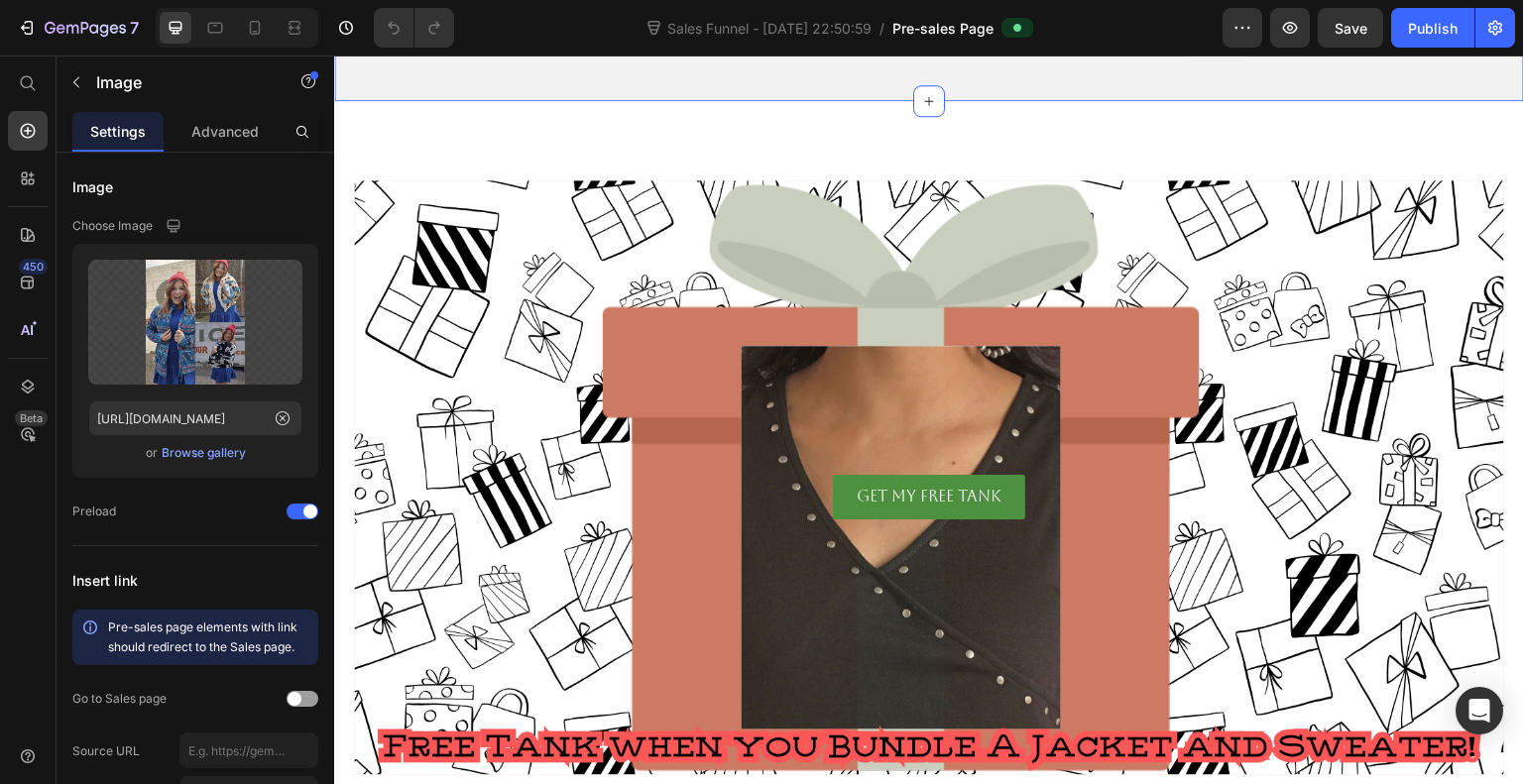 click on "Heading Text Block GET MY FREE TANK Button" at bounding box center [929, 477] 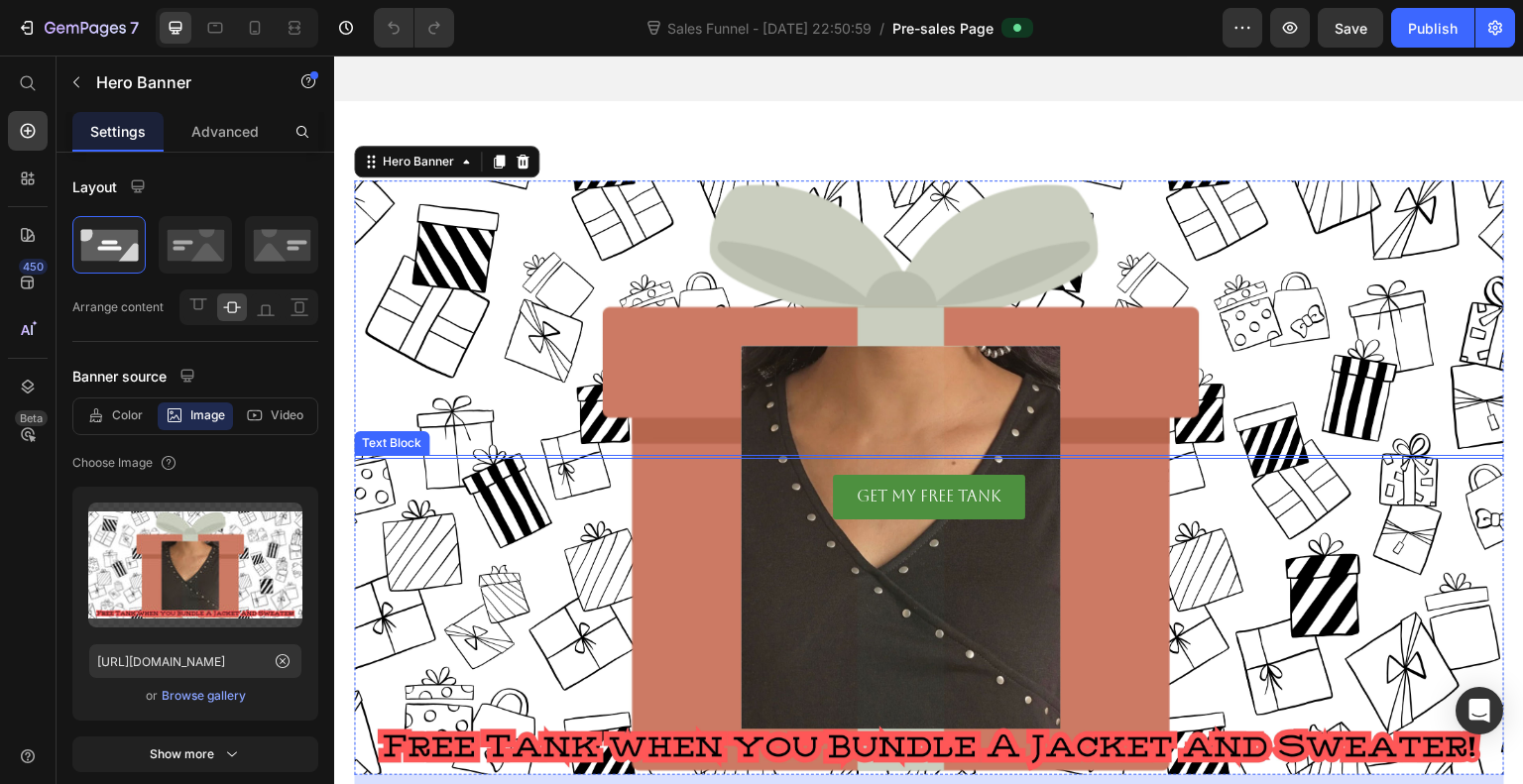 click at bounding box center (929, 457) 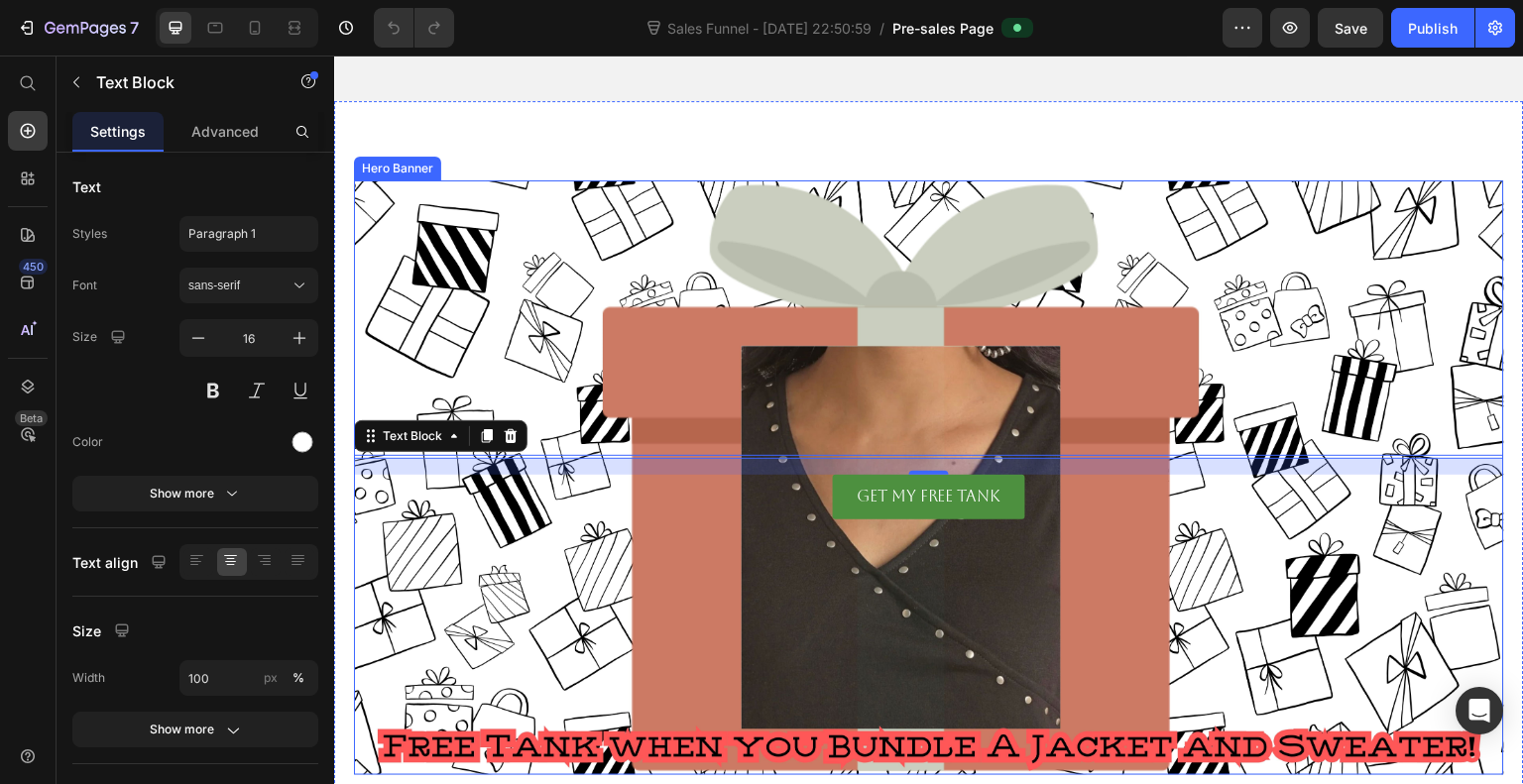 click at bounding box center [929, 478] 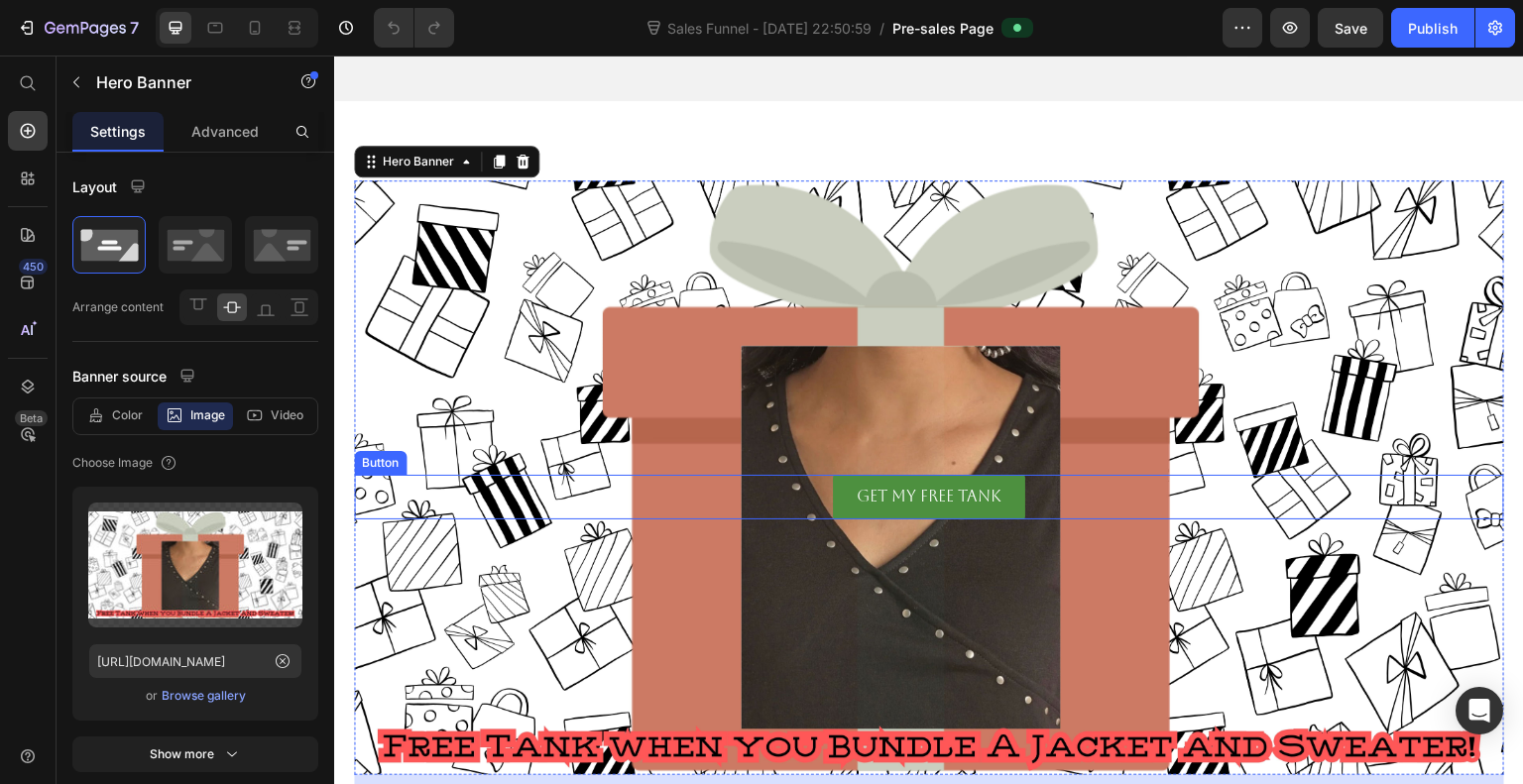 click on "GET MY FREE TANK Button" at bounding box center [929, 497] 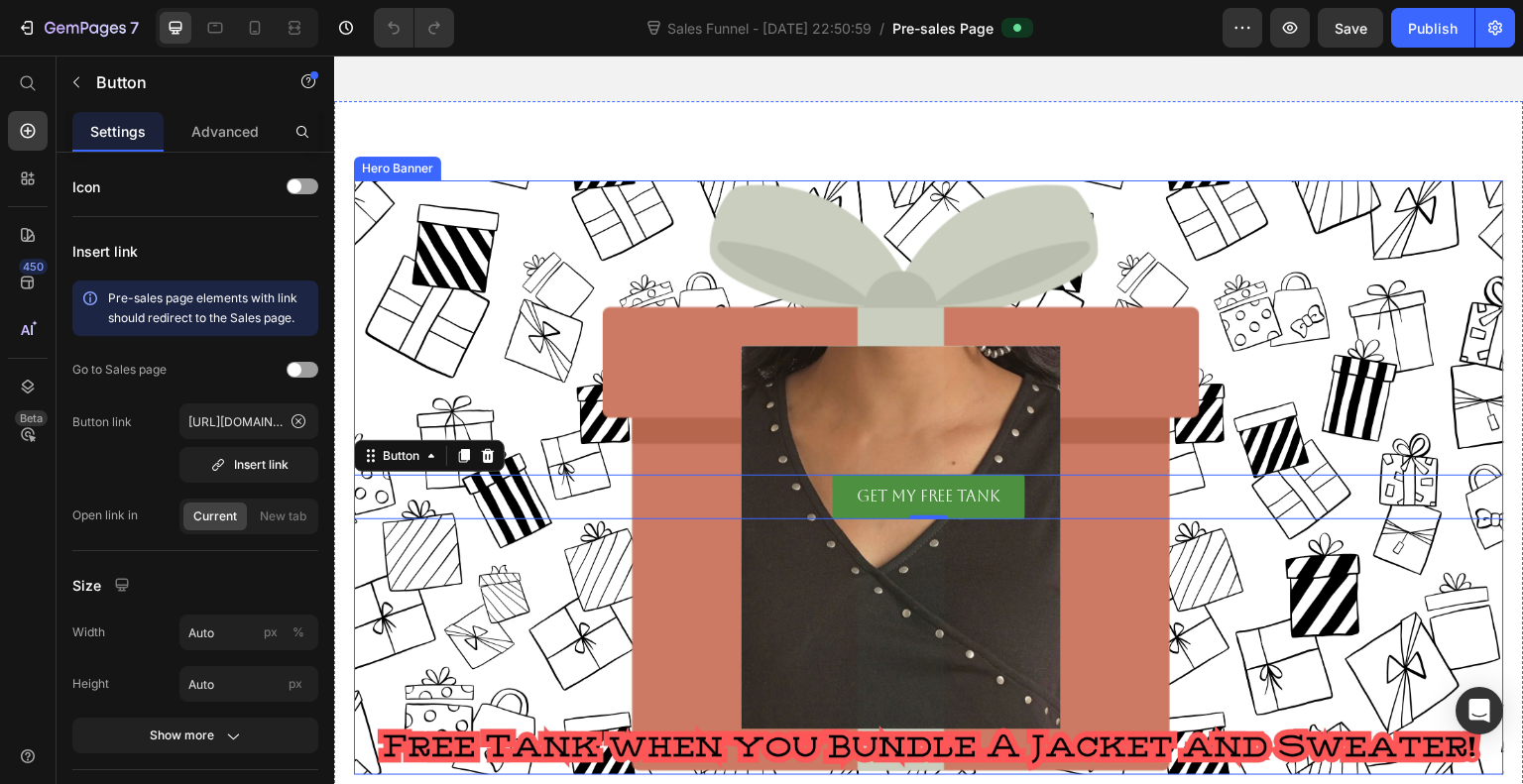 click on "Heading Text Block GET MY FREE TANK Button   0" at bounding box center [929, 477] 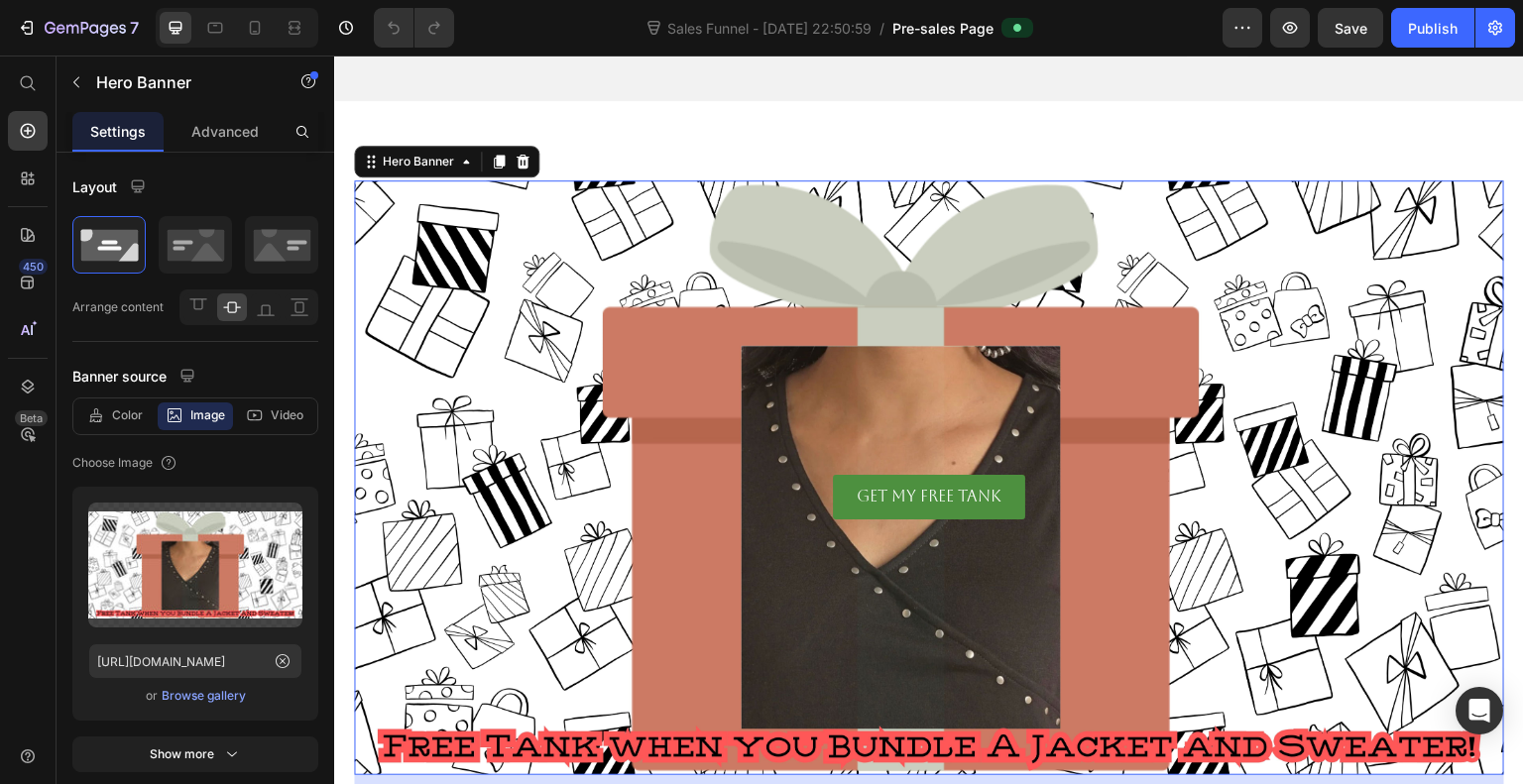 click on "Heading Text Block GET MY FREE TANK Button" at bounding box center (929, 477) 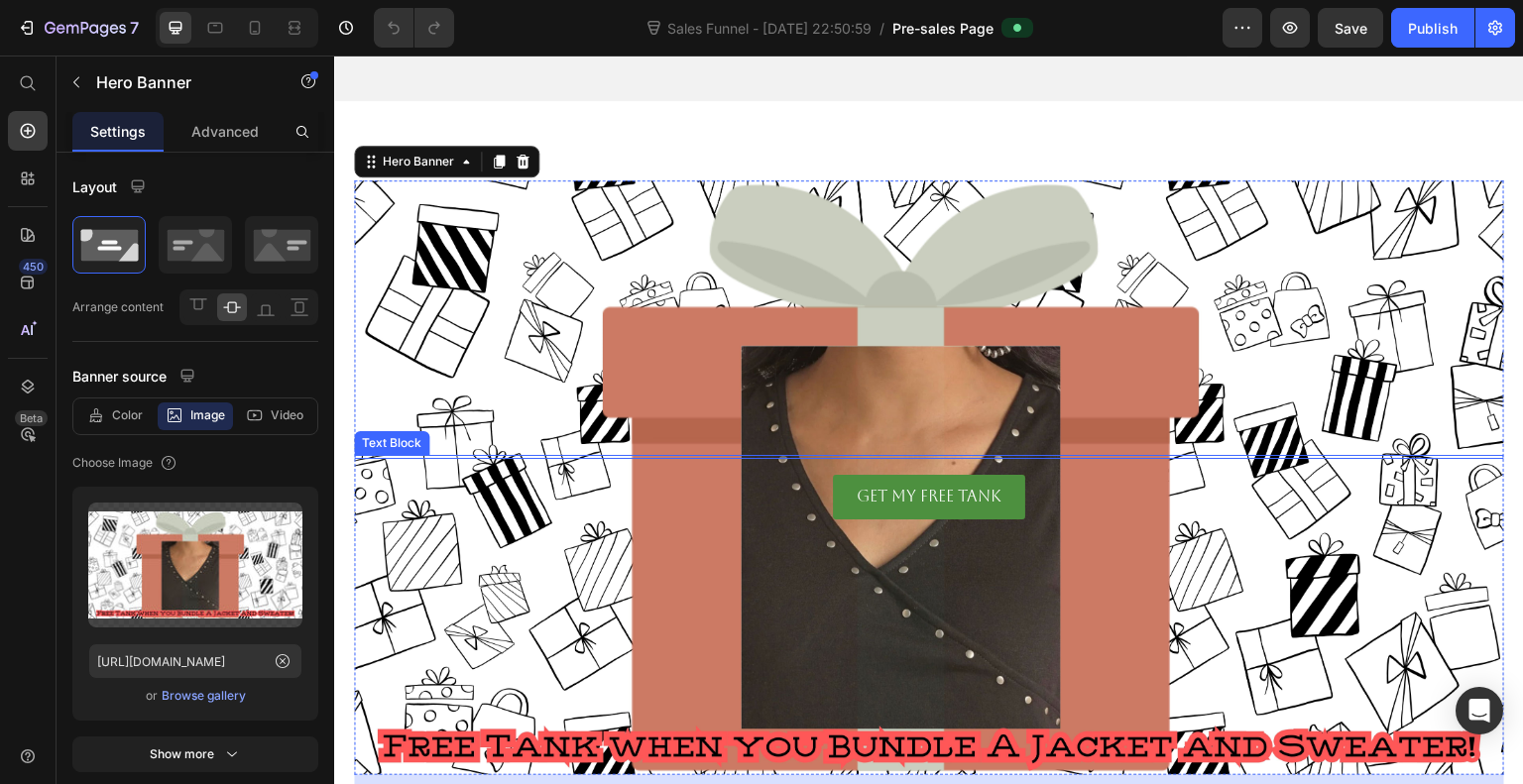 click at bounding box center (929, 457) 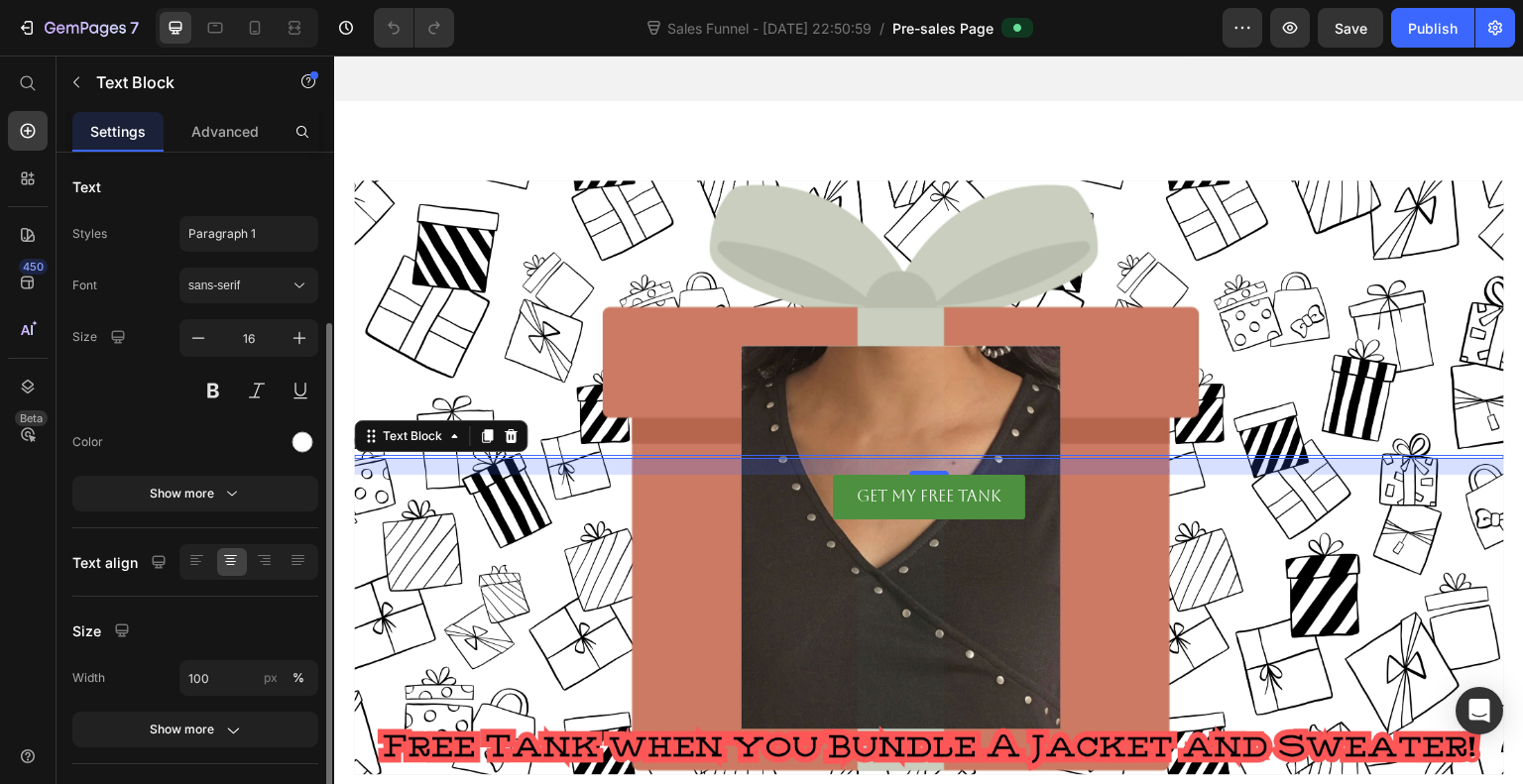 scroll, scrollTop: 196, scrollLeft: 0, axis: vertical 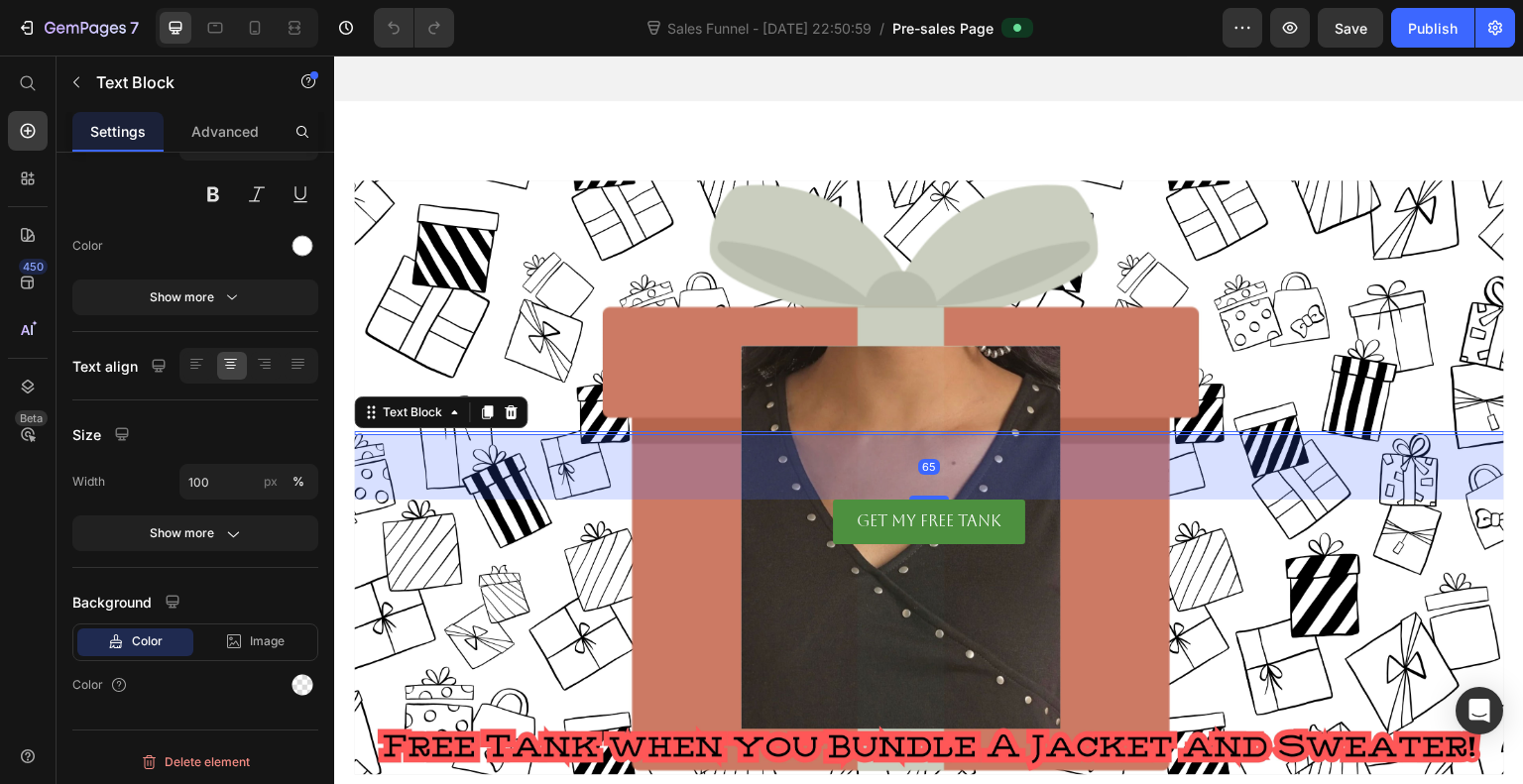 drag, startPoint x: 935, startPoint y: 457, endPoint x: 933, endPoint y: 505, distance: 48.0416 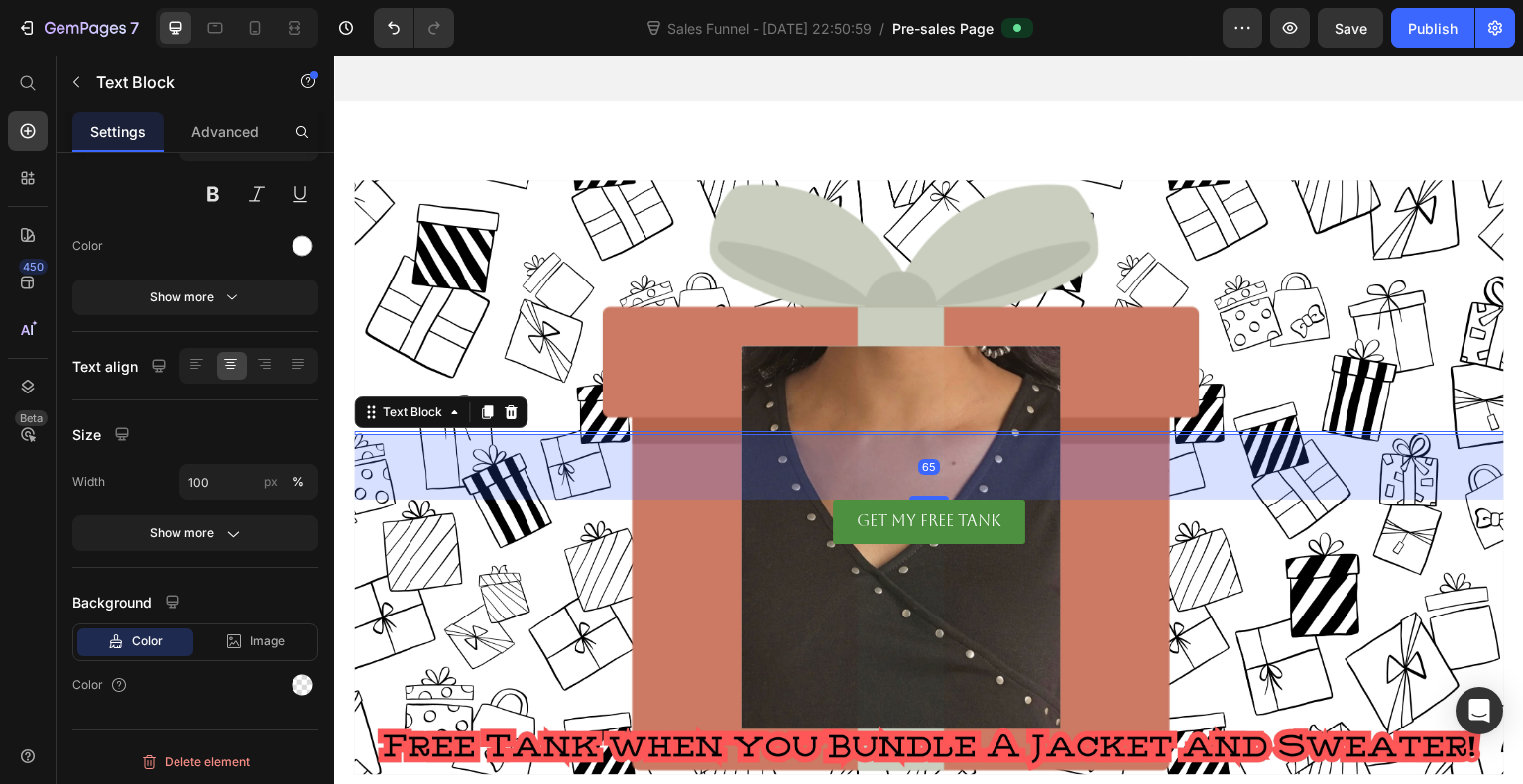 click on "65" at bounding box center [929, 467] 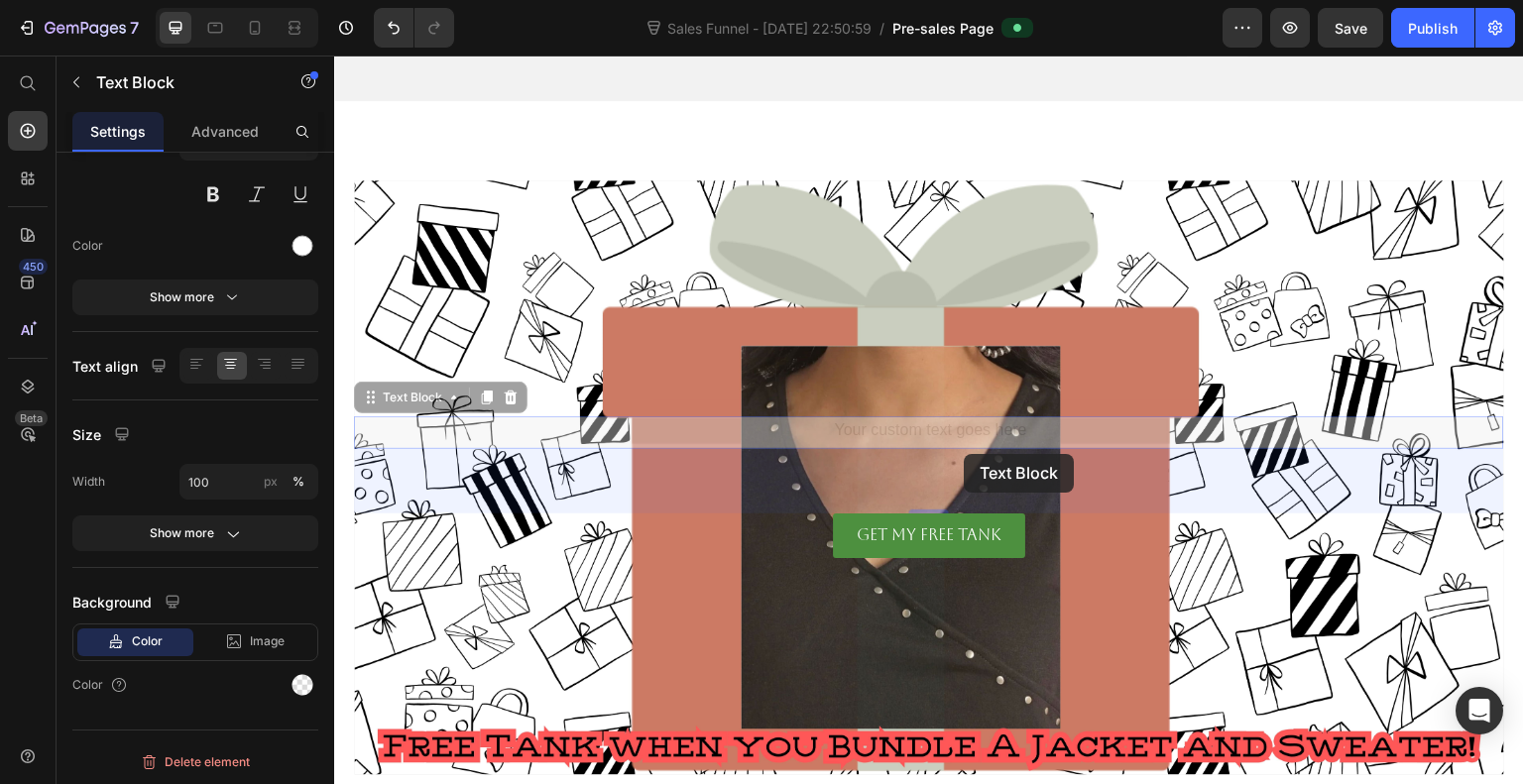 scroll, scrollTop: 975, scrollLeft: 0, axis: vertical 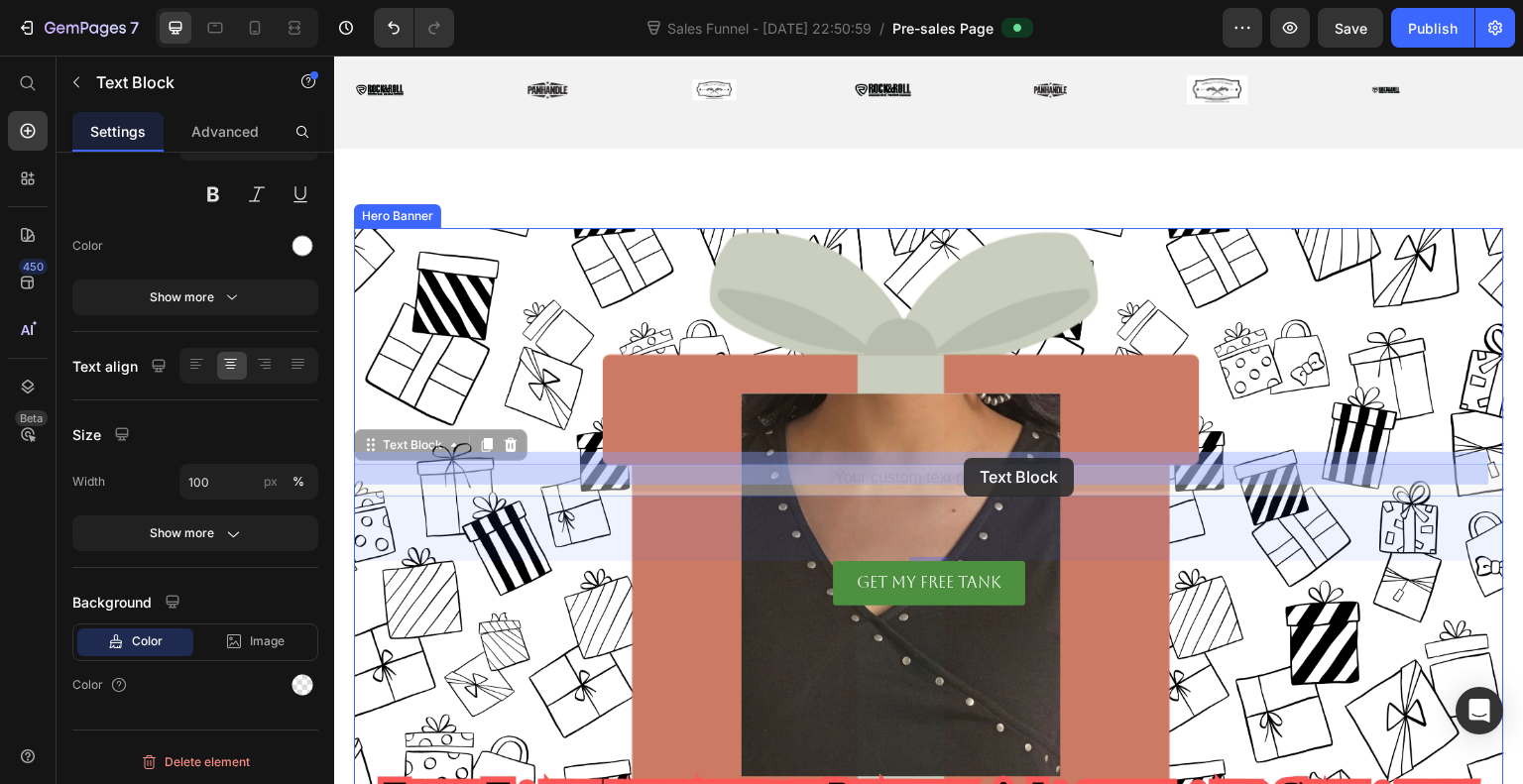 drag, startPoint x: 970, startPoint y: 419, endPoint x: 965, endPoint y: 450, distance: 31.400637 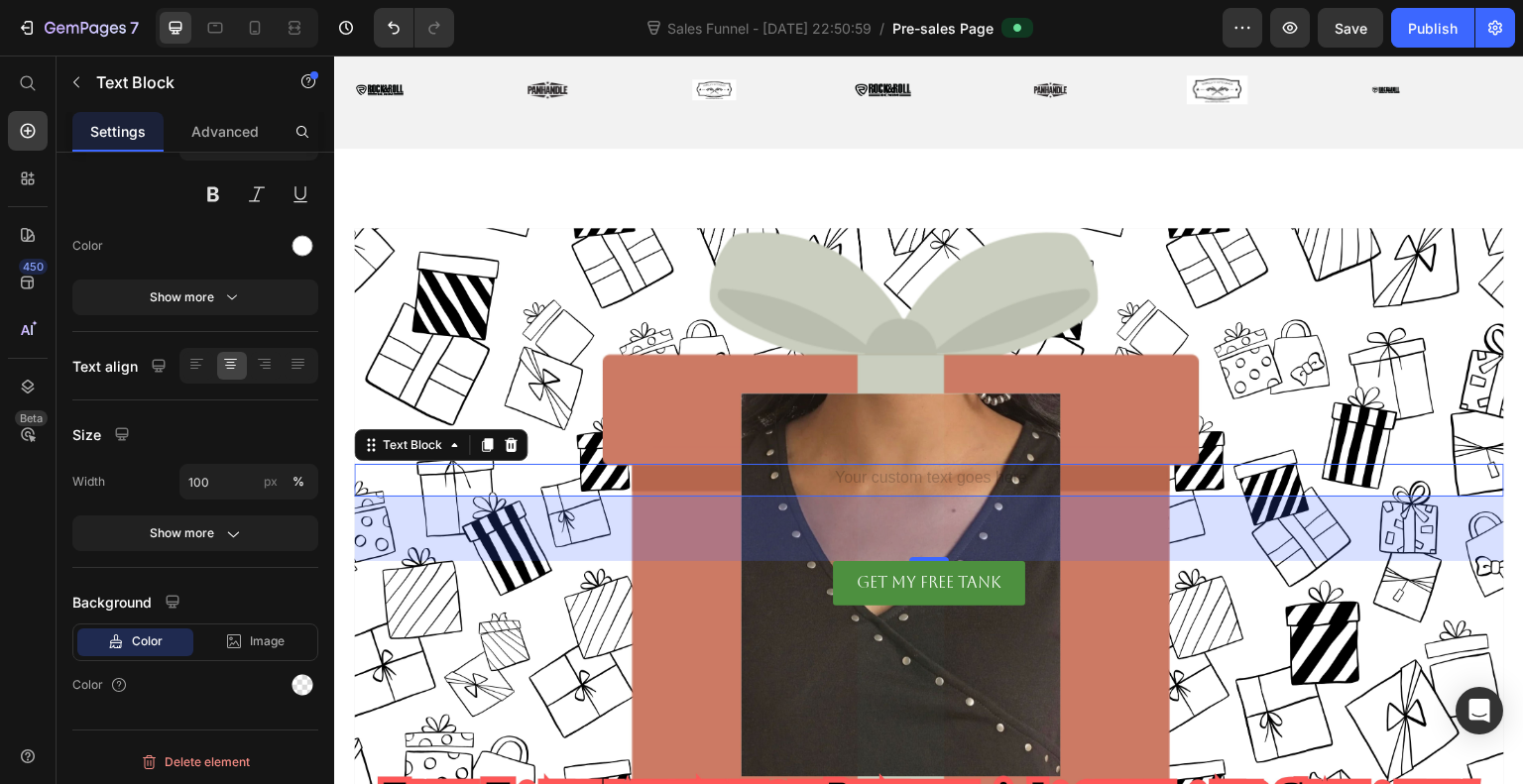 click at bounding box center (929, 480) 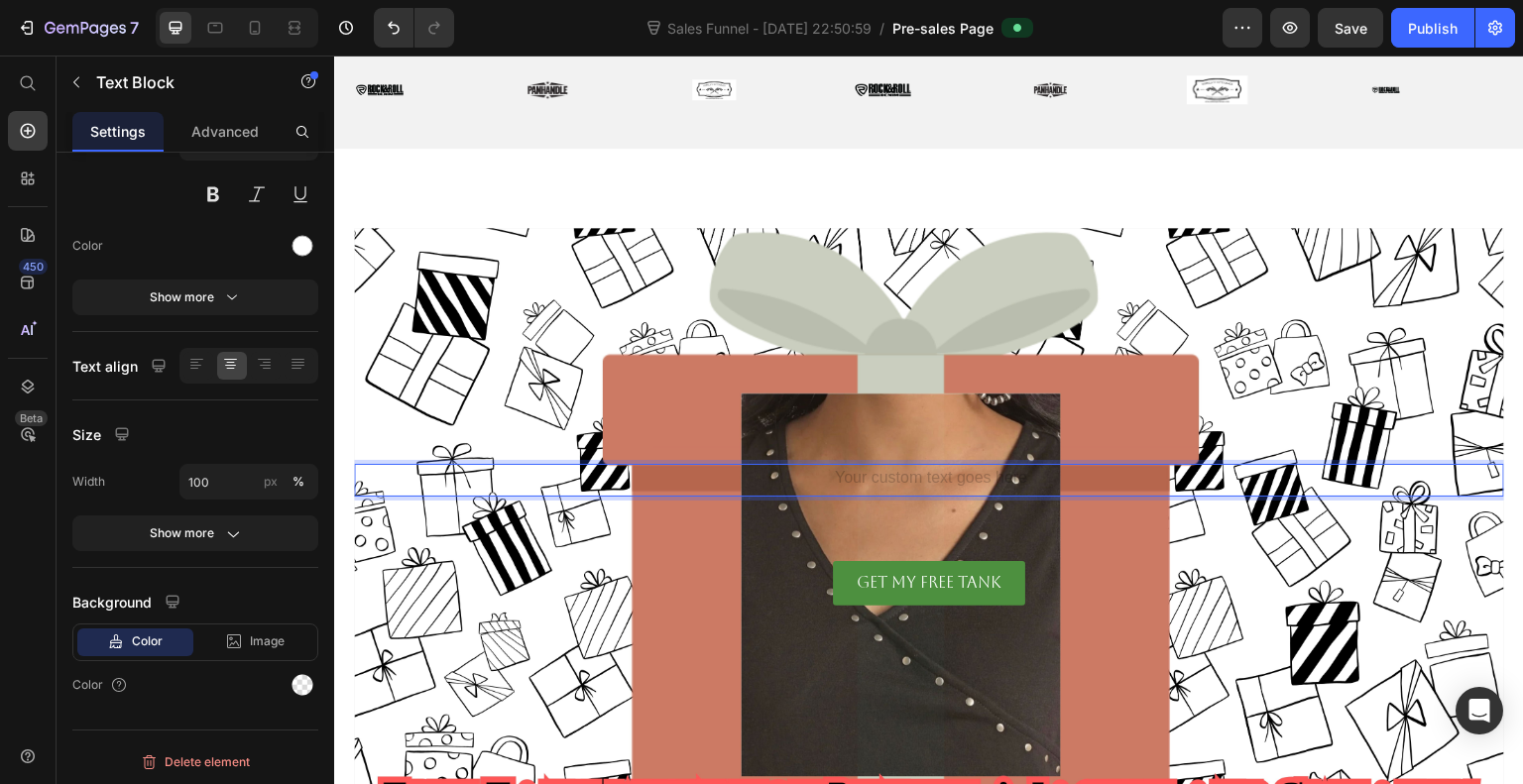 click at bounding box center [929, 480] 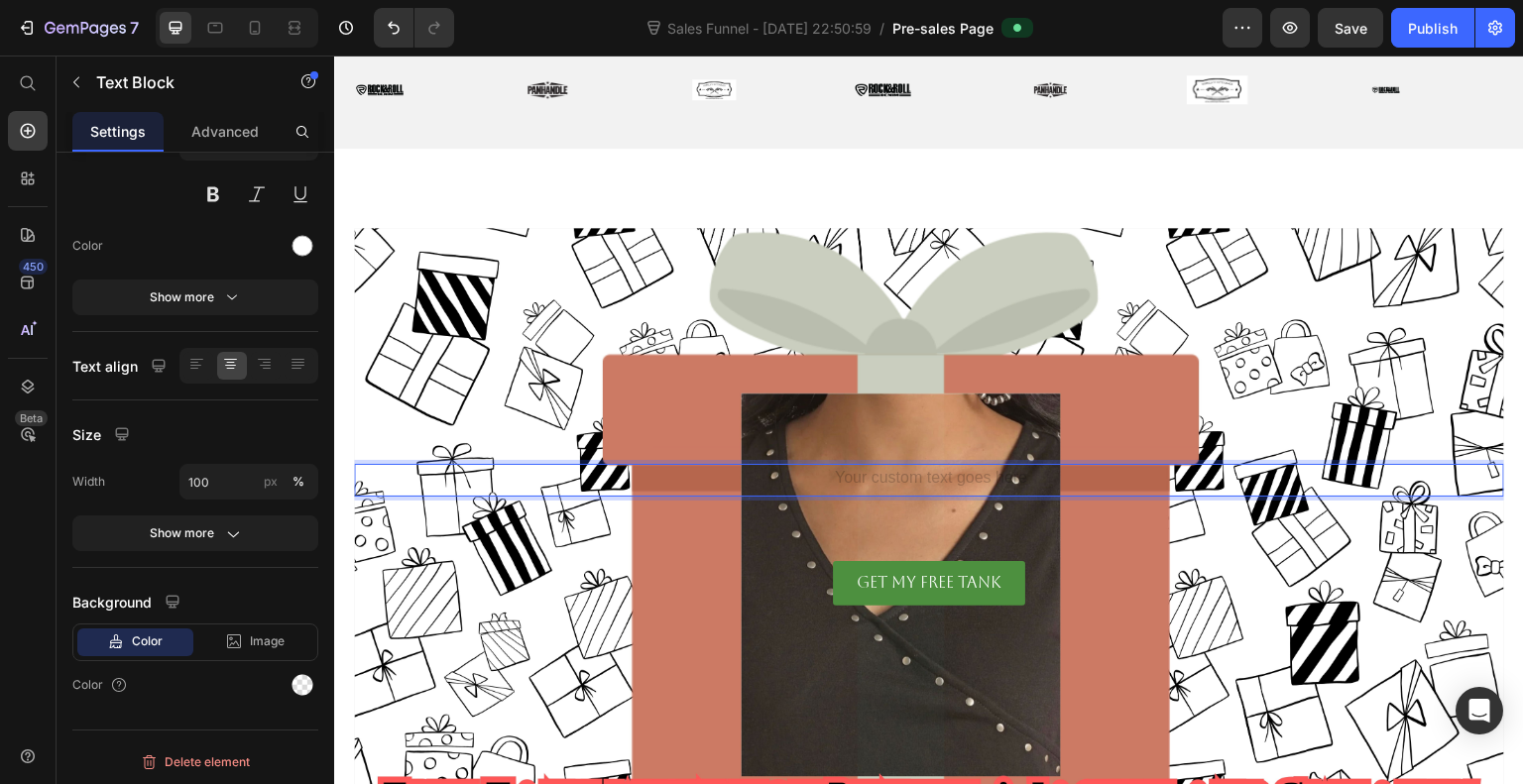 click at bounding box center [929, 480] 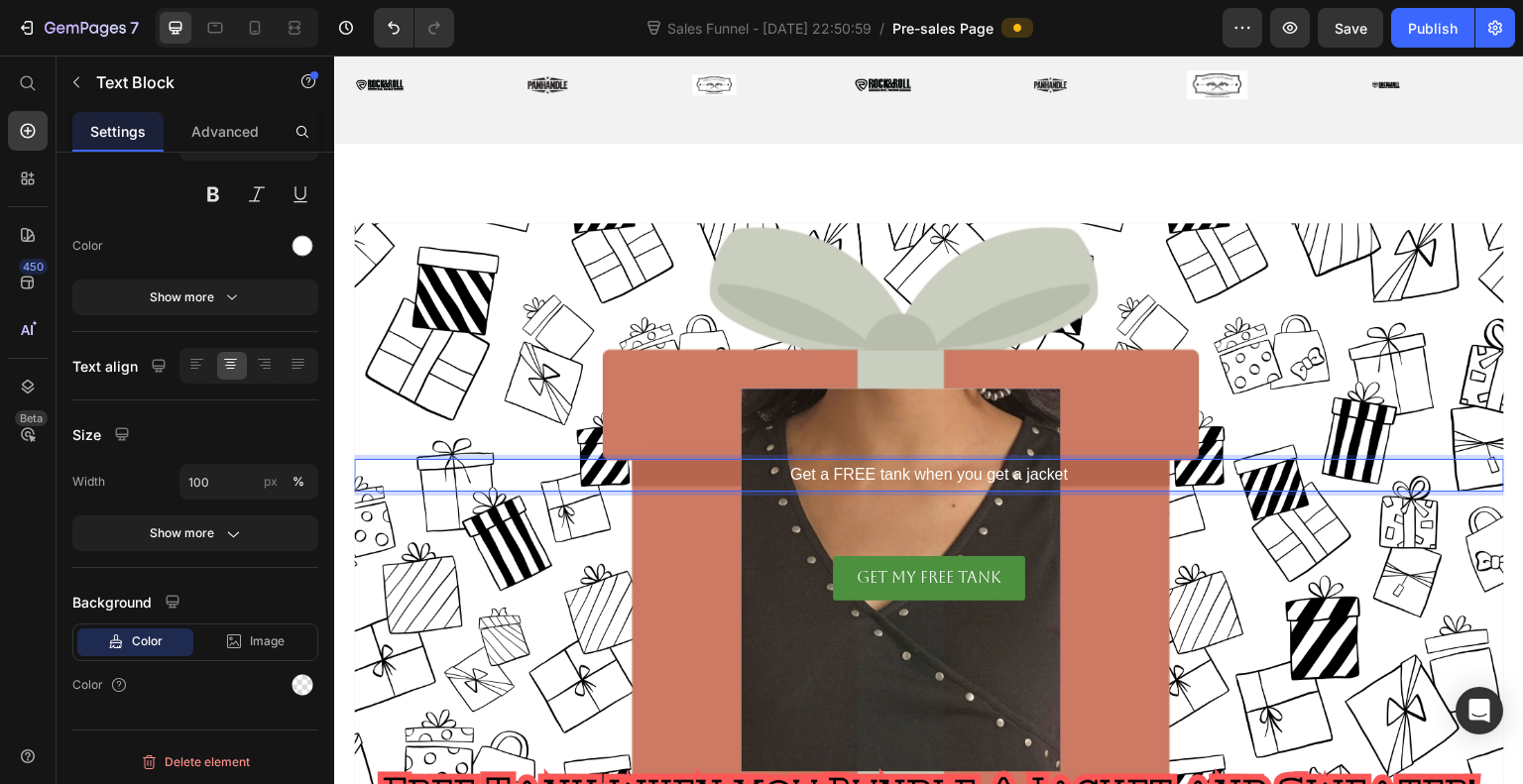 scroll, scrollTop: 976, scrollLeft: 0, axis: vertical 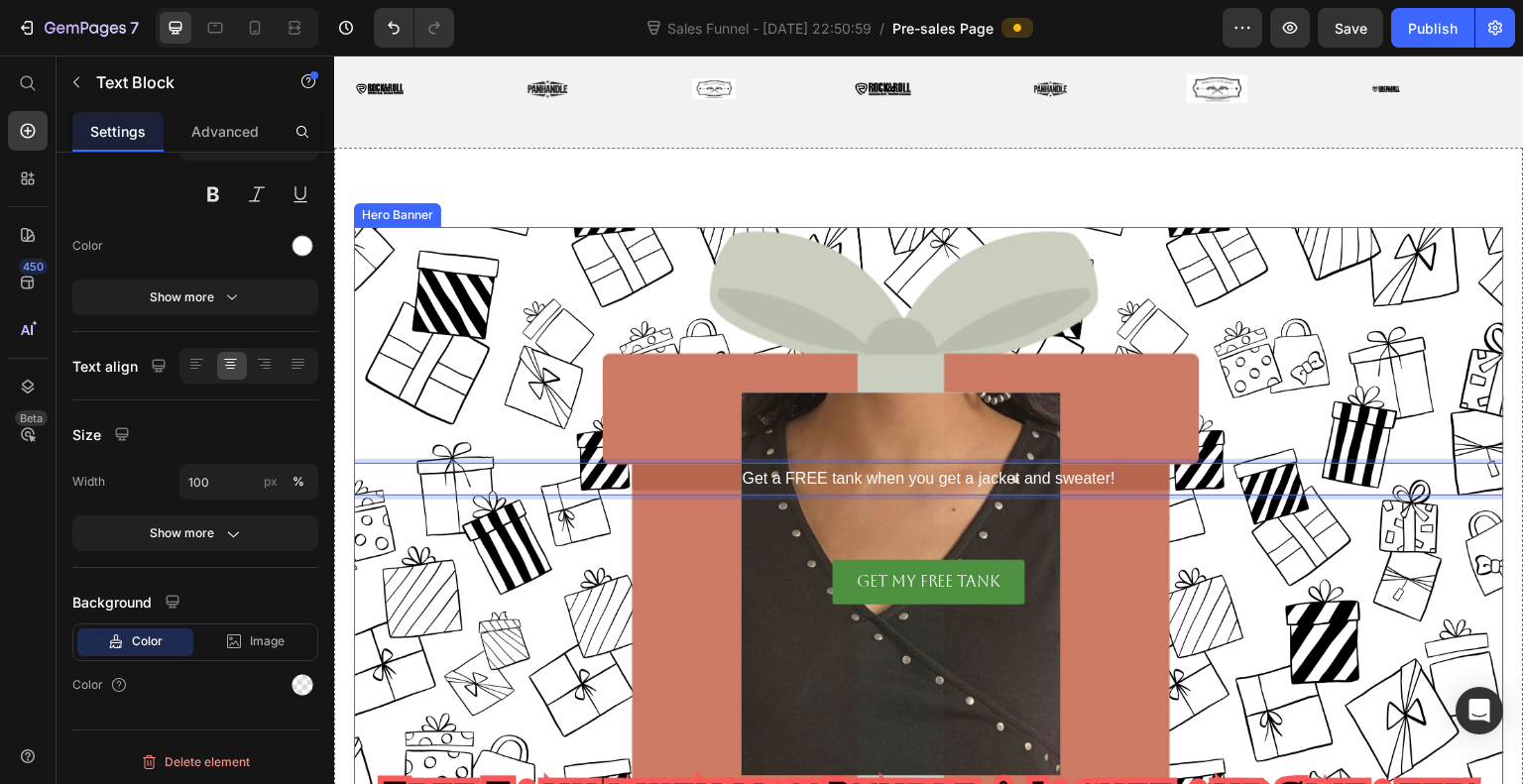 click on "Heading Get a FREE tank when you get a jacket and sweater! Text Block   65 GET MY FREE TANK Button" at bounding box center [929, 523] 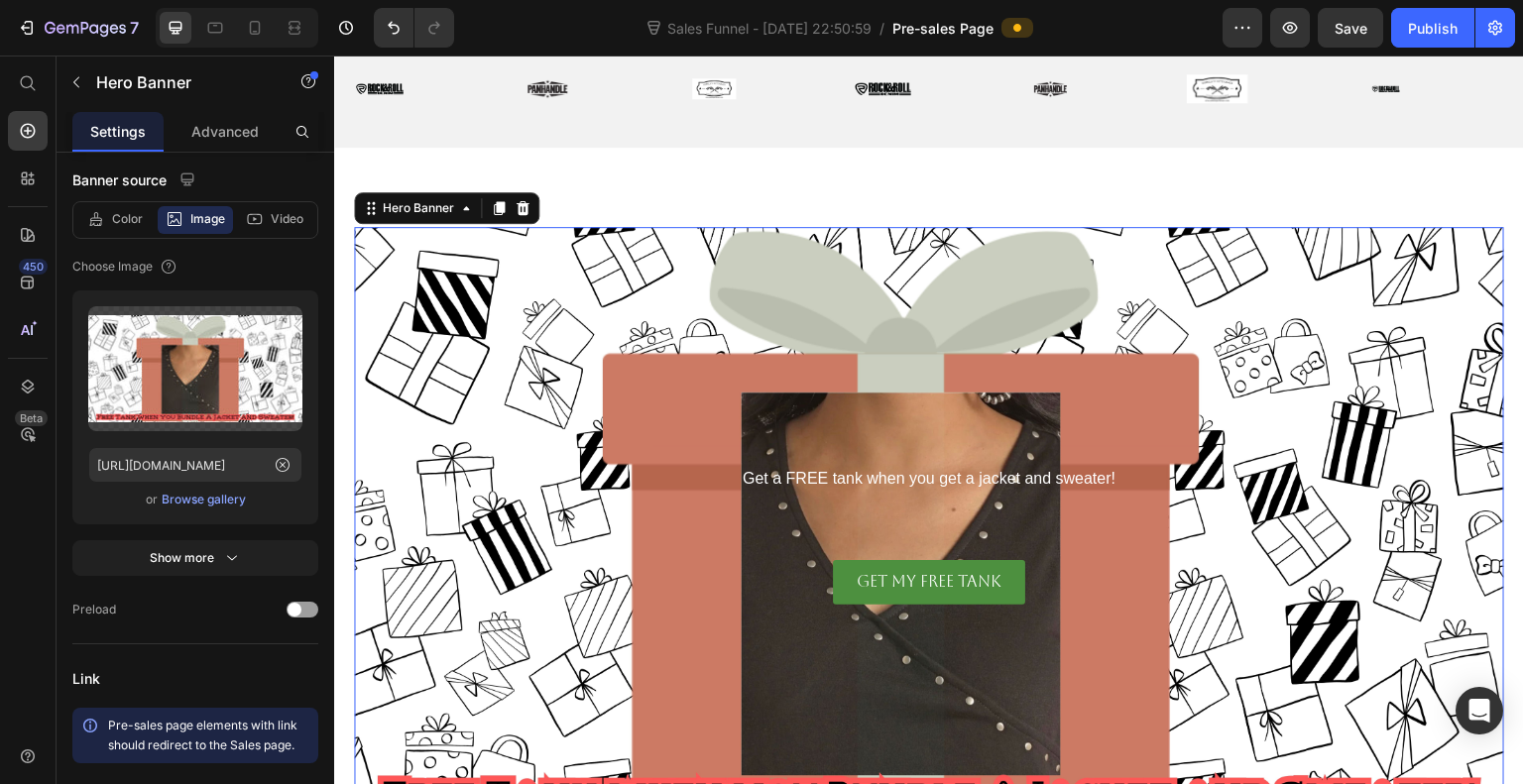 scroll, scrollTop: 0, scrollLeft: 0, axis: both 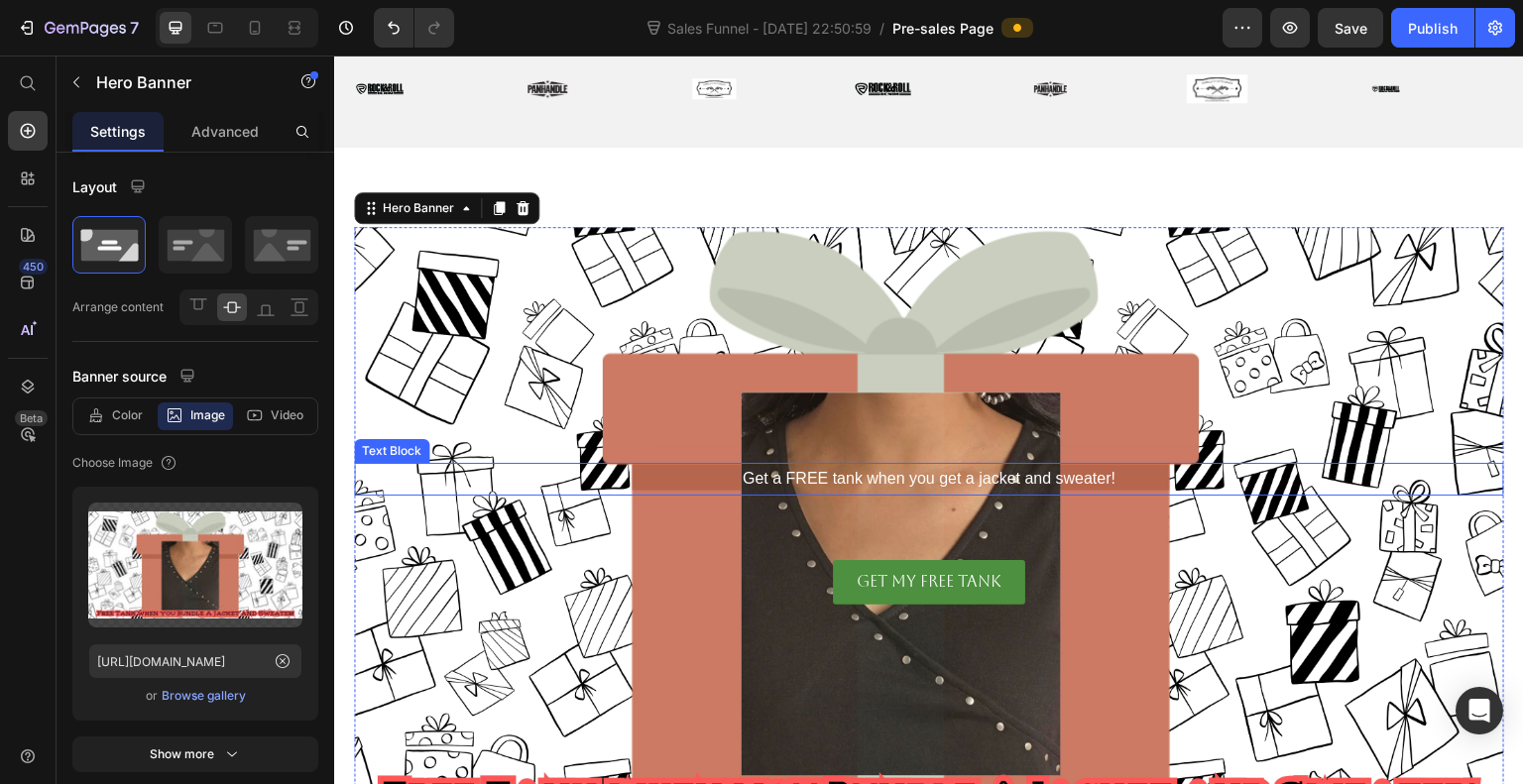 click on "Get a FREE tank when you get a jacket and sweater!" at bounding box center [929, 479] 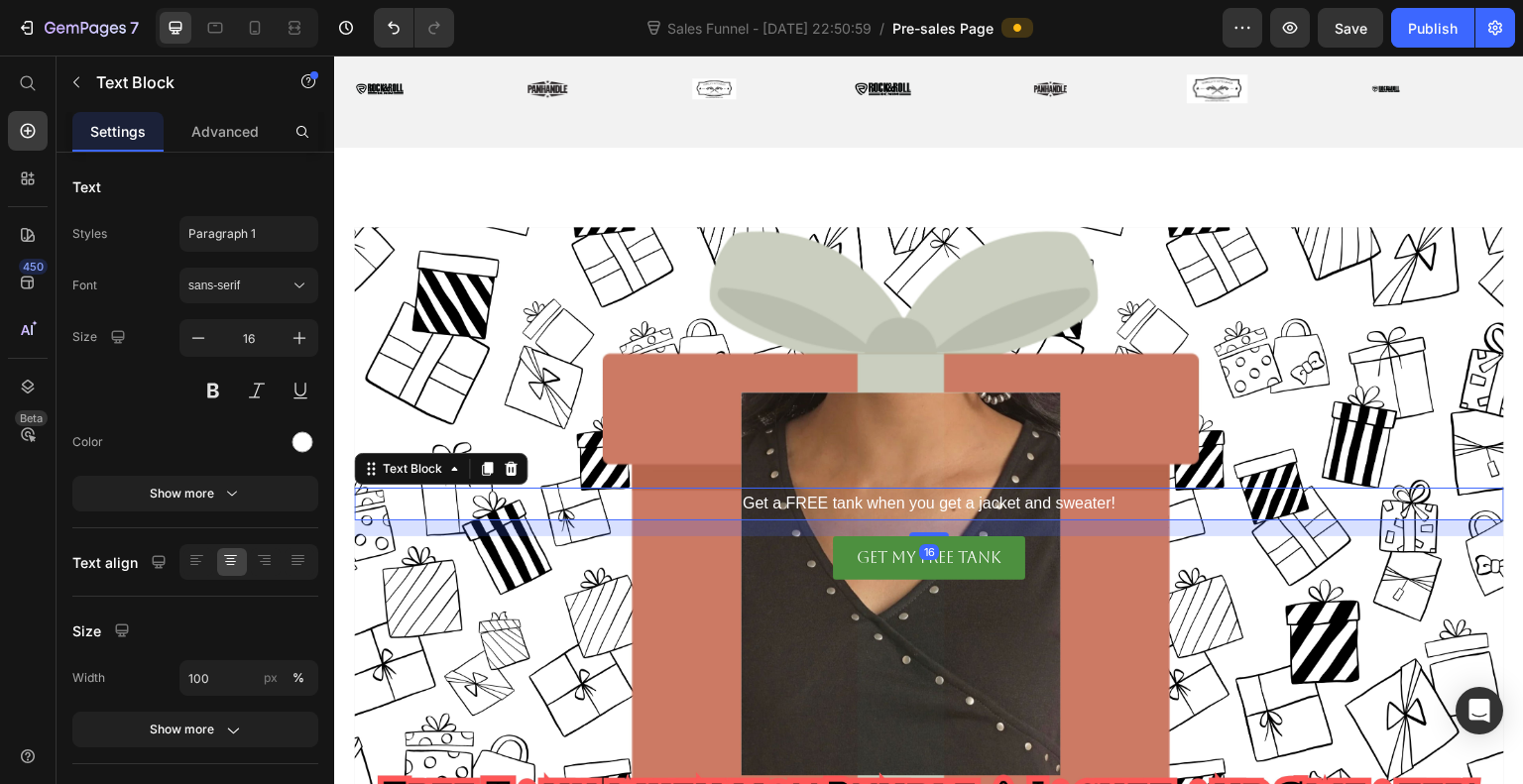 drag, startPoint x: 922, startPoint y: 546, endPoint x: 920, endPoint y: 498, distance: 48.0416 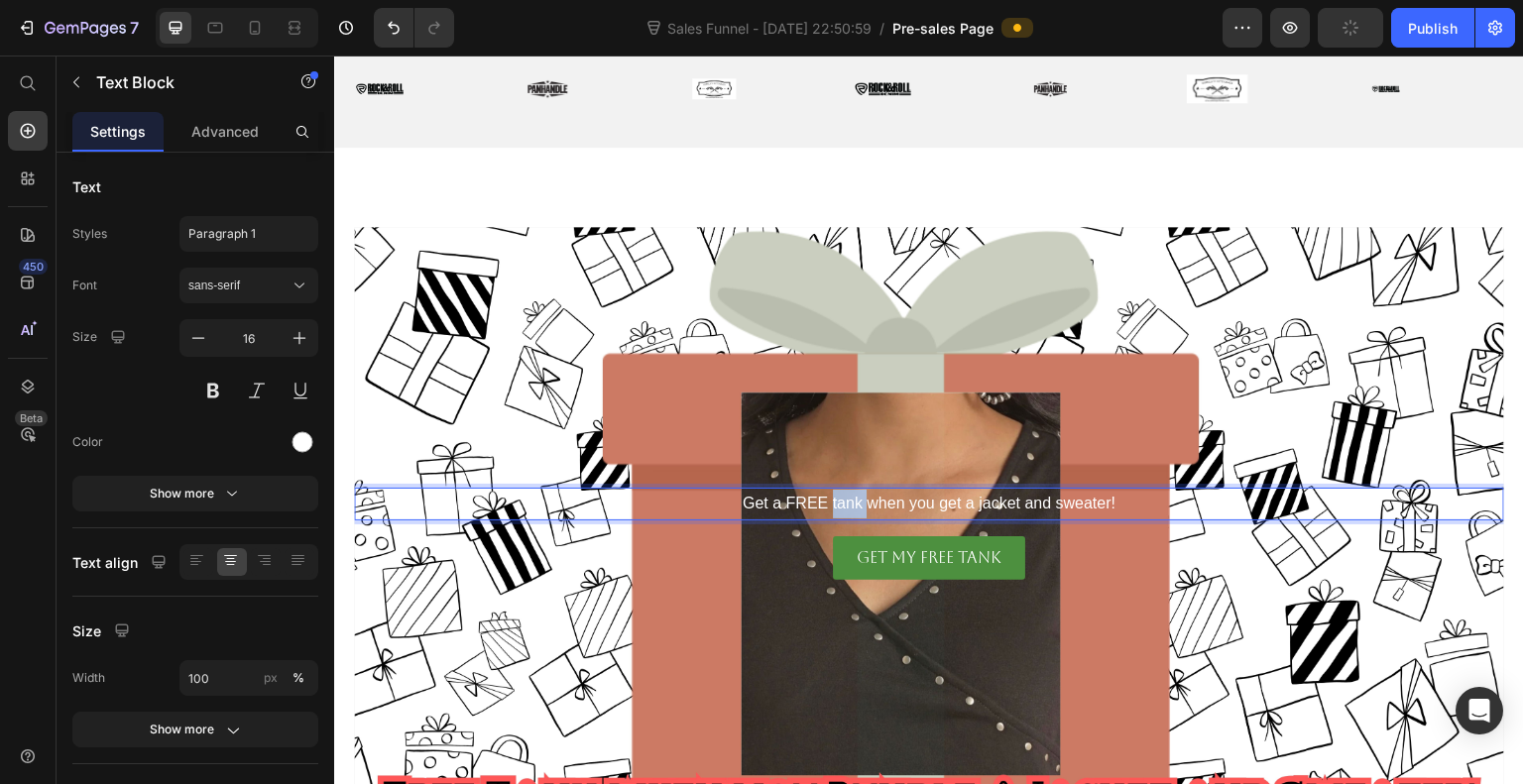 click on "Get a FREE tank when you get a jacket and sweater!" at bounding box center (929, 504) 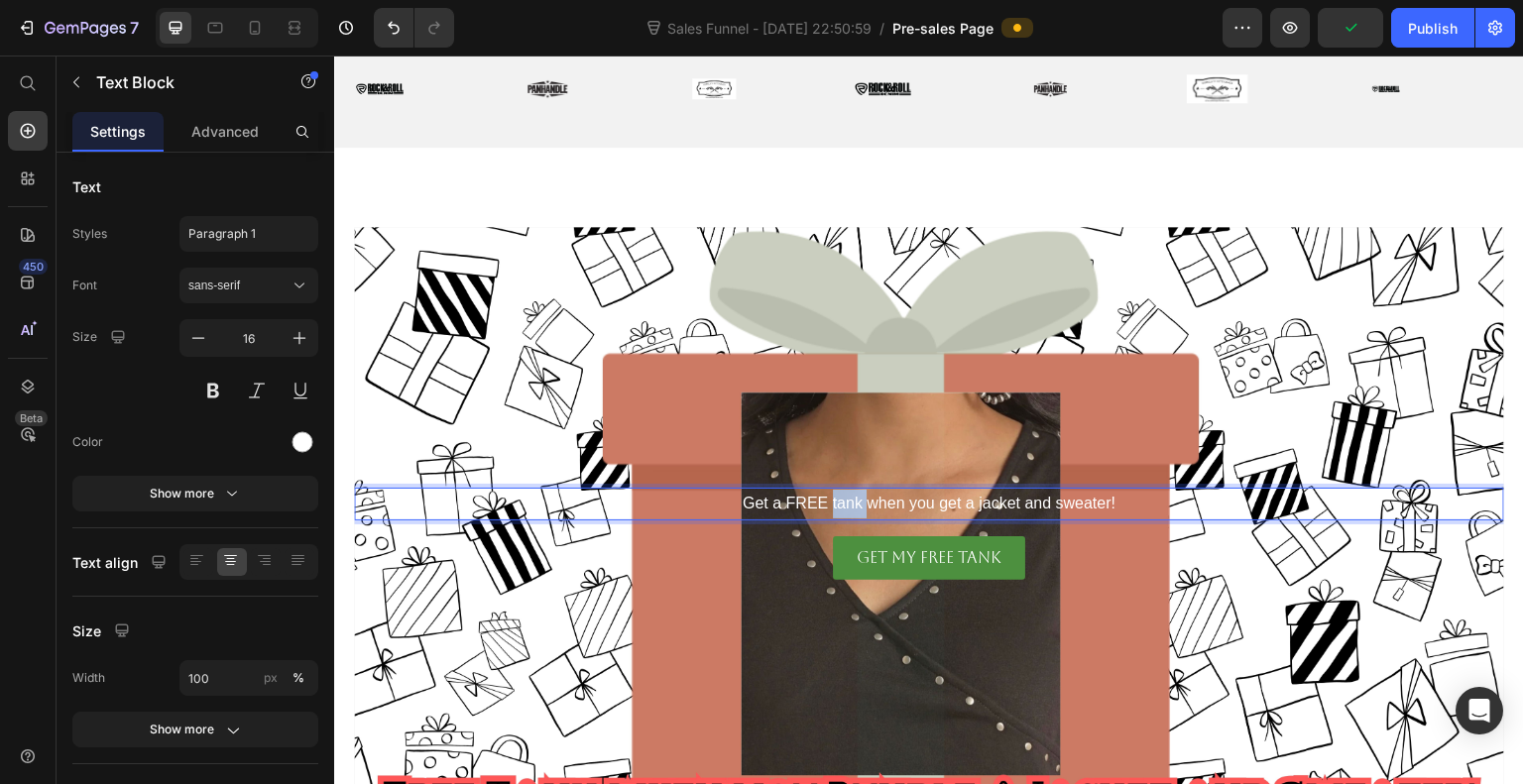 click on "Get a FREE tank when you get a jacket and sweater!" at bounding box center (929, 504) 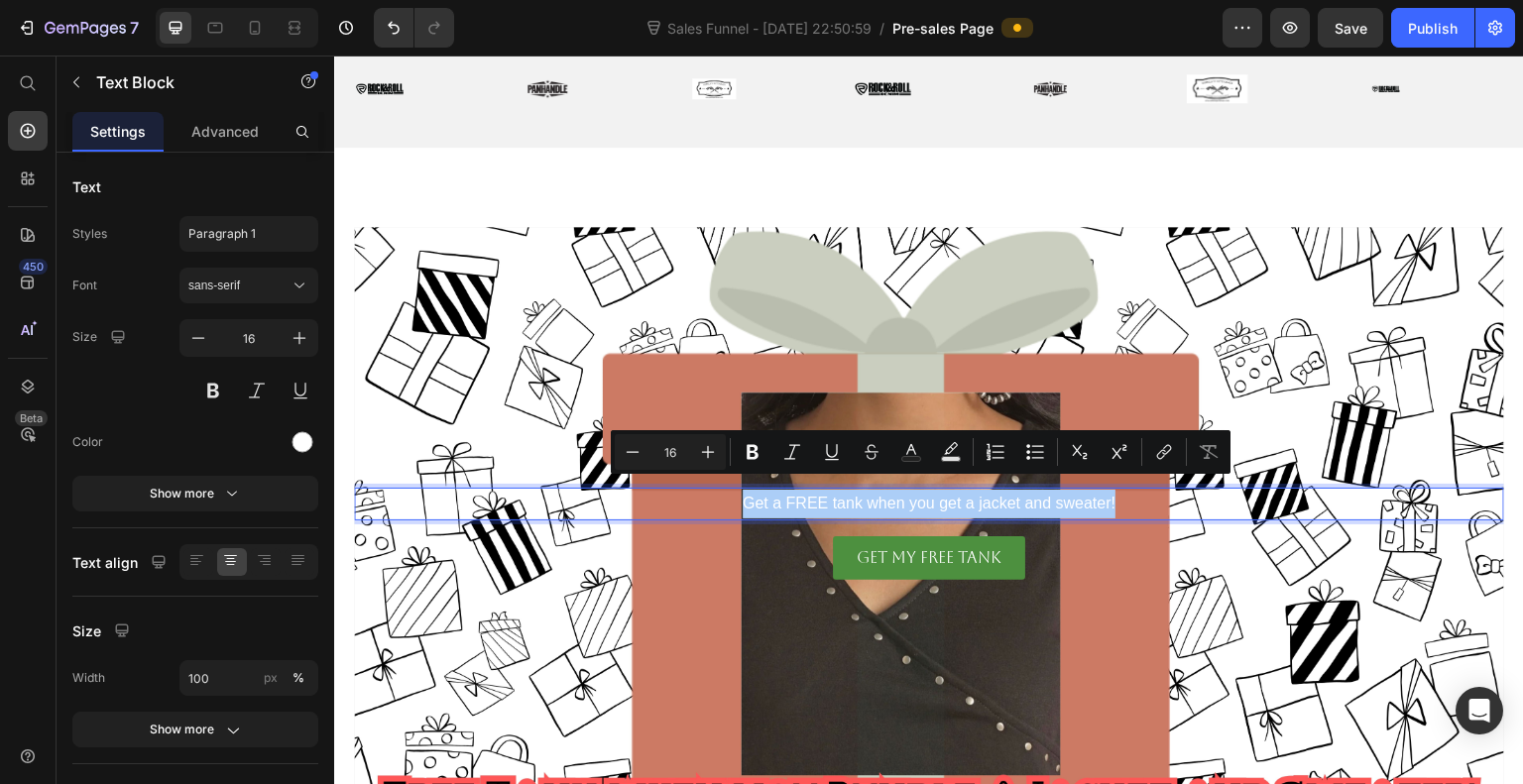 click on "Paragraph 1" at bounding box center (249, 234) 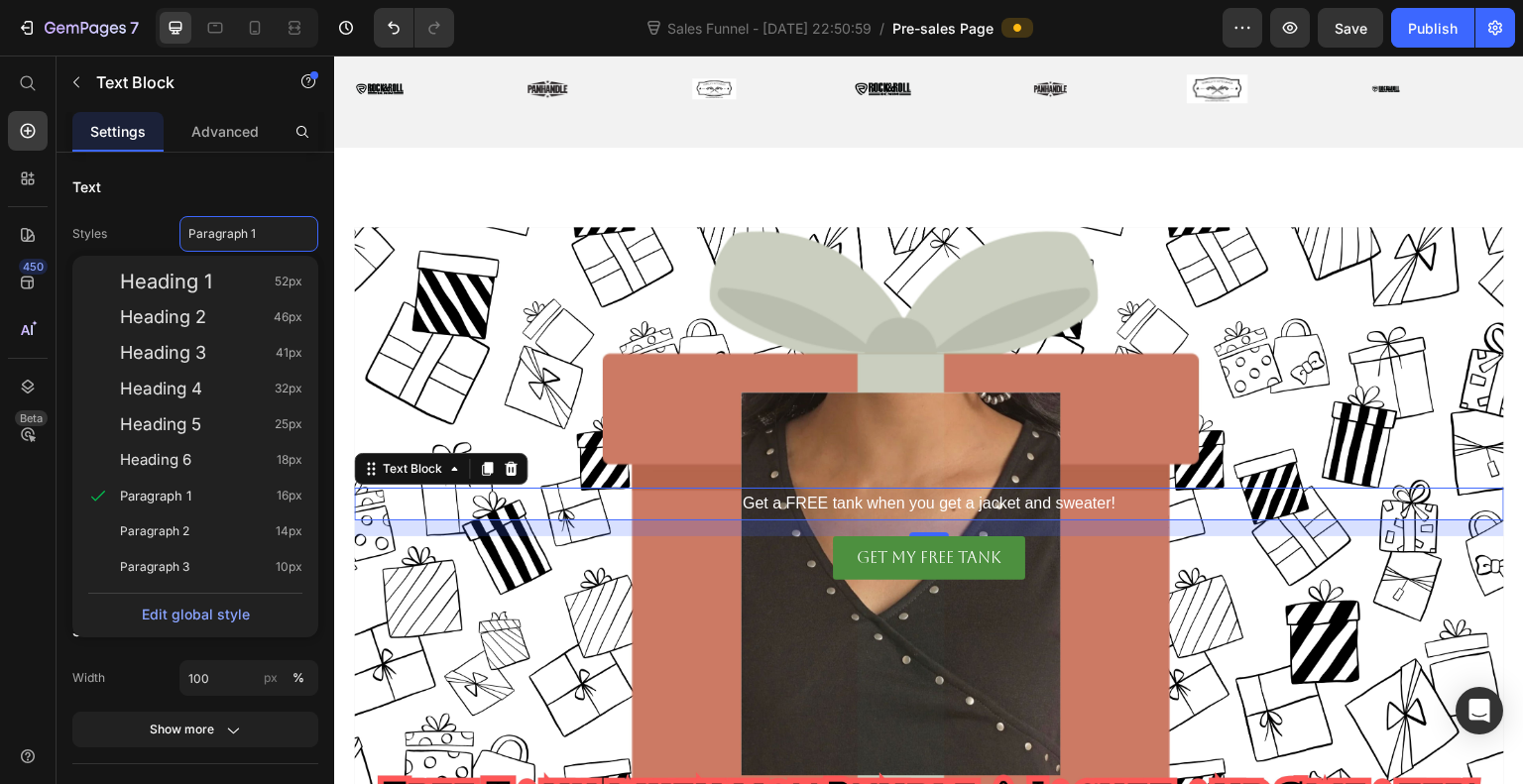 click on "Heading 1" at bounding box center [166, 281] 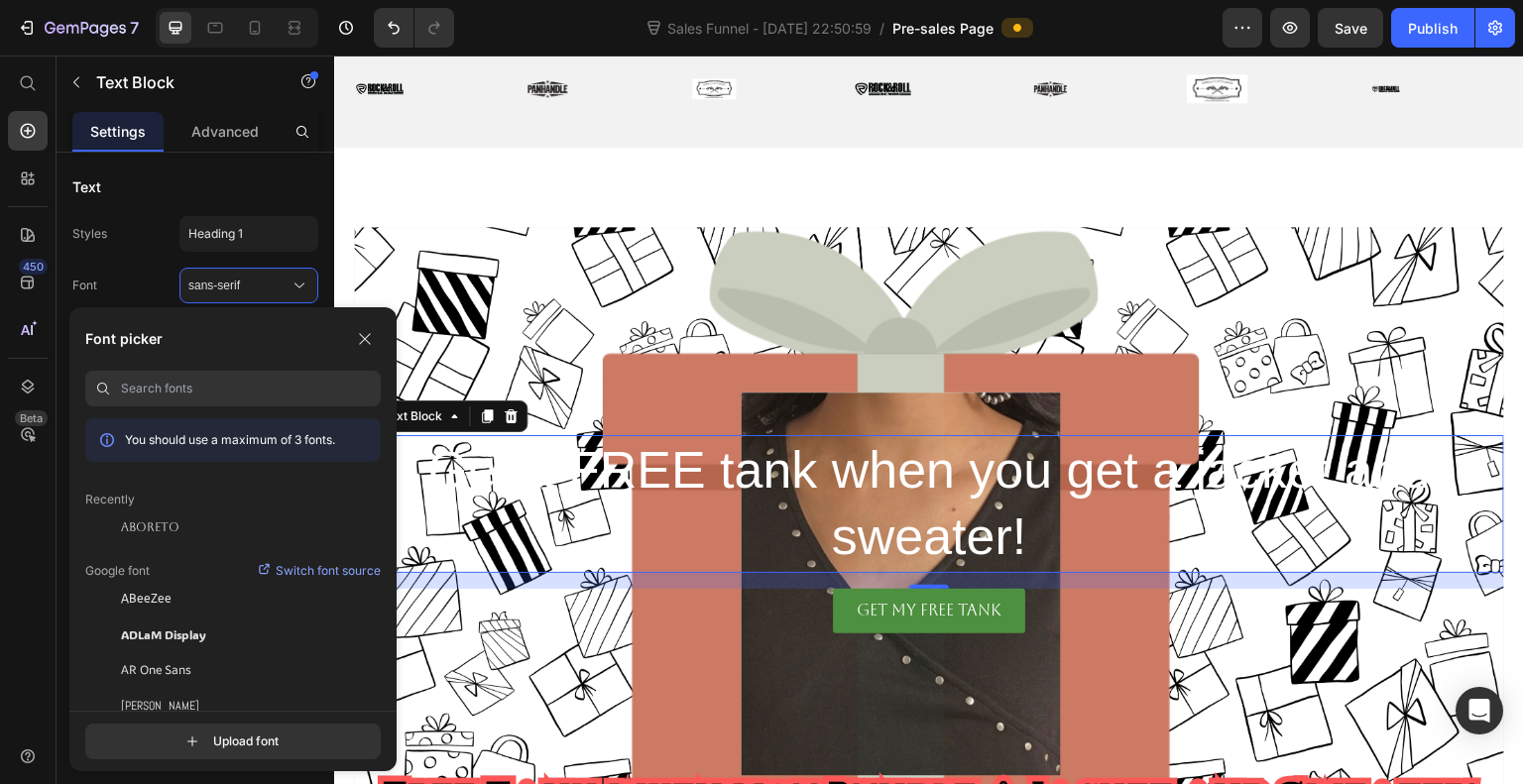 click on "Aboreto" at bounding box center [150, 527] 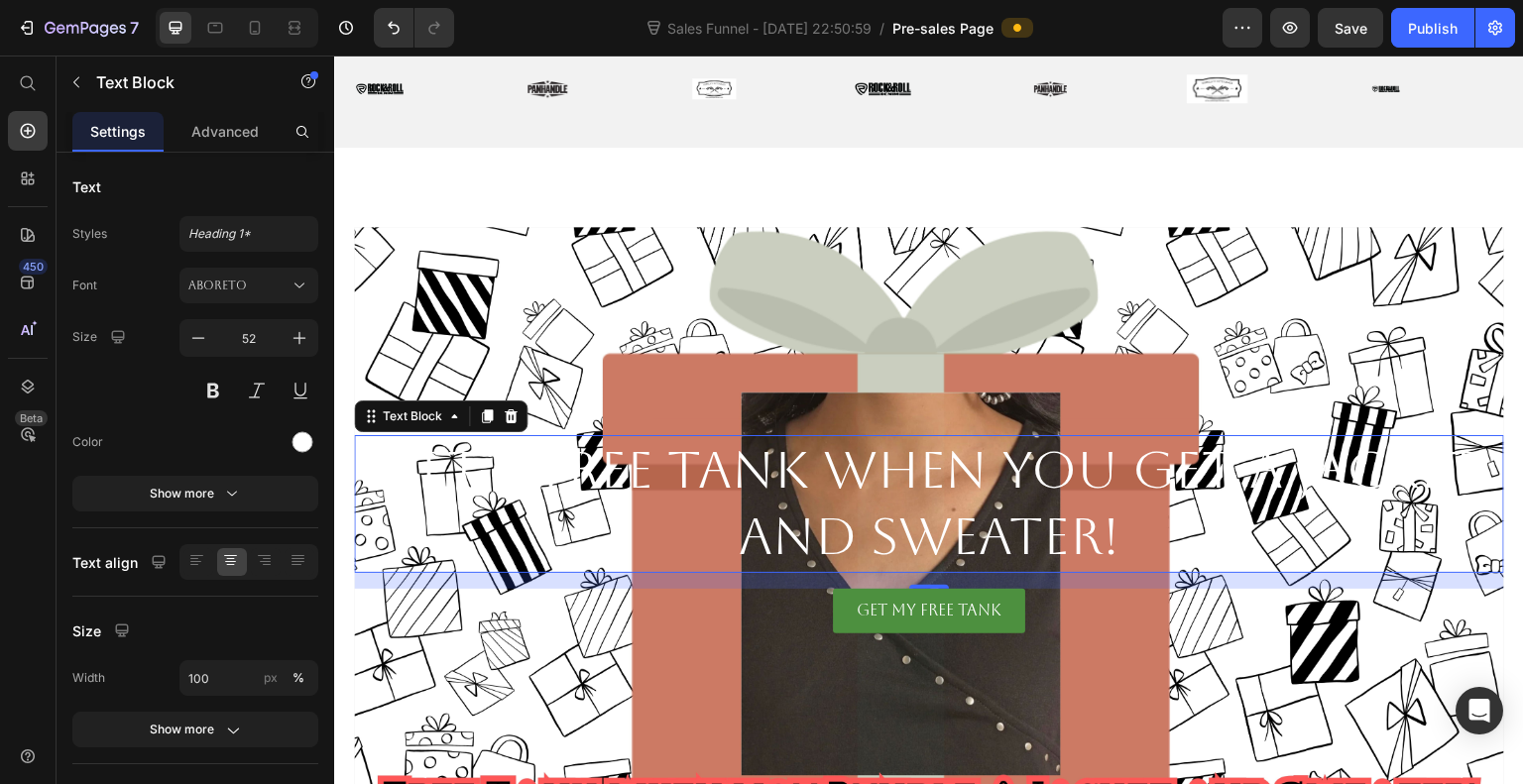 click at bounding box center (302, 442) 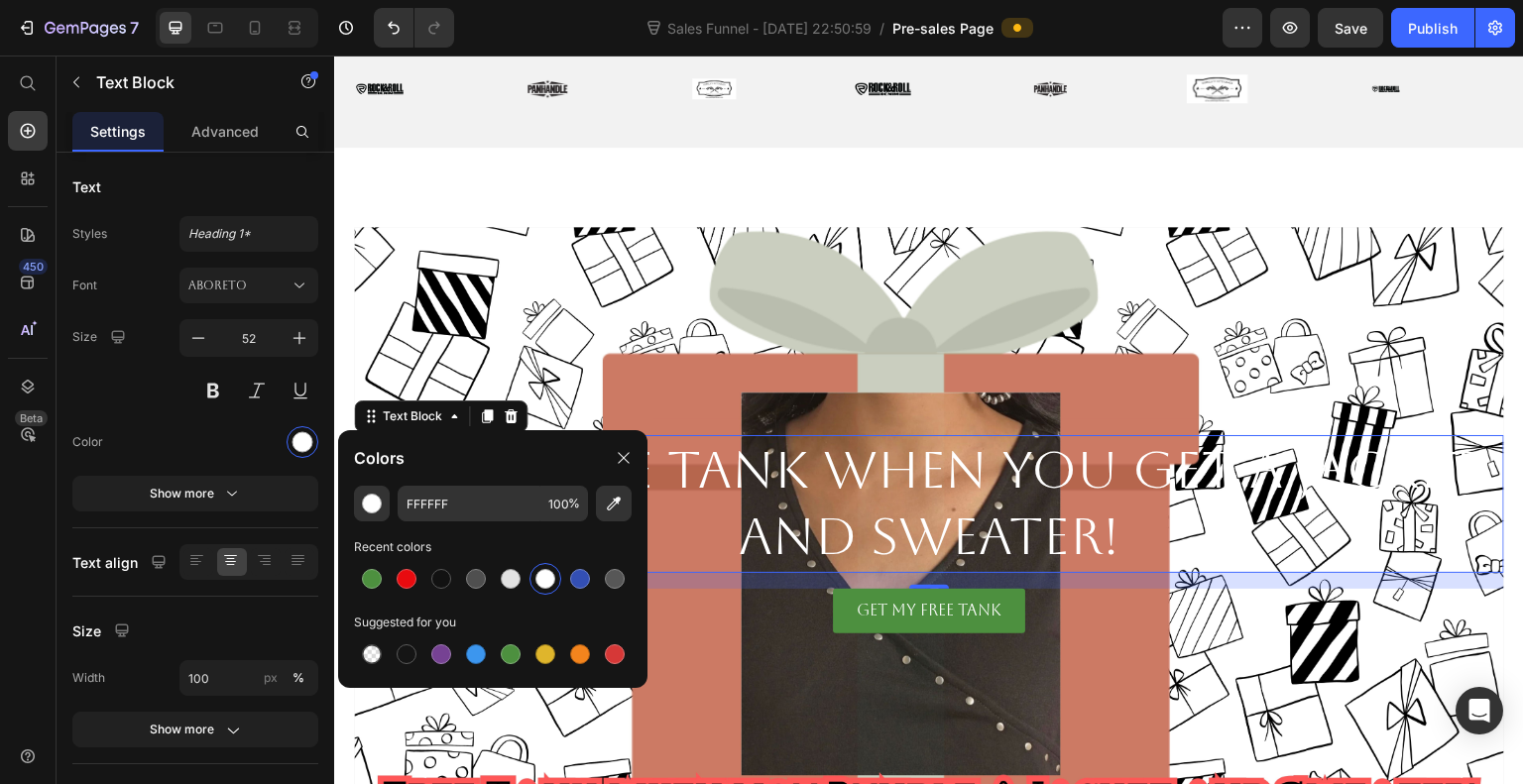 click at bounding box center (441, 579) 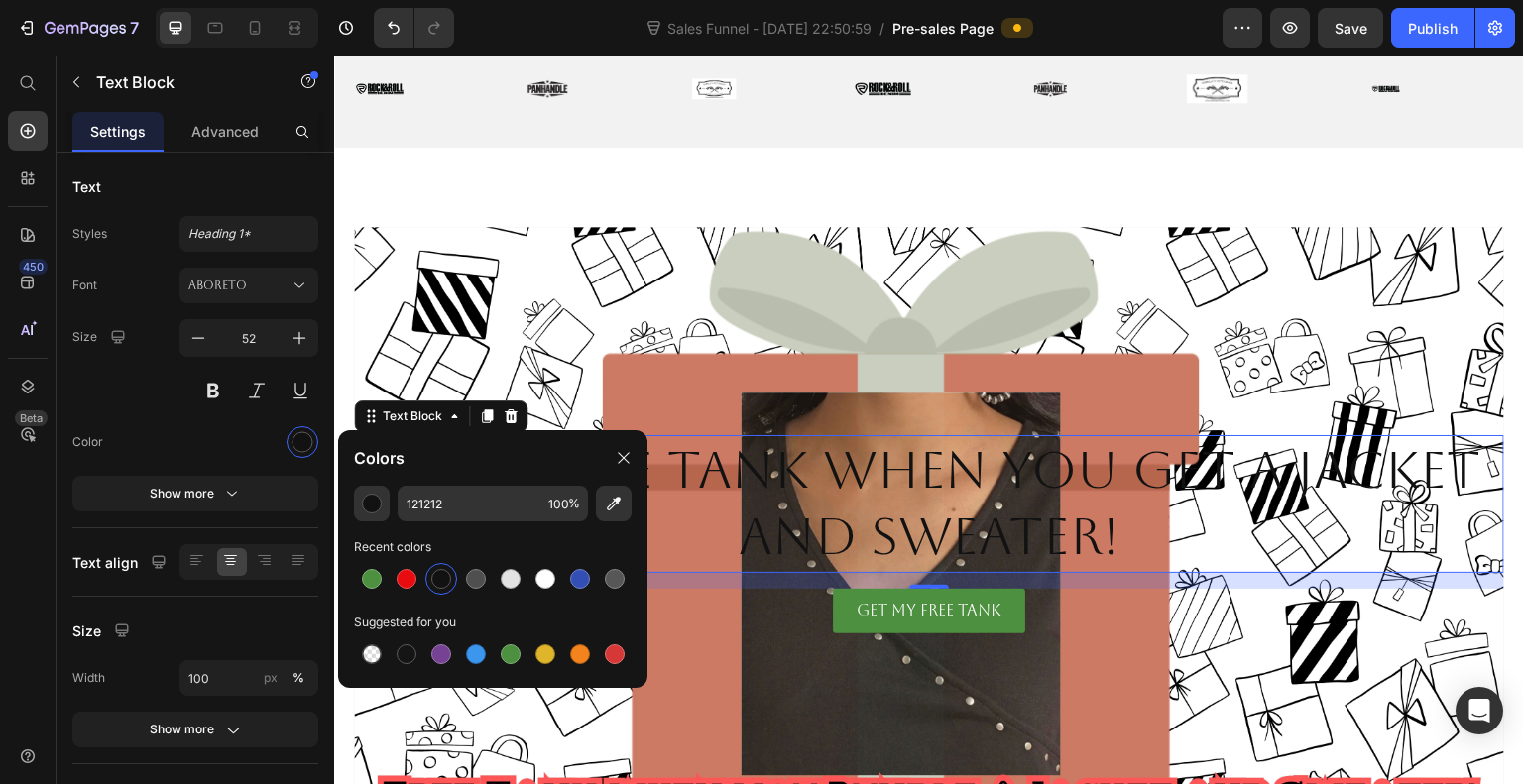 click at bounding box center (213, 391) 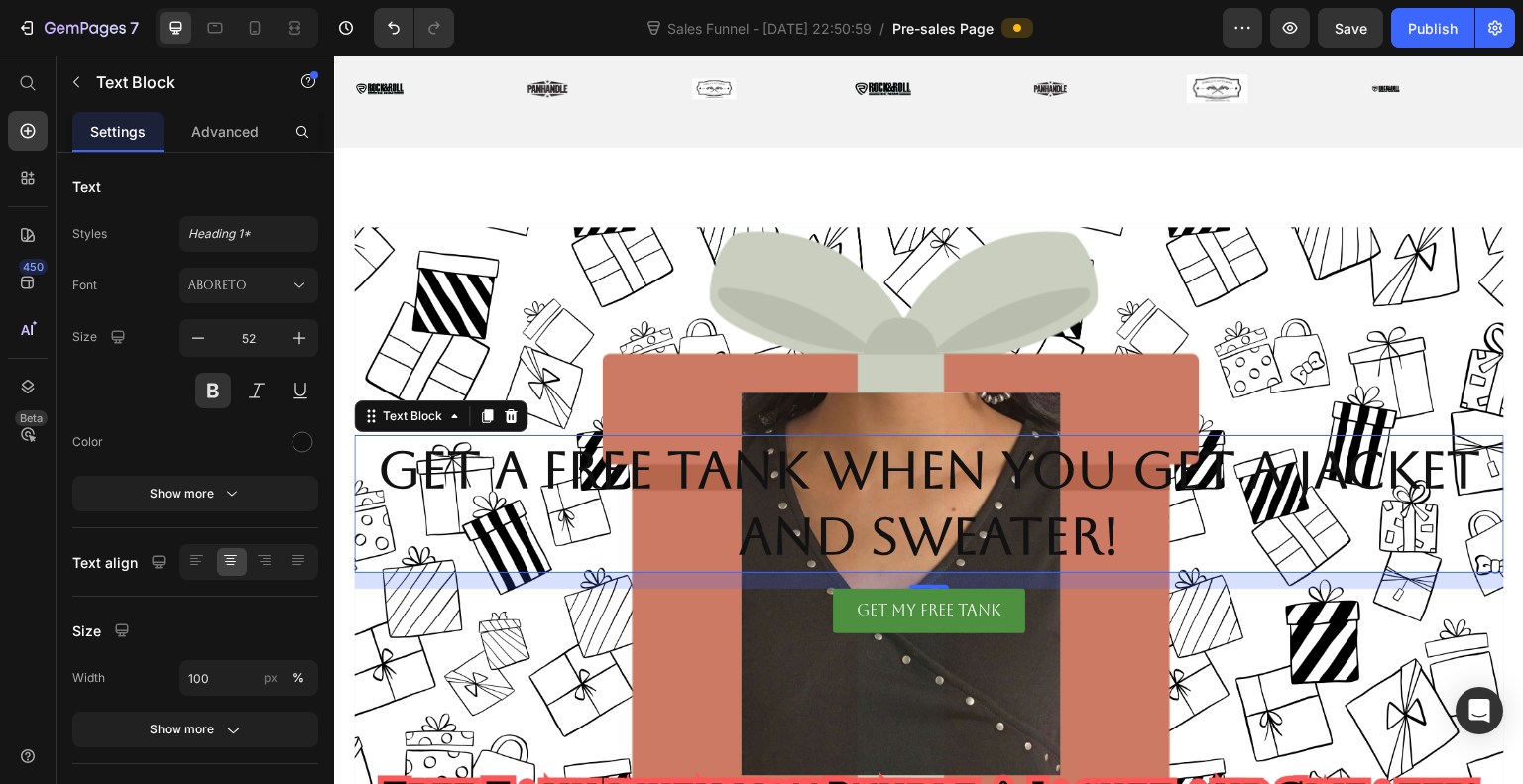click at bounding box center (302, 442) 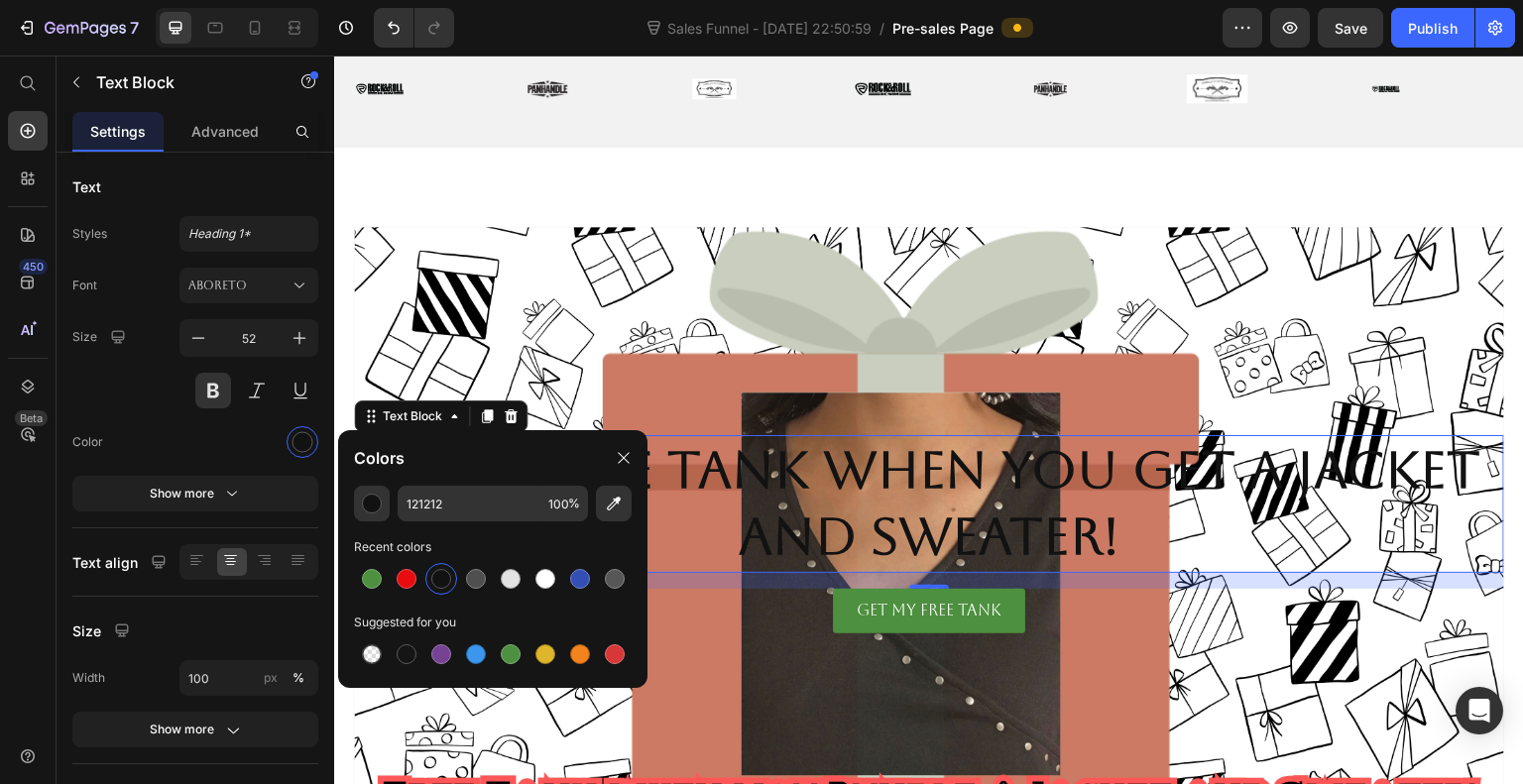click at bounding box center [372, 579] 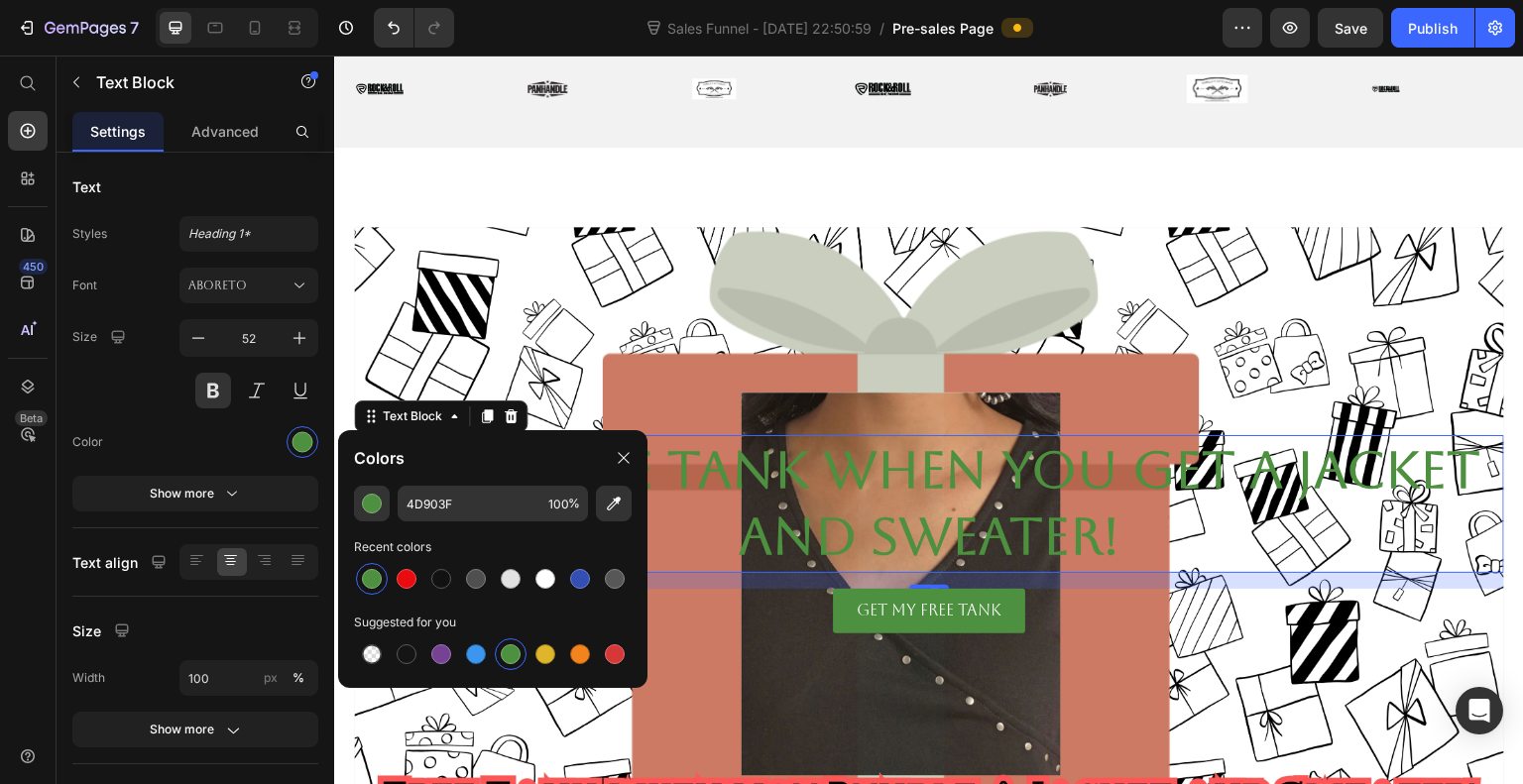 click at bounding box center (407, 579) 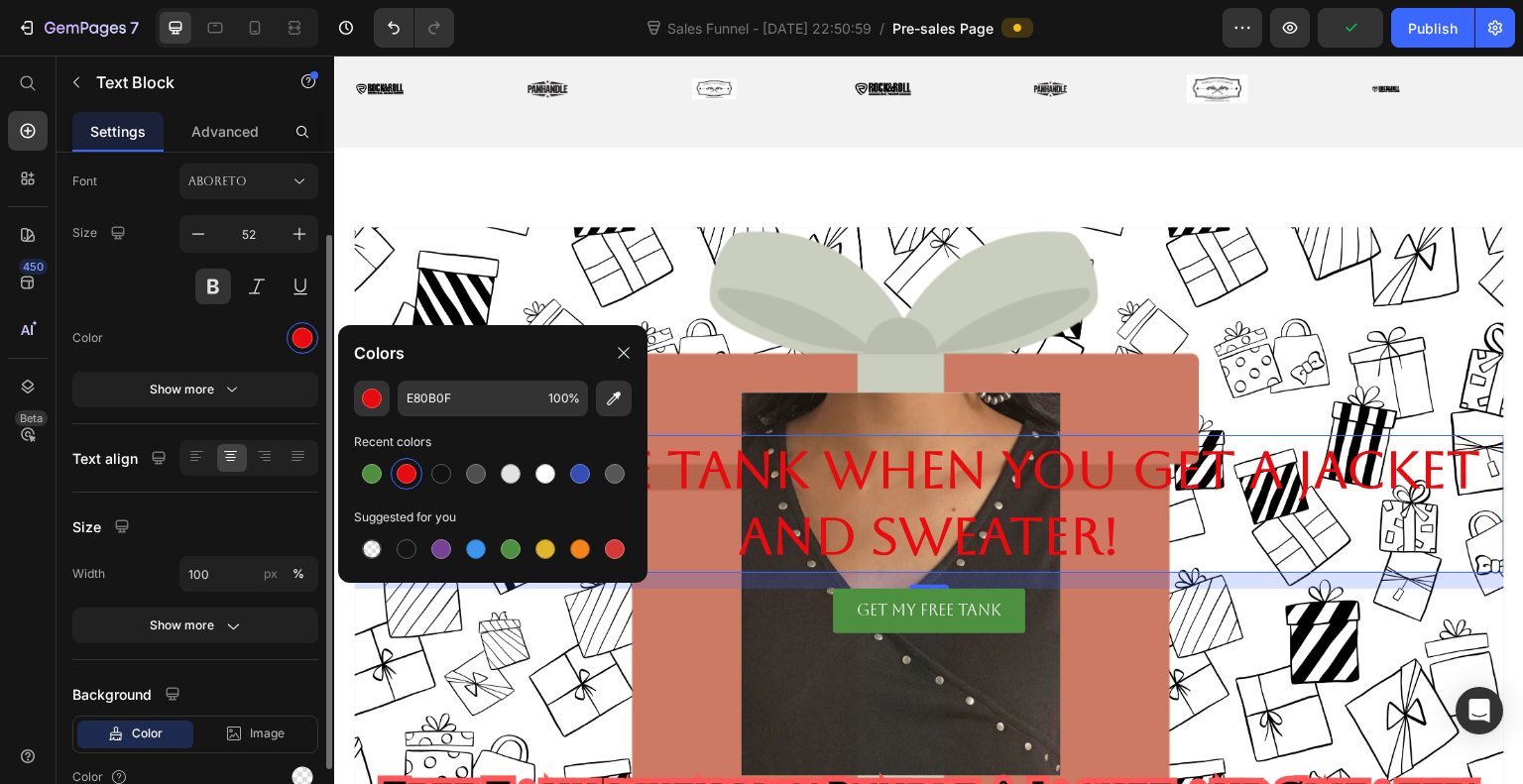 scroll, scrollTop: 105, scrollLeft: 0, axis: vertical 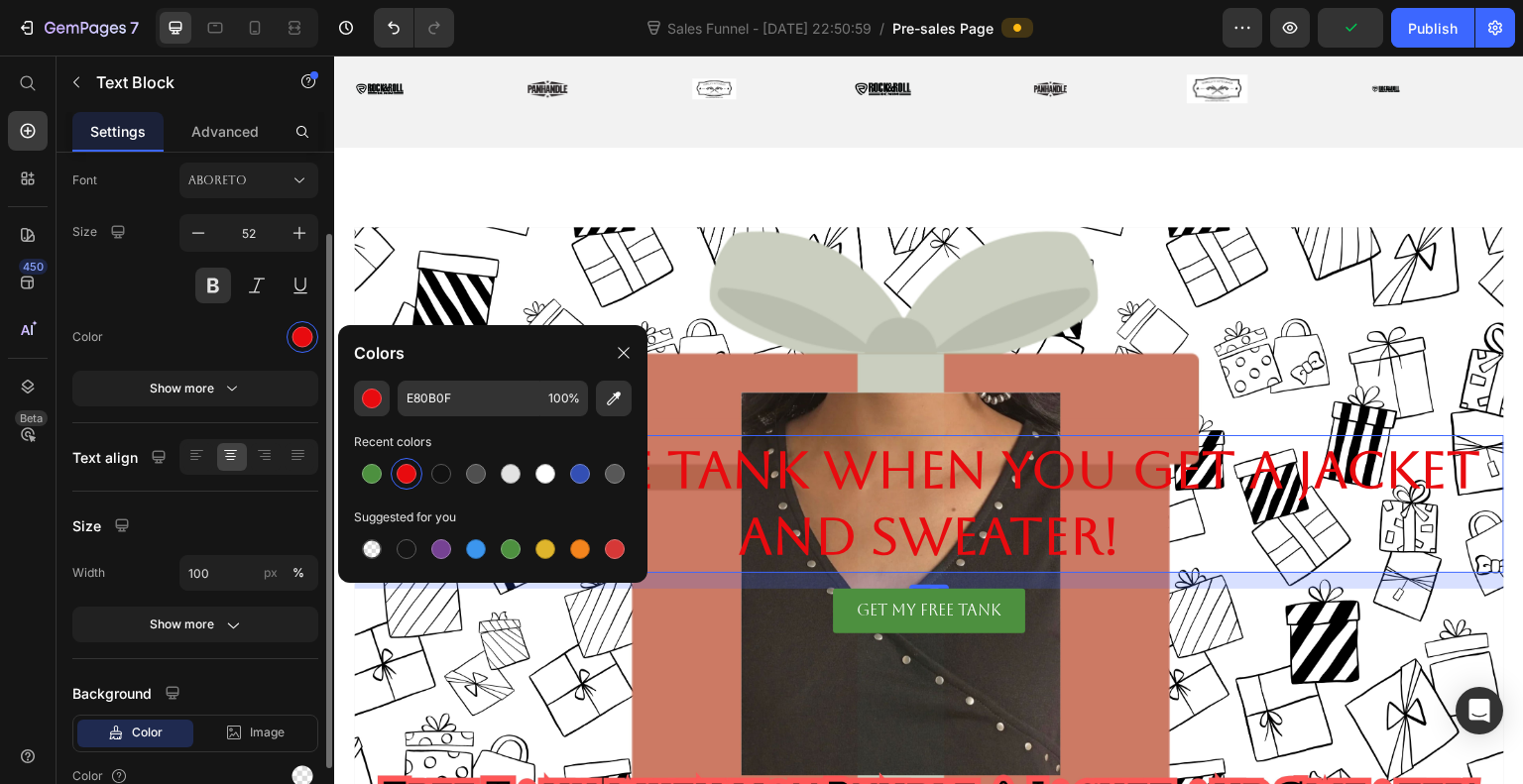 click on "Show more" 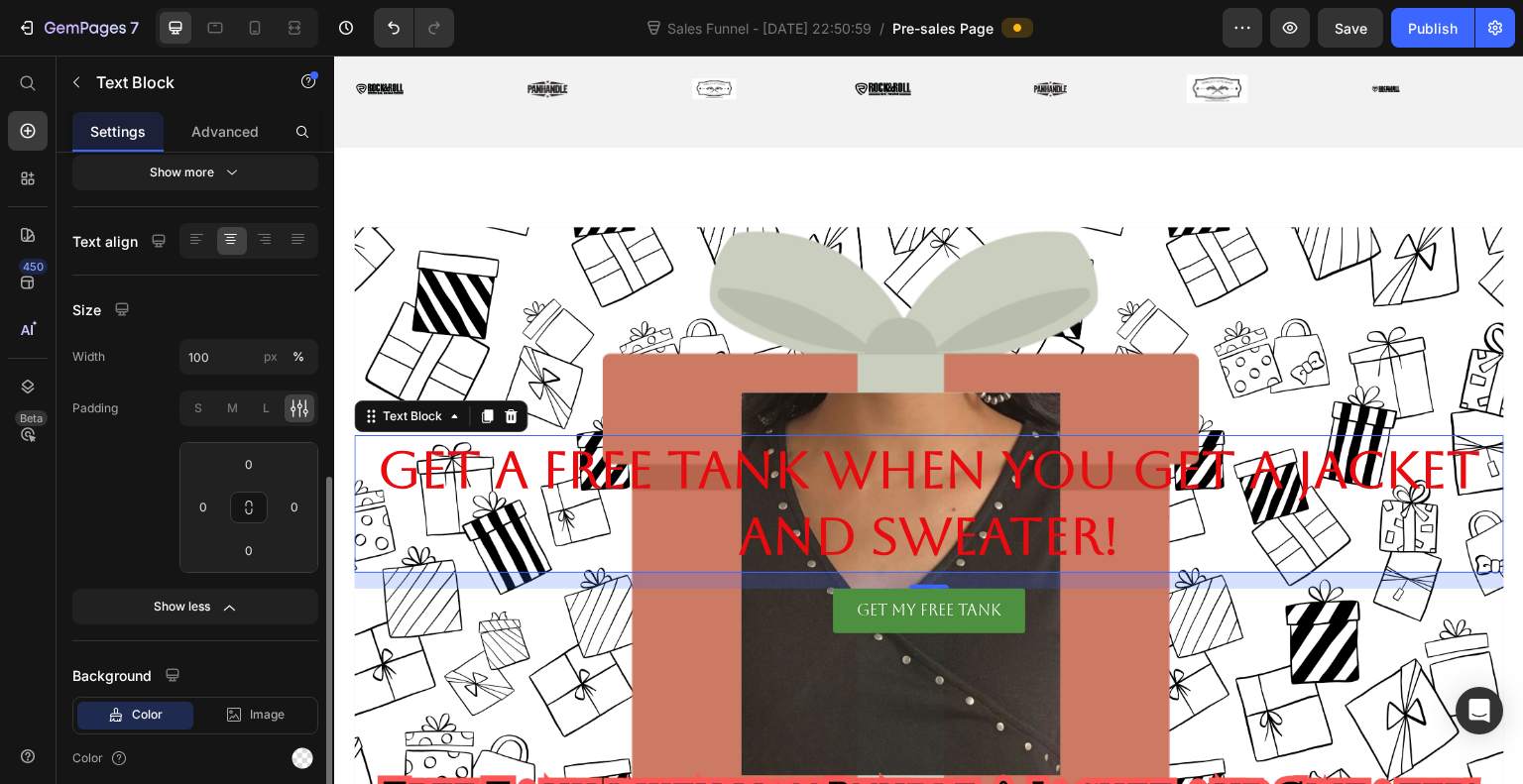 scroll, scrollTop: 394, scrollLeft: 0, axis: vertical 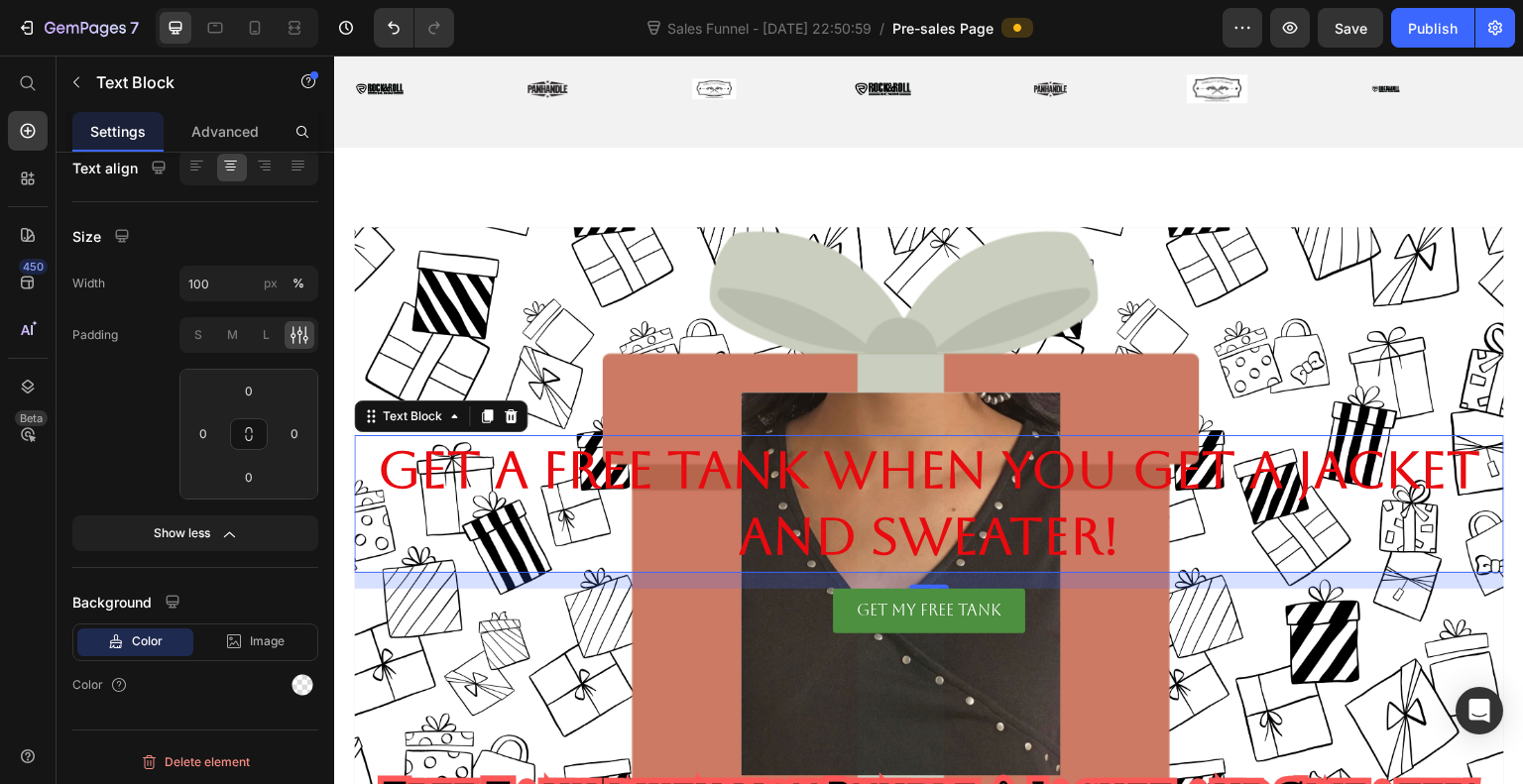 click at bounding box center [302, 685] 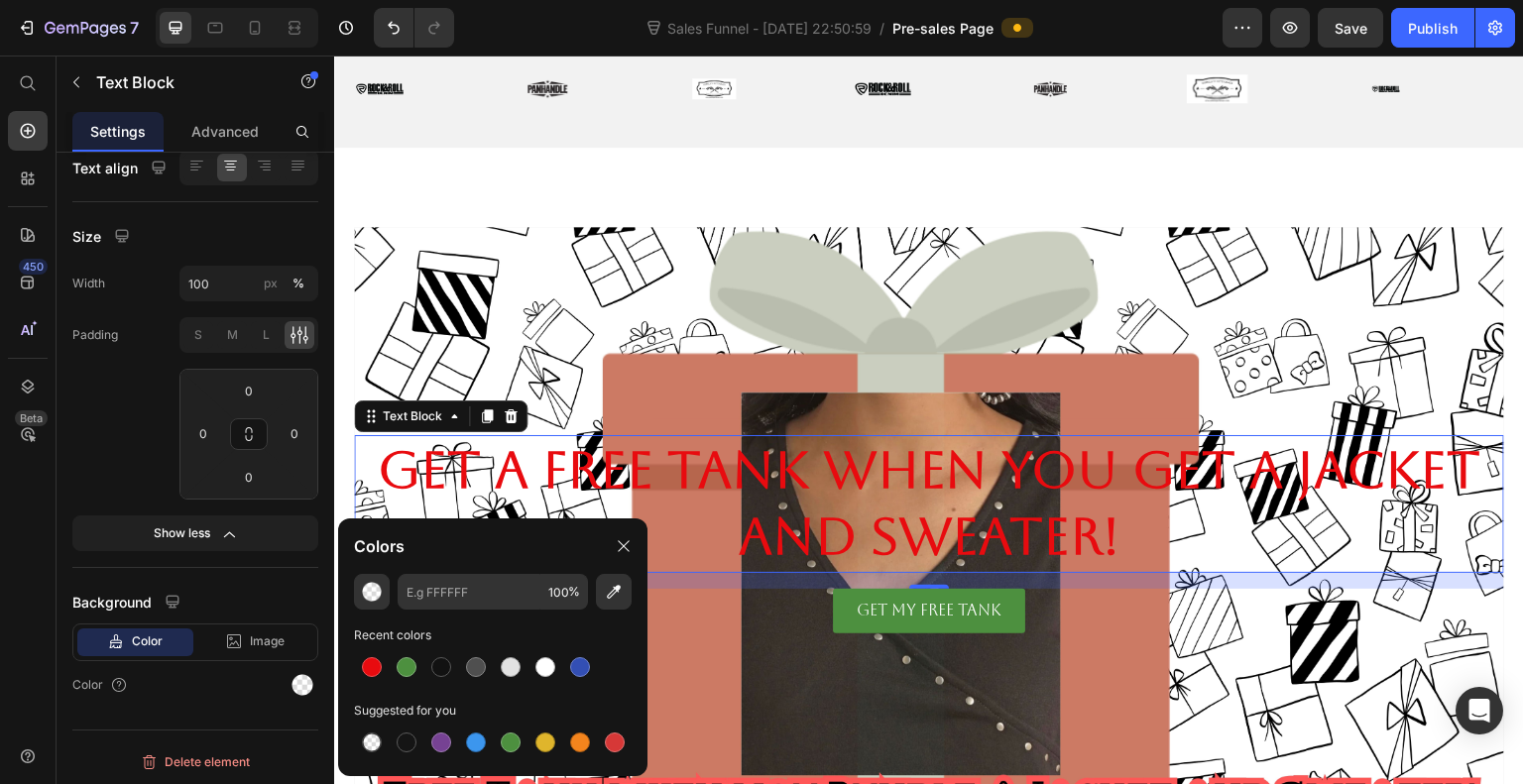click at bounding box center (545, 667) 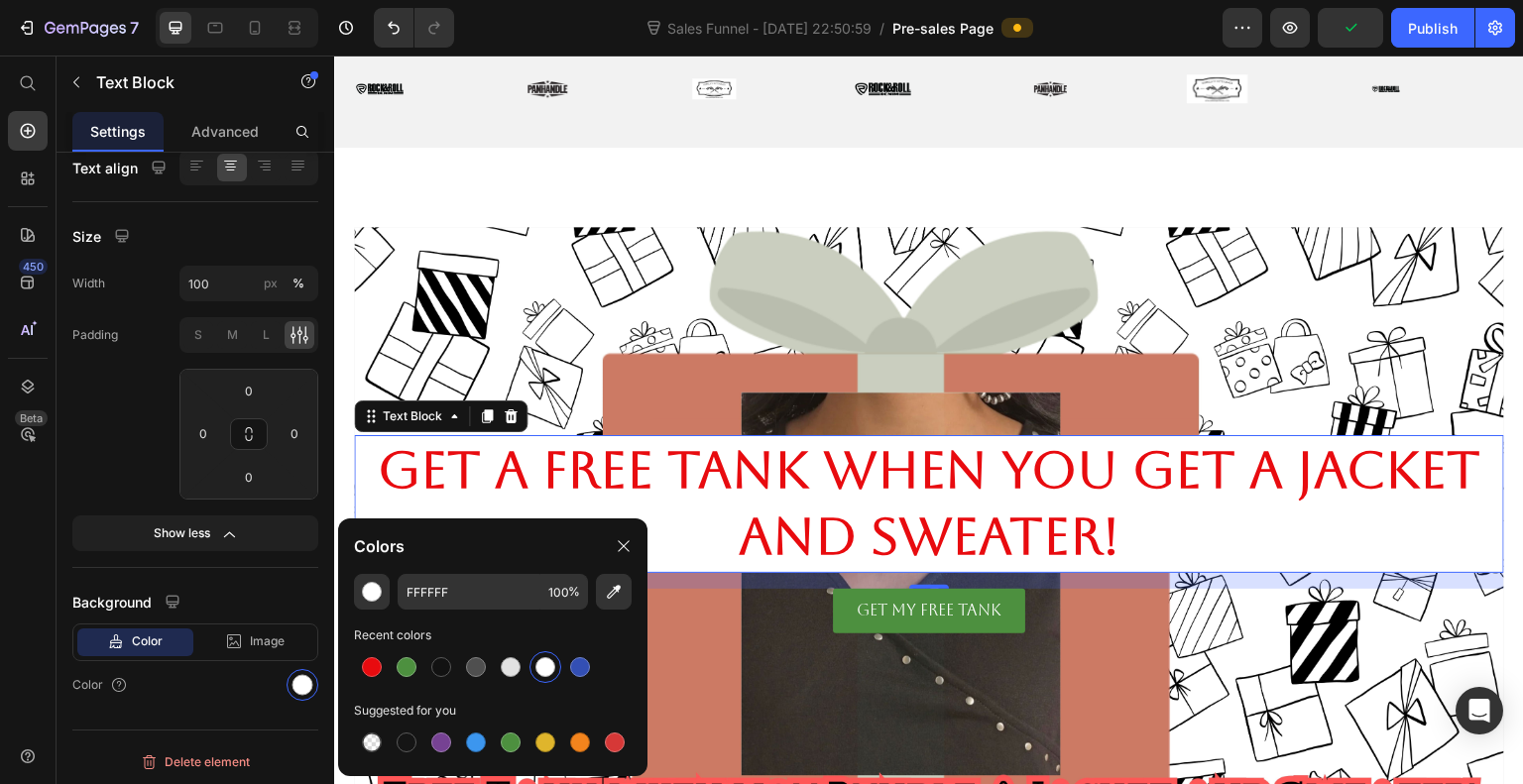click at bounding box center [441, 667] 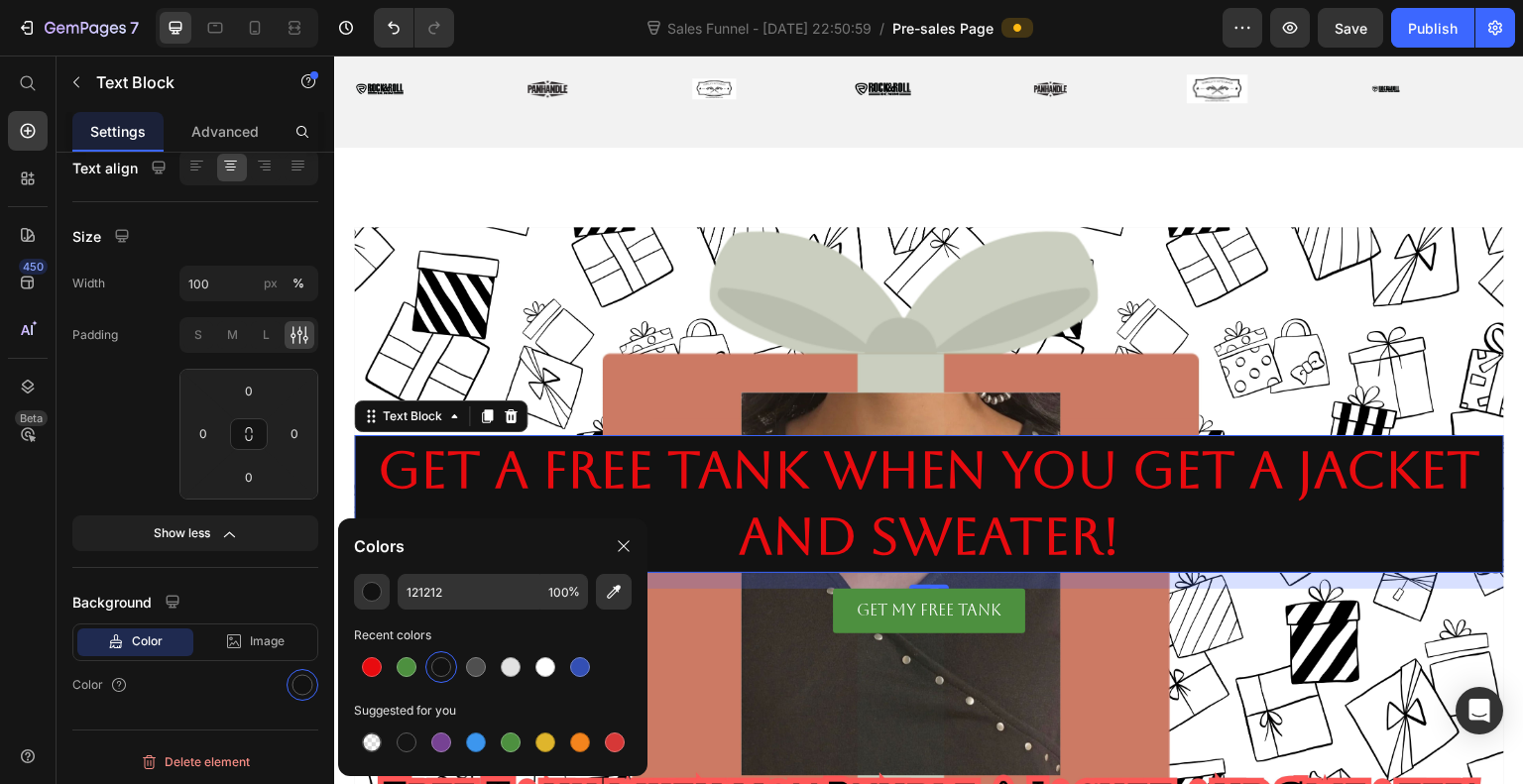 click at bounding box center (372, 667) 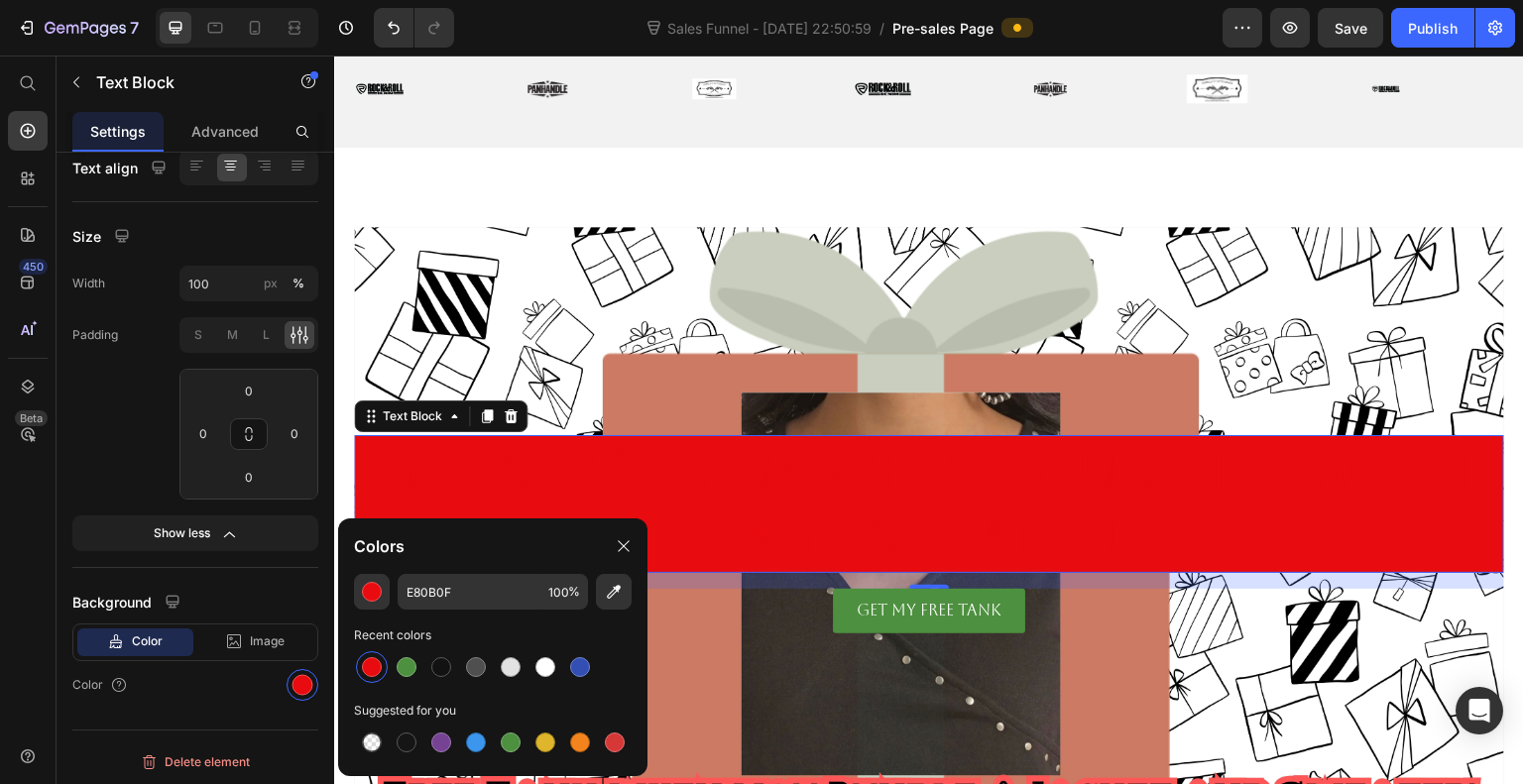 click at bounding box center [511, 667] 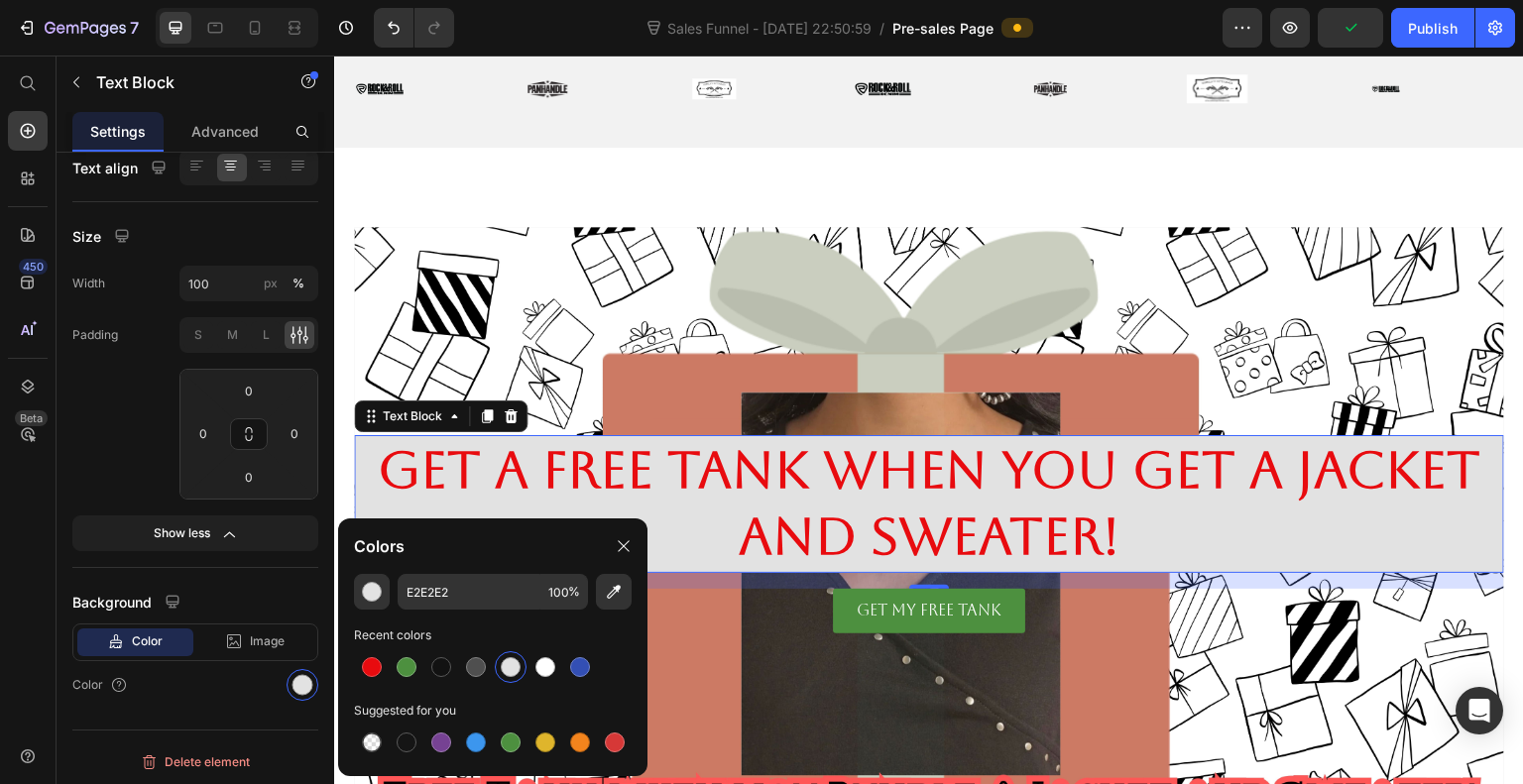 click at bounding box center (545, 667) 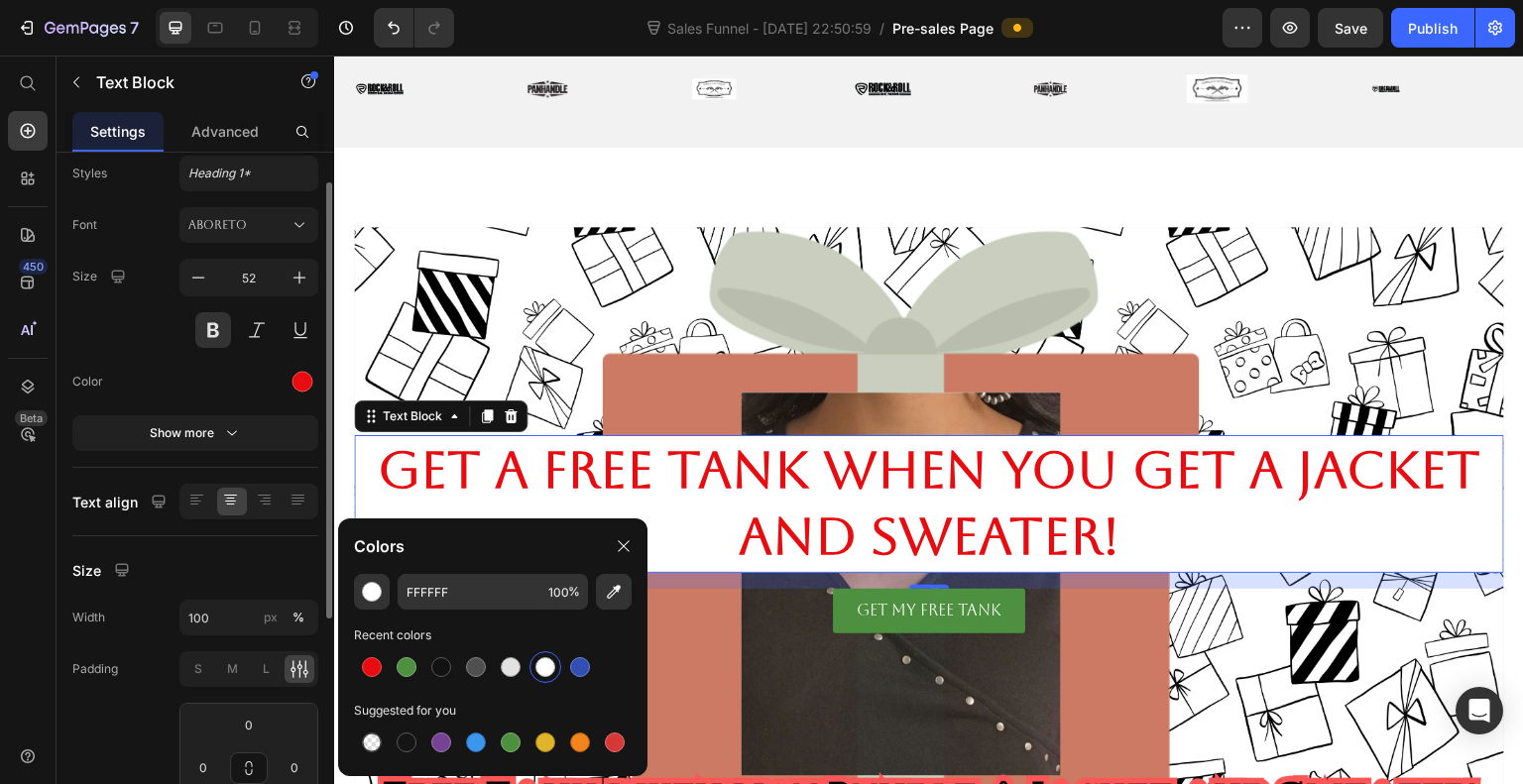 scroll, scrollTop: 56, scrollLeft: 0, axis: vertical 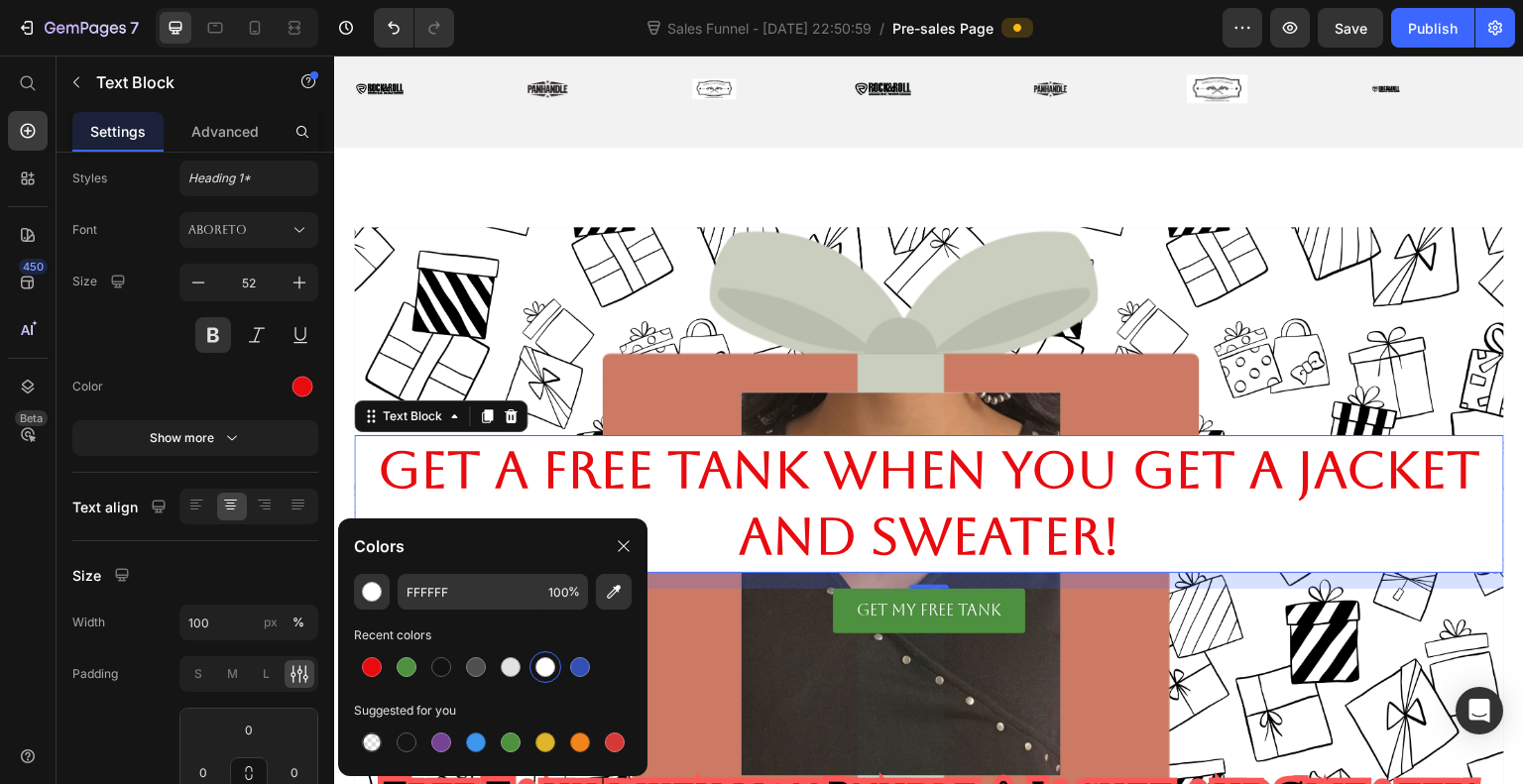 click at bounding box center (302, 387) 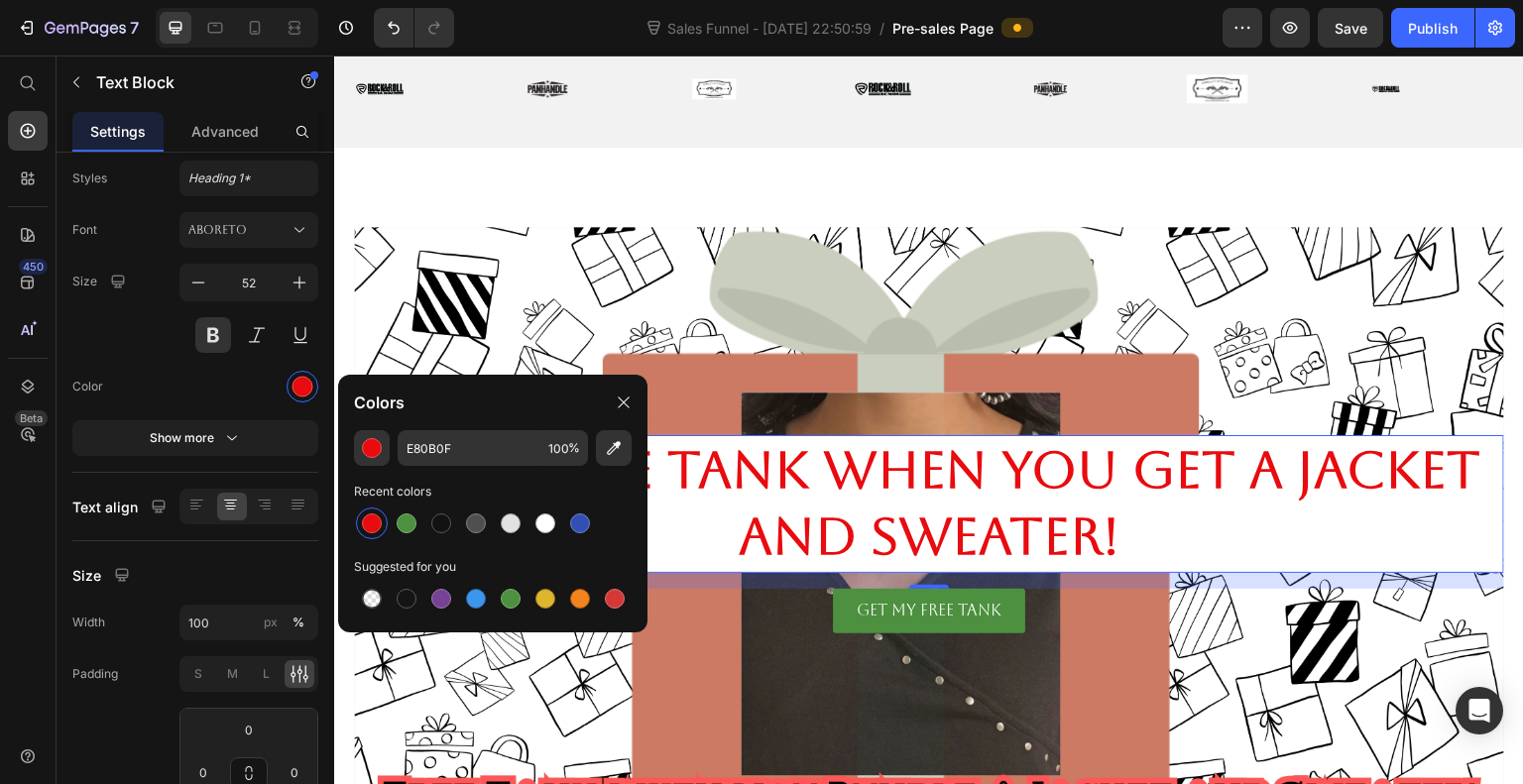 click at bounding box center (441, 523) 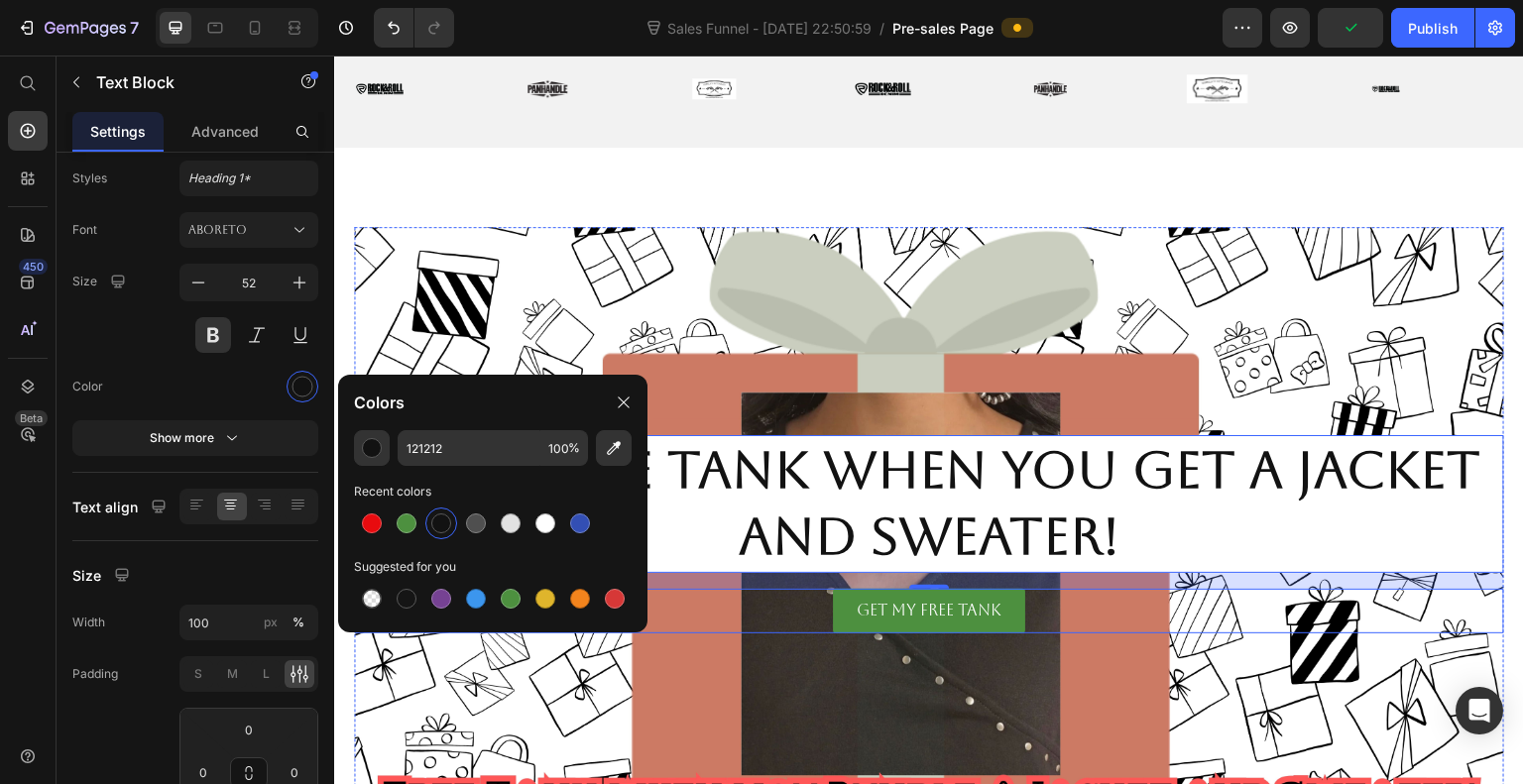 click on "GET MY FREE TANK" at bounding box center (929, 611) 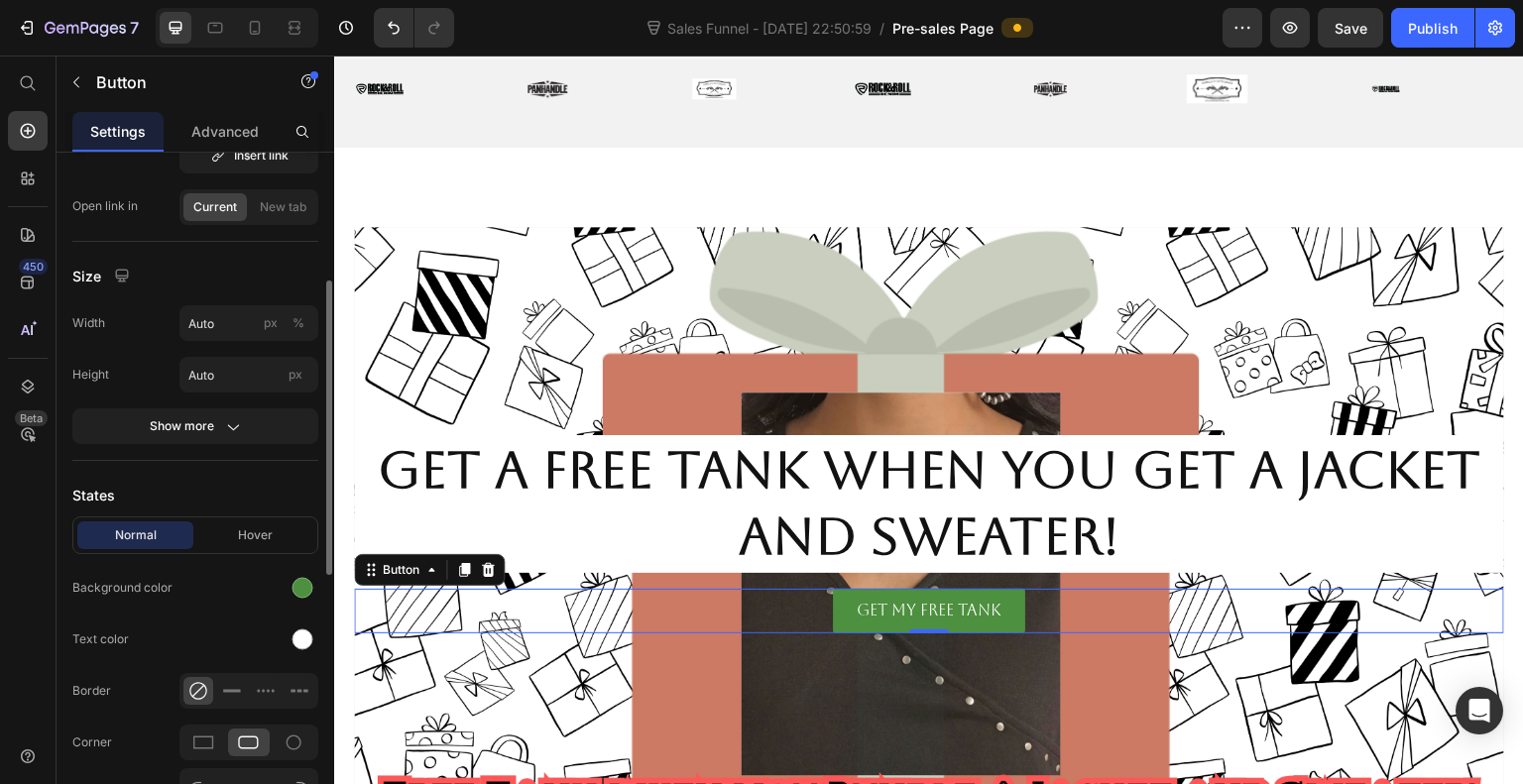 scroll, scrollTop: 309, scrollLeft: 0, axis: vertical 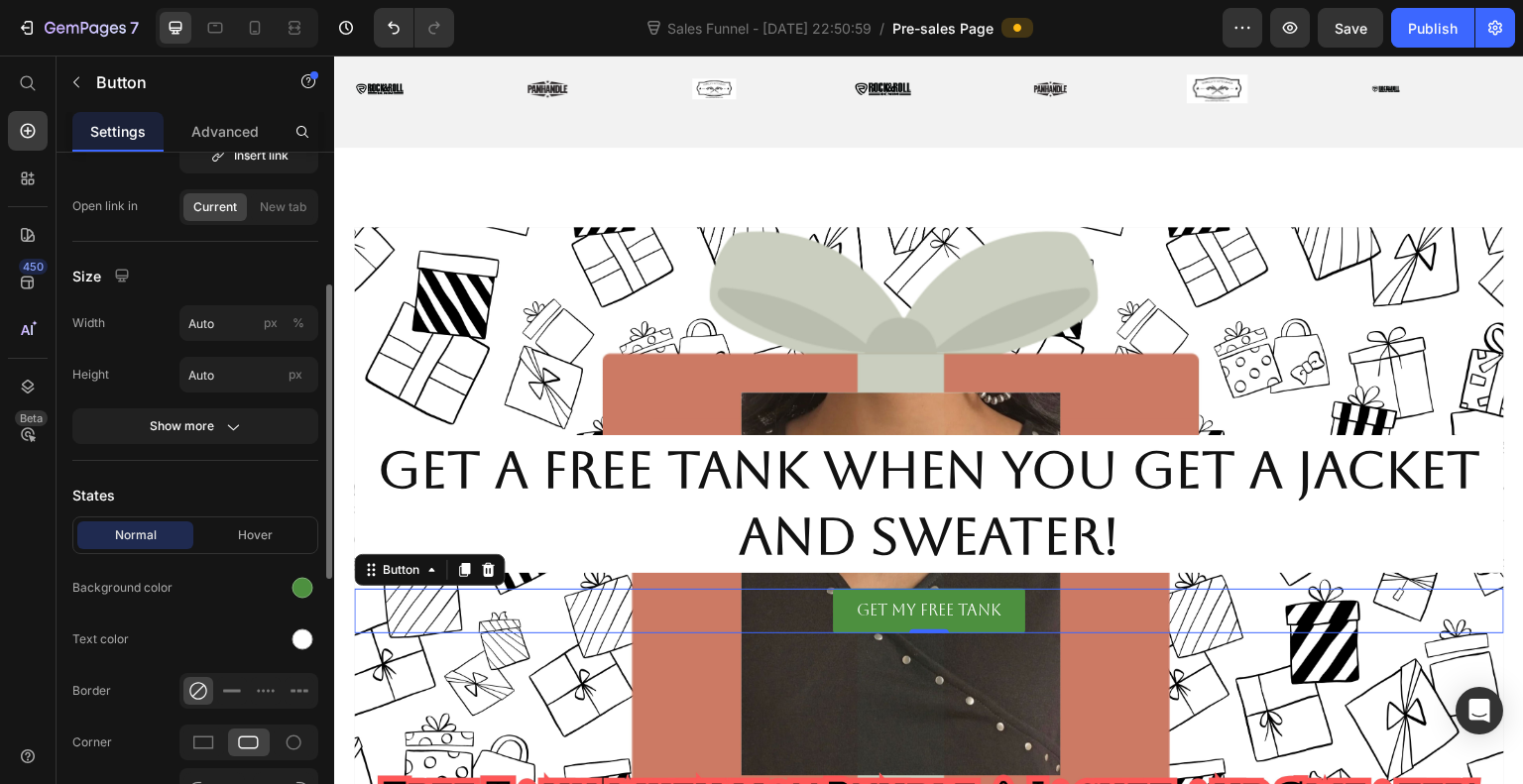 click at bounding box center [302, 588] 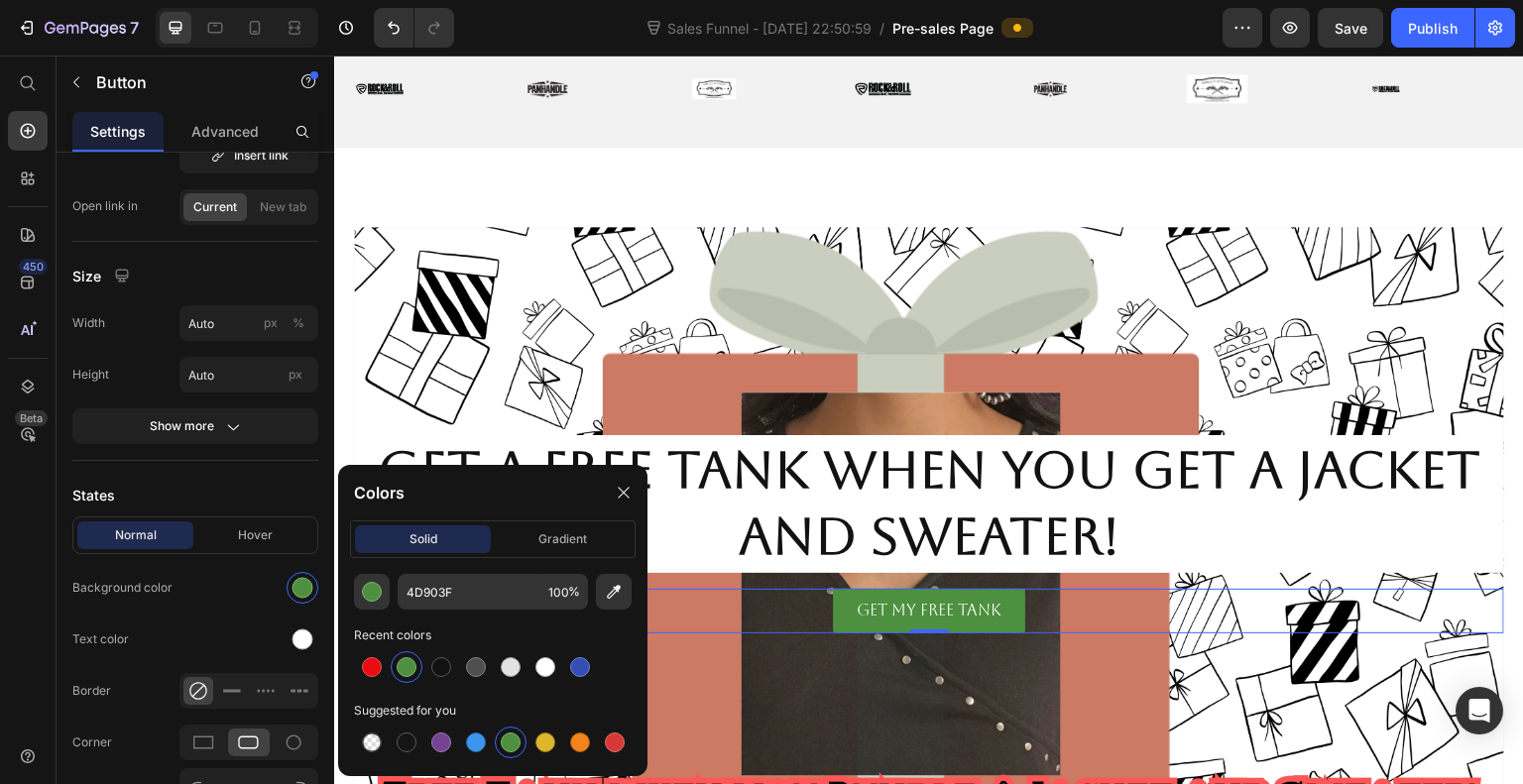 click at bounding box center [441, 667] 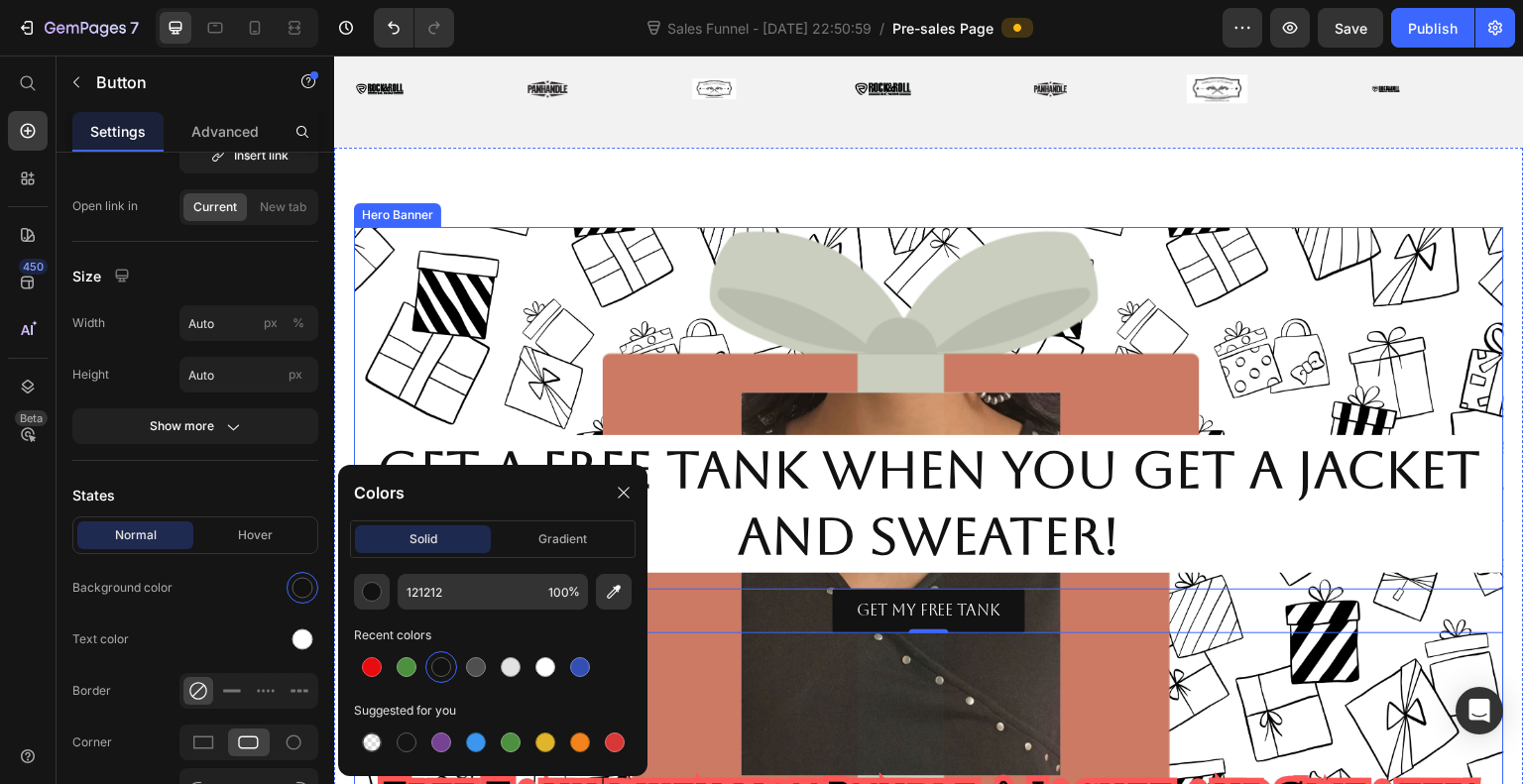 click at bounding box center (929, 524) 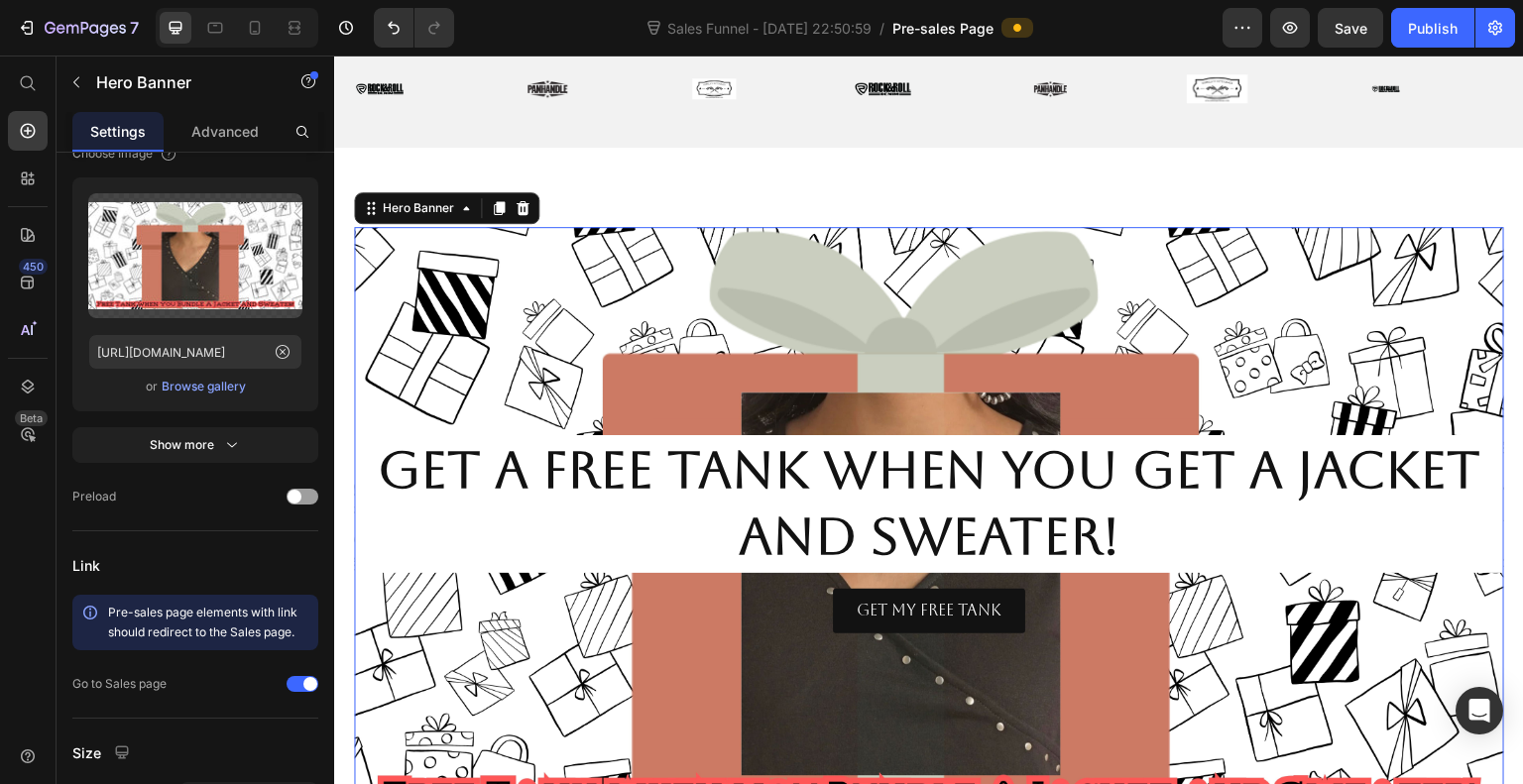 scroll, scrollTop: 0, scrollLeft: 0, axis: both 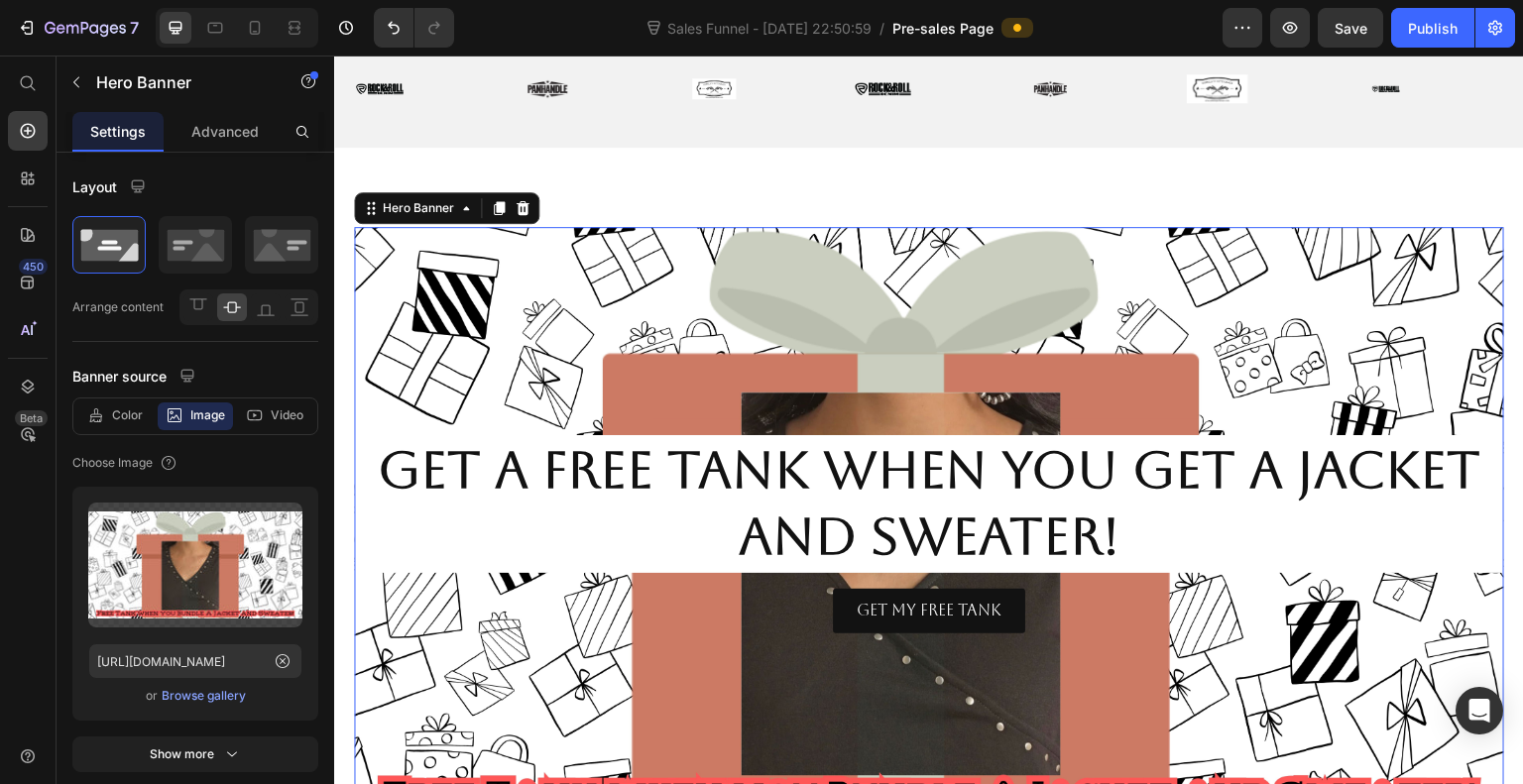 click on "Publish" at bounding box center [1433, 28] 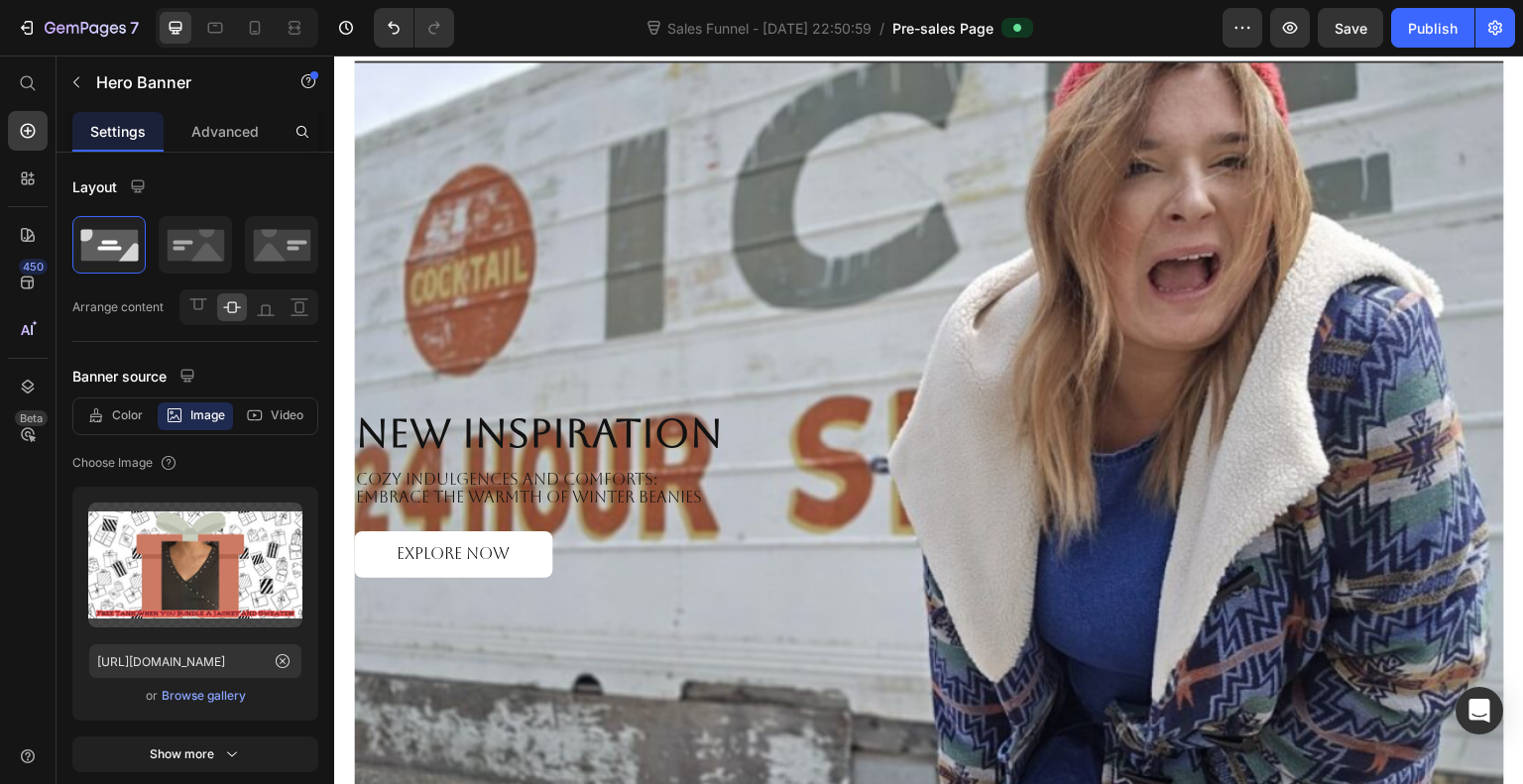 scroll, scrollTop: 3108, scrollLeft: 0, axis: vertical 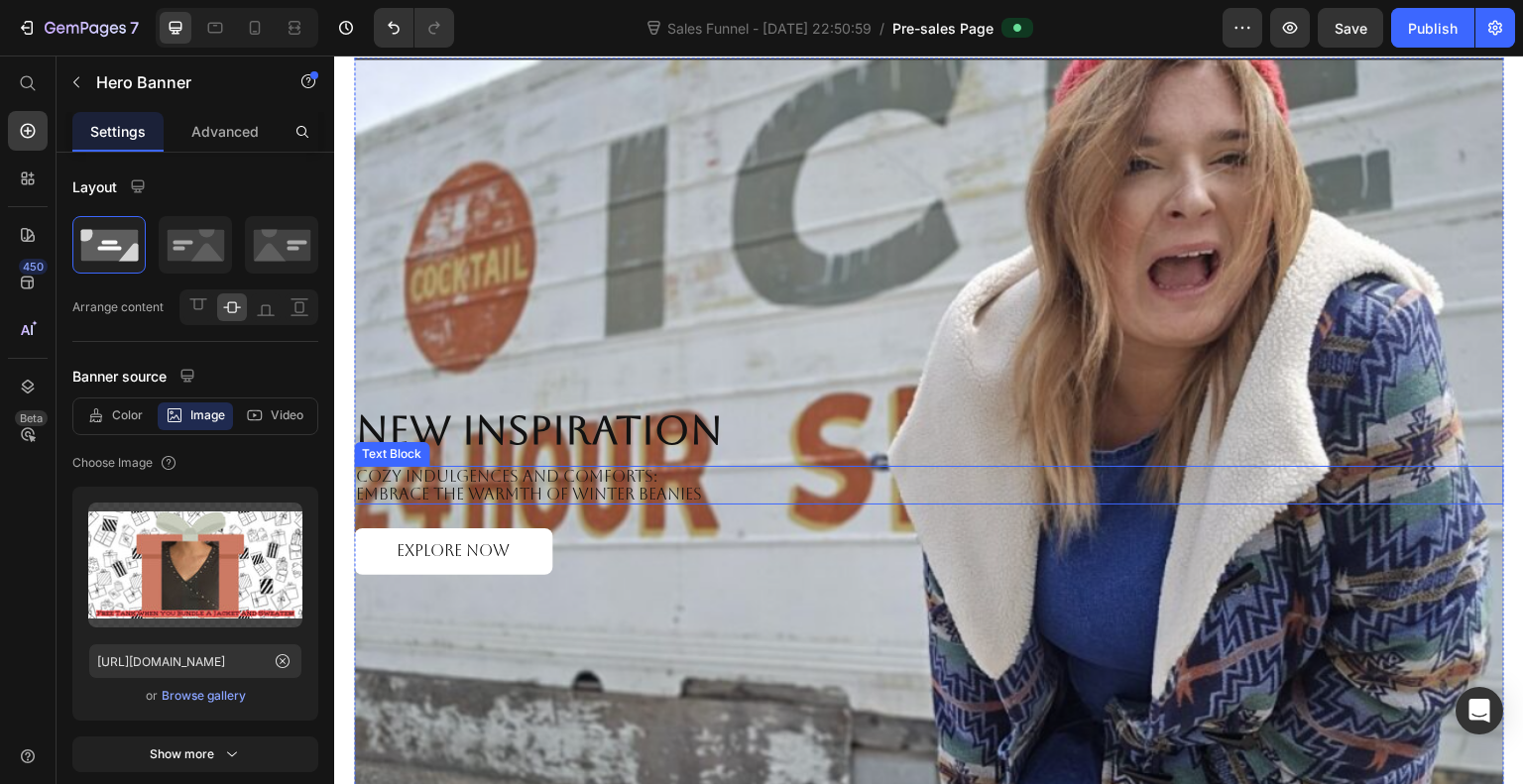 click on "Cozy Indulgences and Comforts: Embrace the Warmth of Winter Beanies" at bounding box center (929, 485) 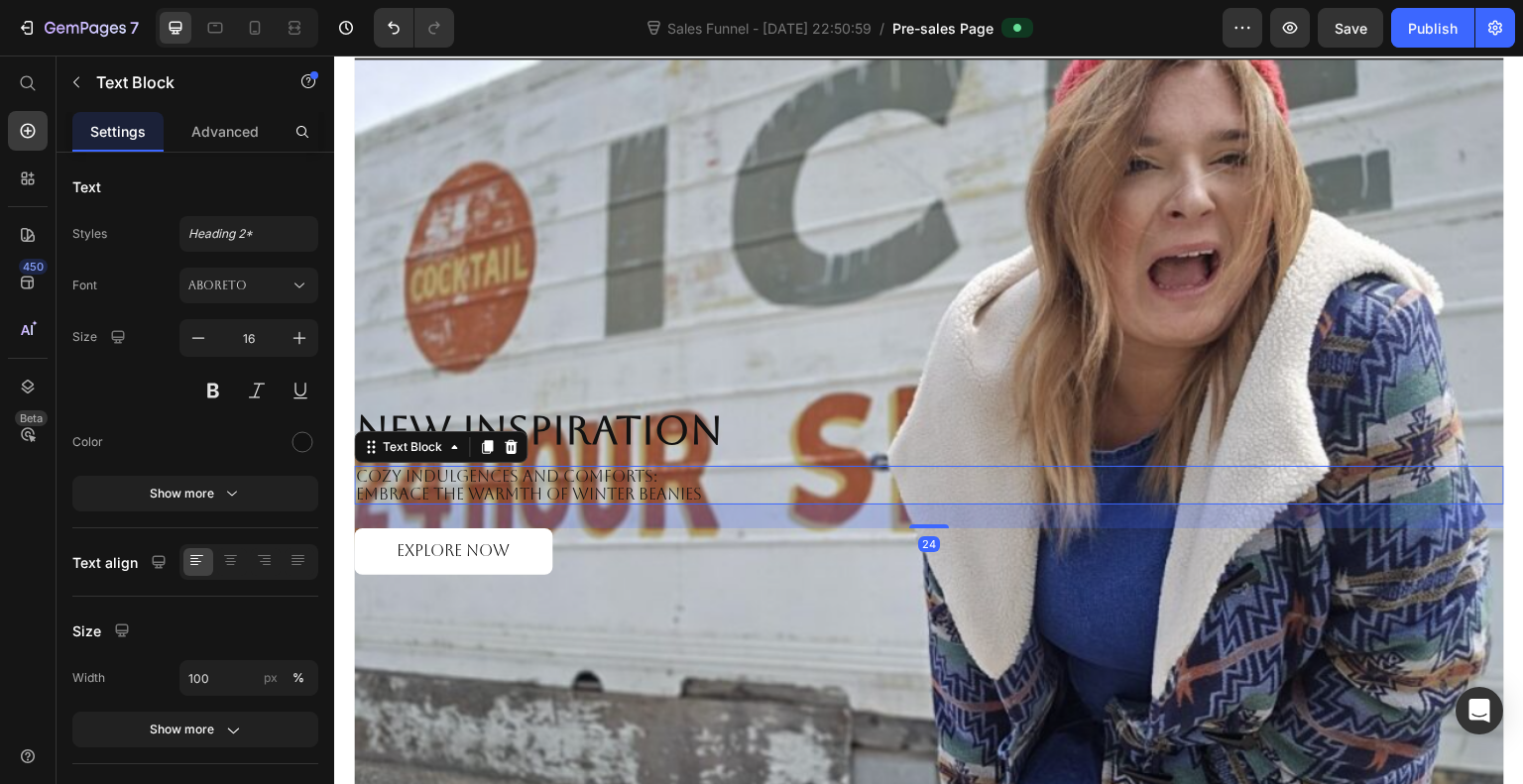 click on "Cozy Indulgences and Comforts: Embrace the Warmth of Winter Beanies" at bounding box center (929, 485) 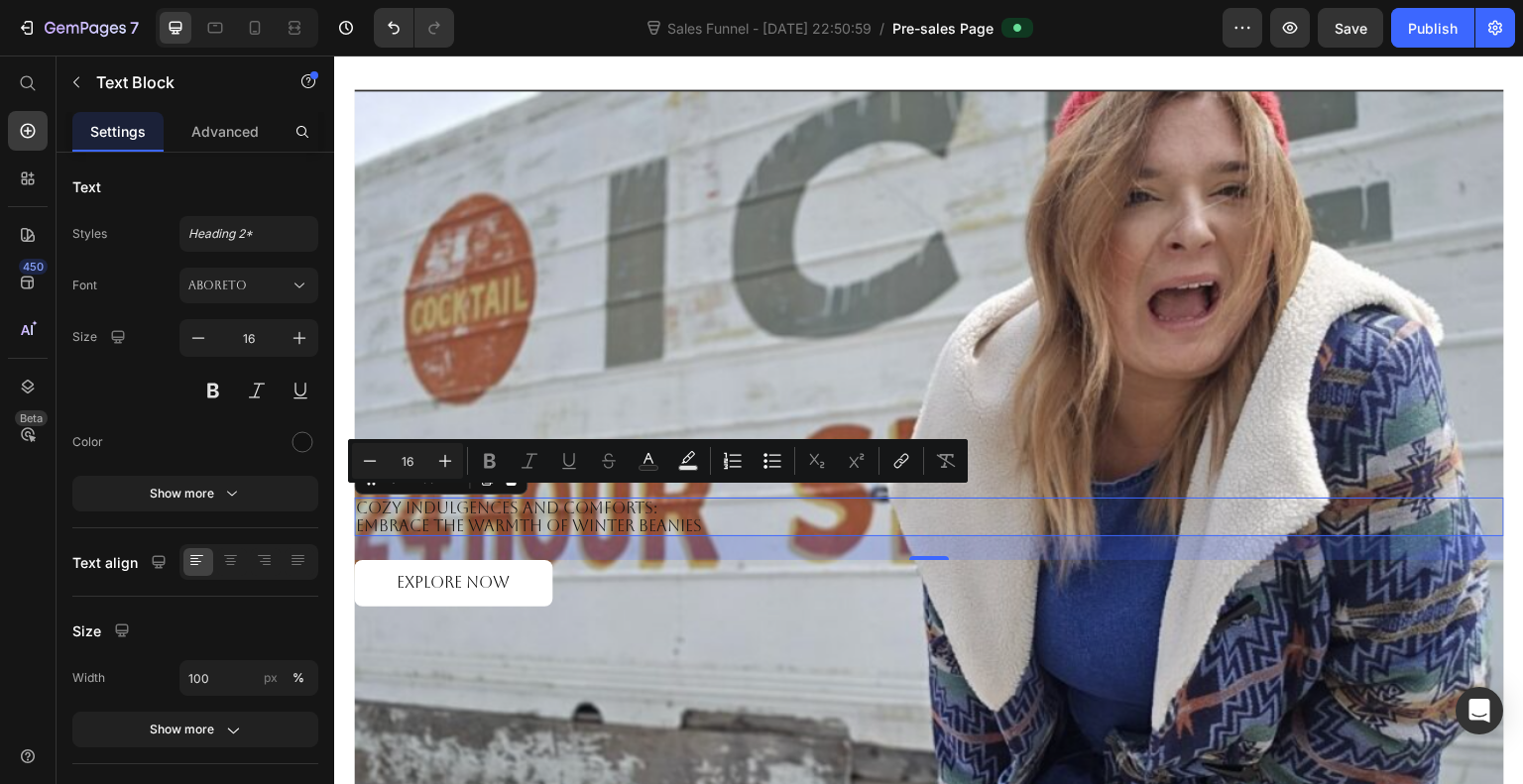 click on "Cozy Indulgences and Comforts: Embrace the Warmth of Winter Beanies" at bounding box center (929, 516) 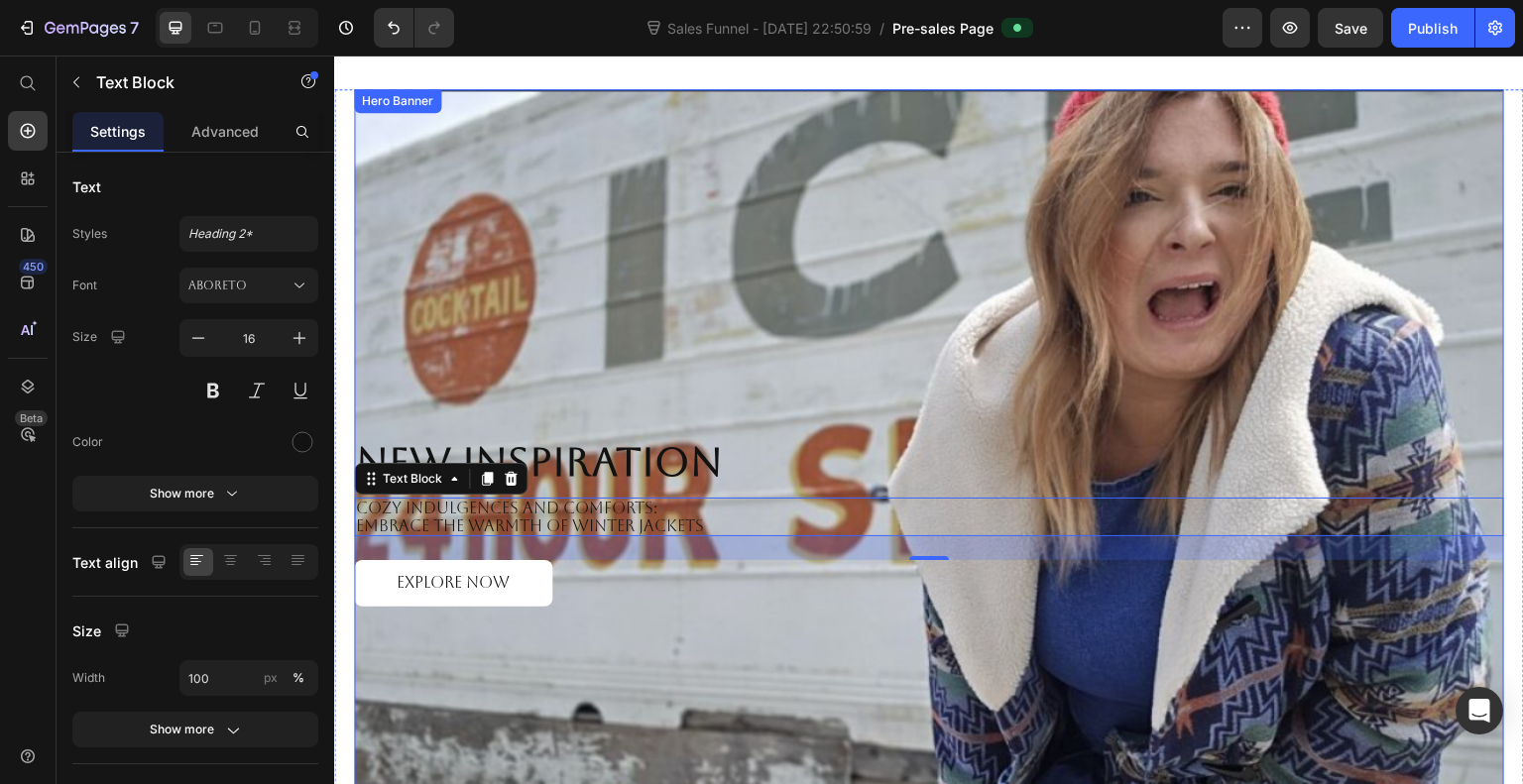 click at bounding box center [929, 521] 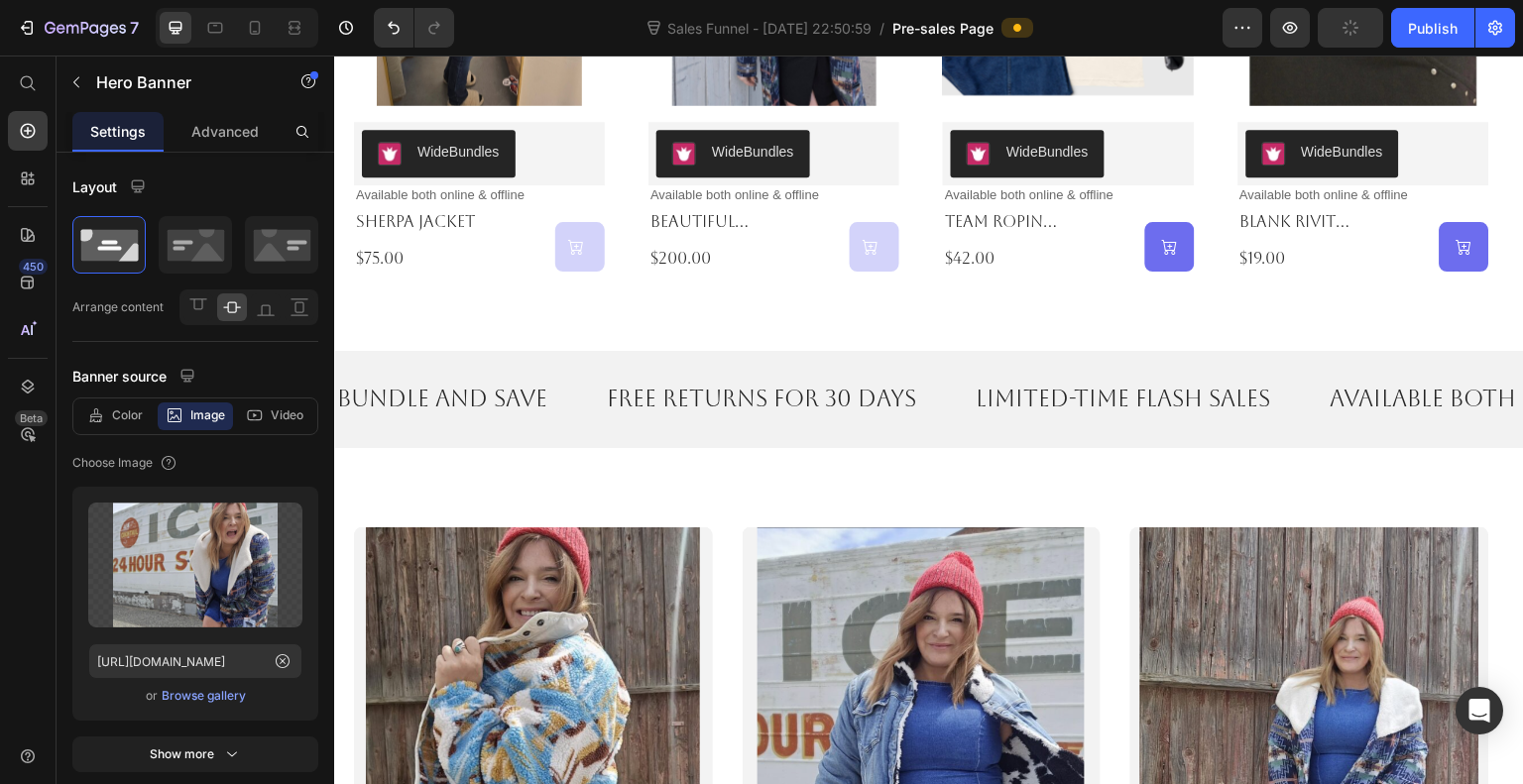scroll, scrollTop: 2525, scrollLeft: 0, axis: vertical 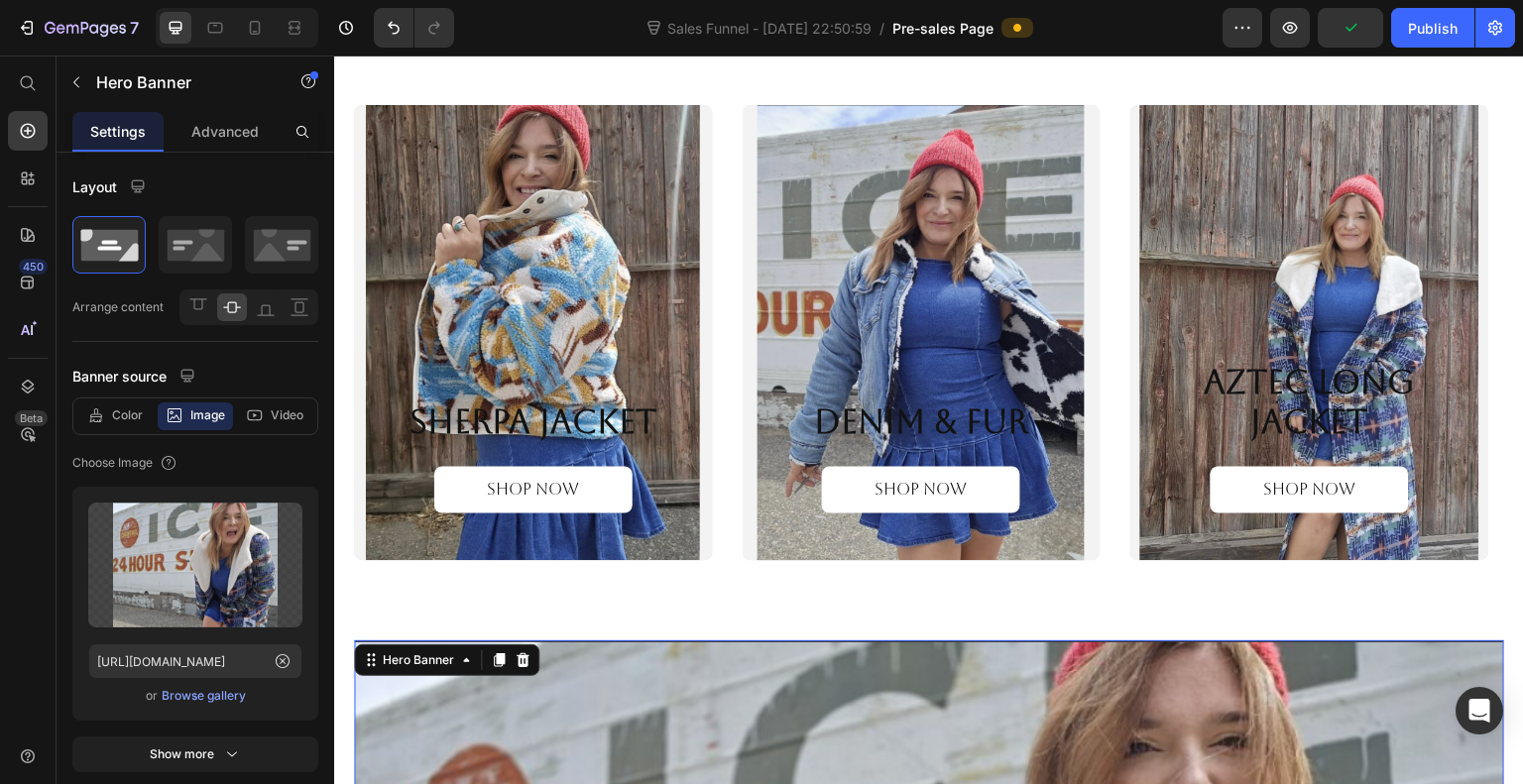 click on "Publish" at bounding box center [1433, 28] 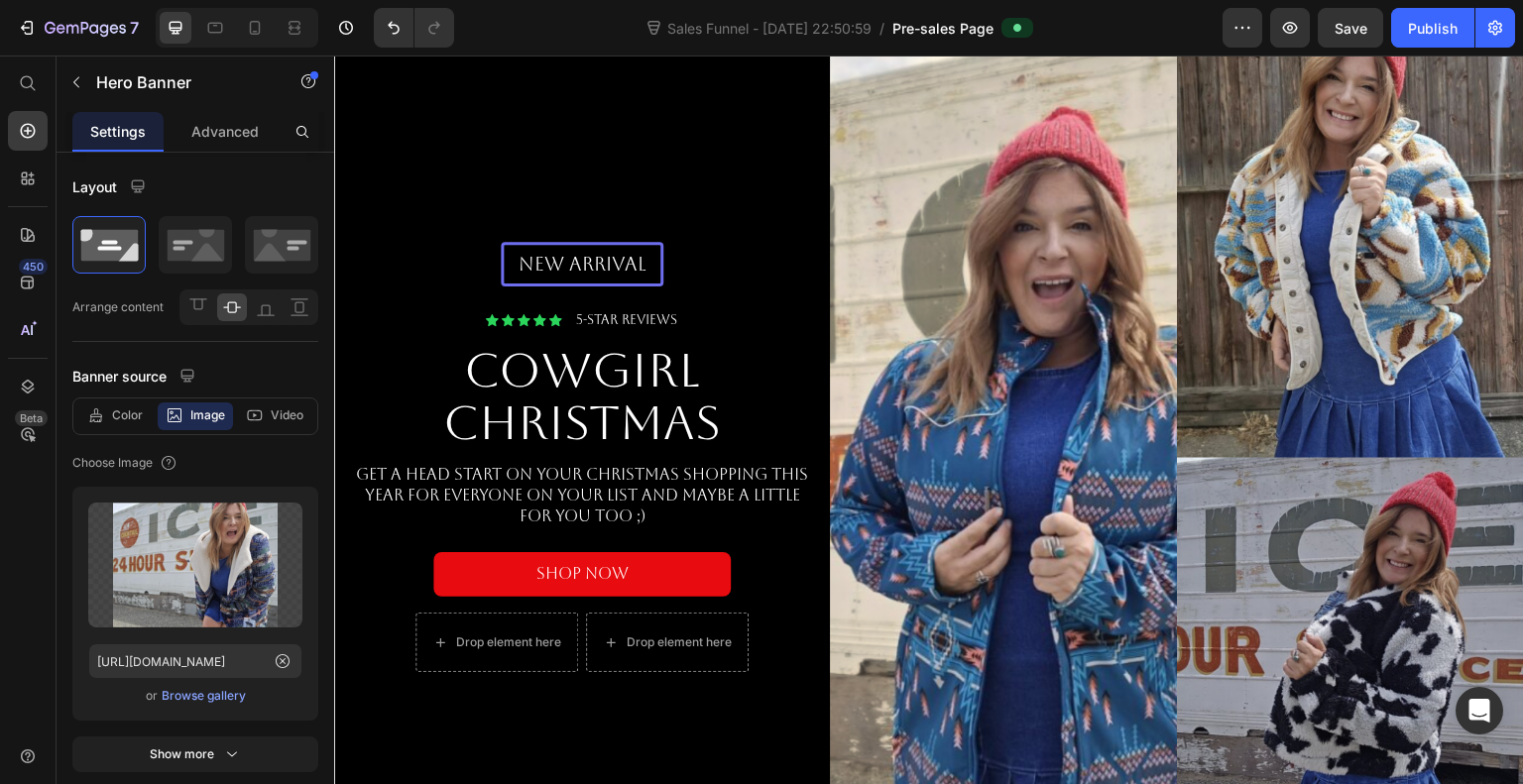 scroll, scrollTop: 0, scrollLeft: 0, axis: both 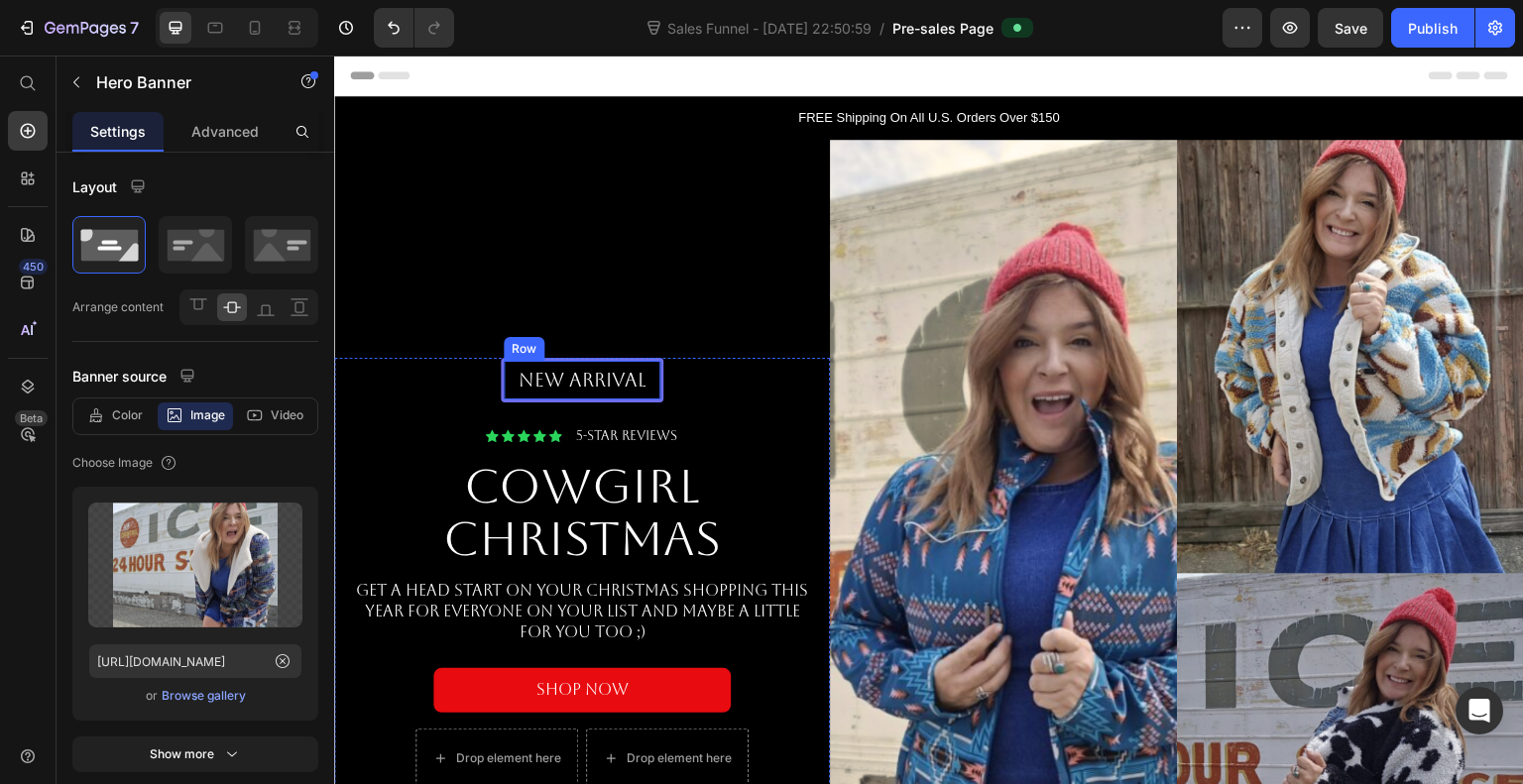 click on "New arrival Text [GEOGRAPHIC_DATA]" at bounding box center (582, 380) 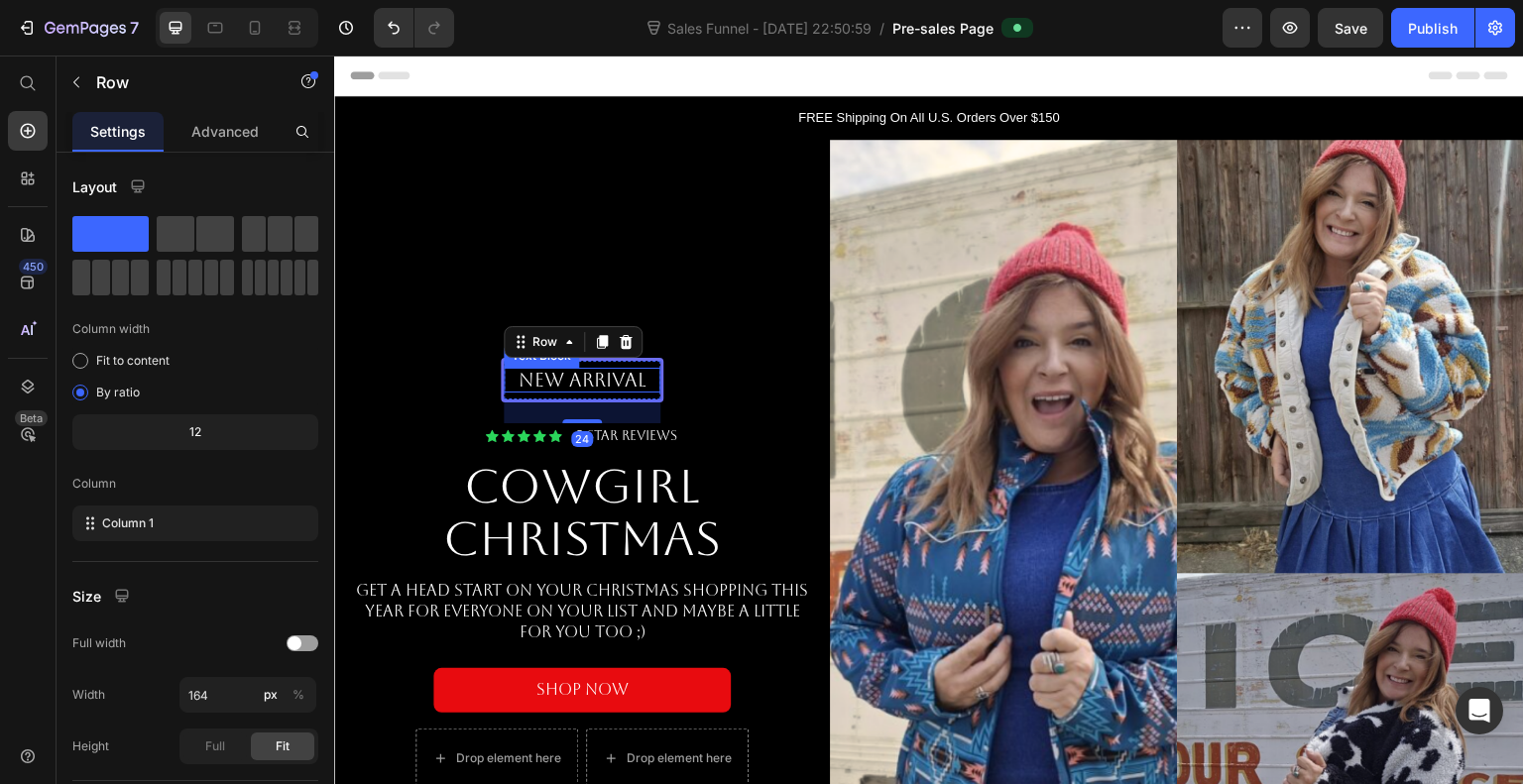 click on "New arrival" at bounding box center [582, 380] 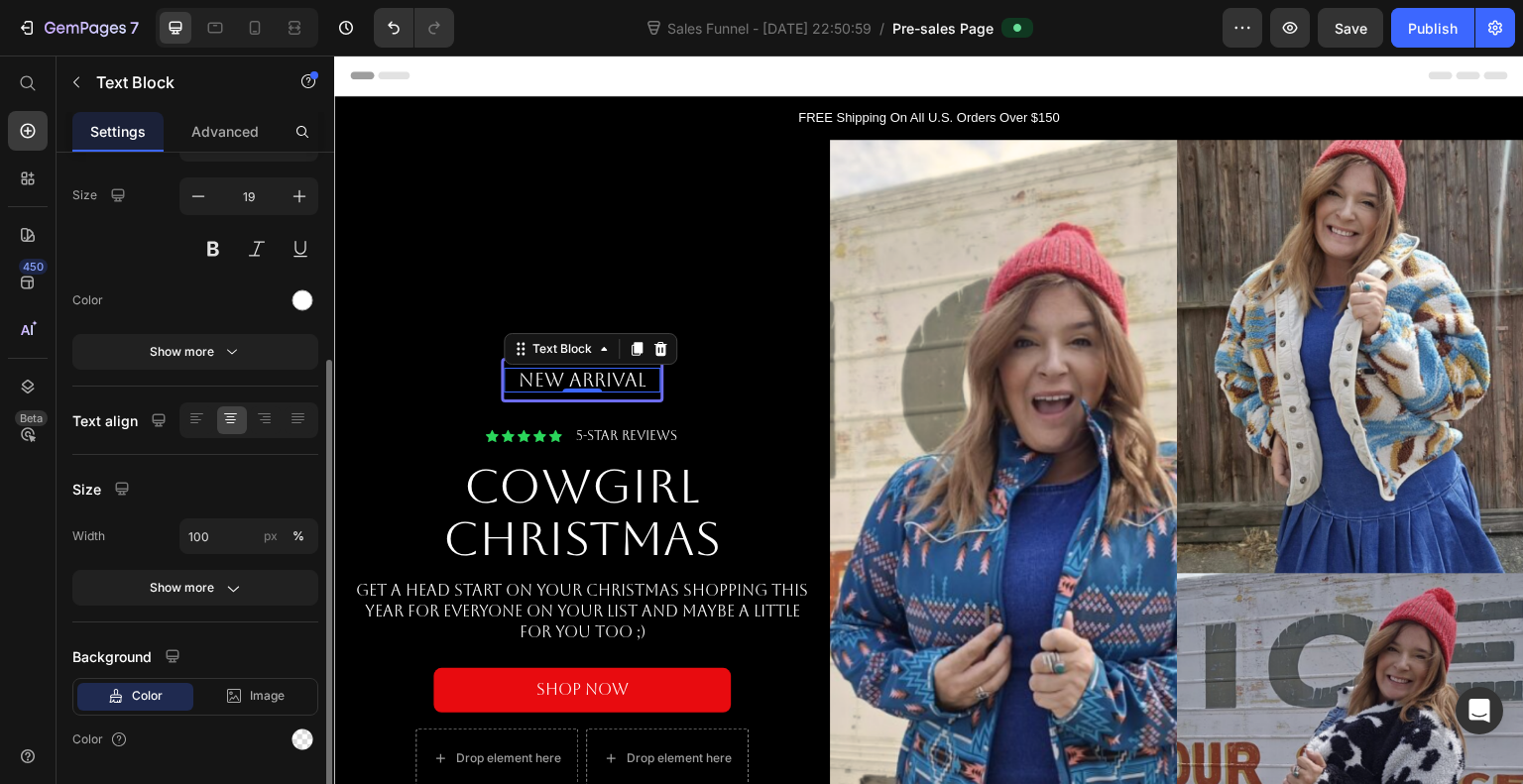 scroll, scrollTop: 196, scrollLeft: 0, axis: vertical 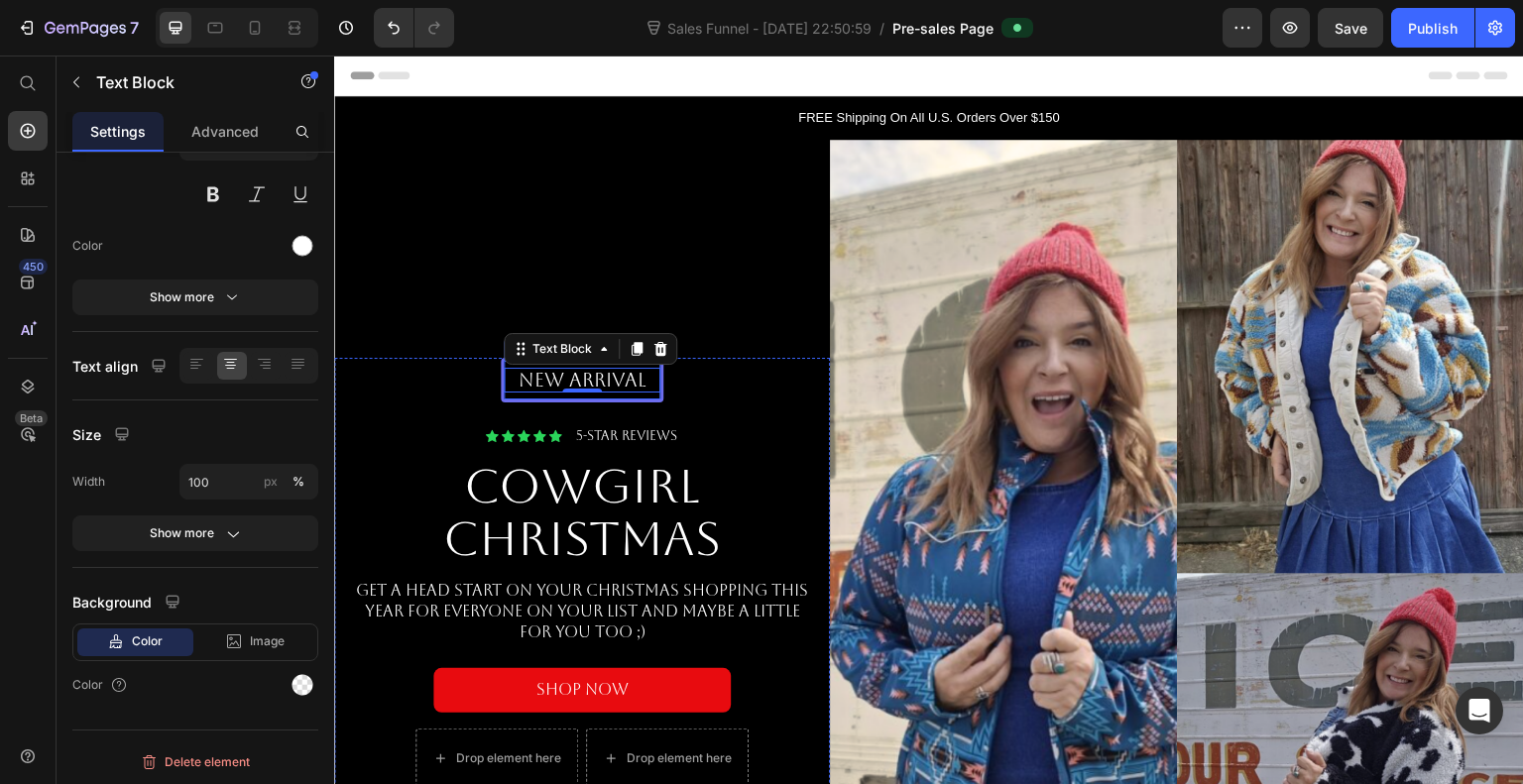 click on "New arrival Text Block   0 Row" at bounding box center (582, 380) 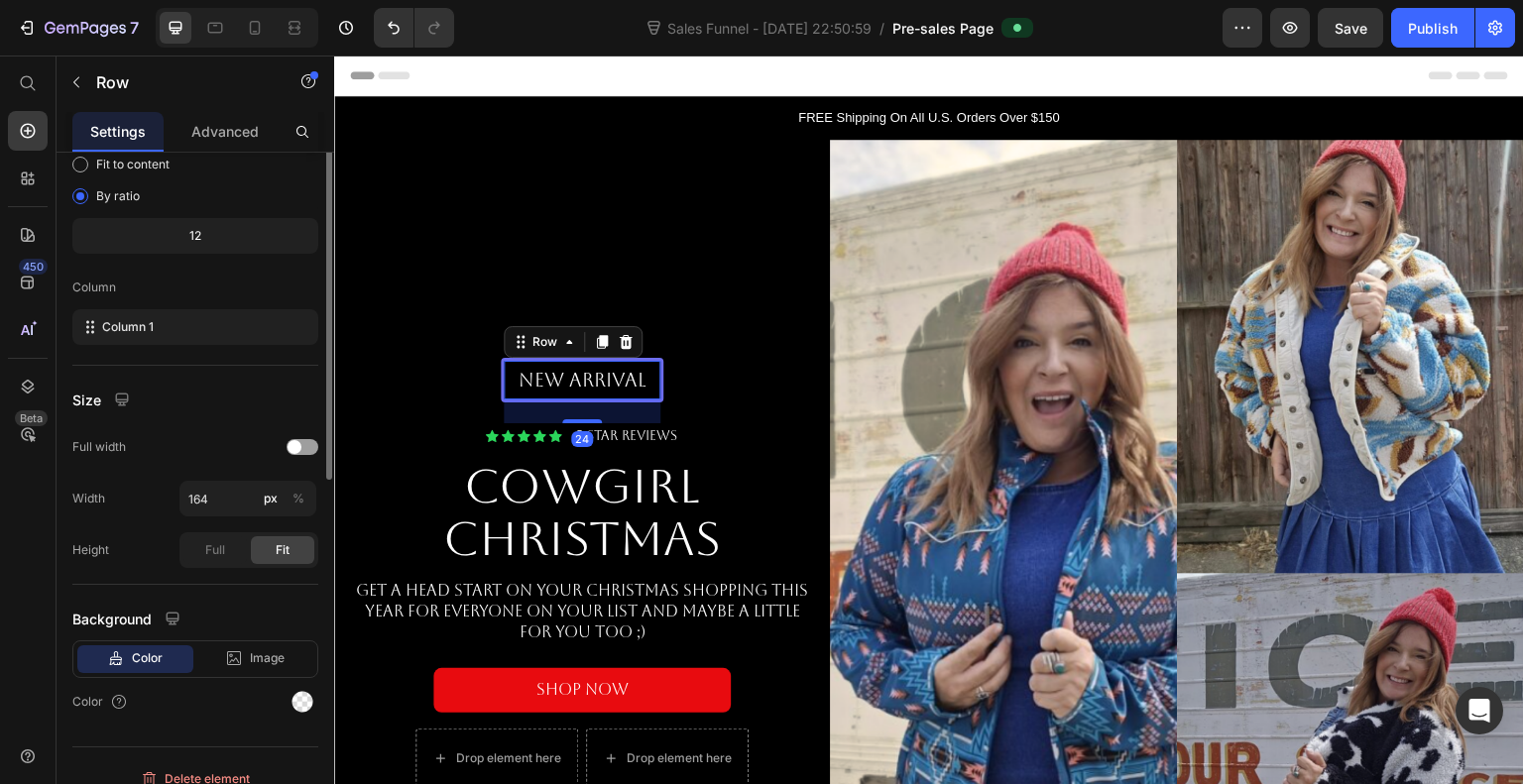 scroll, scrollTop: 0, scrollLeft: 0, axis: both 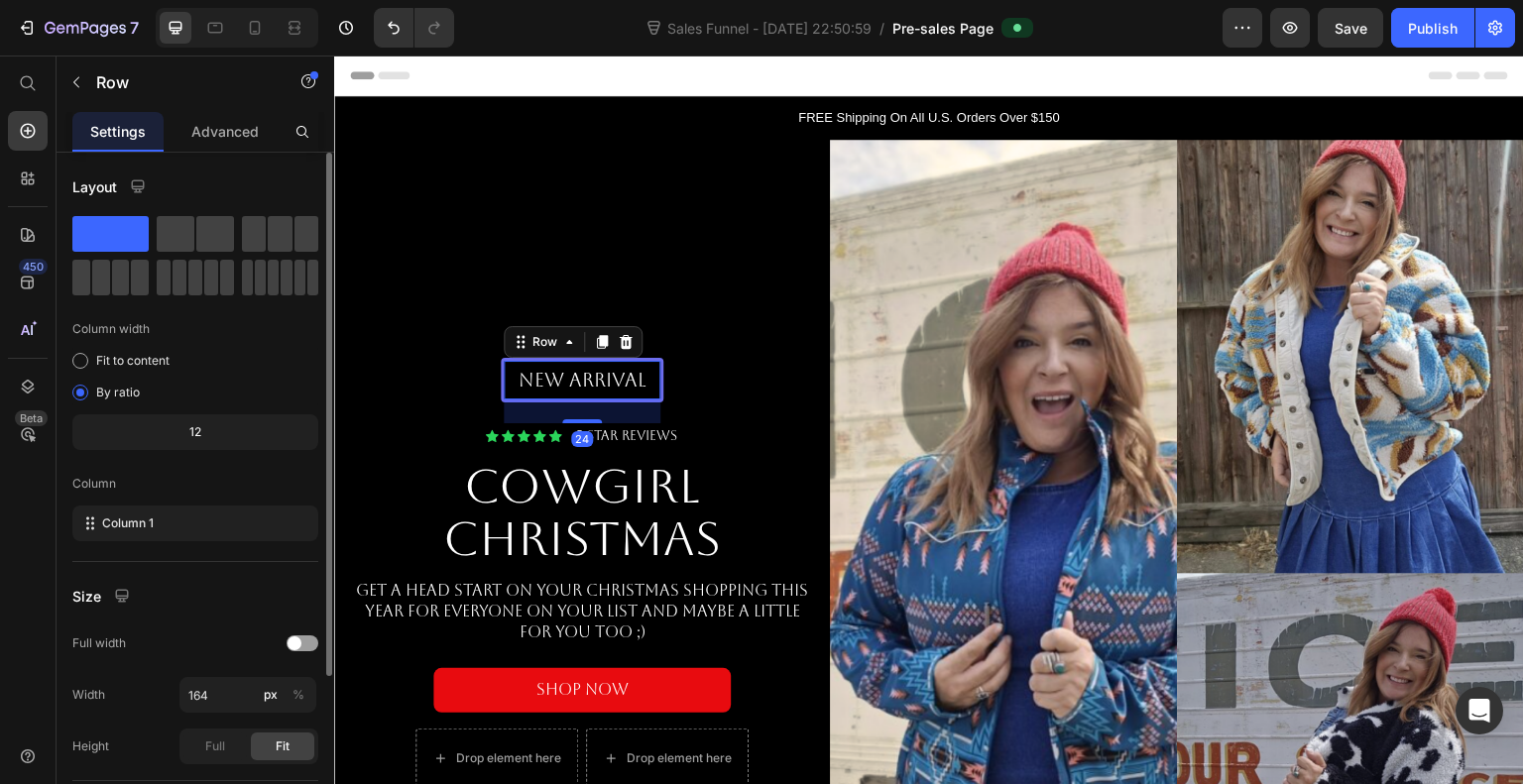 click on "24" at bounding box center (582, 411) 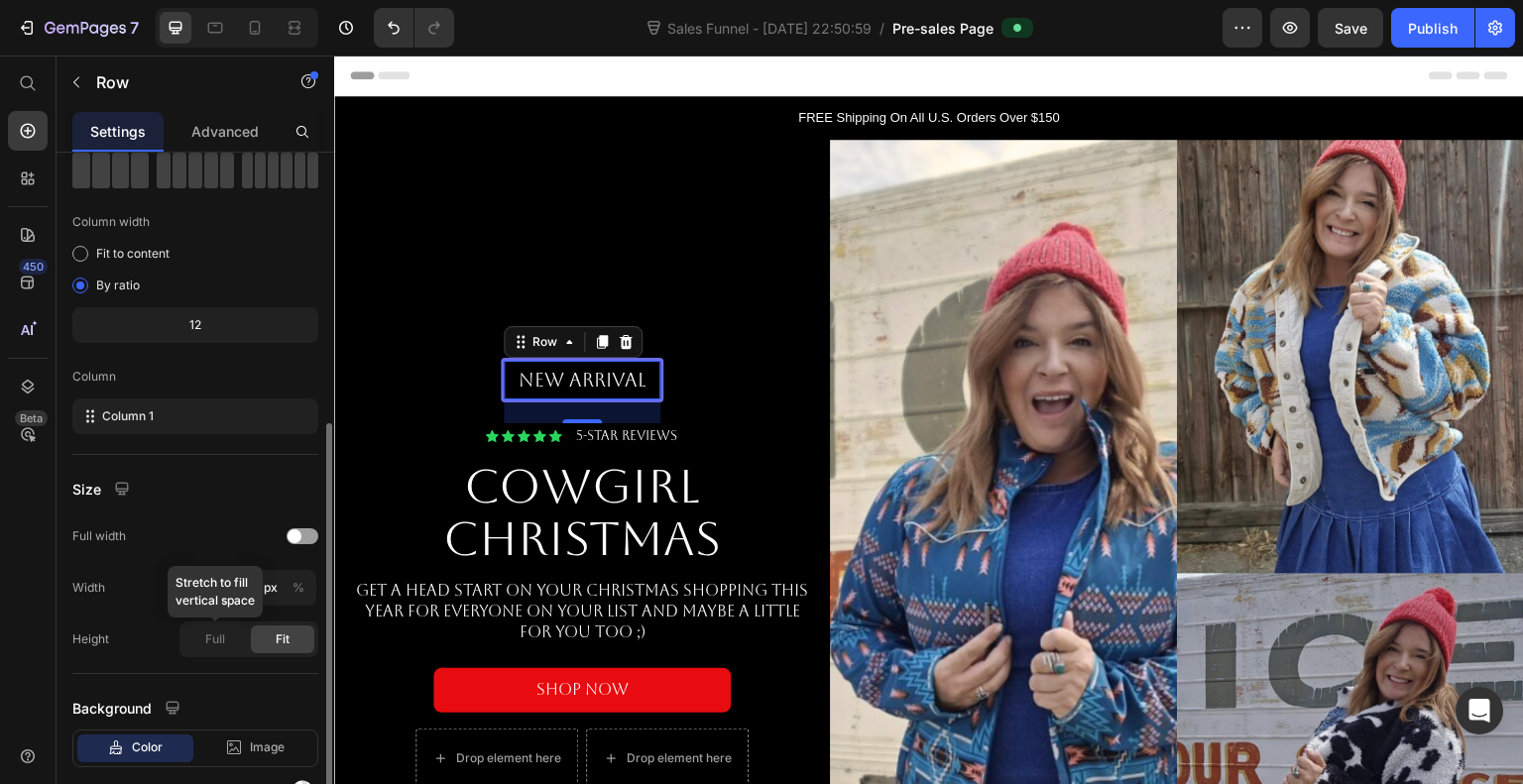 scroll, scrollTop: 214, scrollLeft: 0, axis: vertical 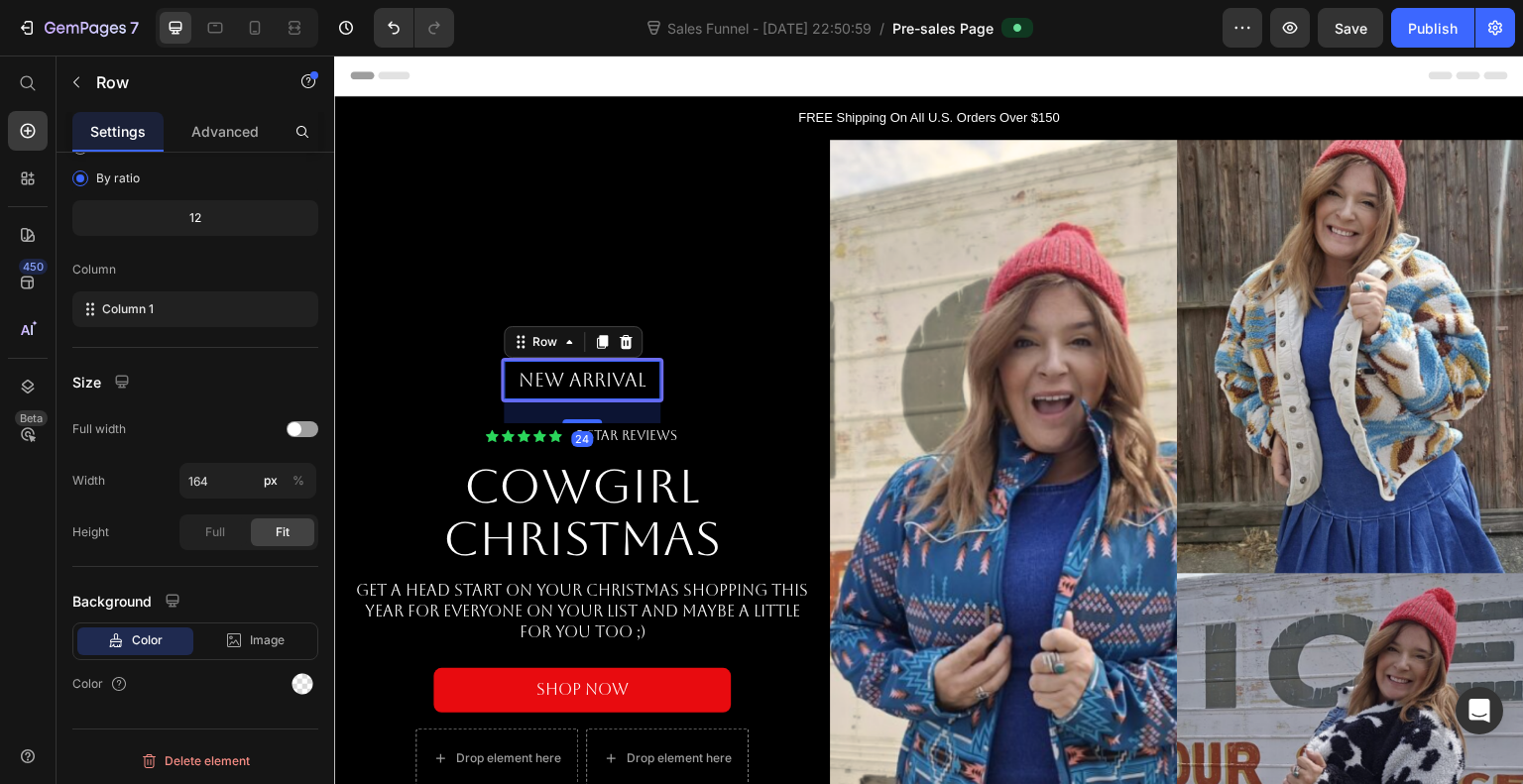 click on "New arrival Text Block Row   24" at bounding box center (582, 380) 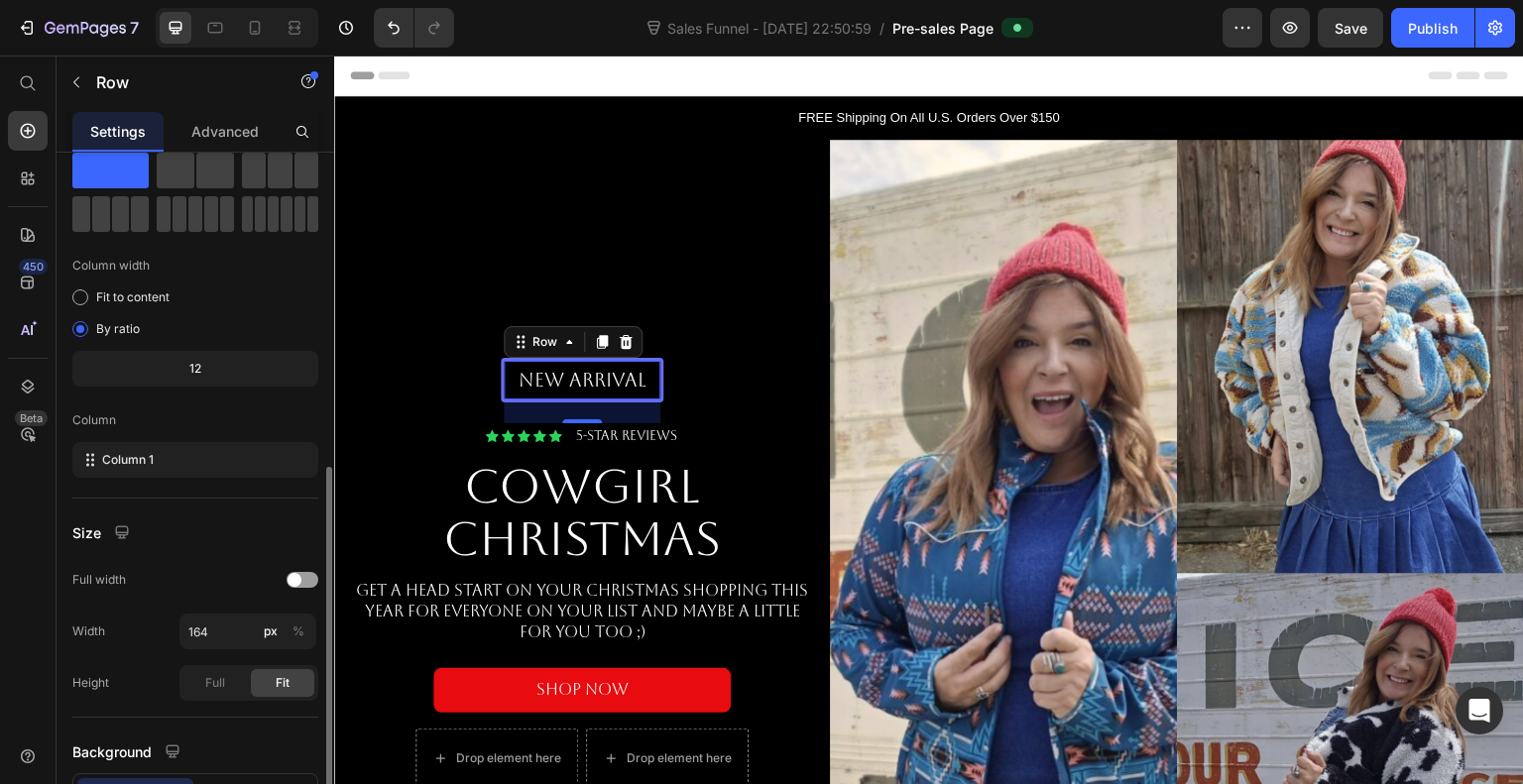 scroll, scrollTop: 214, scrollLeft: 0, axis: vertical 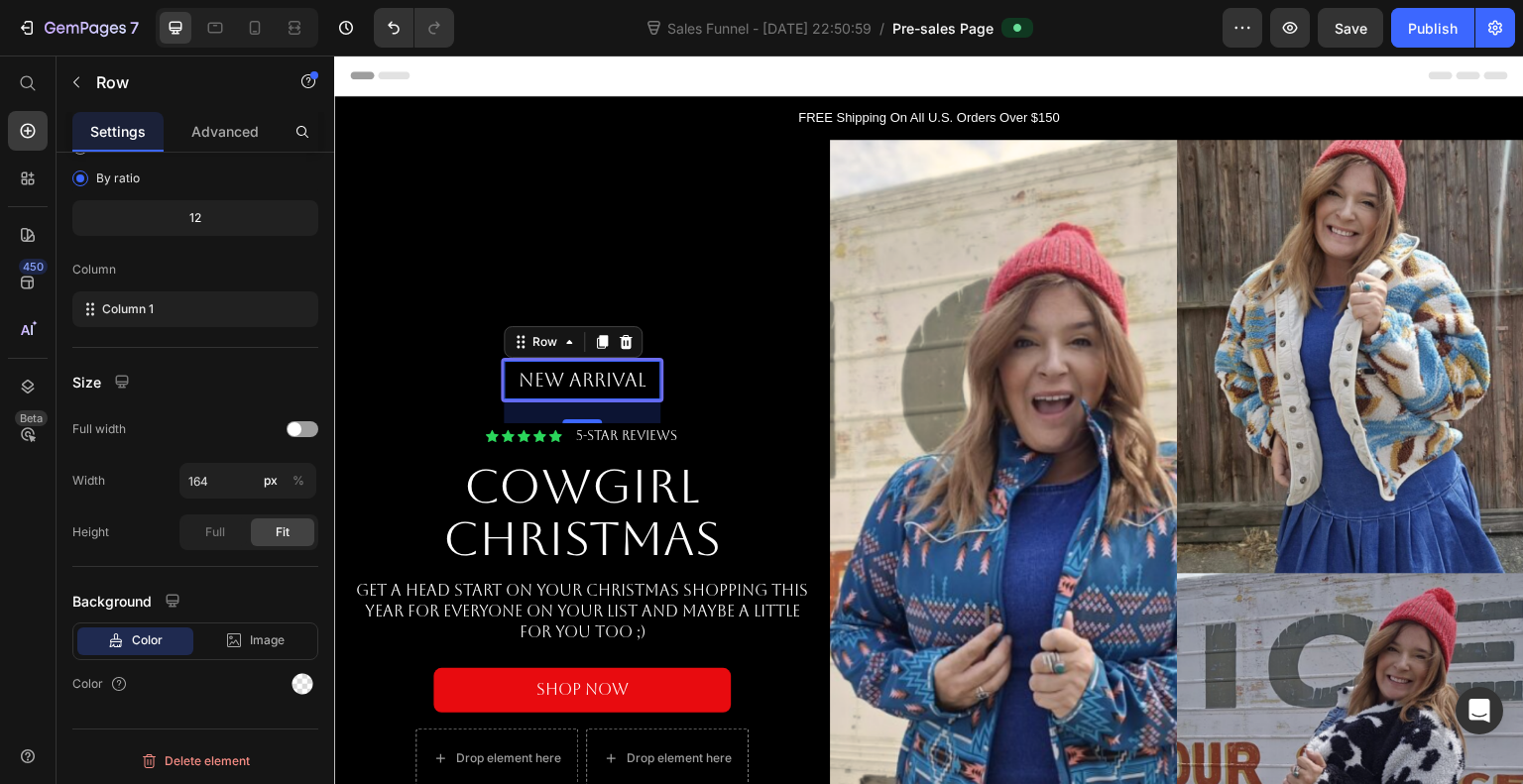 click on "Color" 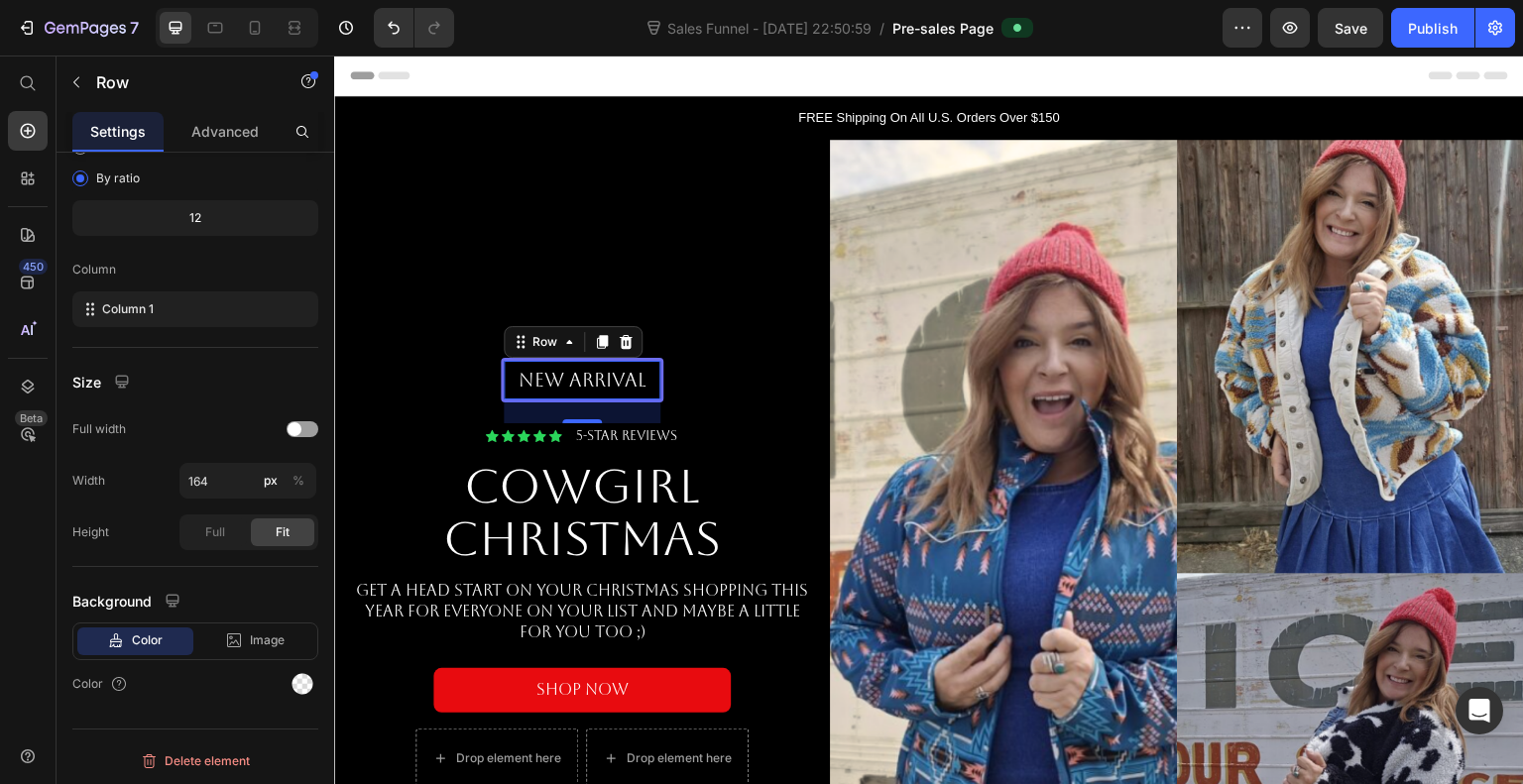 click 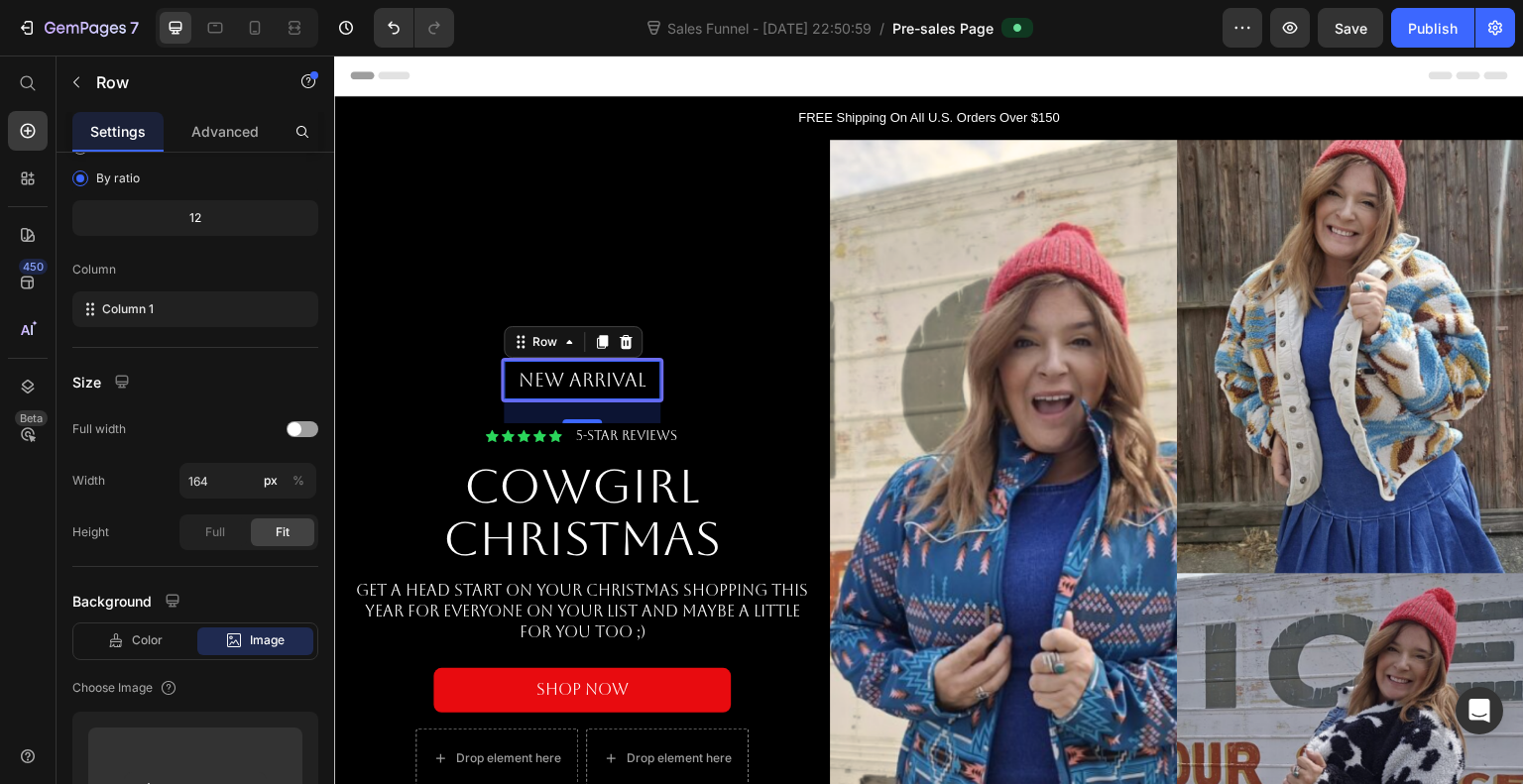click on "Color" at bounding box center [147, 640] 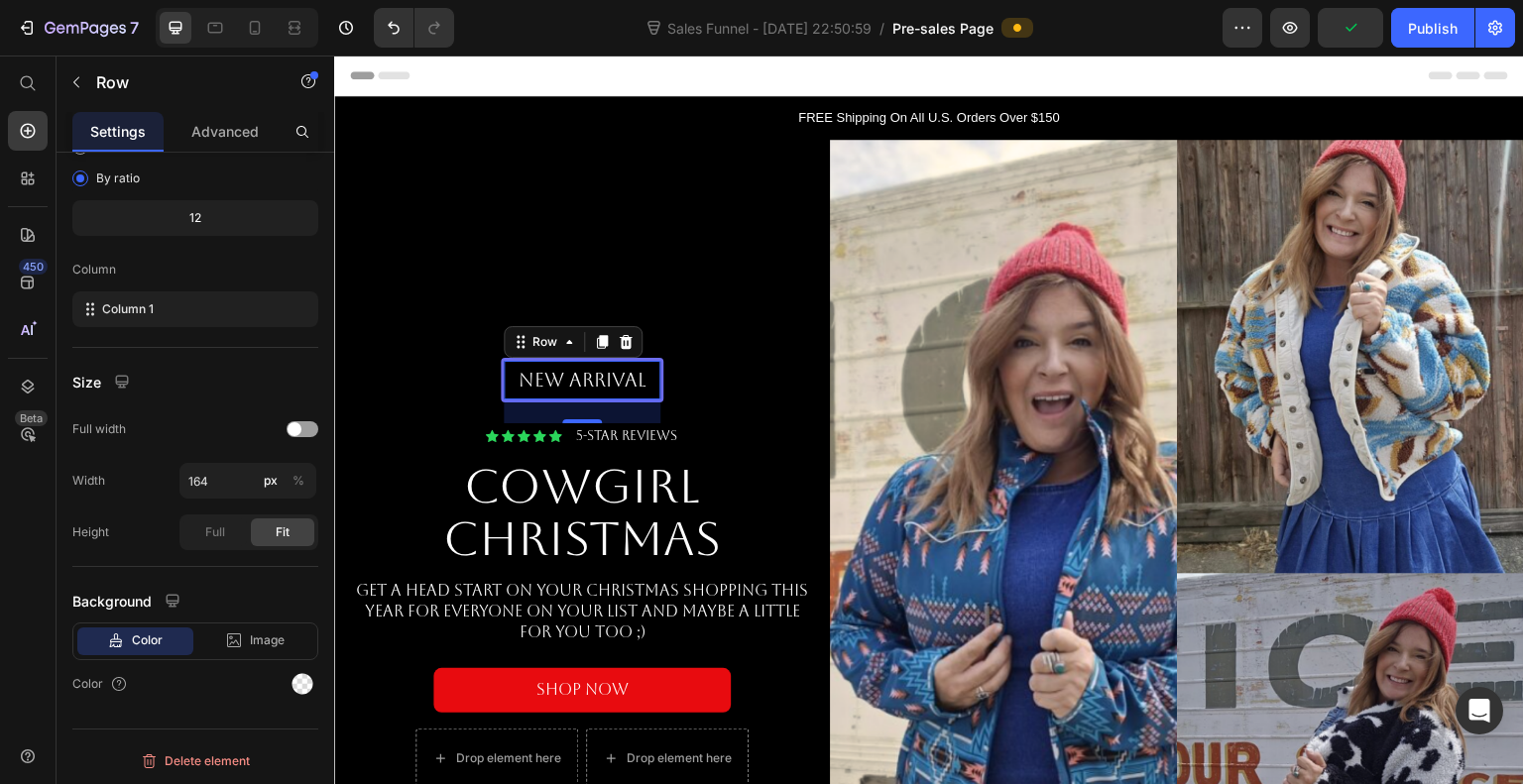click on "Full width" 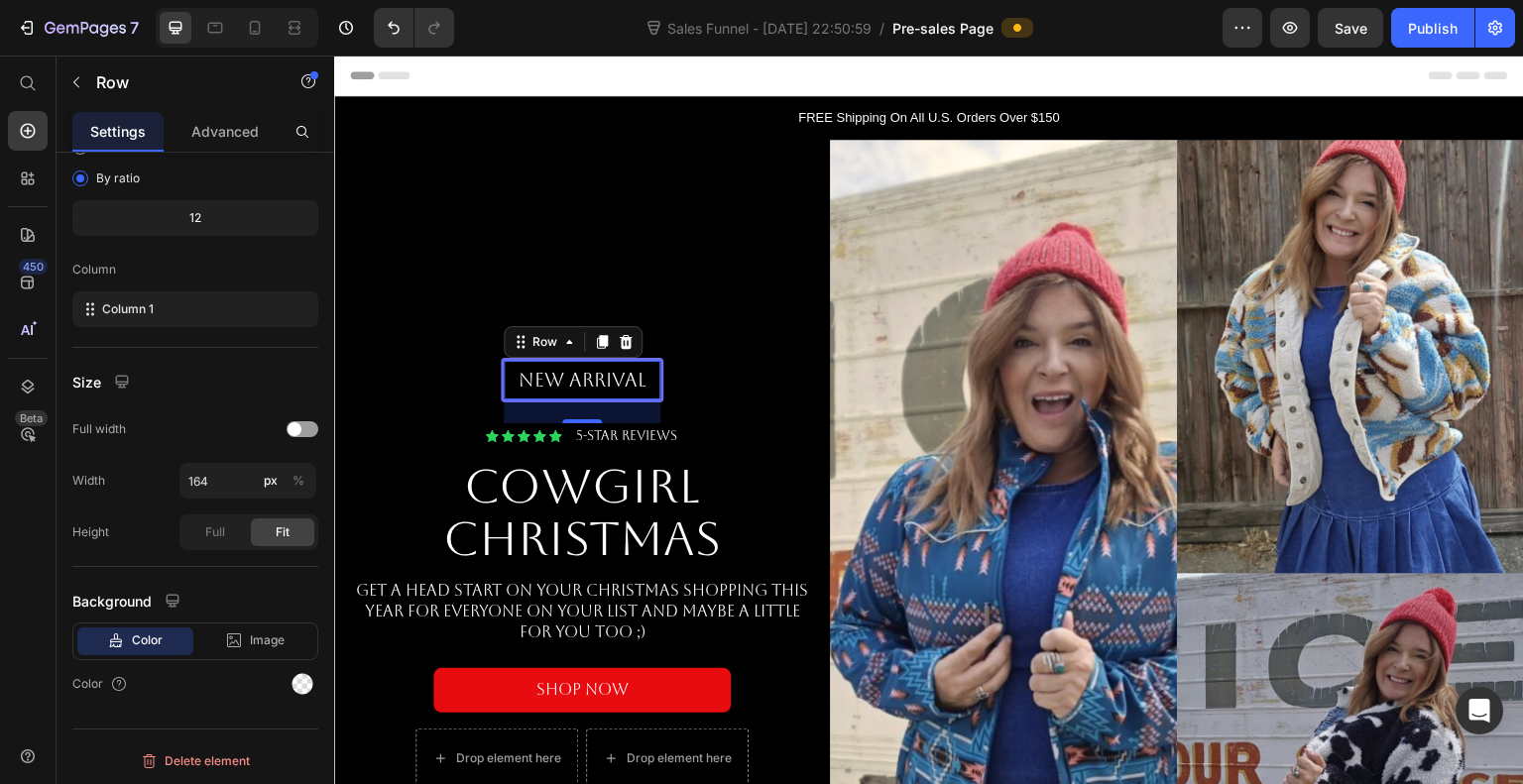 click at bounding box center (294, 429) 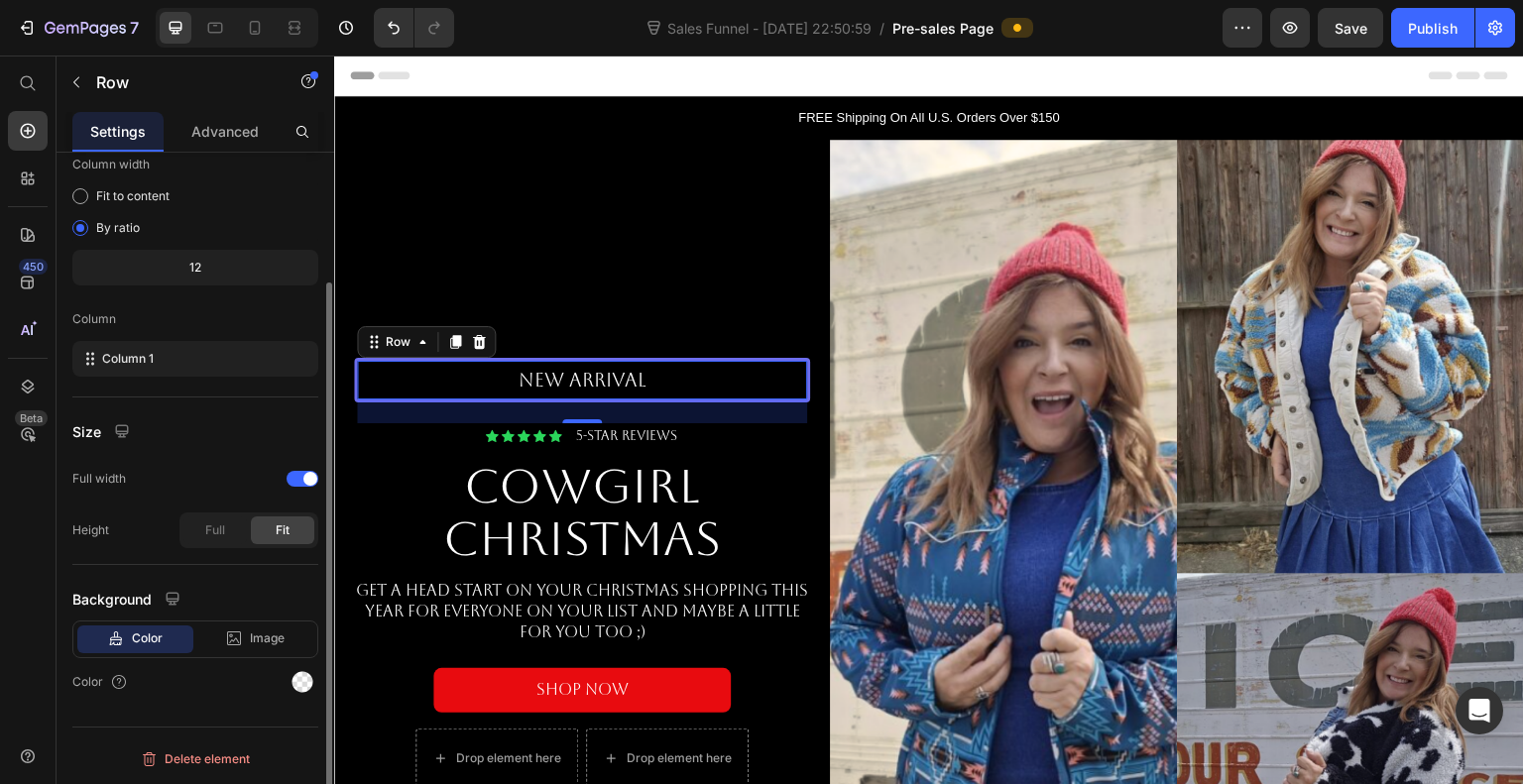 scroll, scrollTop: 163, scrollLeft: 0, axis: vertical 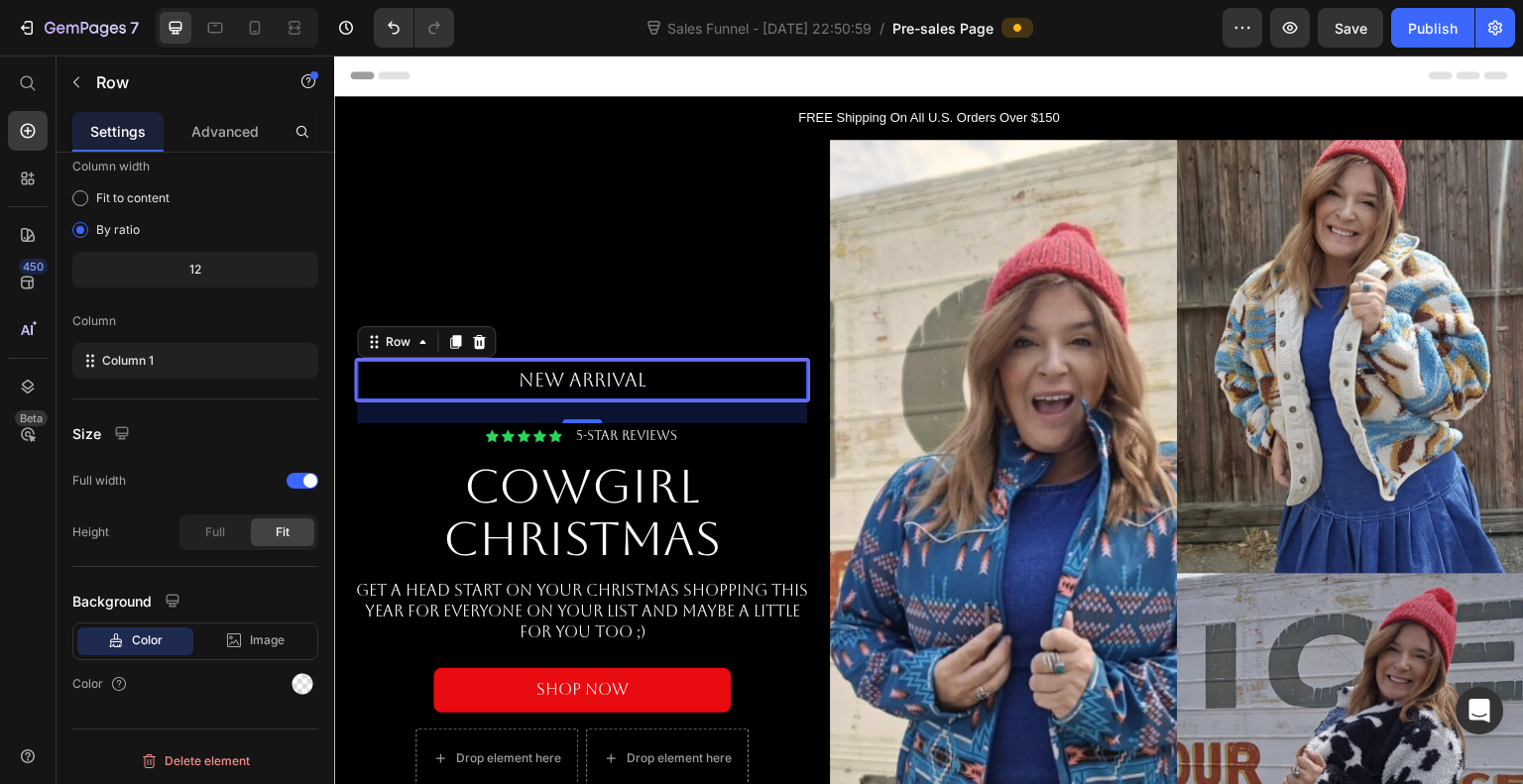 click at bounding box center (310, 481) 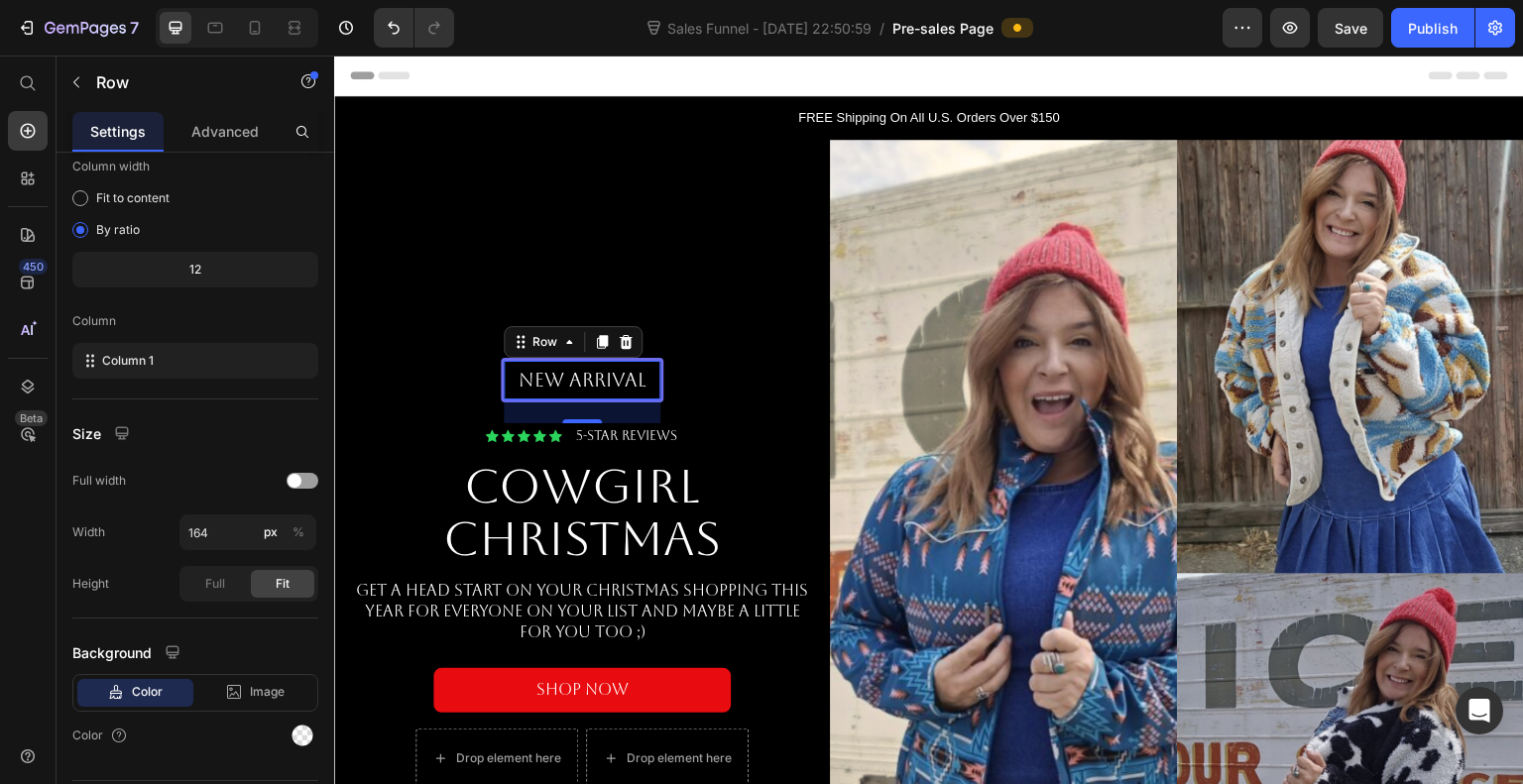 click on "Size Full width Width 164 px % Height Full Fit" 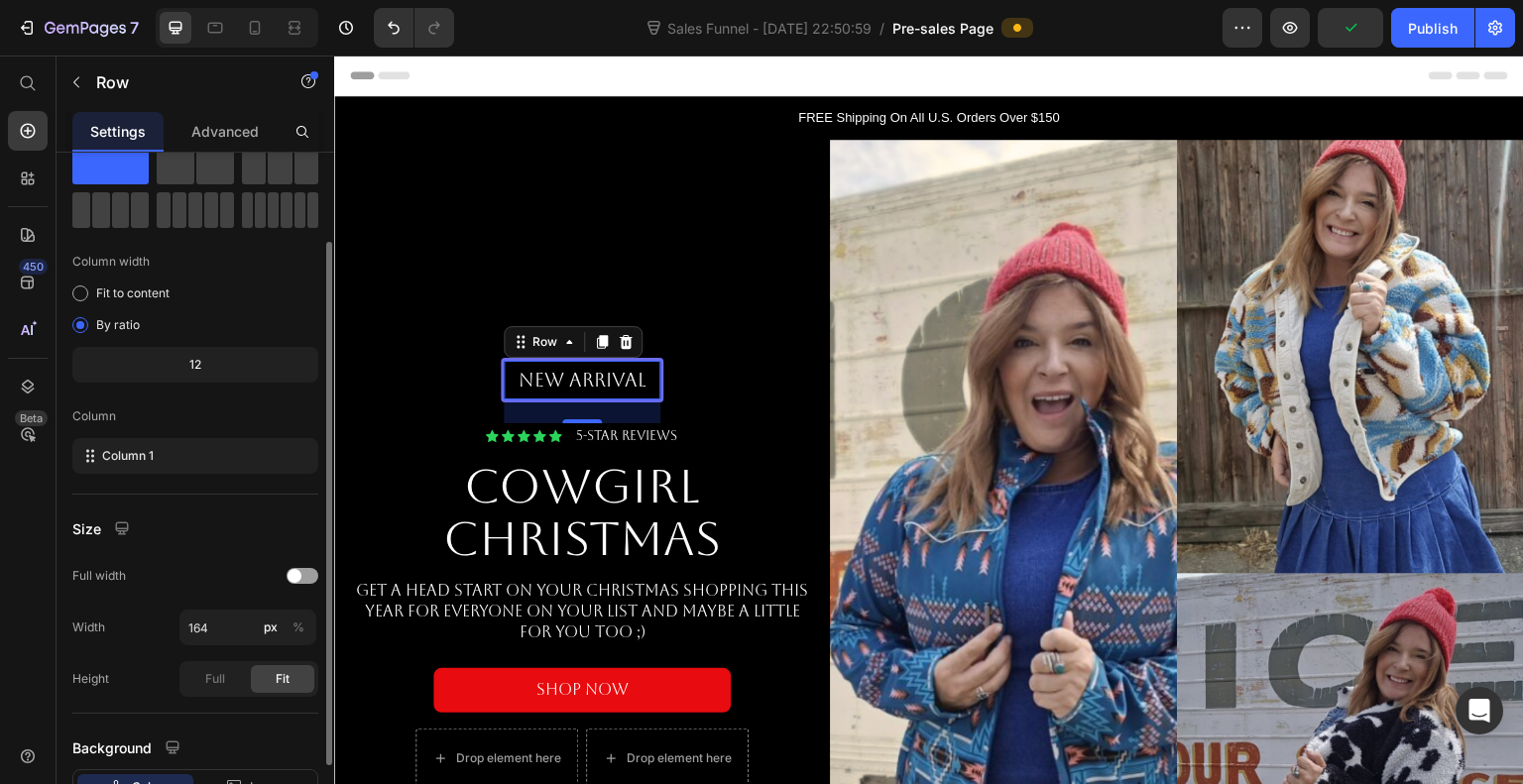 scroll, scrollTop: 0, scrollLeft: 0, axis: both 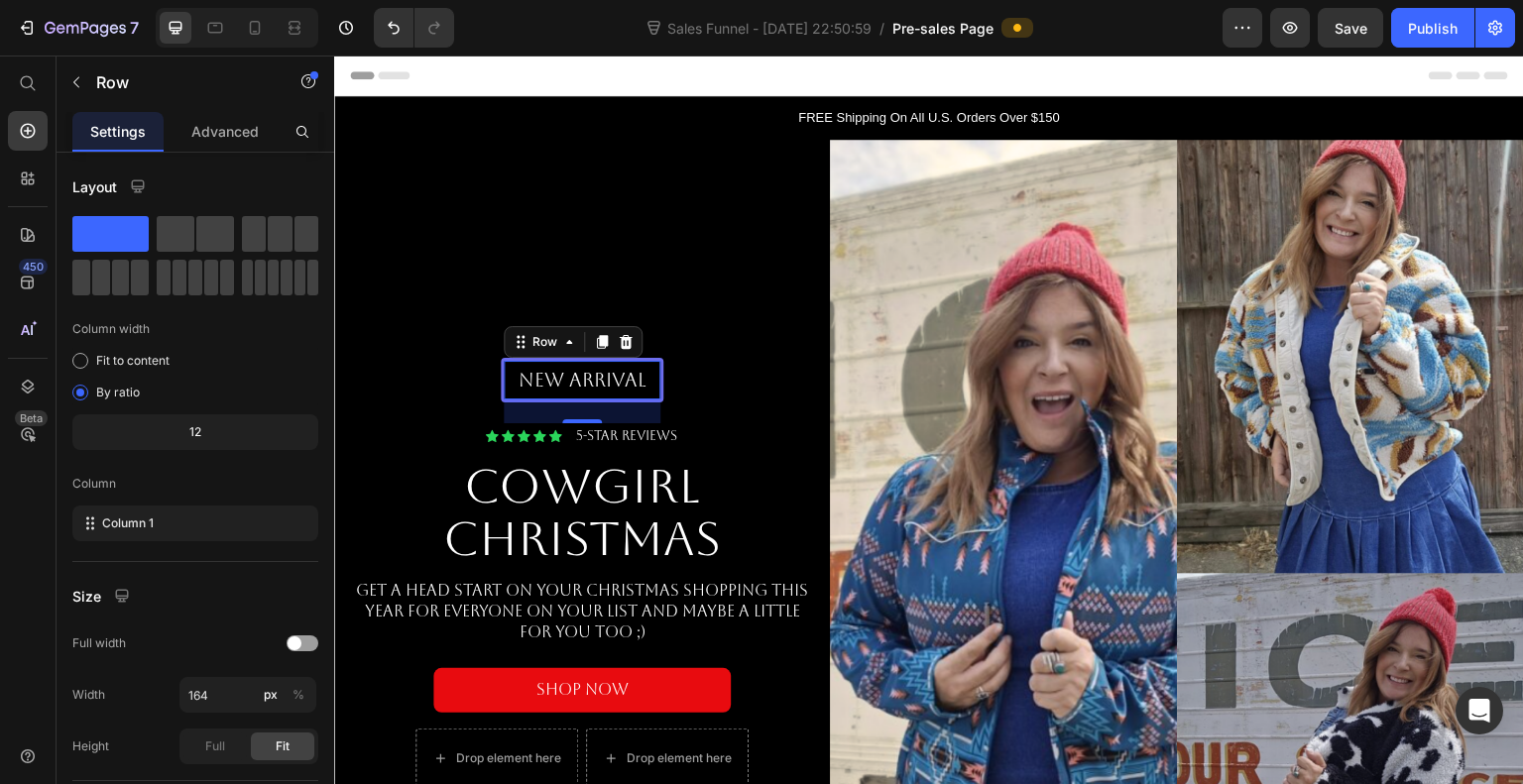 click on "Advanced" at bounding box center (225, 131) 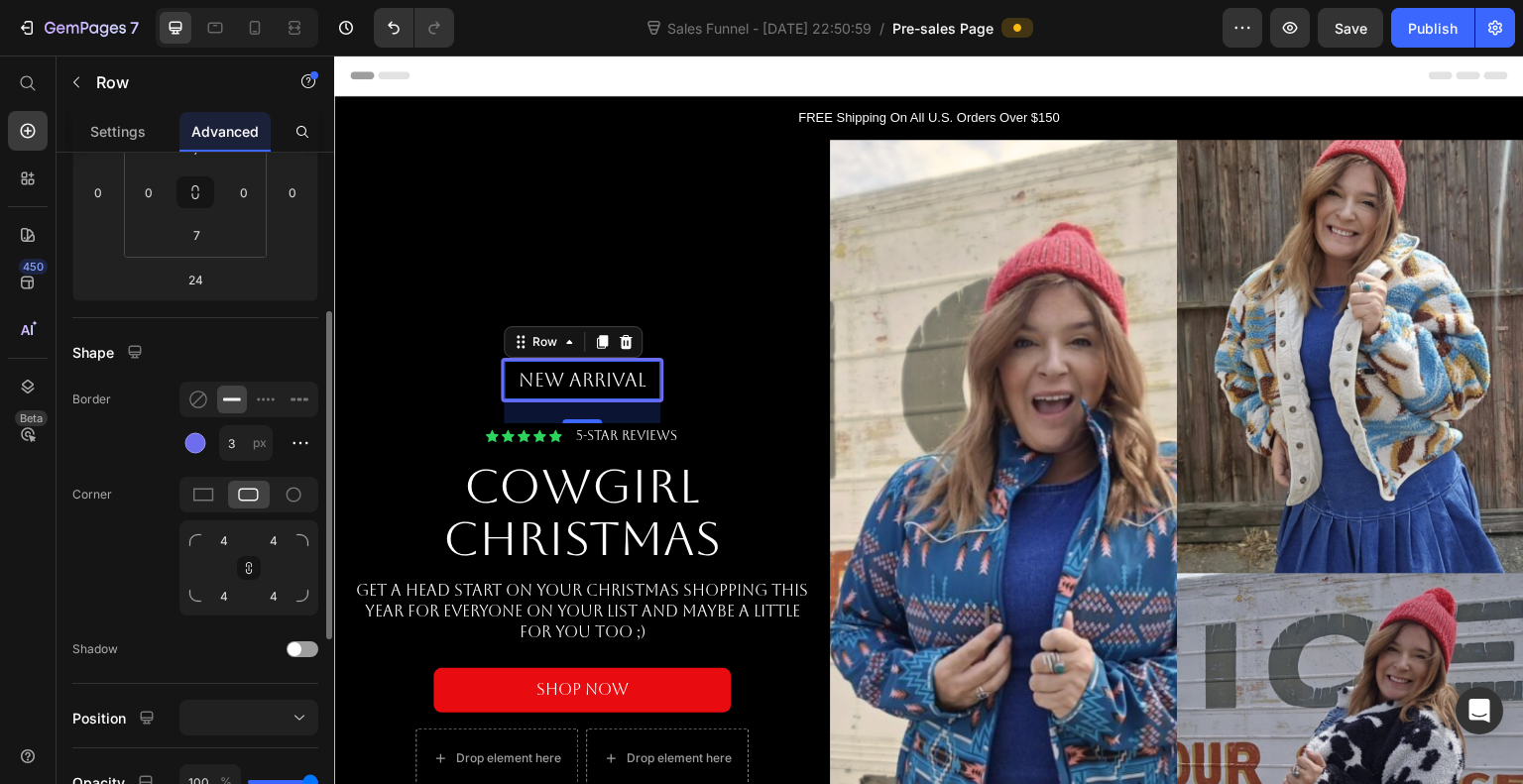 scroll, scrollTop: 329, scrollLeft: 0, axis: vertical 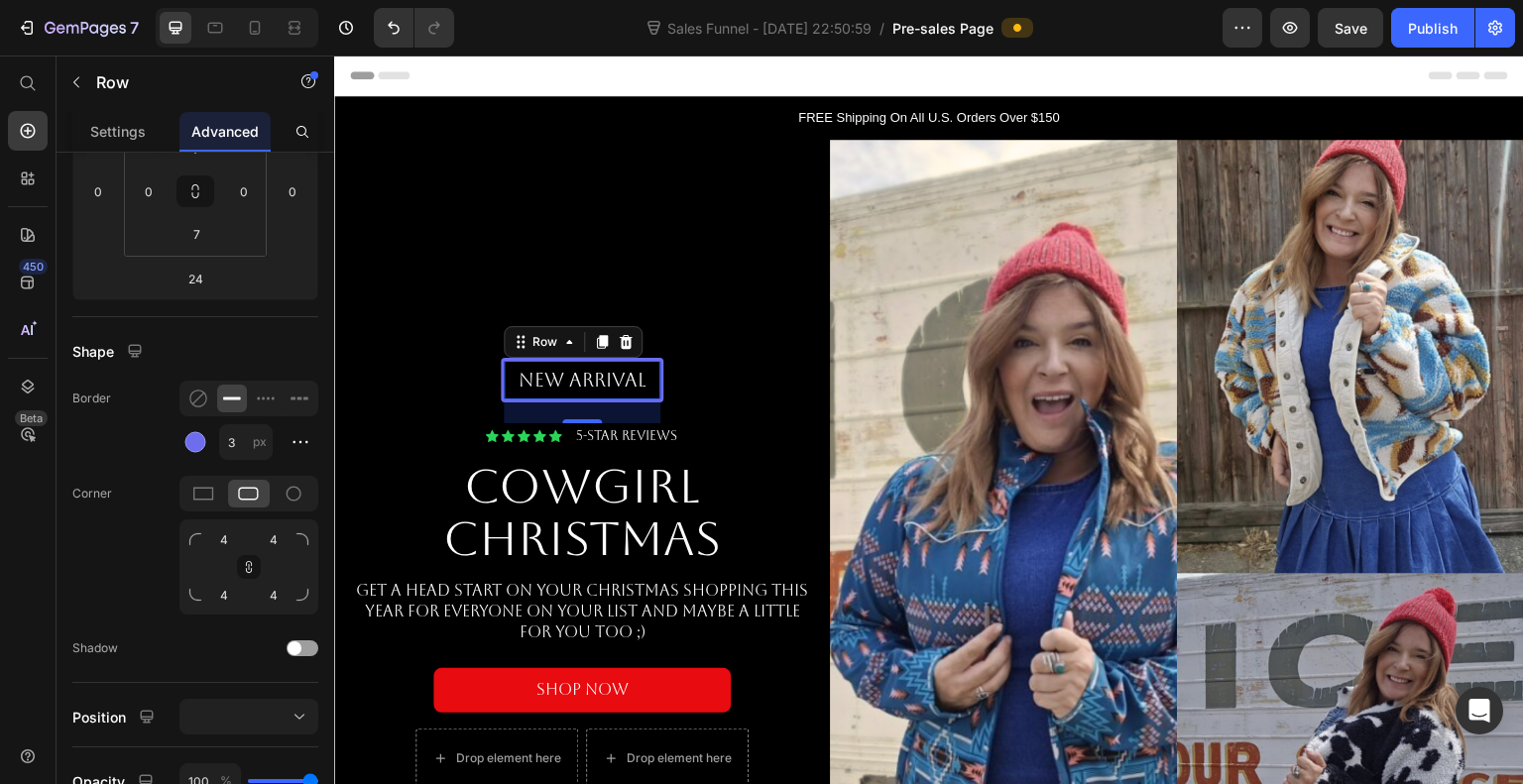 click at bounding box center (195, 442) 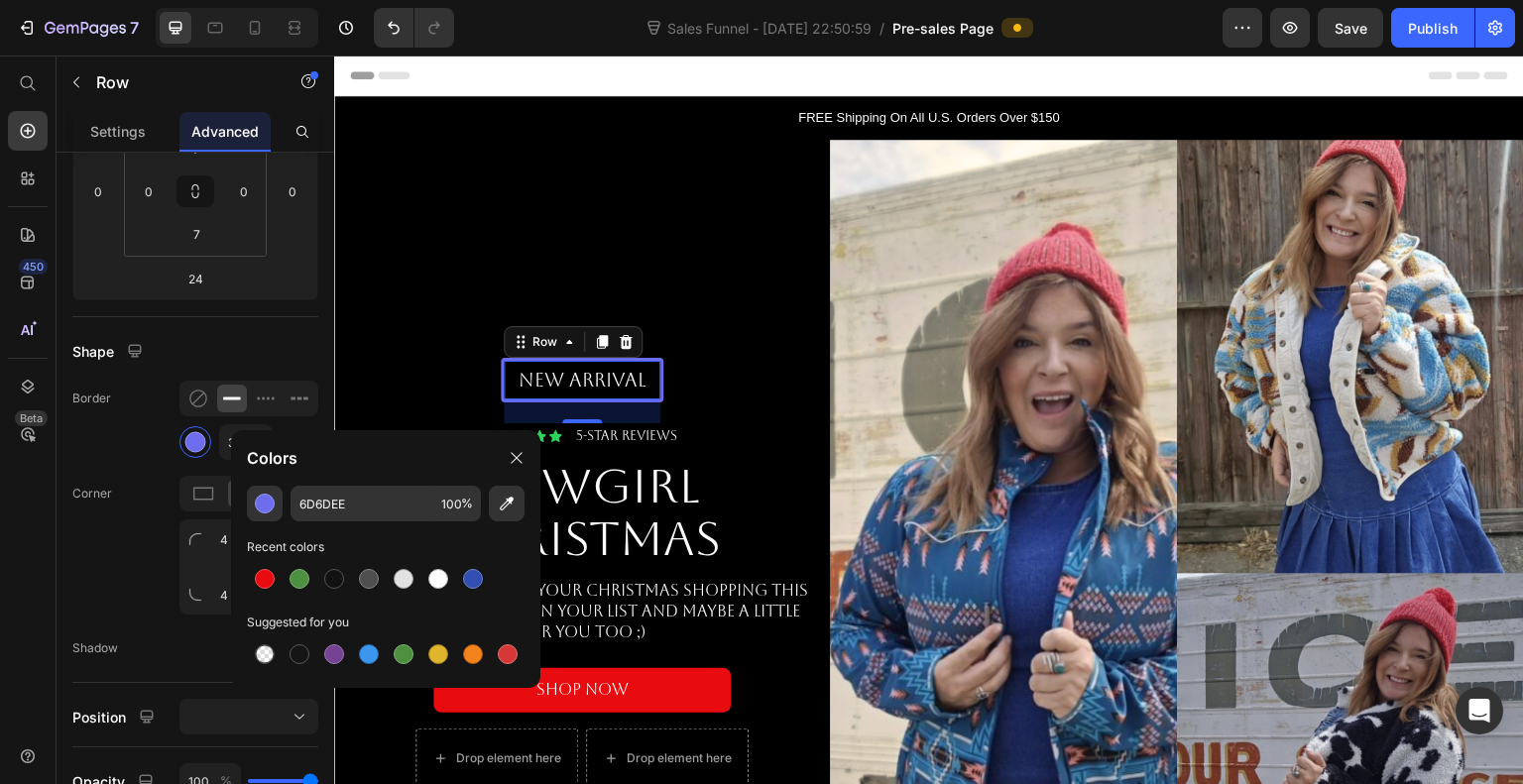 click at bounding box center (404, 579) 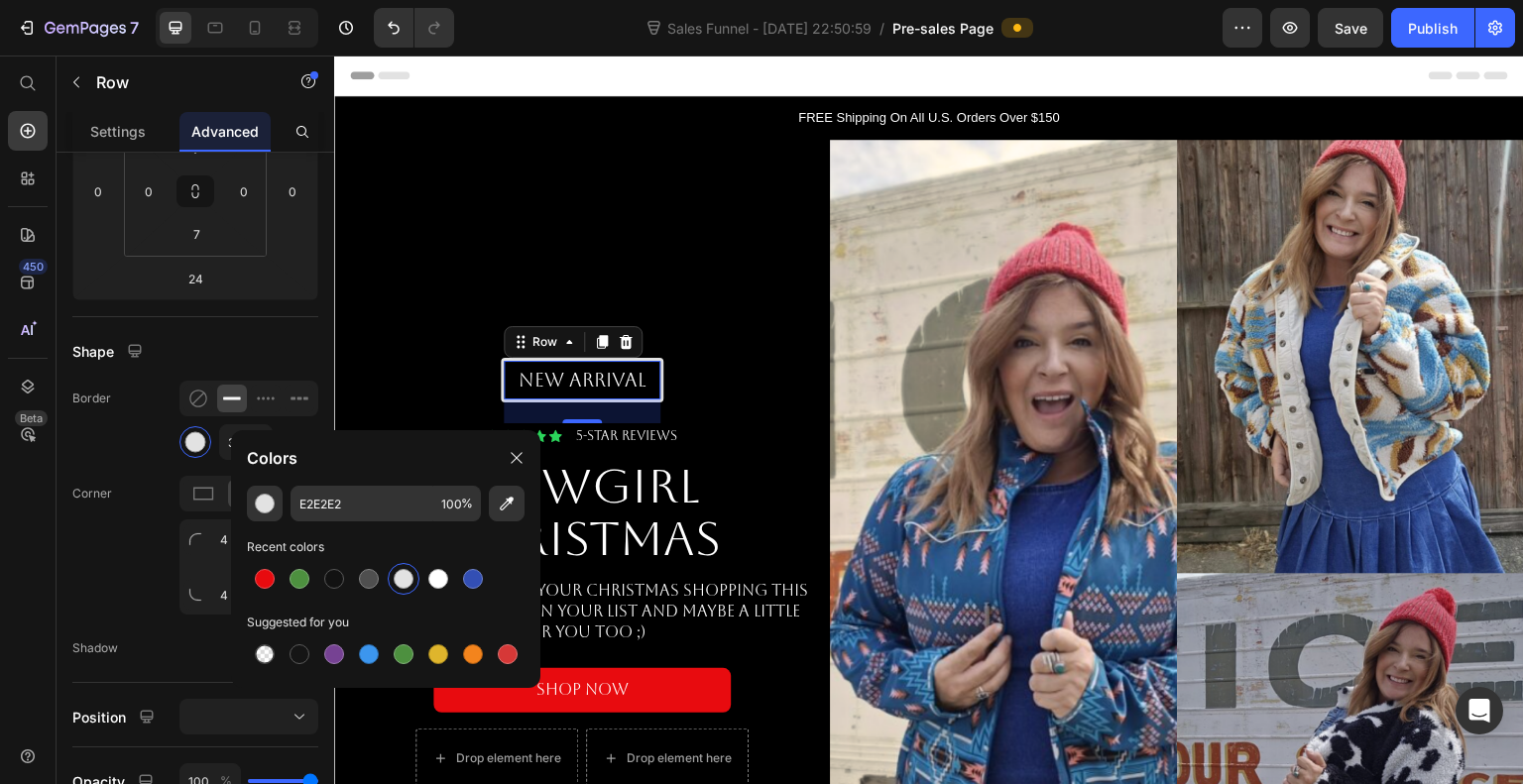 click at bounding box center [508, 654] 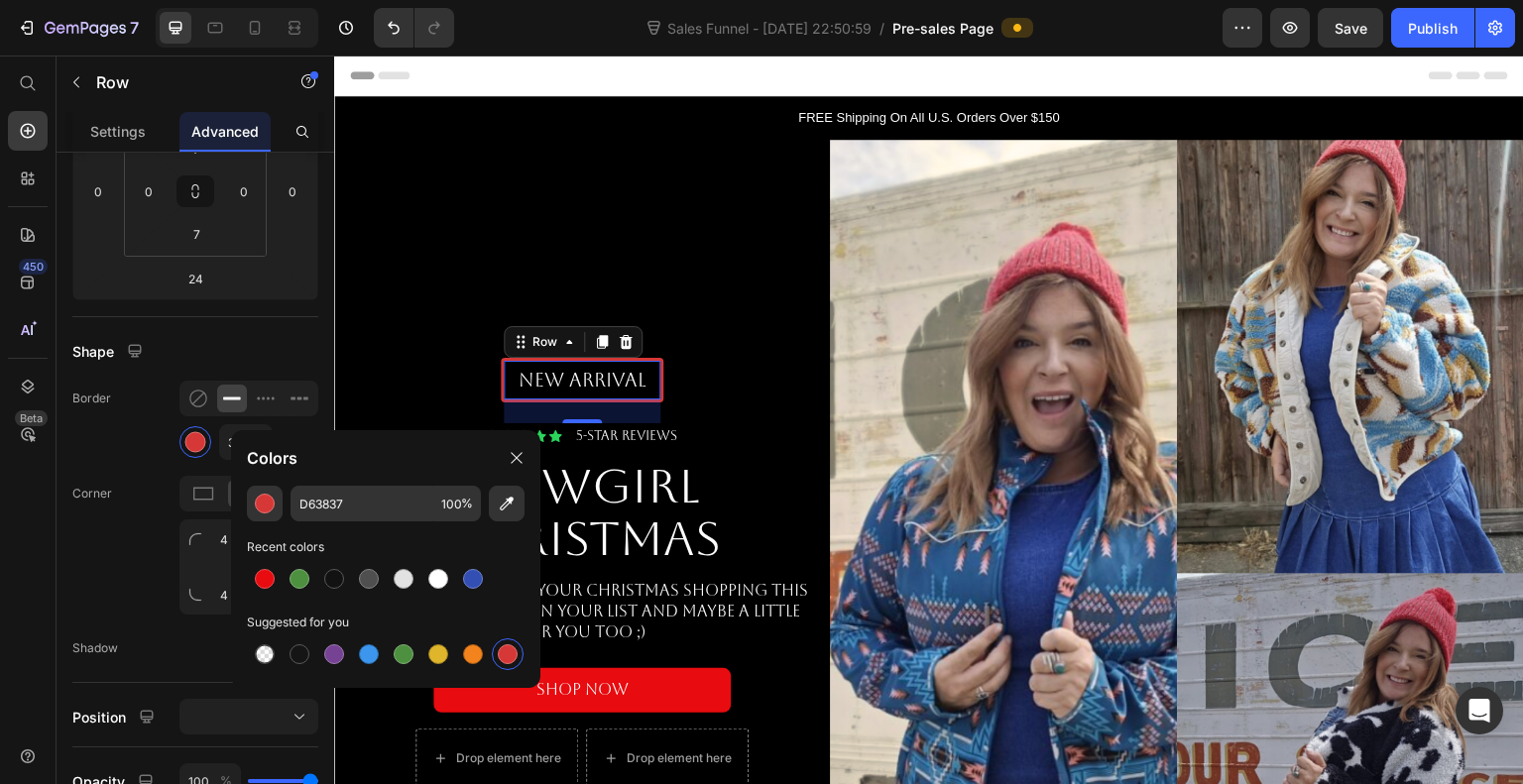 click at bounding box center (404, 579) 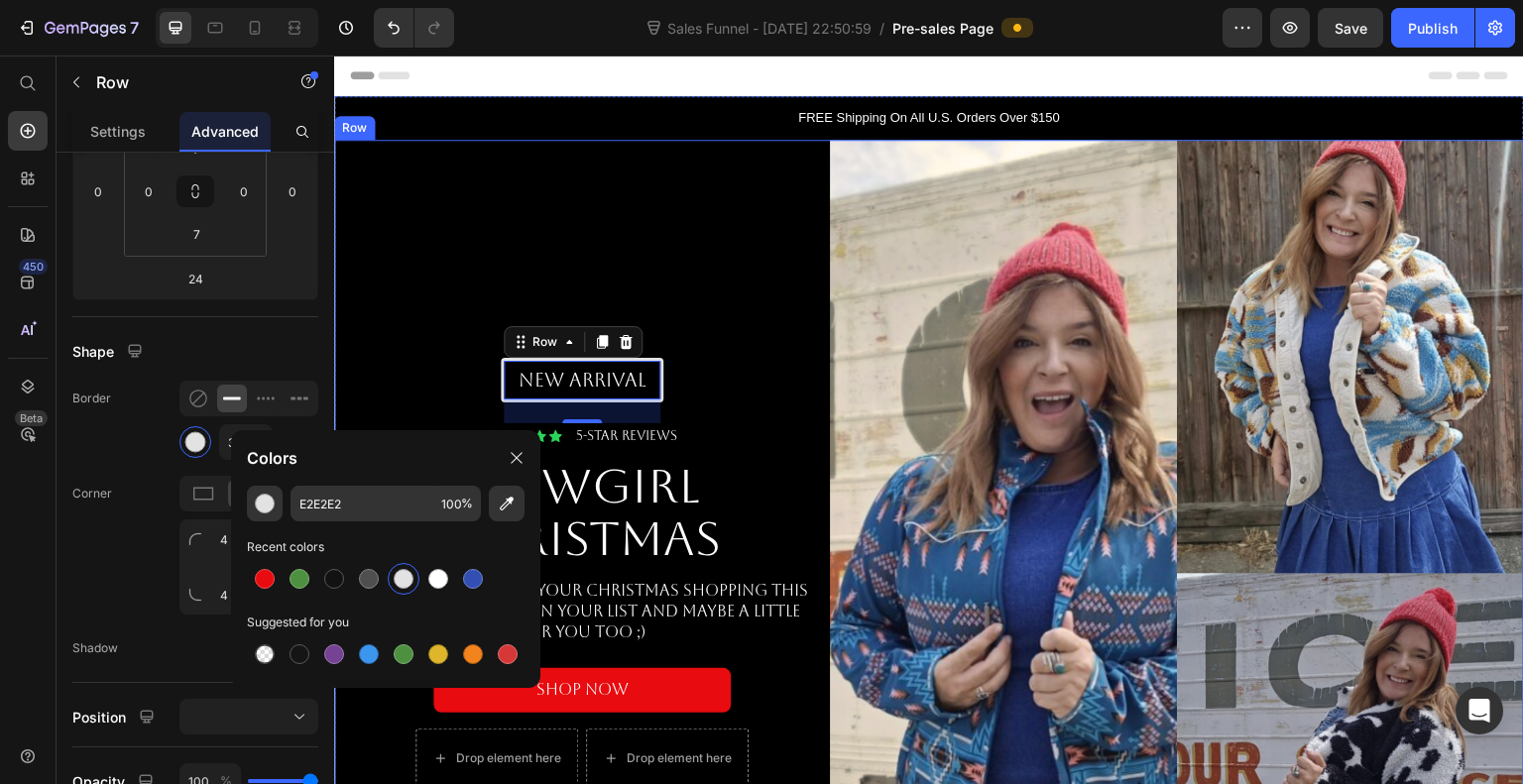 click on "New arrival Text Block Row   24
Icon
Icon
Icon
Icon
Icon Icon List  5-Star Reviews Text Block Row Cowgirl Christmas Heading Get a head start on your Christmas Shopping this year for everyone on your list and maybe a little for you too ;) Text Block shop now Button
Drop element here
Drop element here Row Row" at bounding box center [582, 573] 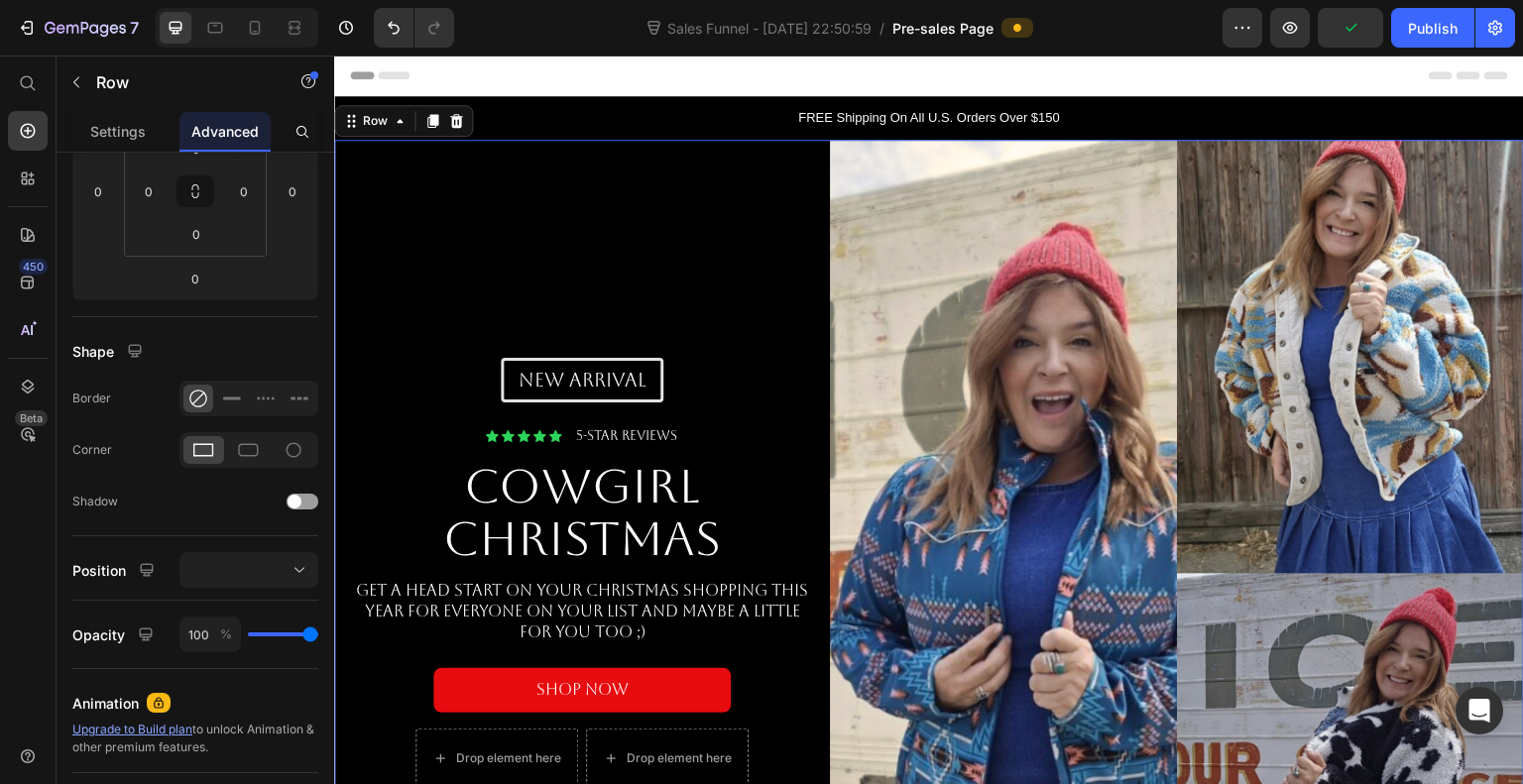 click on "Publish" at bounding box center [1433, 28] 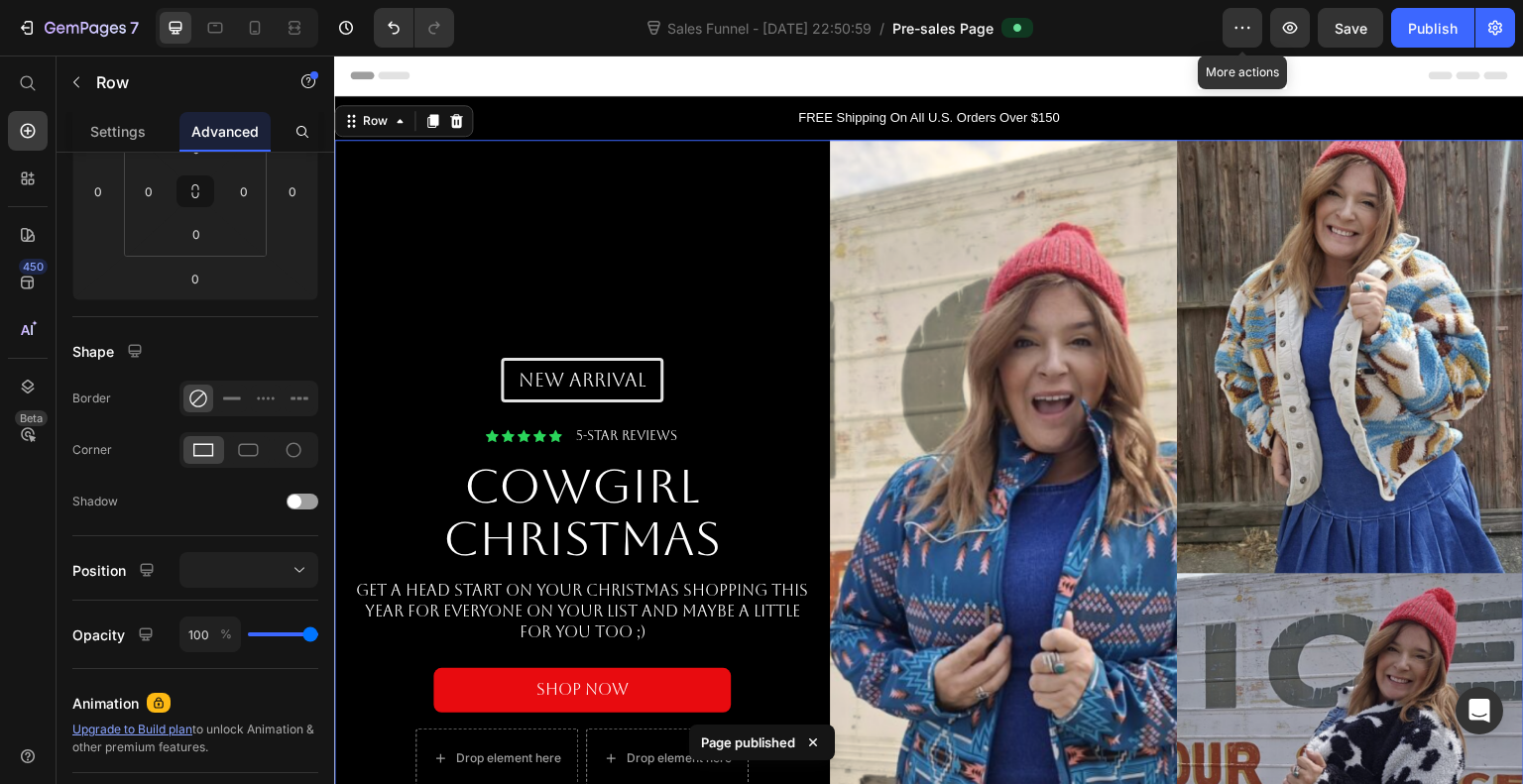 click 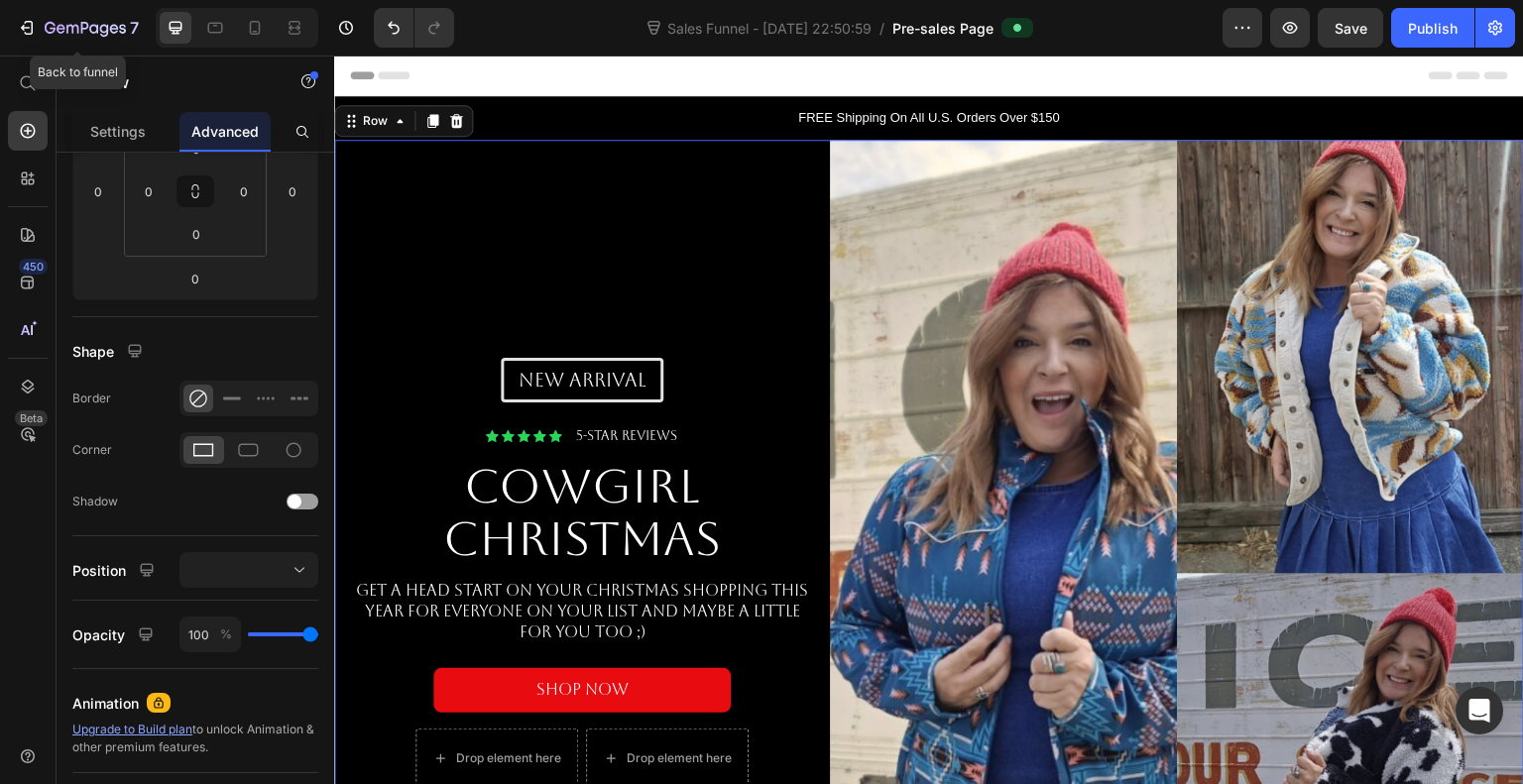click on "7" at bounding box center [77, 28] 